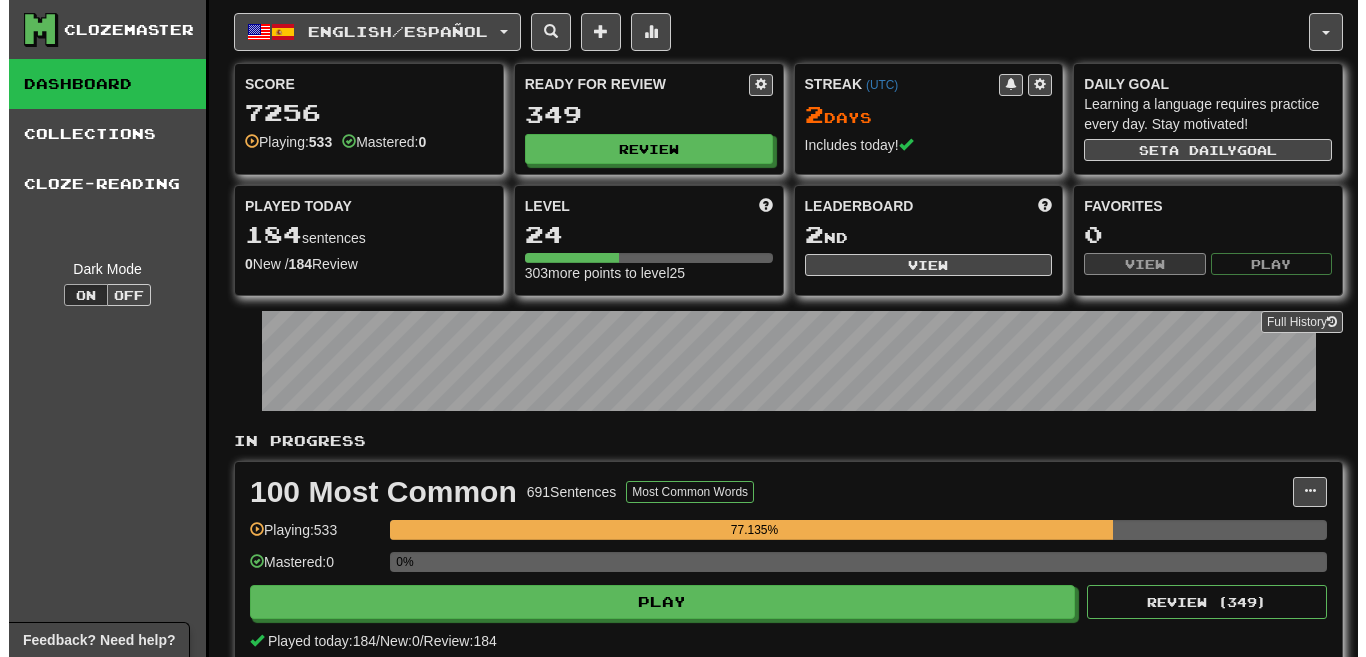 scroll, scrollTop: 0, scrollLeft: 0, axis: both 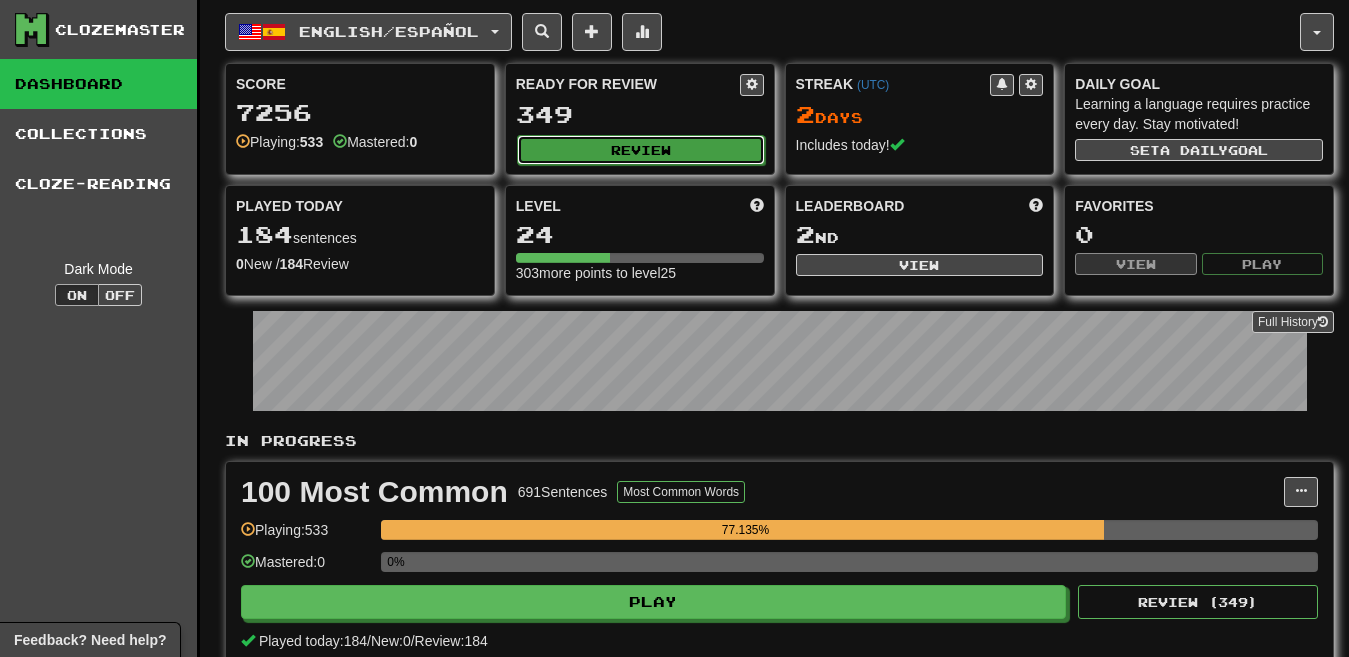 click on "Review" at bounding box center (641, 150) 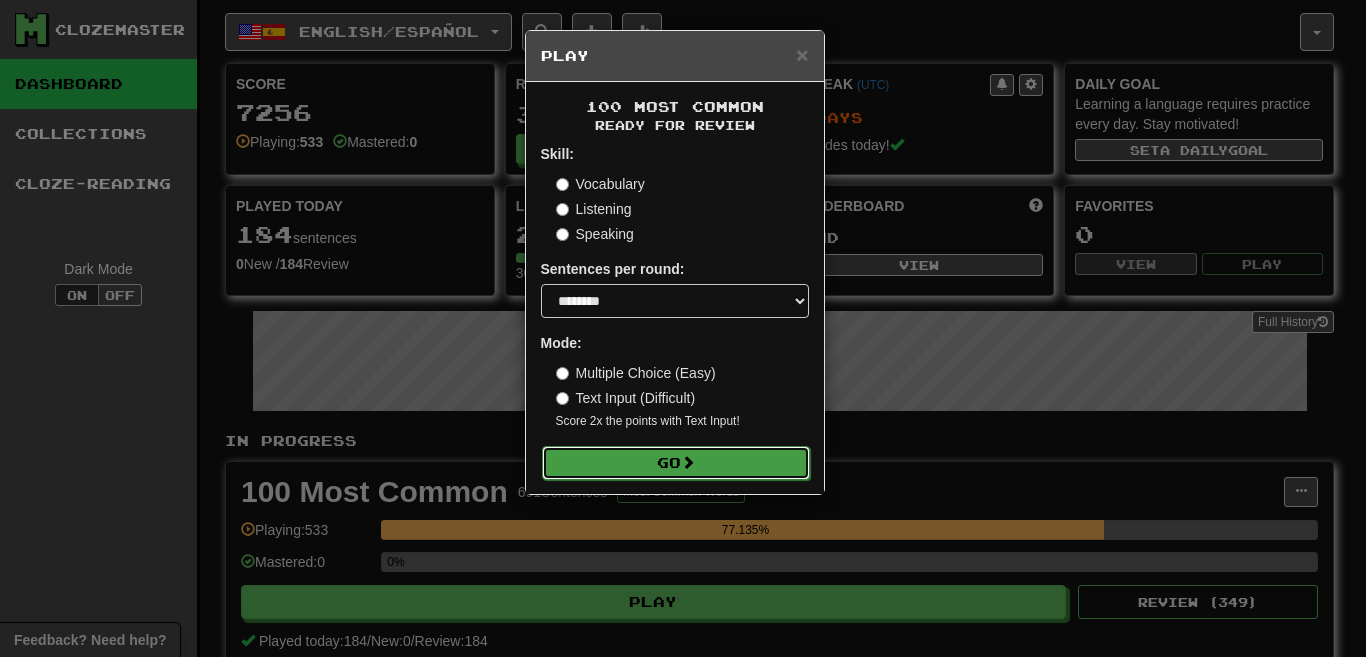 click on "Go" at bounding box center (676, 463) 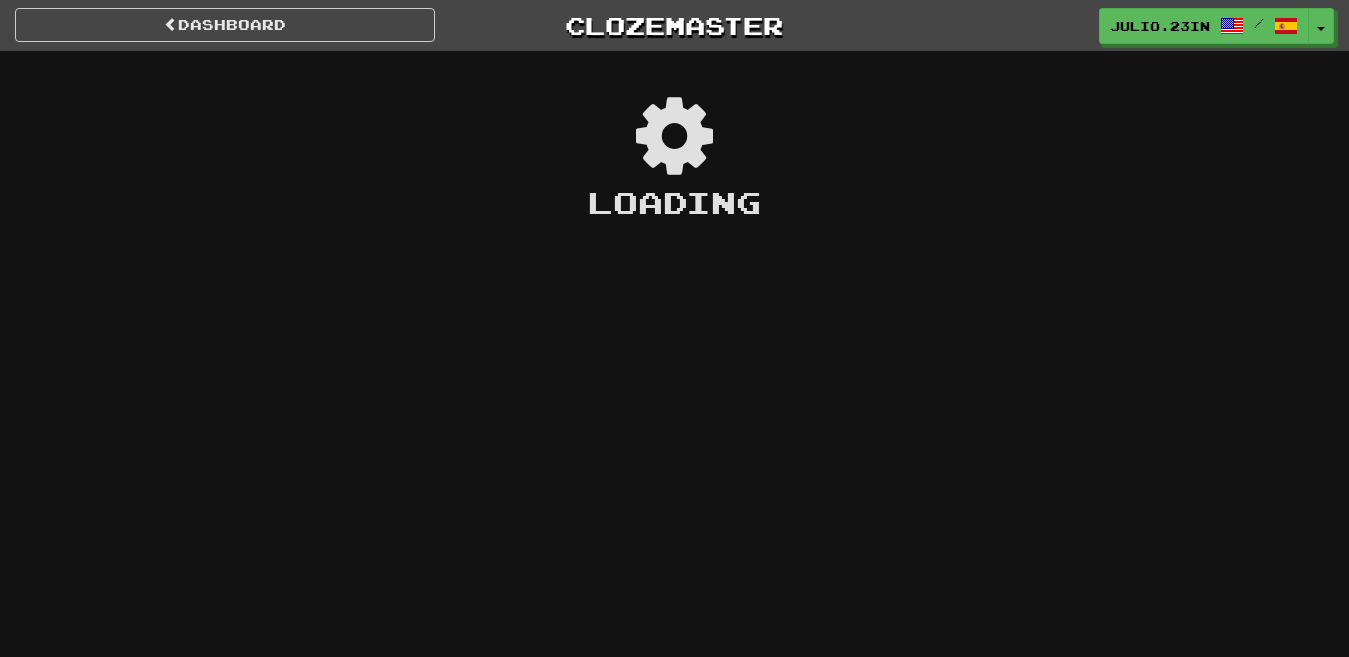 scroll, scrollTop: 0, scrollLeft: 0, axis: both 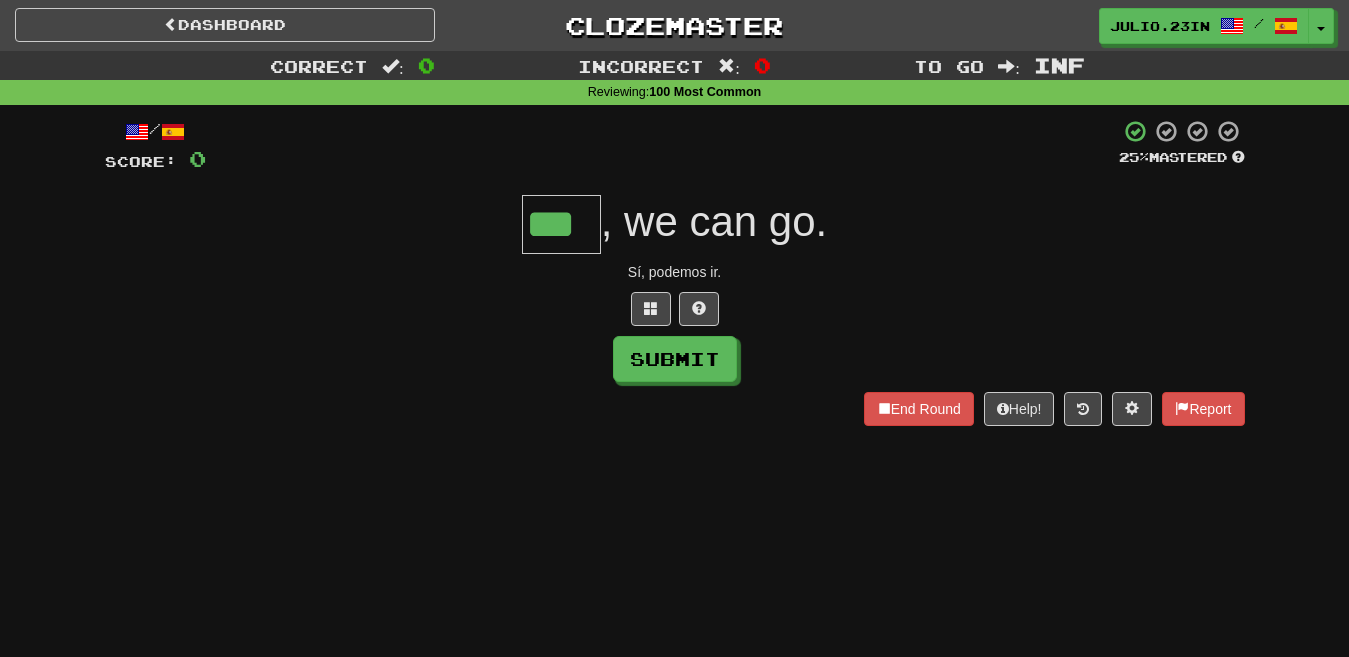 type on "***" 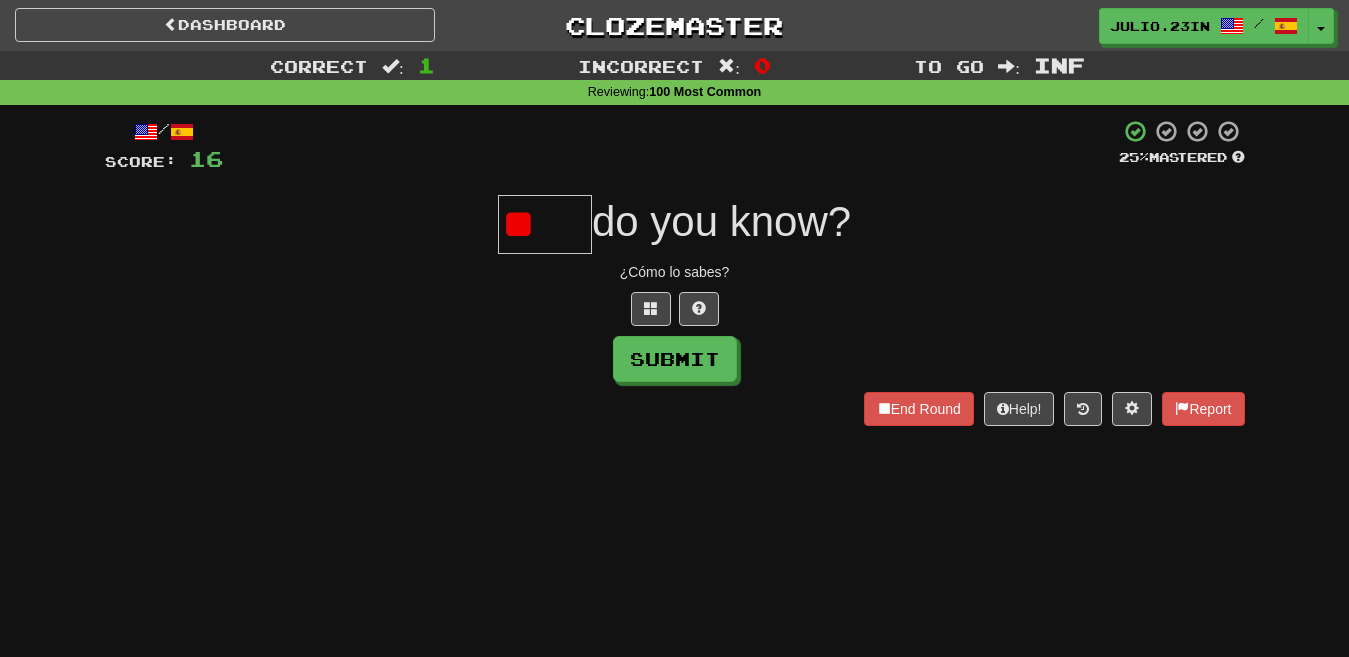 type on "*" 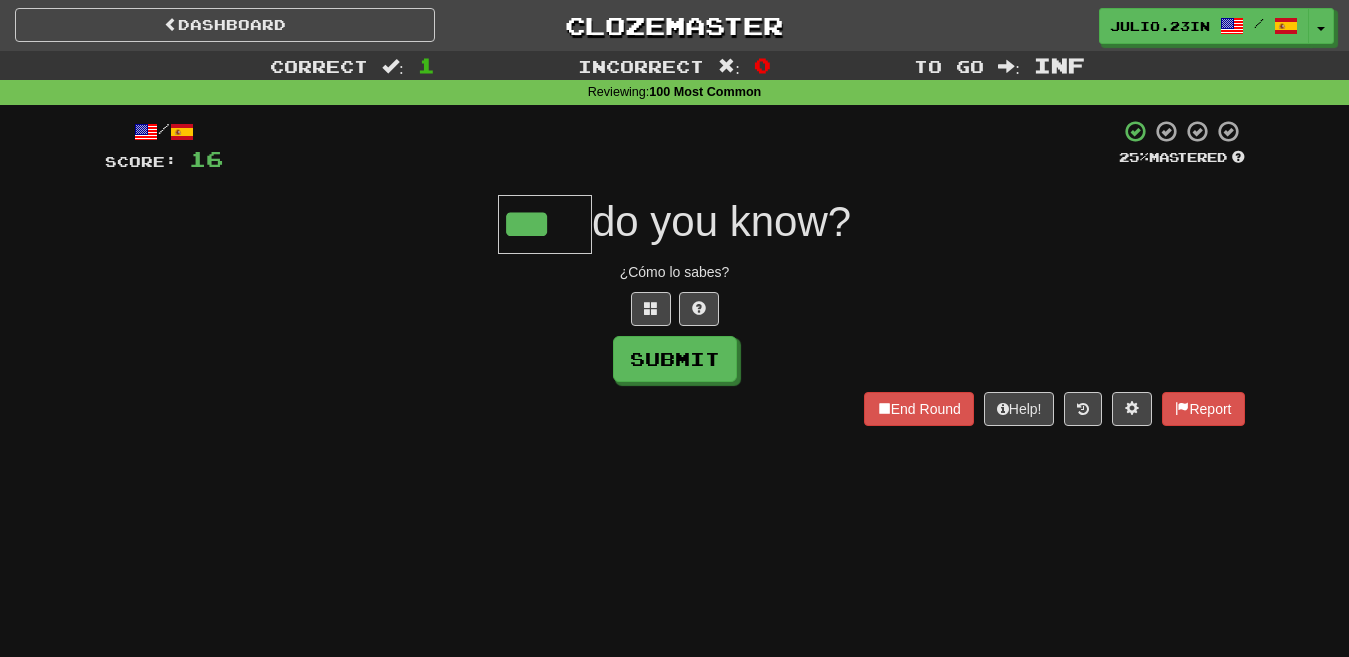type on "***" 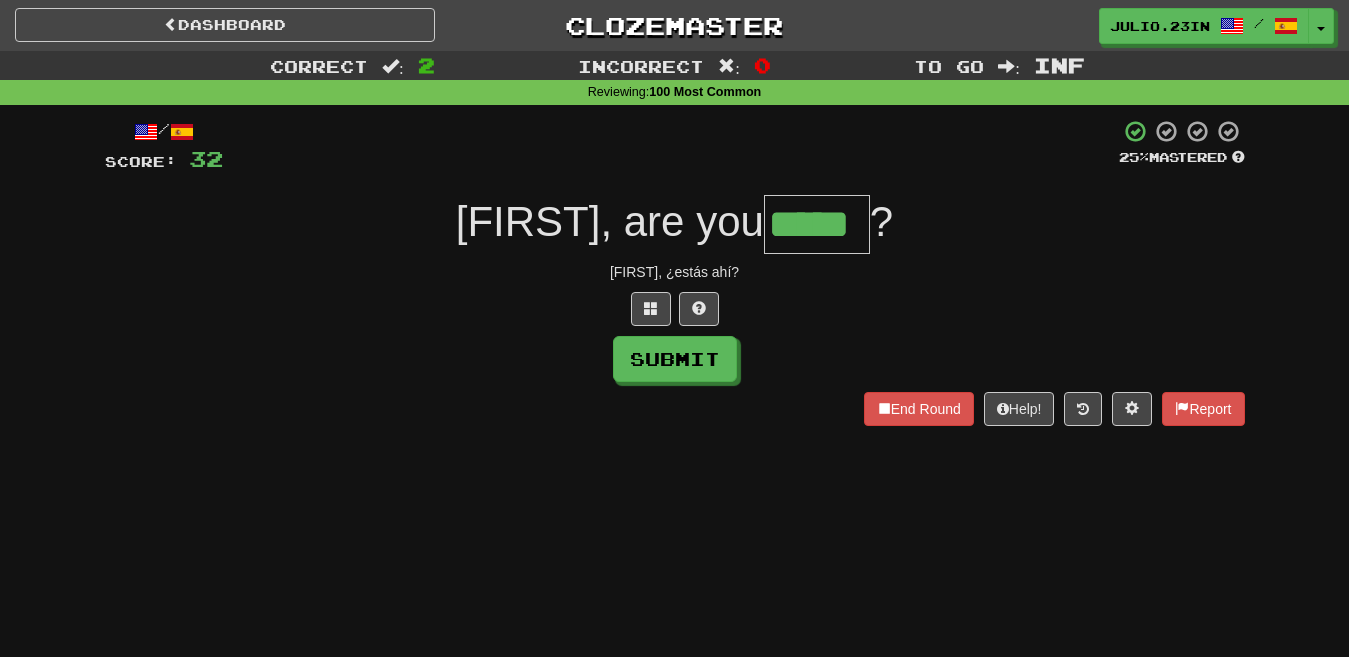 type on "*****" 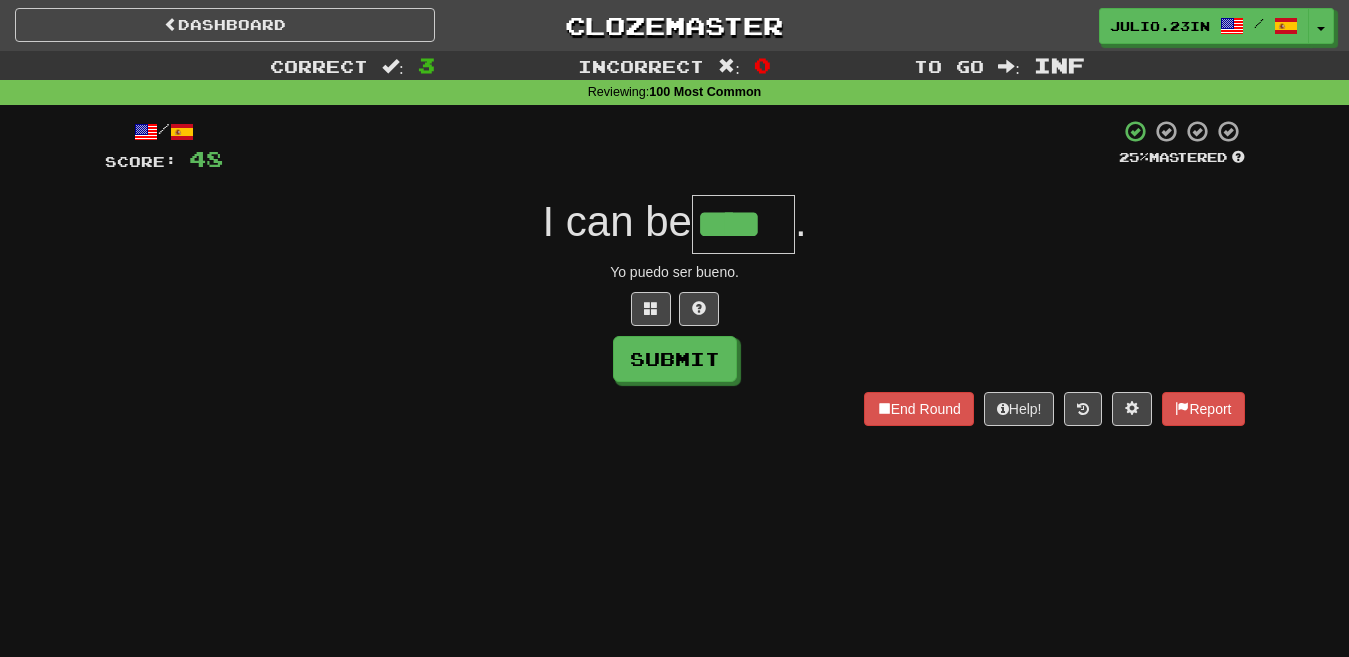 type on "****" 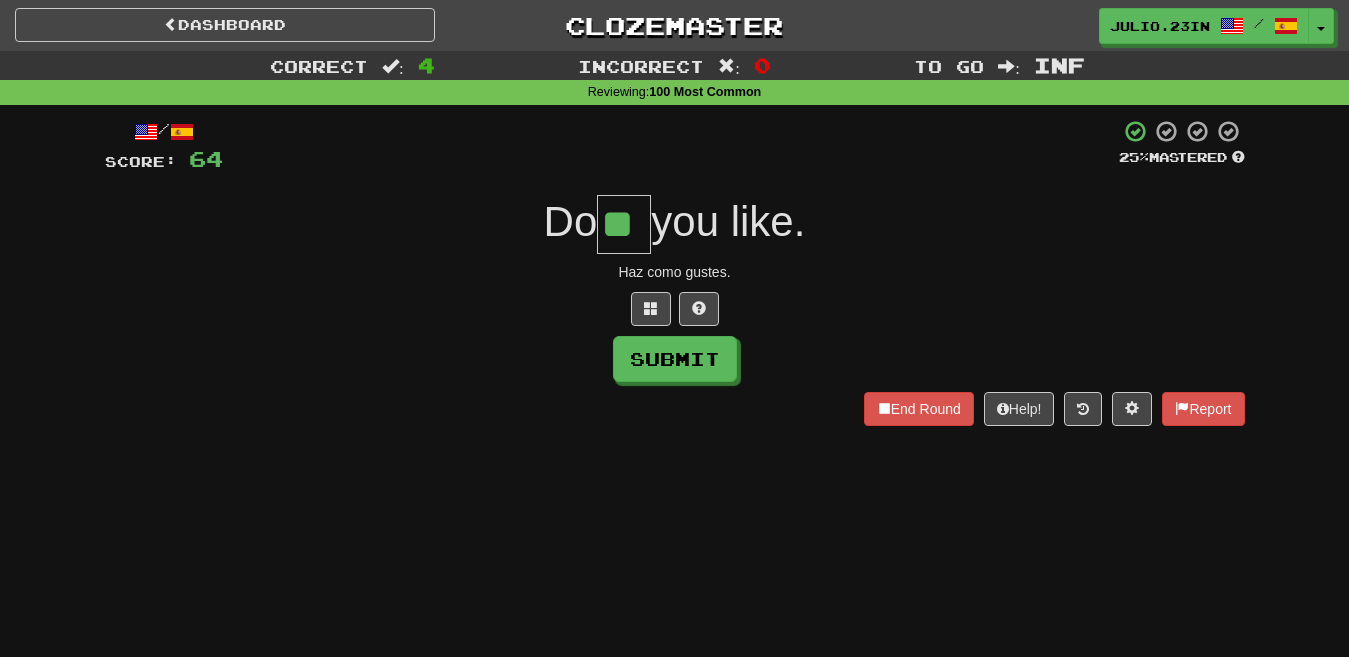 type on "**" 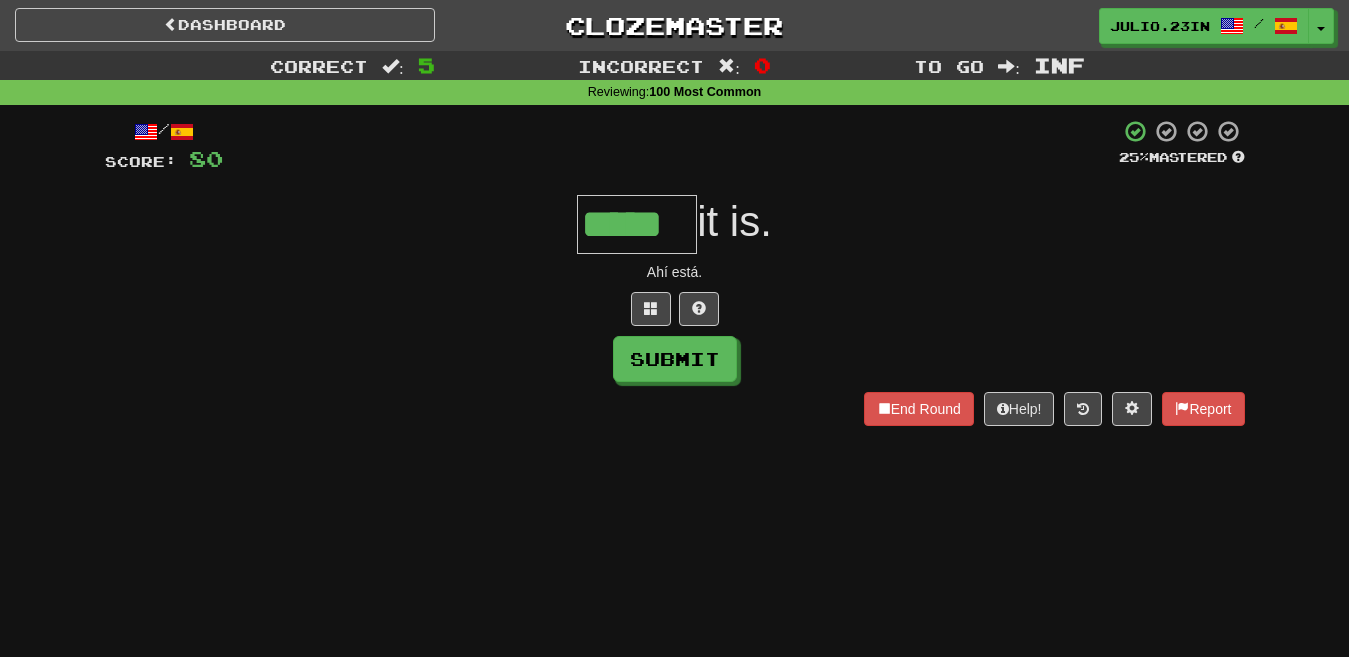 type on "*****" 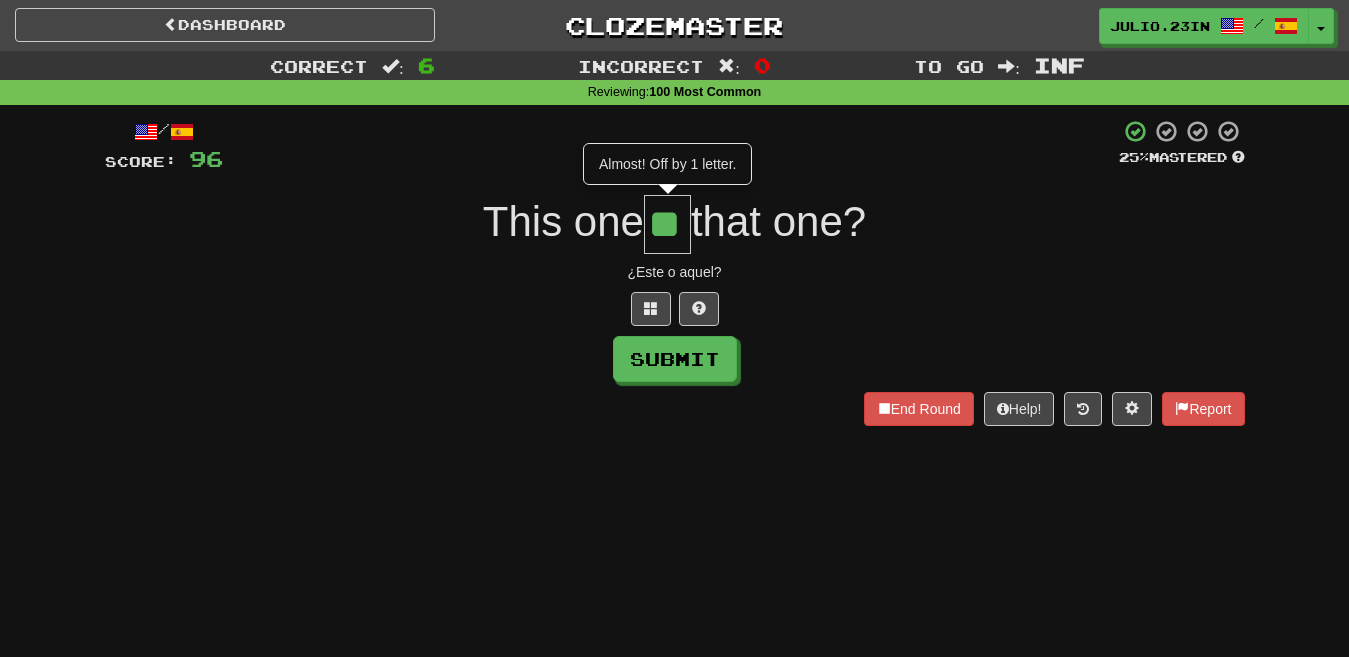 type on "**" 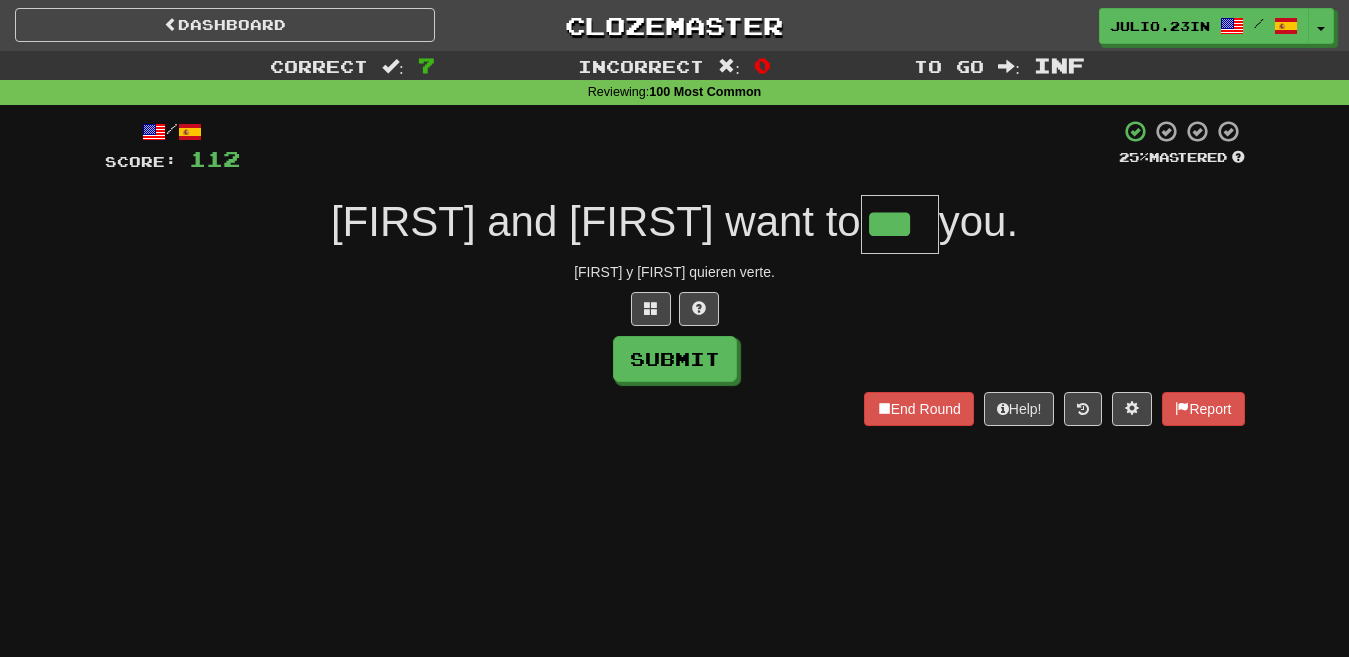 type on "***" 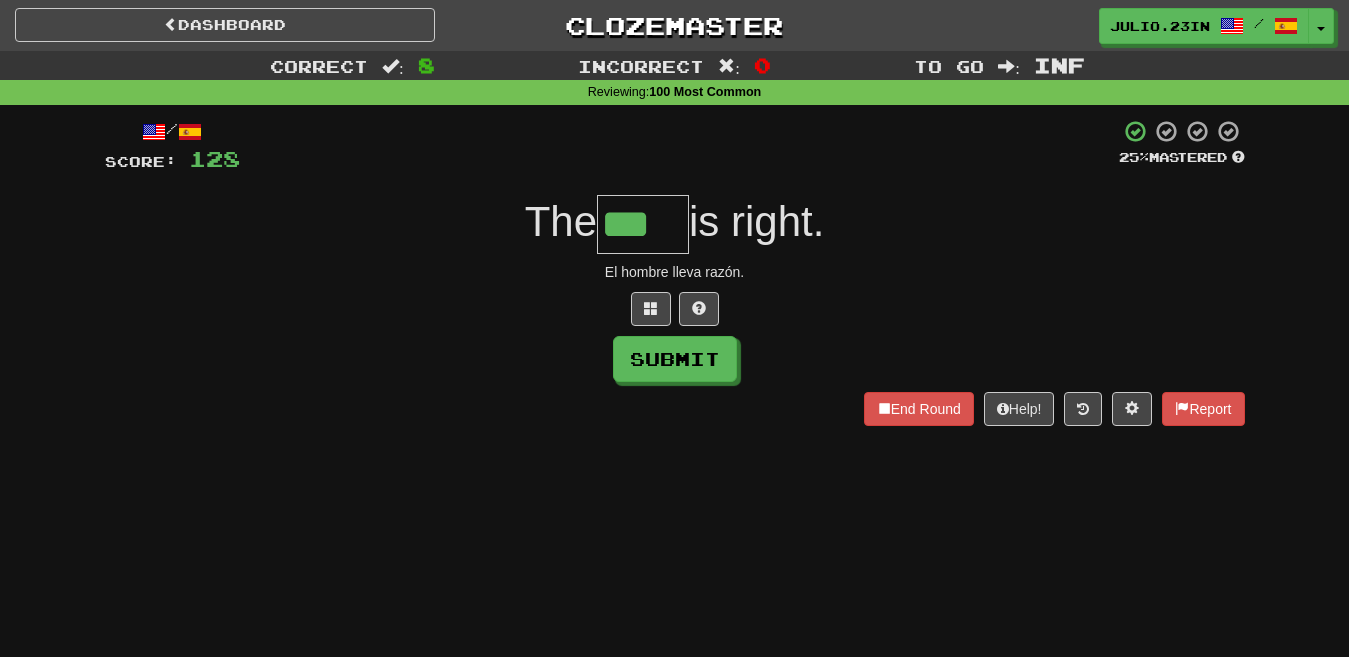 type on "***" 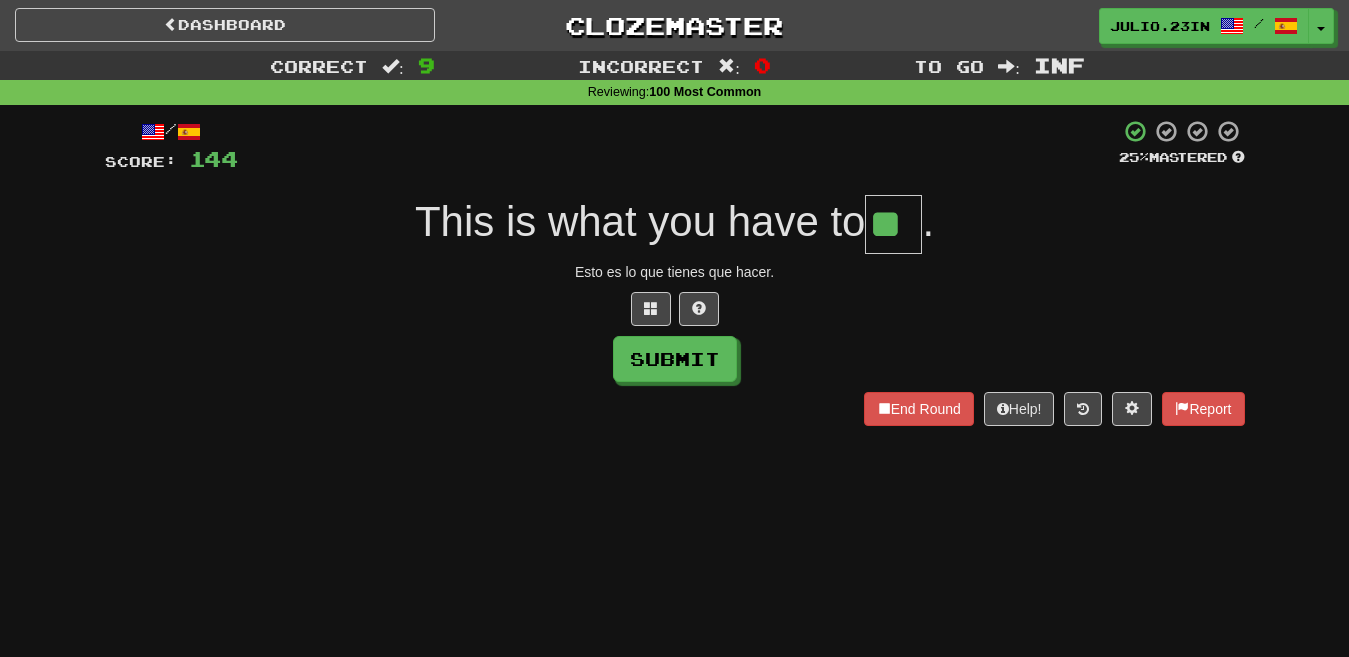 type on "**" 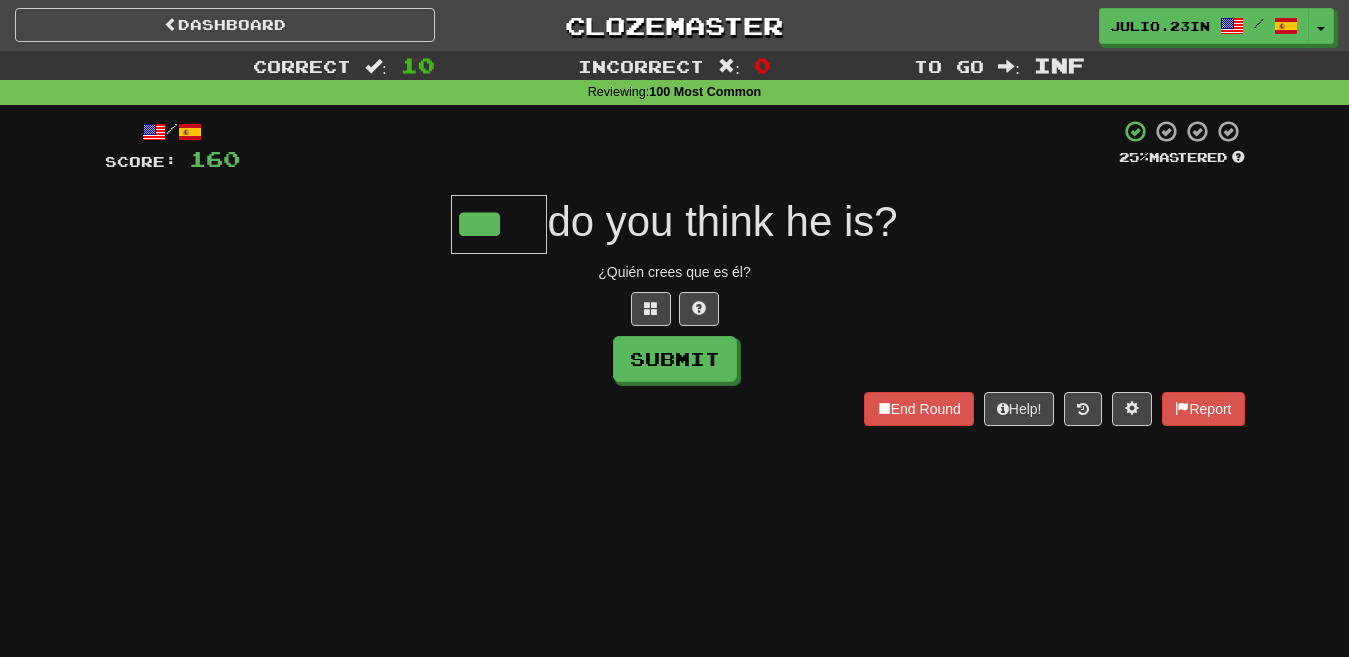 type on "***" 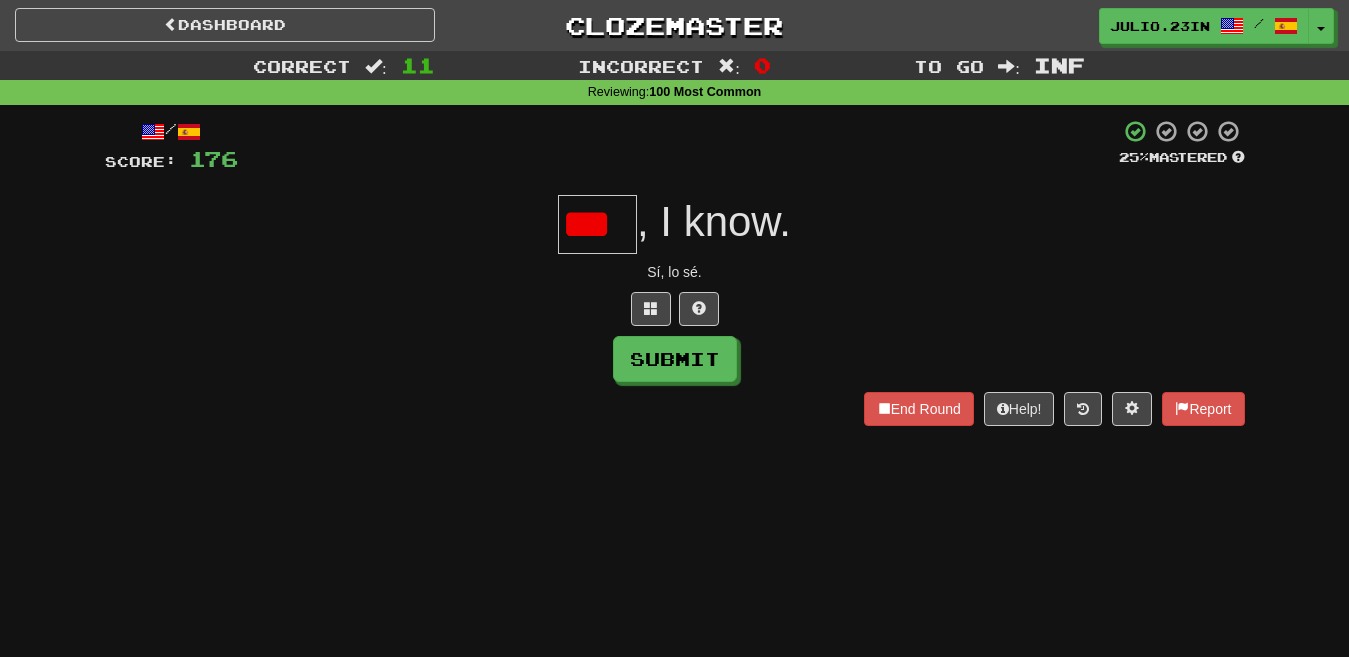 scroll, scrollTop: 0, scrollLeft: 0, axis: both 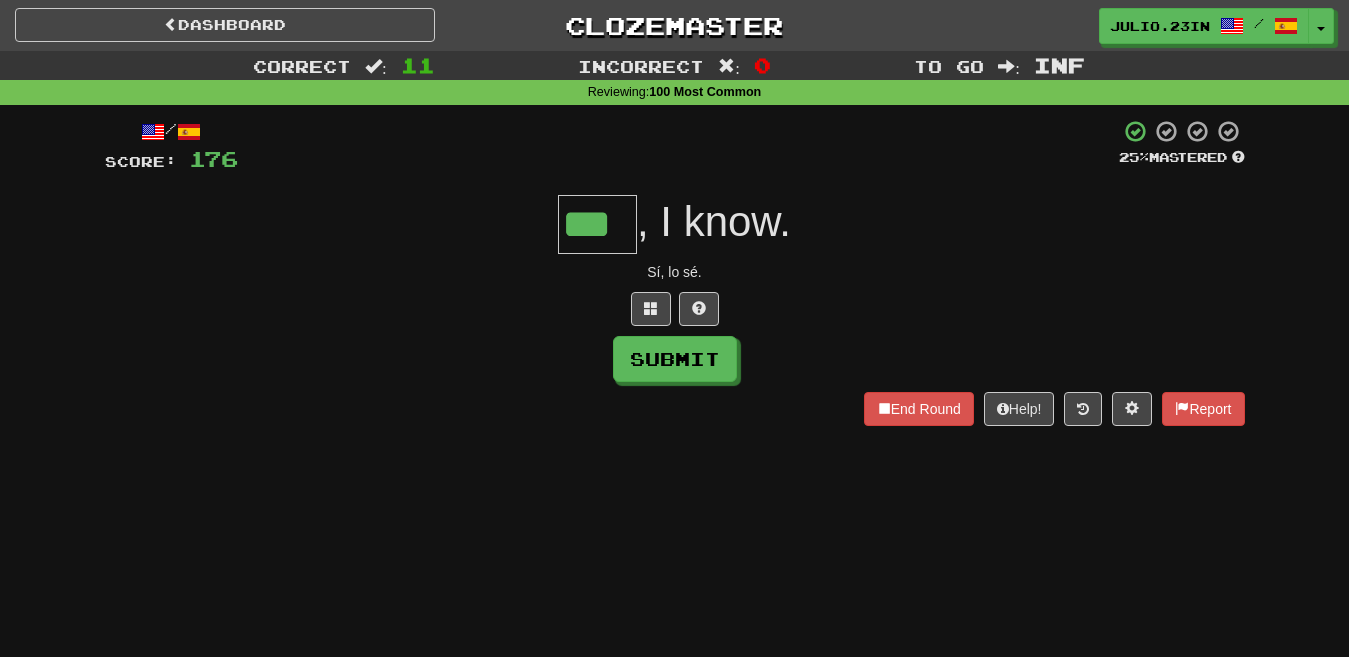 type on "***" 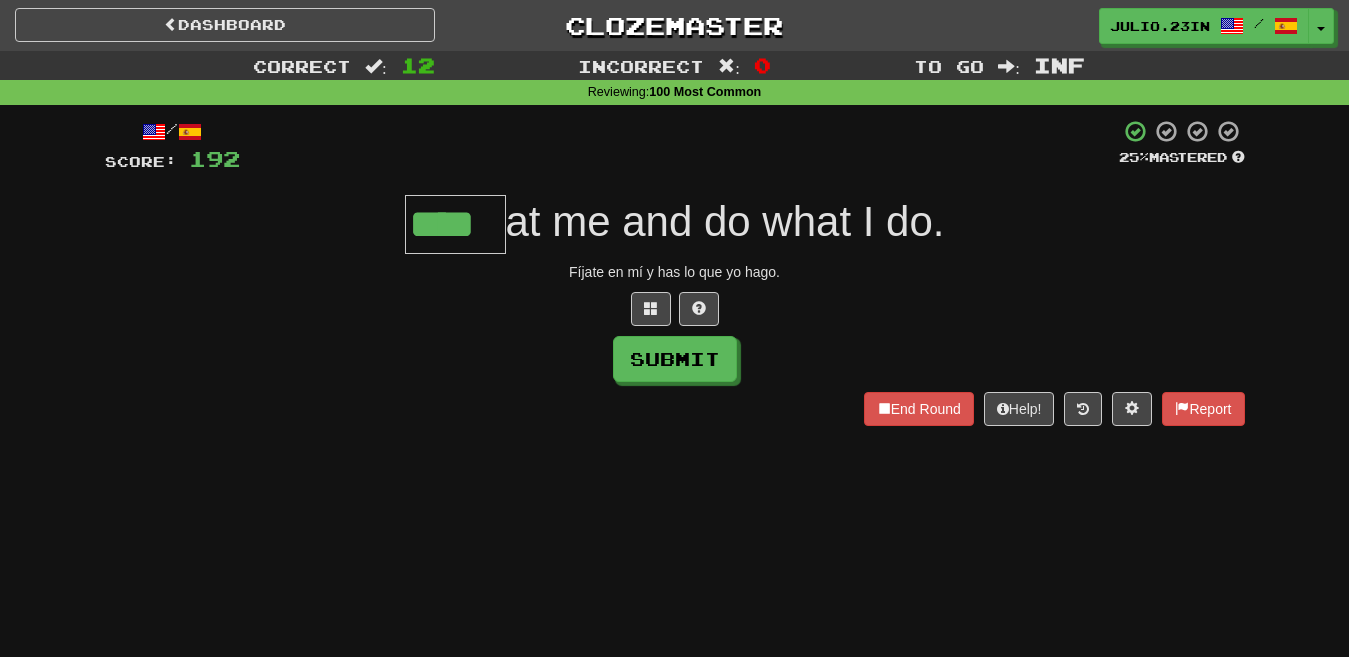 type on "****" 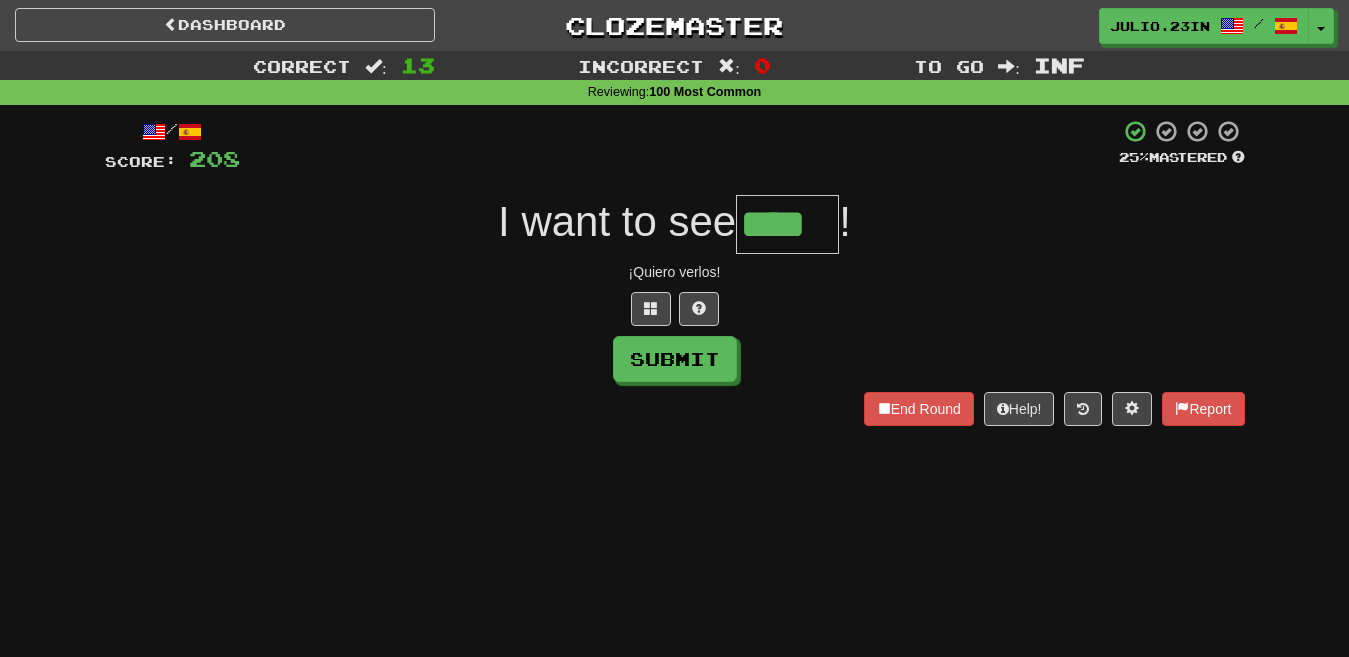type on "****" 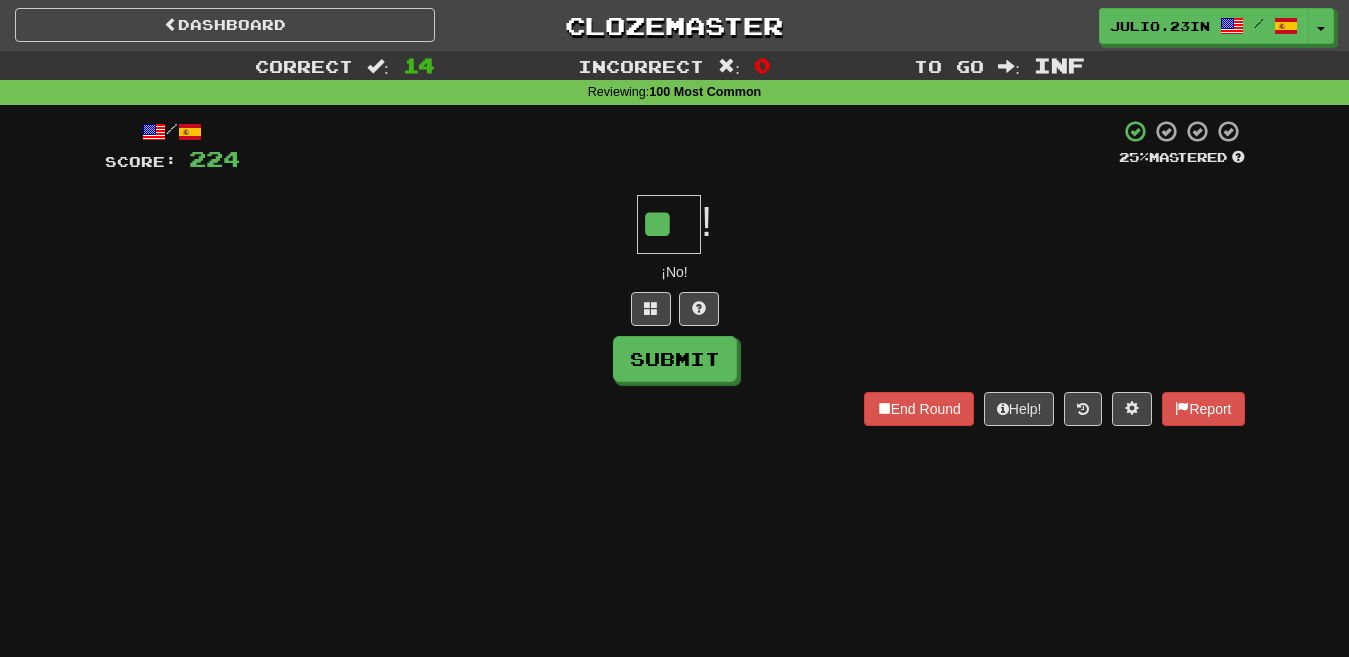 type on "**" 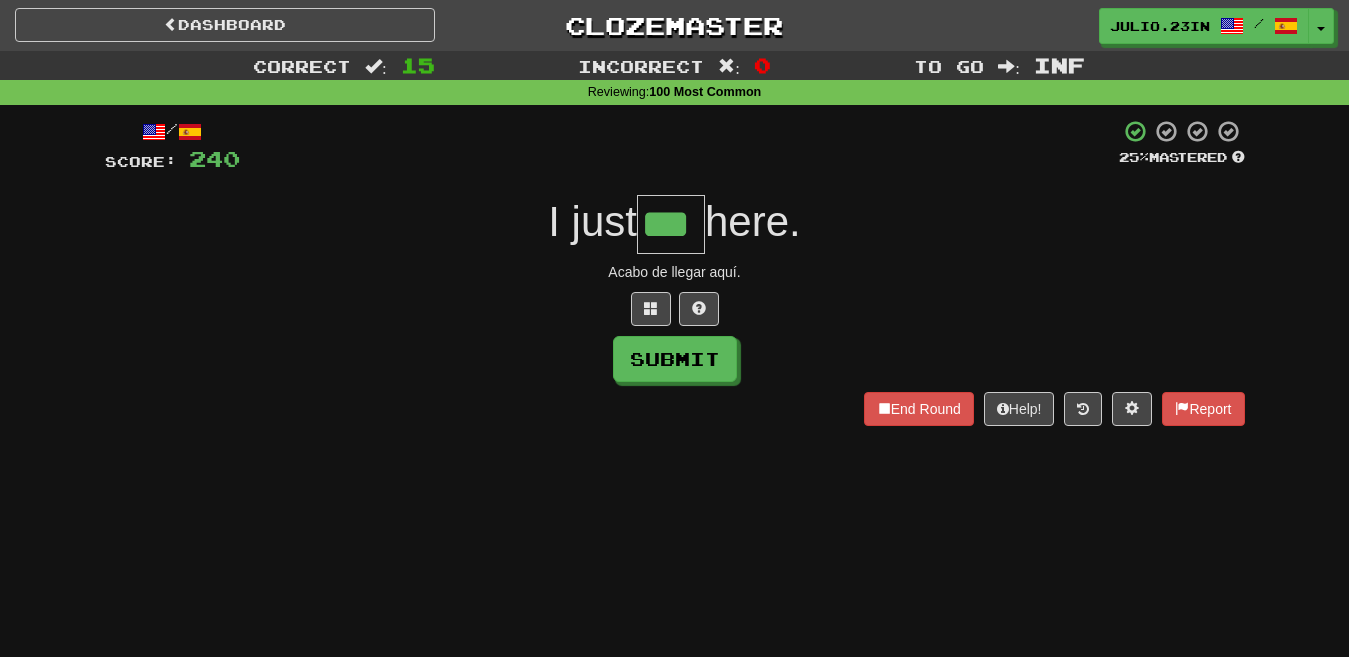 type on "***" 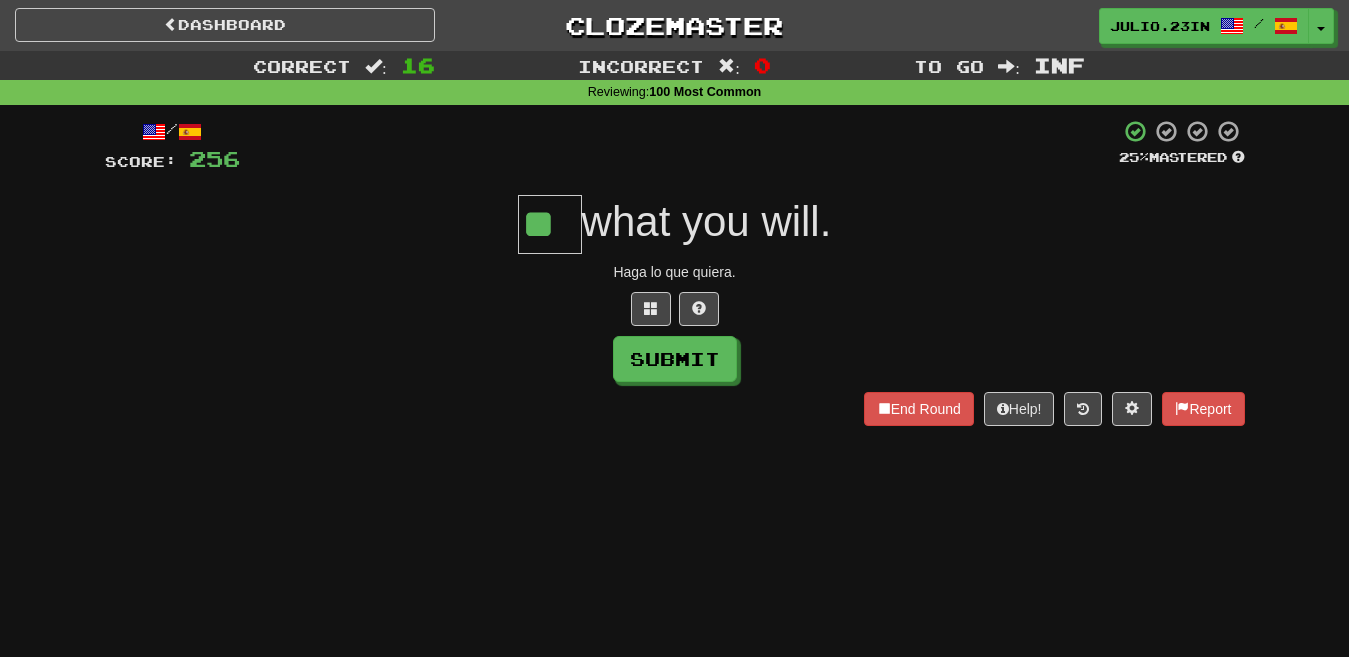 type on "**" 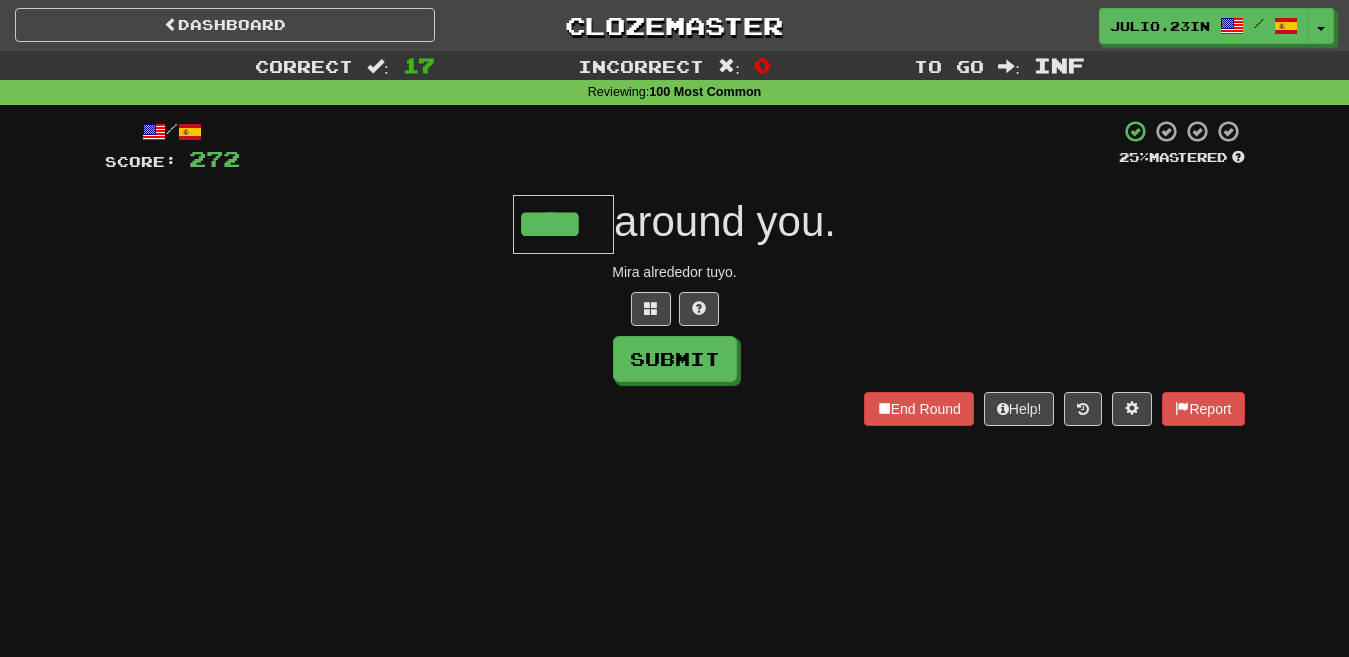 type on "****" 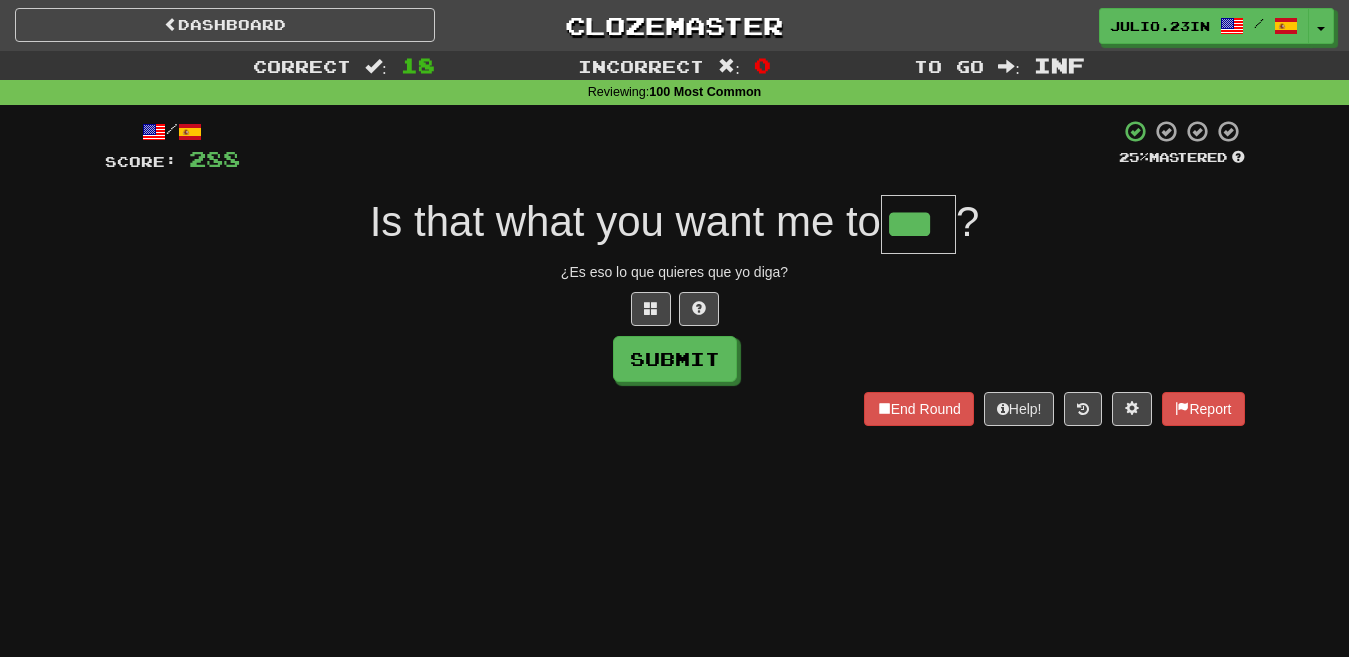 type on "***" 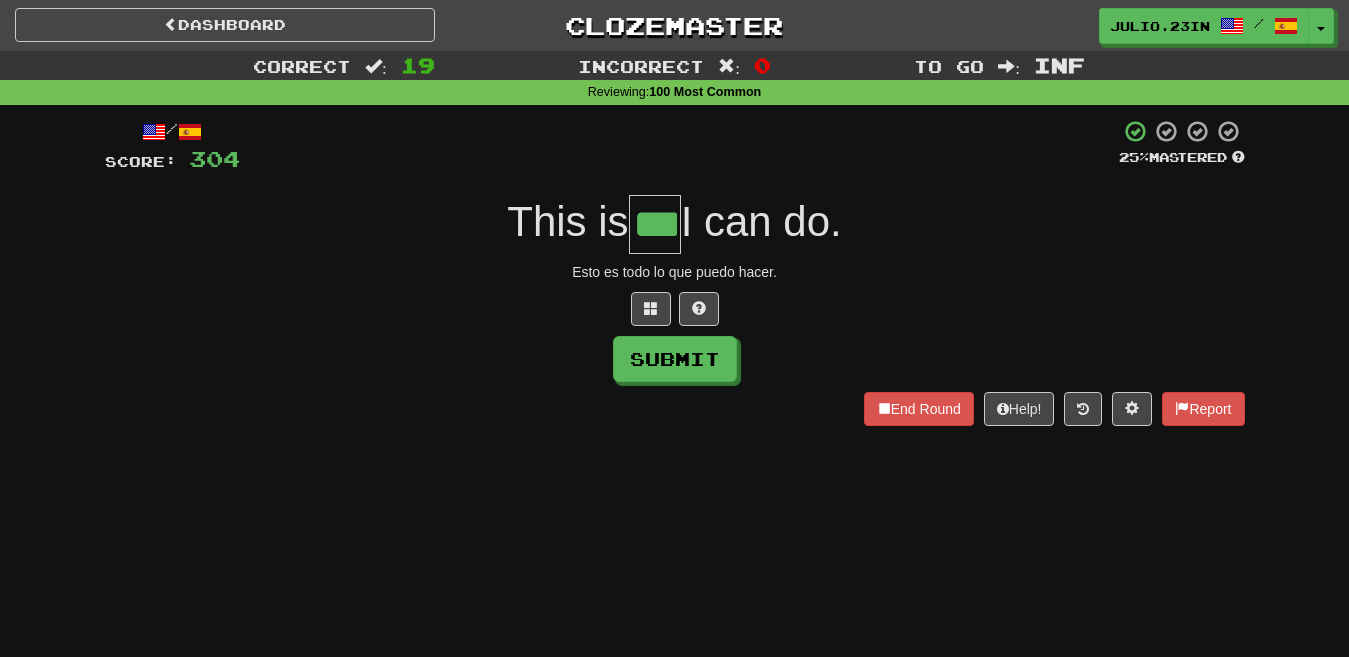 type on "***" 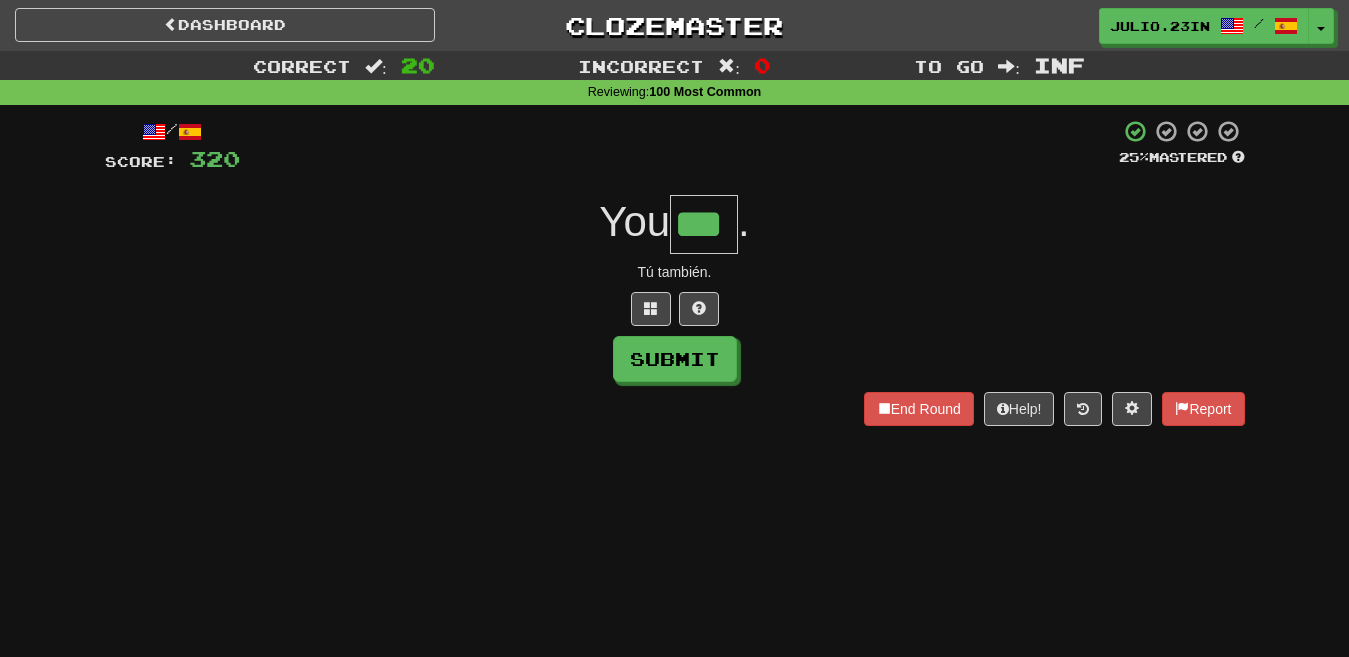type on "***" 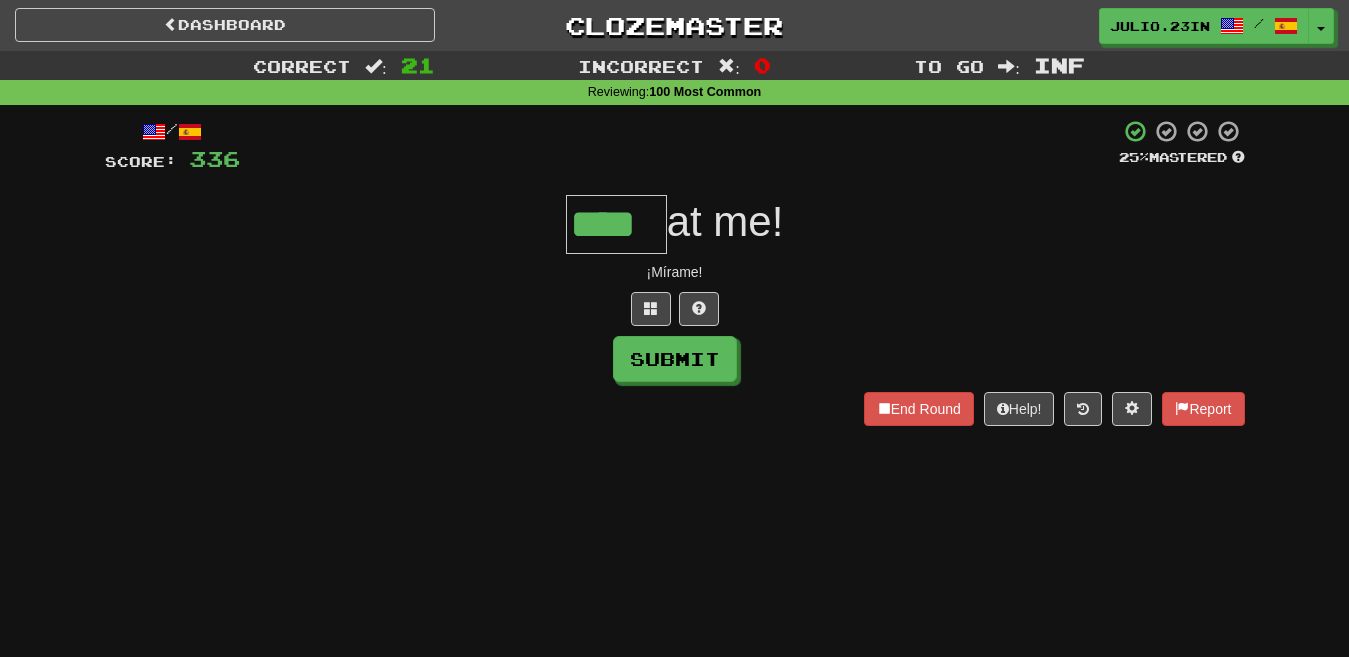 type on "****" 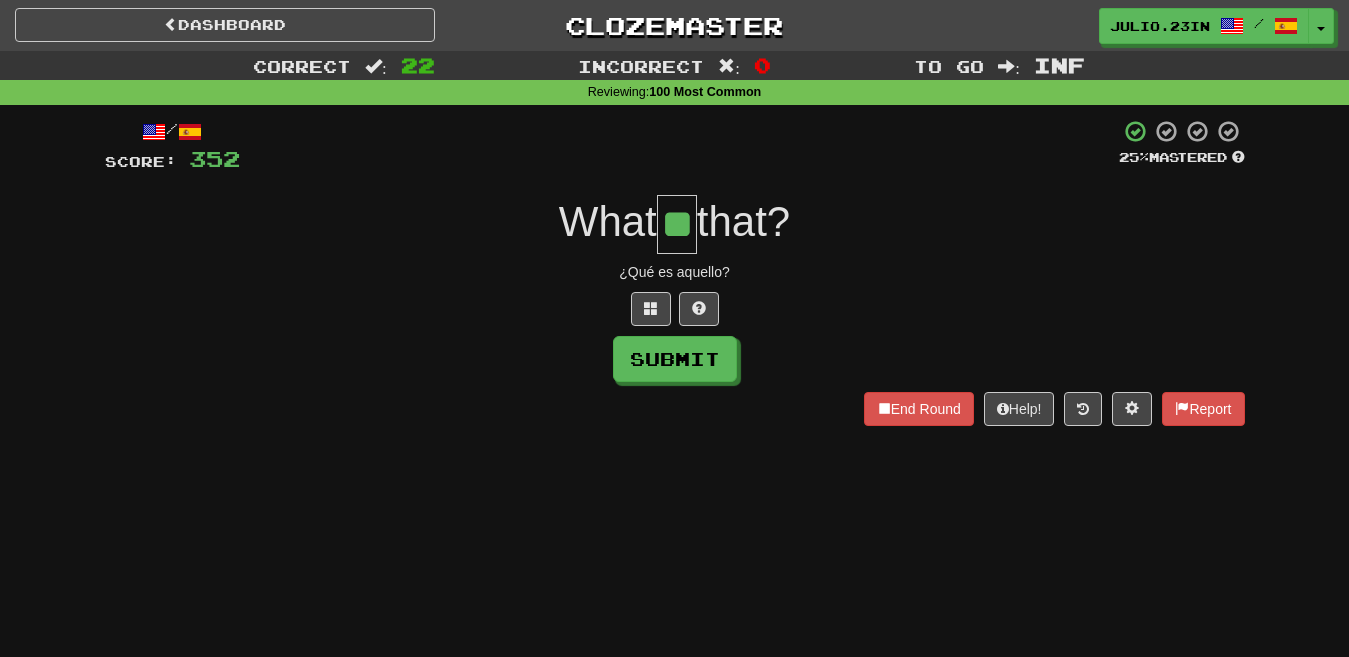 type on "**" 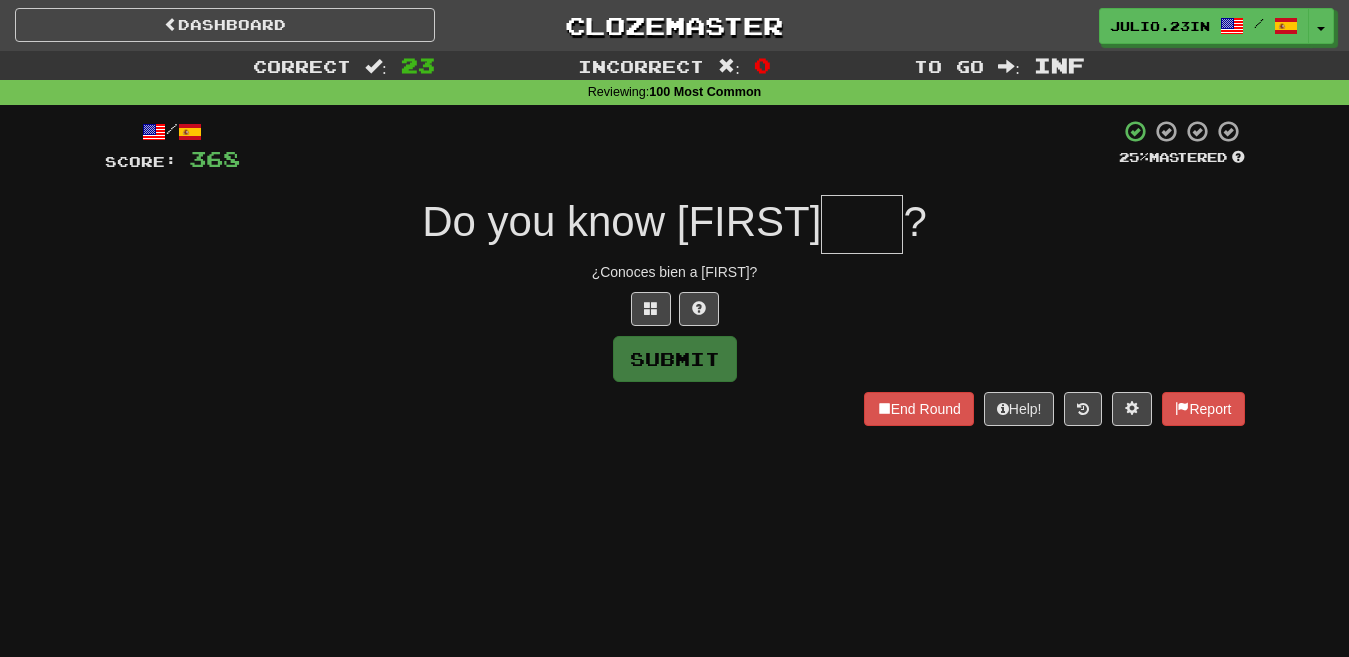 type on "*" 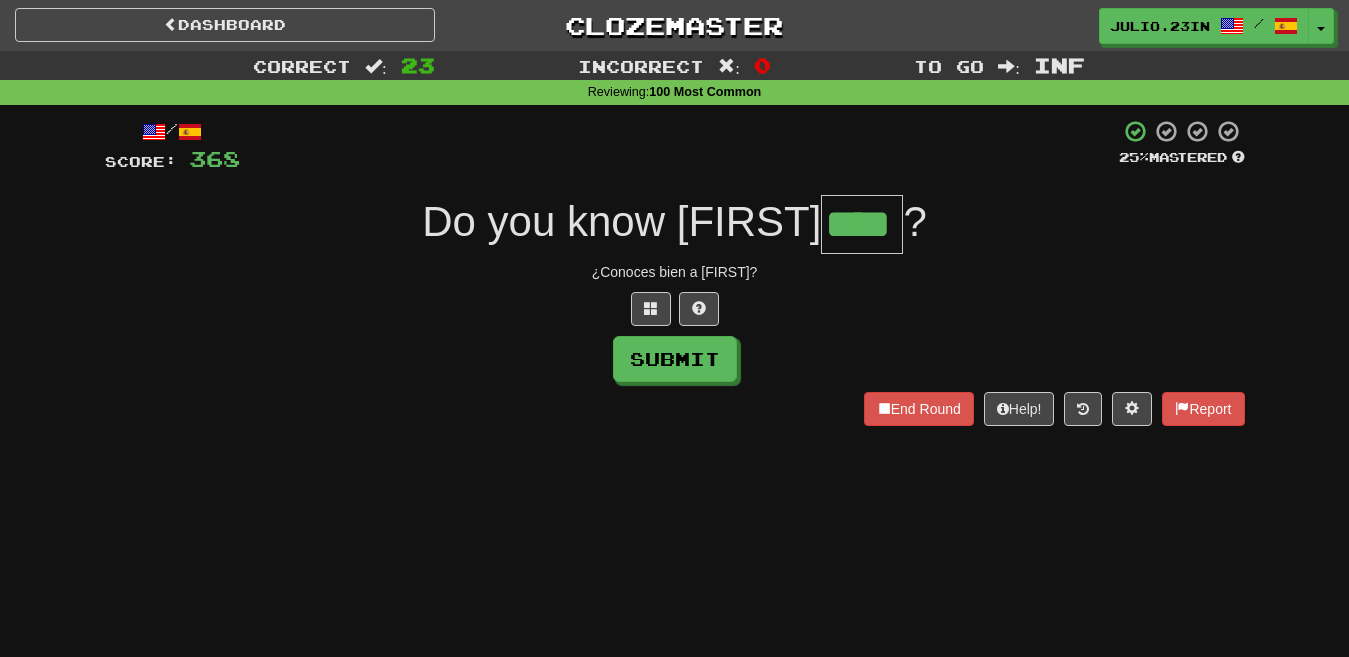 type on "****" 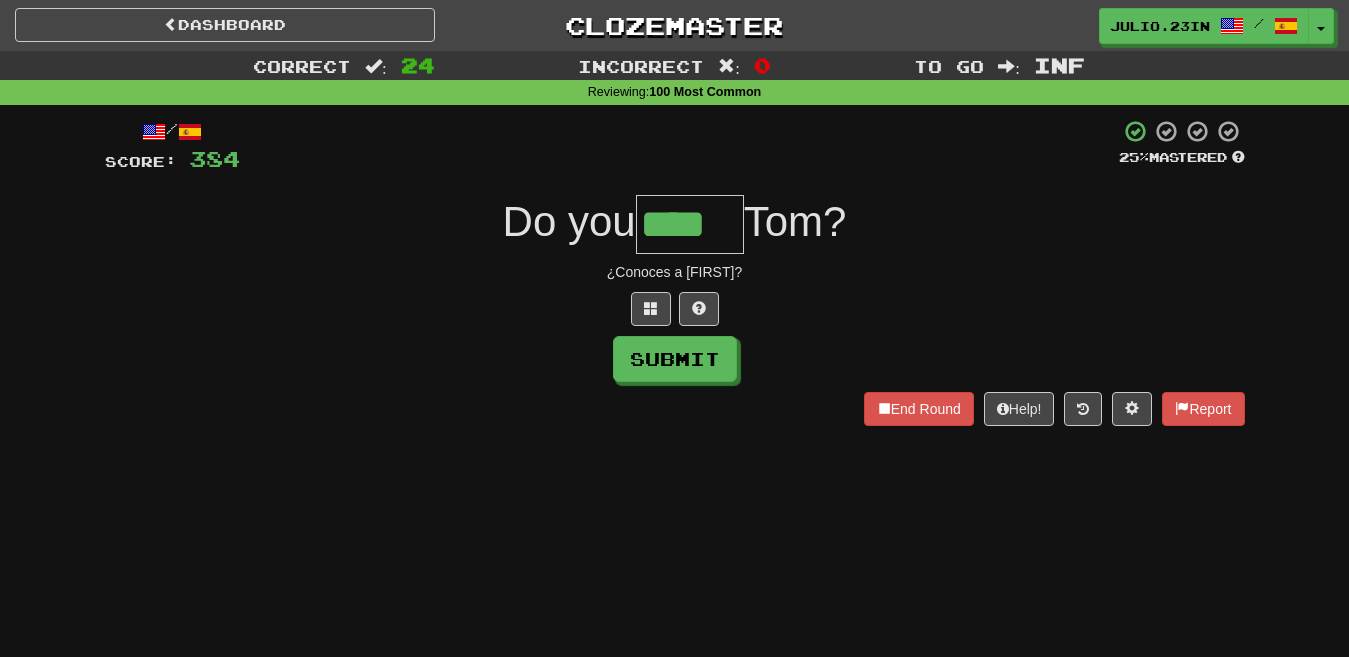 type on "****" 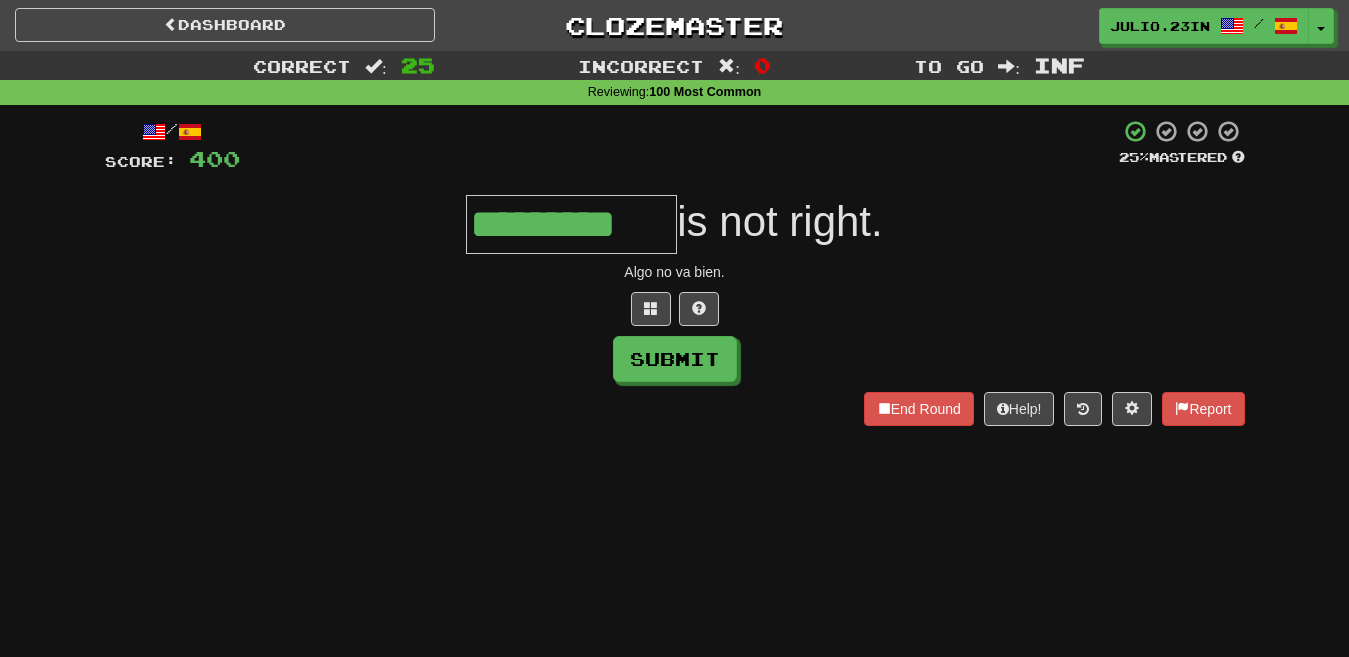 type on "*********" 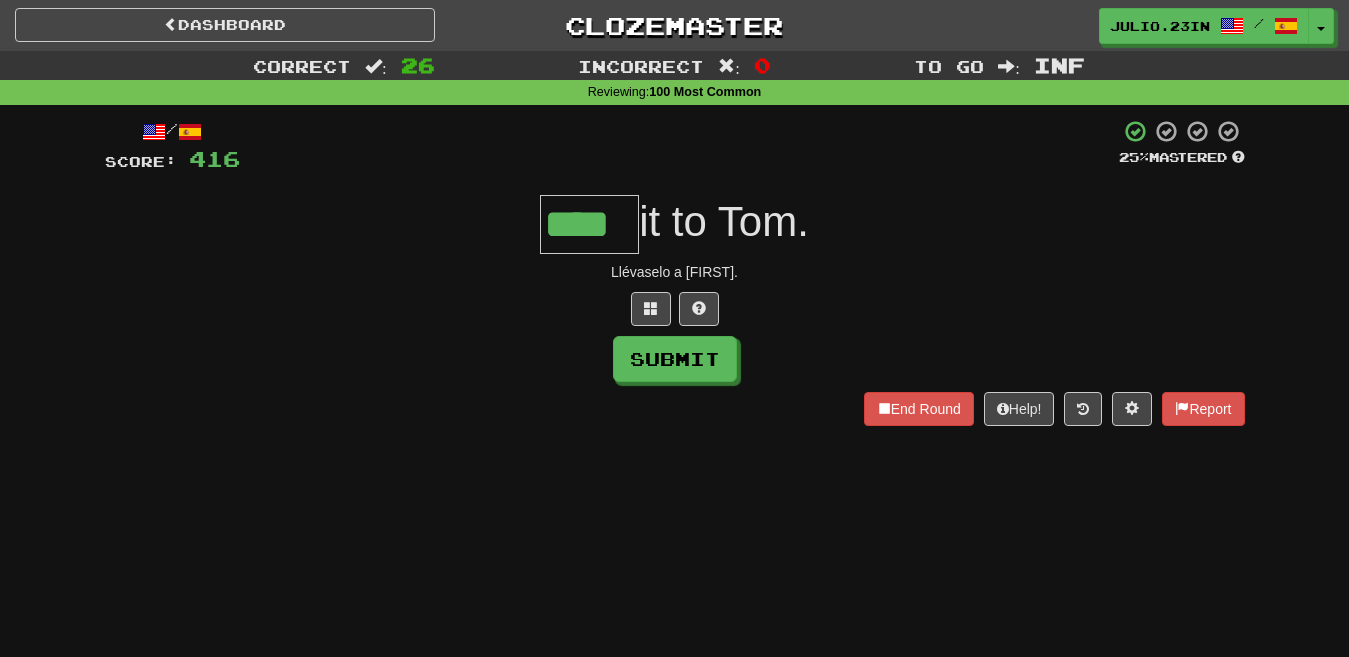 type on "****" 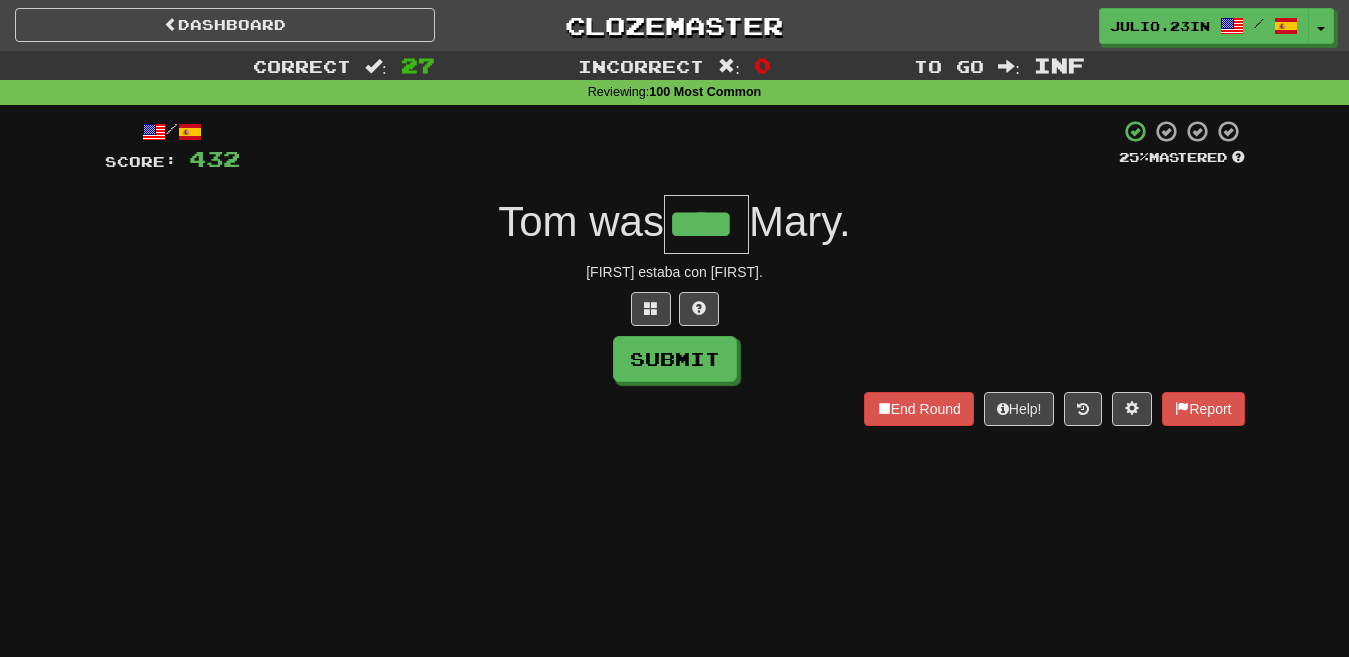 type on "****" 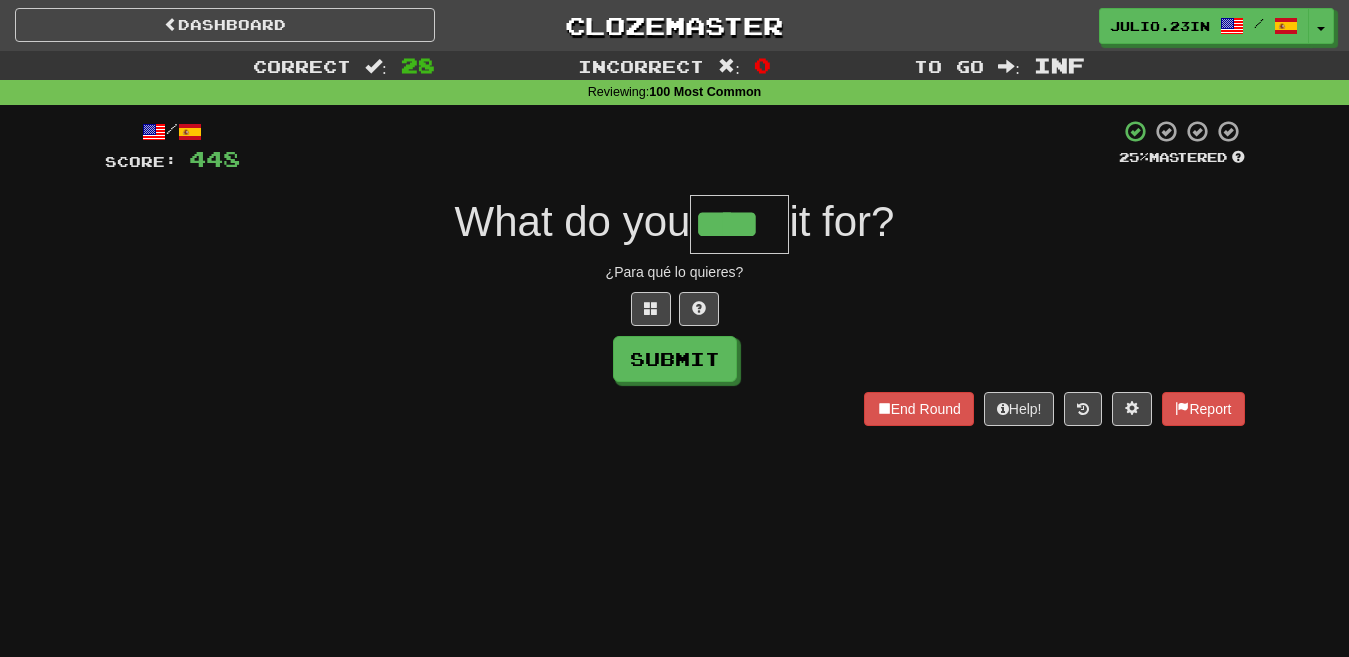 type on "****" 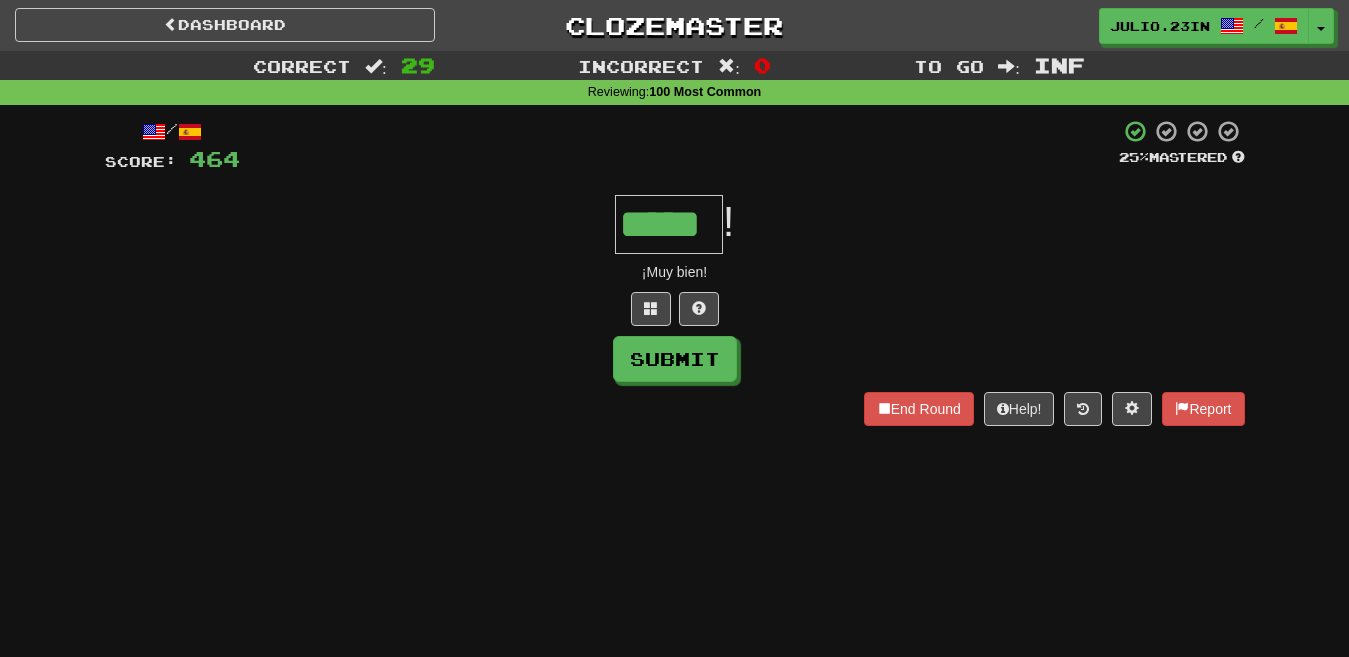 type on "*****" 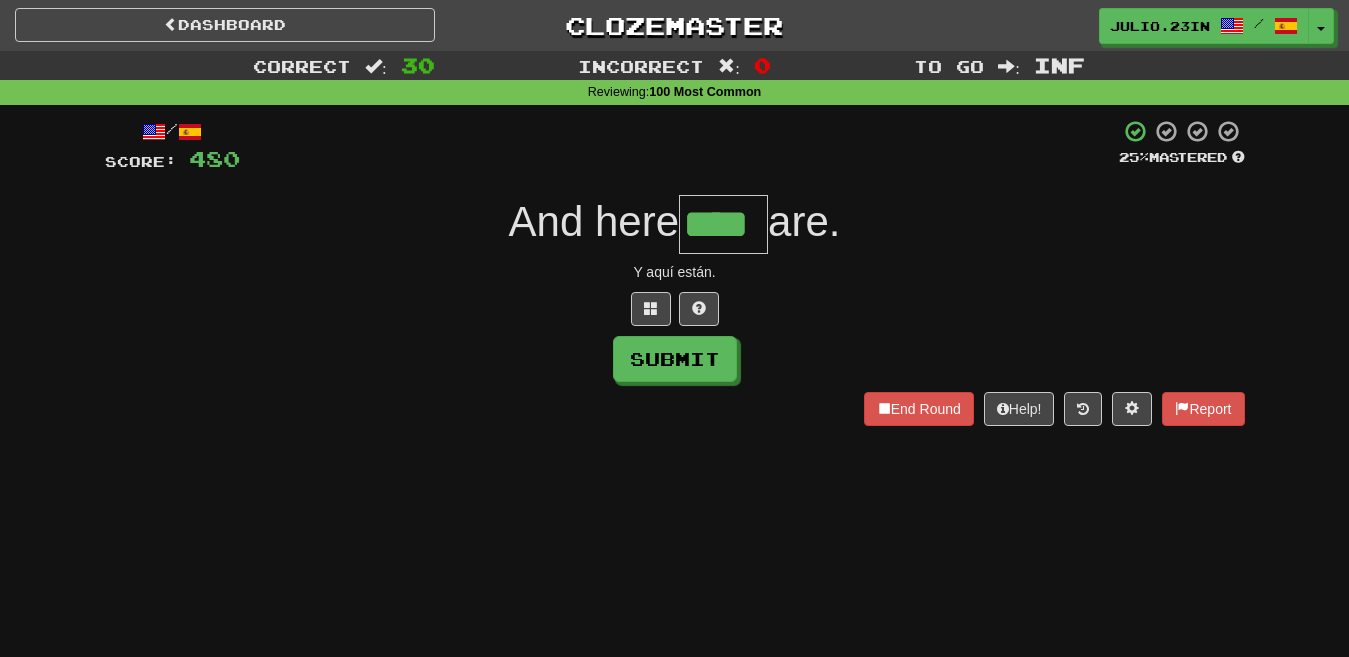 type on "****" 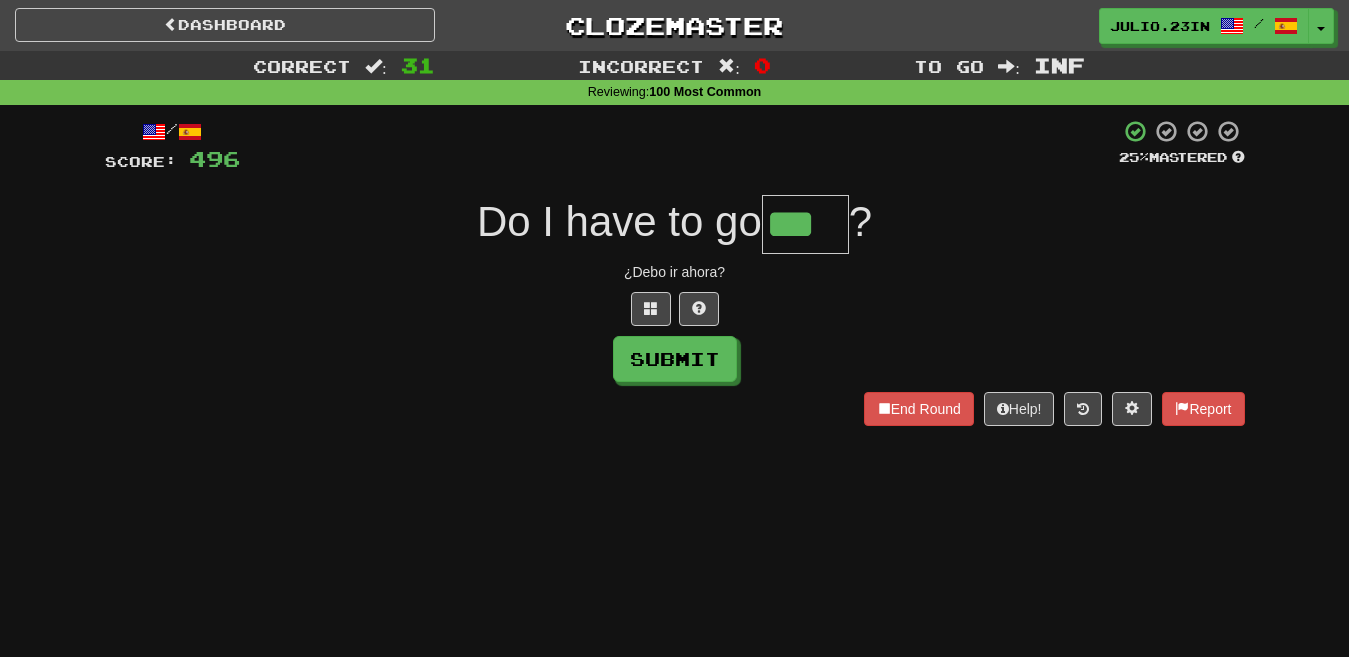 type on "***" 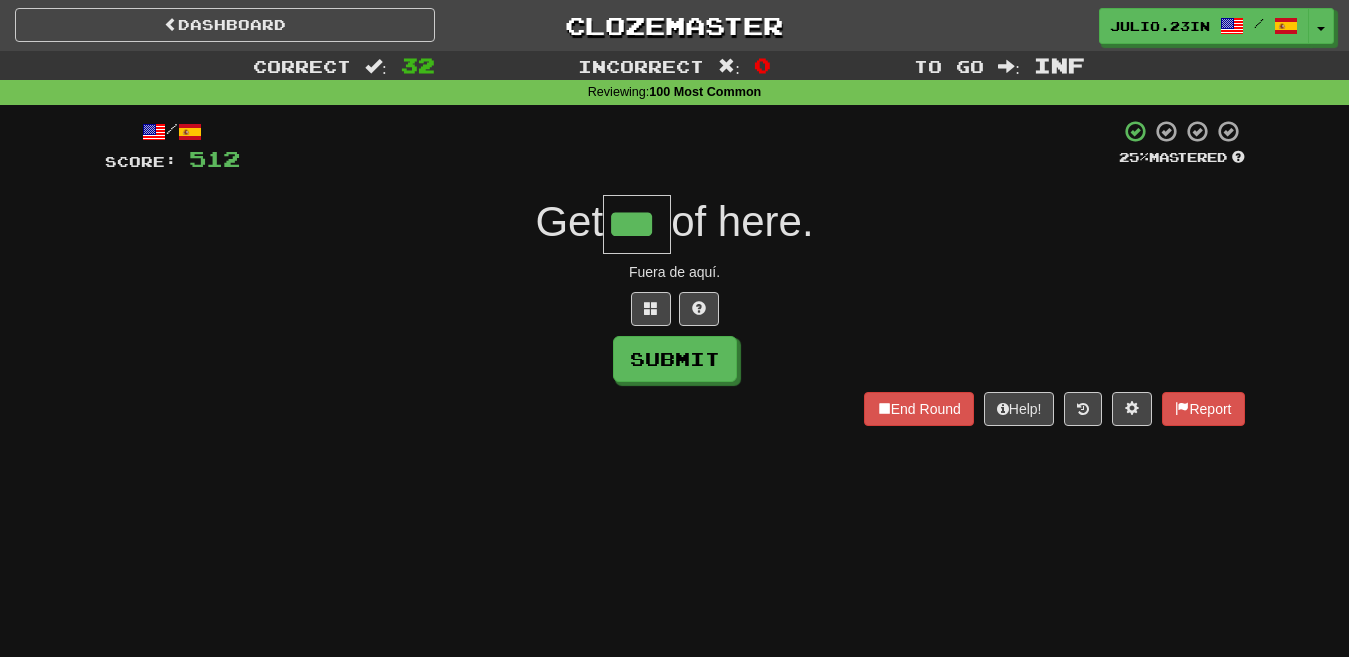 type on "***" 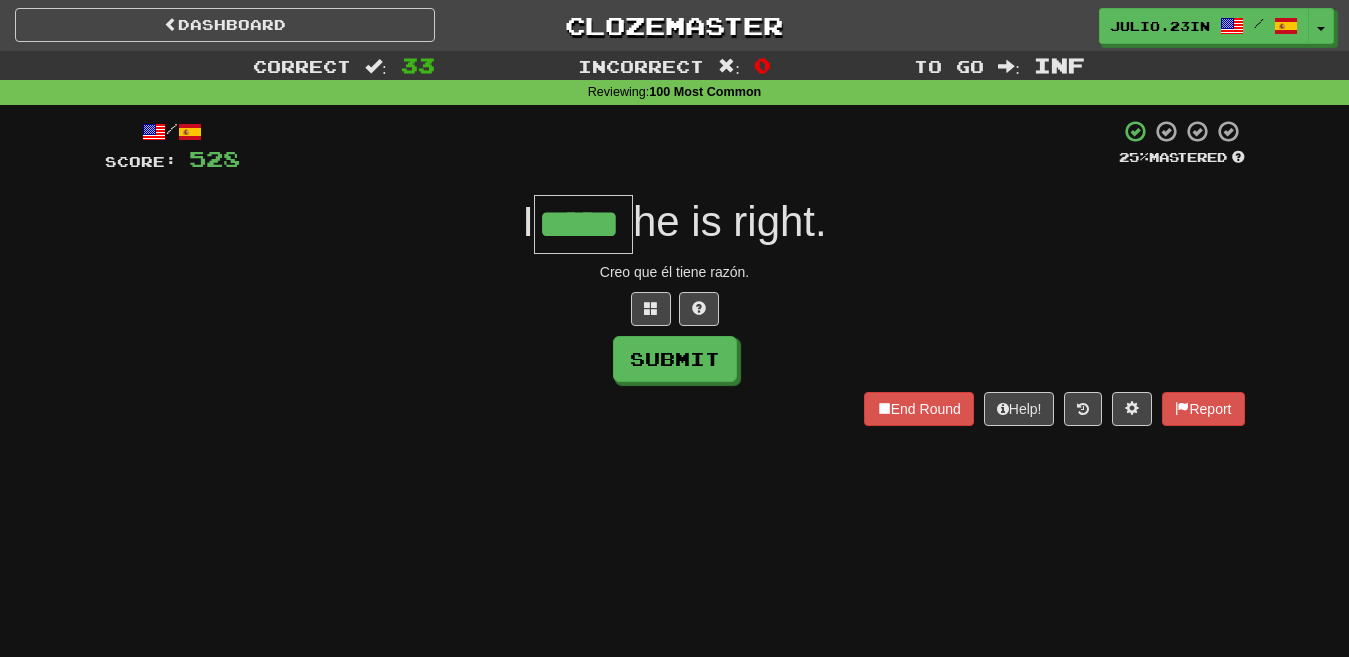 type on "*****" 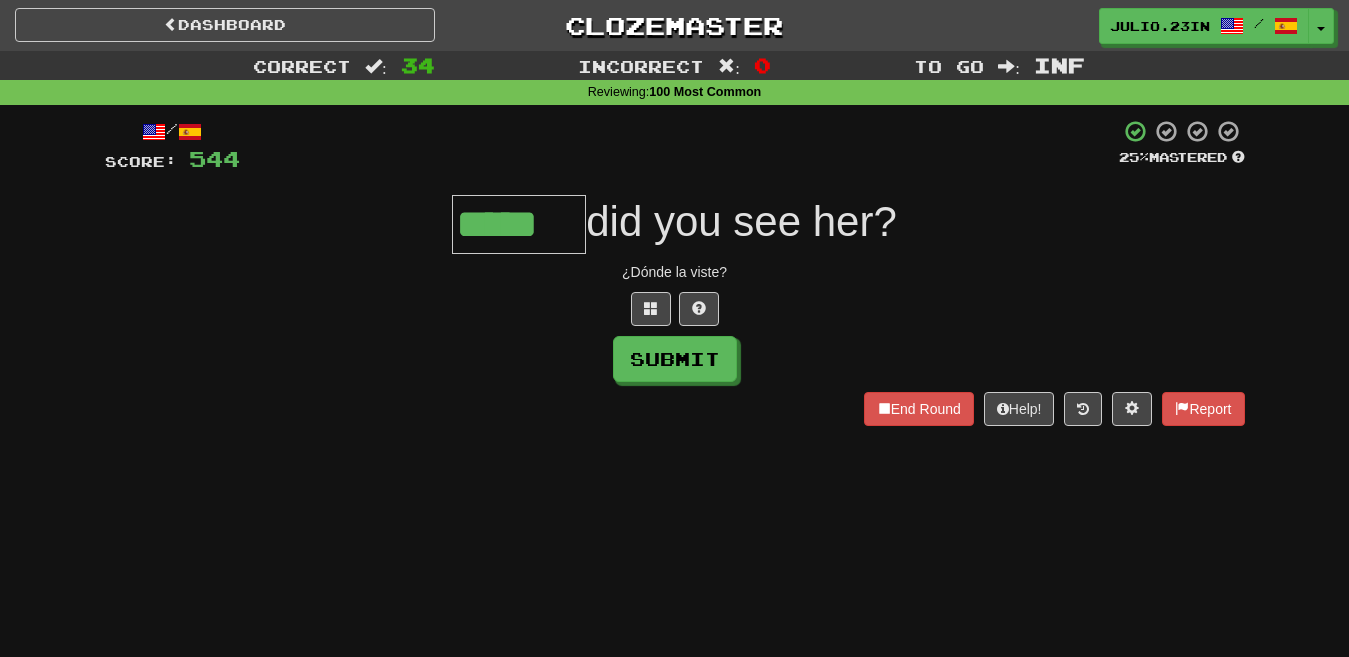 type on "*****" 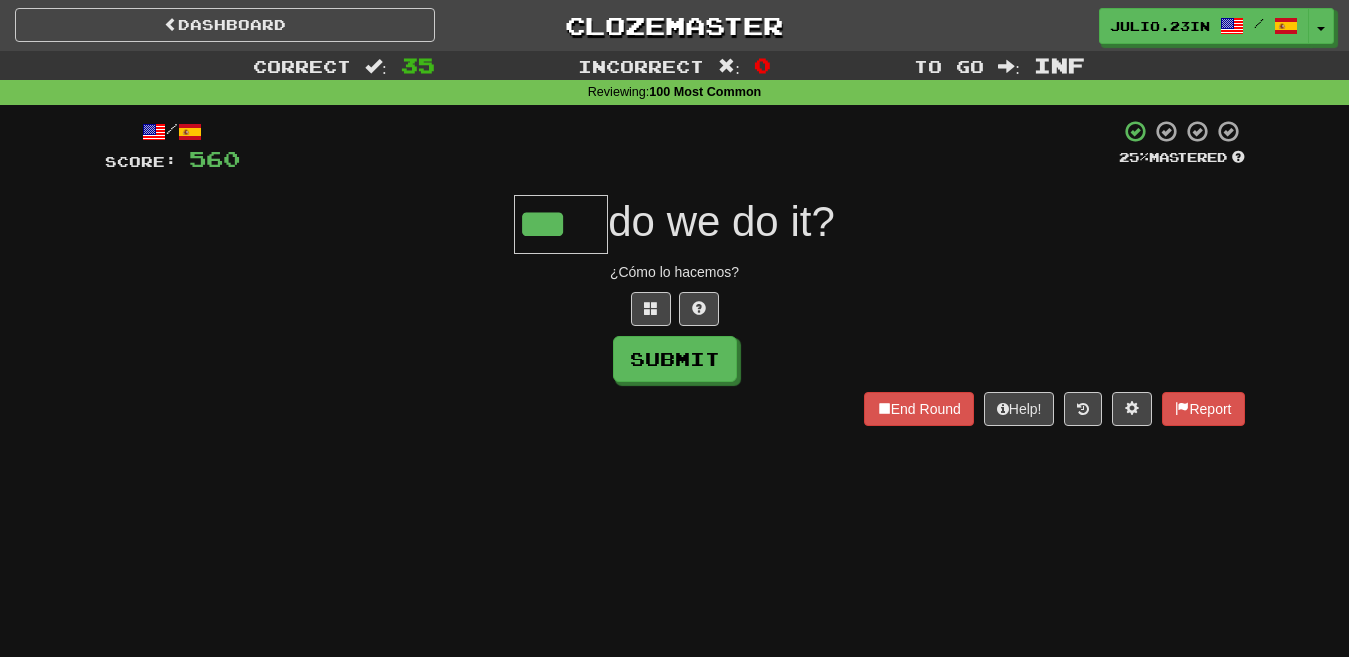 type on "***" 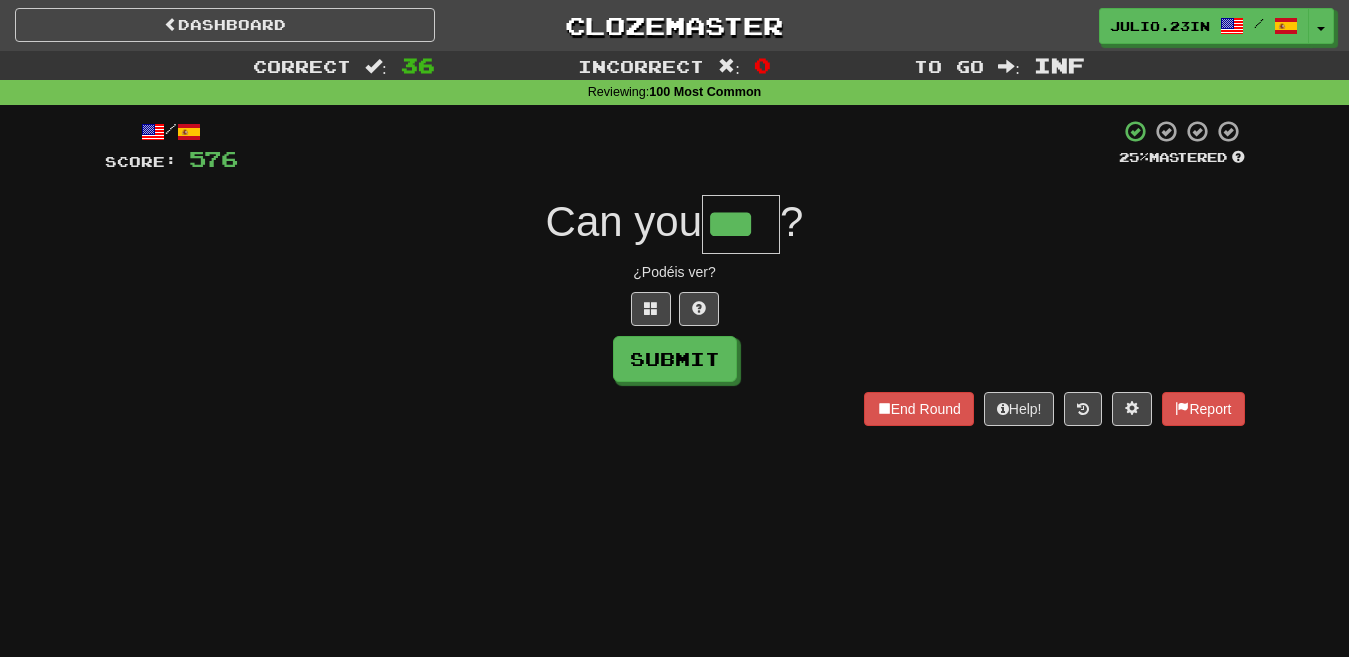 type on "***" 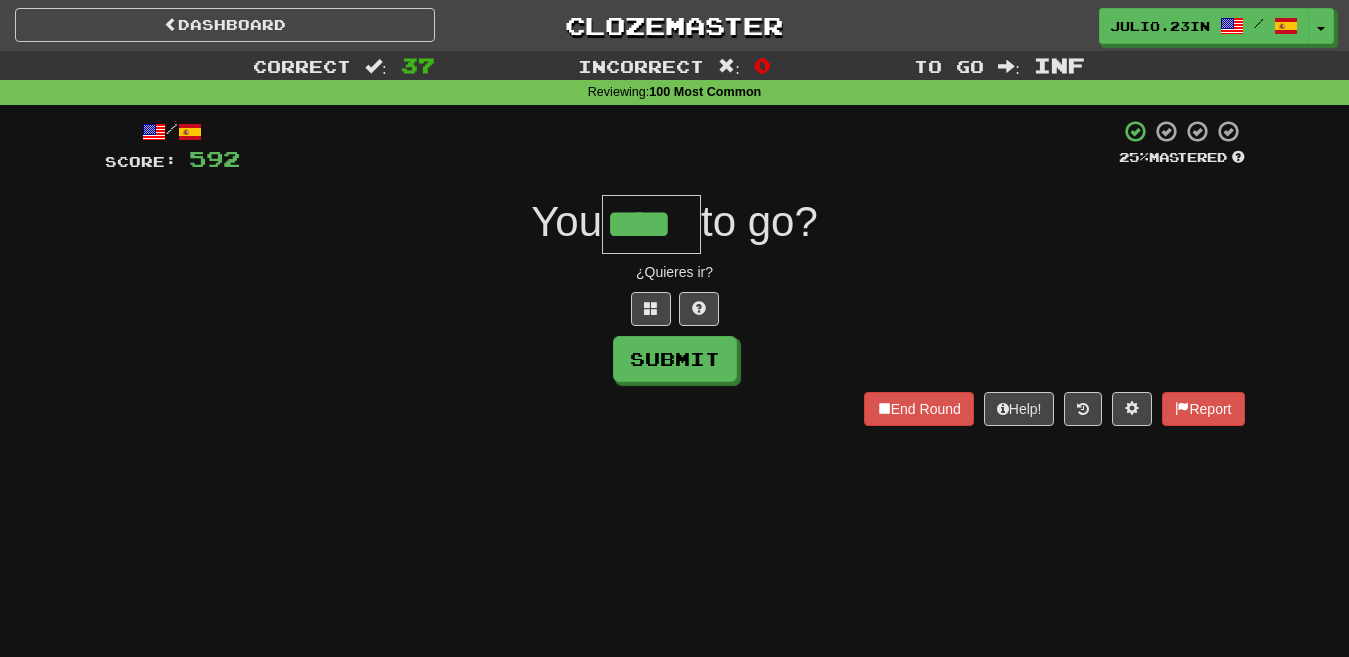 type on "****" 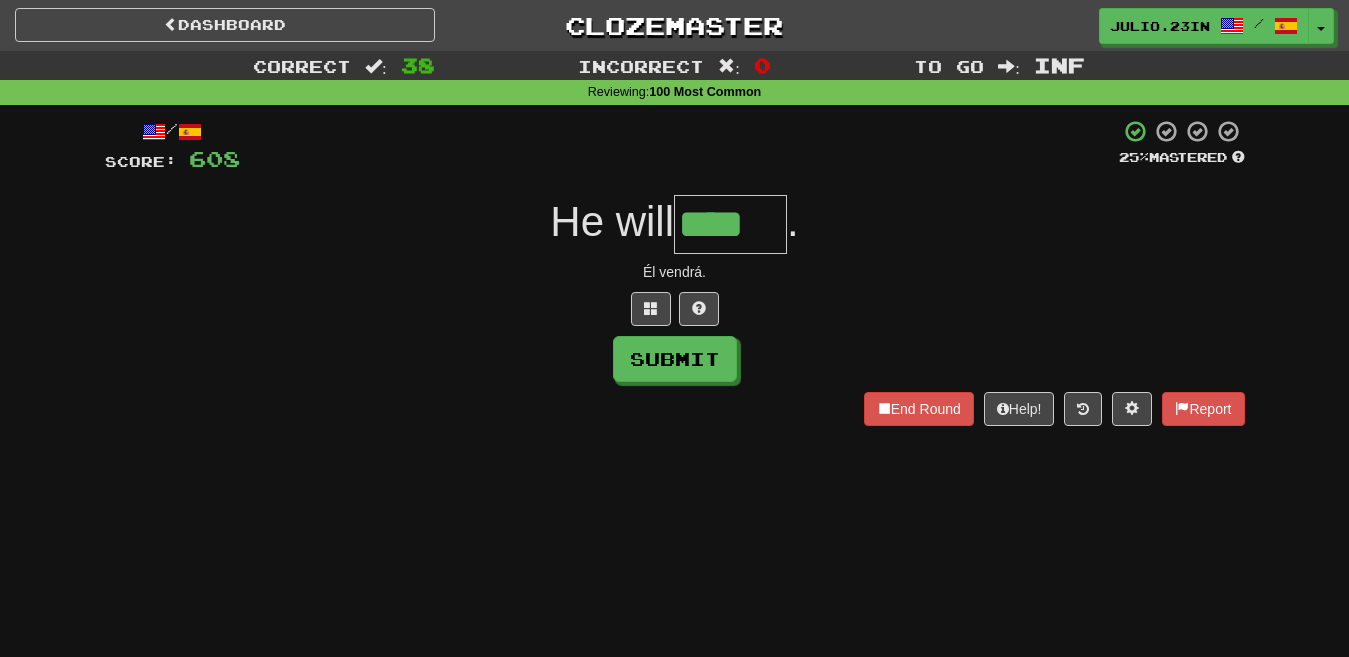 type on "****" 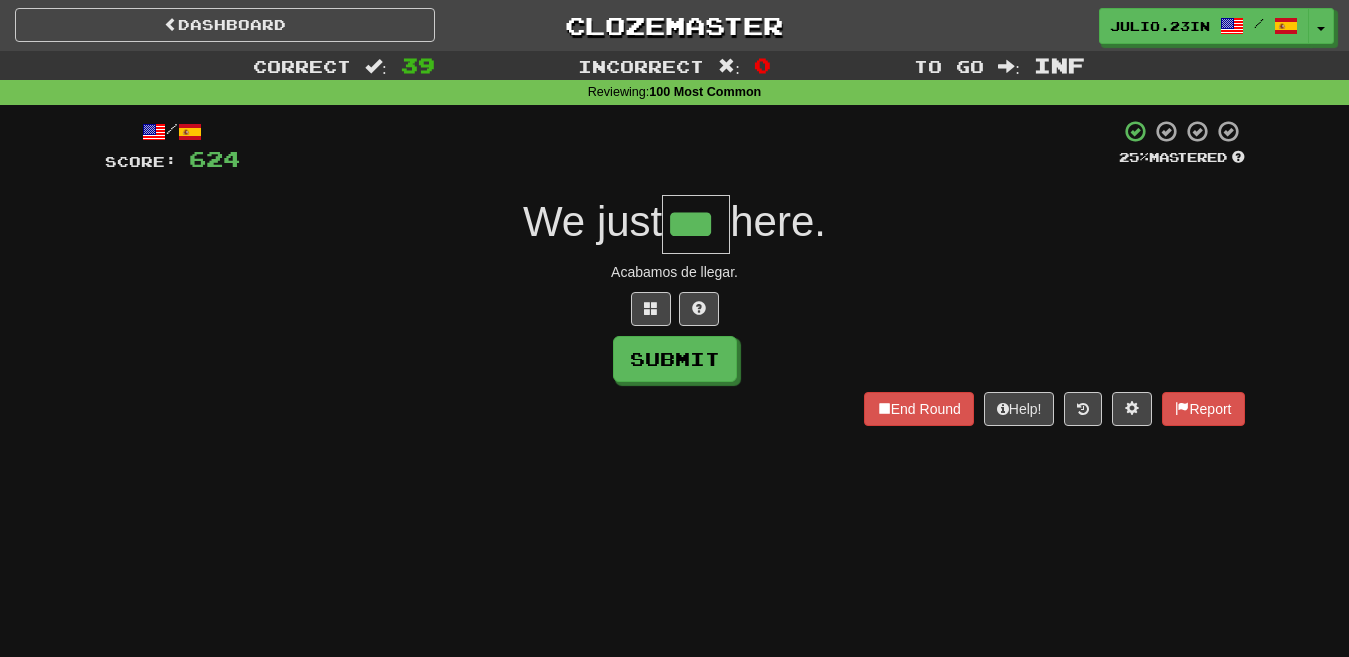 type on "***" 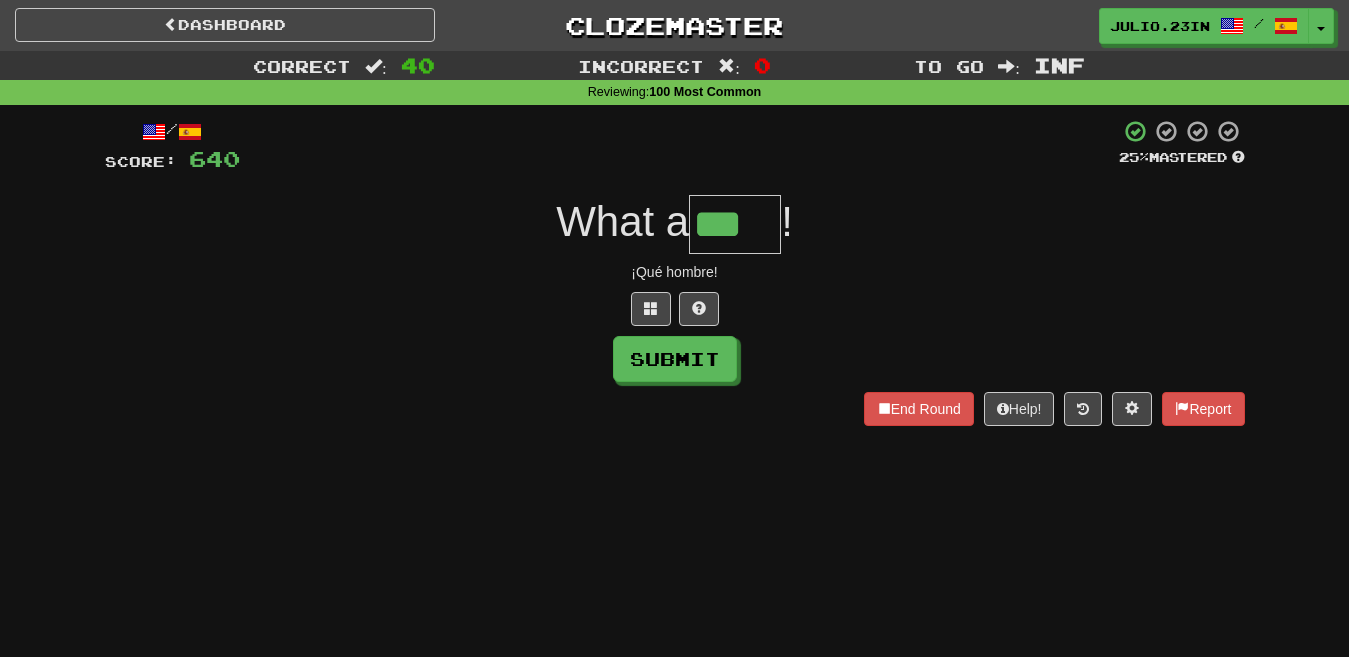 type on "***" 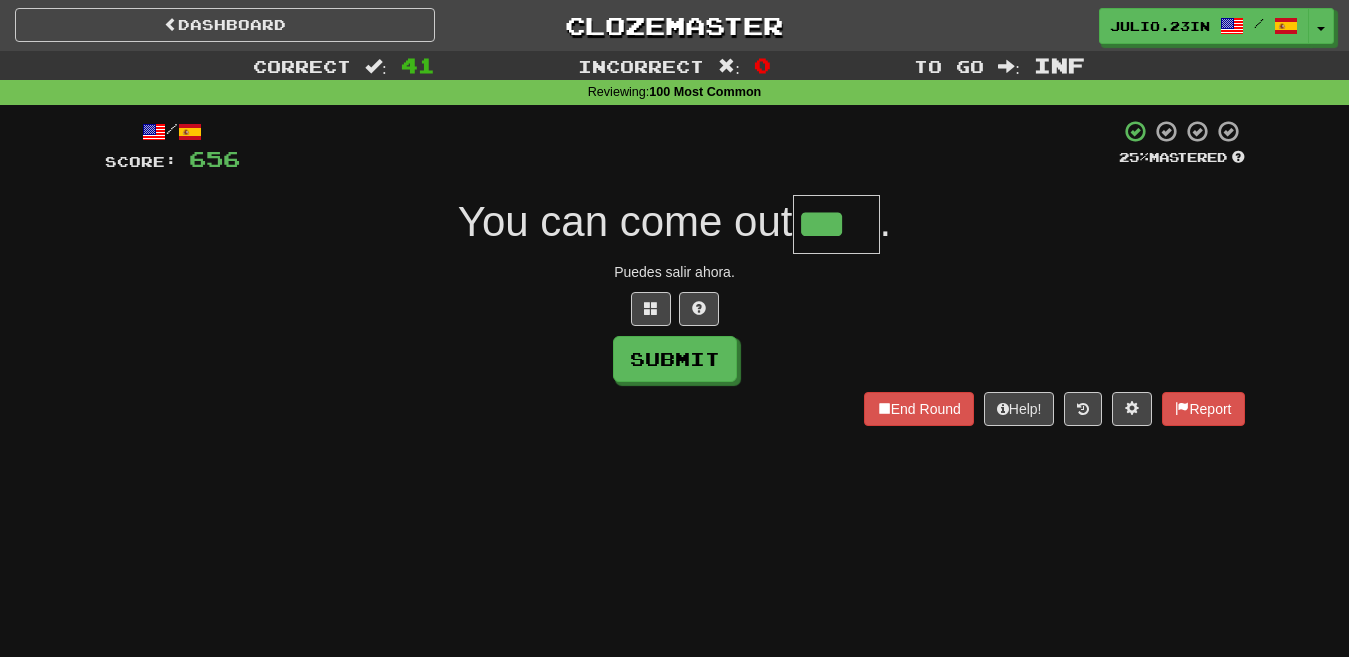 type on "***" 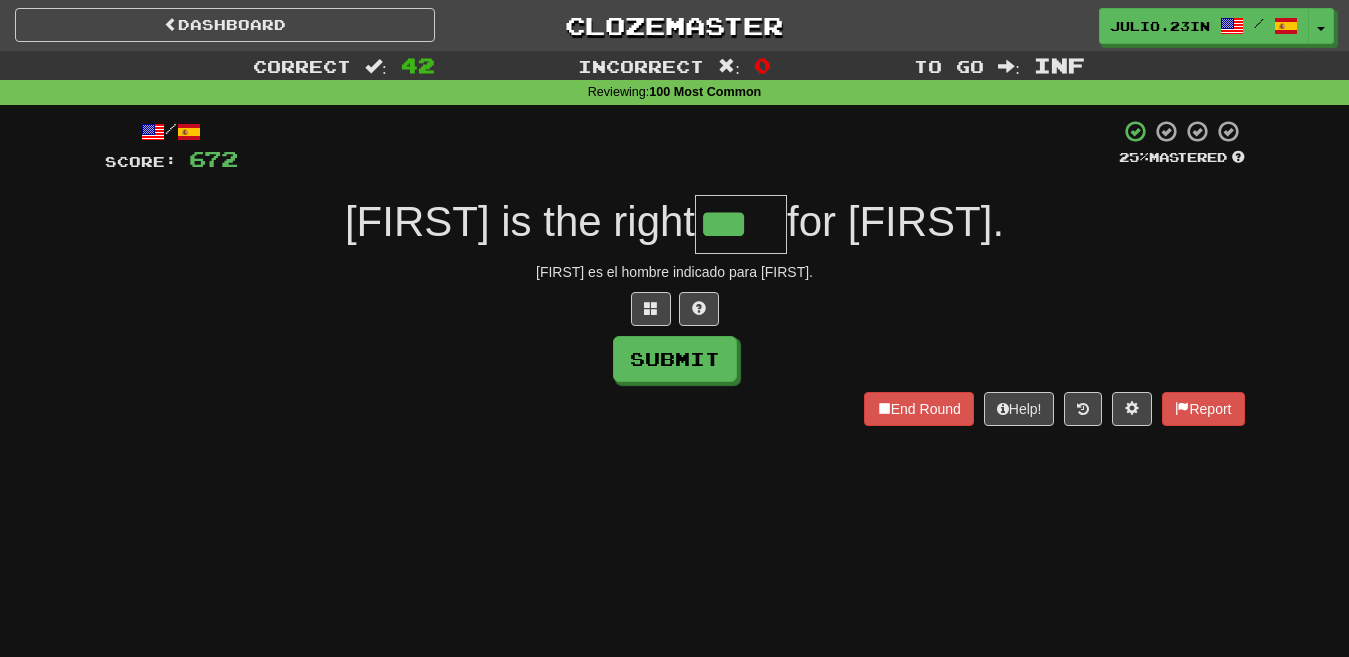 type on "***" 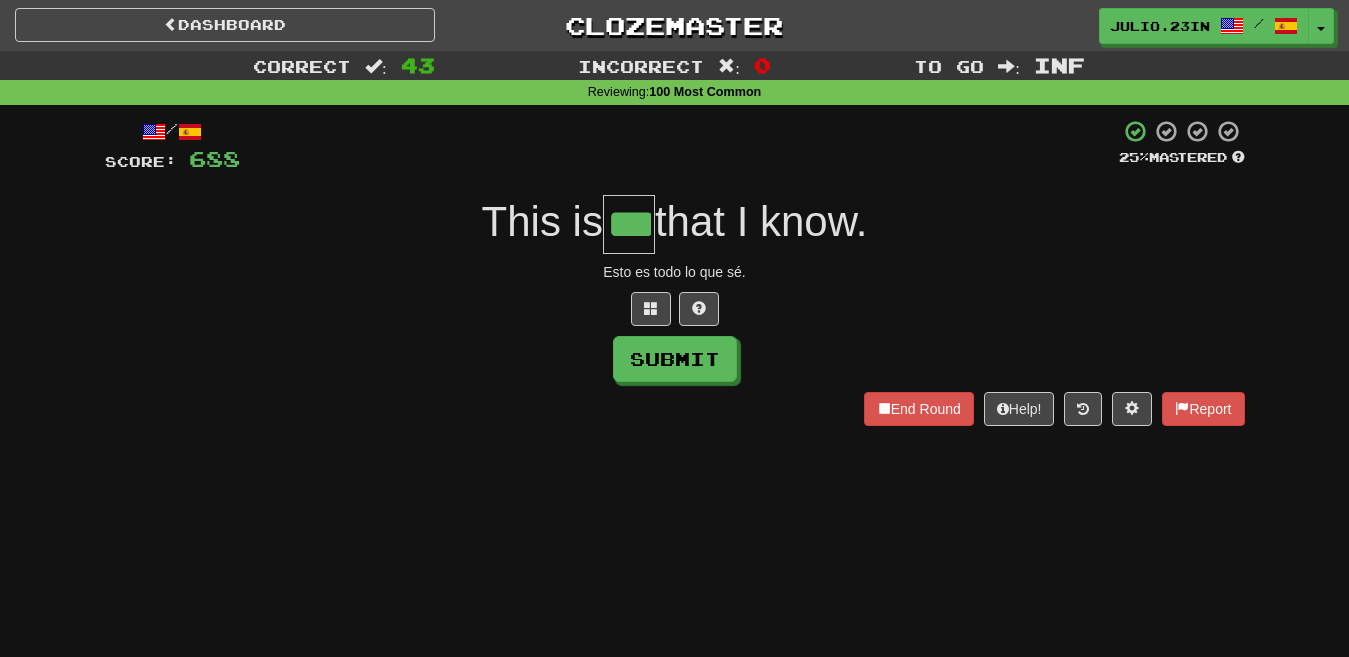type on "***" 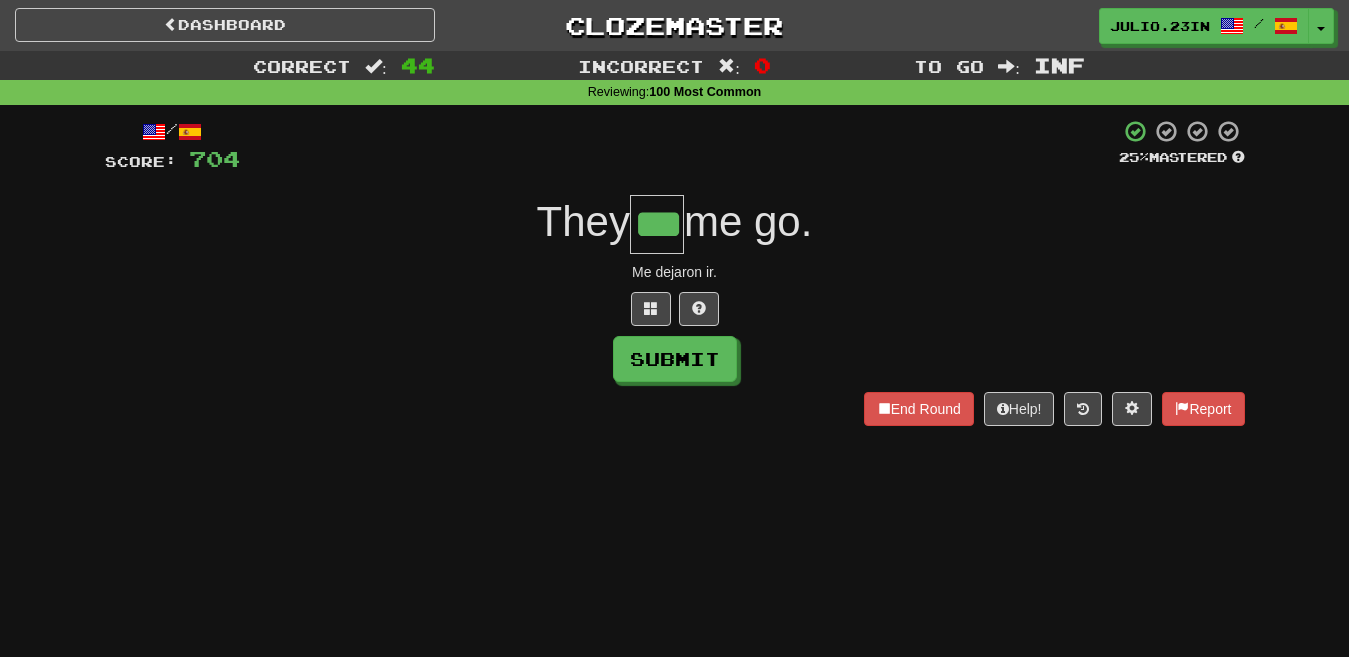 type on "***" 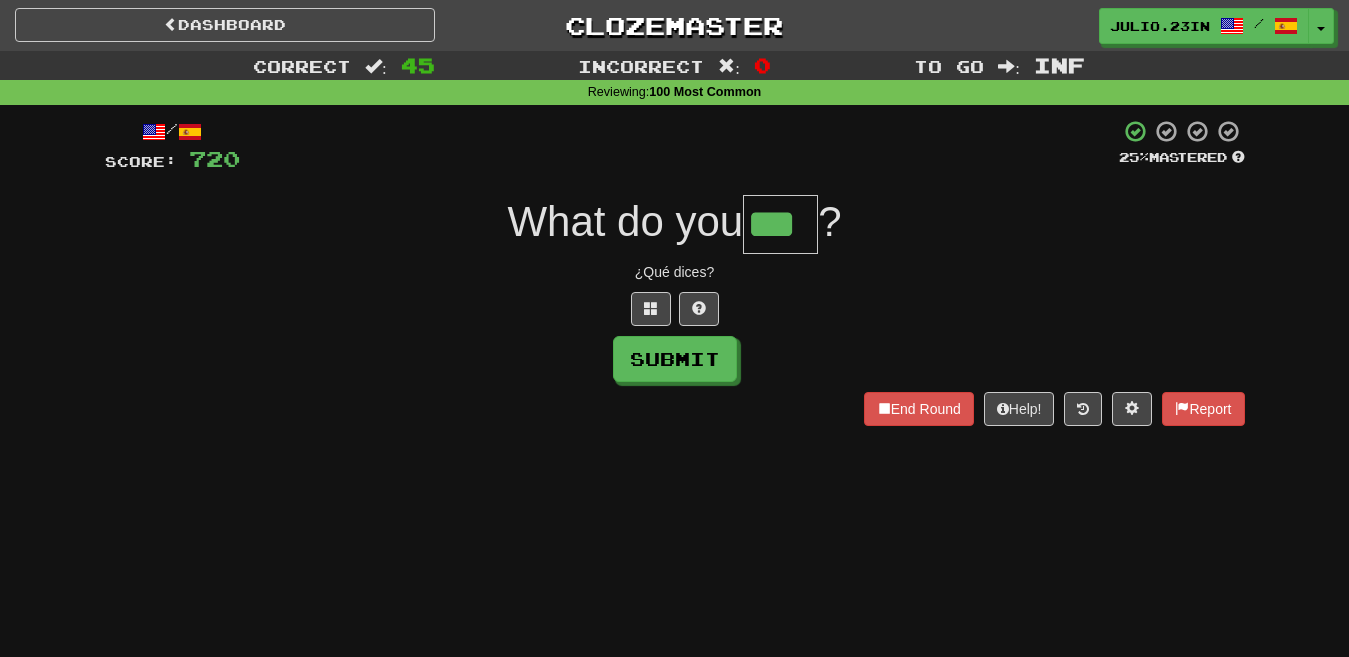 type on "***" 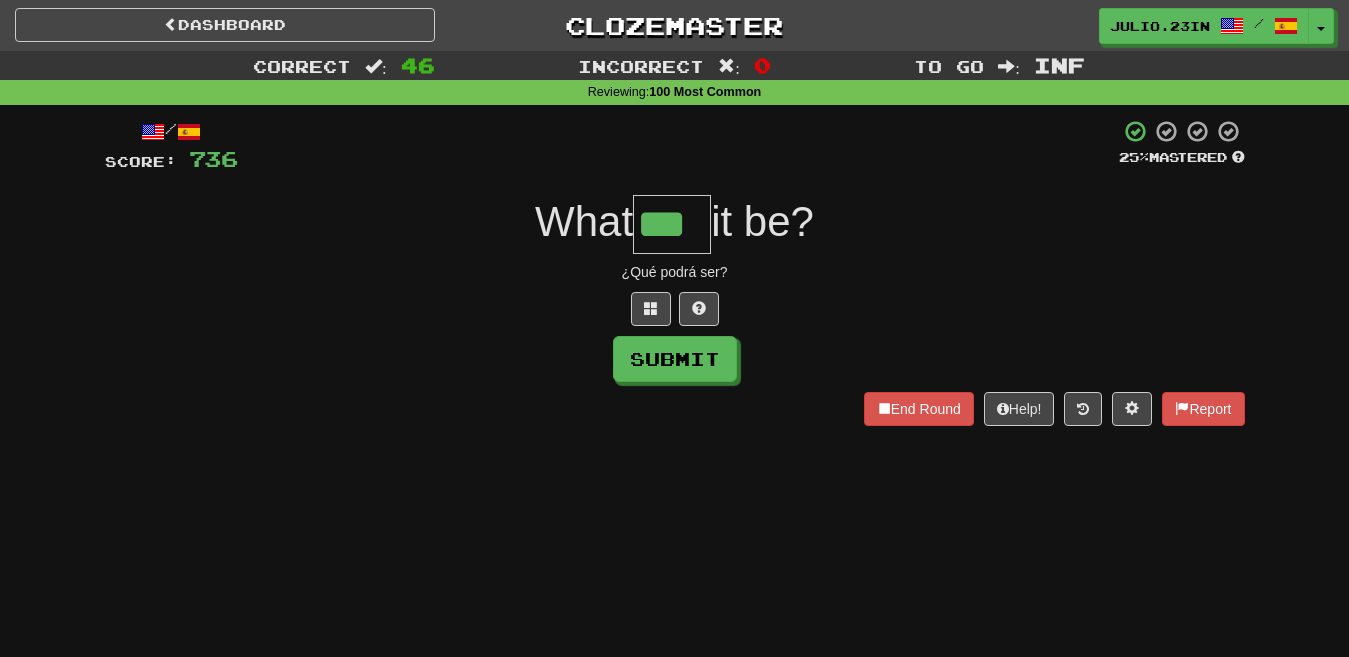 type on "***" 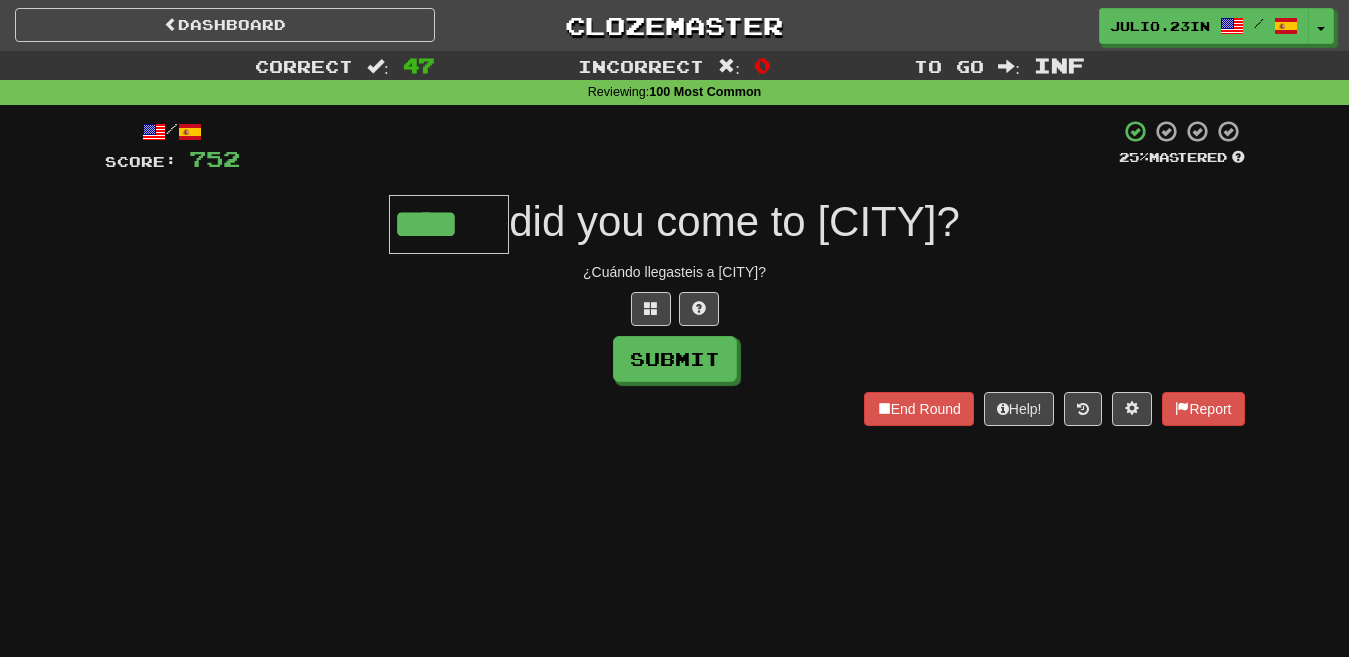 type on "****" 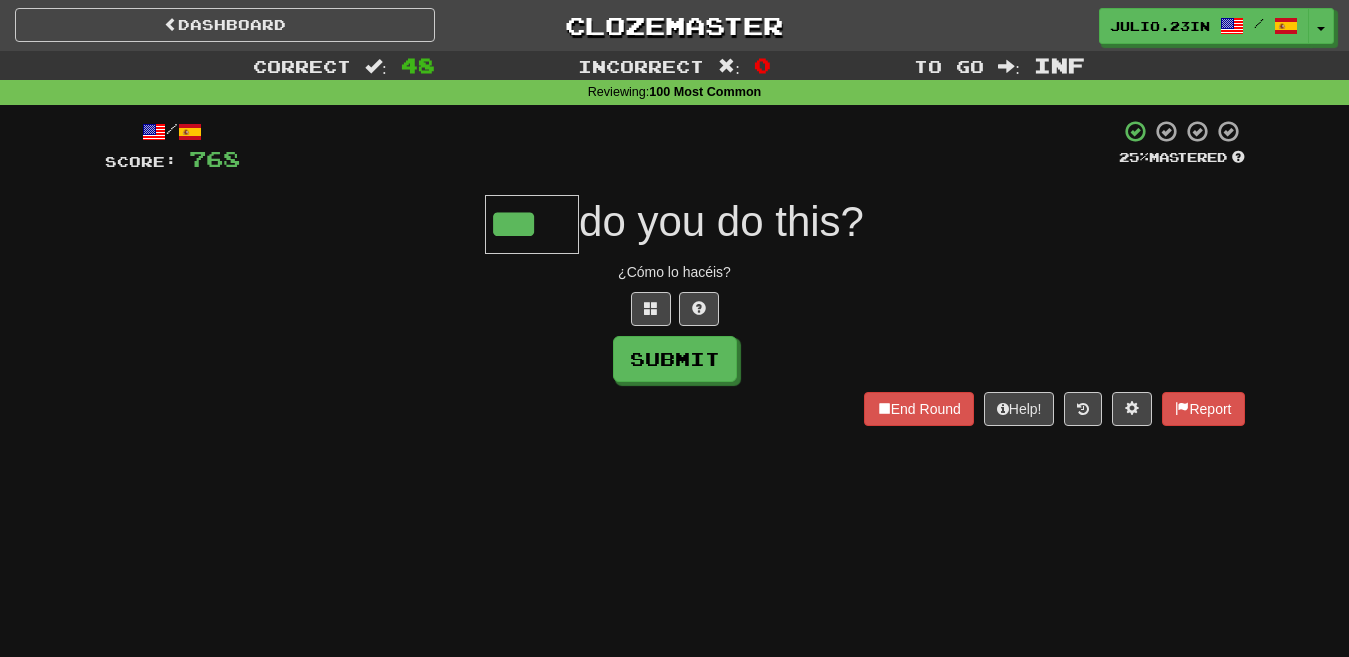 type on "***" 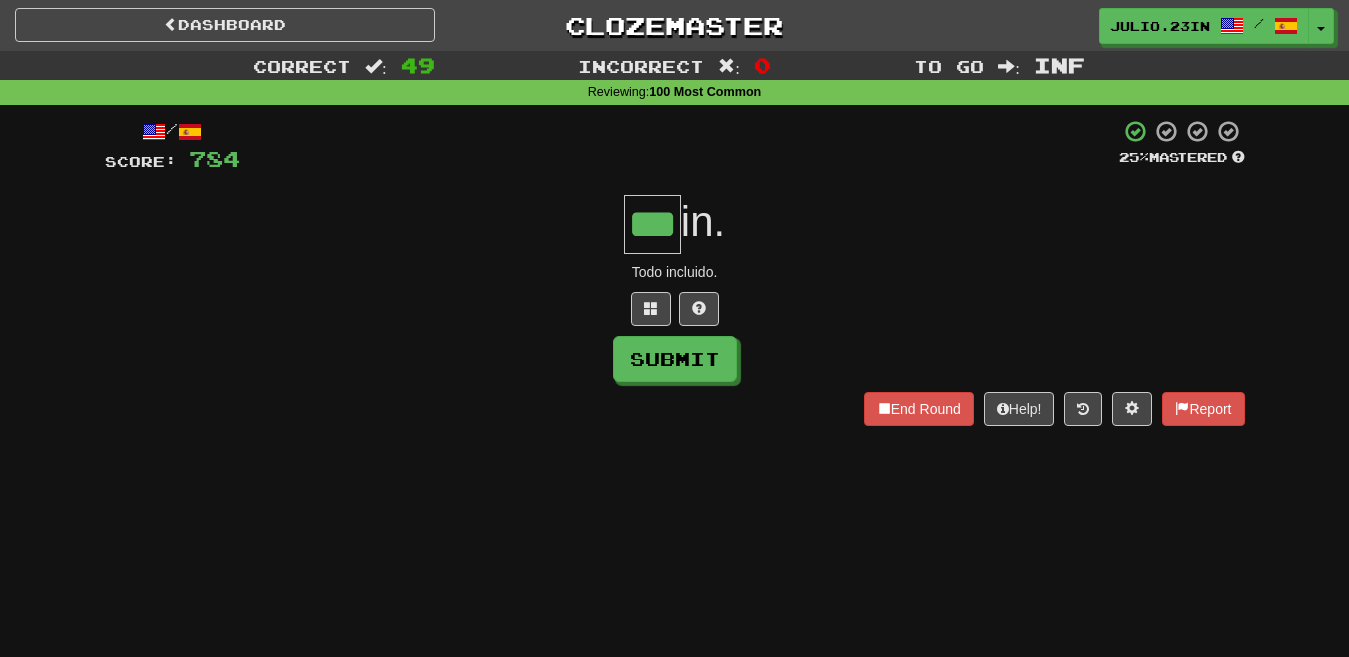 type on "***" 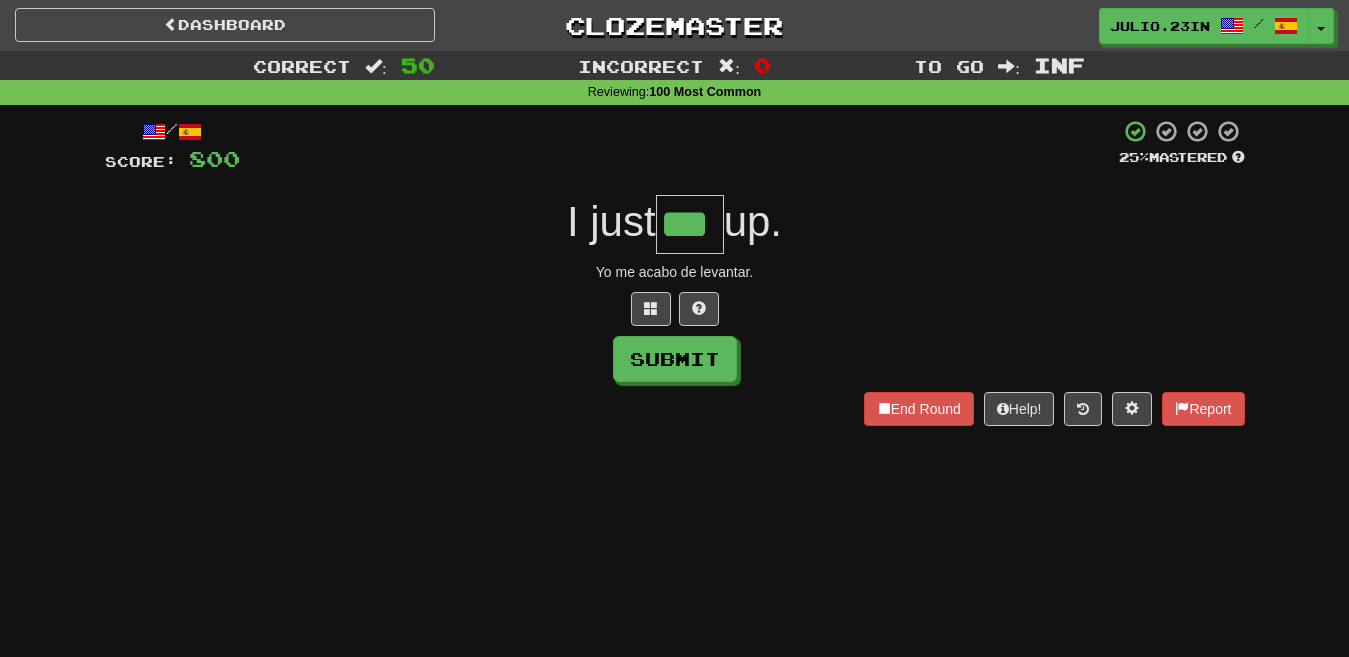 type on "***" 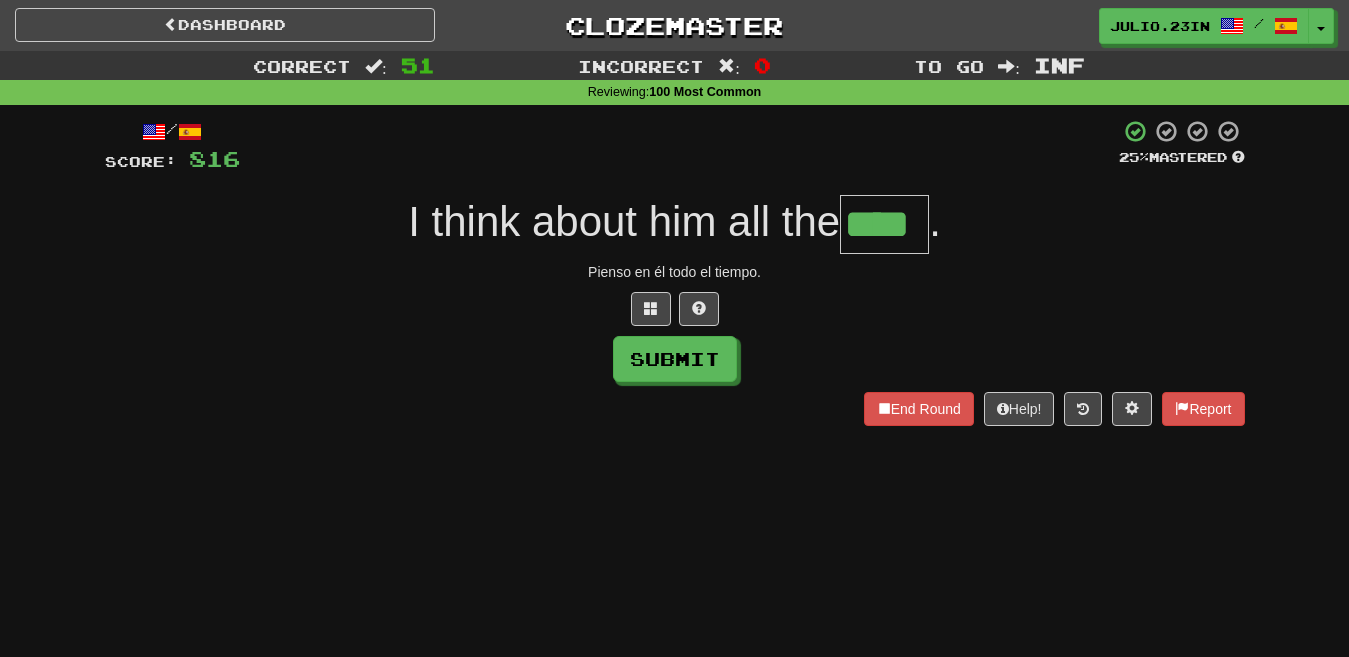 type on "****" 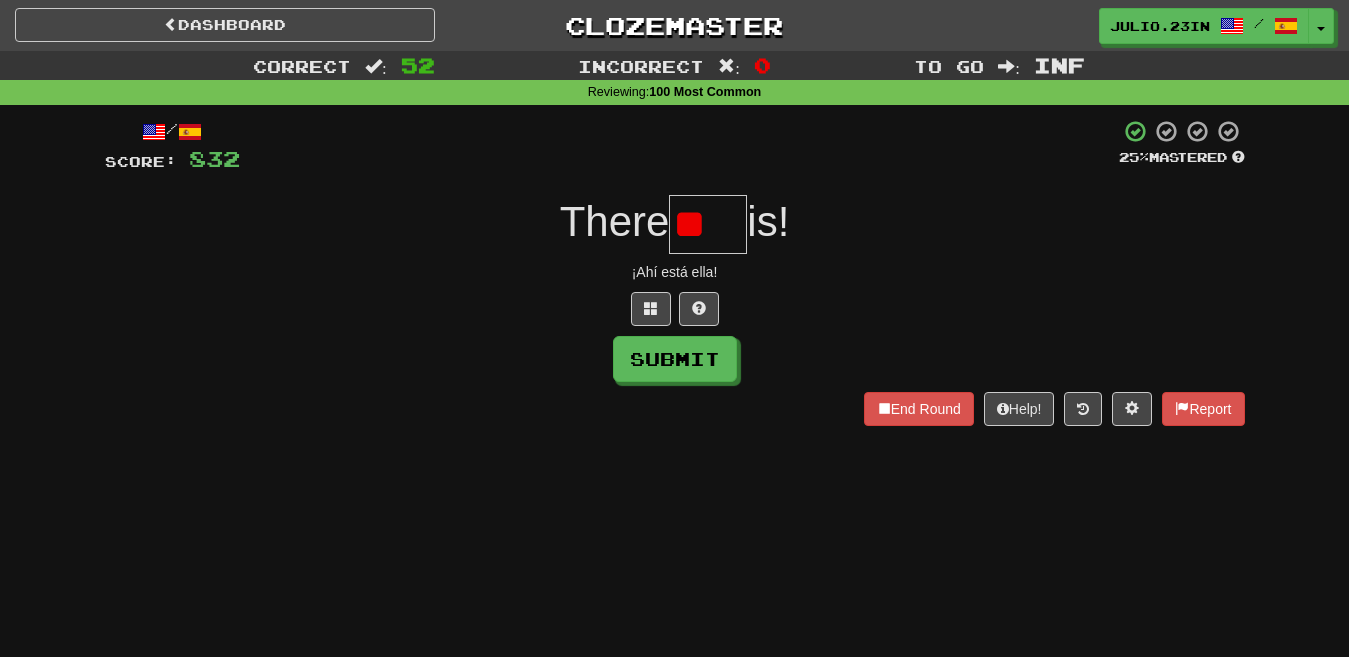 type on "*" 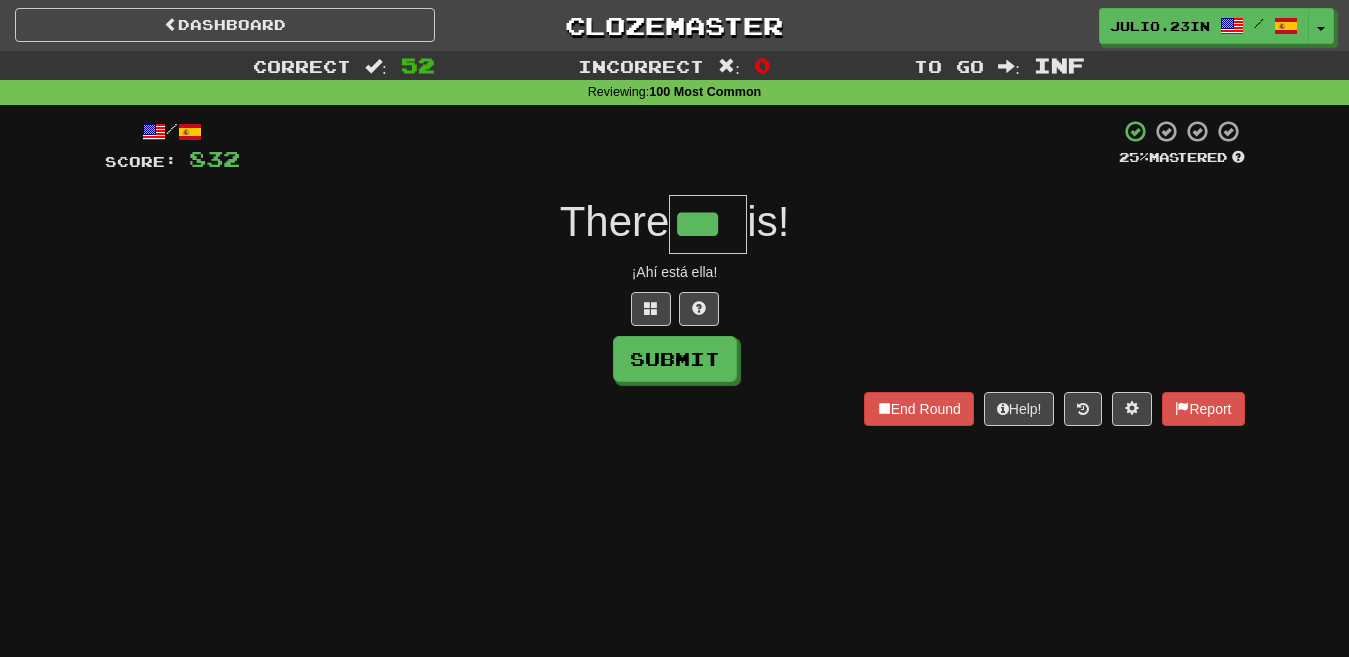 type on "***" 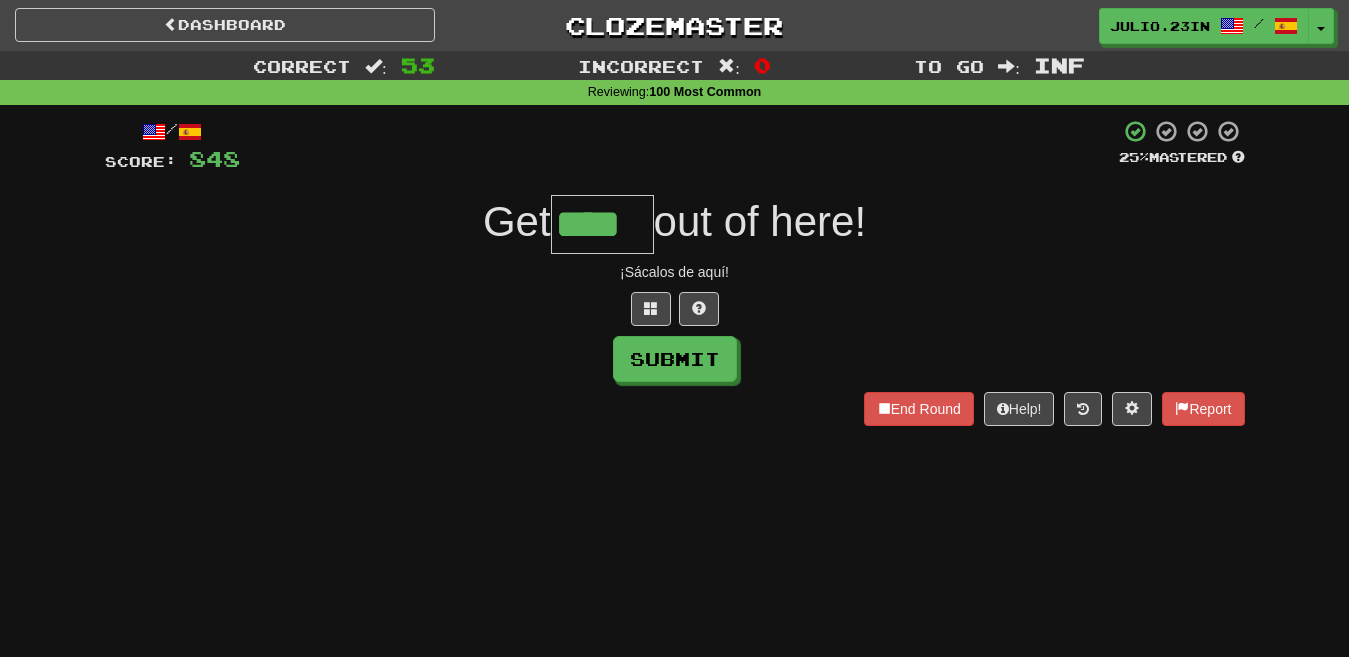 type on "****" 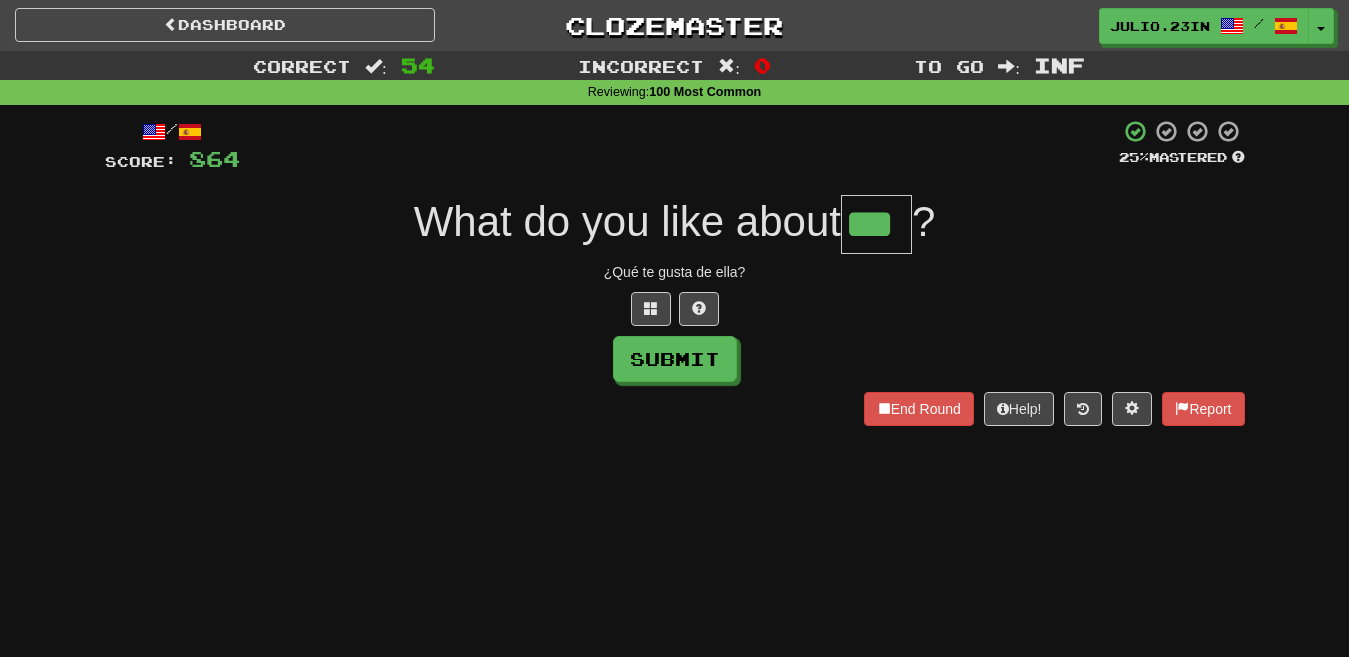 type on "***" 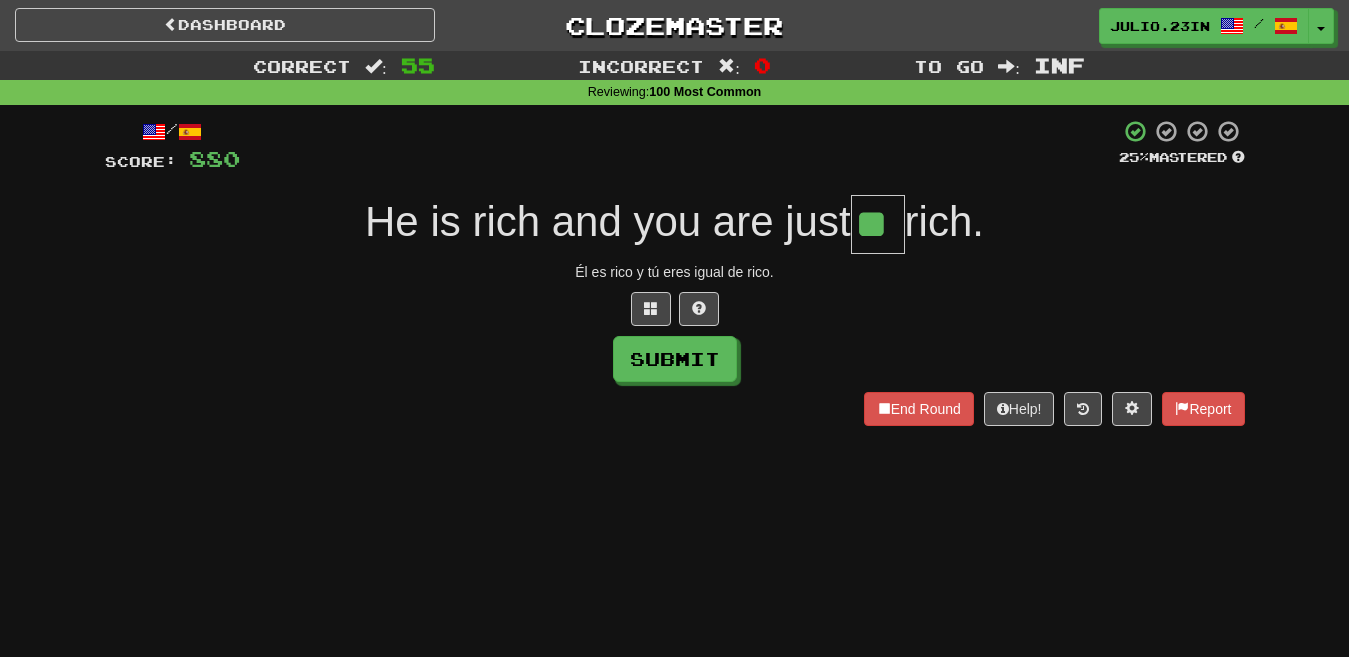 type on "**" 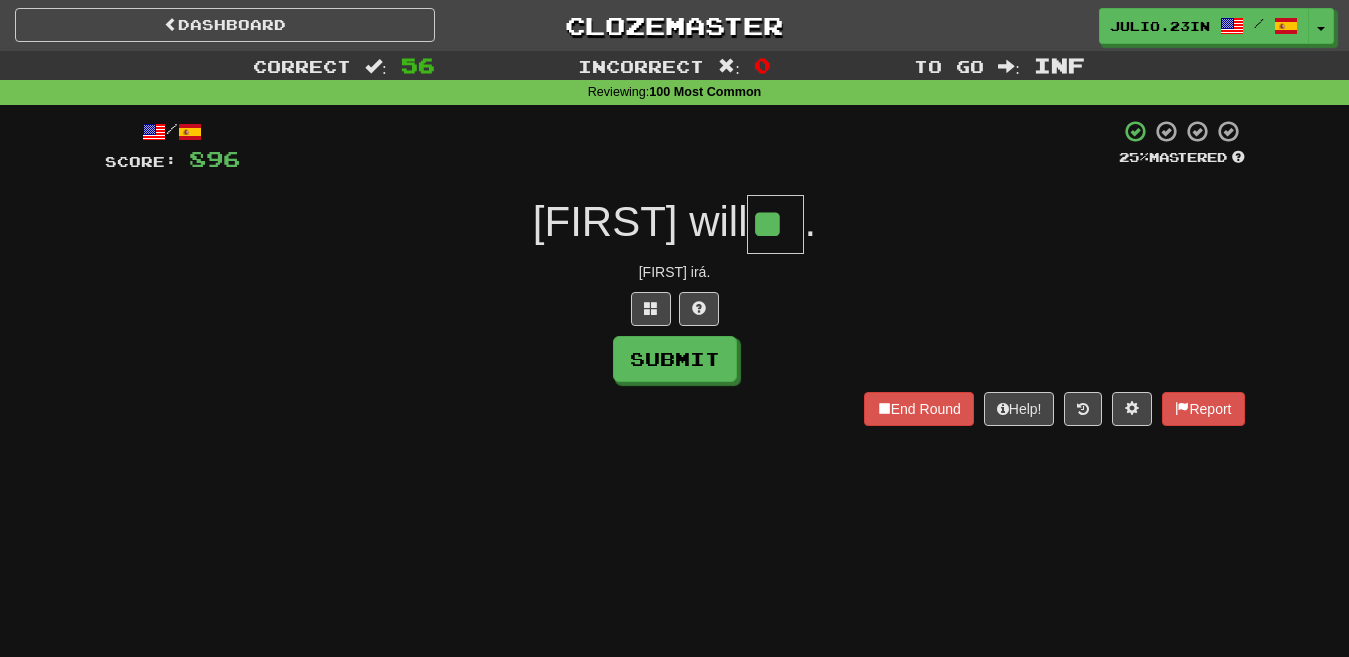 type on "**" 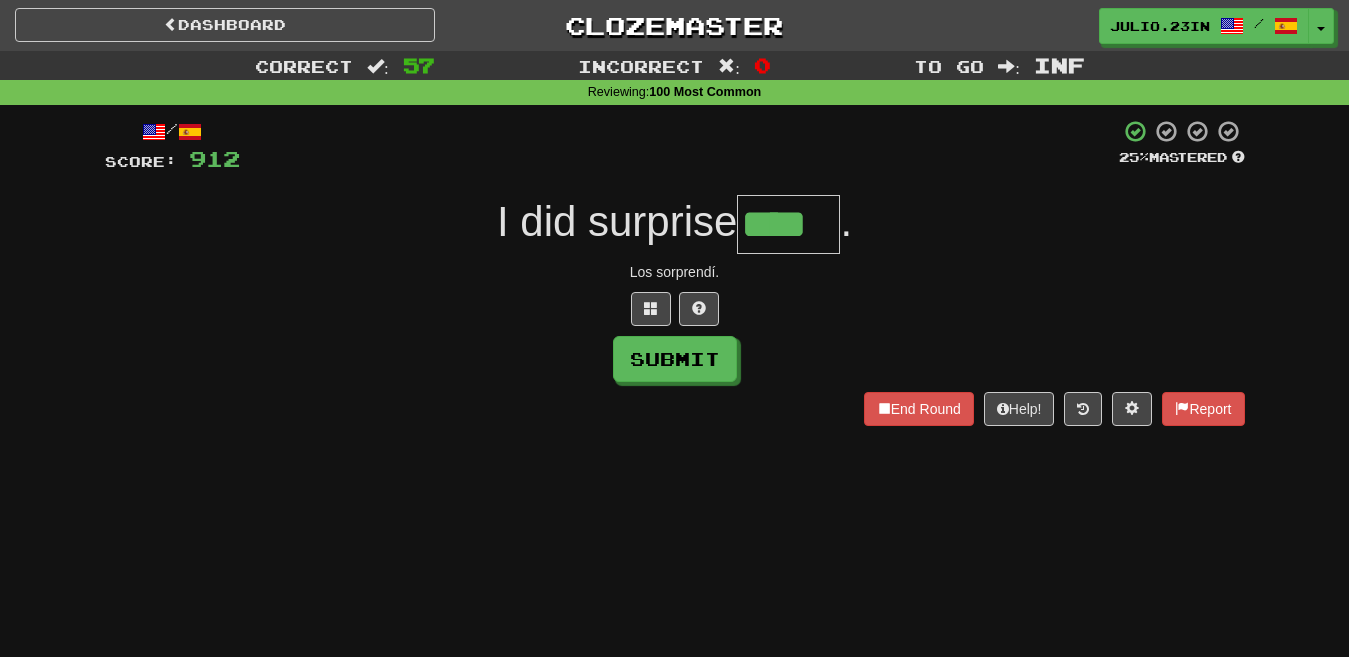 type on "****" 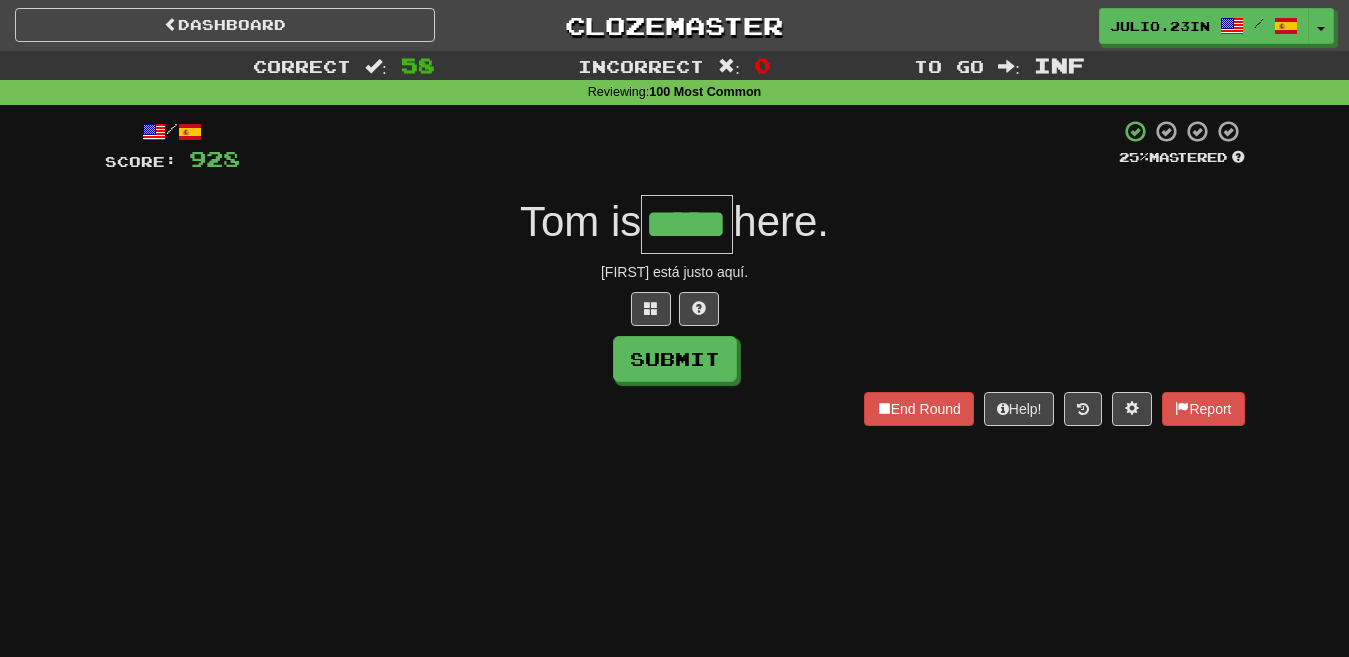 type on "*****" 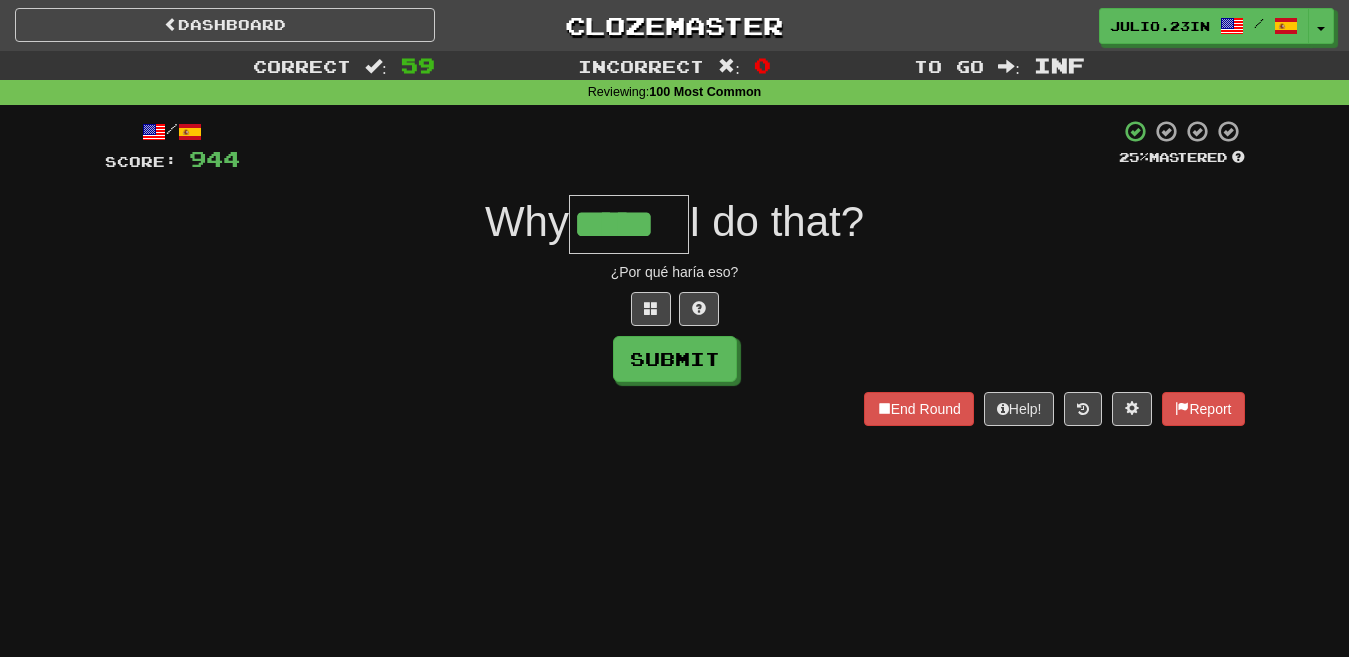 type on "*****" 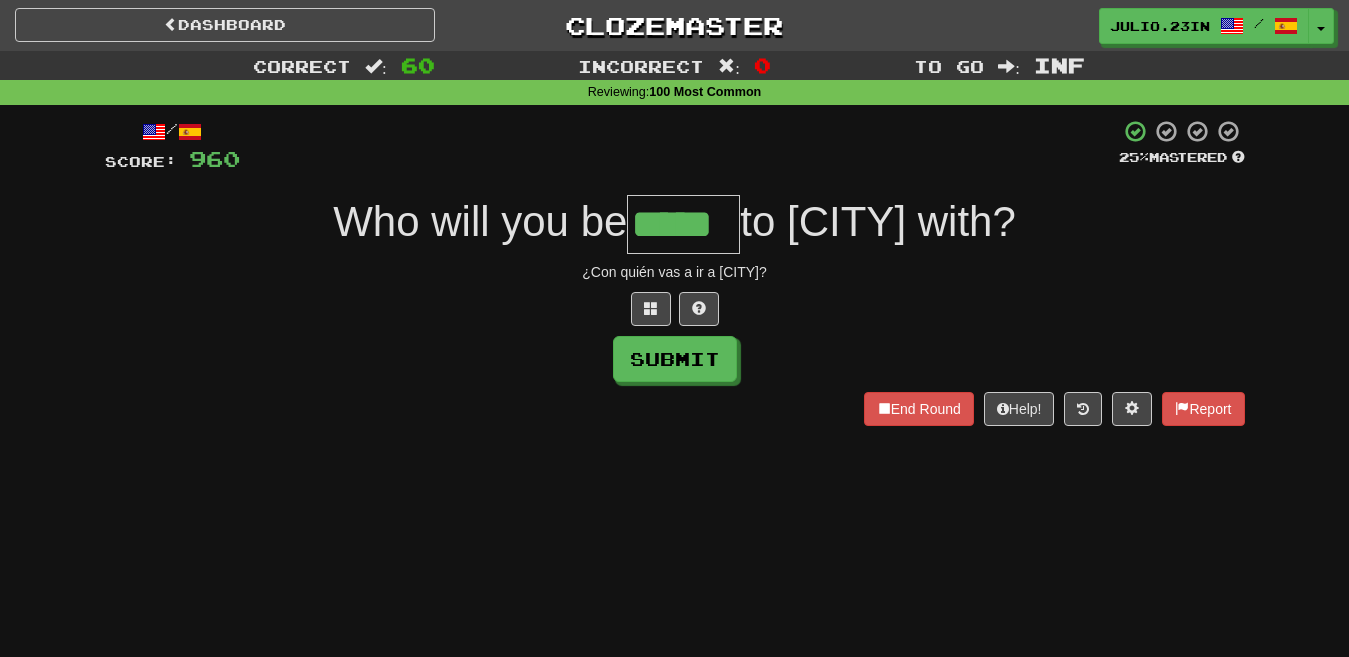type on "*****" 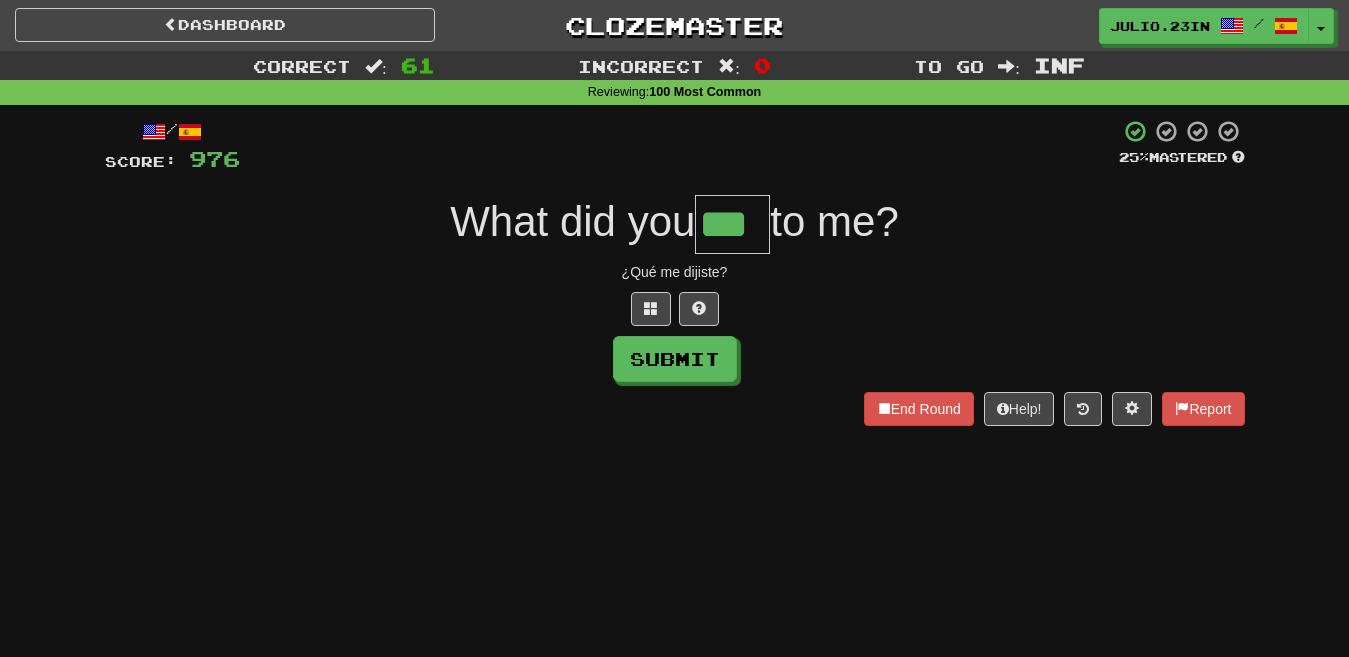 type on "***" 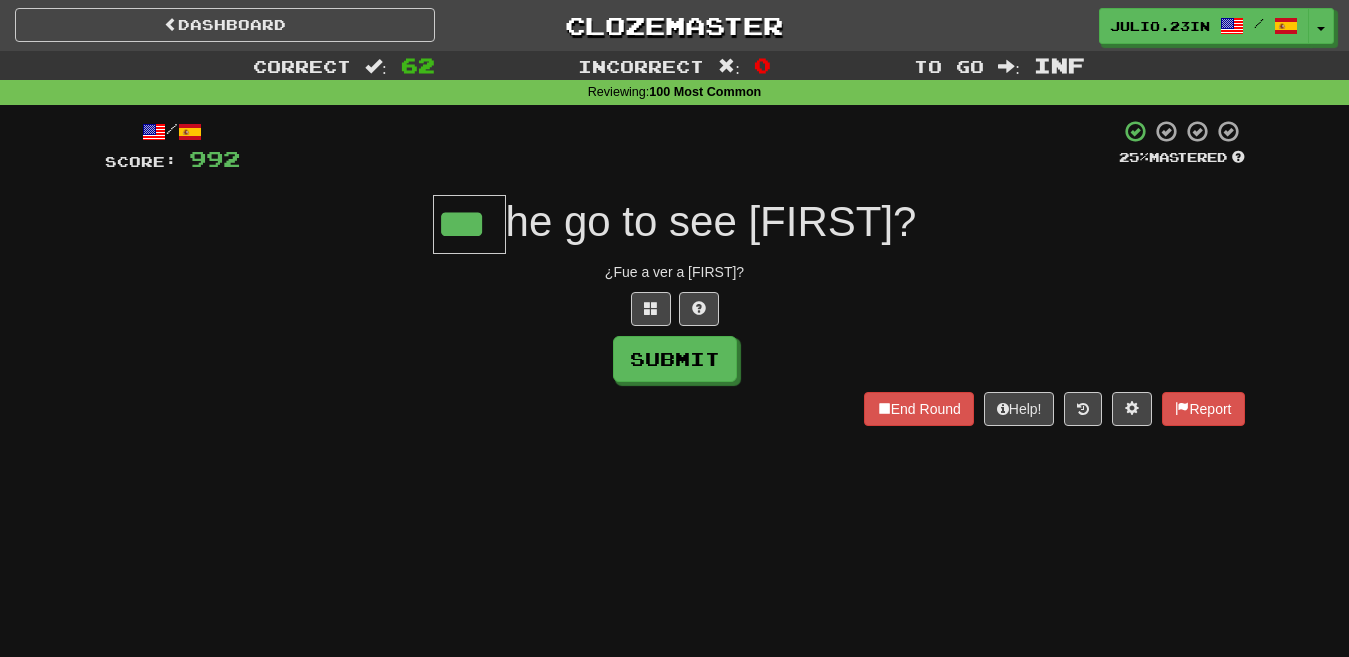 type on "***" 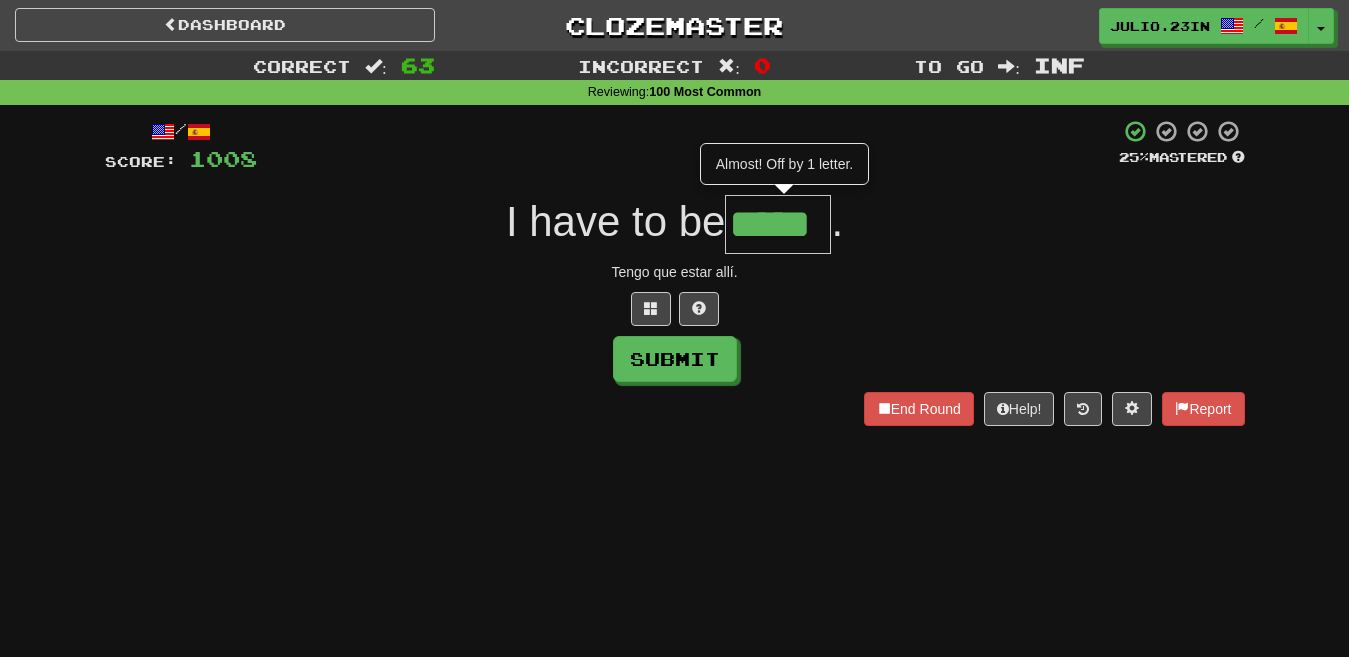 type on "*****" 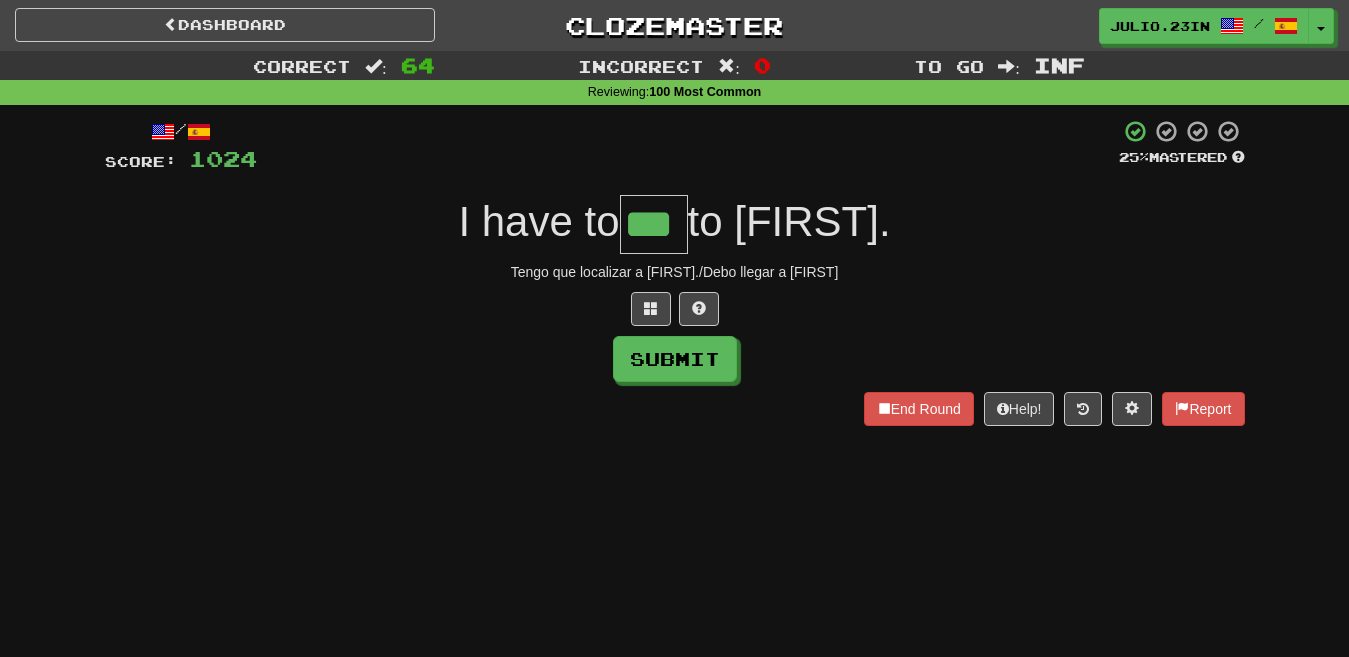 type on "***" 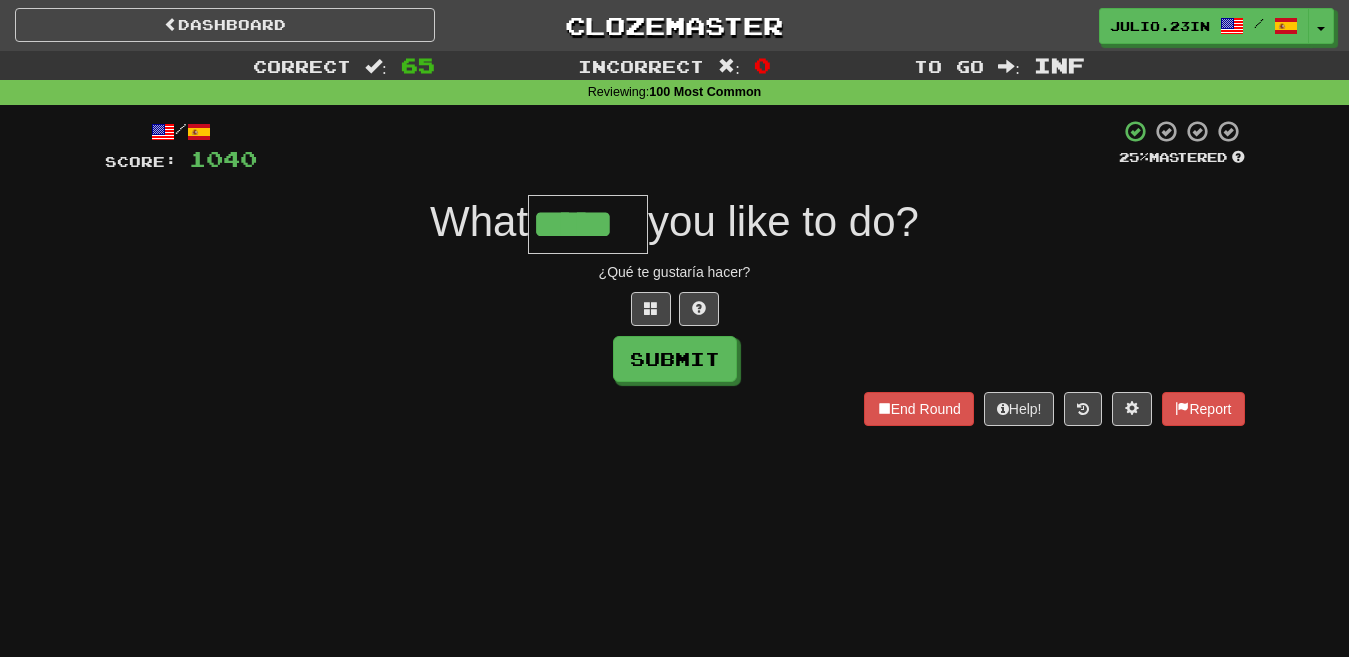 type on "*****" 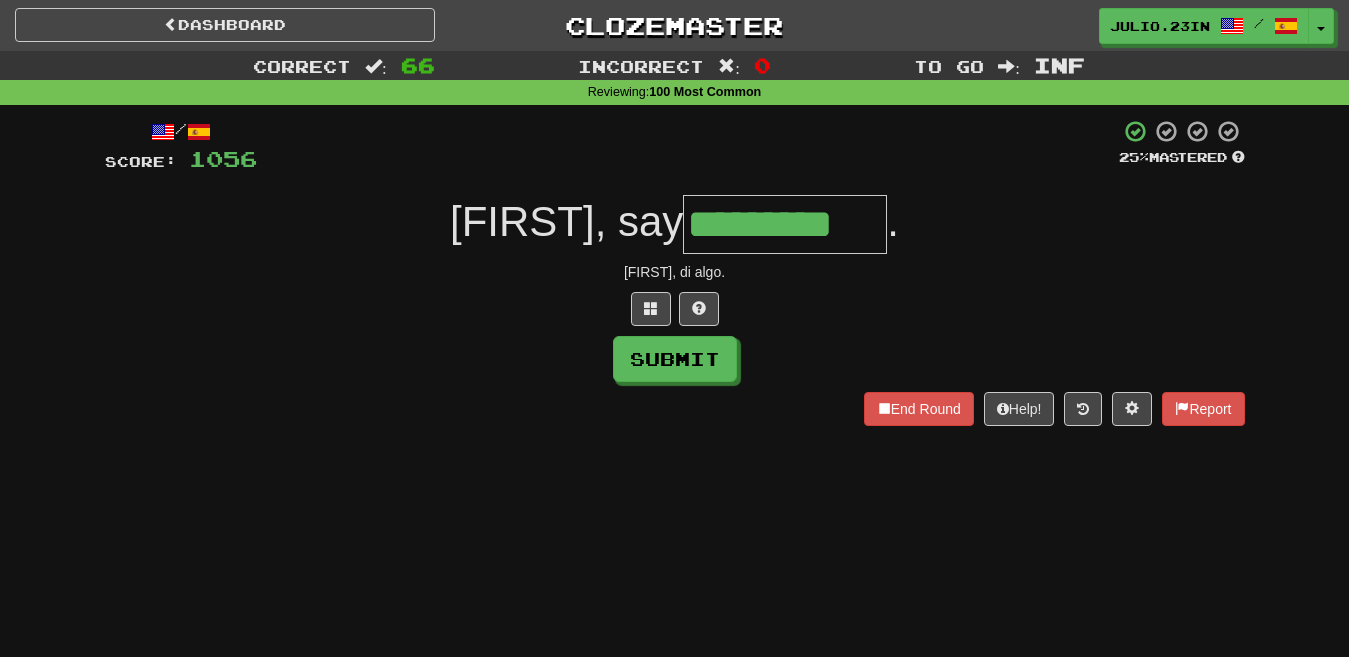 type on "*********" 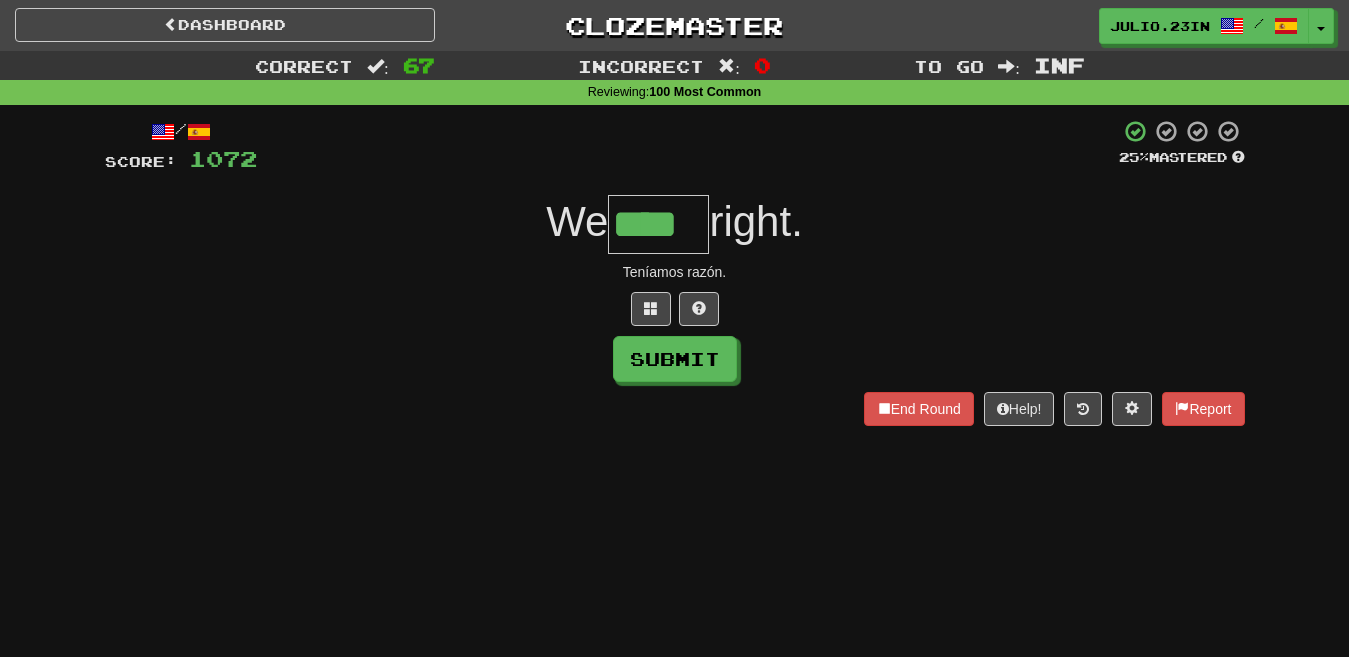 type on "****" 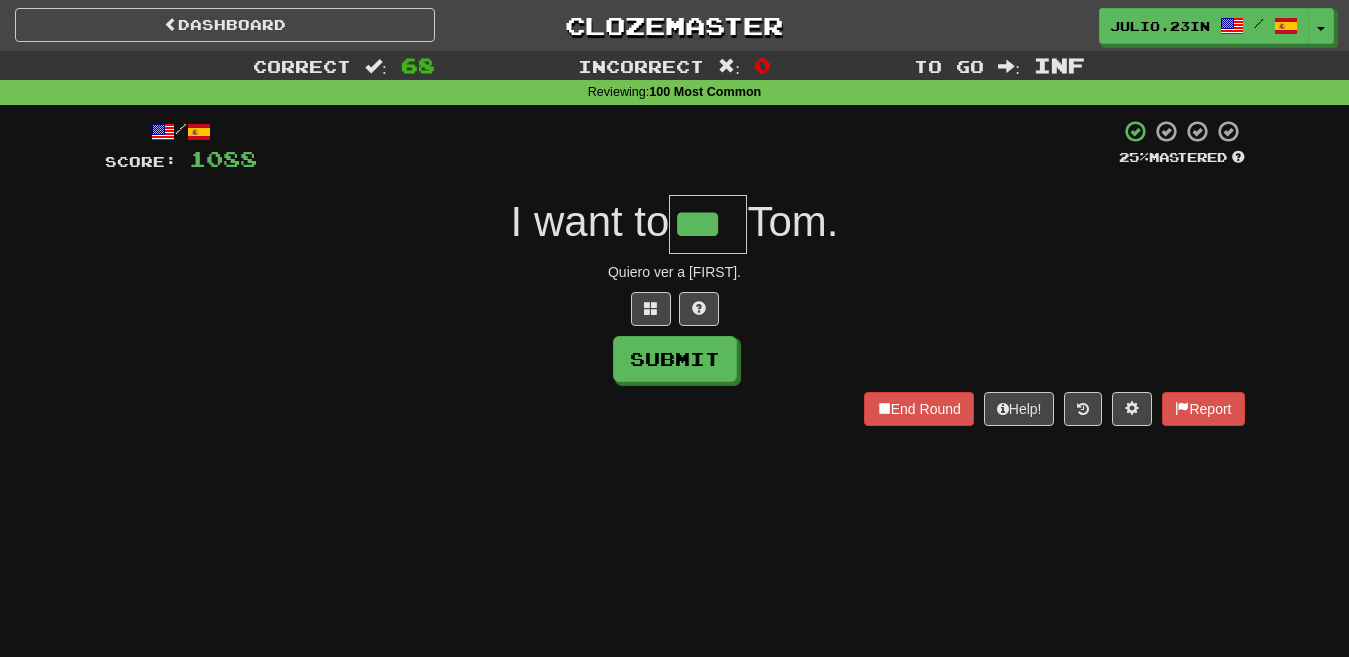 type on "***" 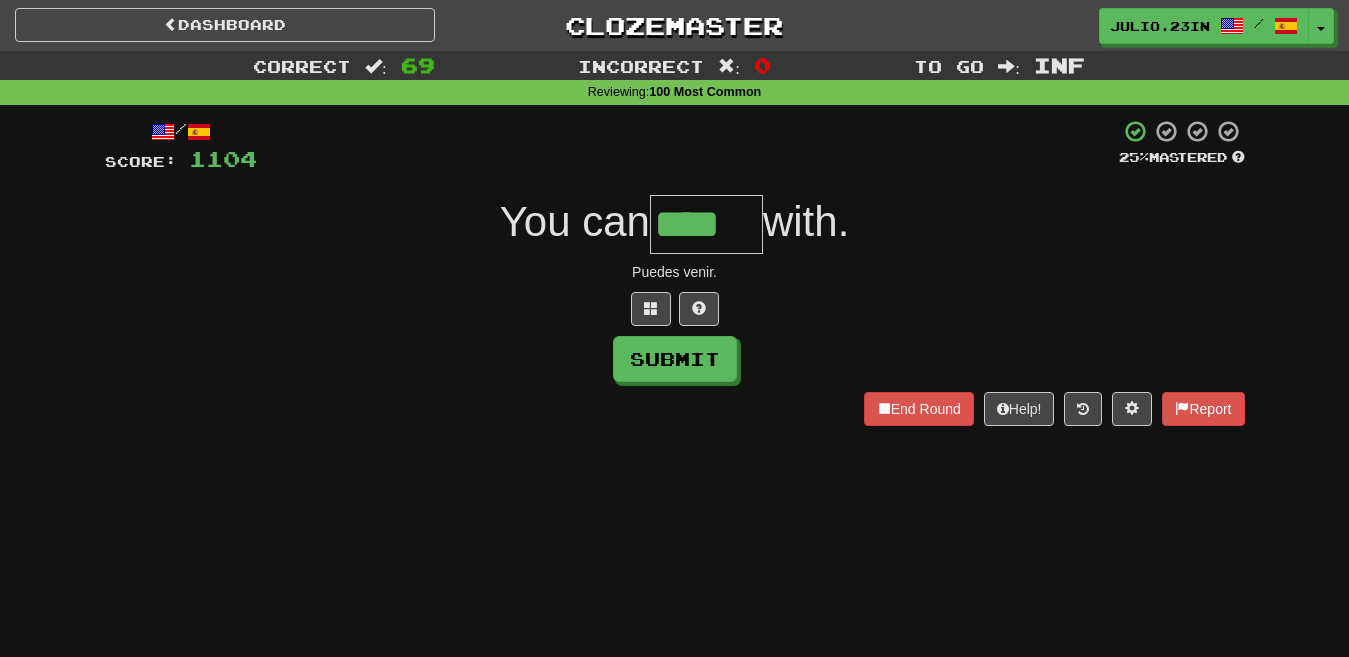 type on "****" 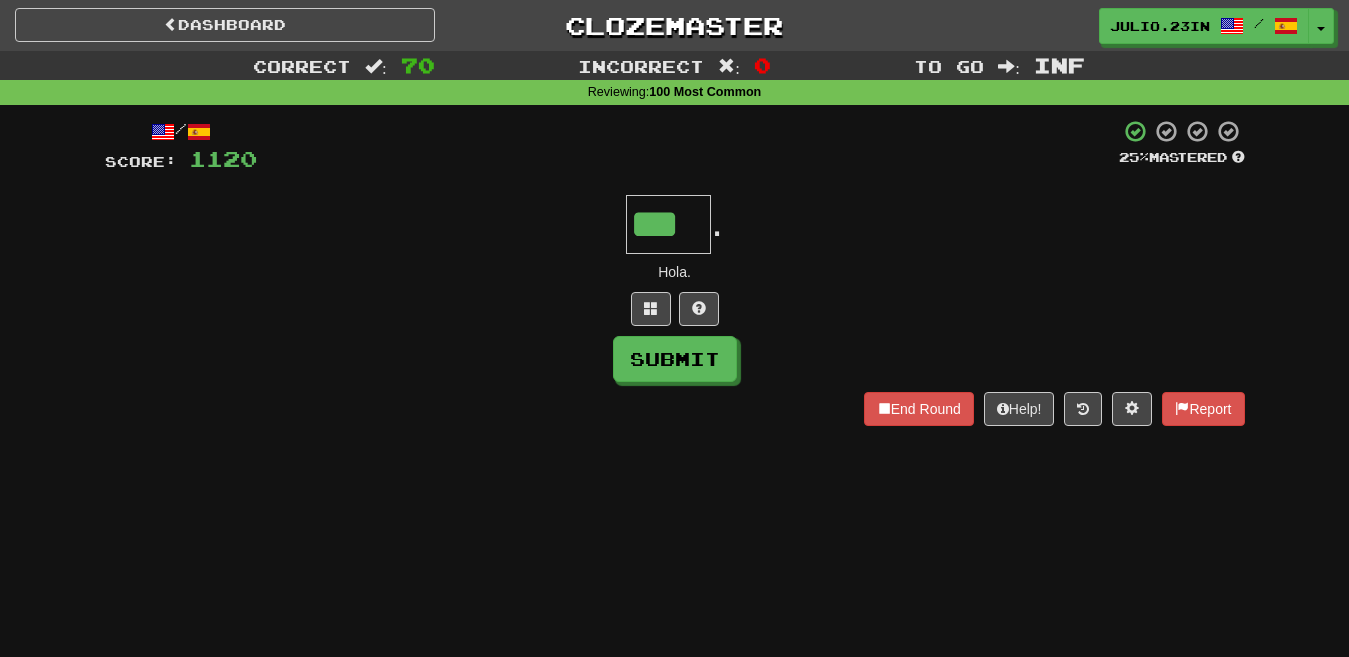 type on "***" 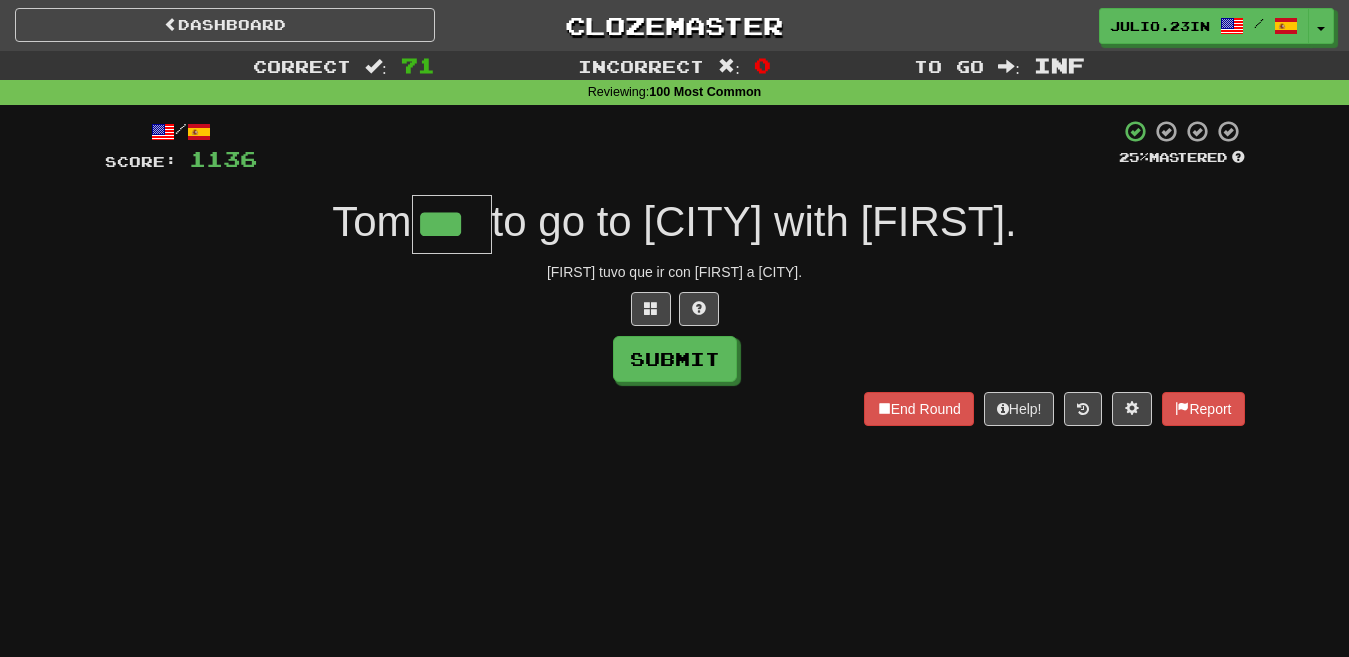 type on "***" 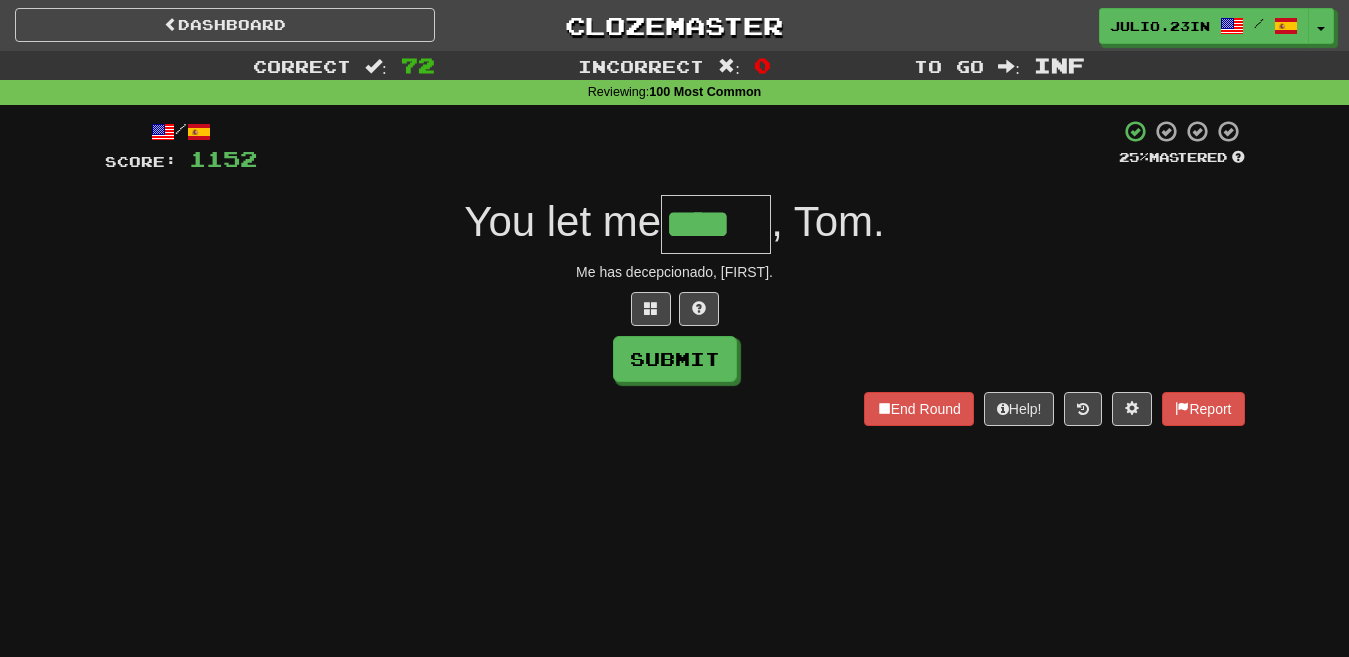 type on "****" 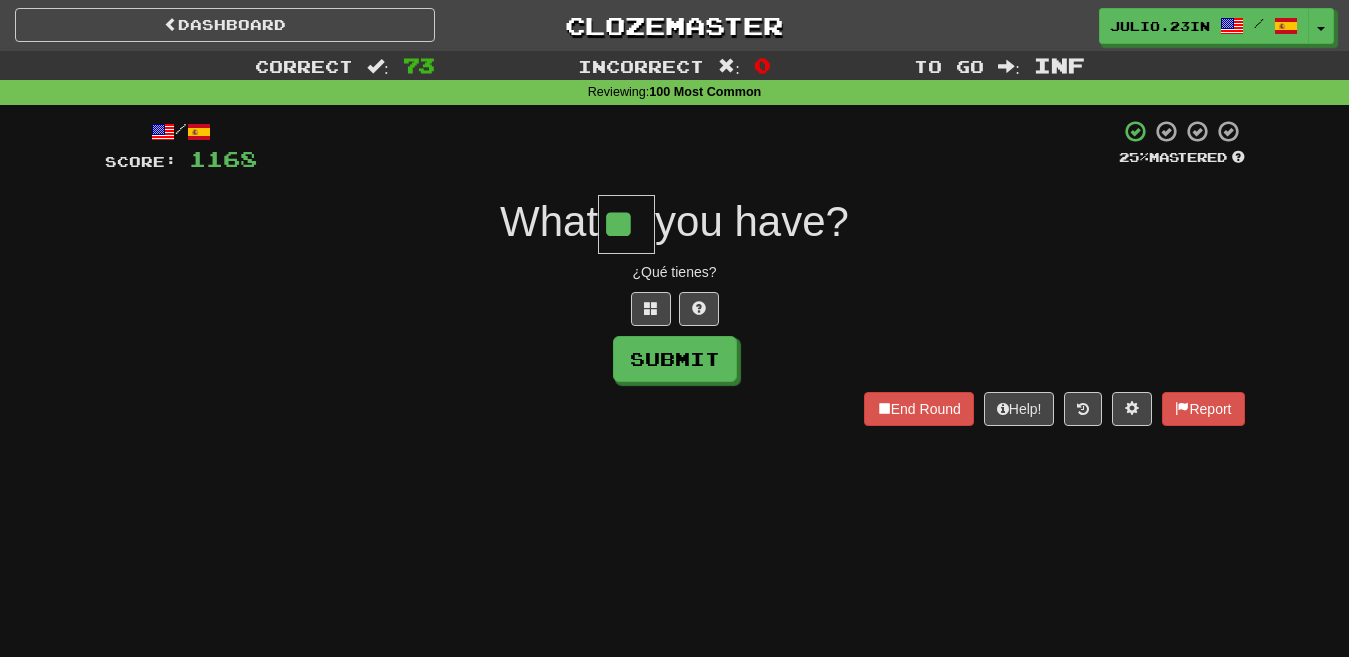 type on "**" 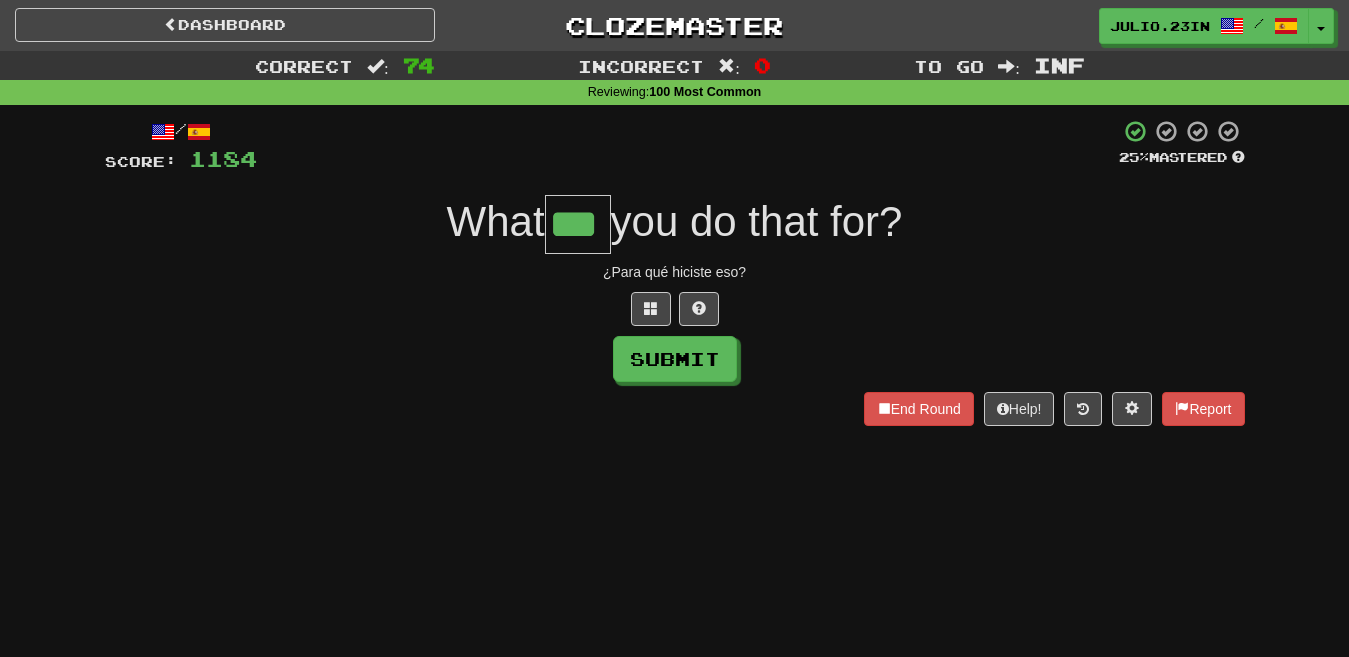 type on "***" 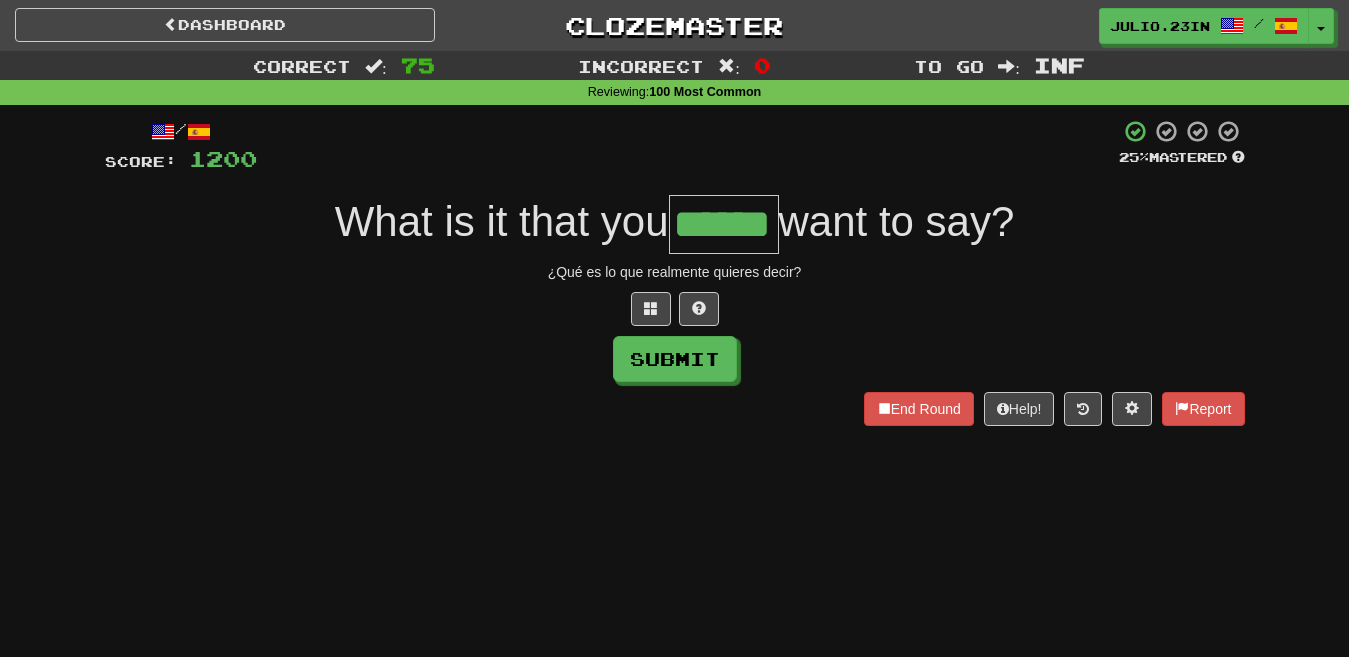 type on "******" 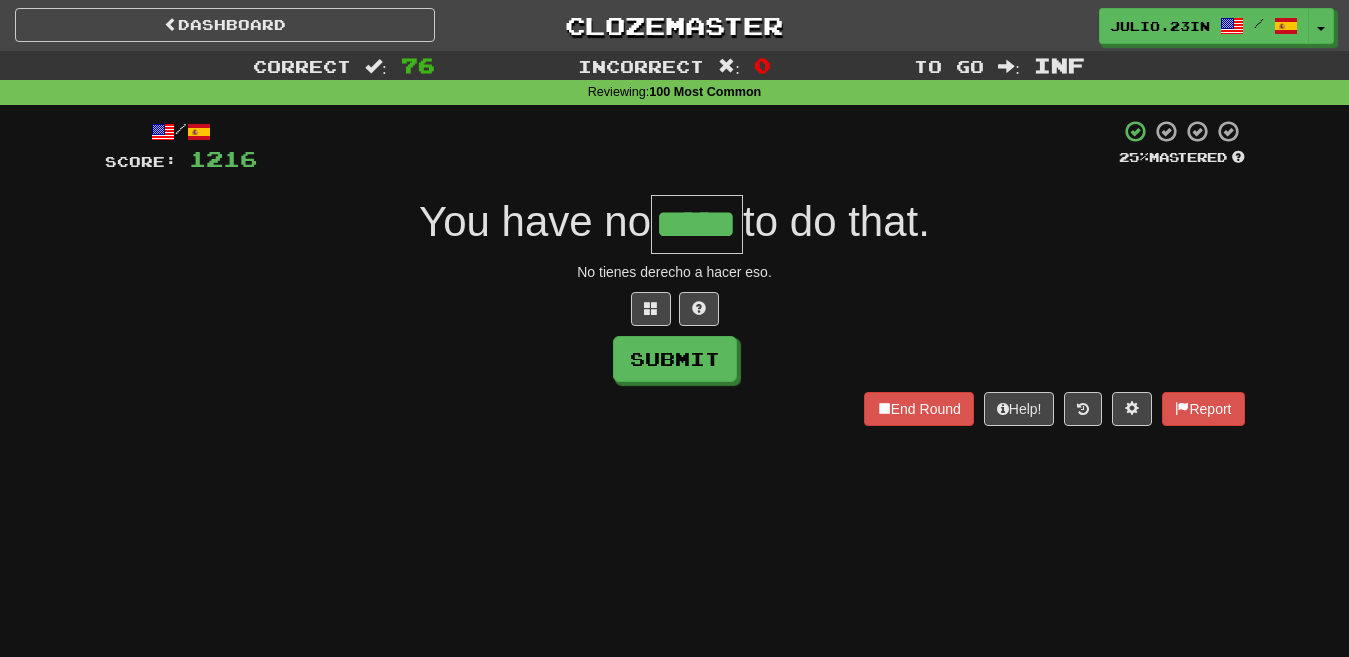 type on "*****" 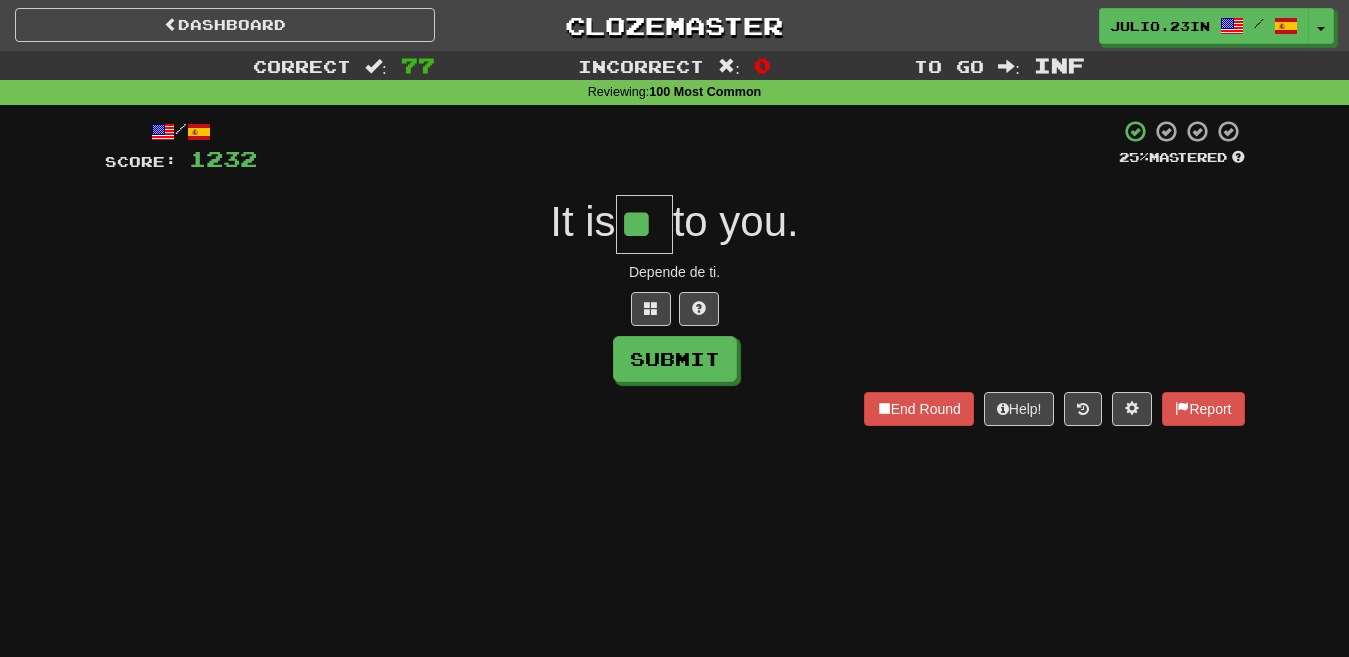 type on "**" 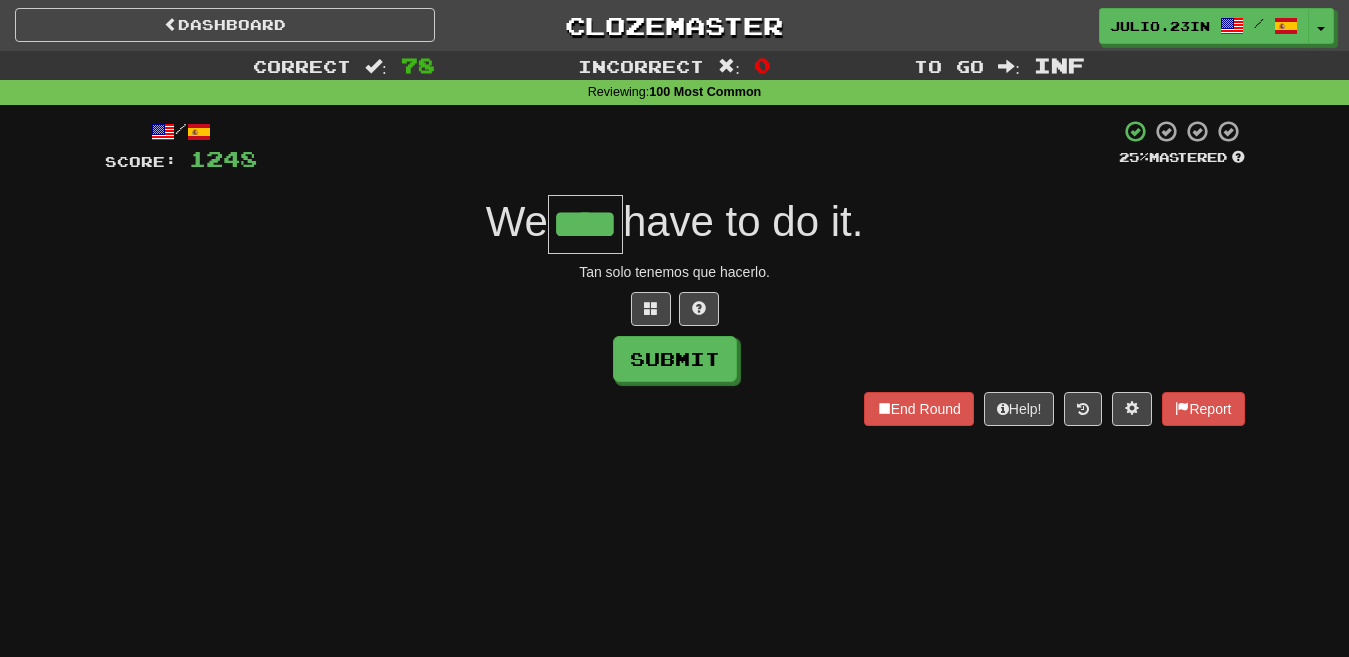 type on "****" 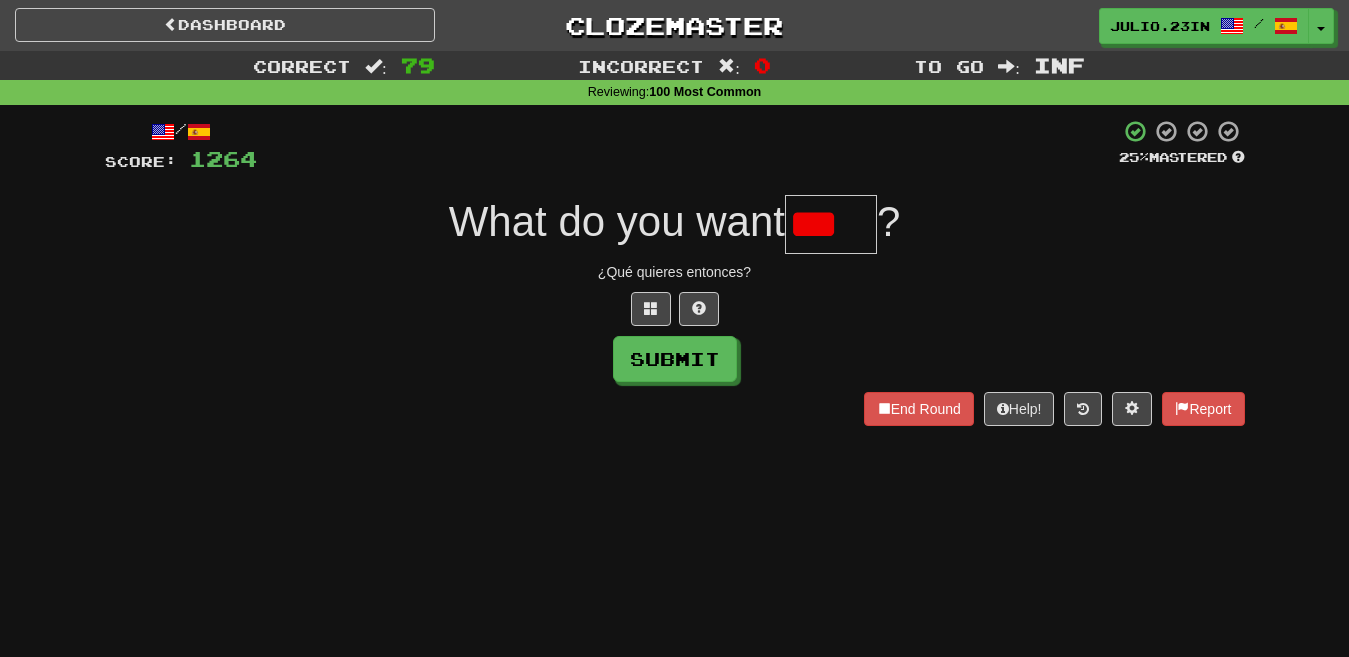 type on "****" 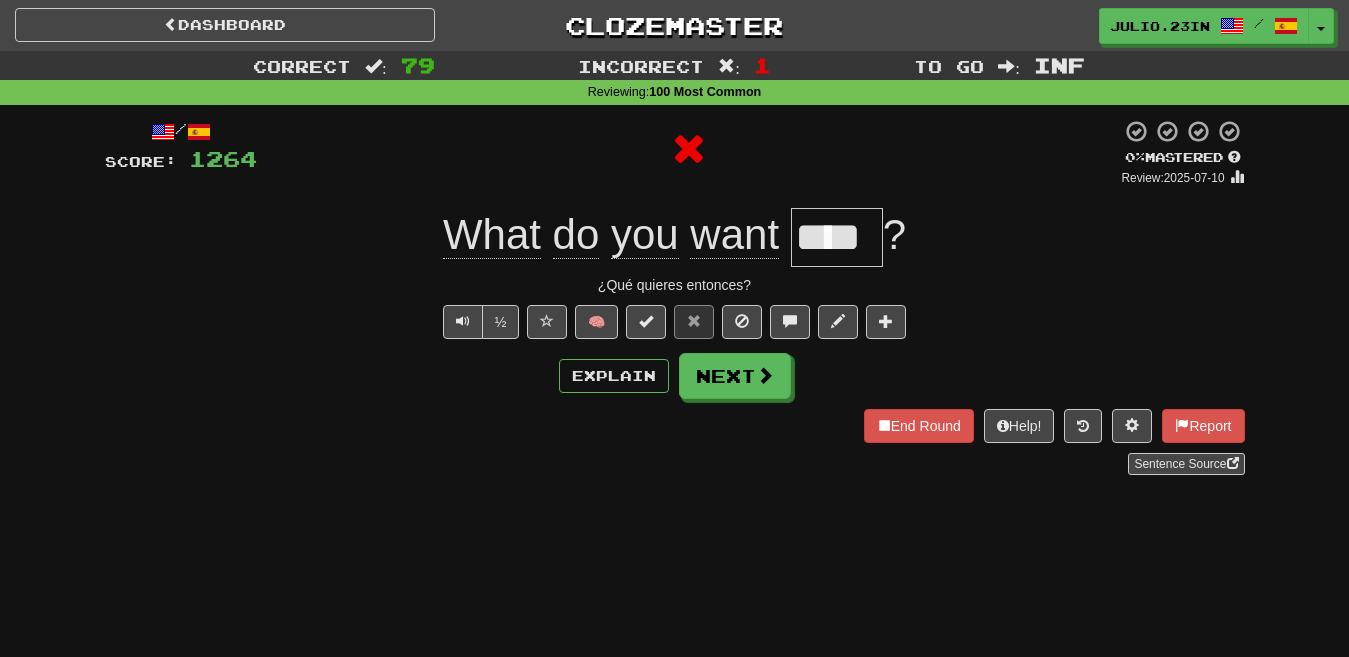 type 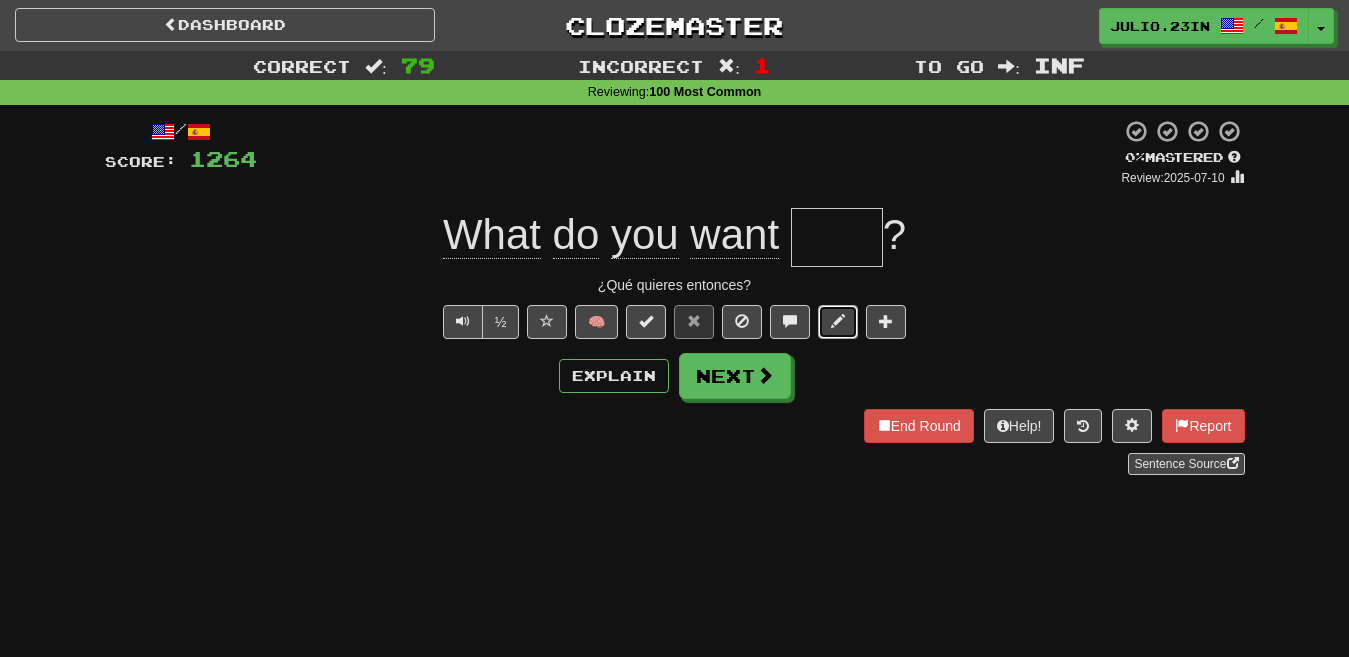 click at bounding box center (838, 321) 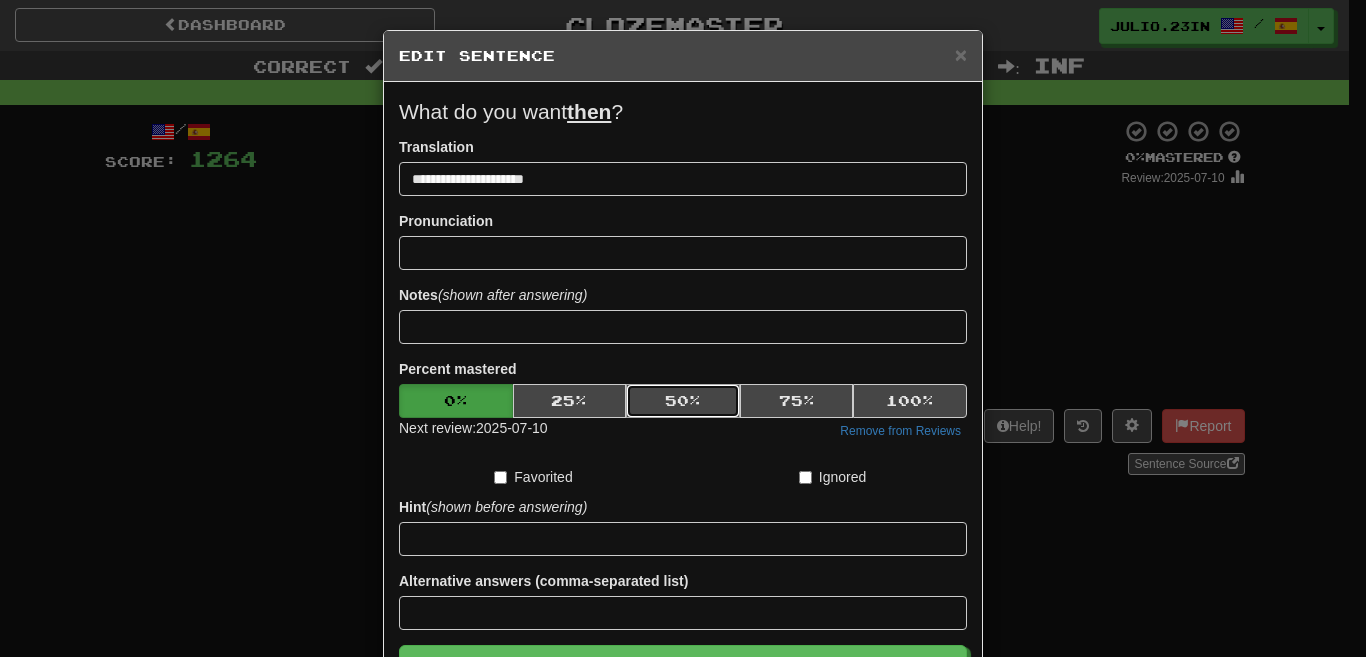 click on "50 %" at bounding box center (683, 401) 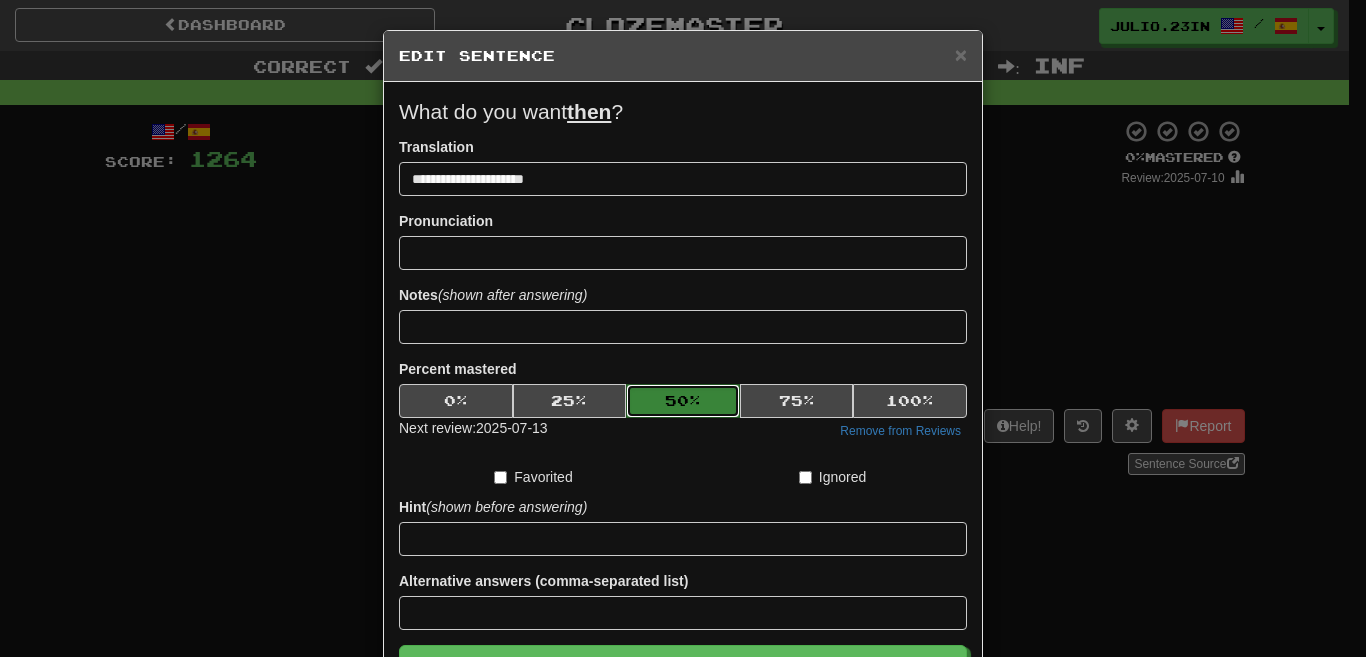 click on "50 %" at bounding box center (683, 401) 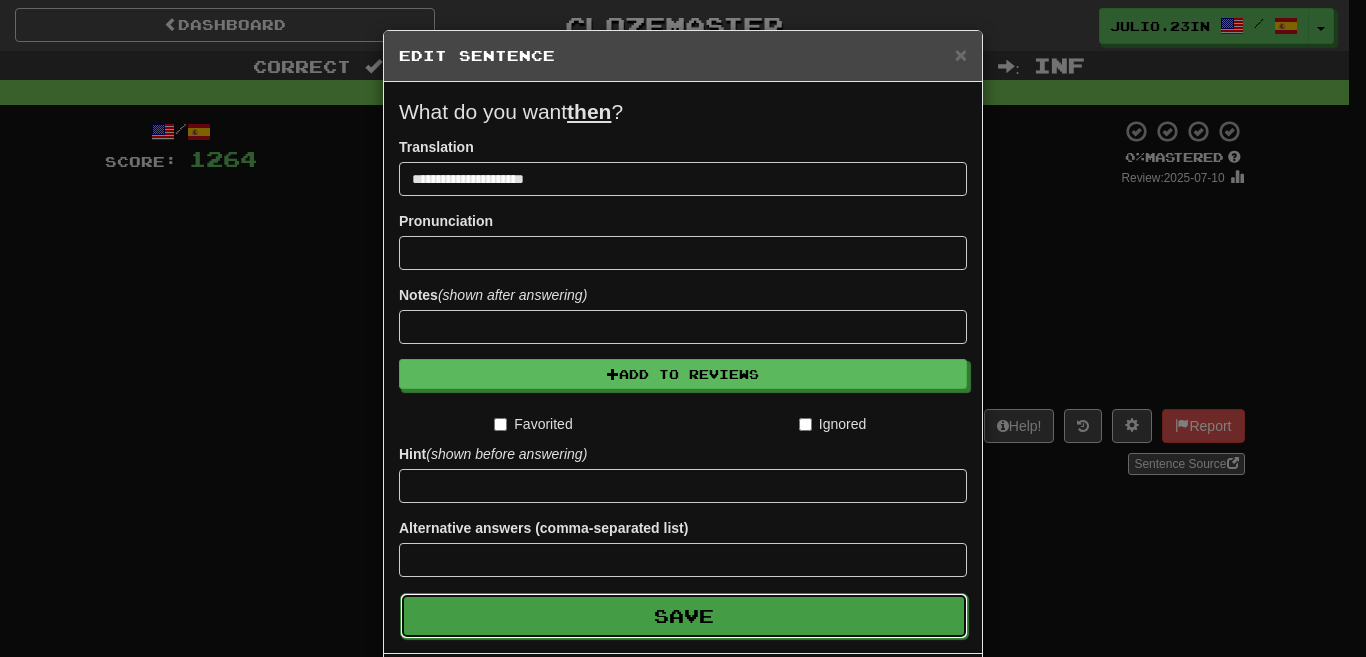 click on "Save" at bounding box center [684, 616] 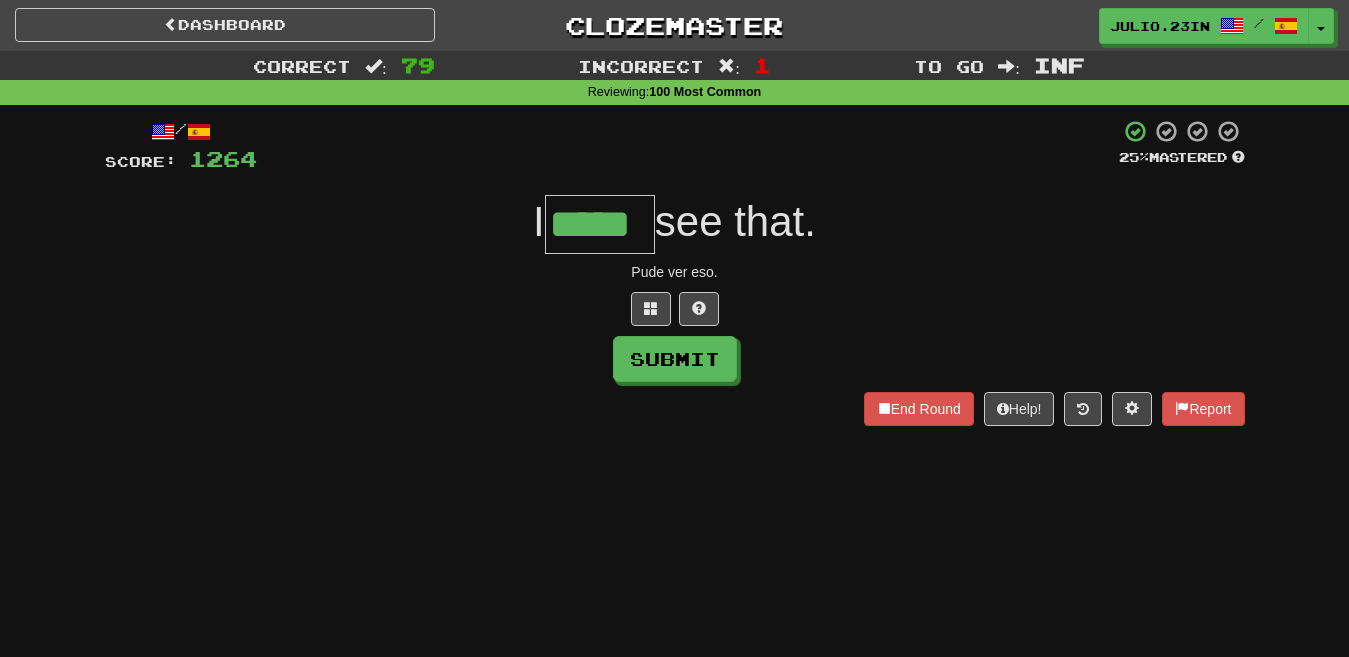type on "*****" 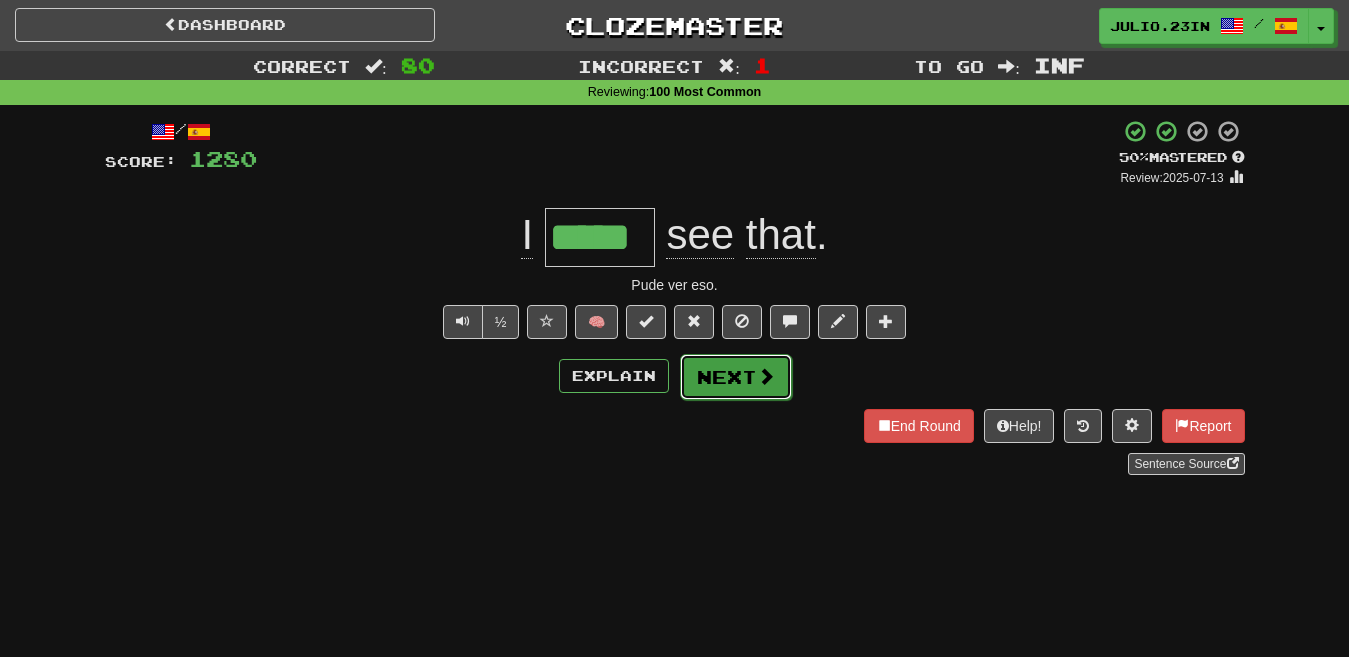 click on "Next" at bounding box center [736, 377] 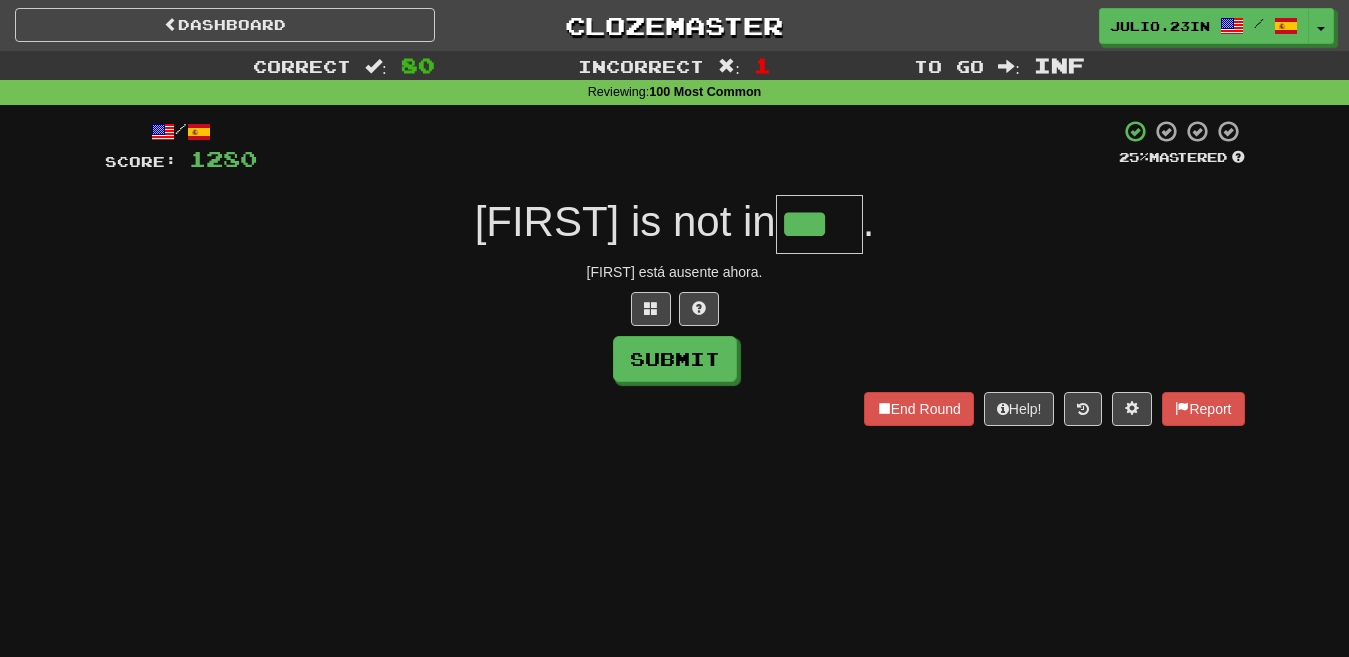type on "***" 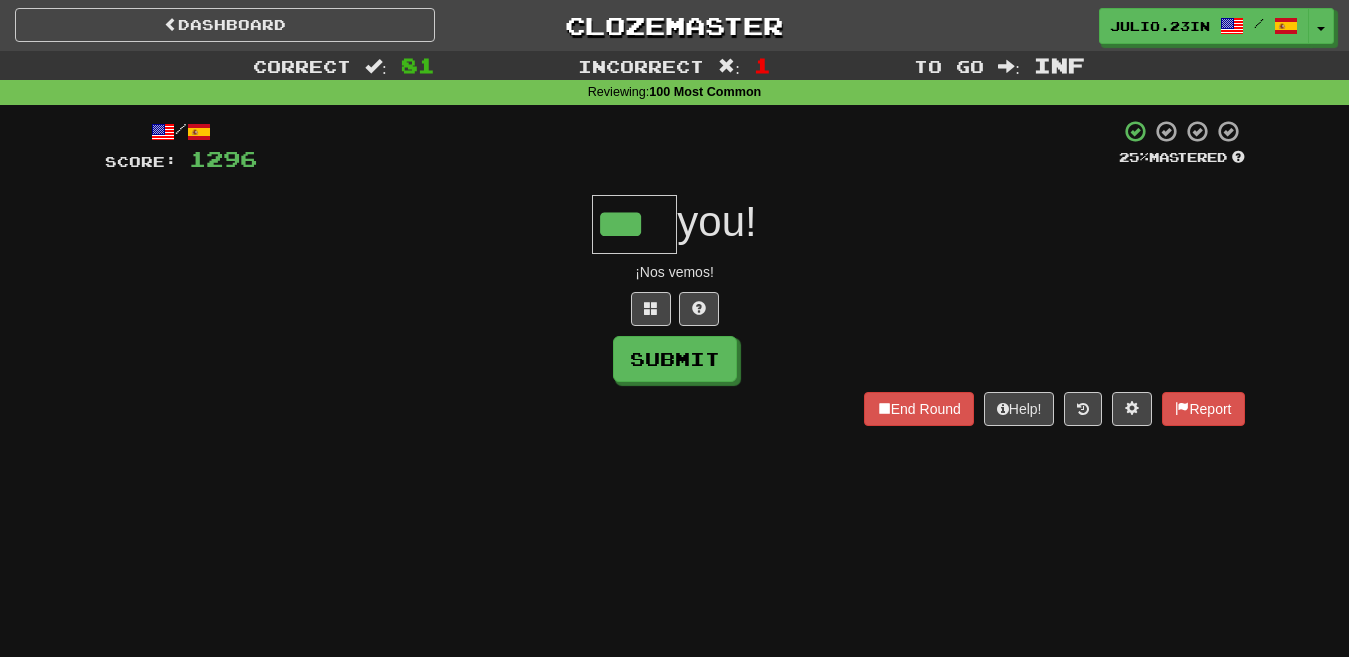type on "***" 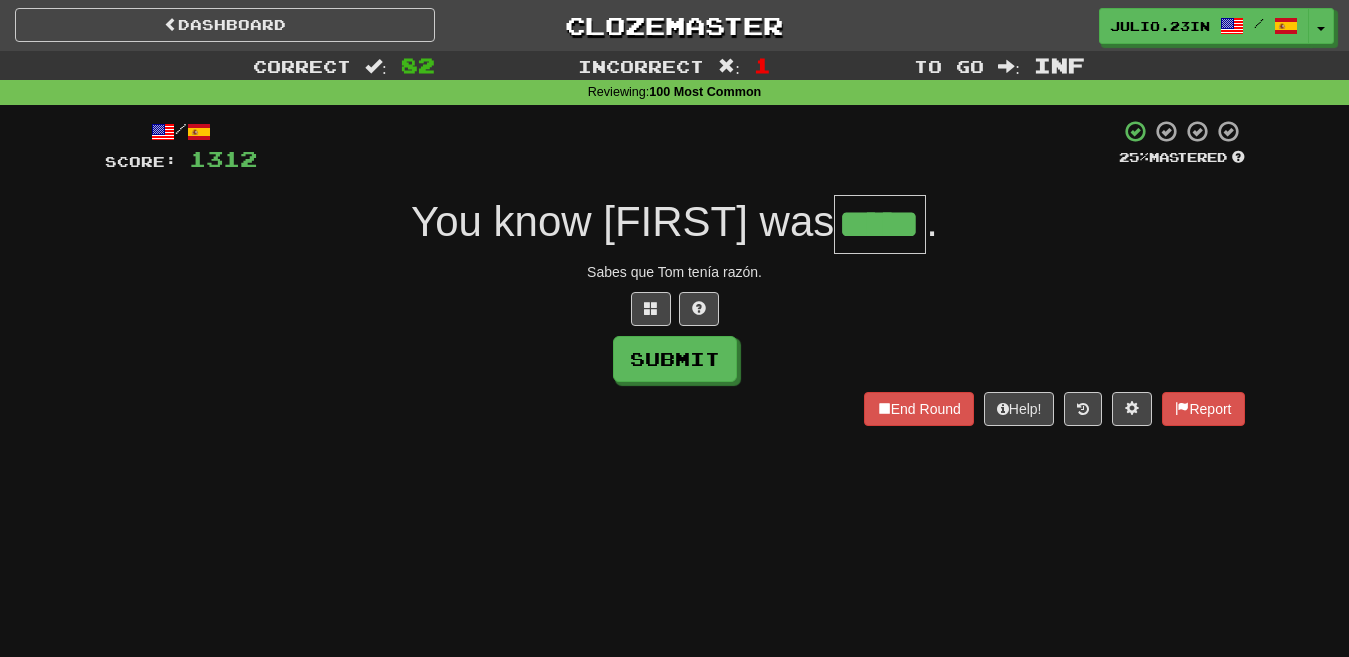type on "*****" 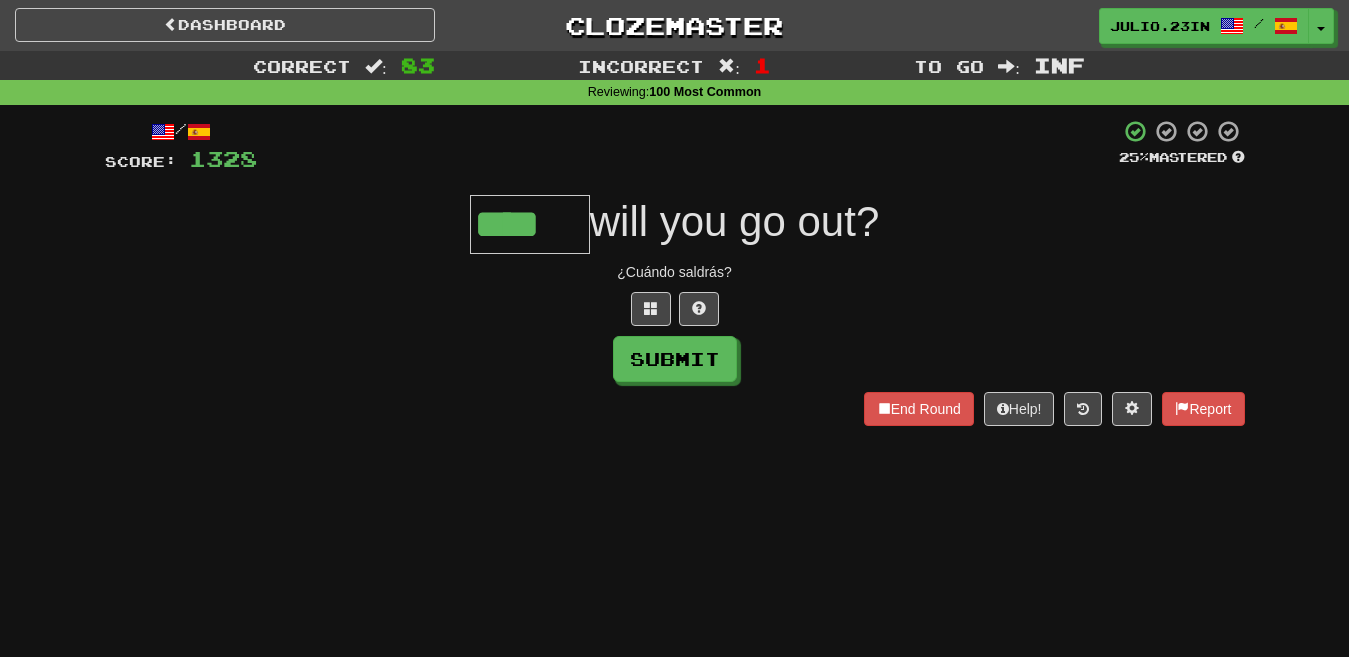 type on "****" 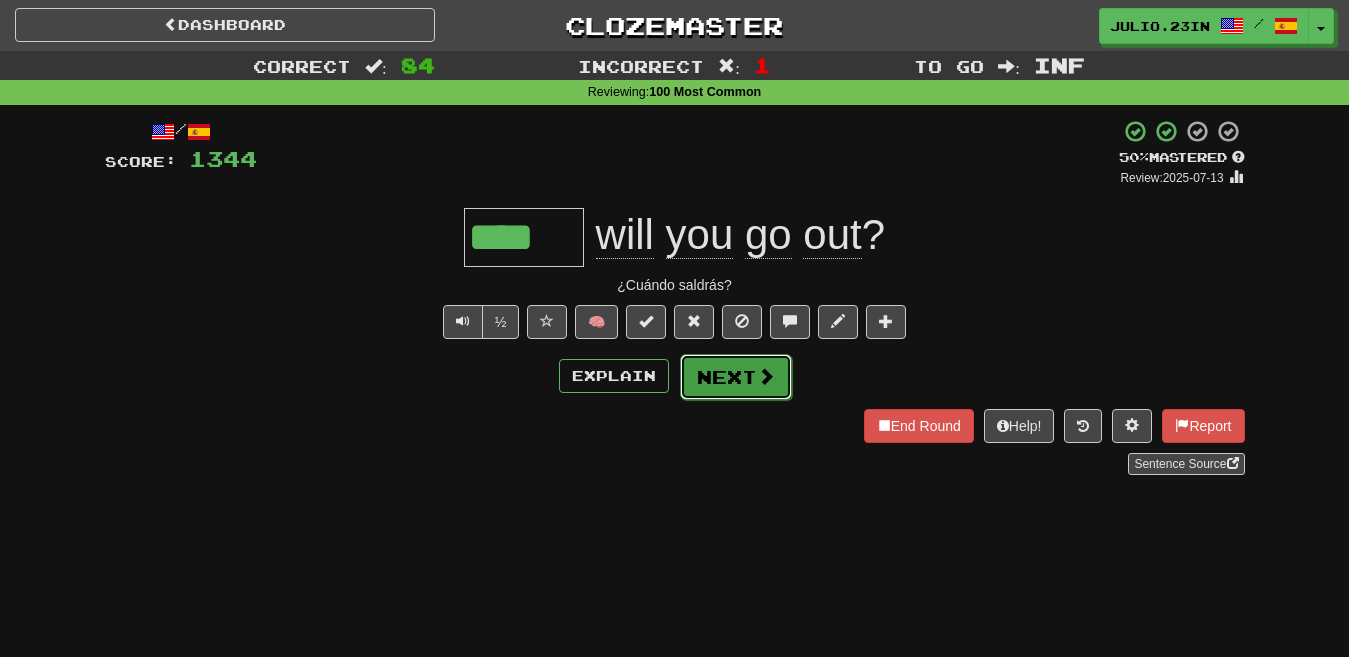 click on "Next" at bounding box center (736, 377) 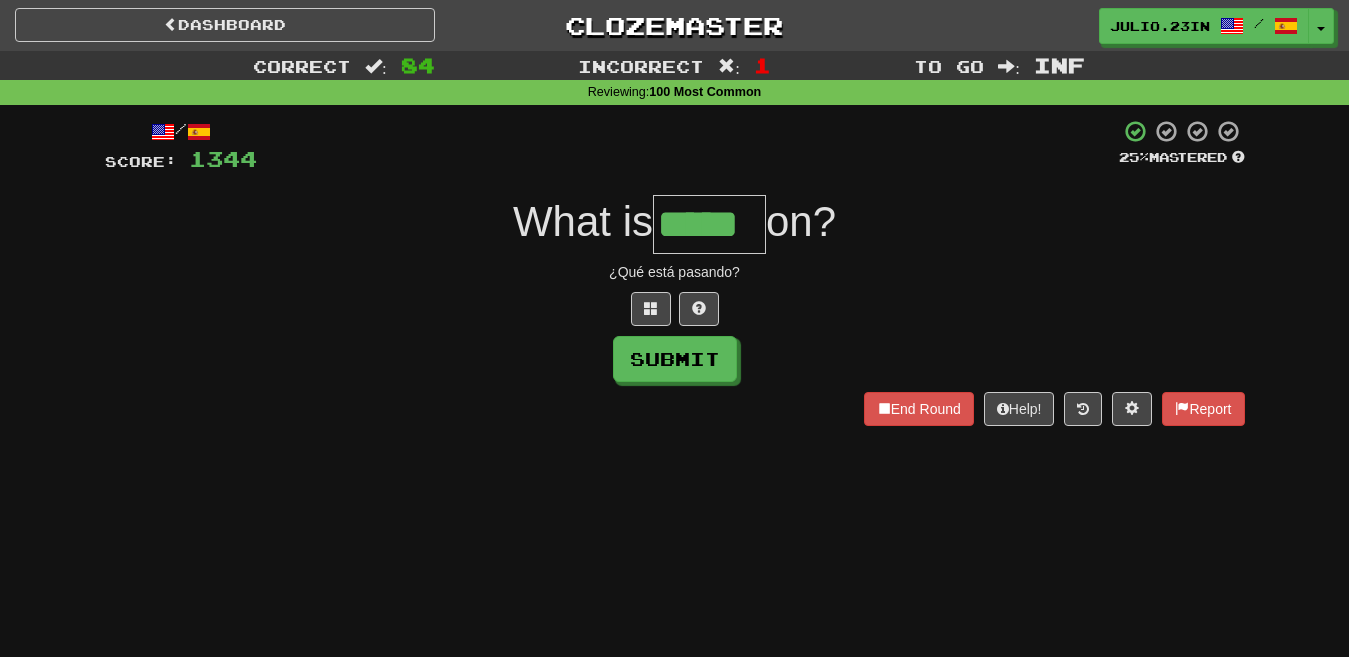 type on "*****" 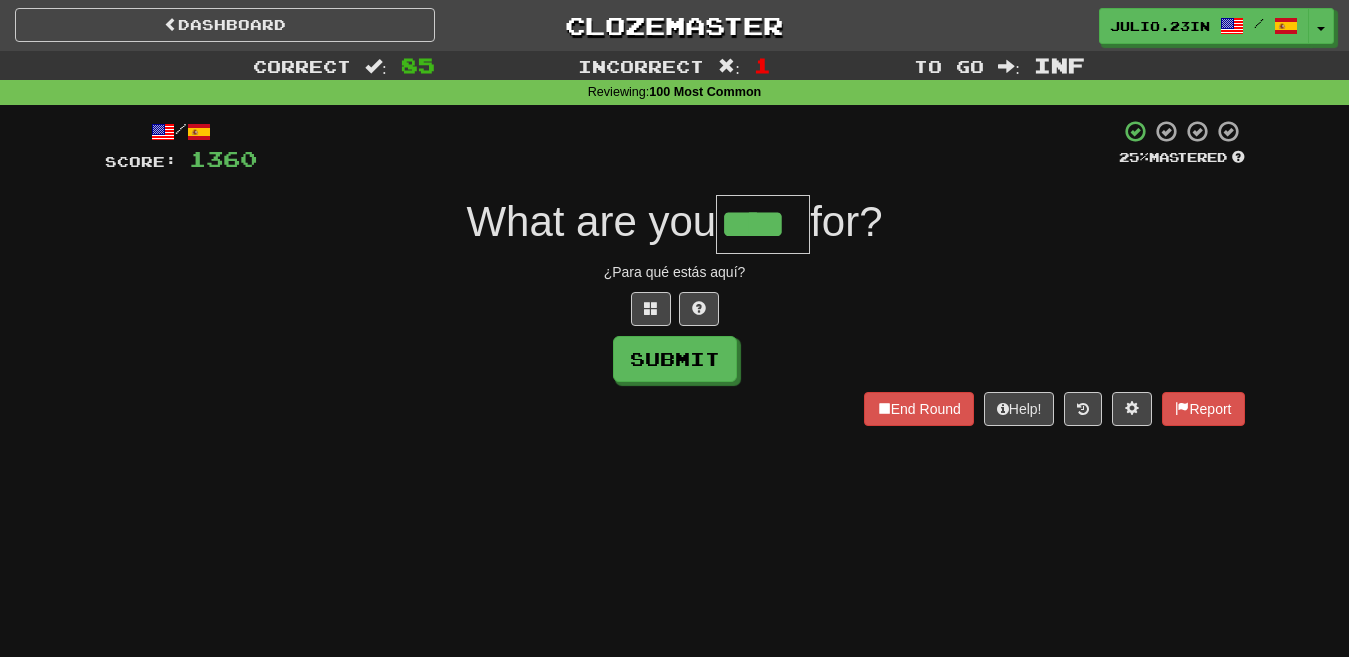 type on "****" 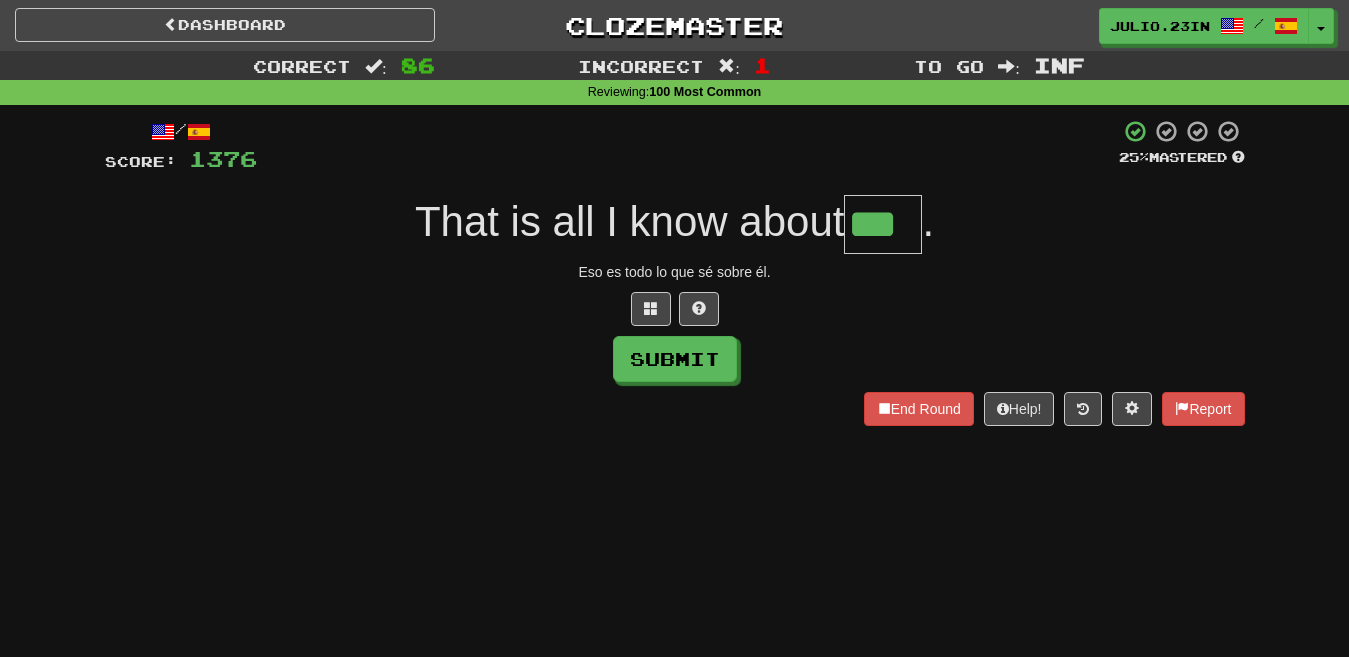 type on "***" 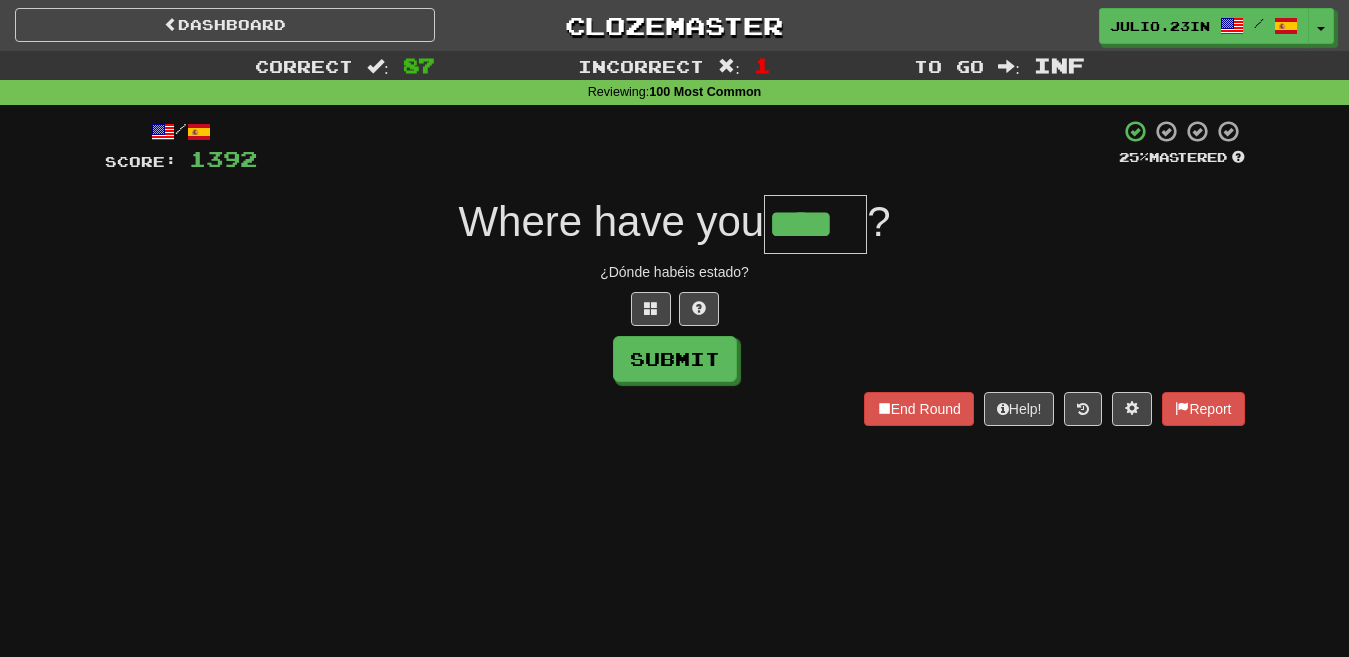 type on "****" 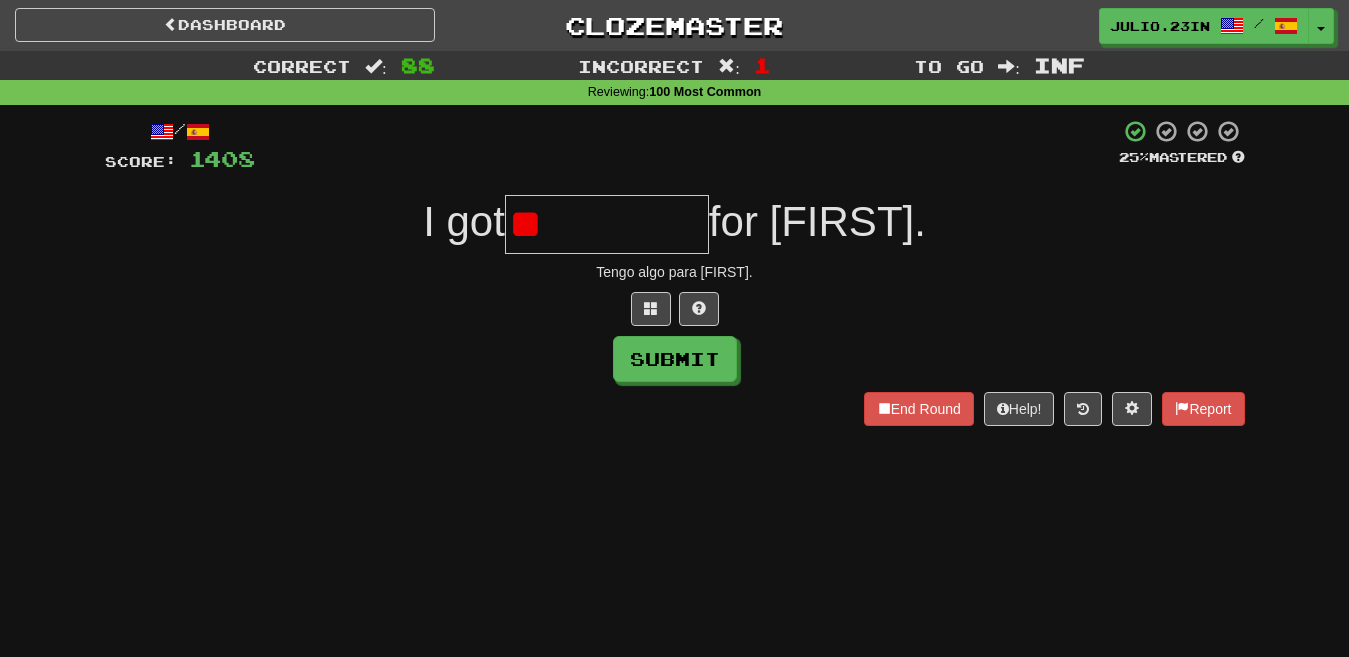type on "*" 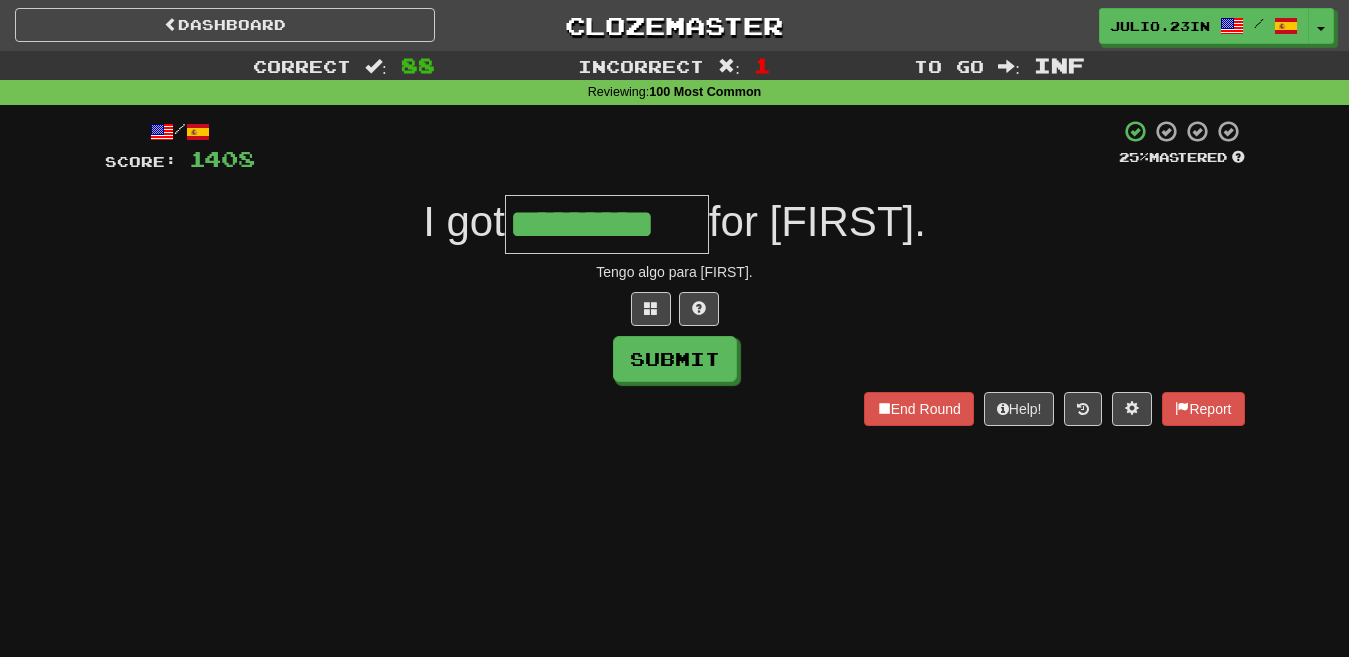 type on "*********" 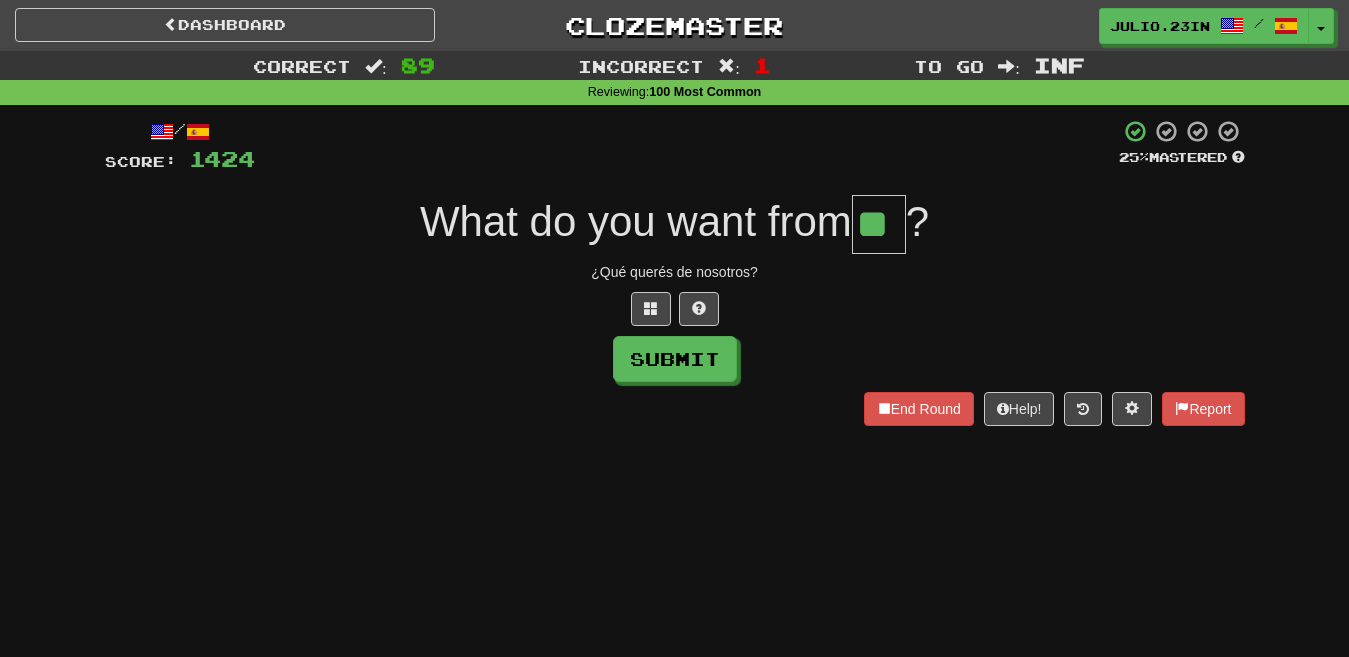 type on "**" 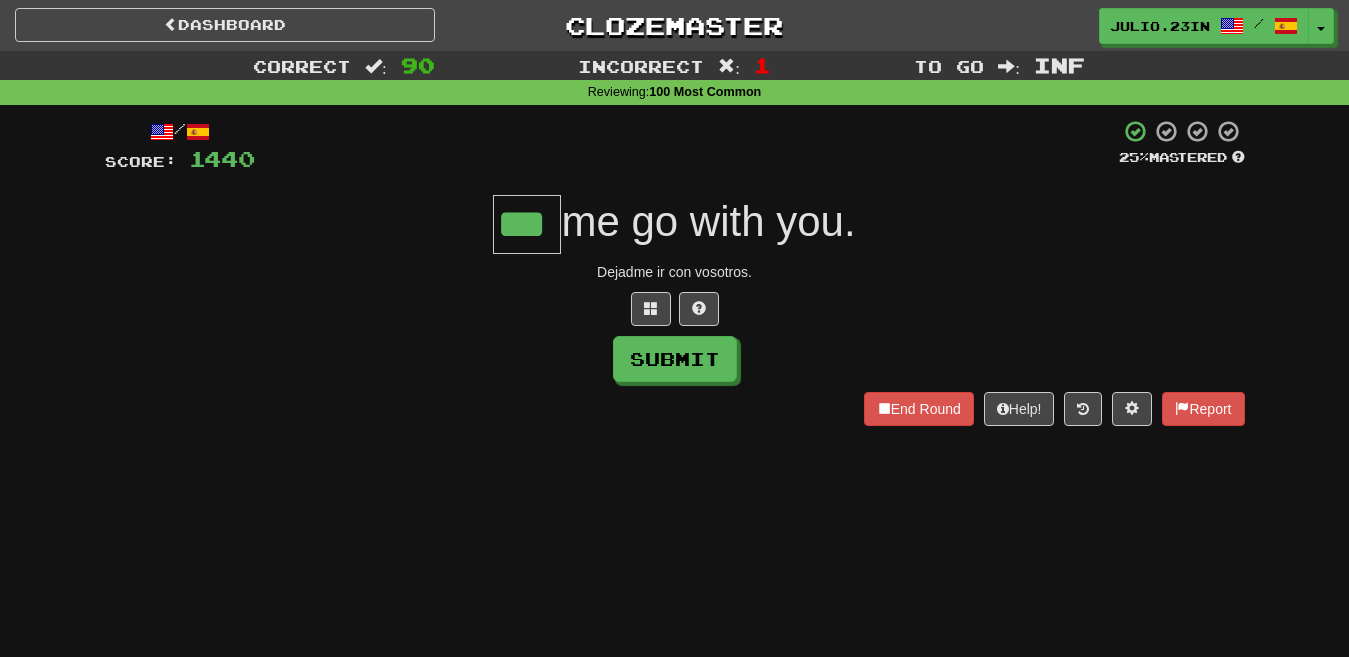 type on "***" 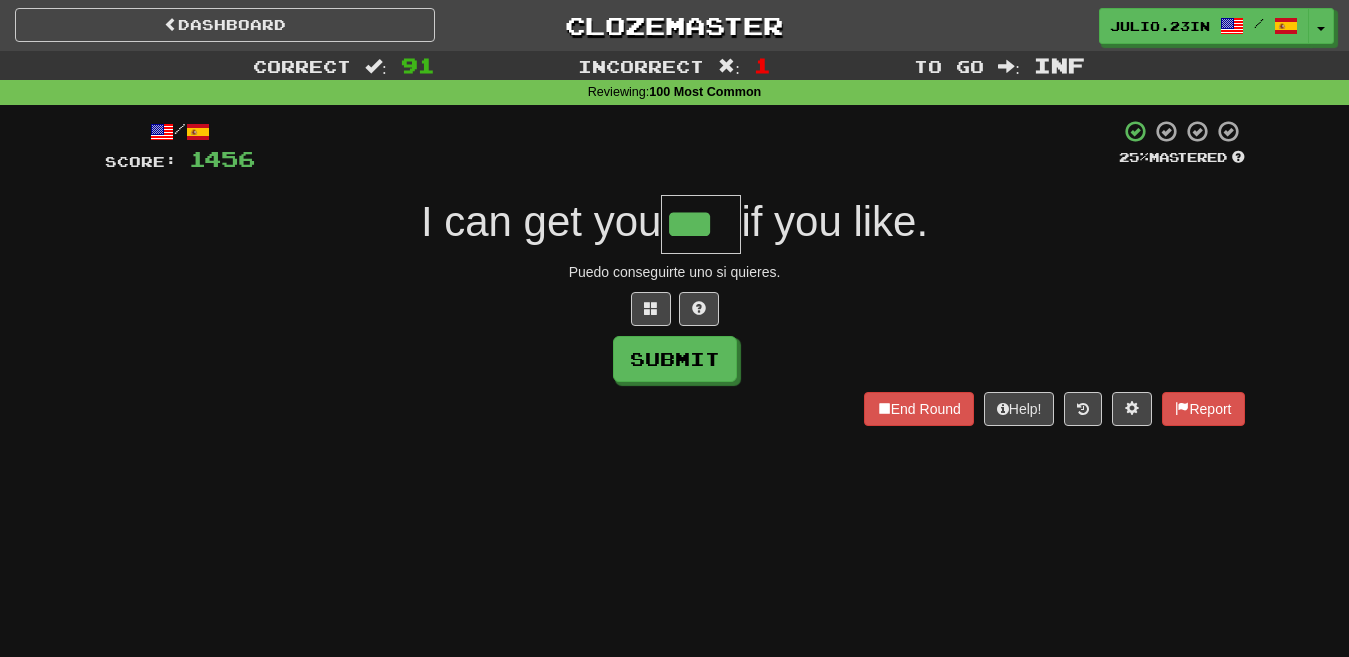 type on "***" 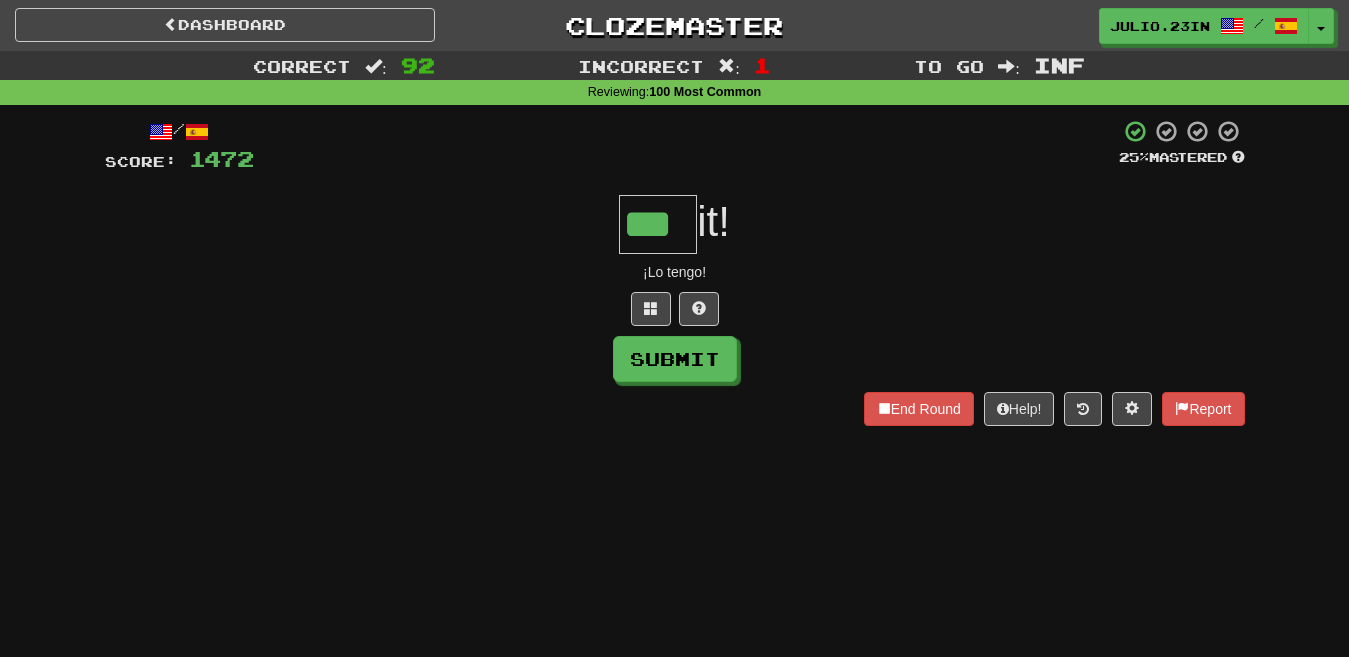 type on "***" 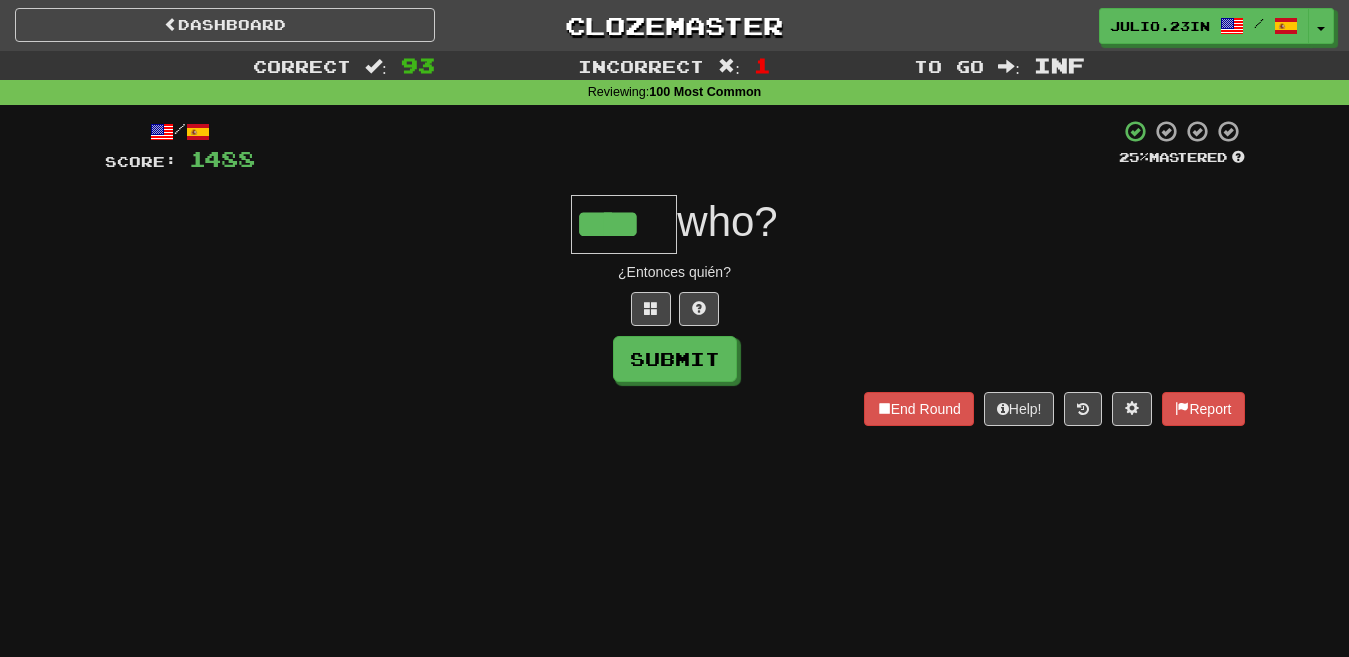 type on "****" 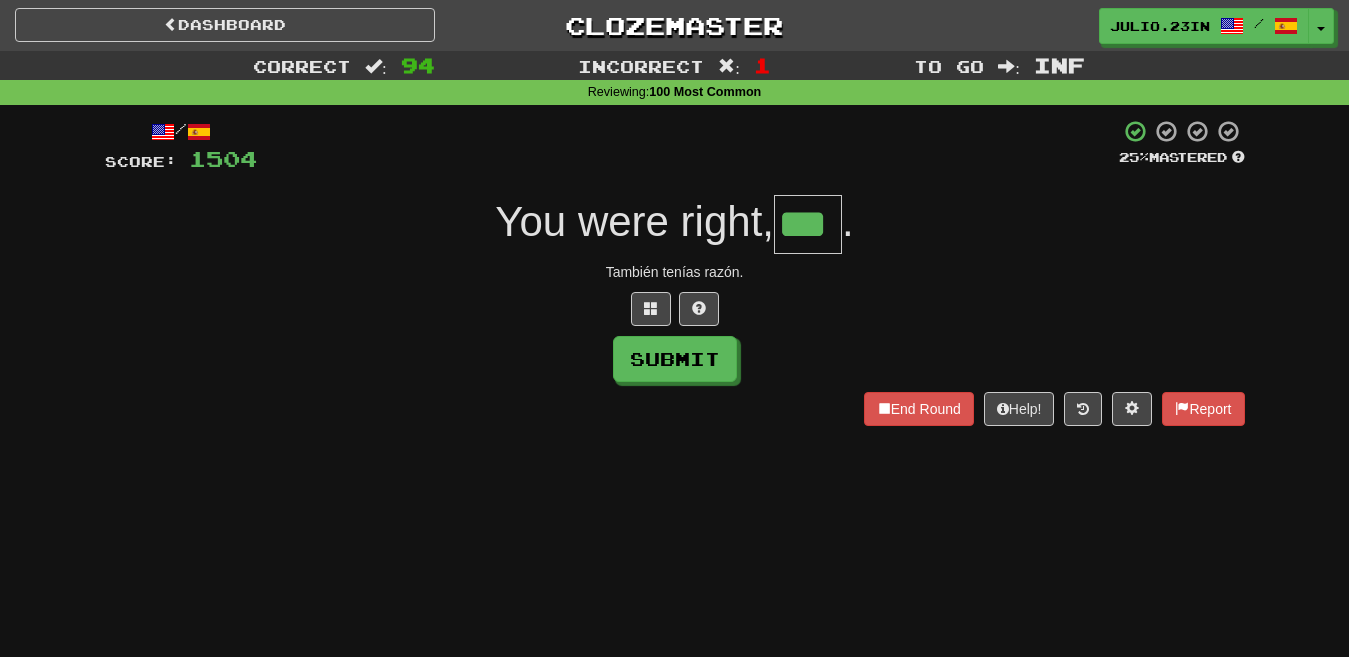 type on "***" 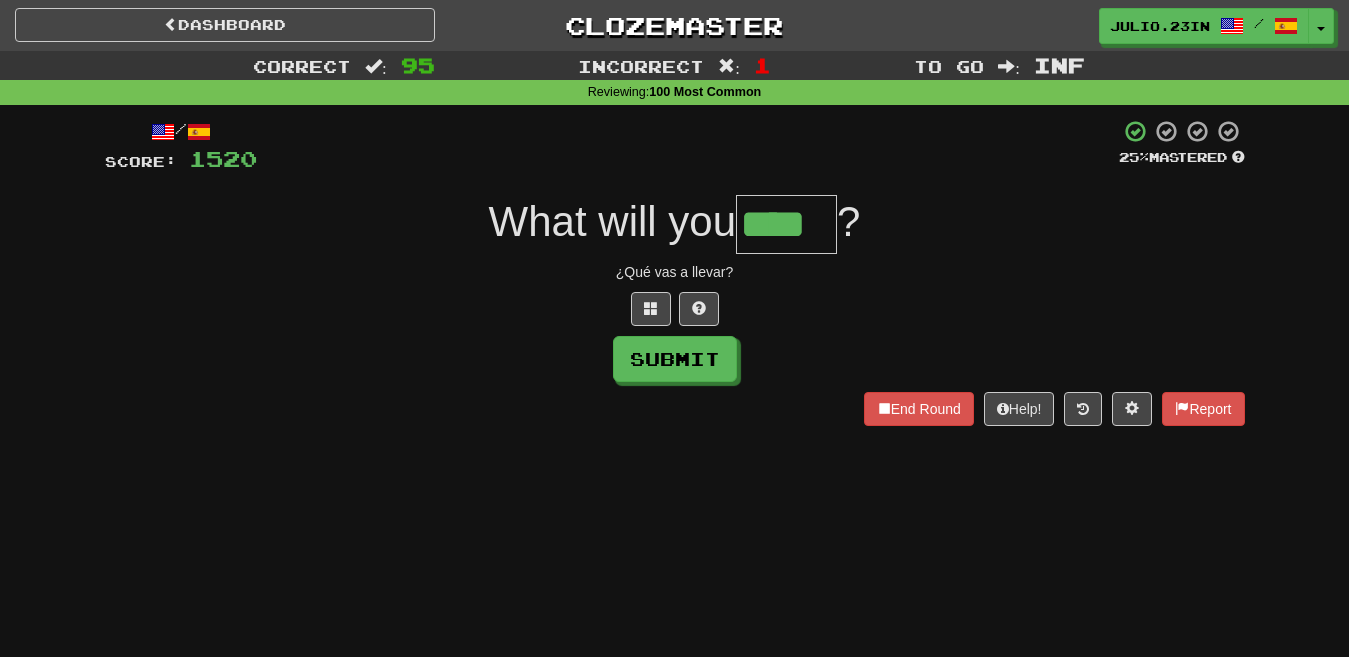 type on "****" 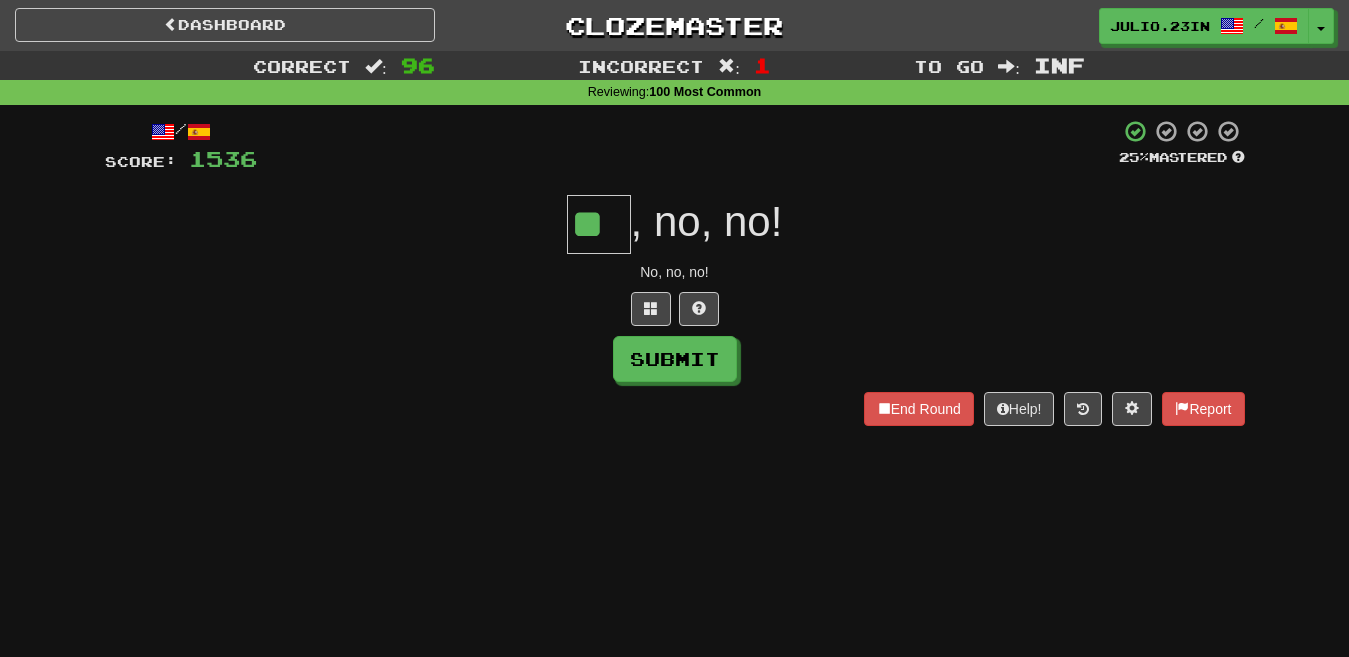 type on "**" 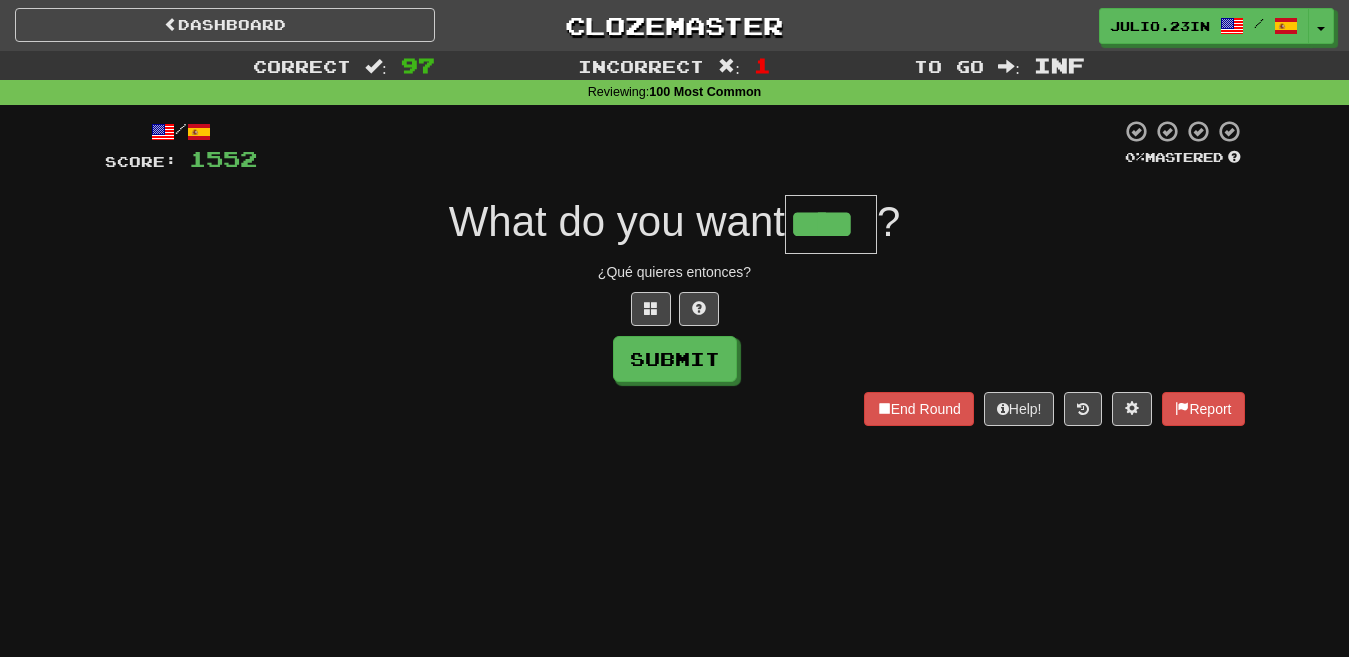 type on "****" 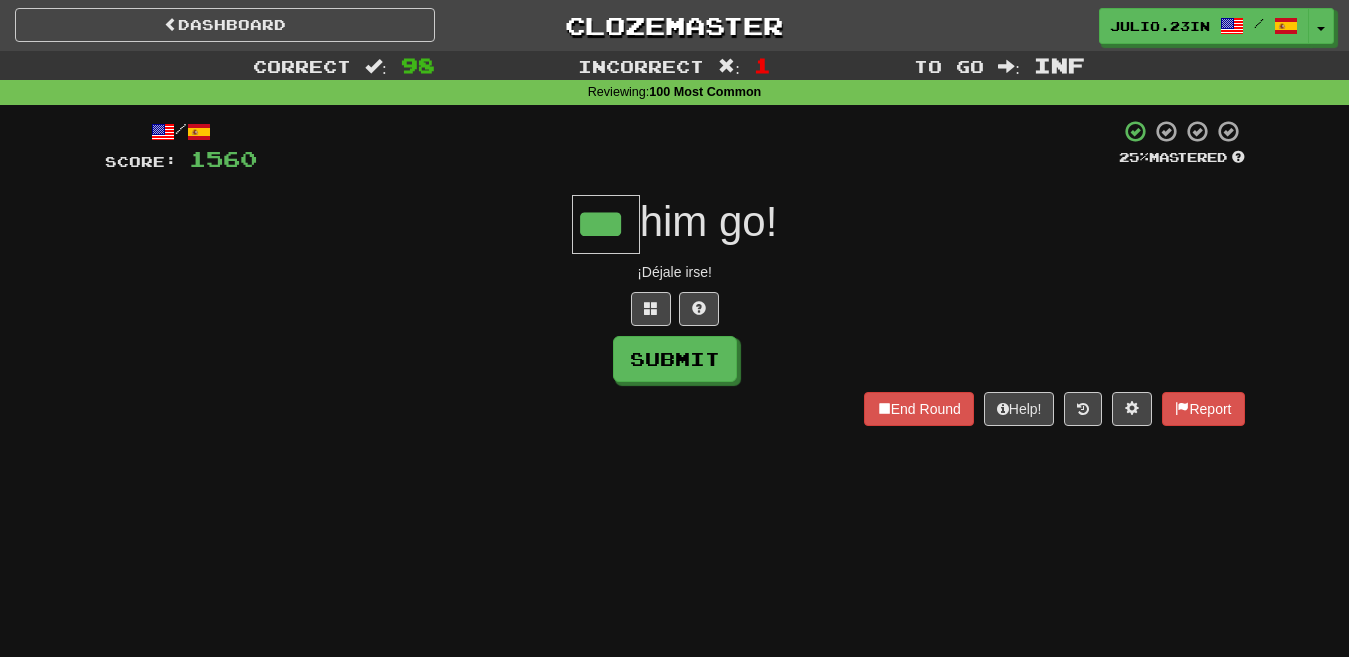 type on "***" 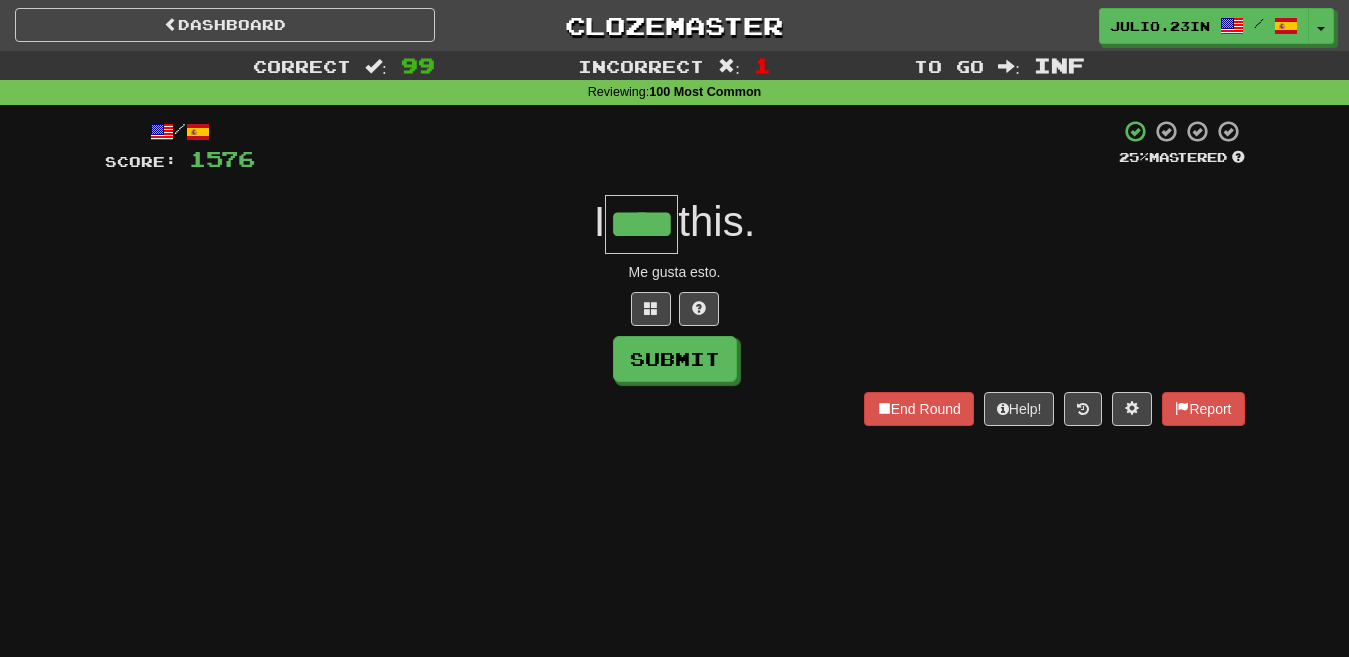 type on "****" 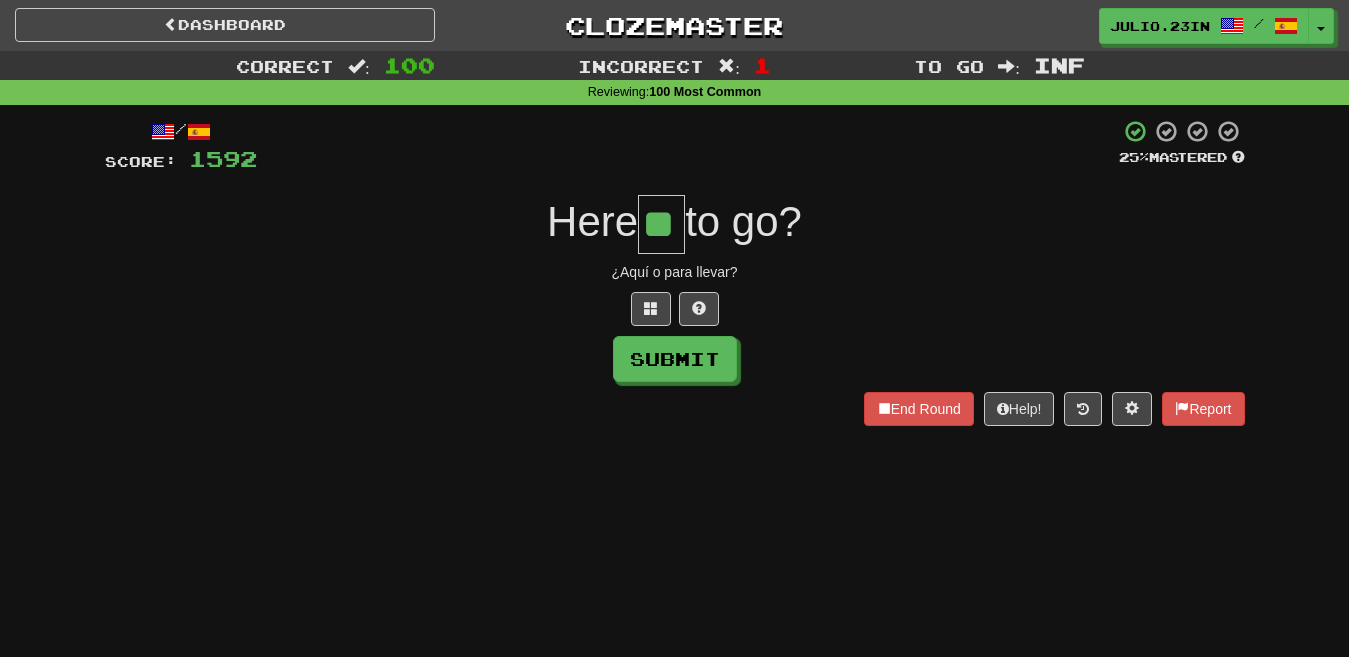 type on "**" 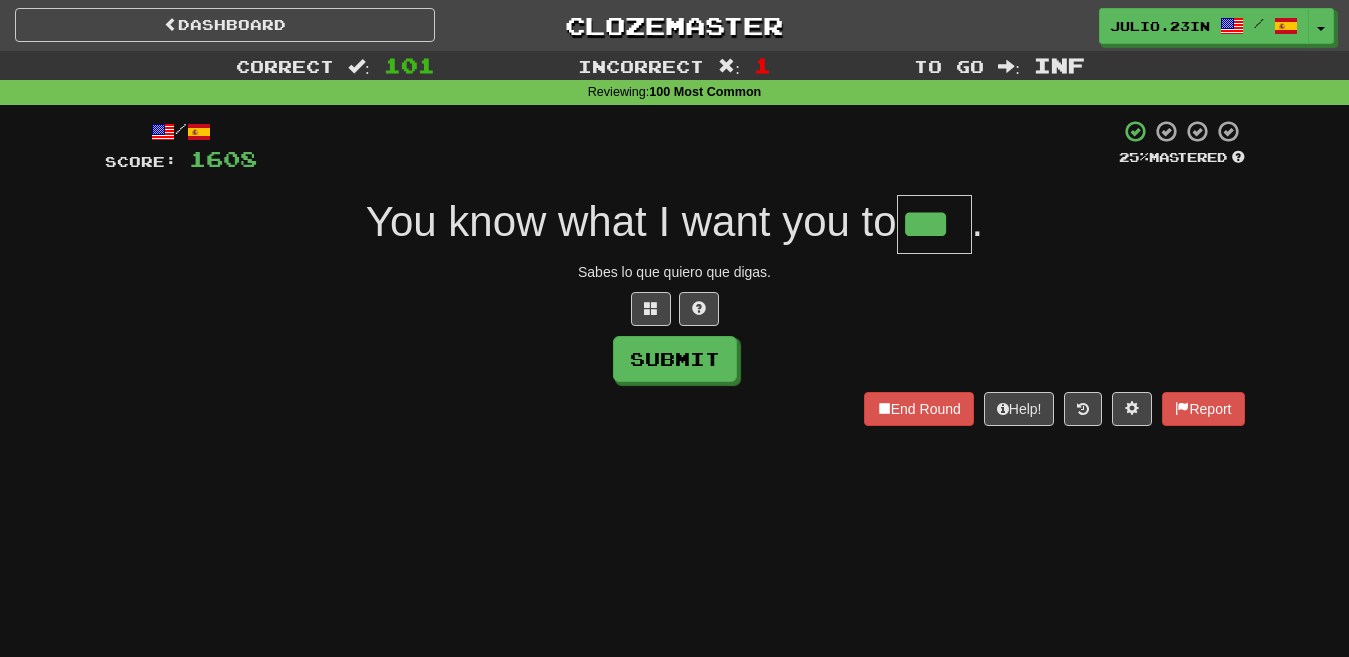type on "***" 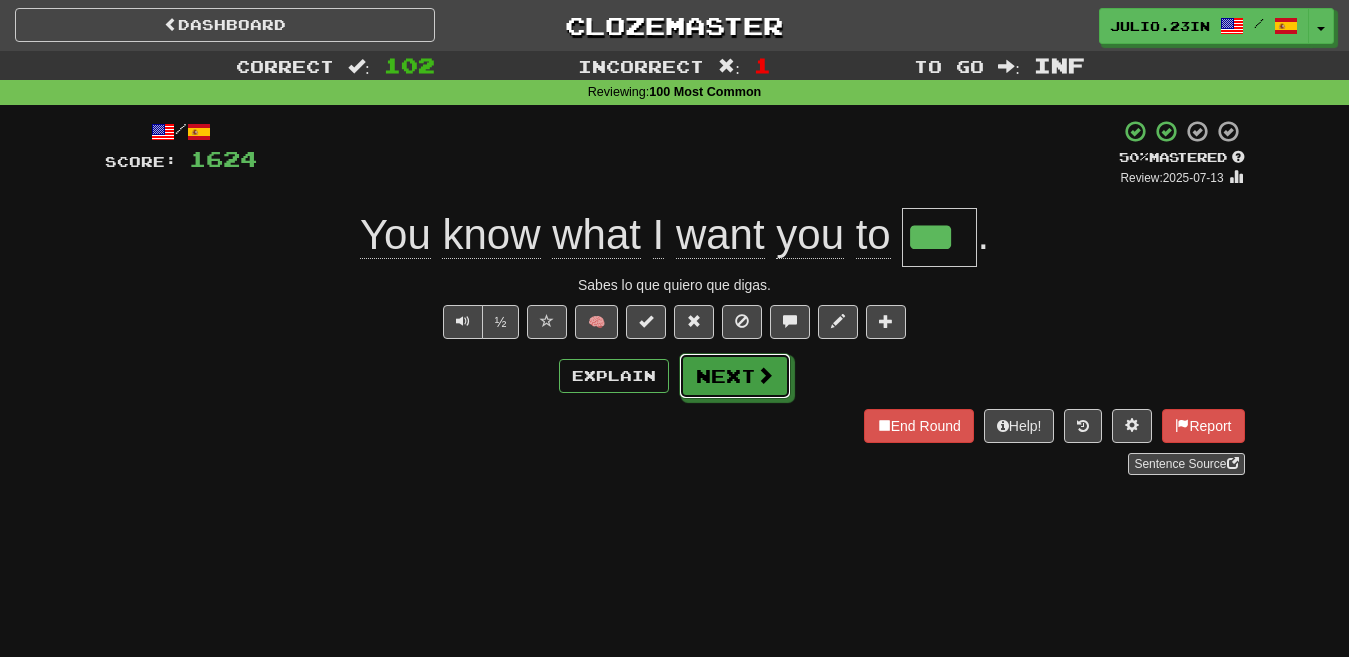 click on "Next" at bounding box center (735, 376) 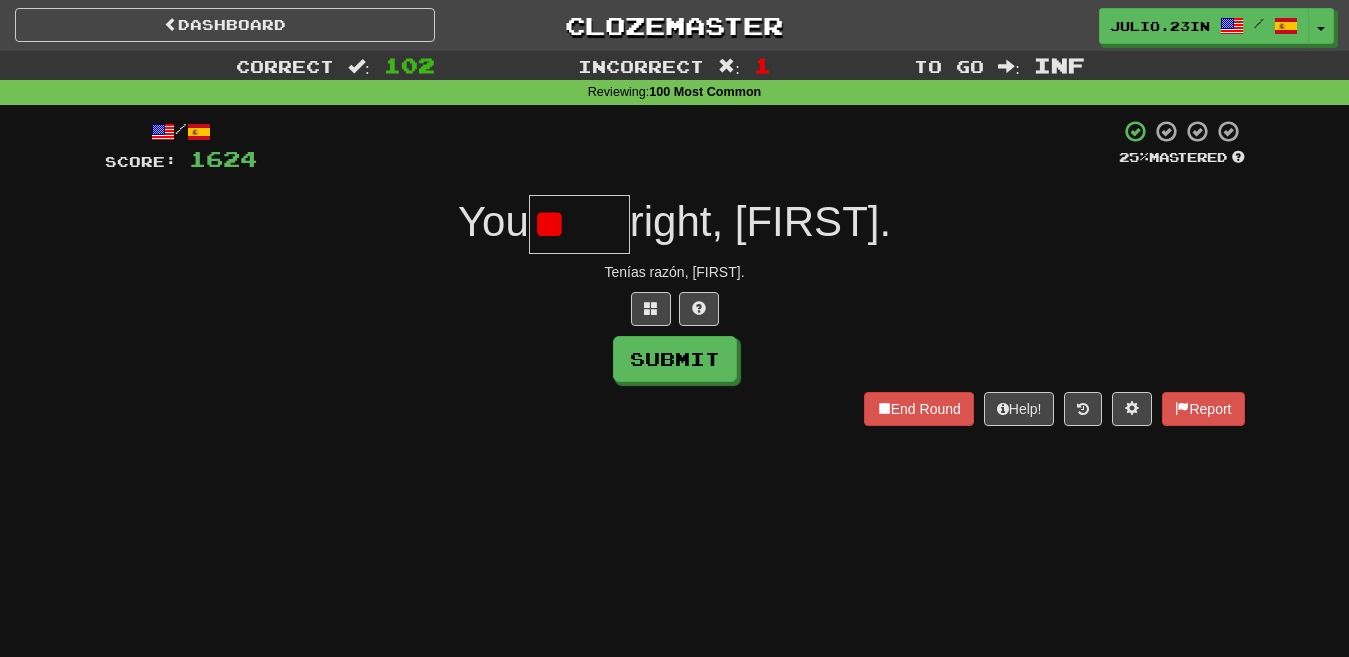 type on "*" 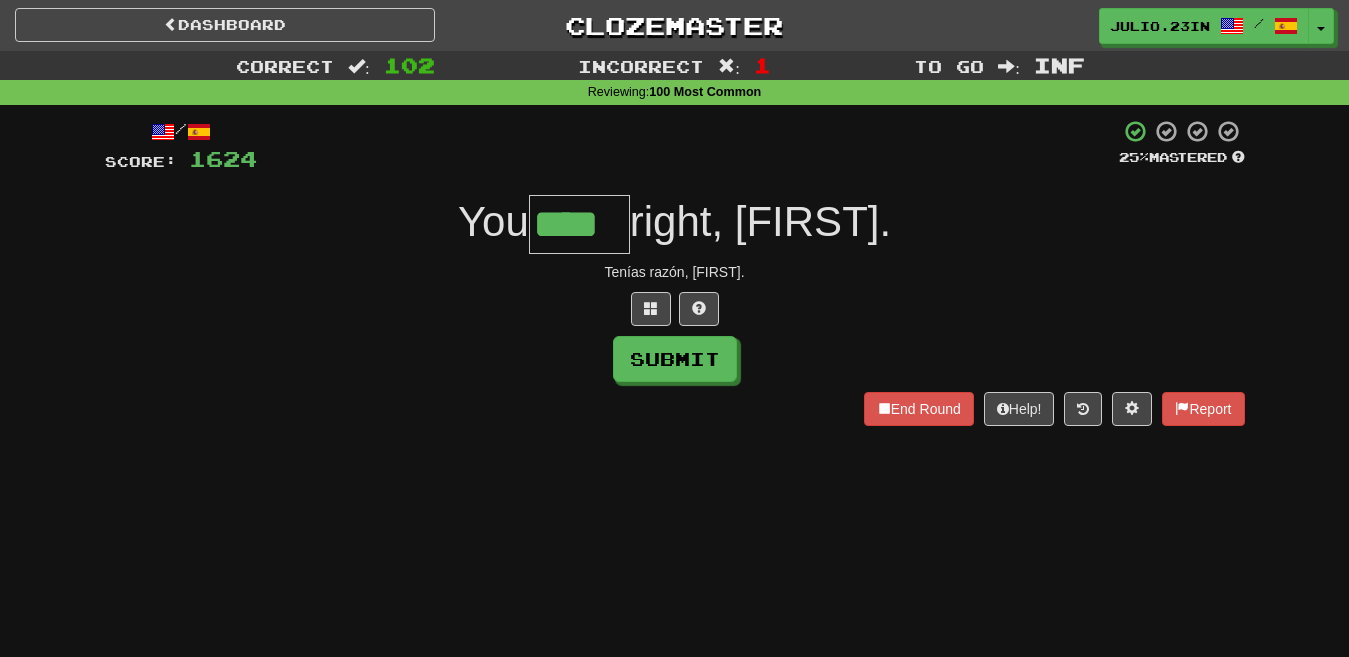type on "****" 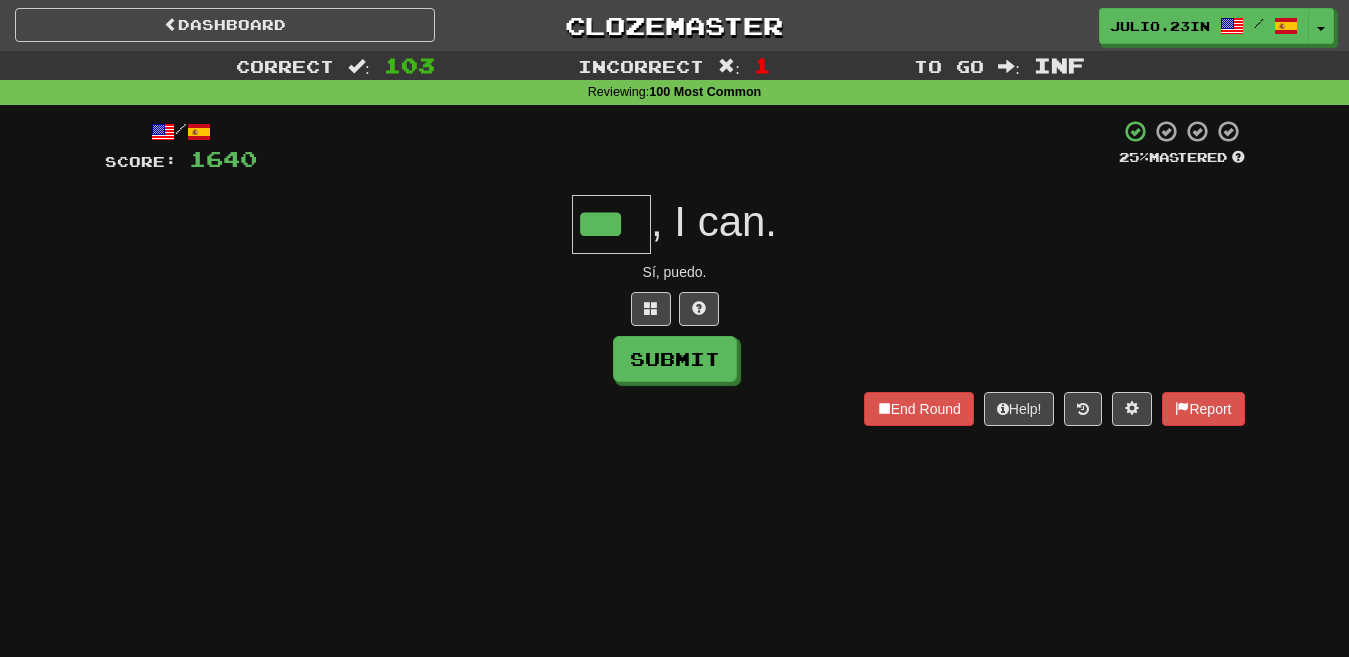 type on "***" 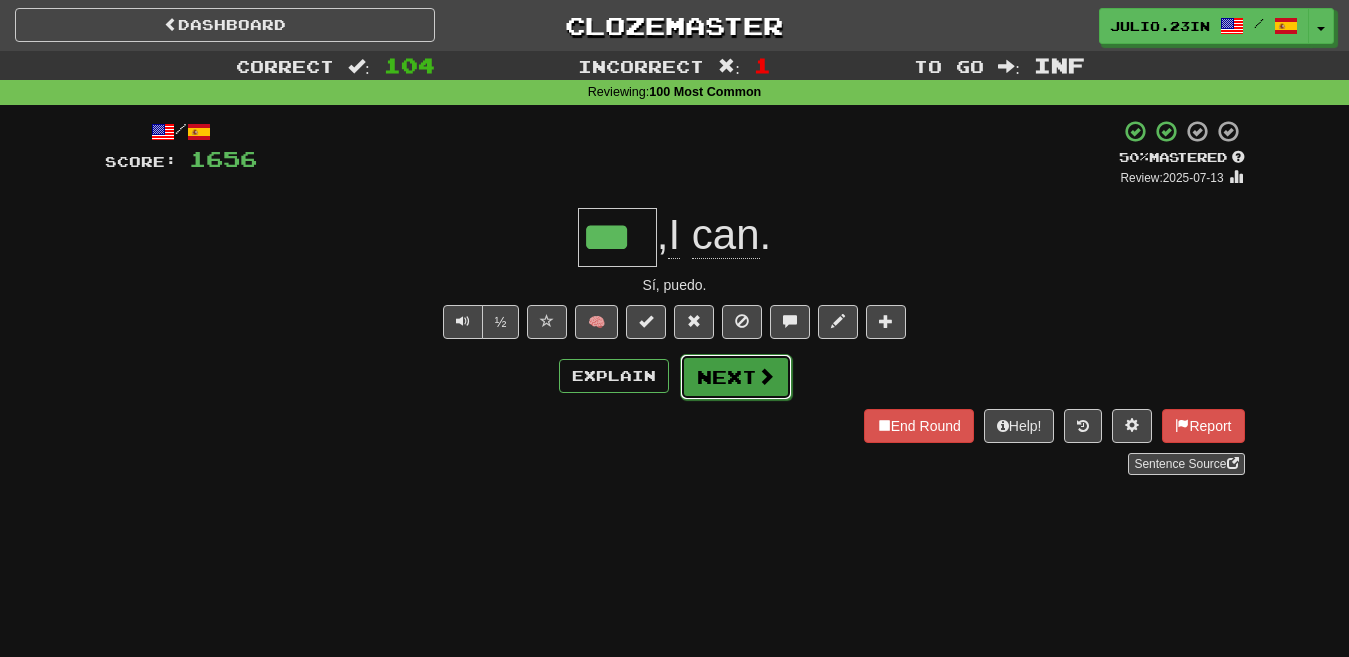 click on "Next" at bounding box center (736, 377) 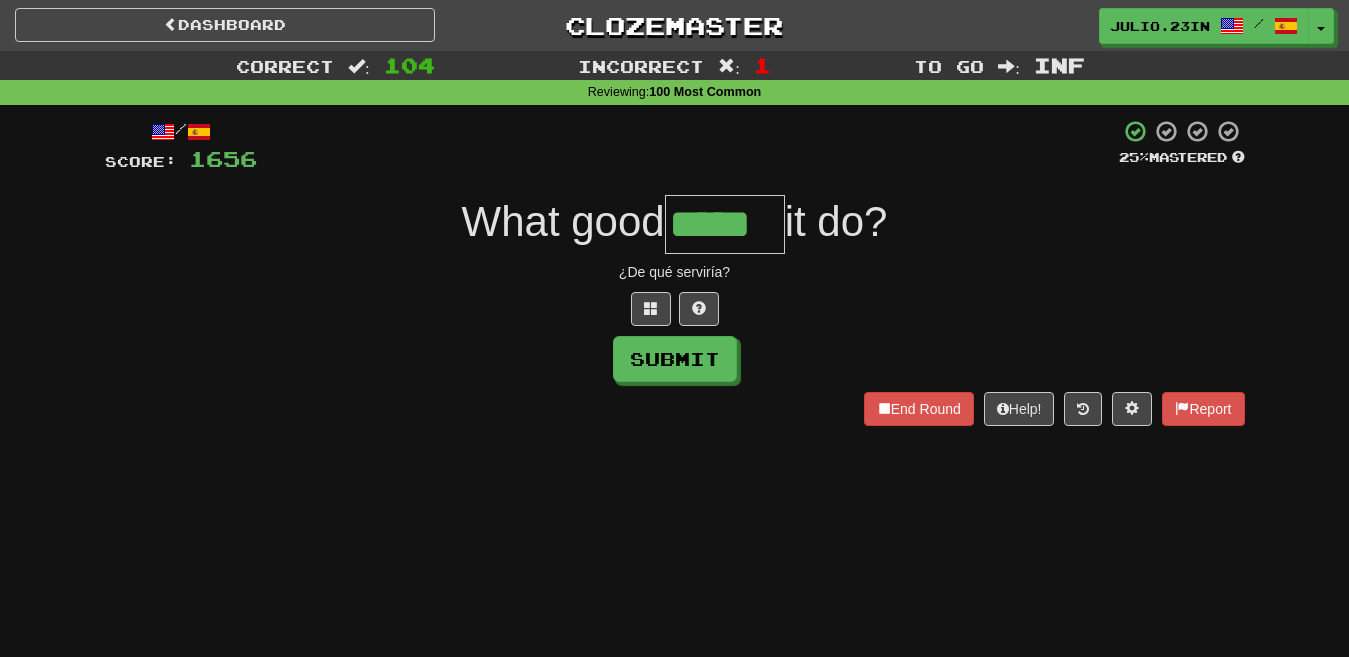 type on "*****" 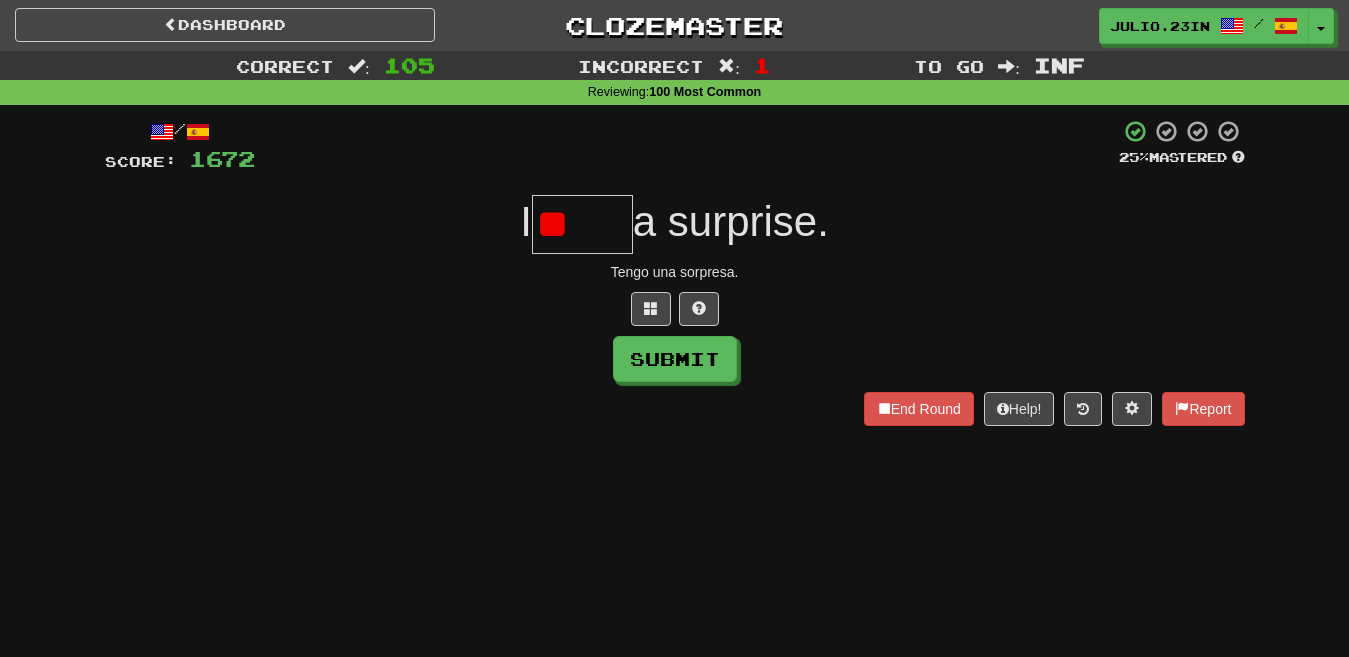 type on "*" 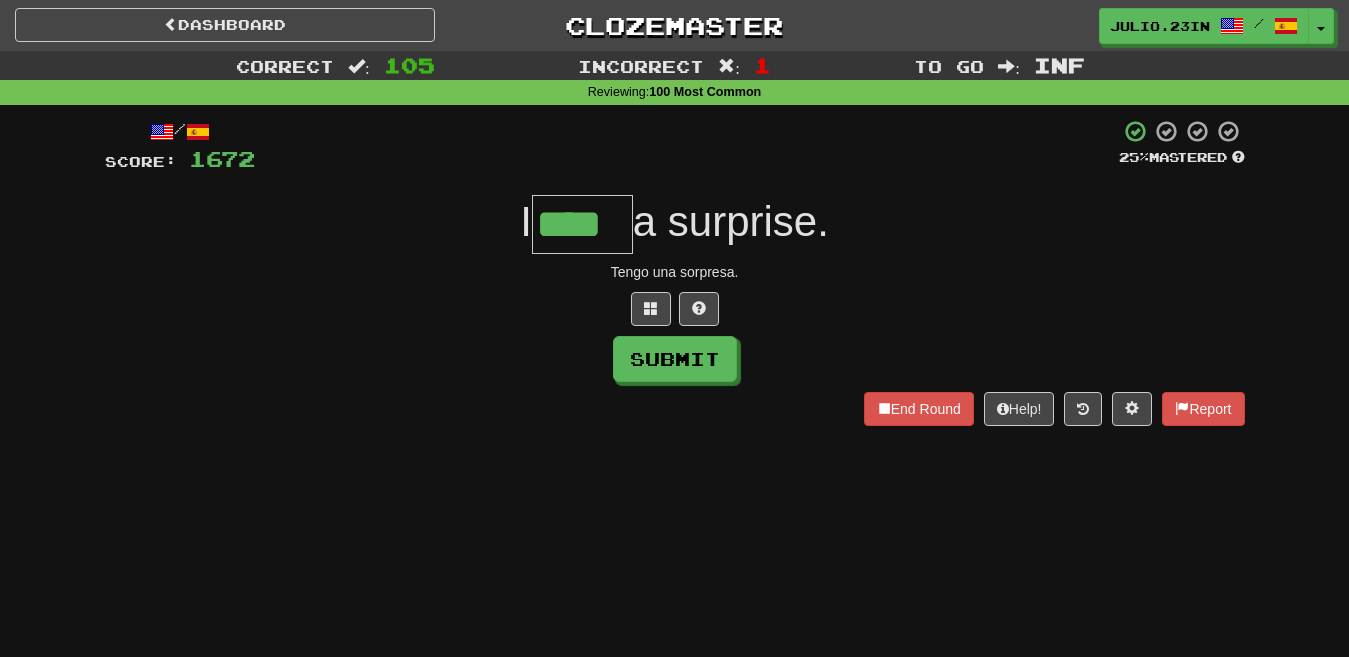 type on "****" 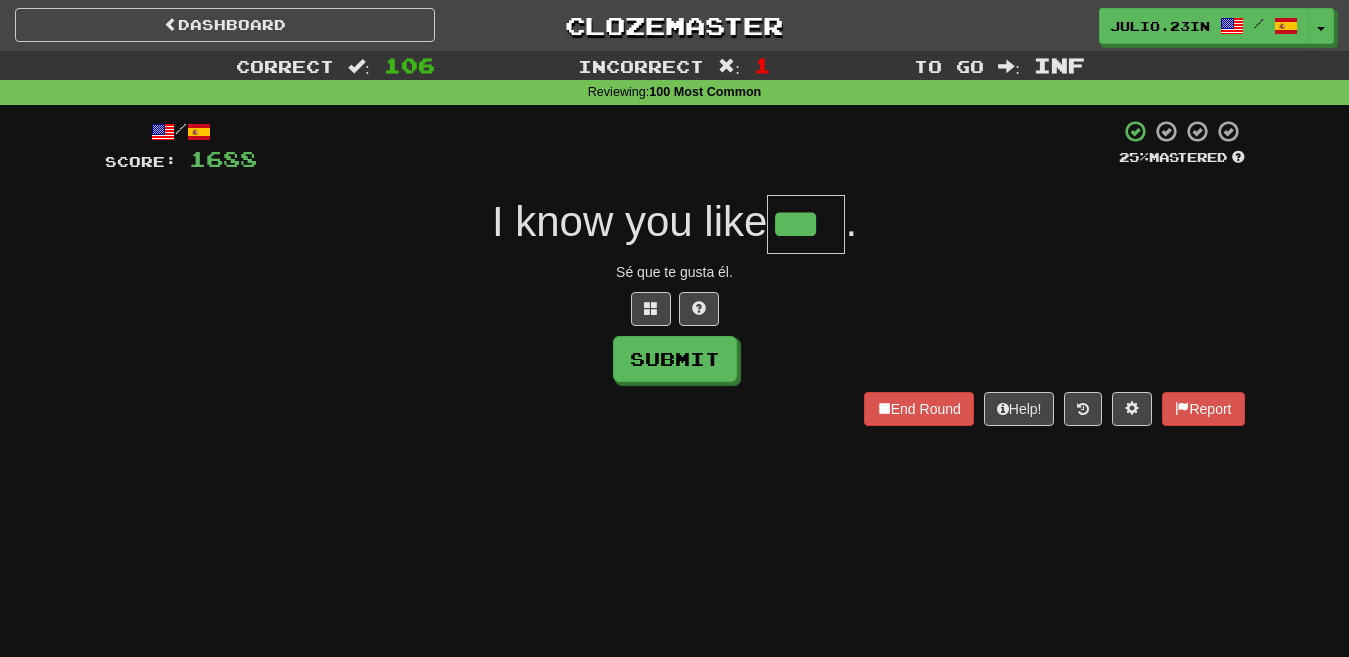 type on "***" 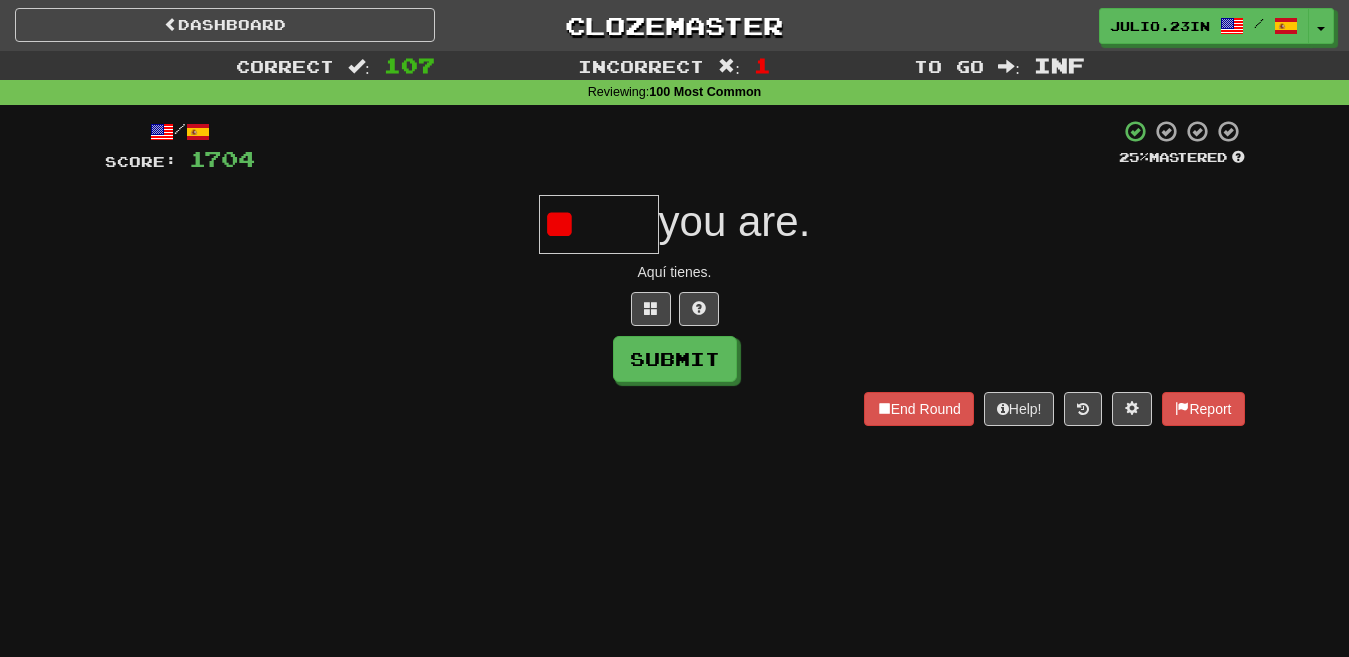 type on "*" 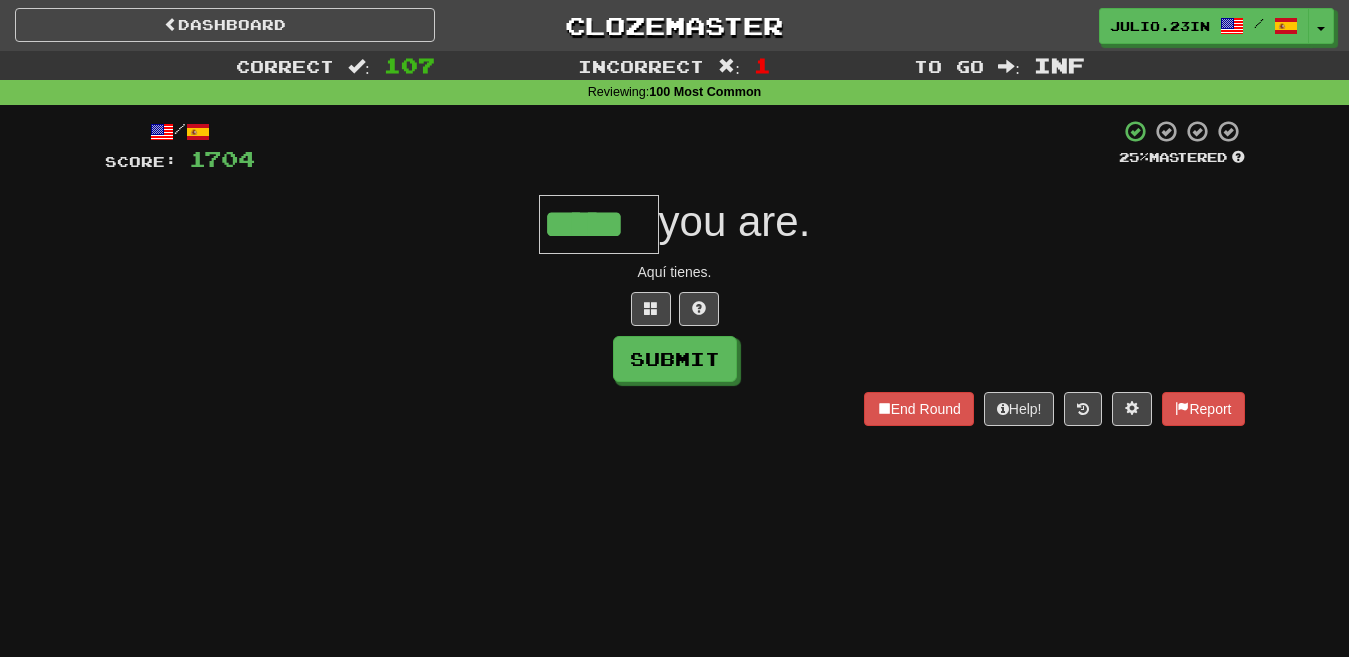 type on "*****" 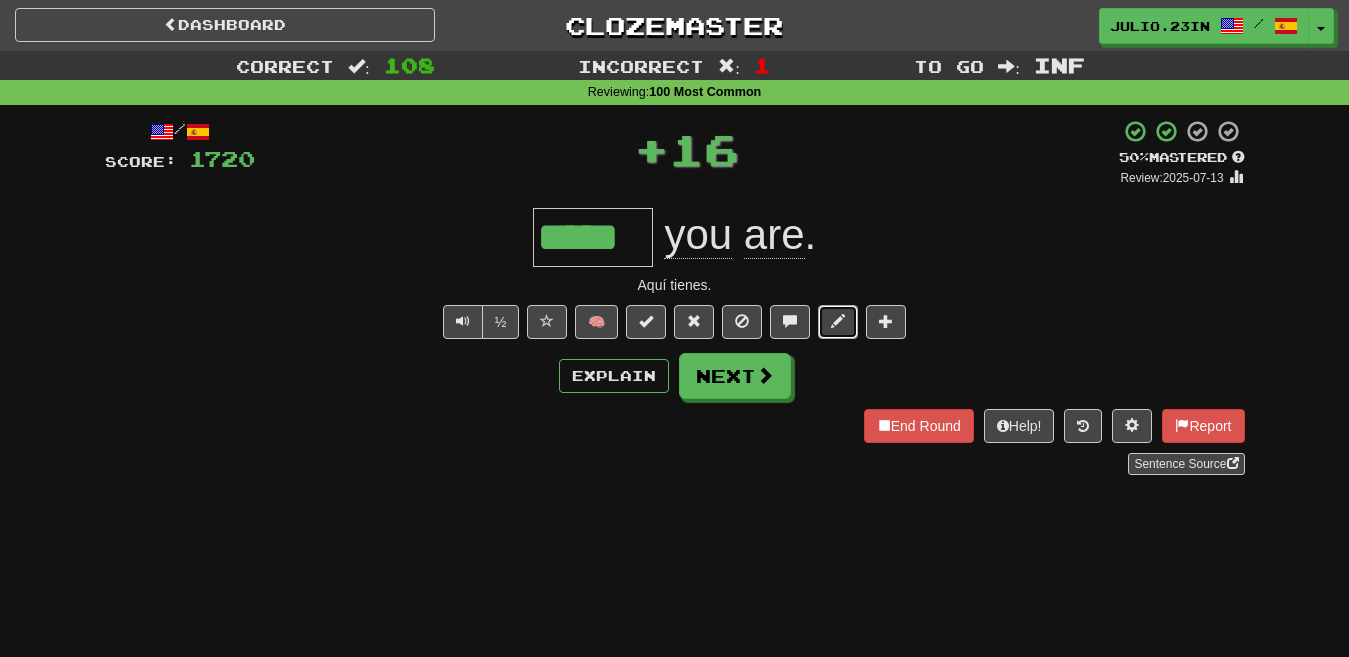 click at bounding box center (838, 321) 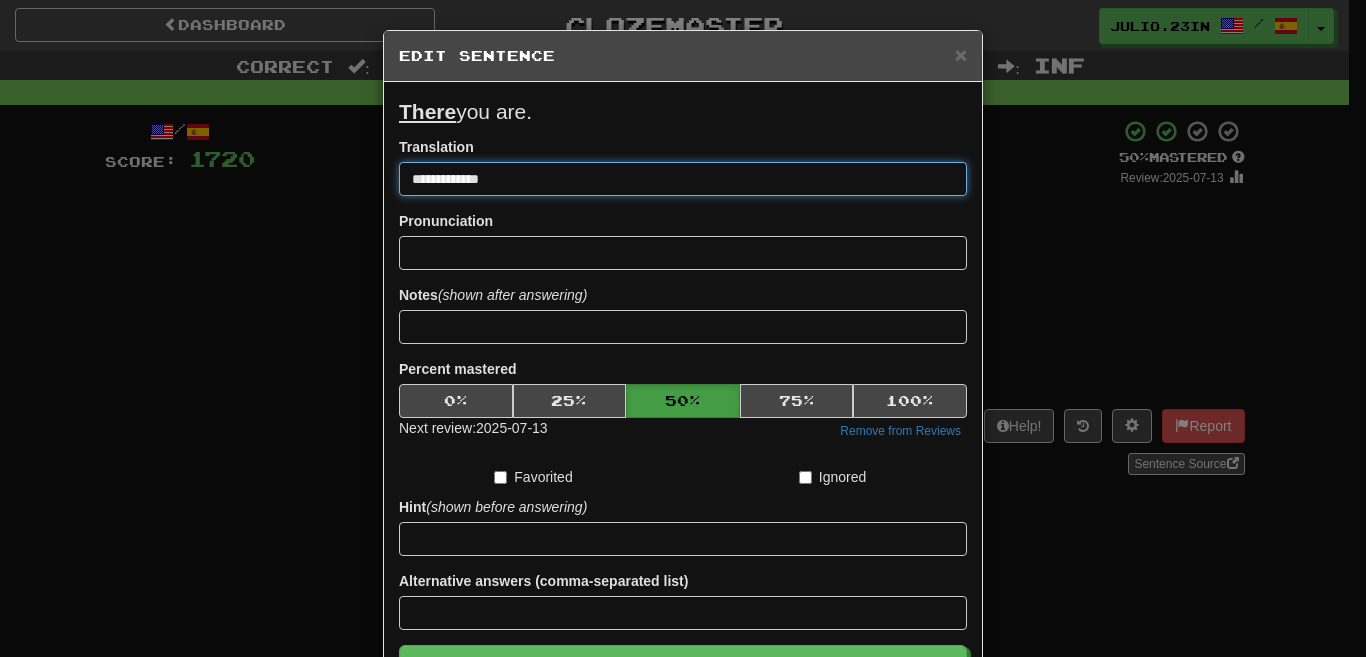 type on "**********" 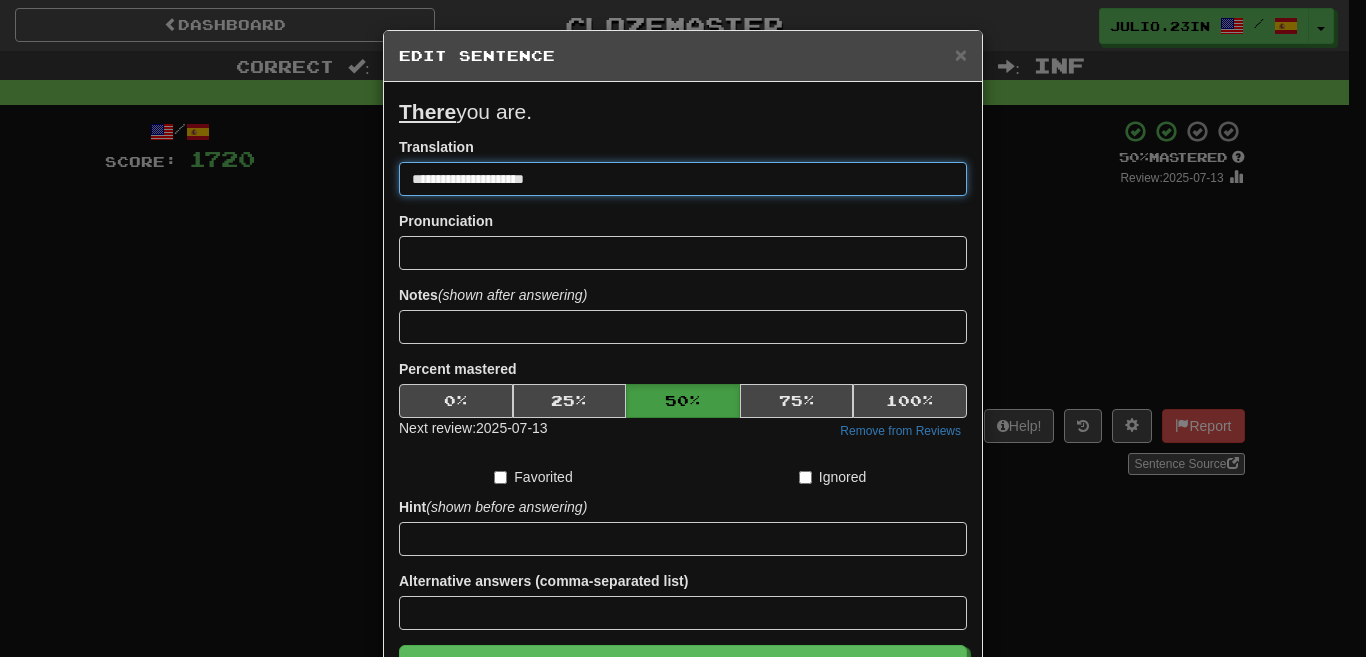 click on "Save" at bounding box center [683, 668] 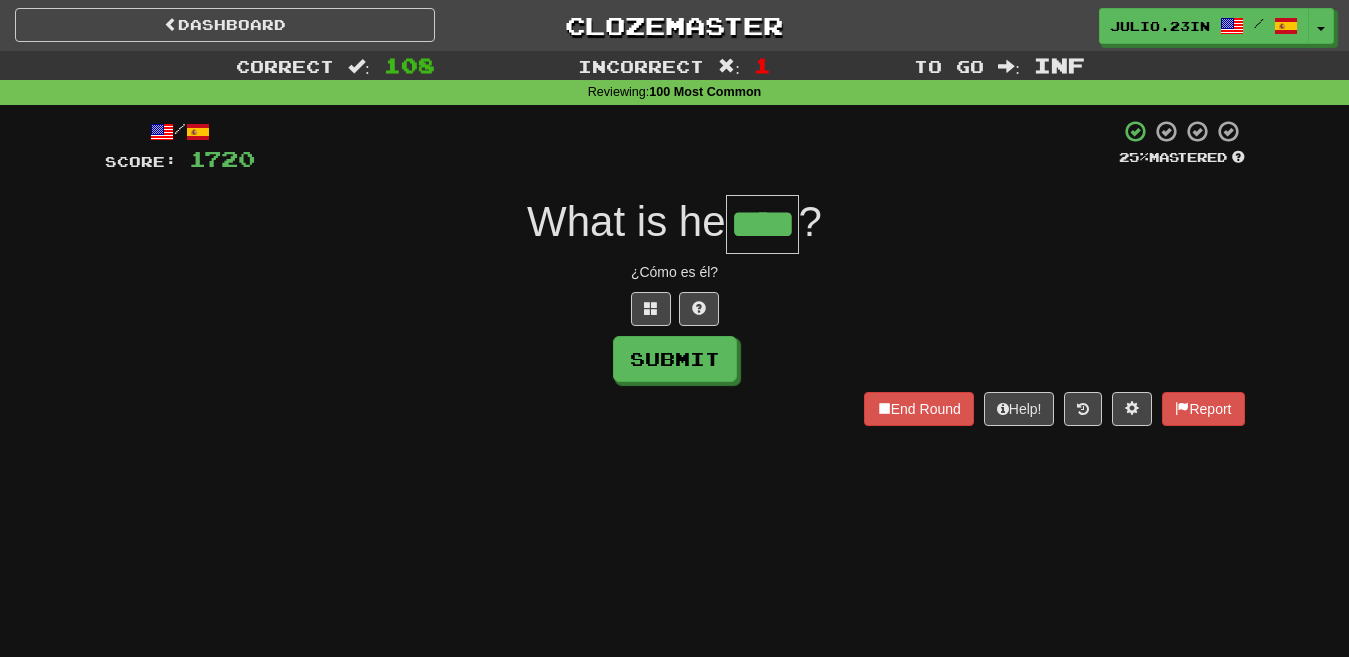 type on "****" 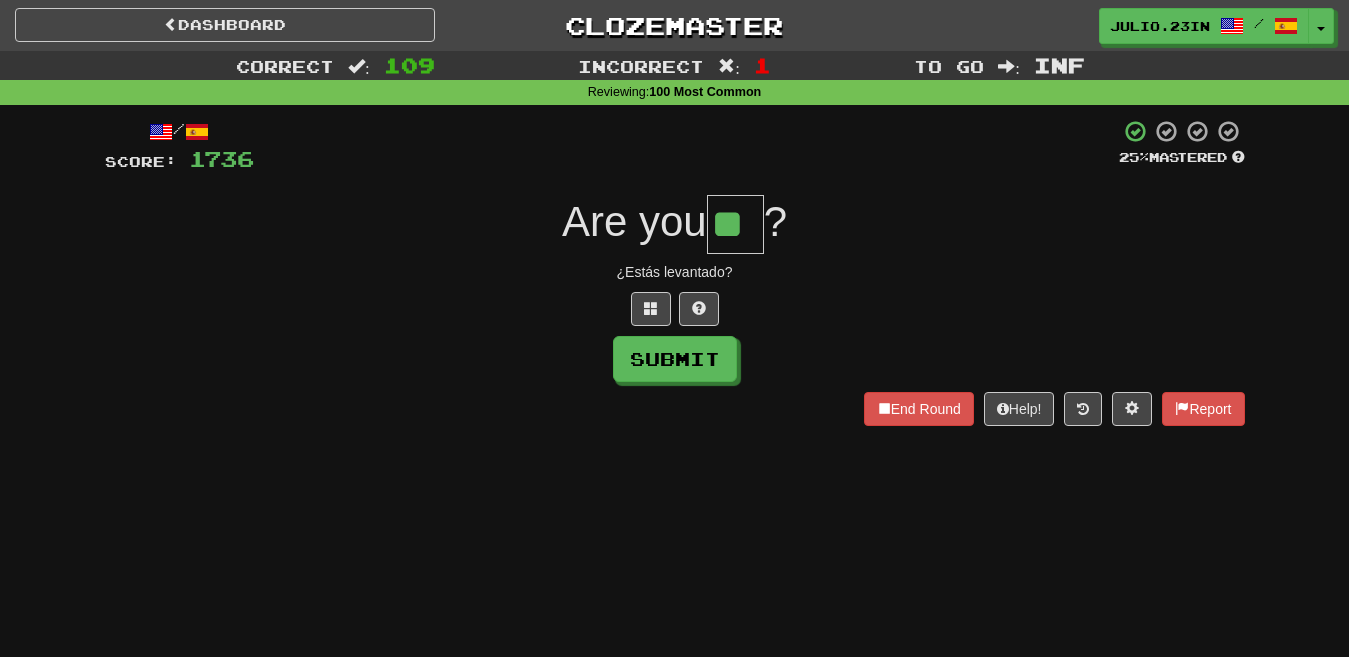 type on "**" 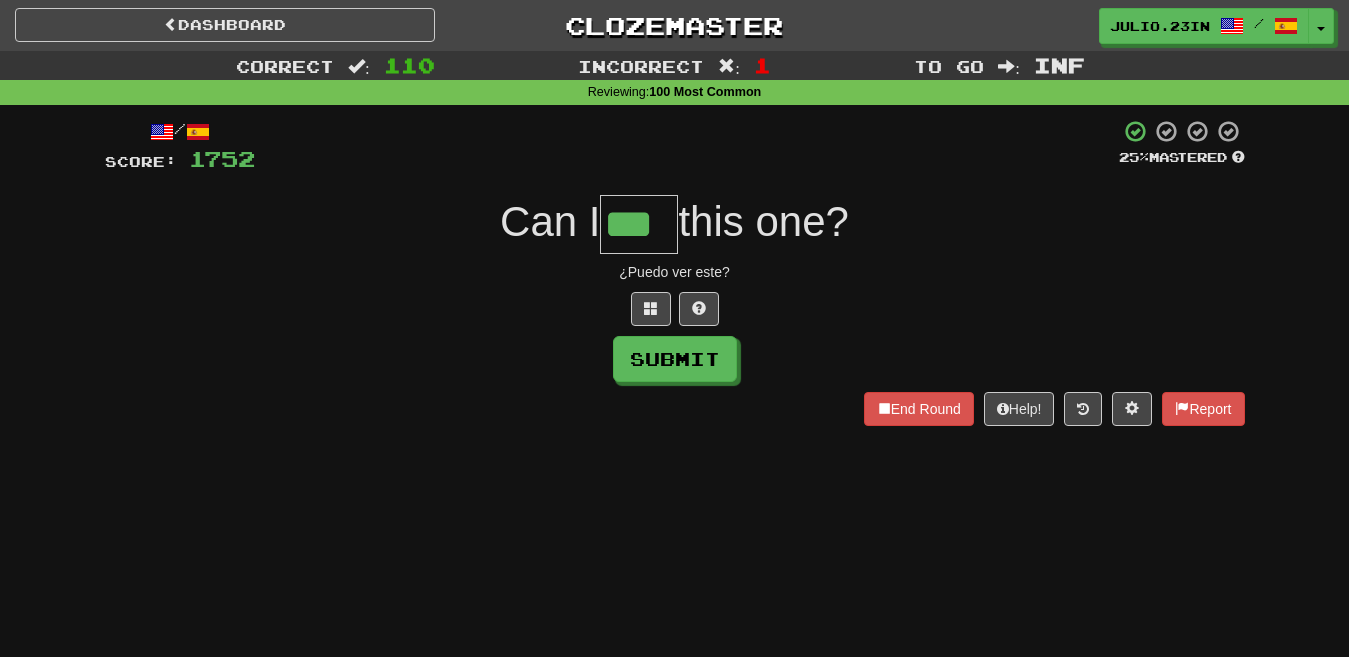 type on "***" 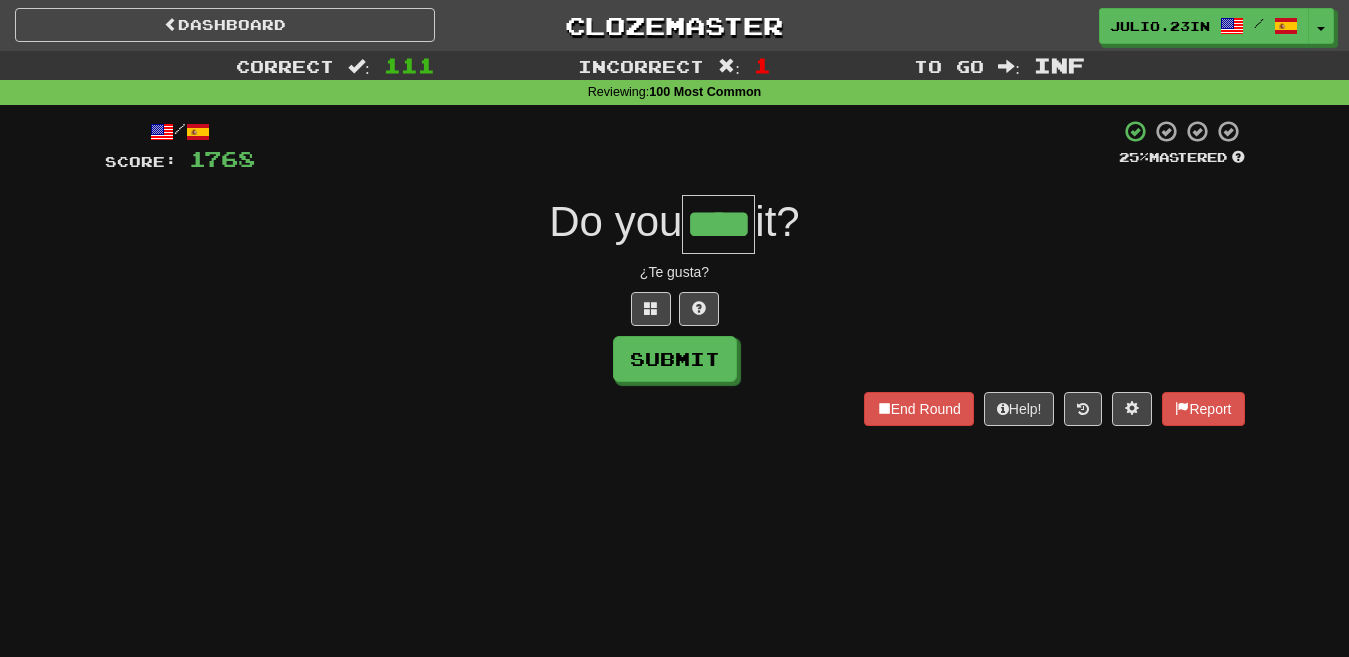 type on "****" 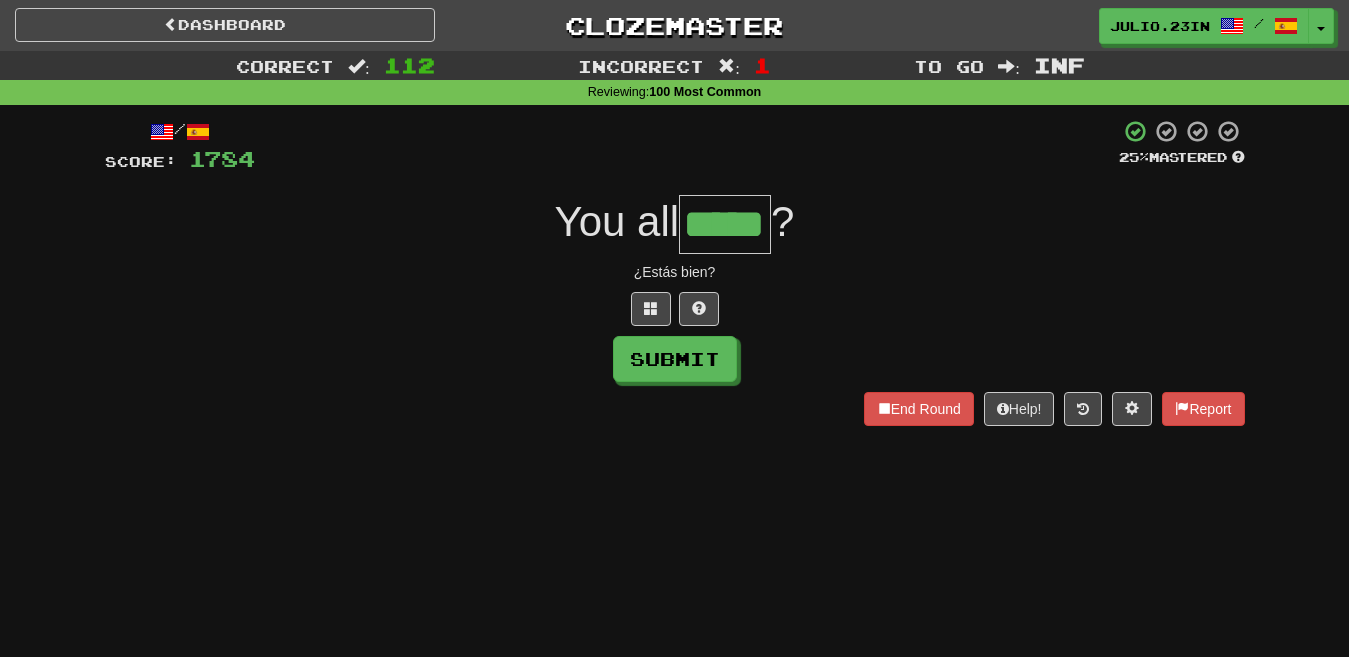 type on "*****" 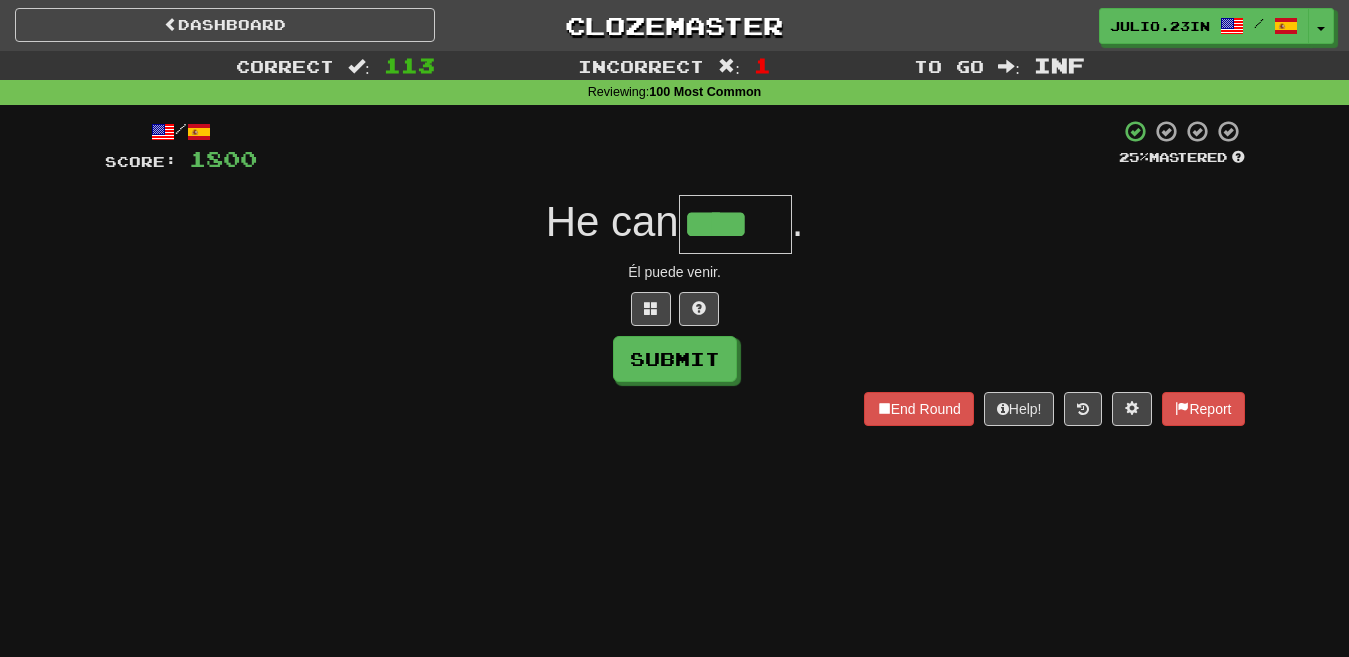 type on "****" 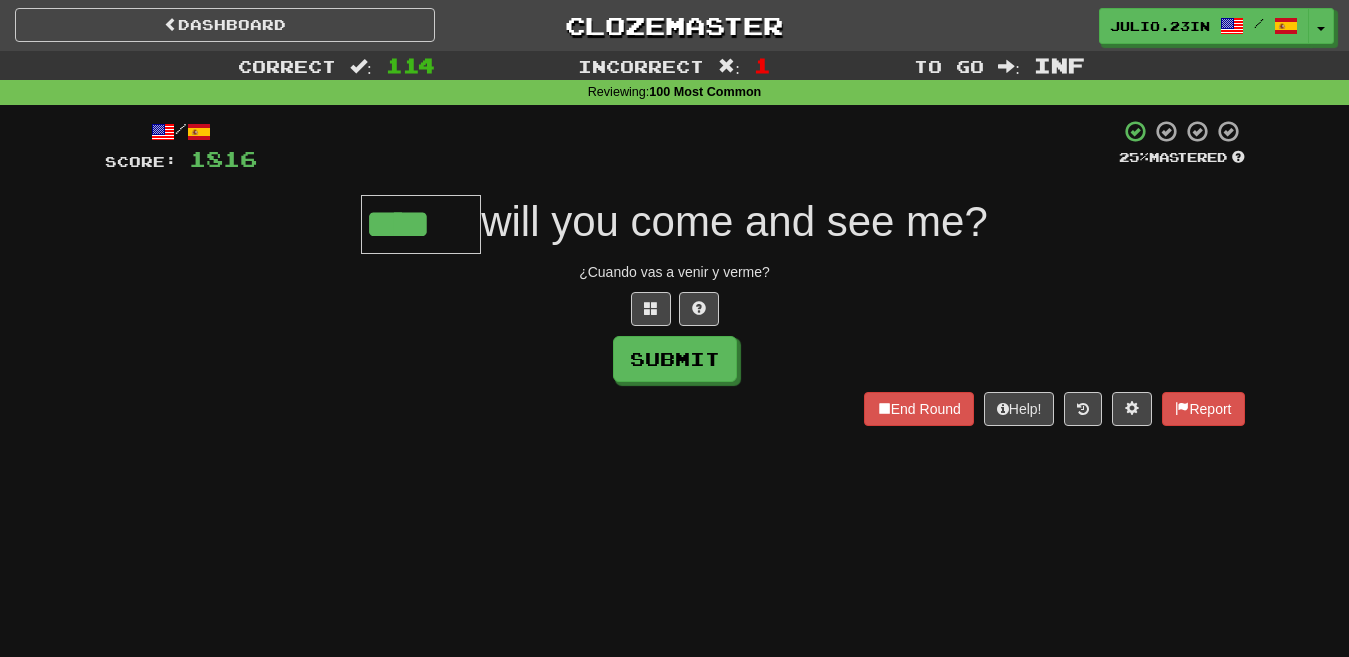 type on "****" 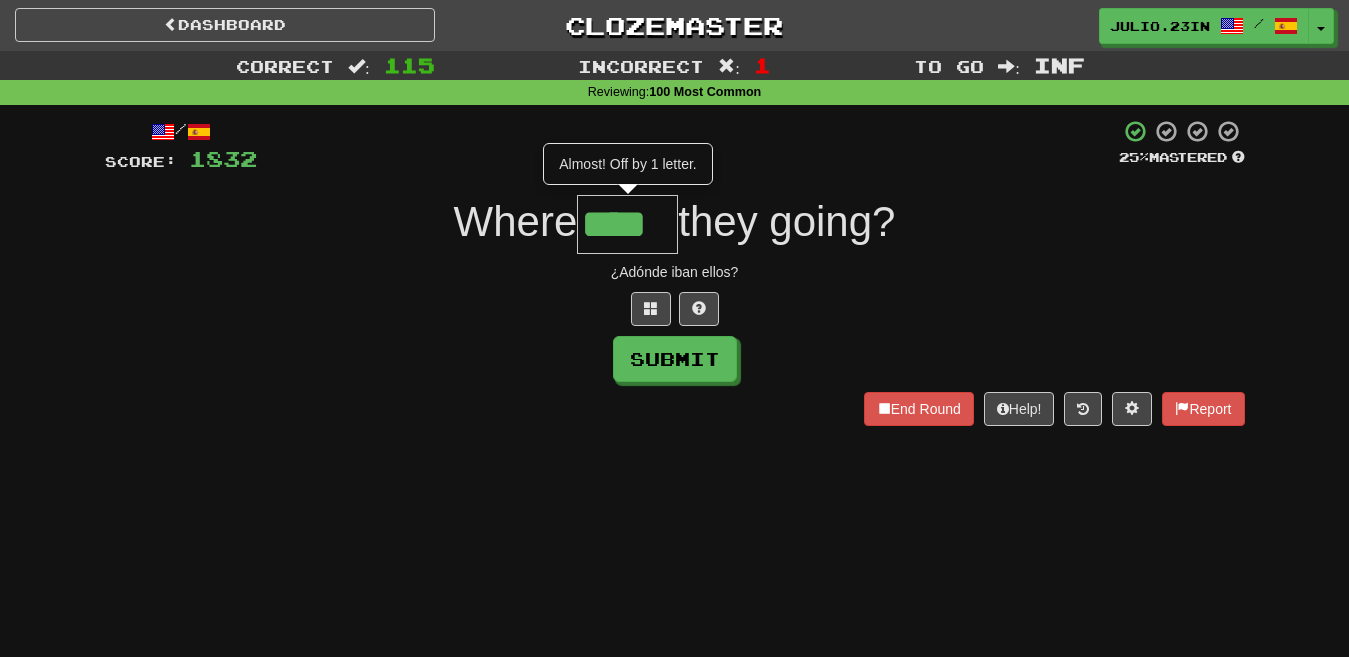 type on "****" 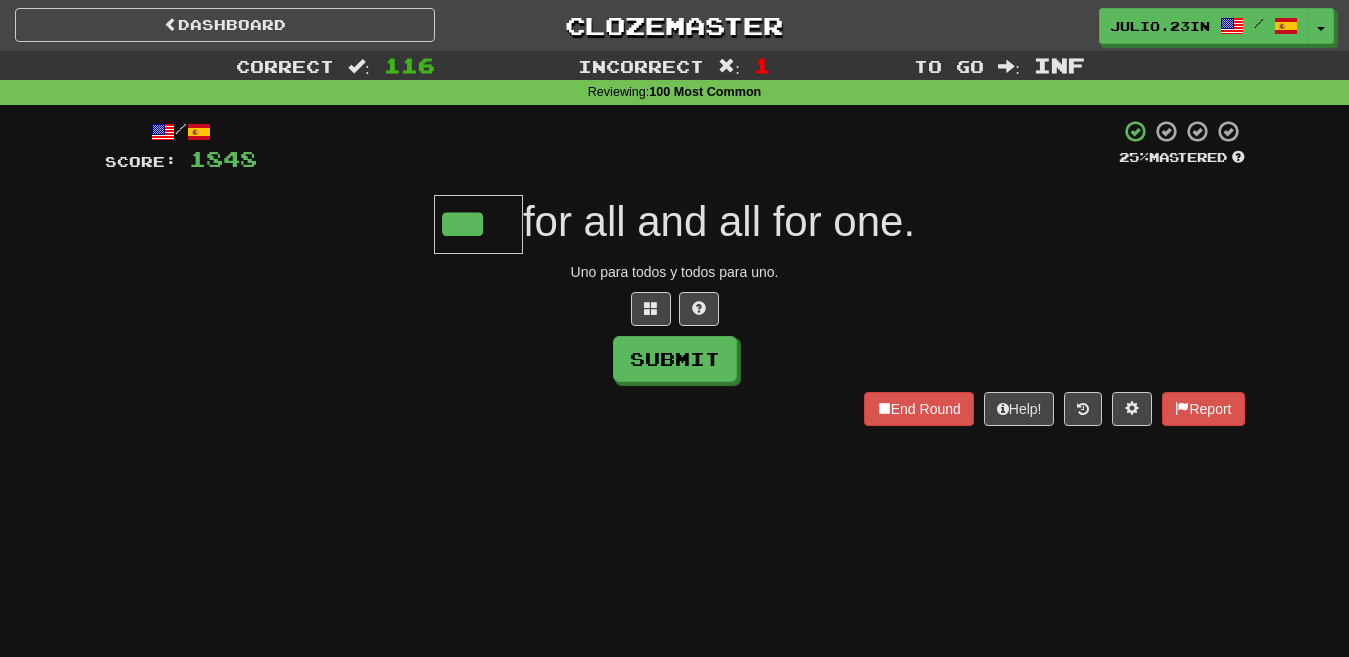 type on "***" 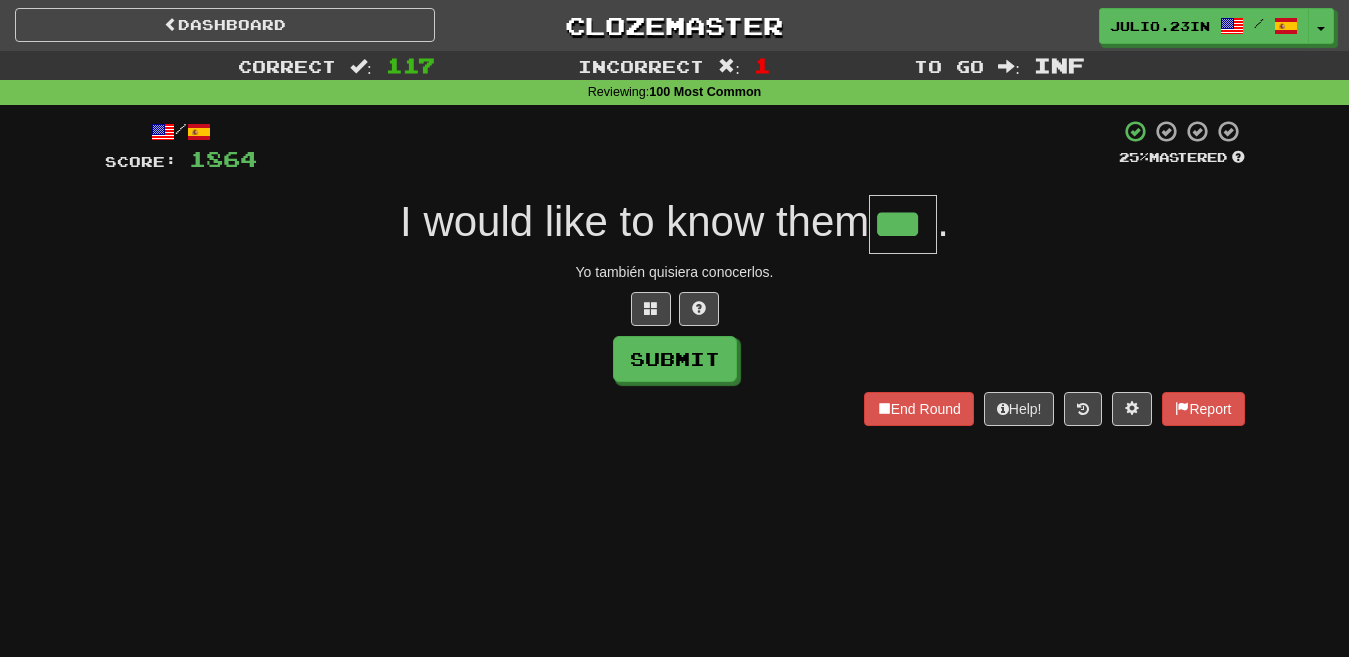 type on "***" 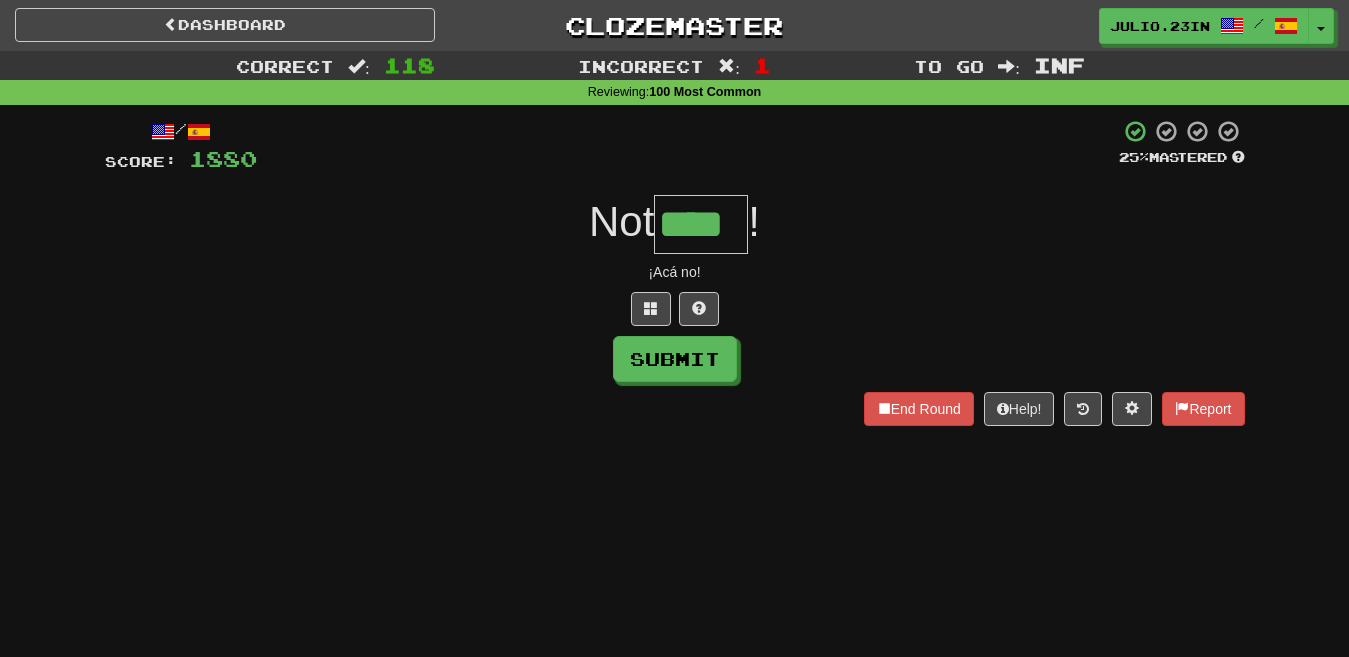 type on "****" 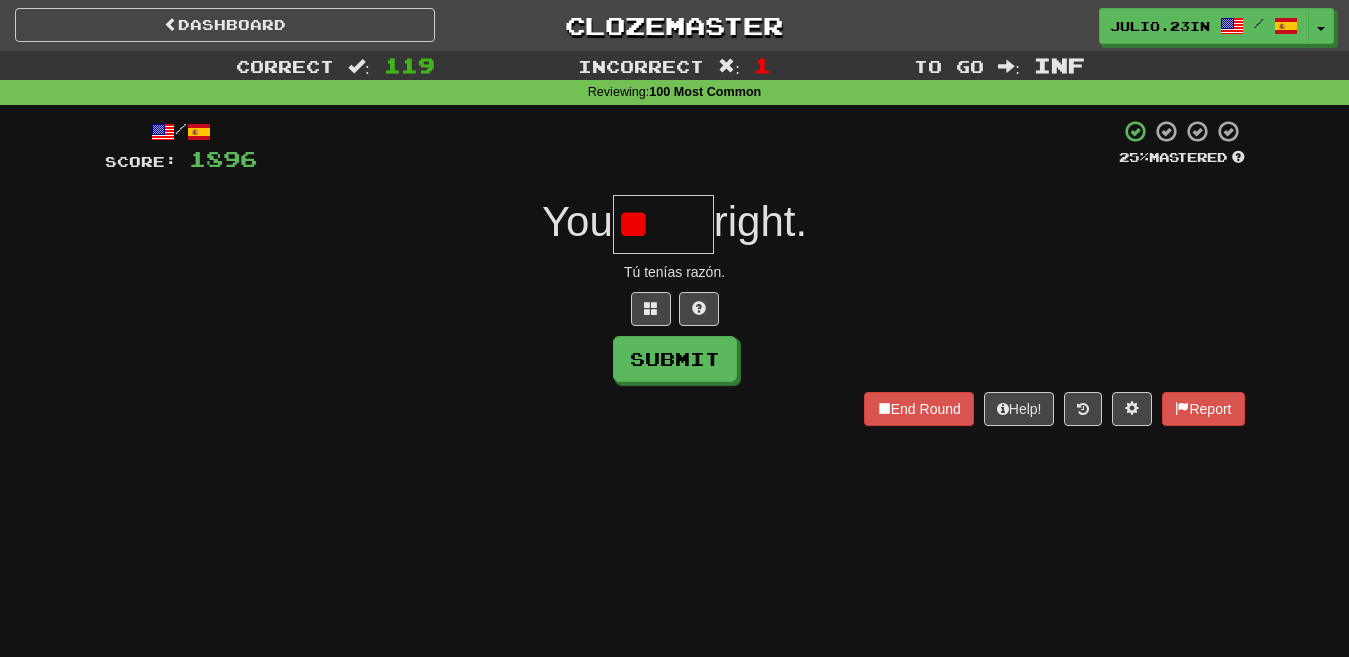 type on "*" 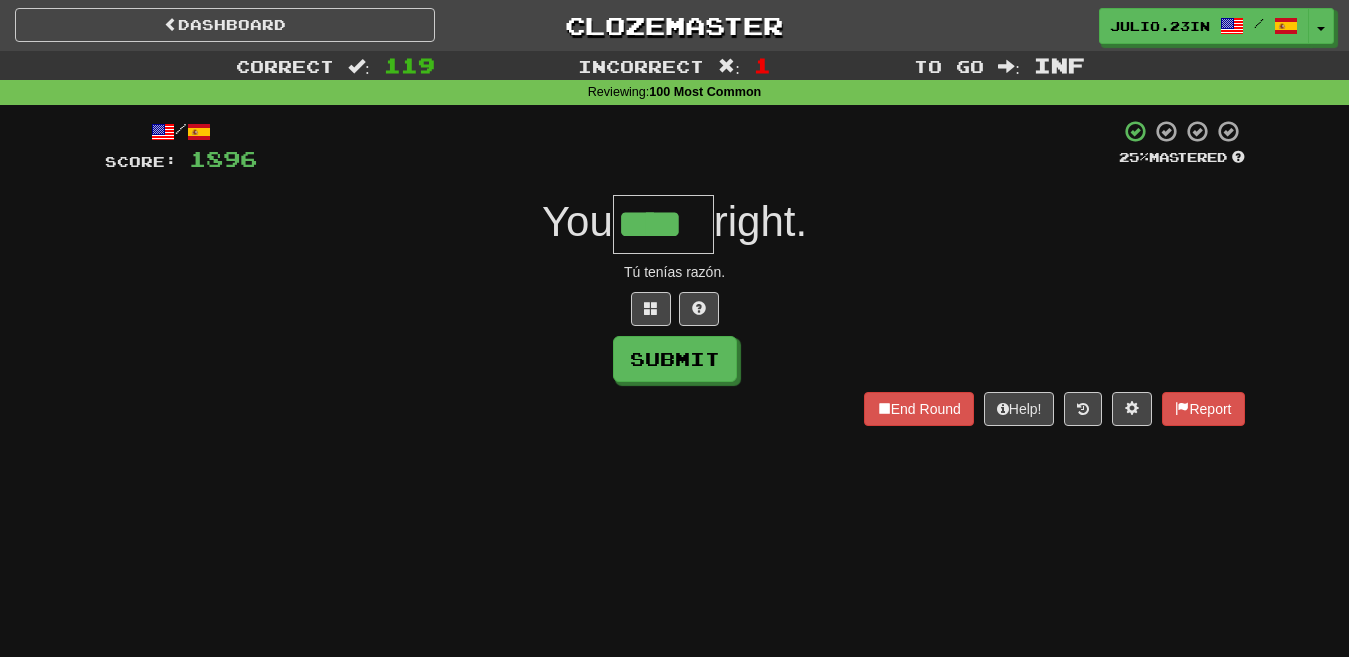 type on "****" 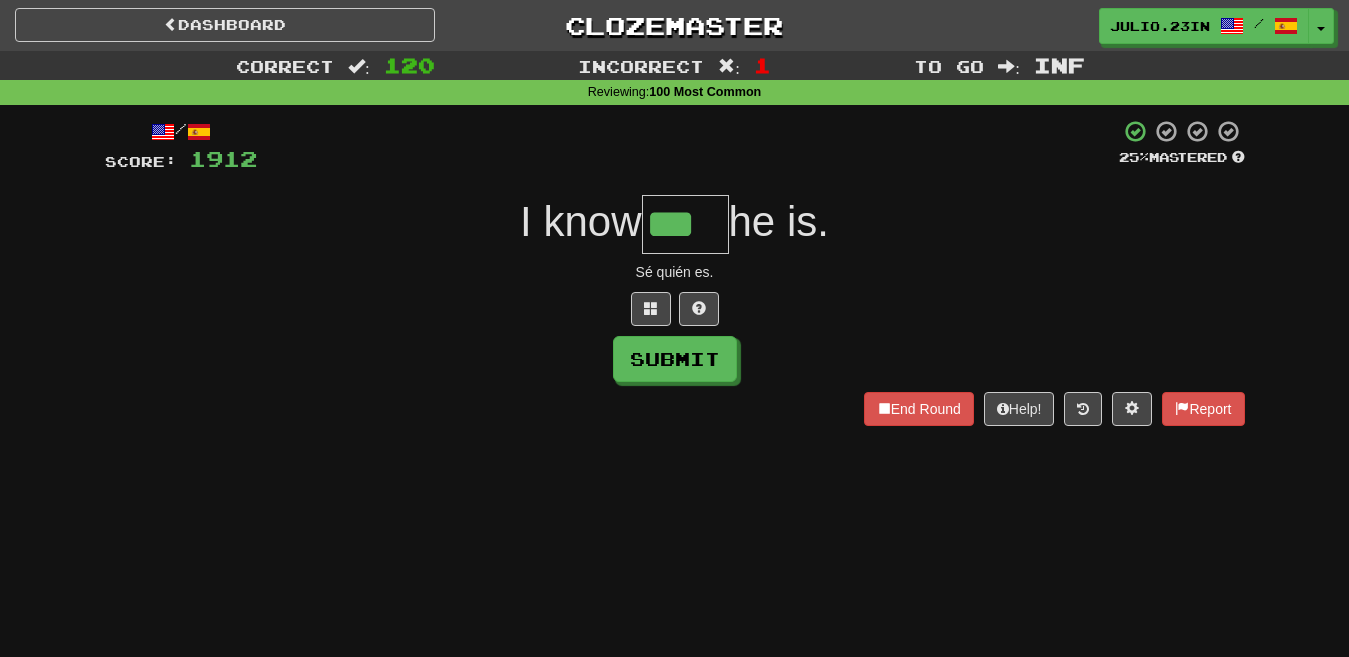 type on "***" 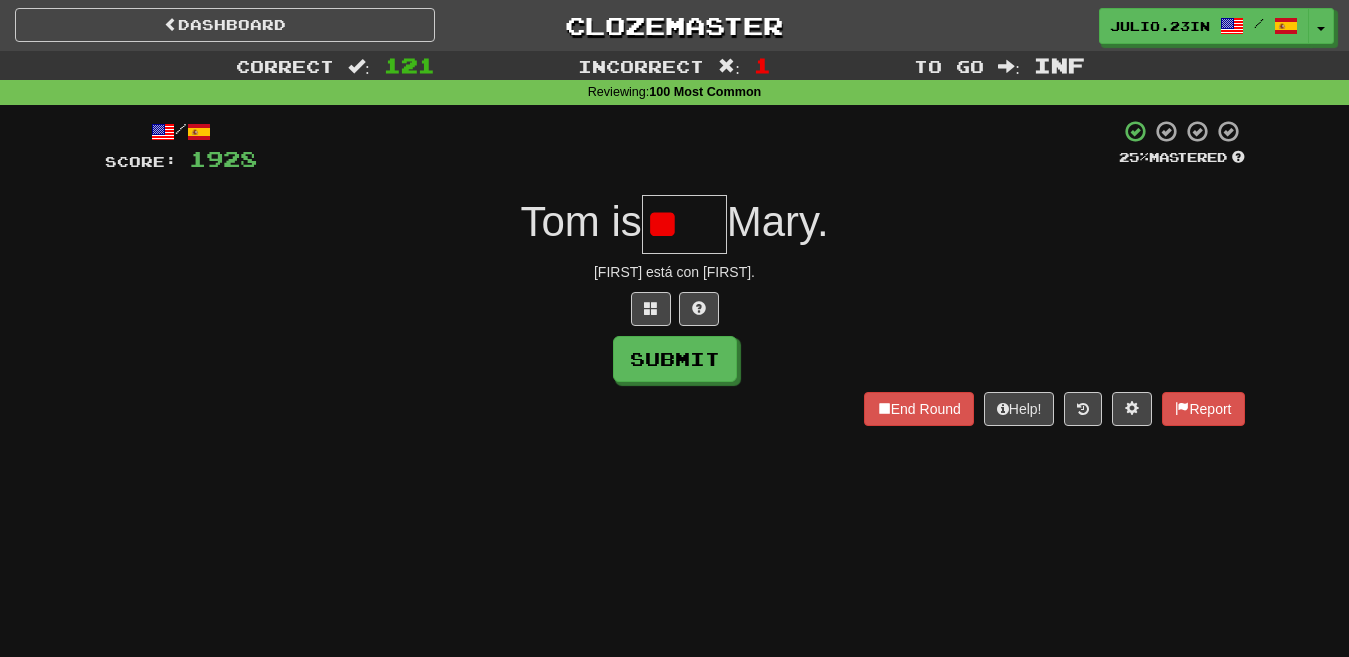 type on "*" 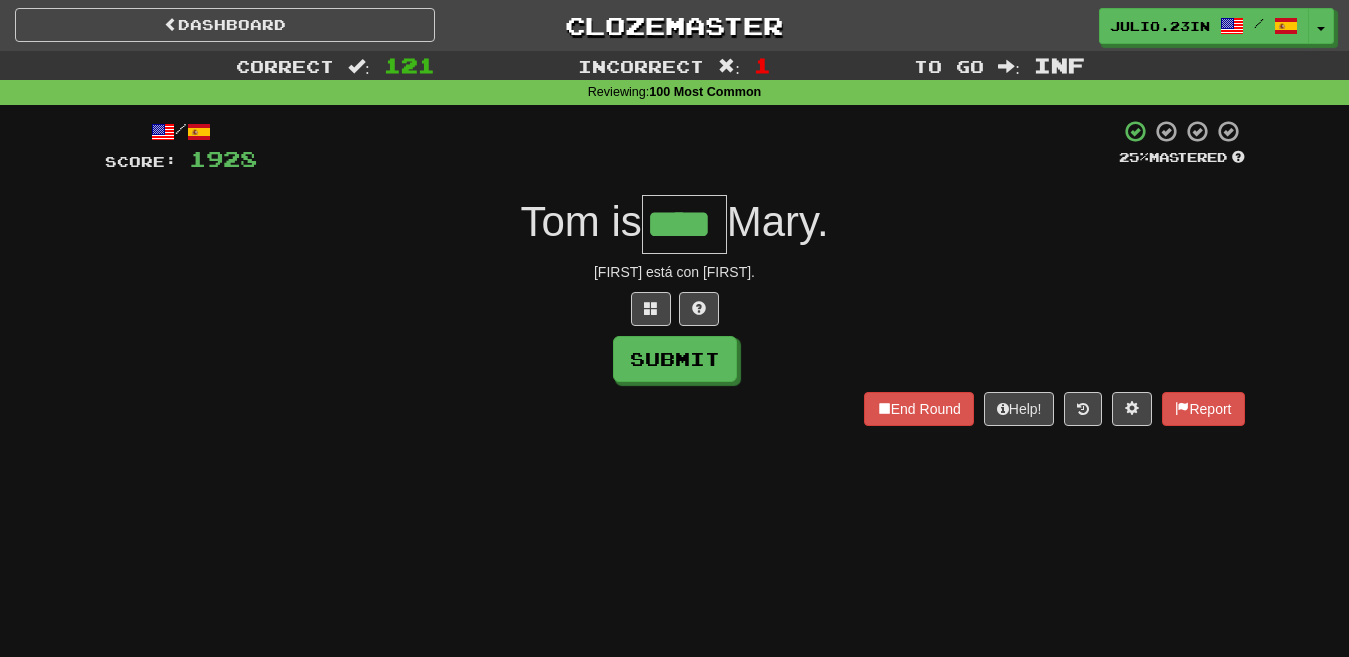 type on "****" 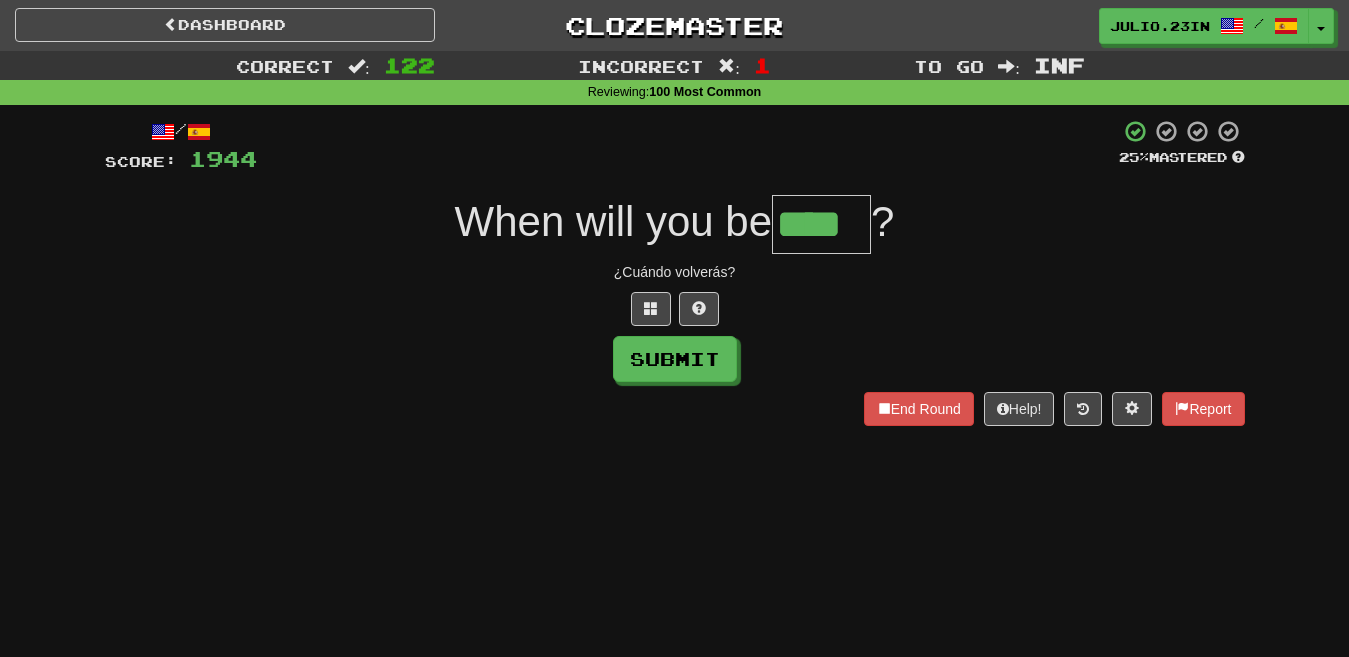 type on "****" 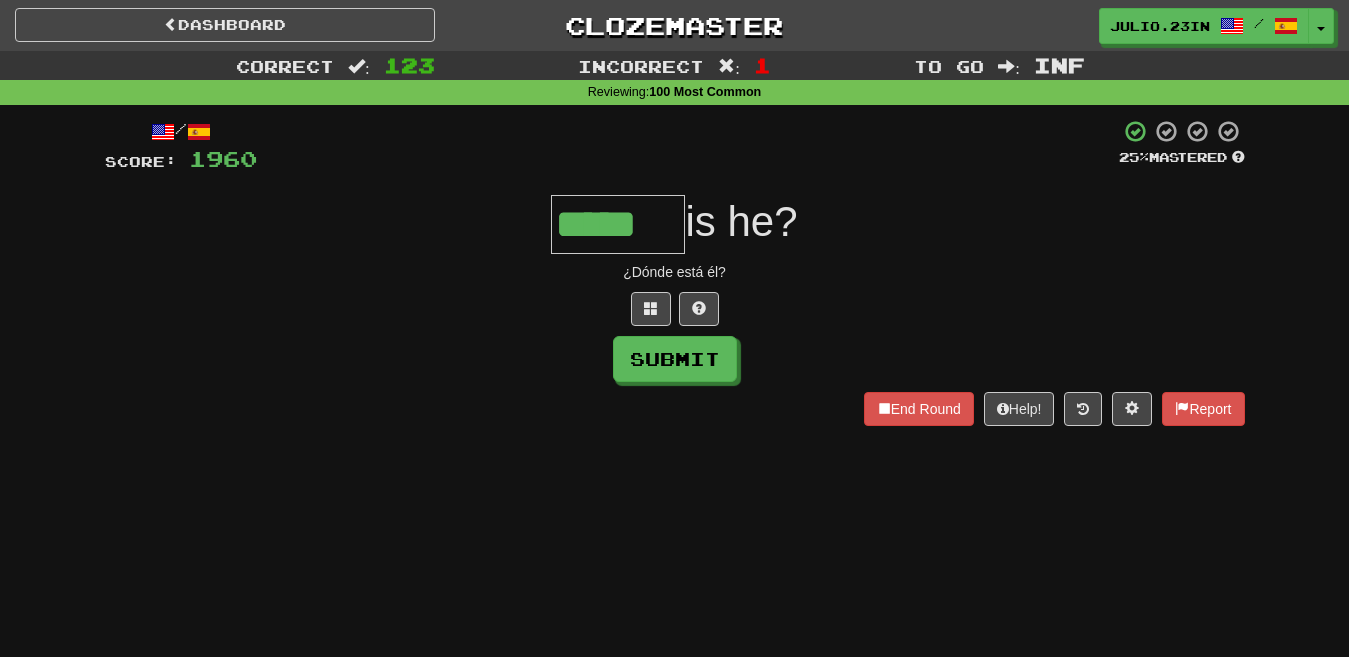 type on "*****" 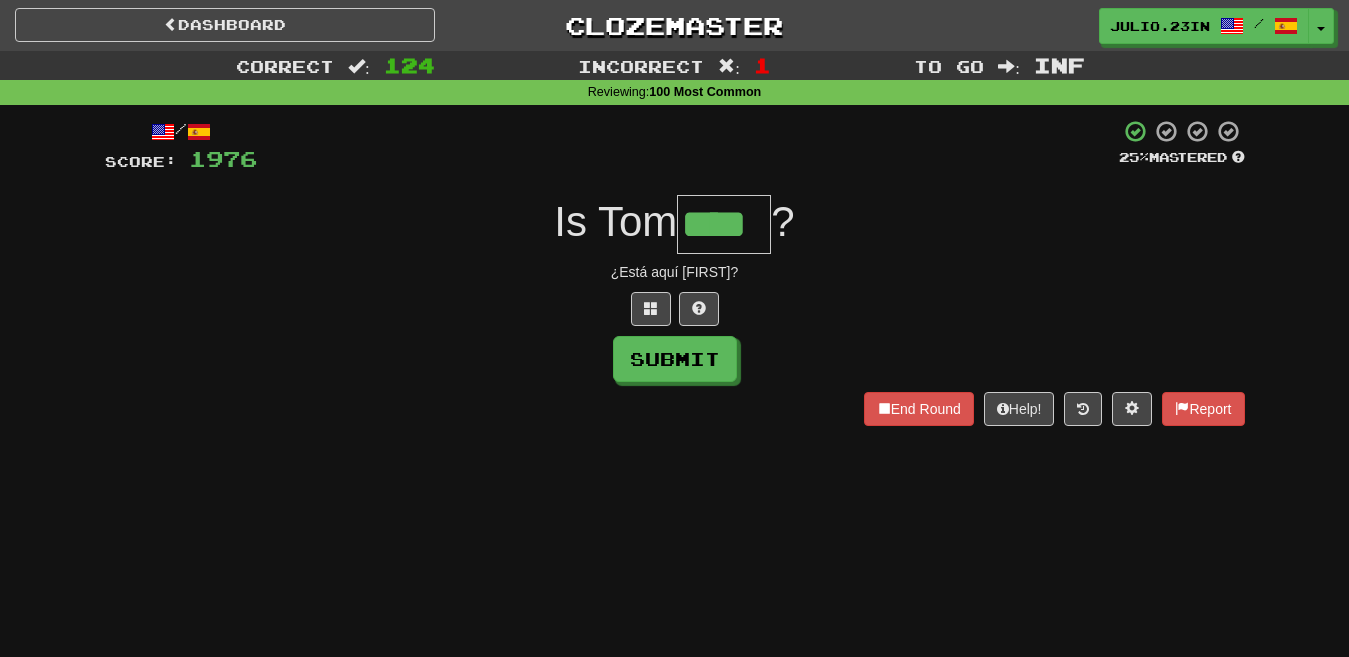 type on "****" 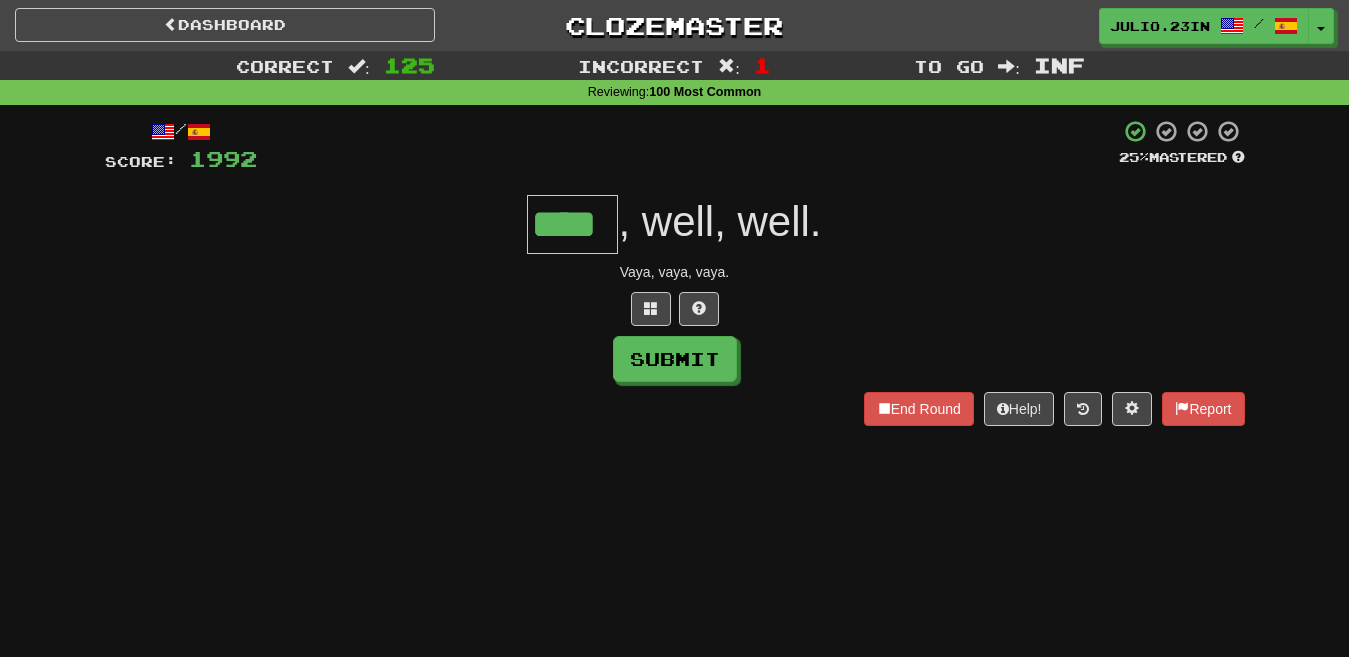 type on "****" 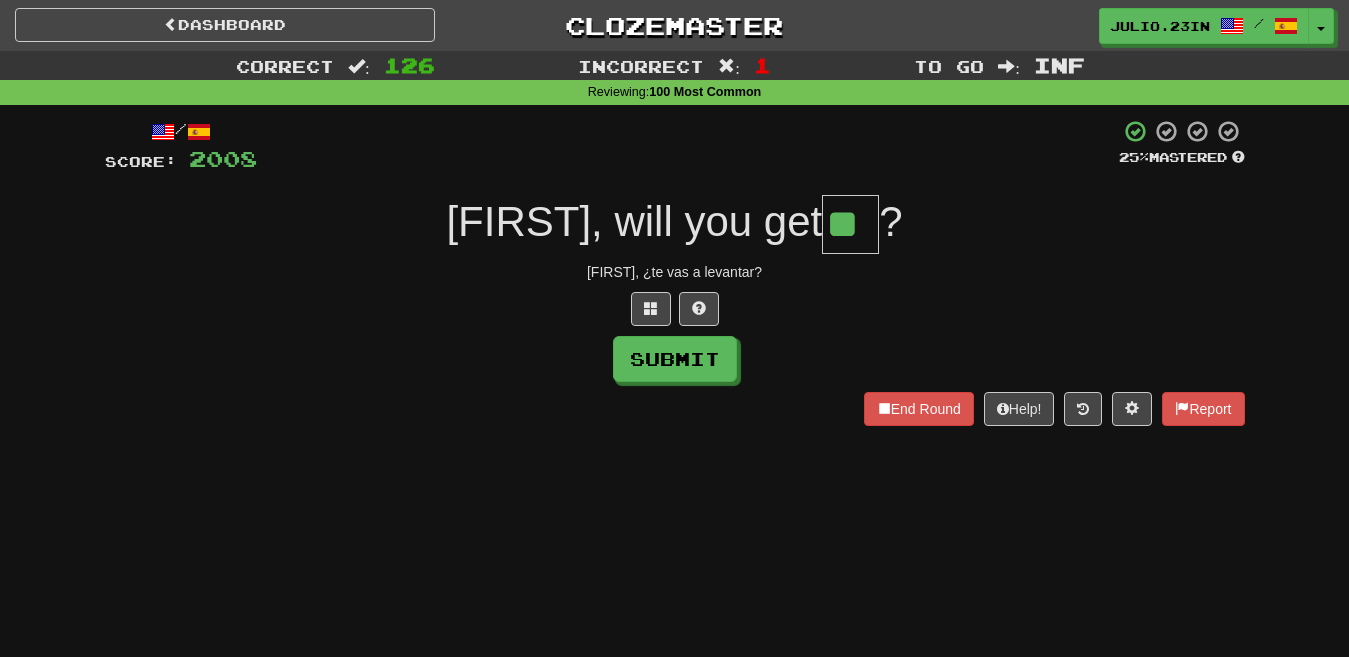 type on "**" 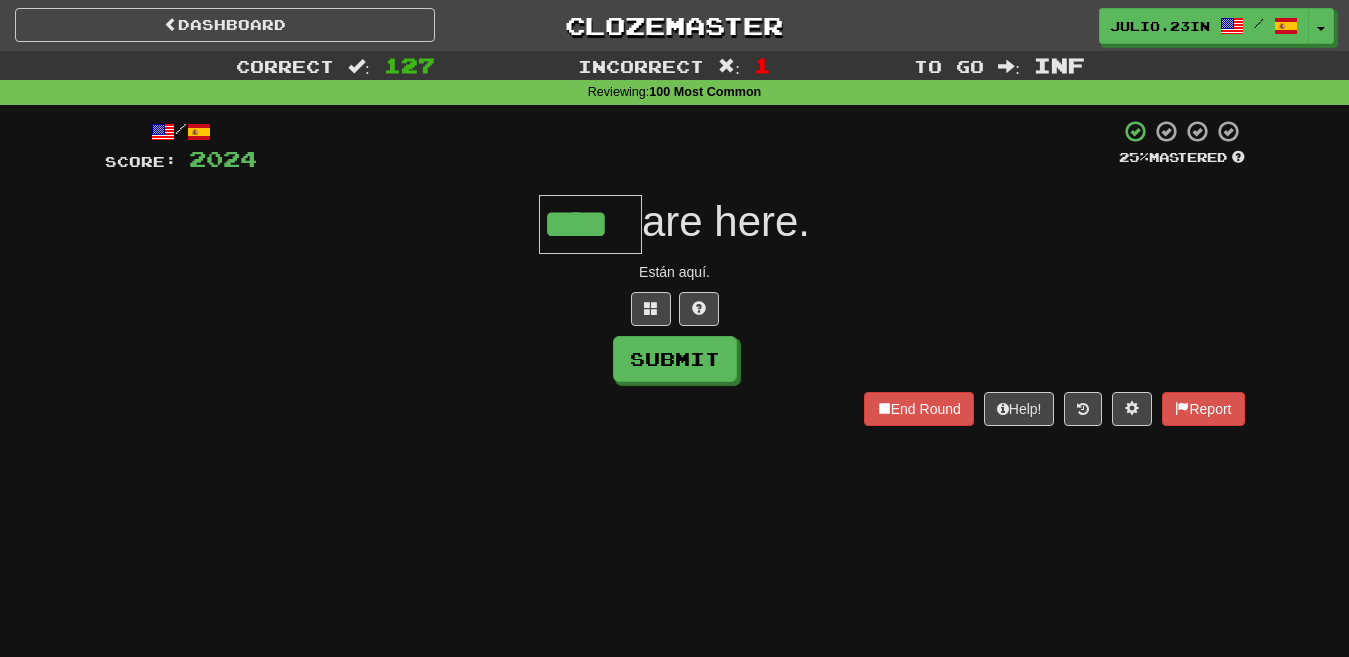 type on "****" 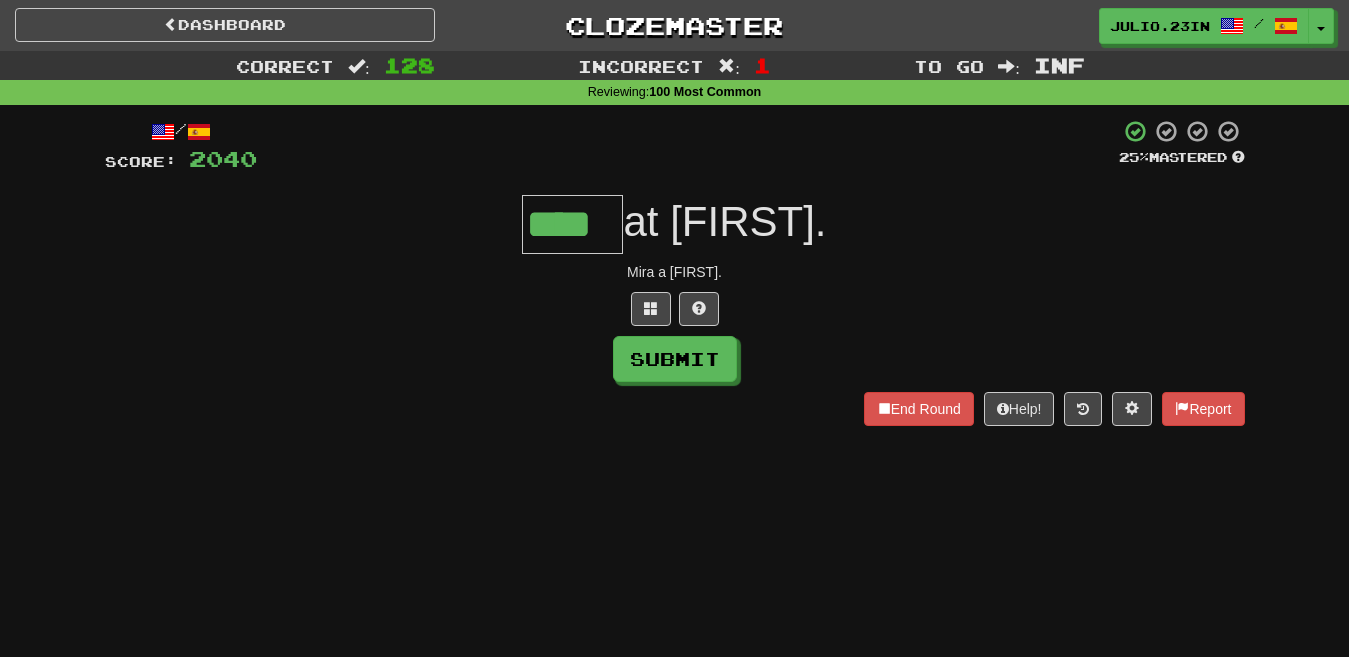 type on "****" 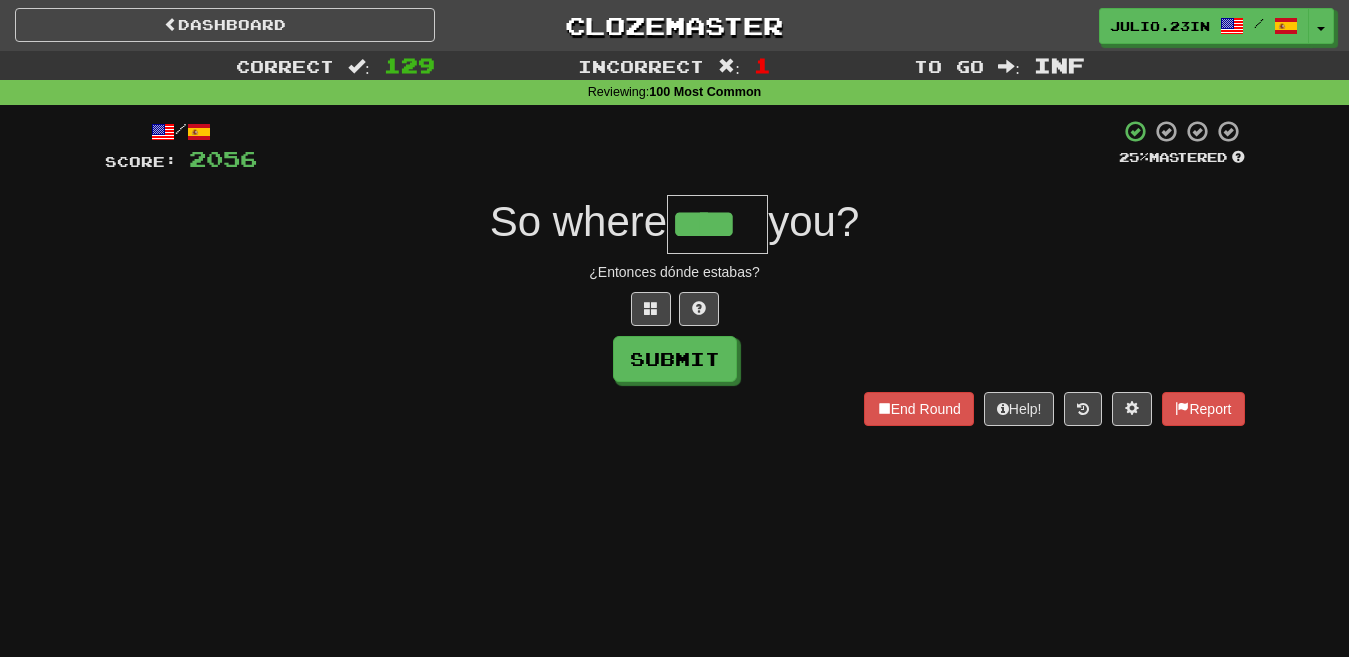 type on "****" 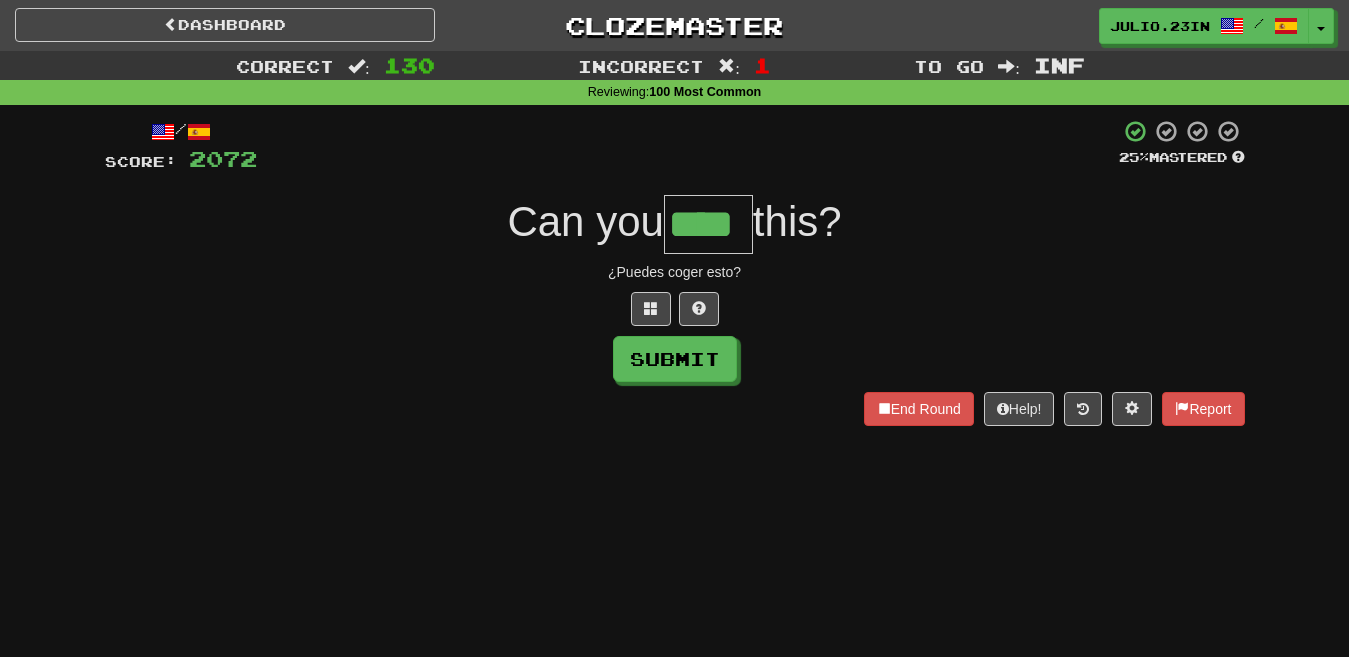 type on "****" 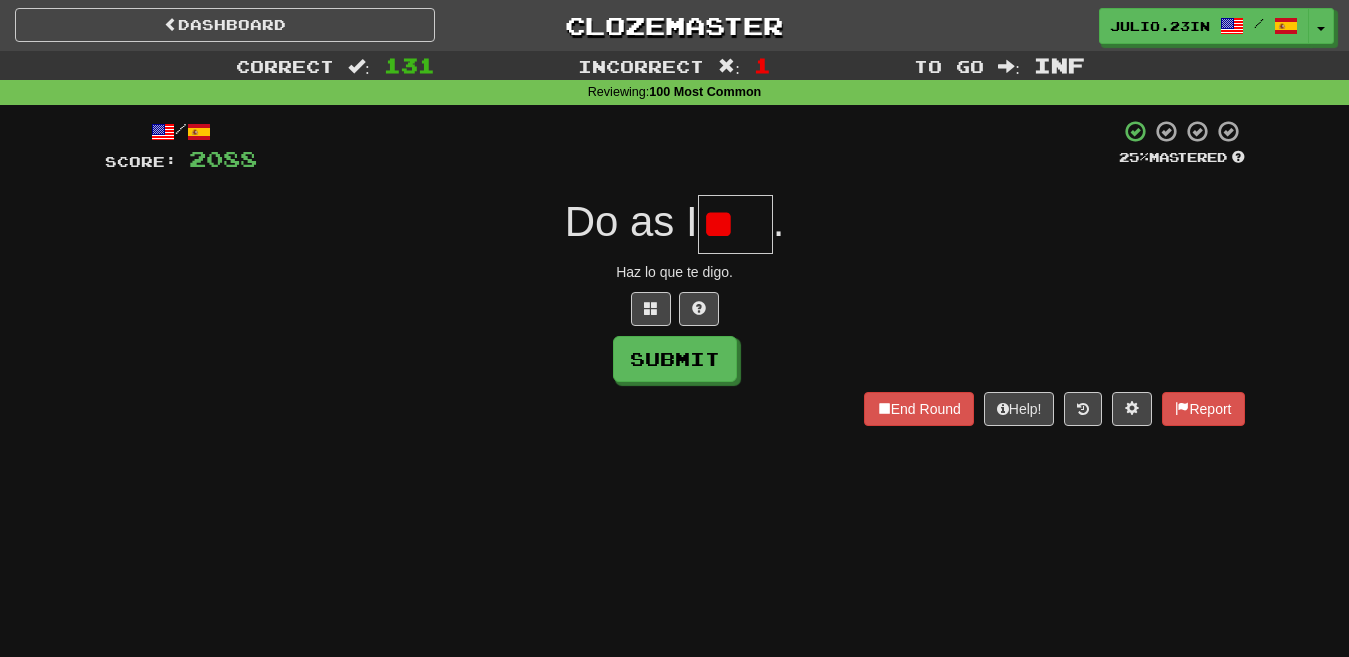 type on "*" 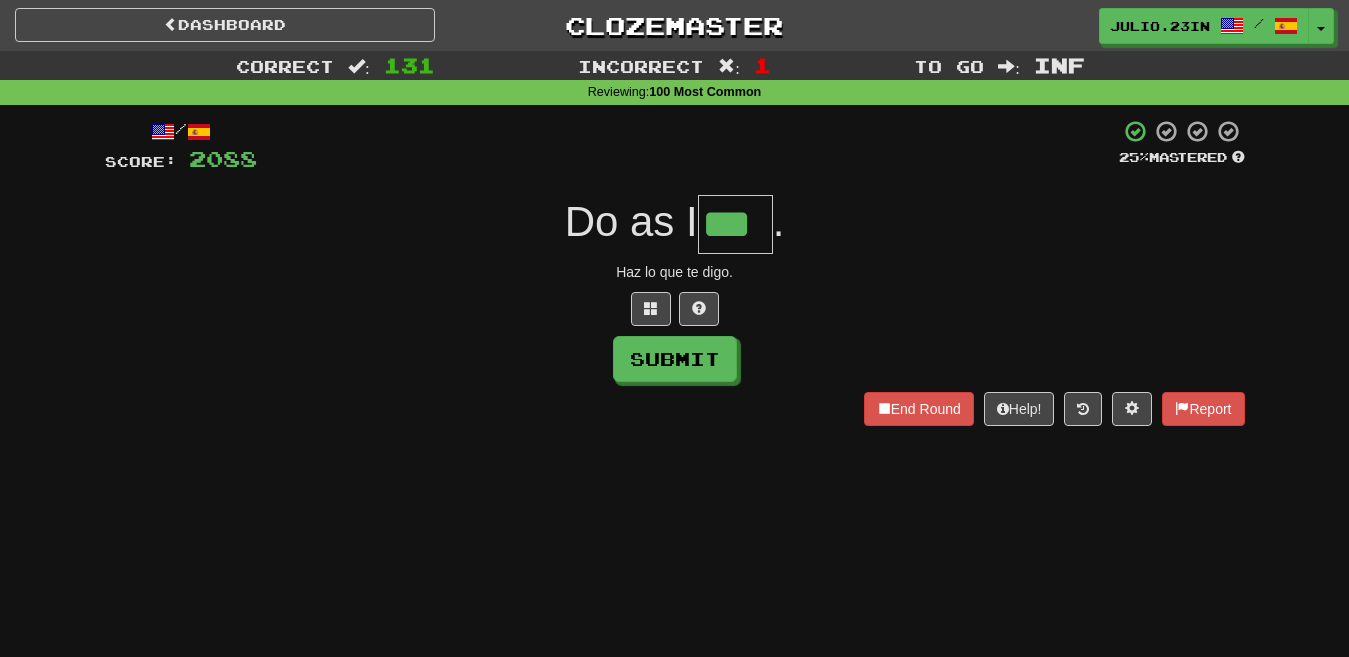 type on "***" 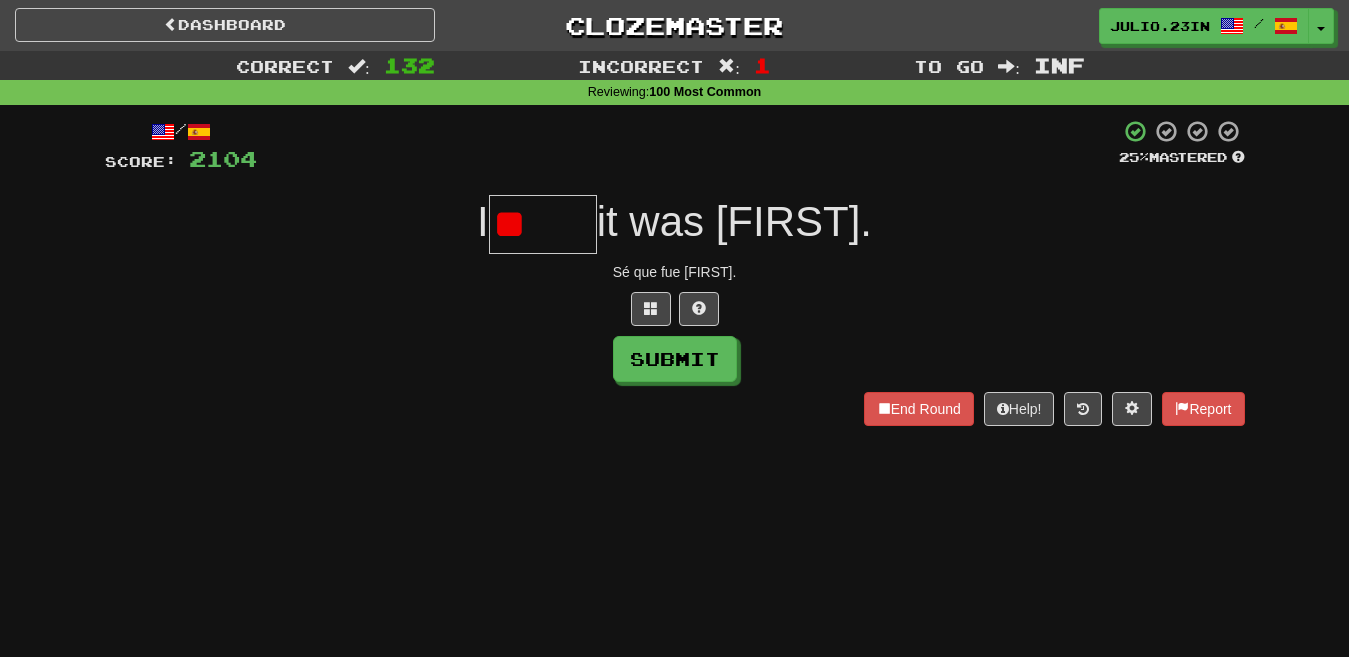 type on "*" 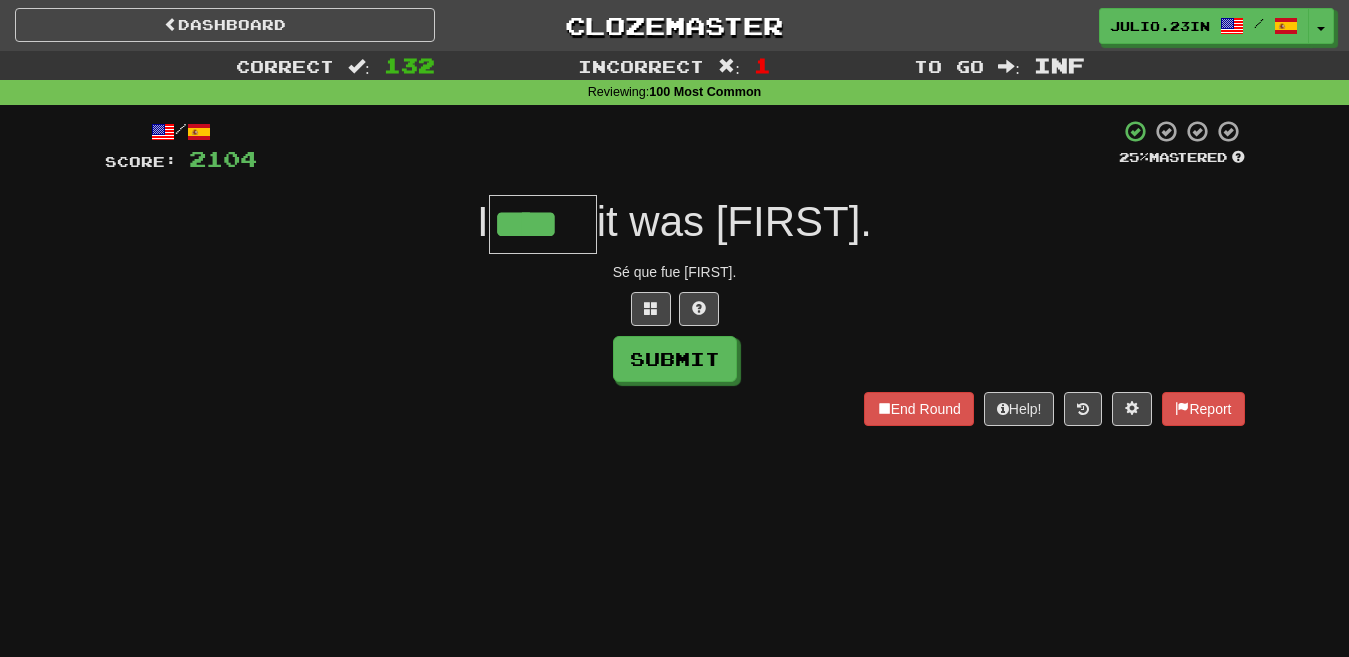 type on "****" 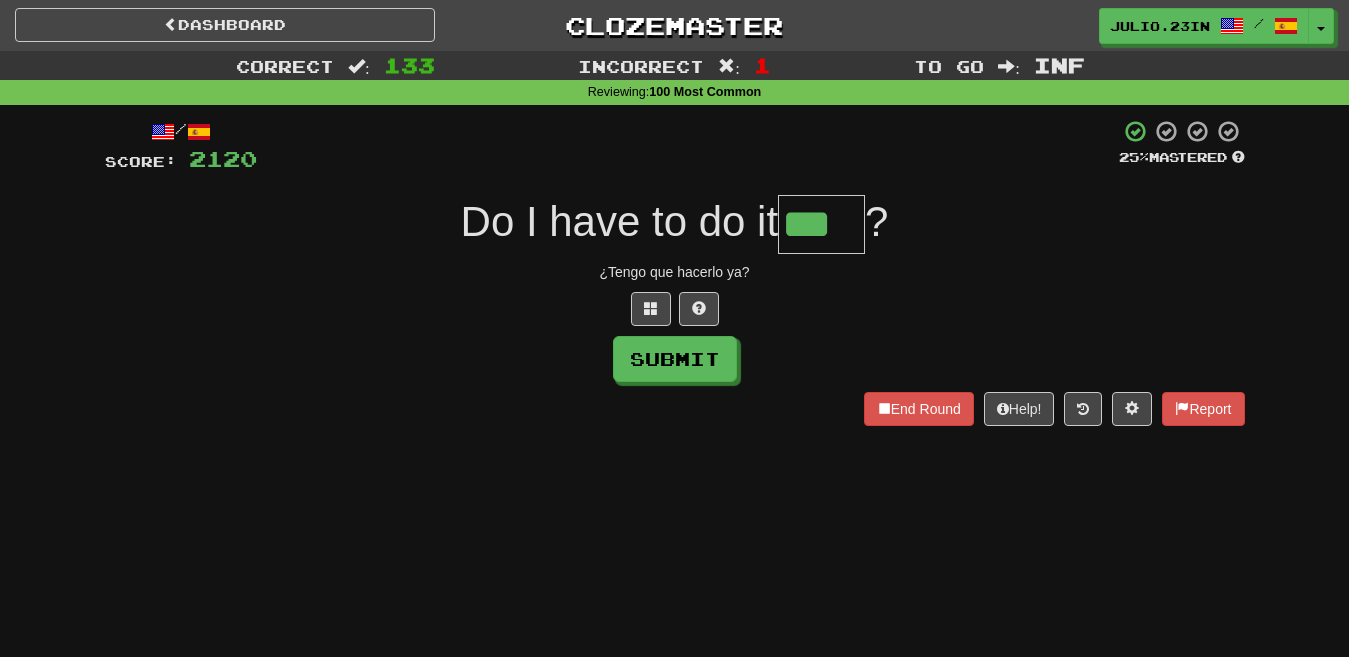 type on "***" 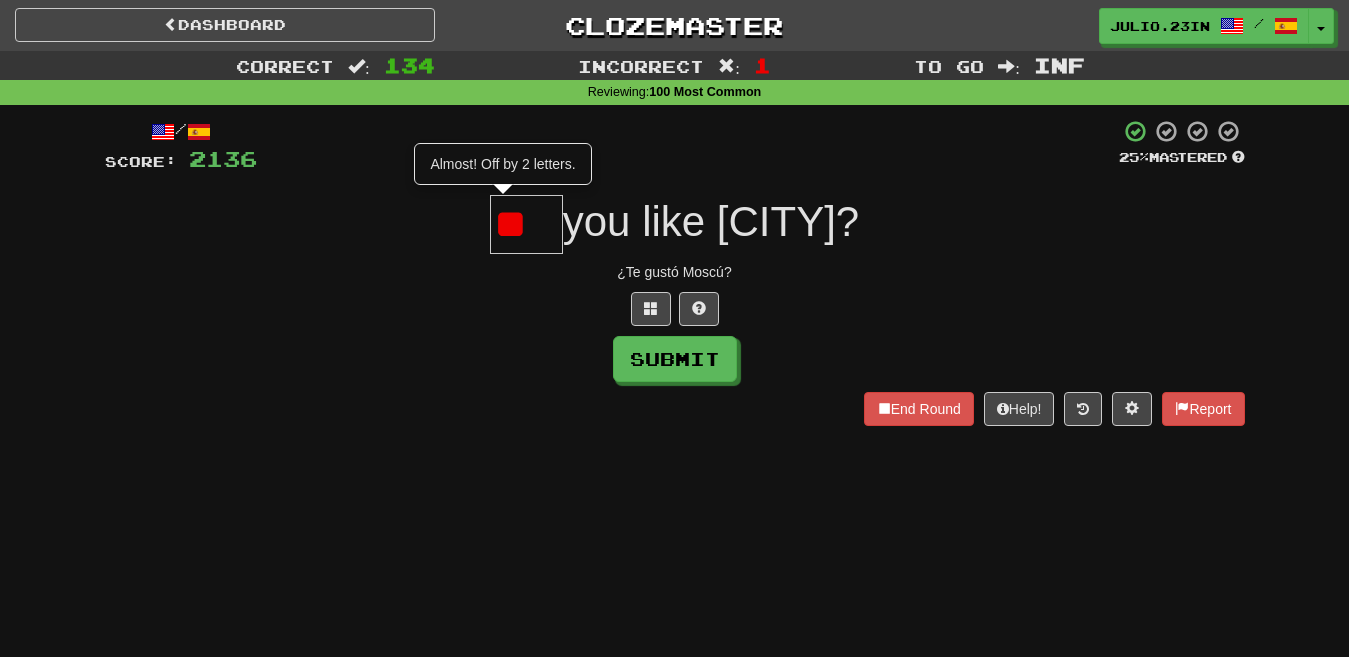 type on "*" 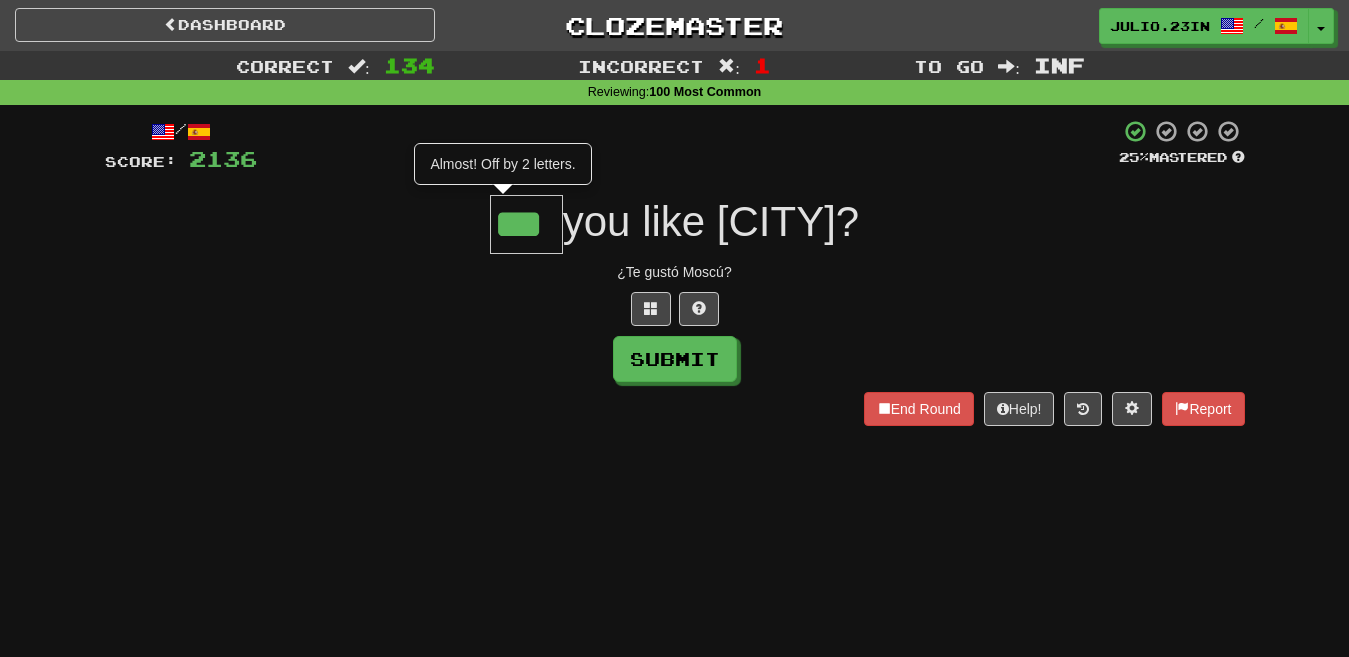 type on "***" 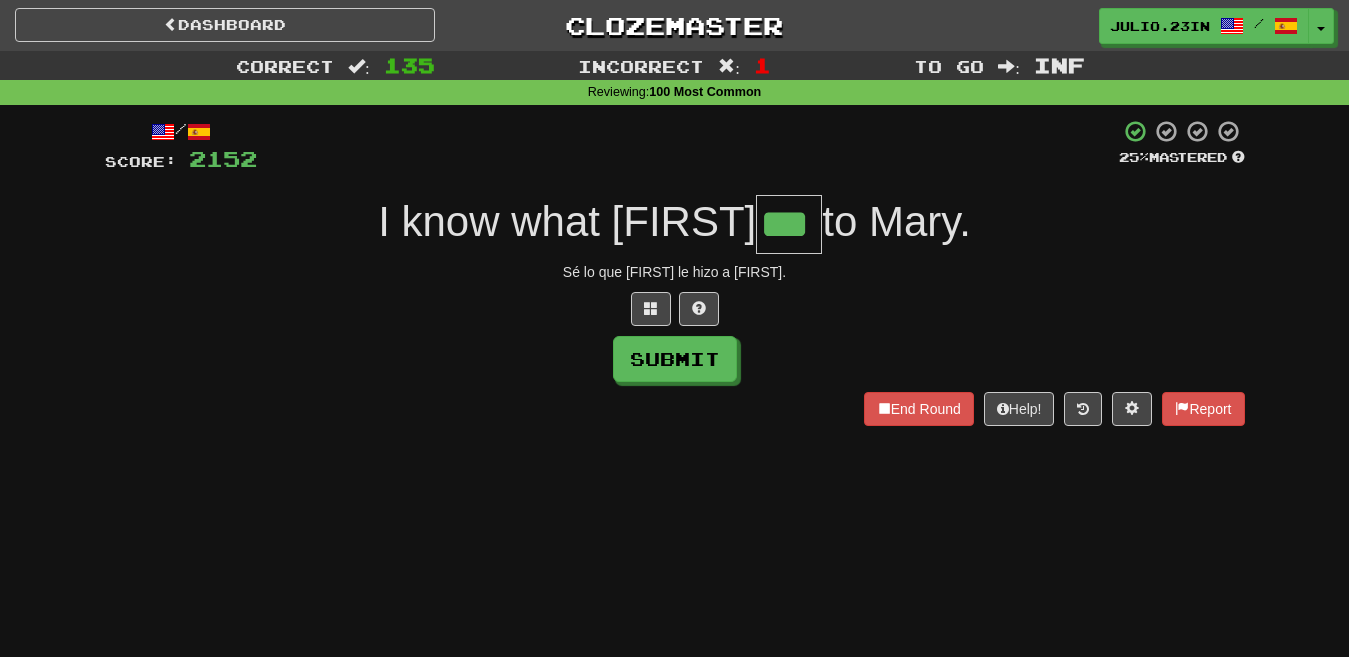 type on "***" 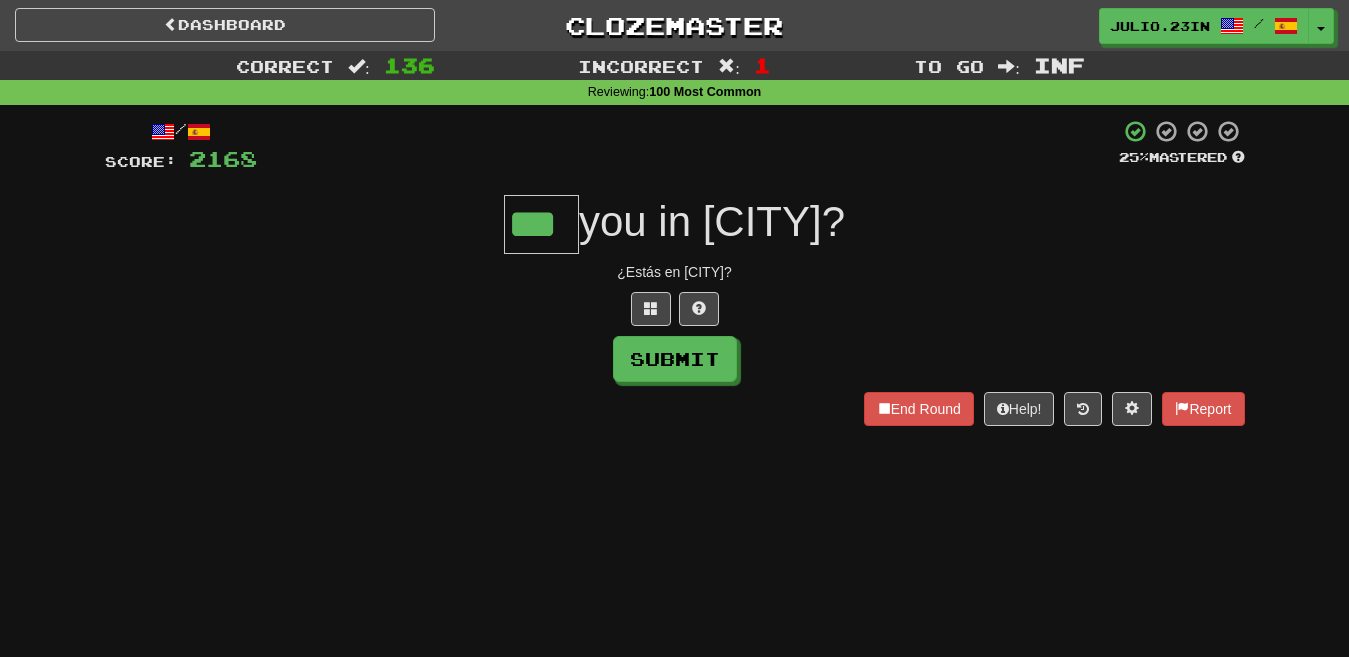 type on "***" 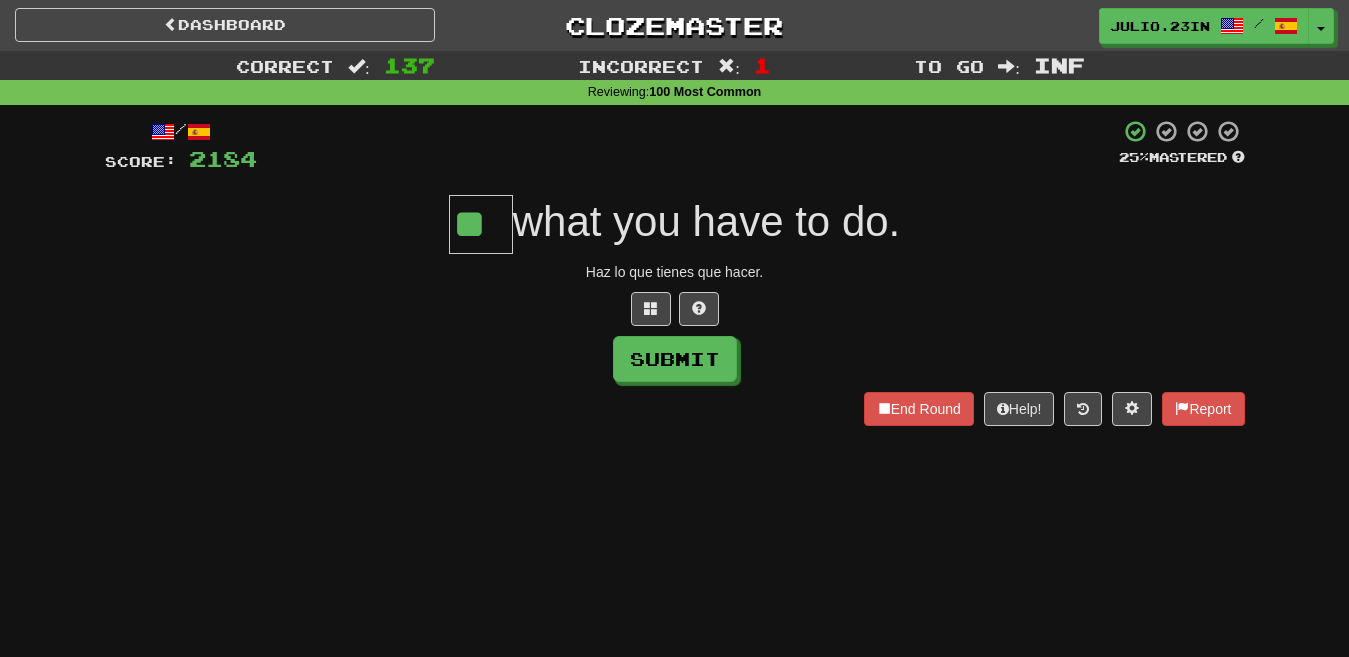 type on "**" 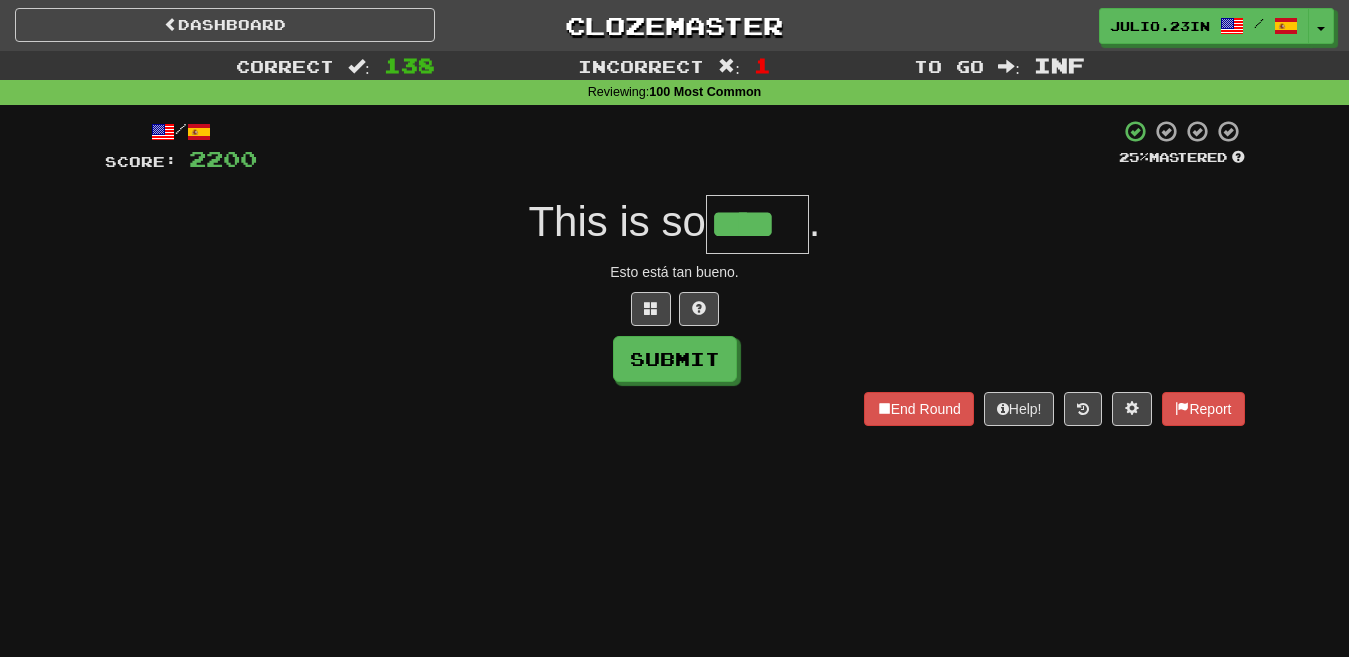 type on "****" 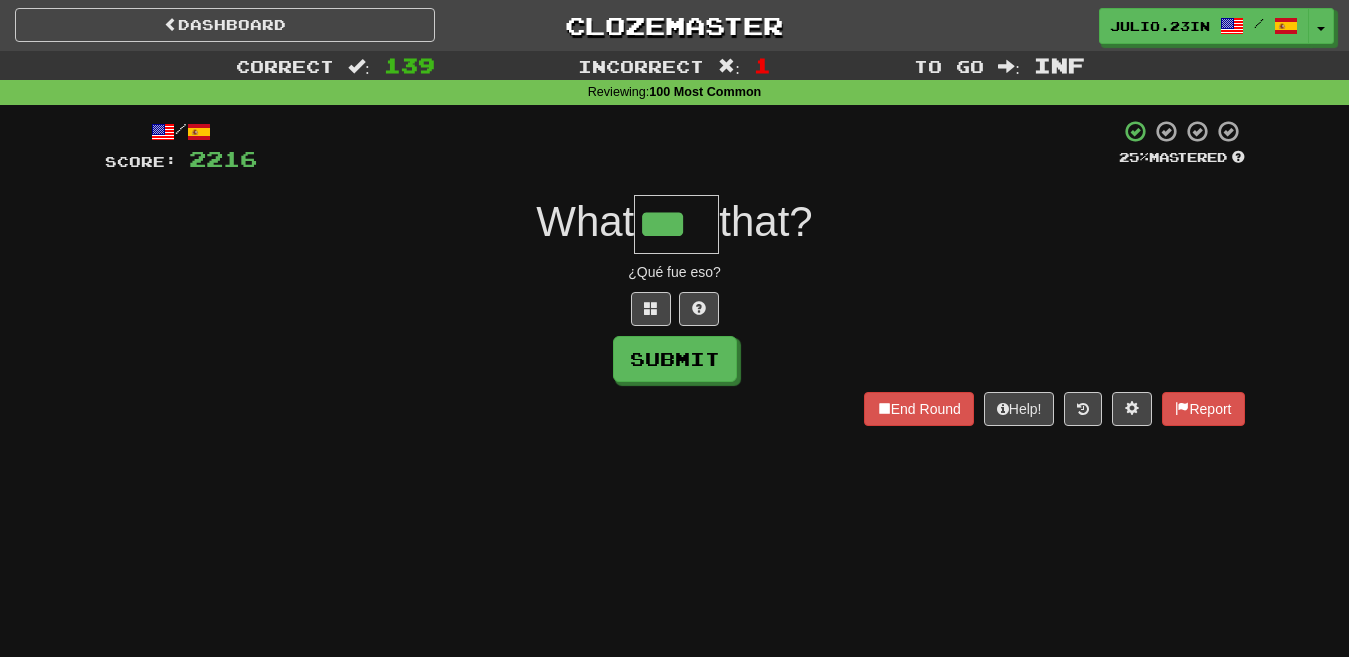 type on "***" 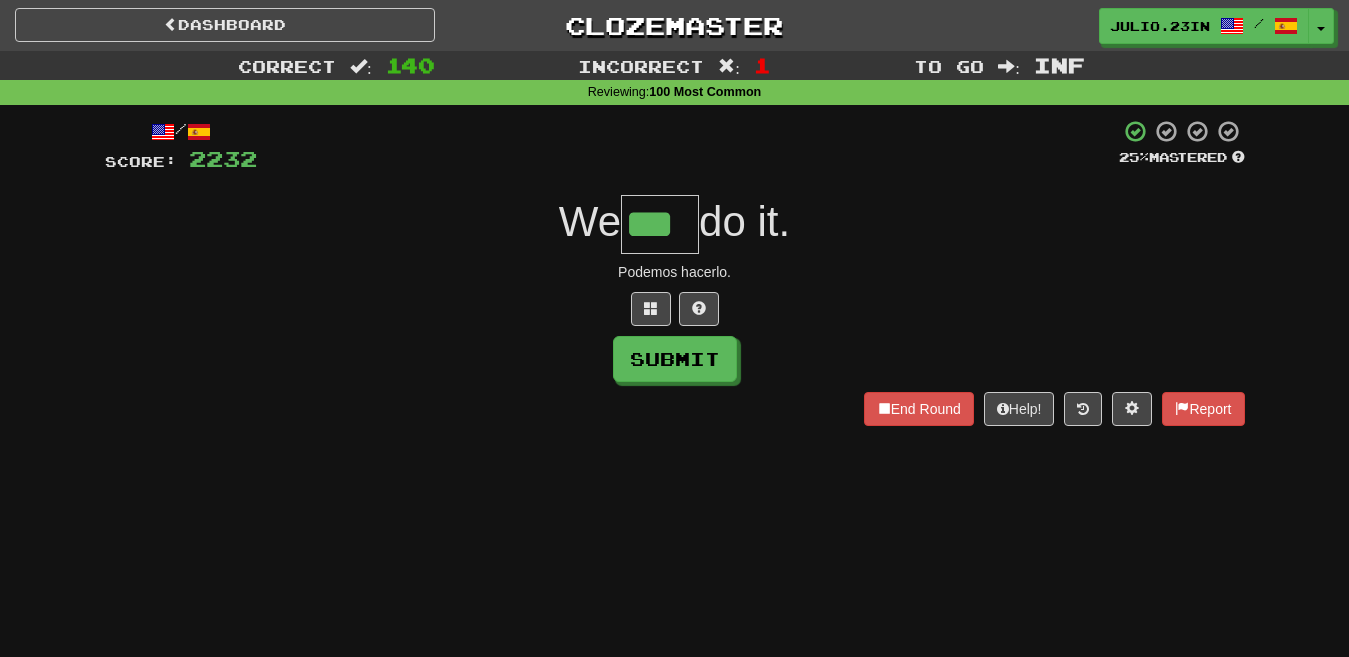 type on "***" 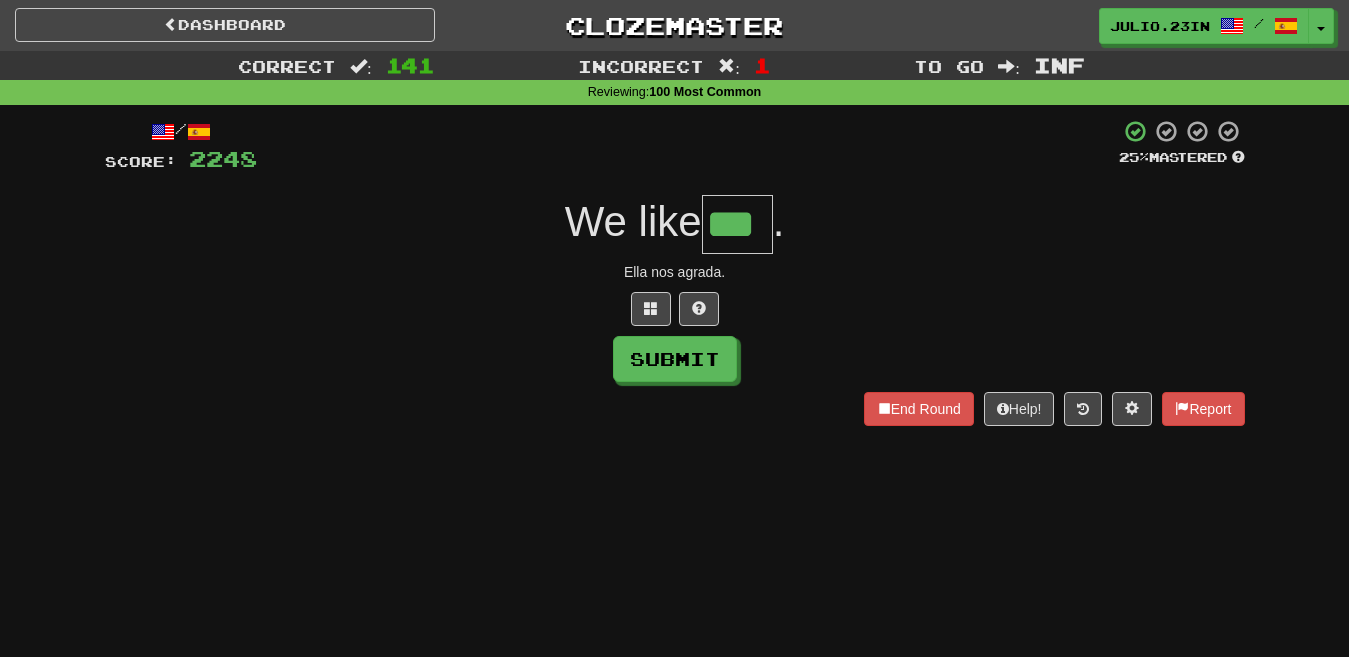 type on "***" 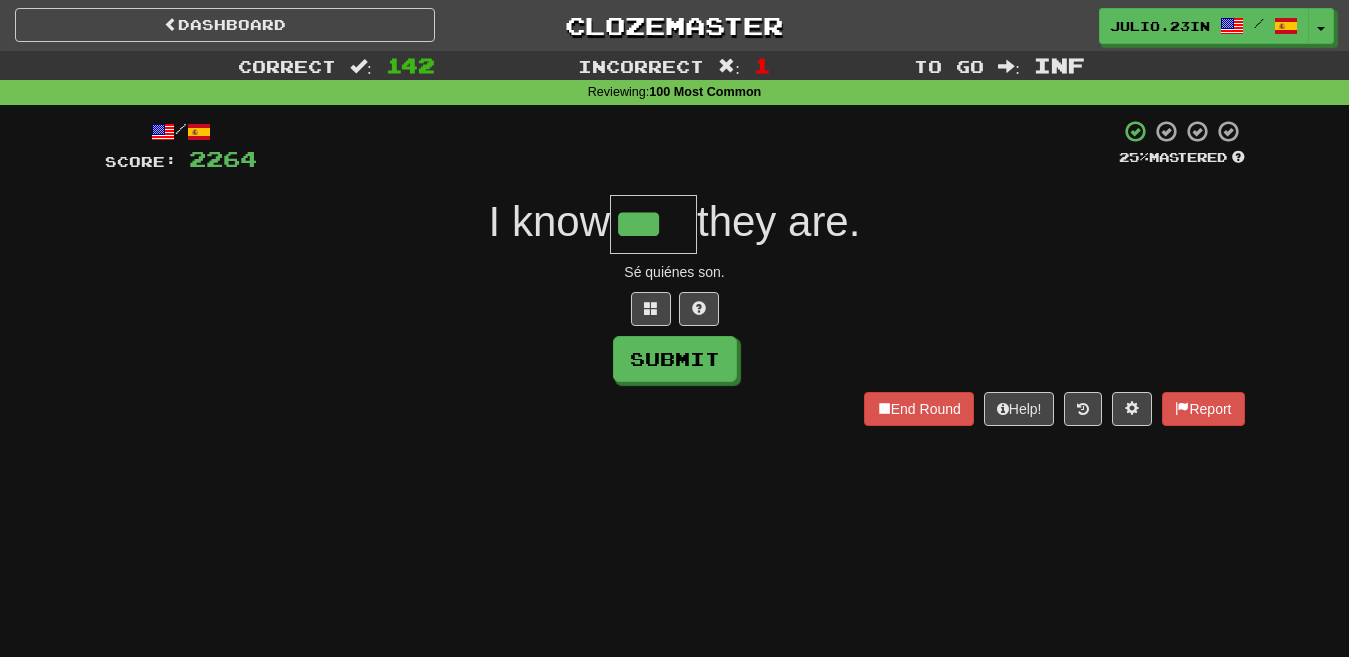 type on "***" 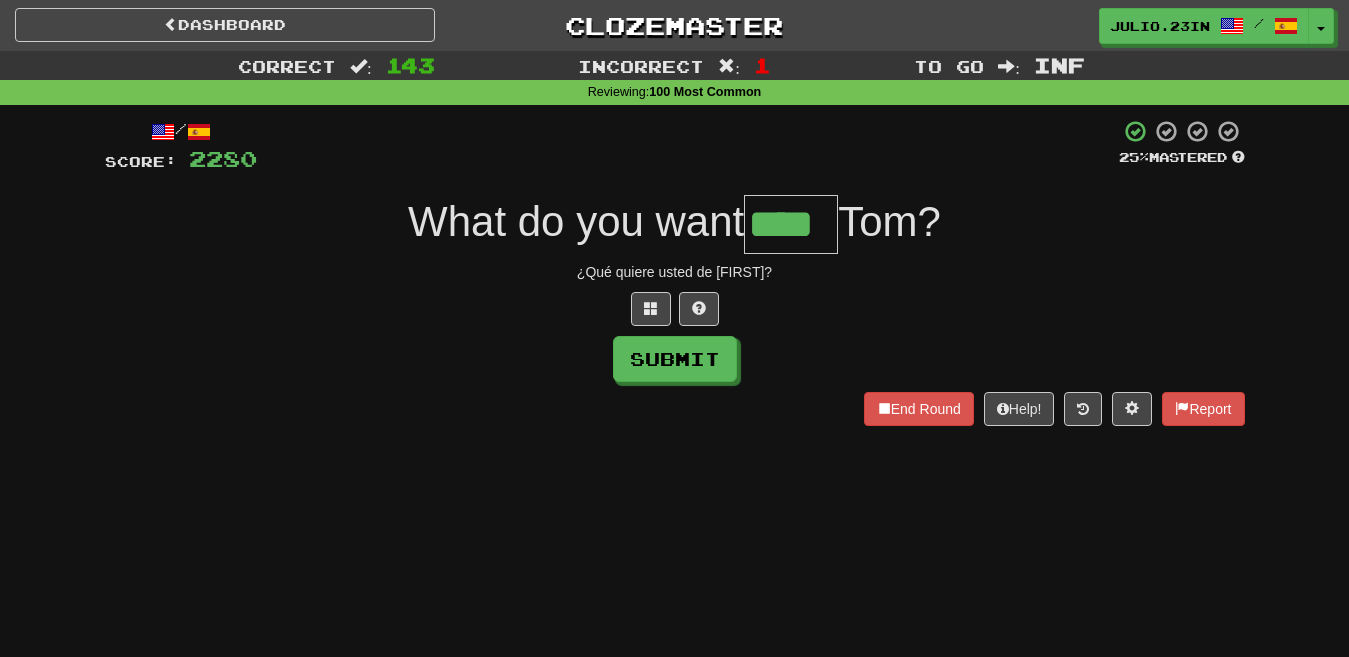 type on "****" 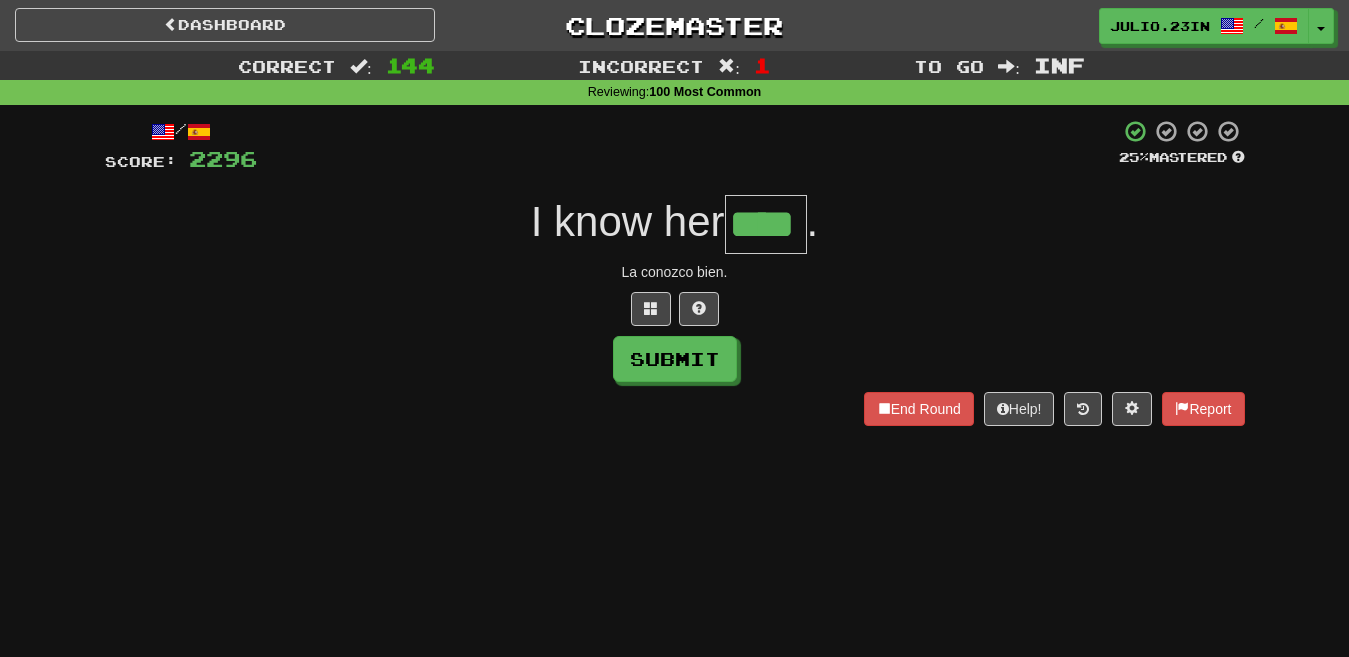 type on "****" 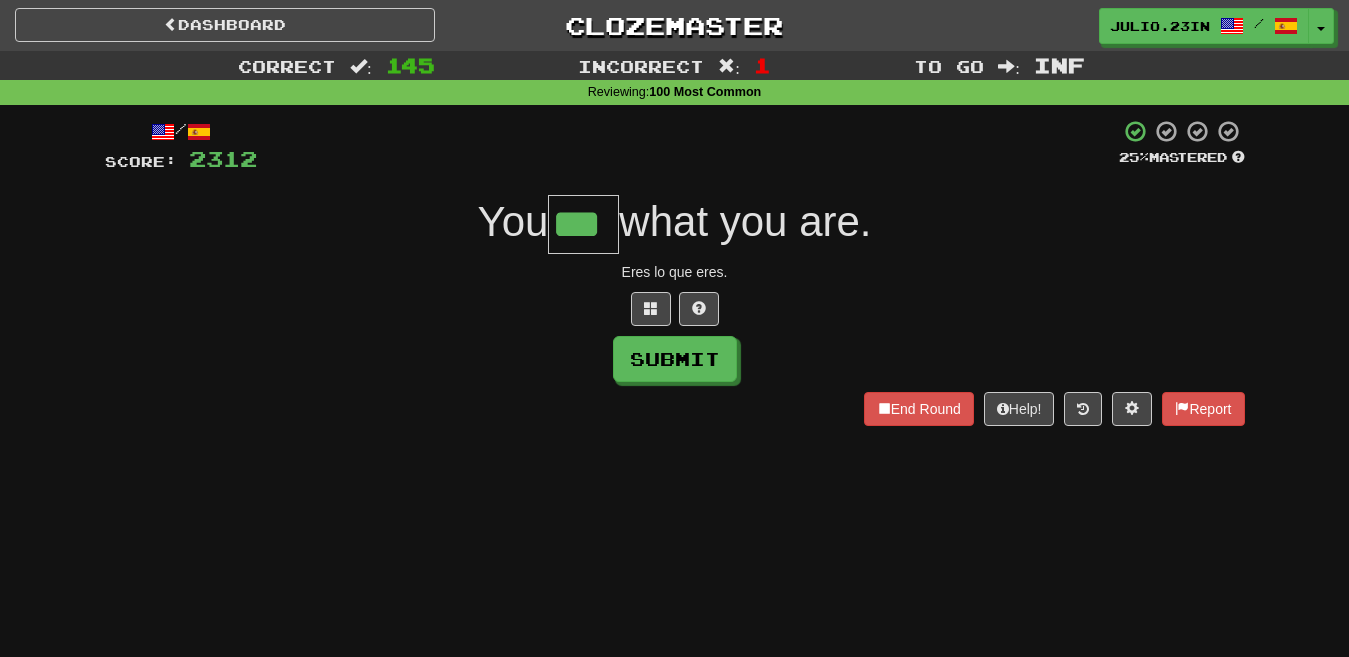 type on "***" 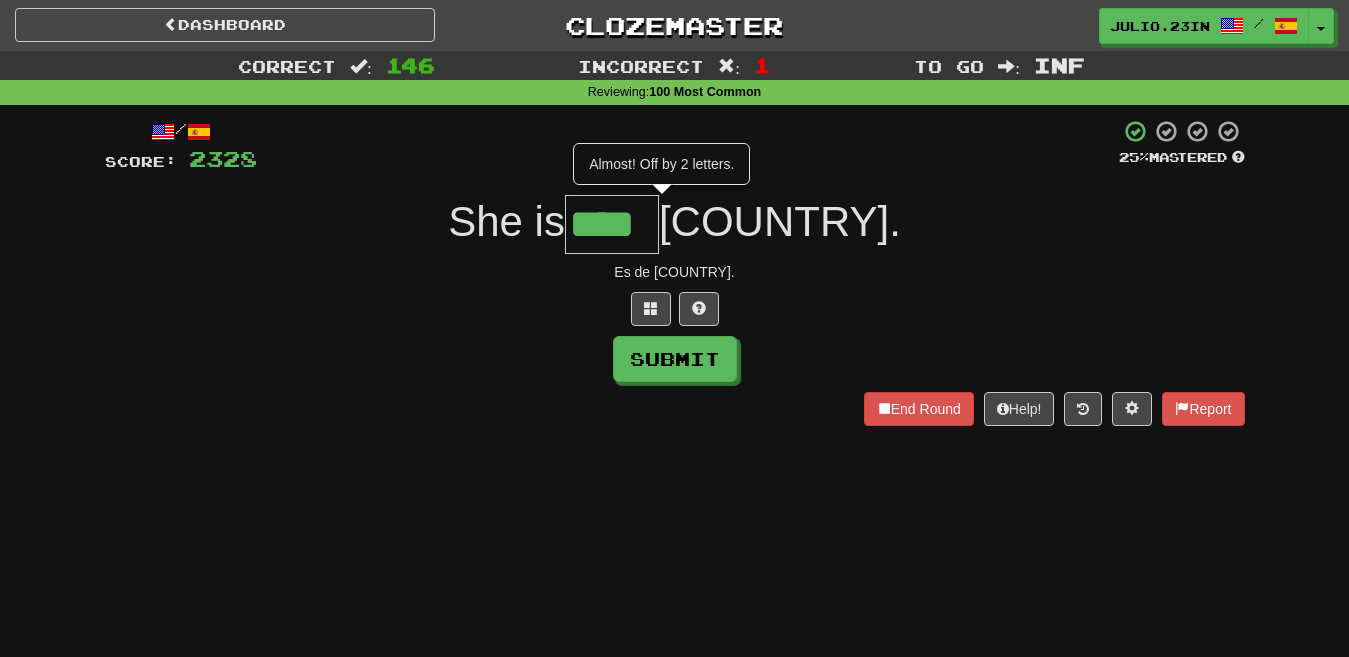 type on "****" 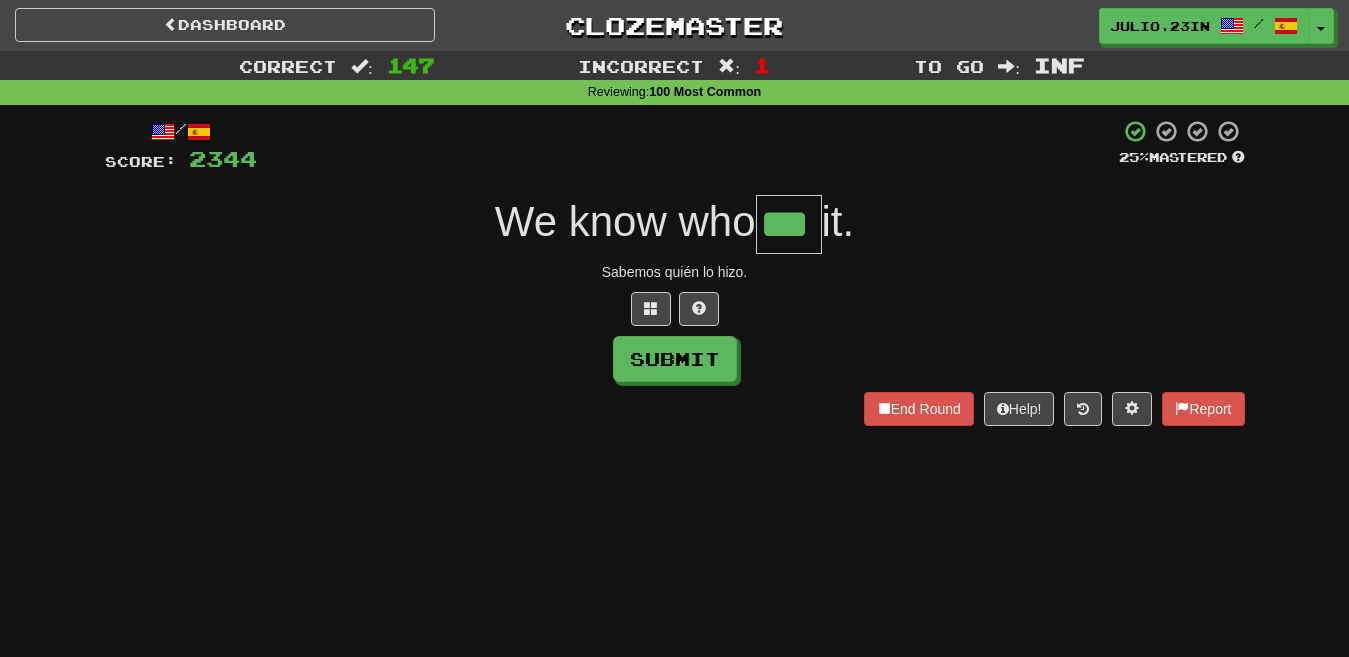 type on "***" 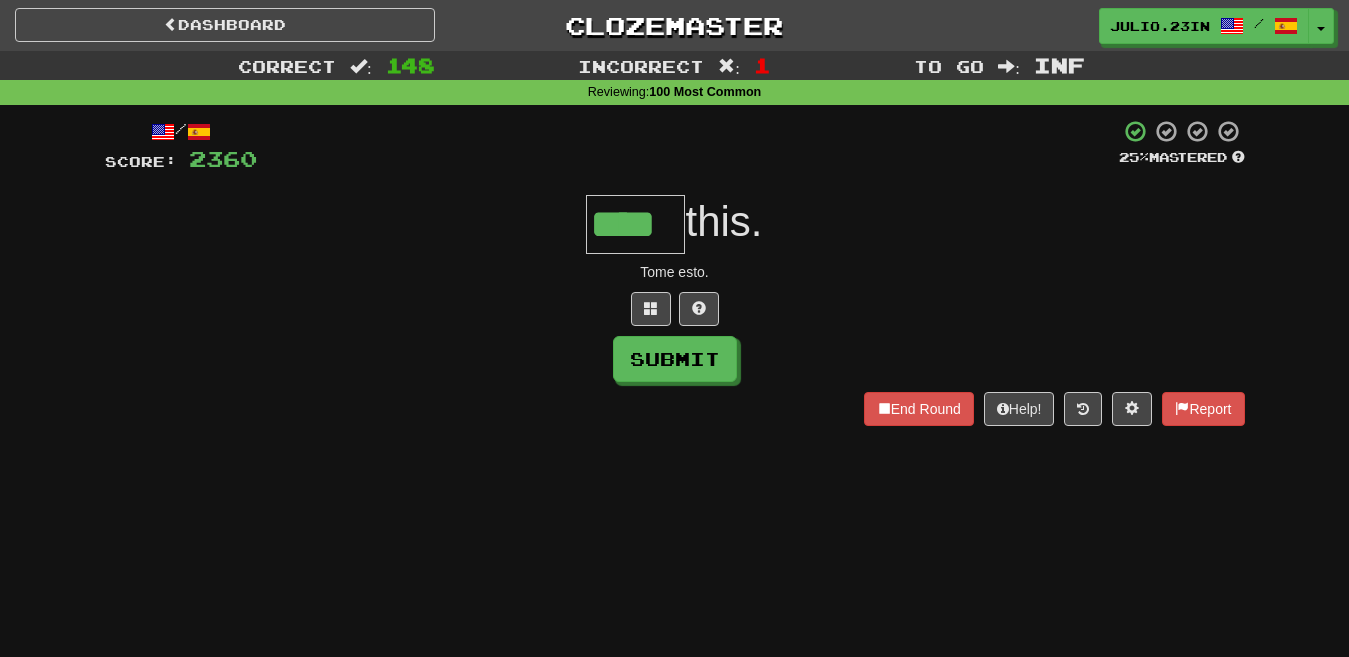 type on "****" 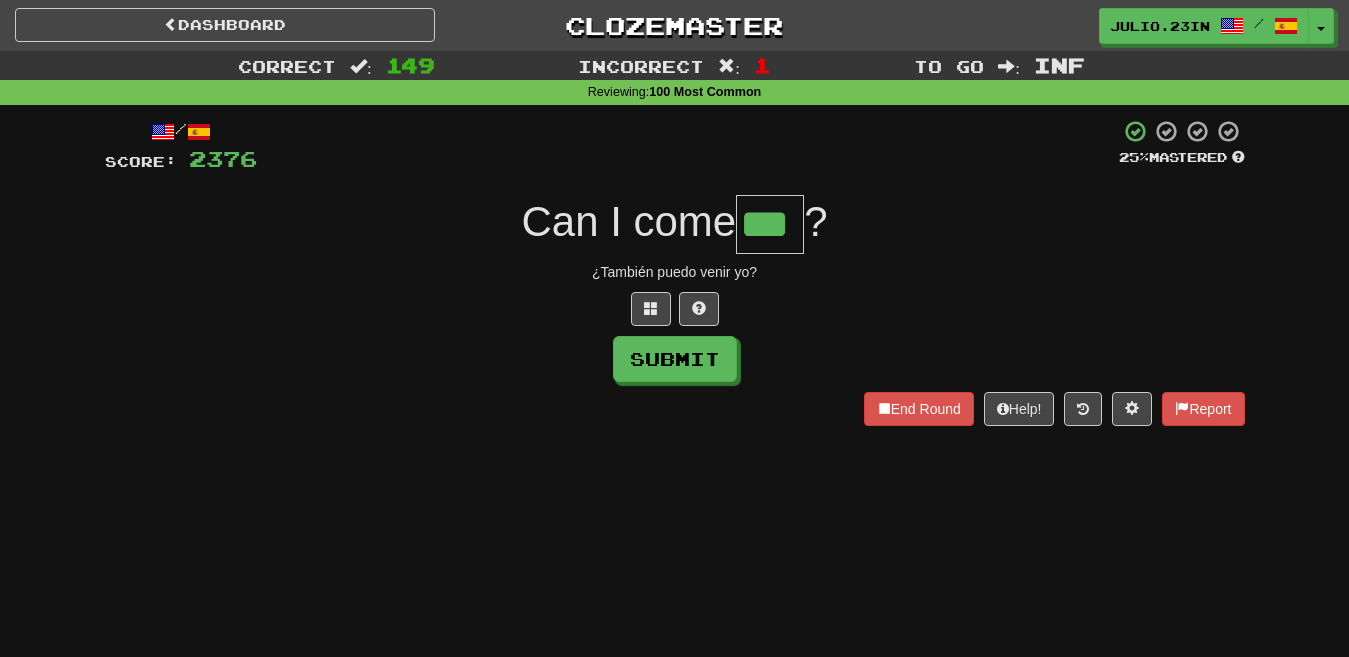 type on "***" 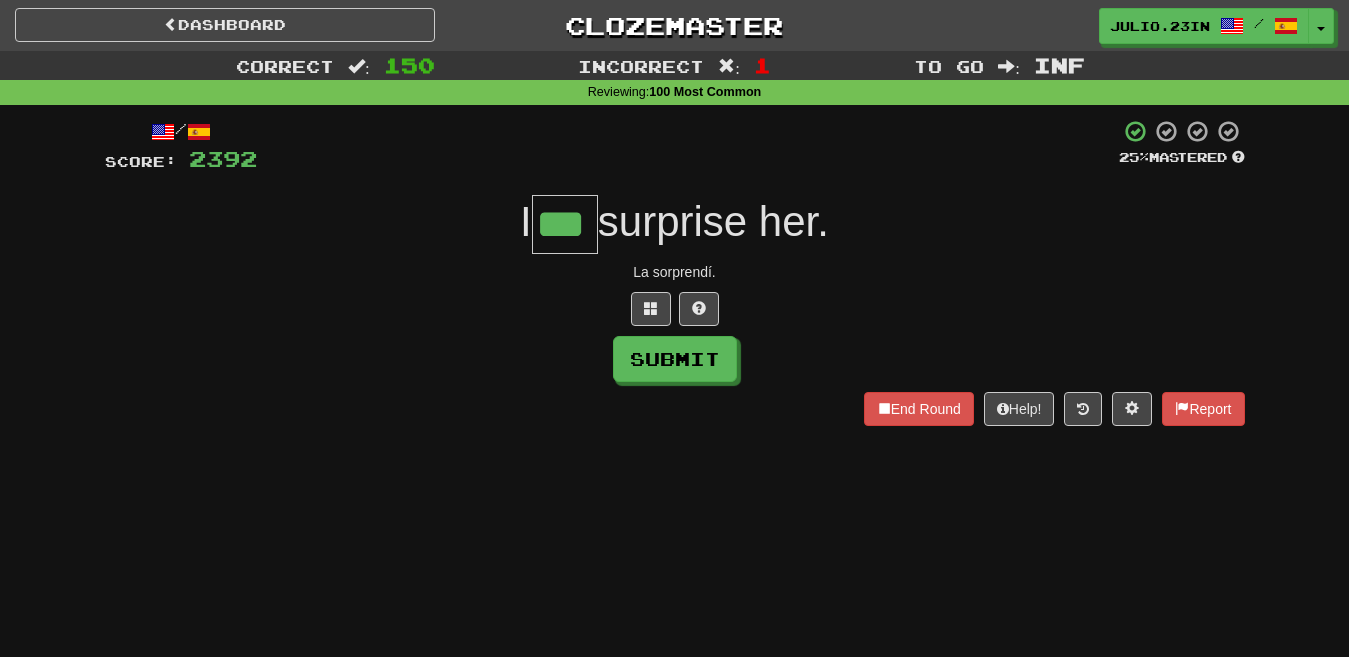 type on "***" 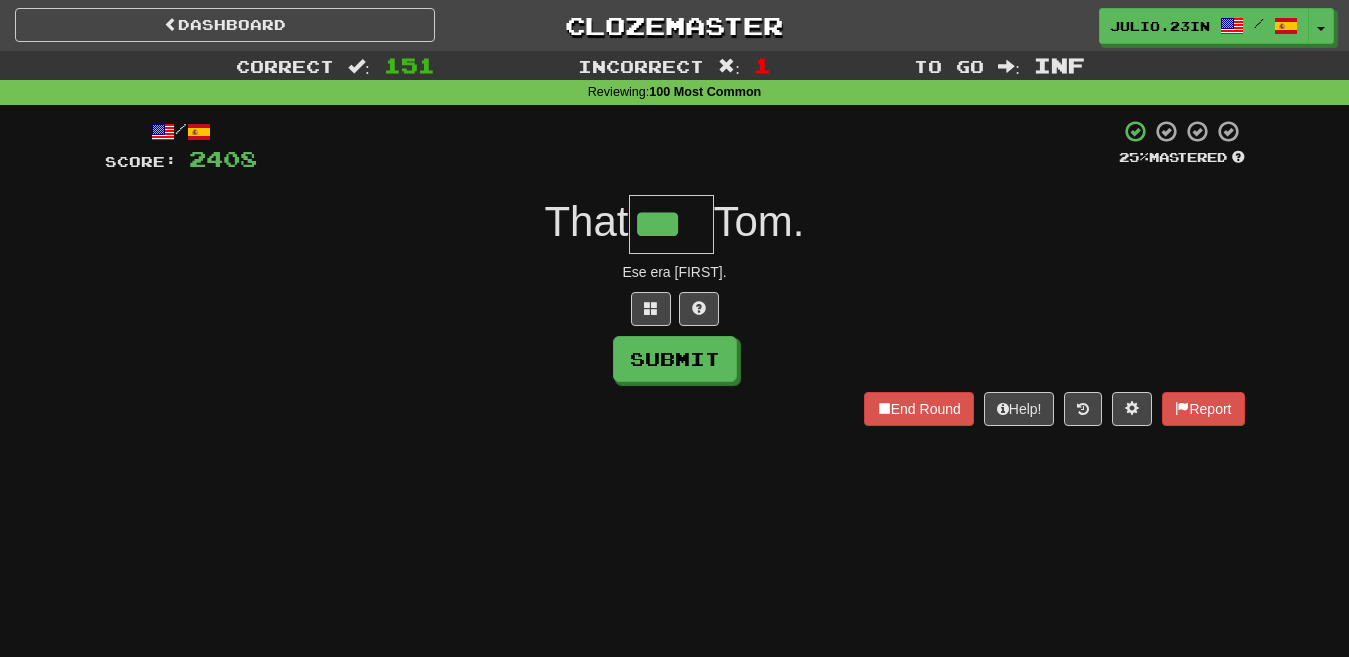 type on "***" 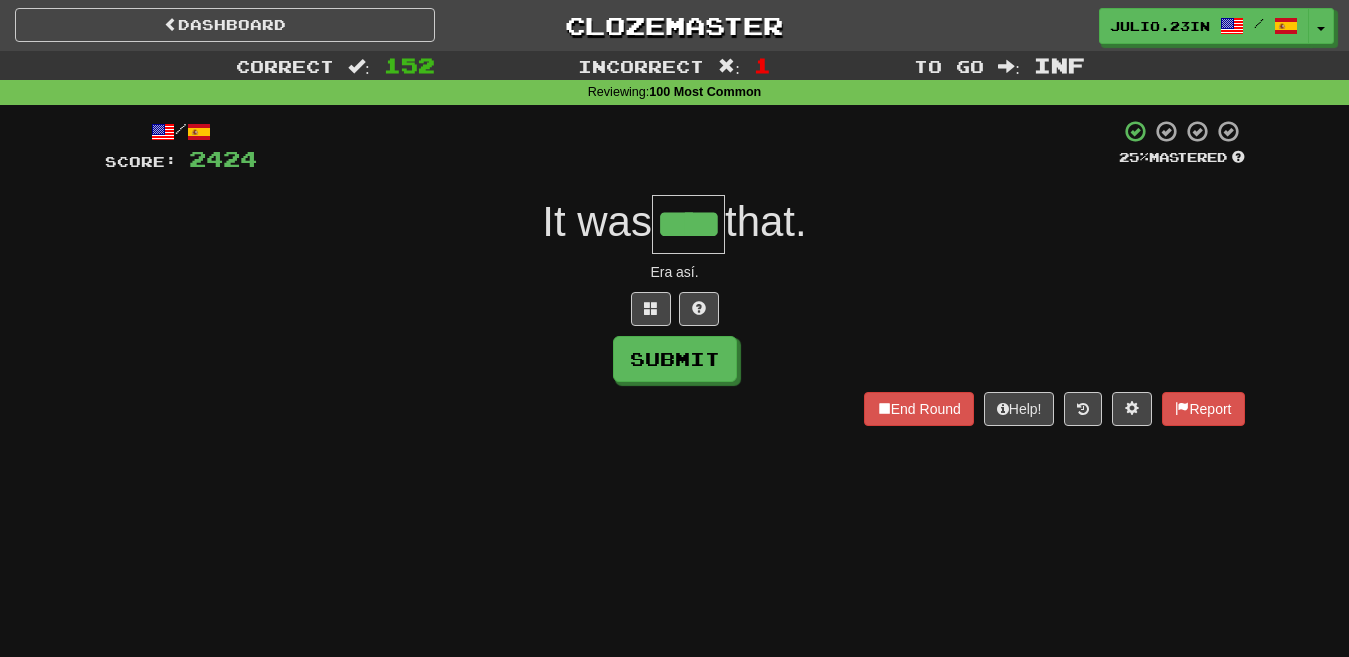 type on "****" 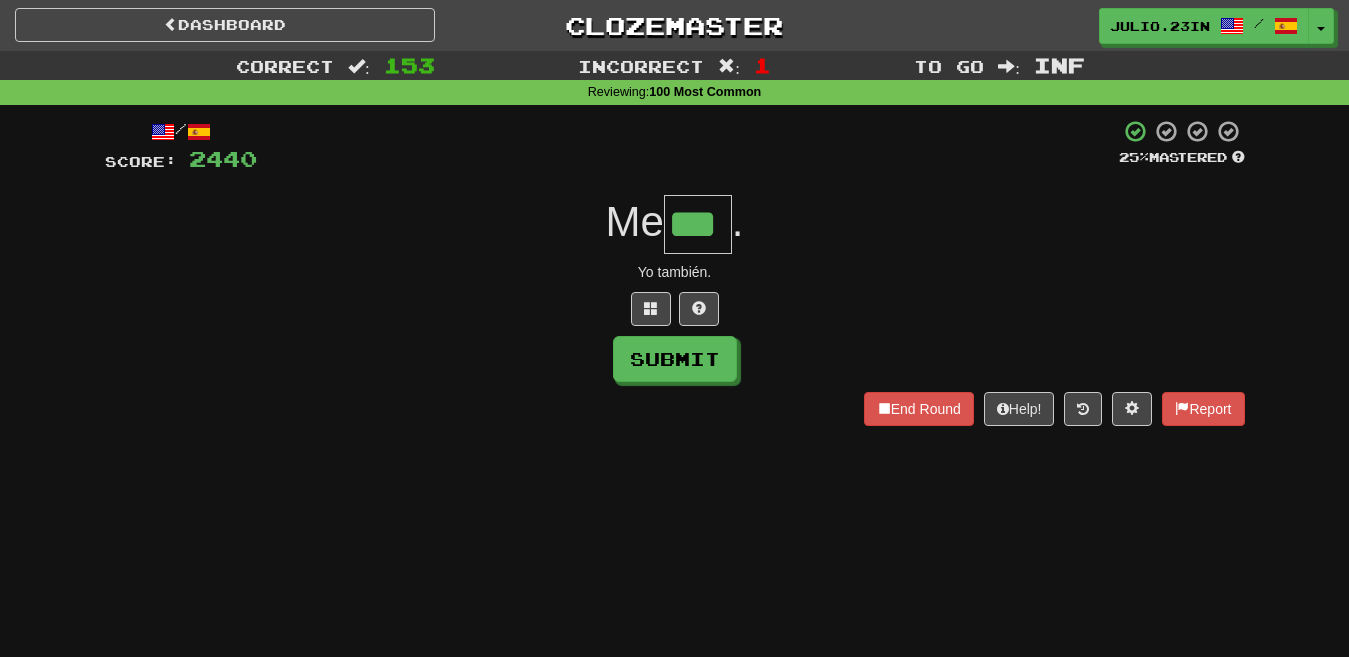 type on "***" 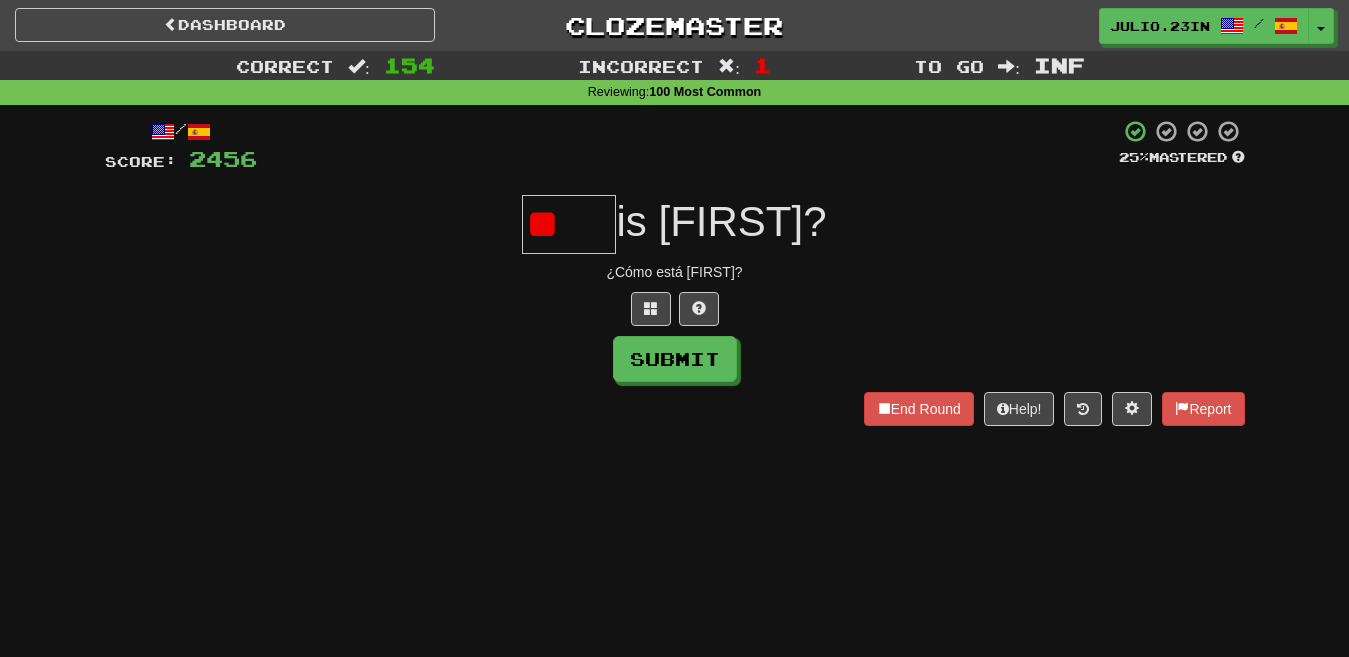 type on "*" 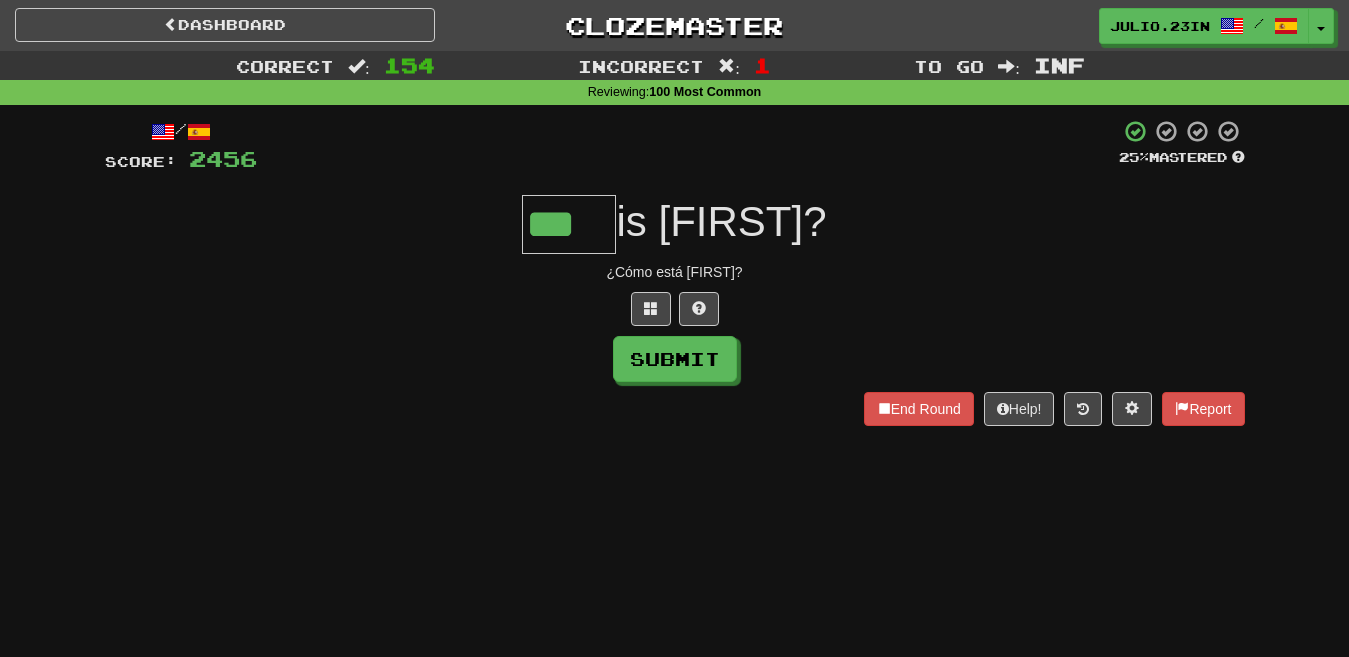 type on "***" 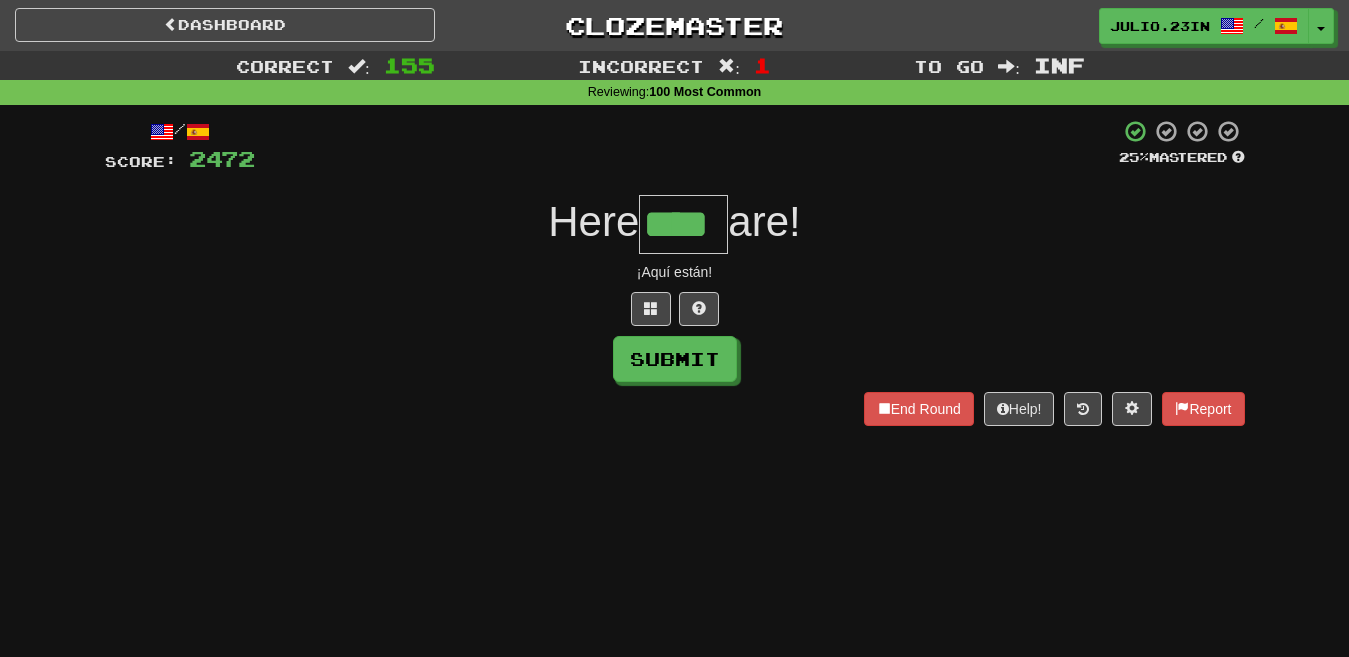type on "****" 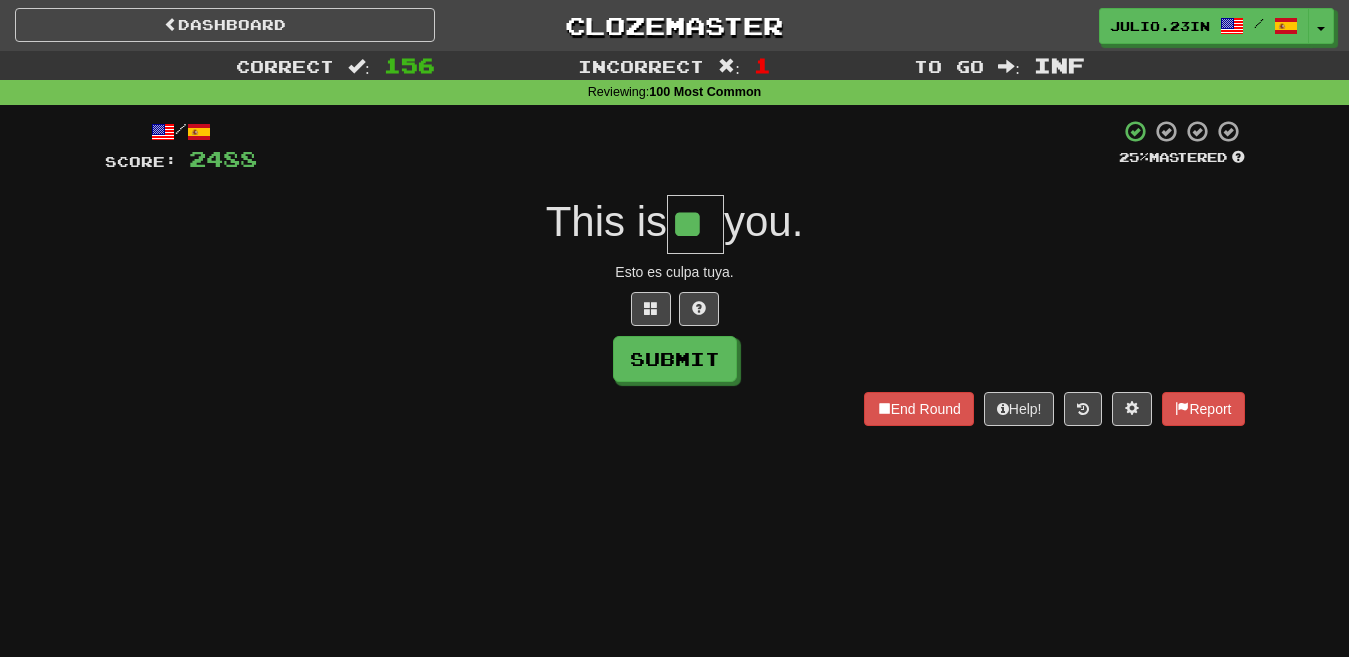 type on "**" 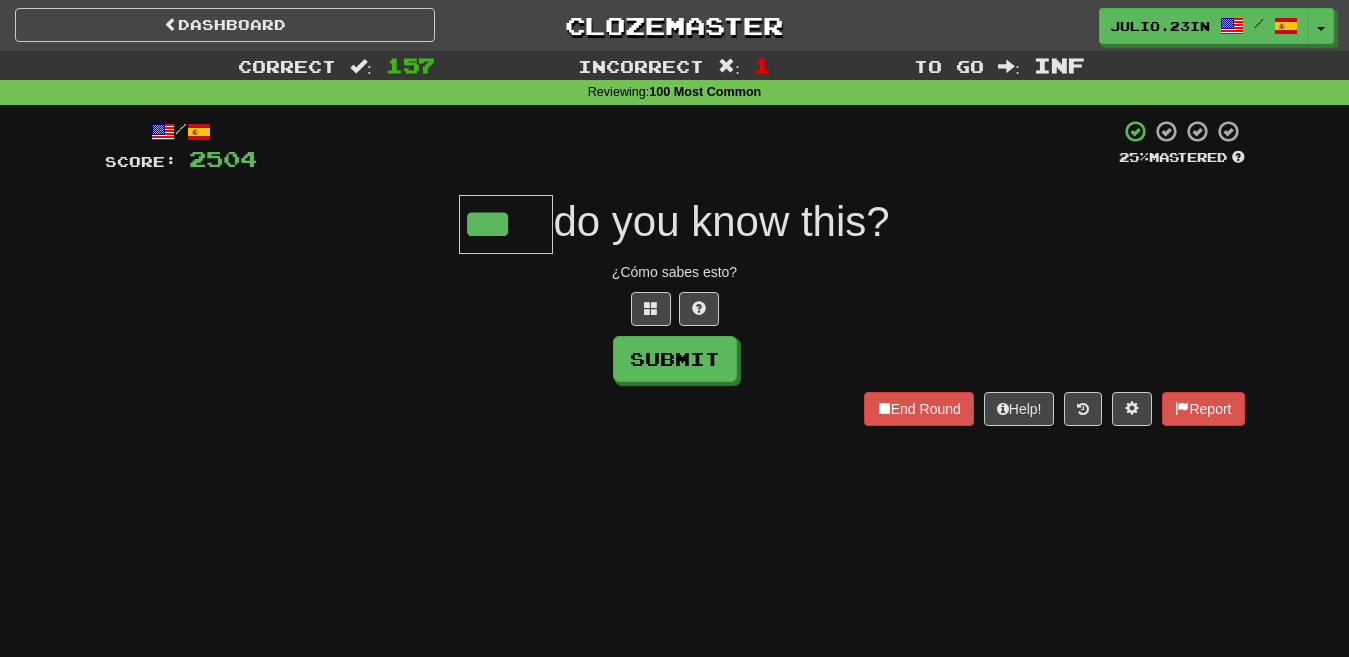 type on "***" 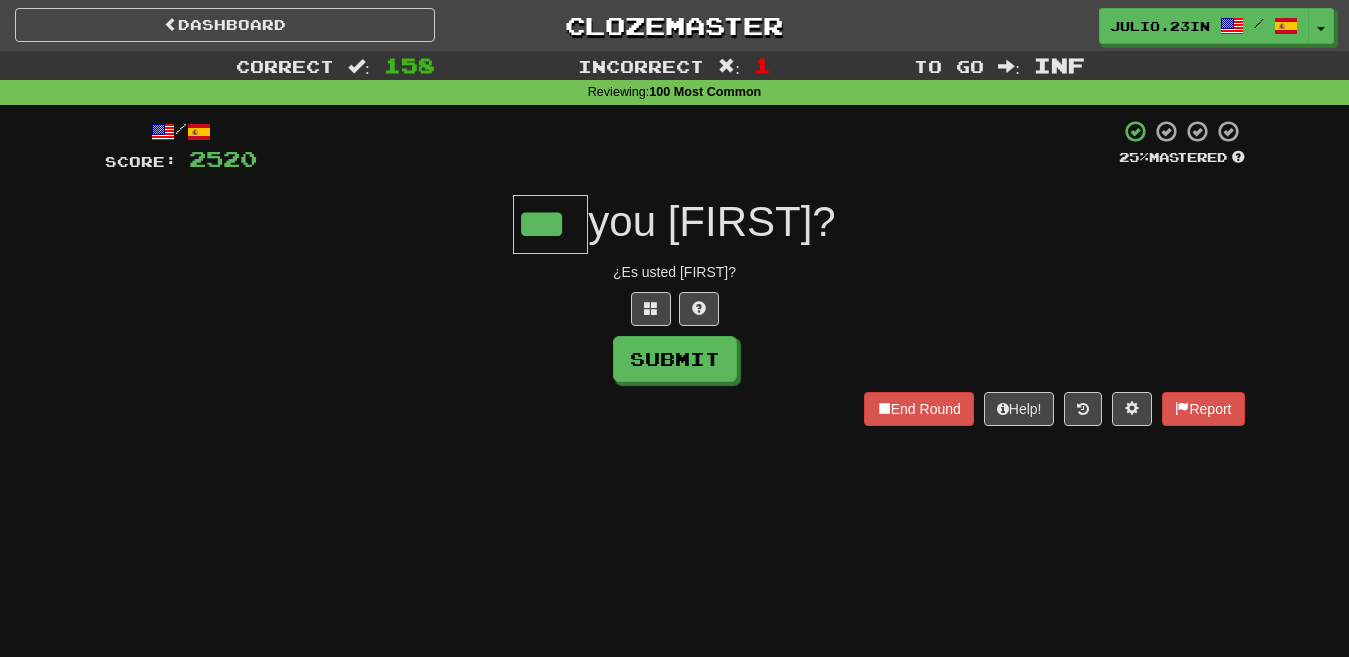 type on "***" 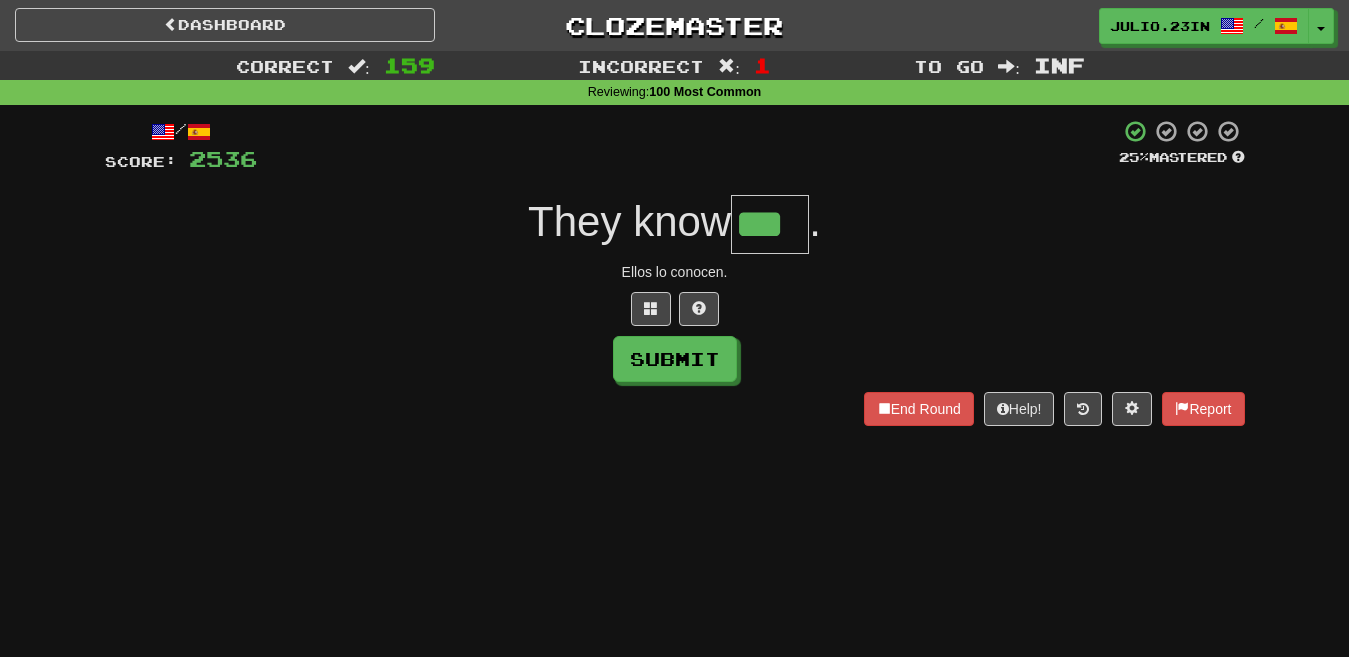 type on "***" 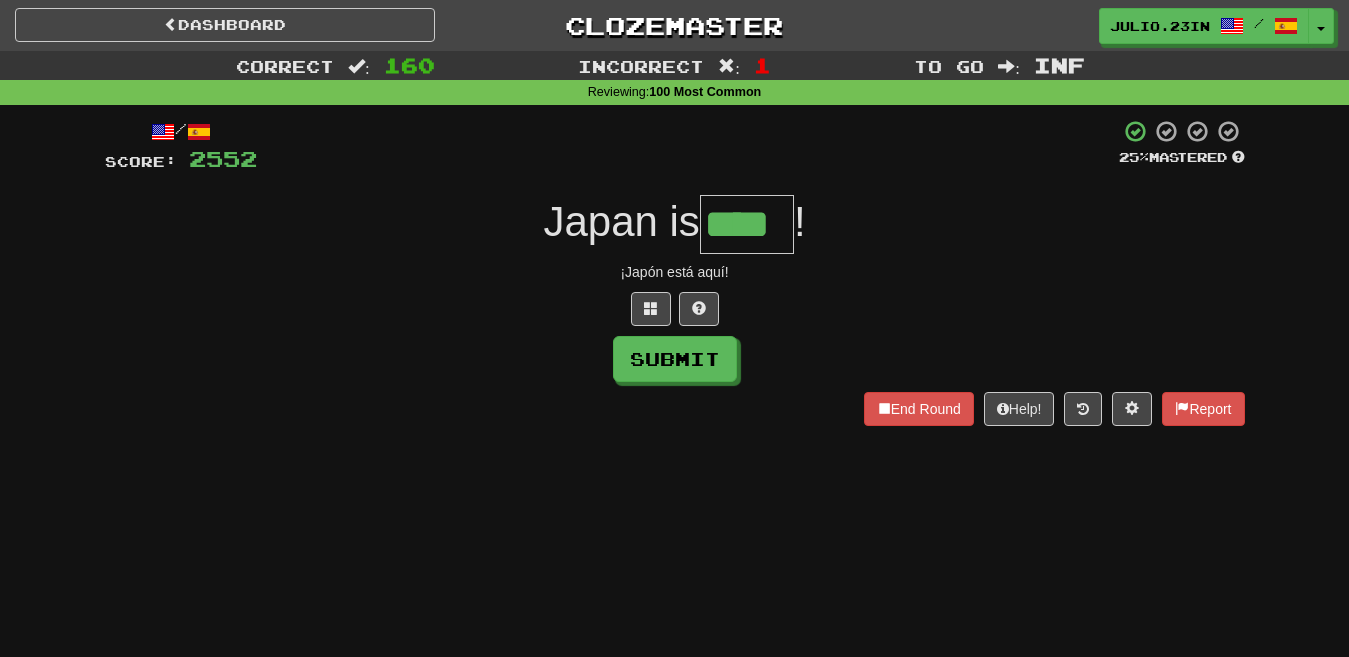 type on "****" 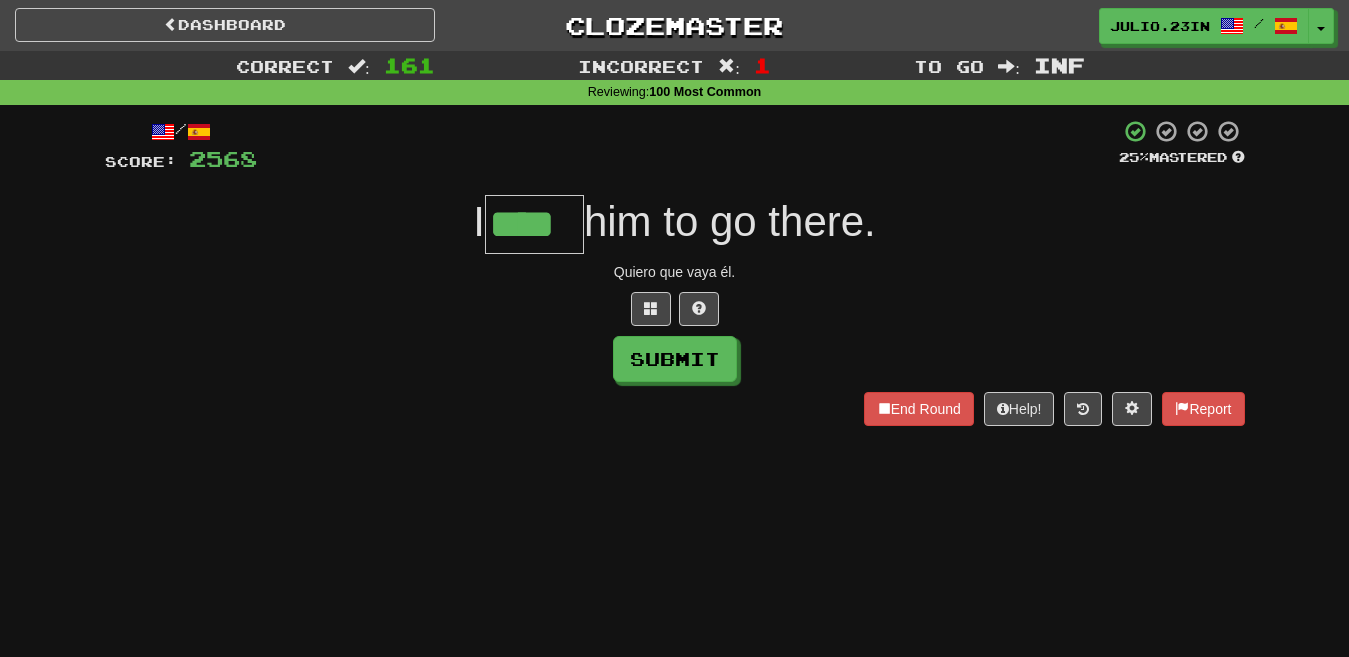 type on "****" 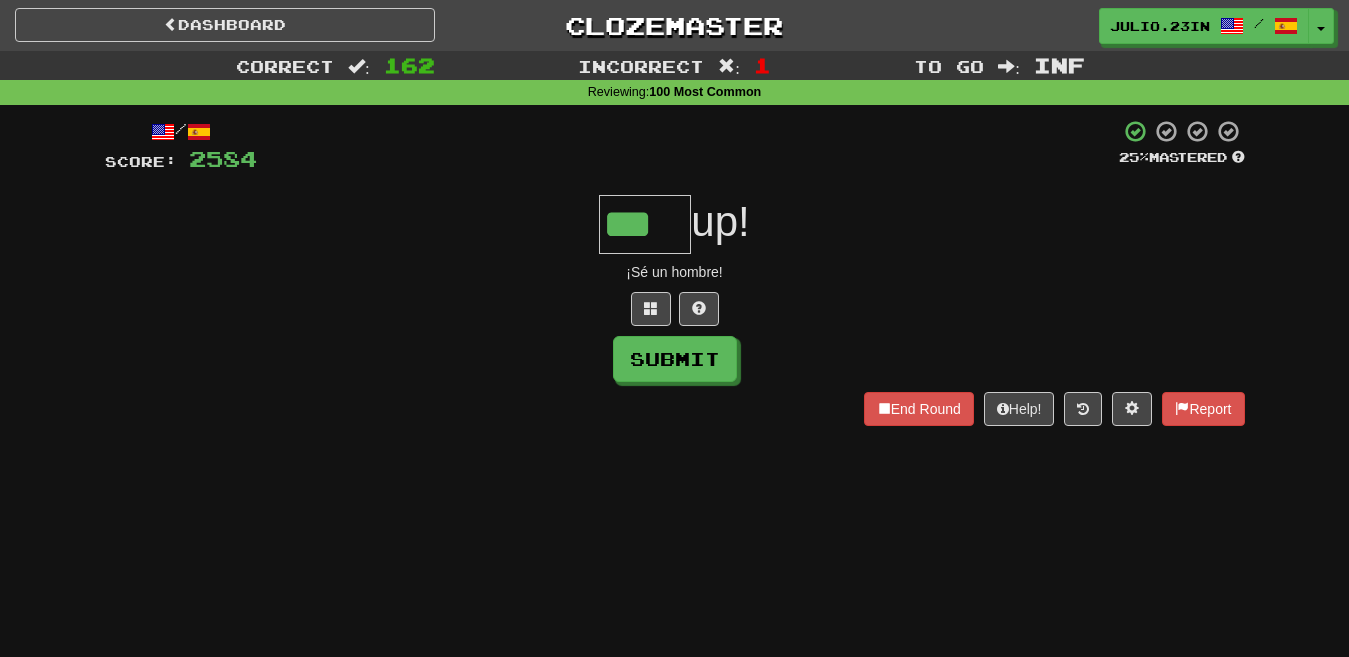 type on "***" 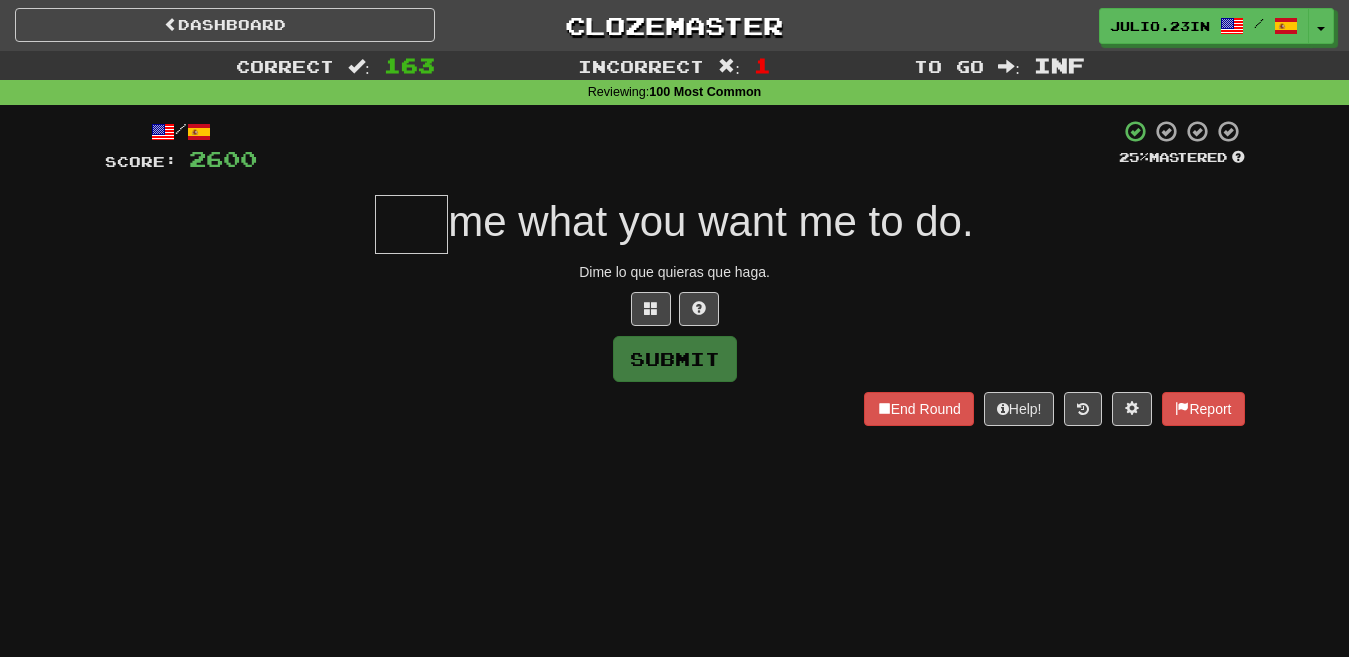 type on "*" 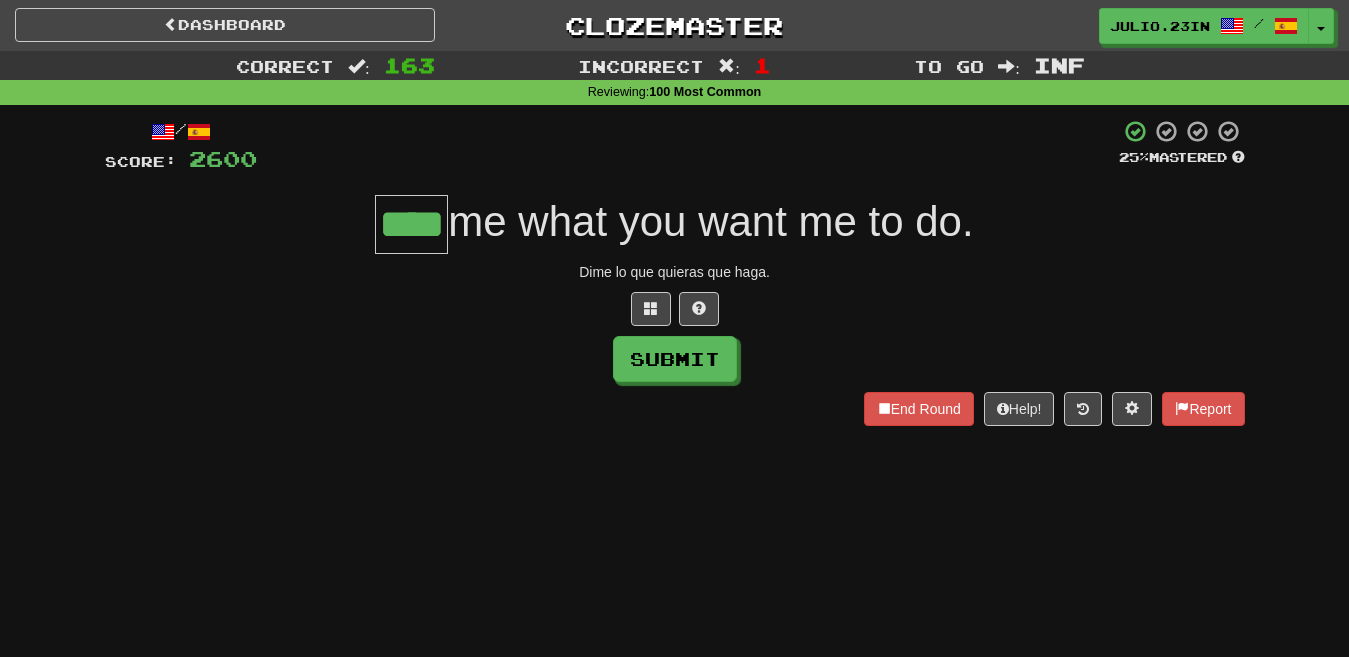 type on "****" 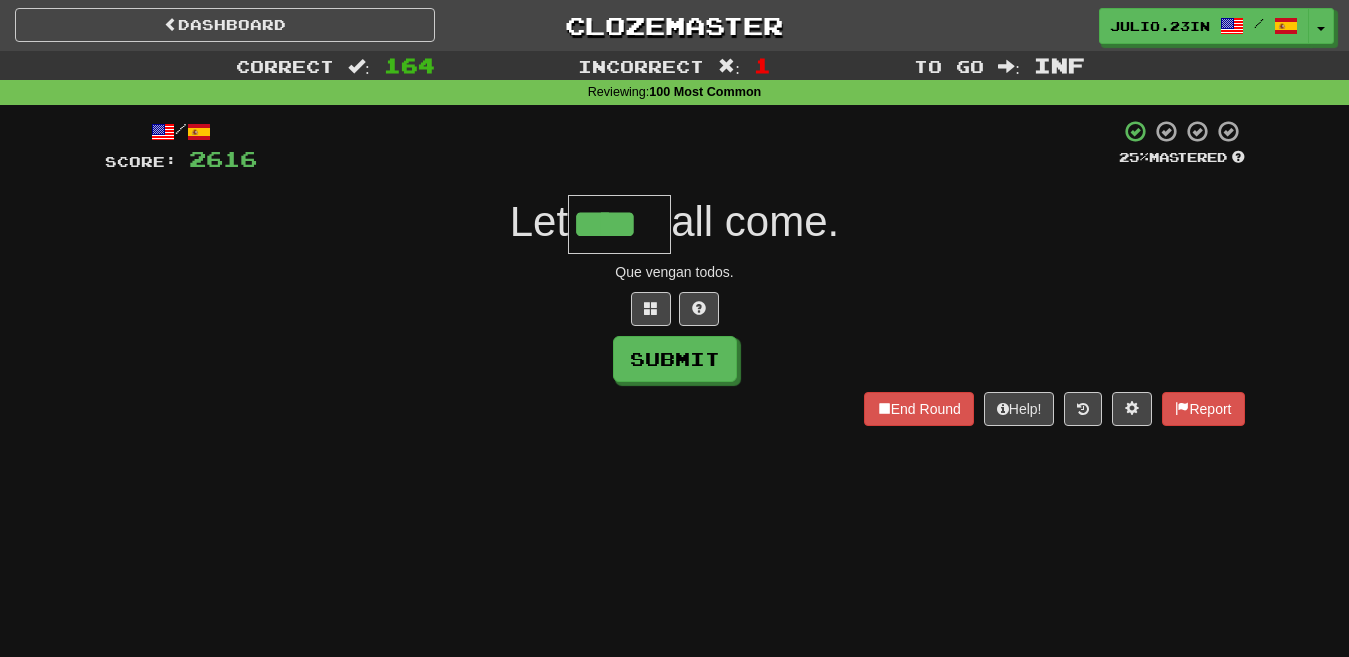 type on "****" 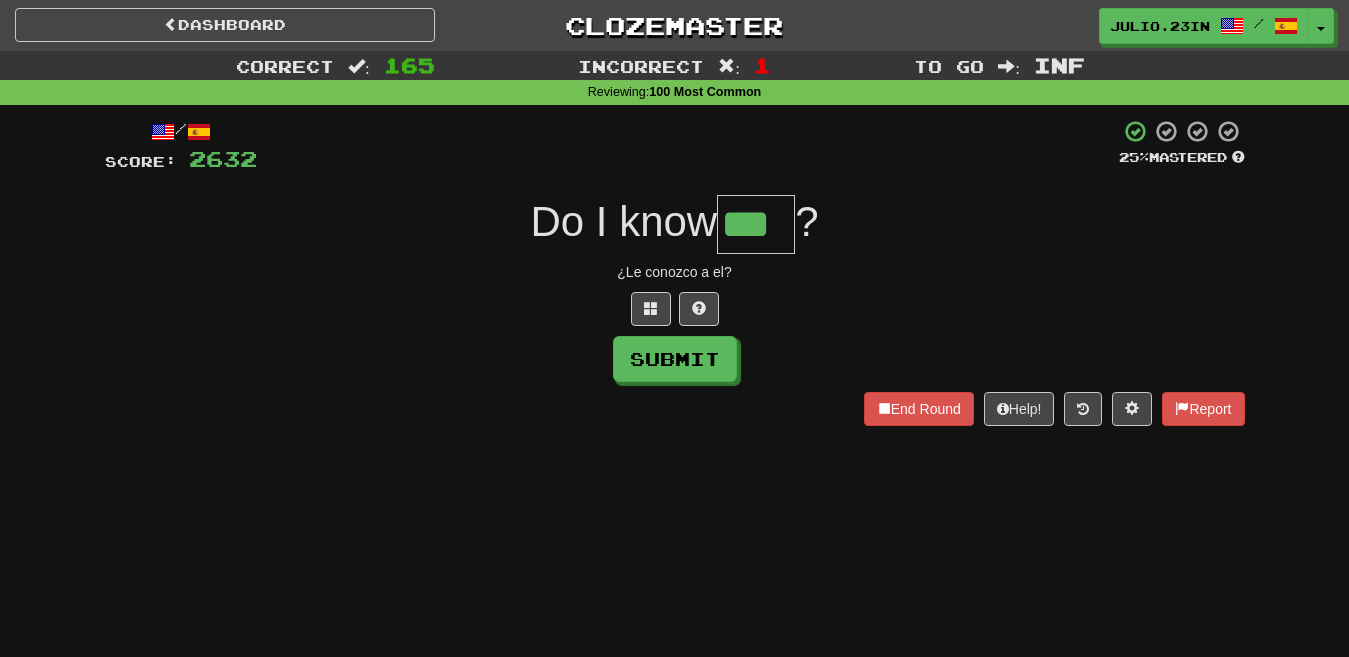 type on "***" 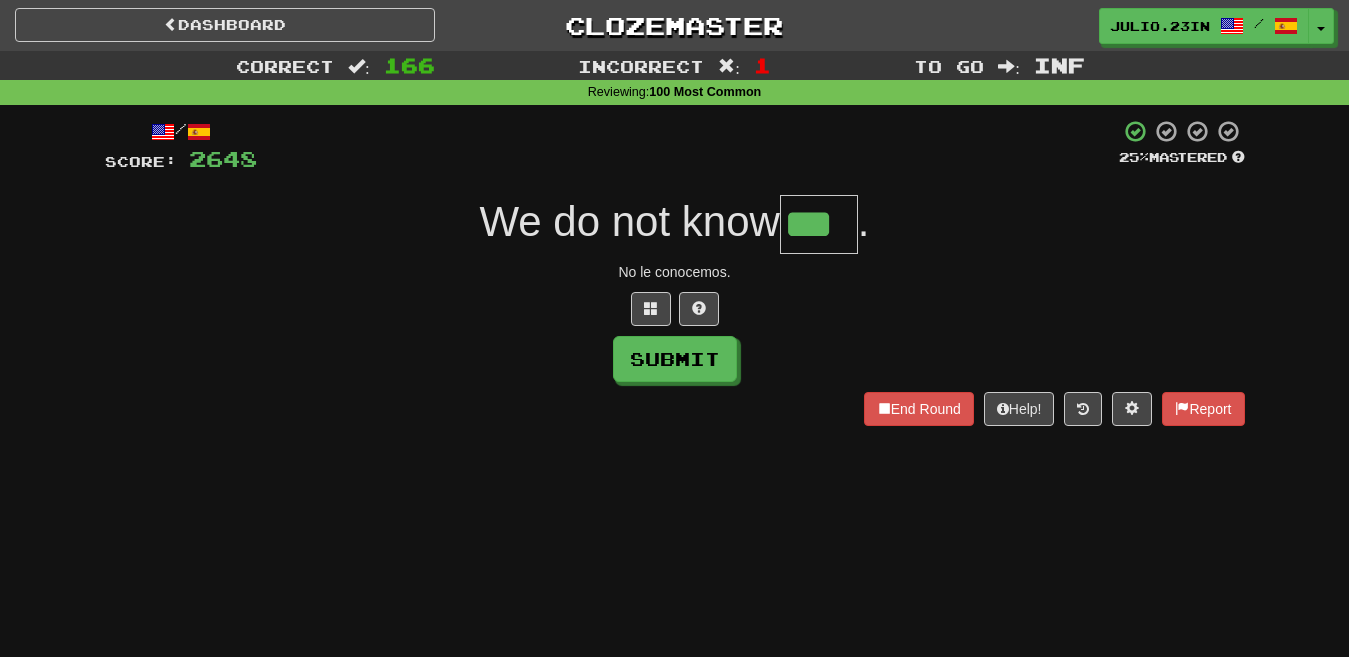 type on "***" 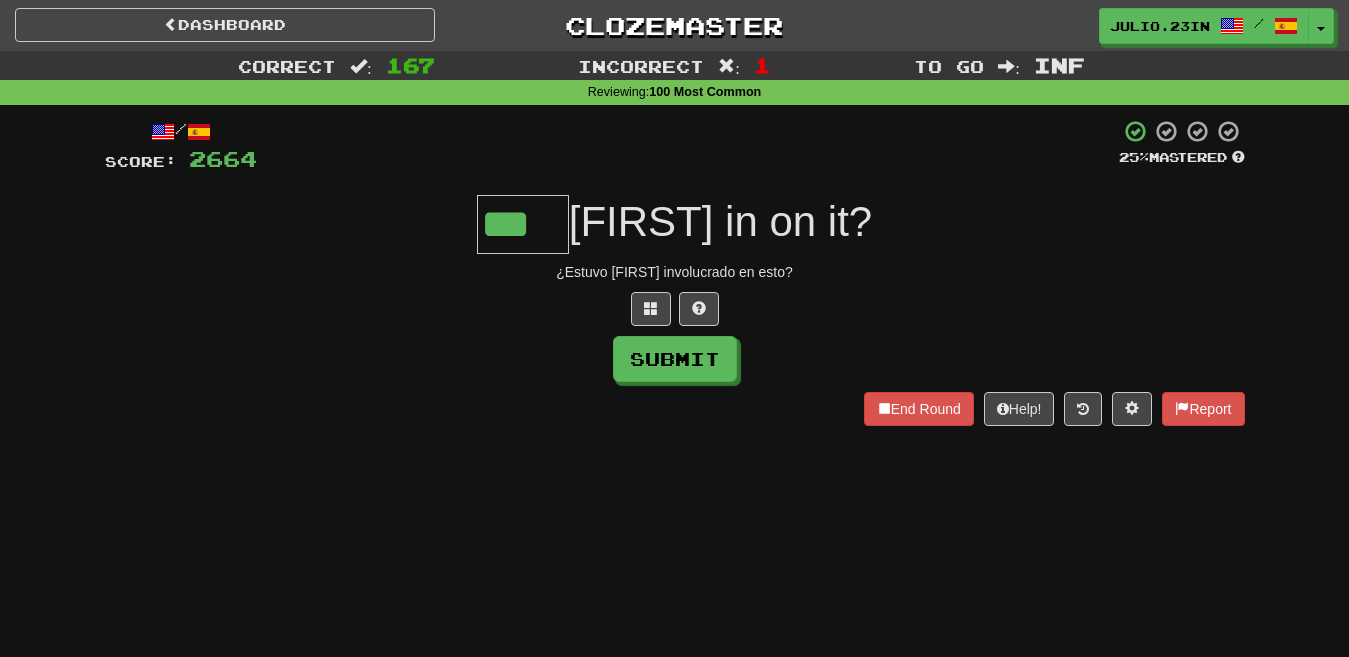 type on "***" 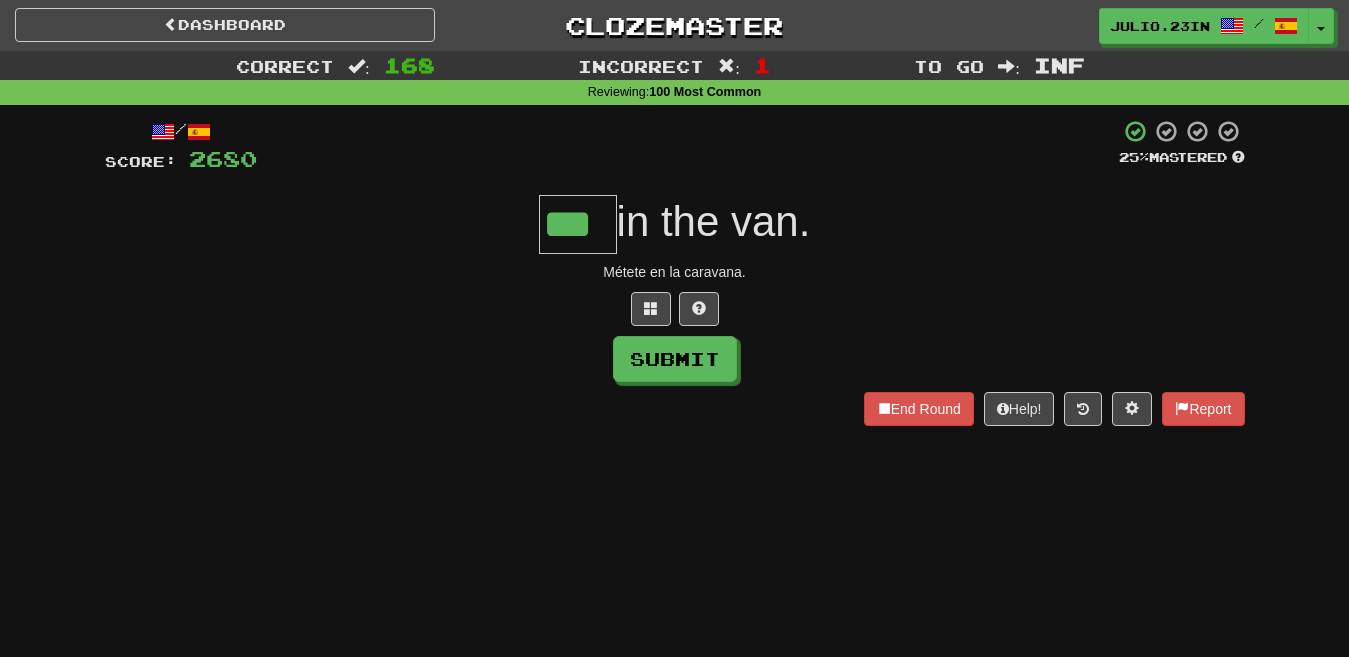 type on "***" 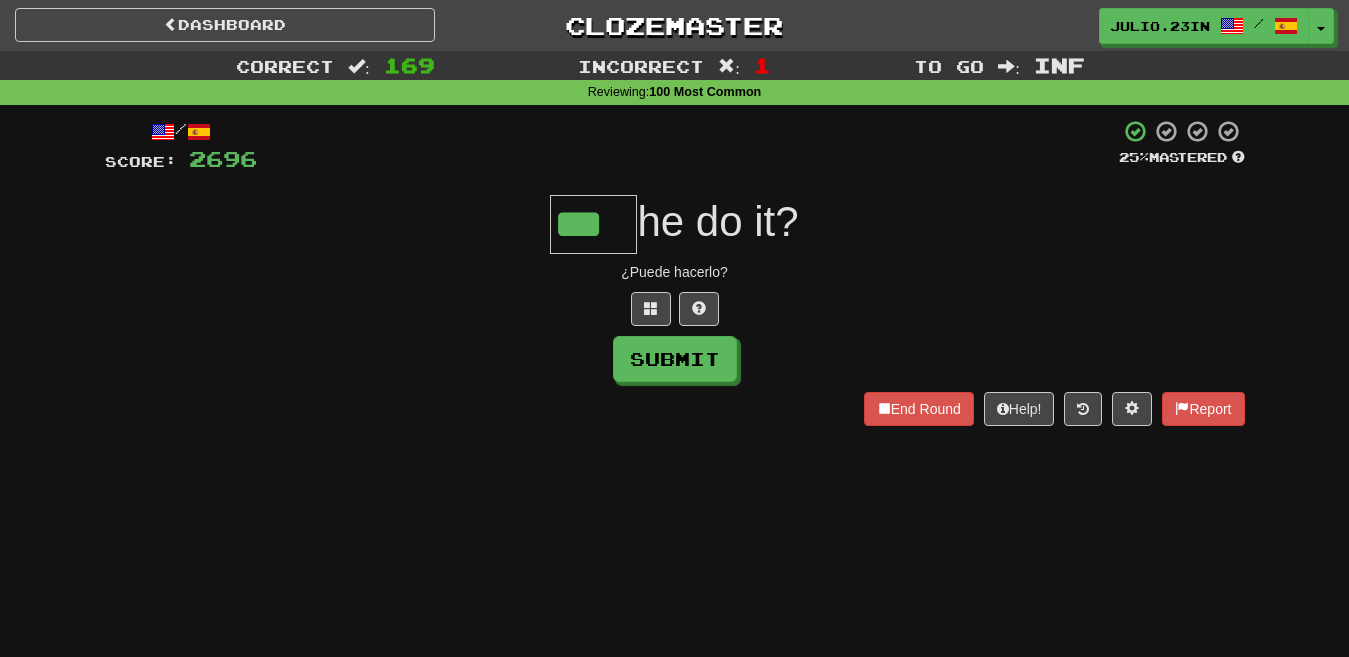 type on "***" 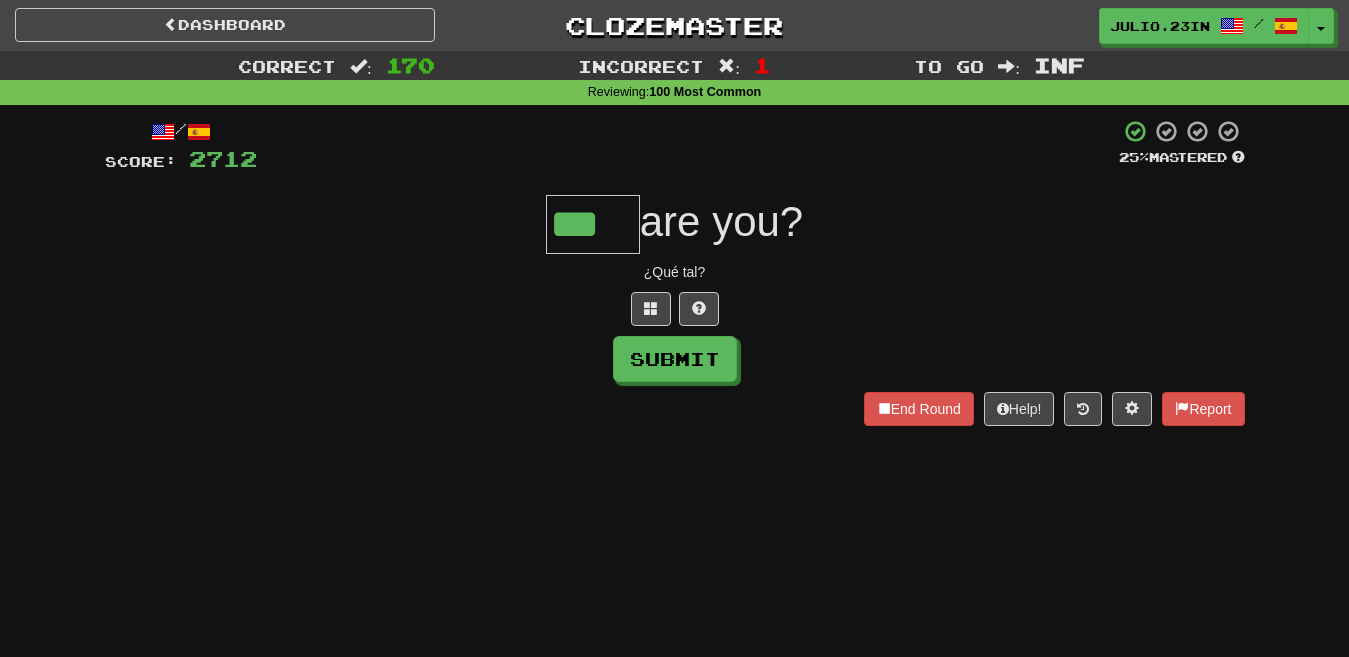 type on "***" 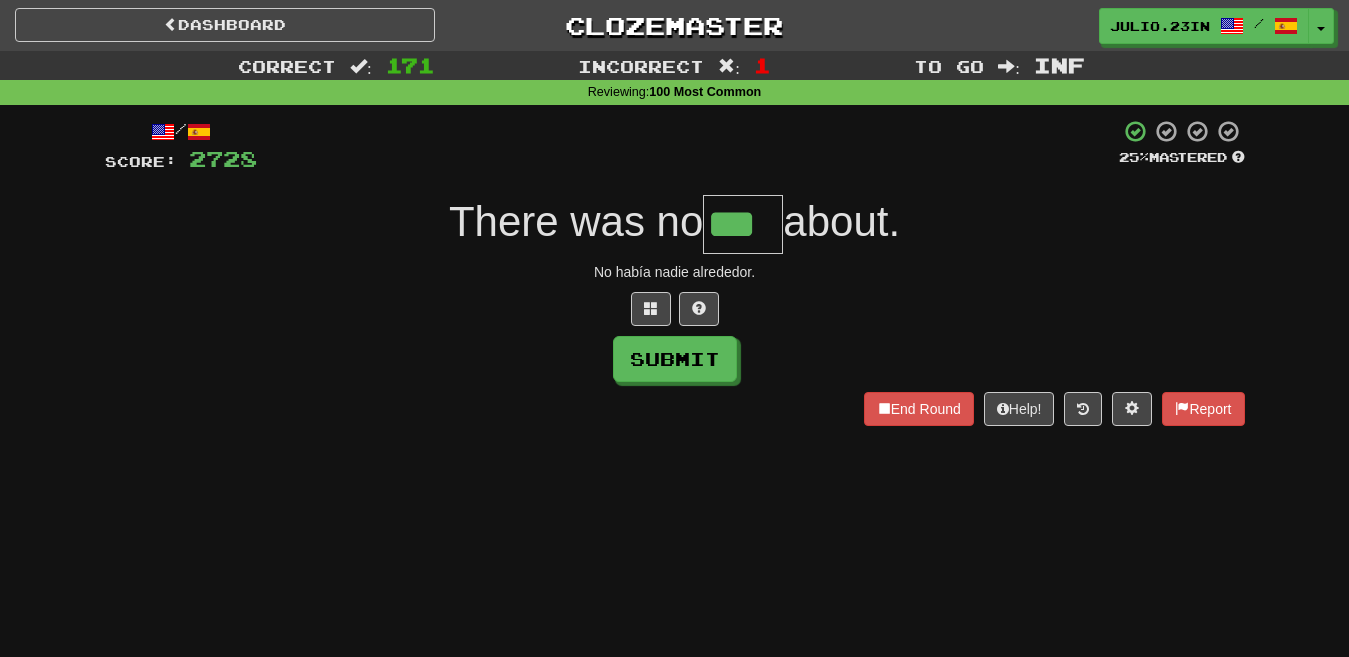 type on "***" 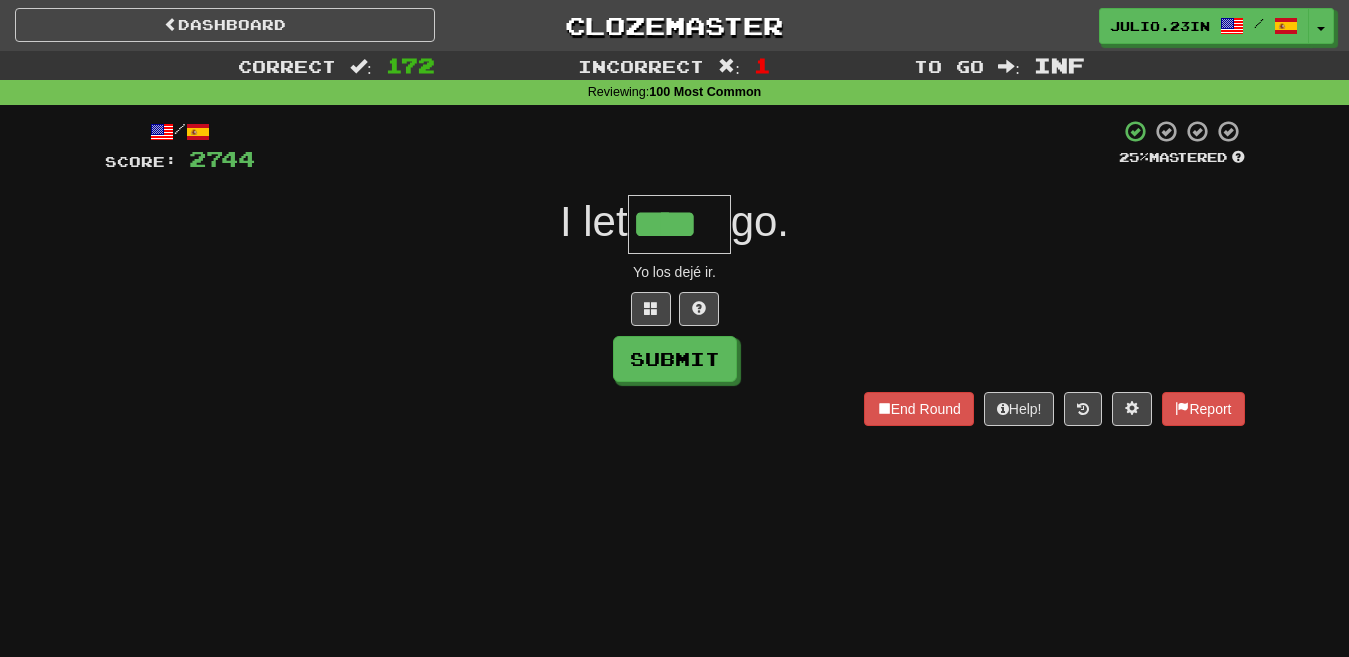type on "****" 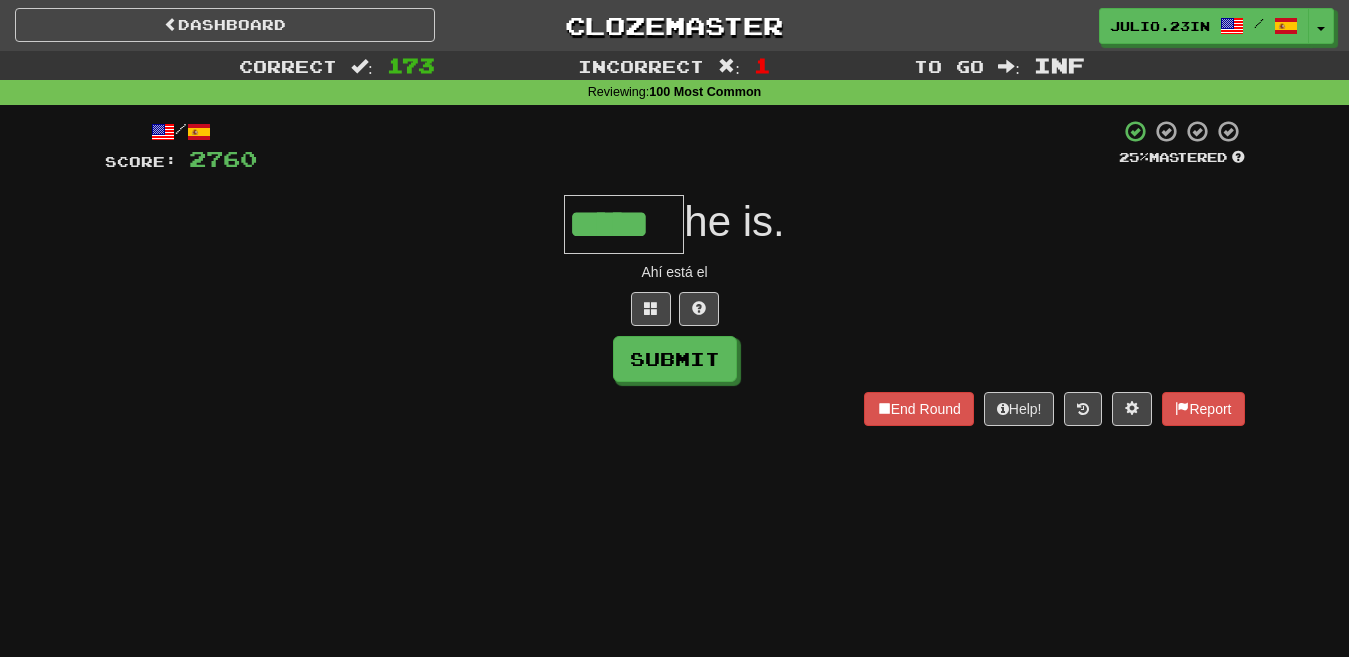 type on "*****" 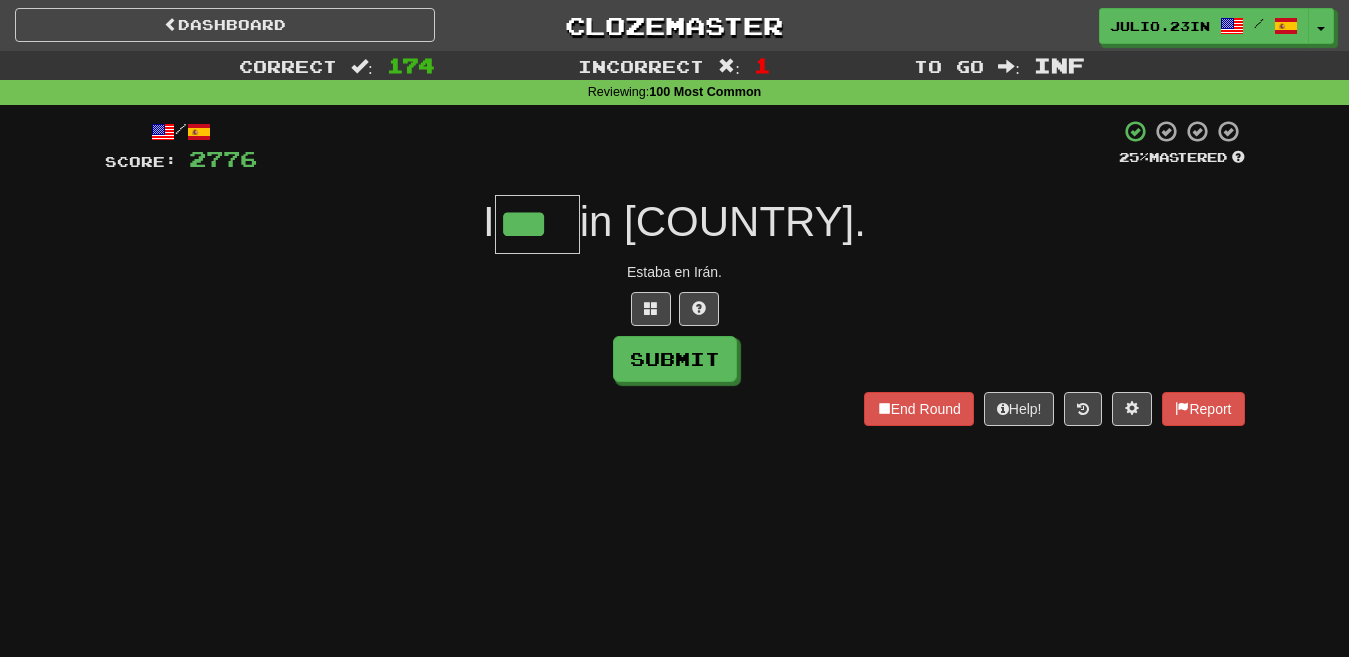 type on "***" 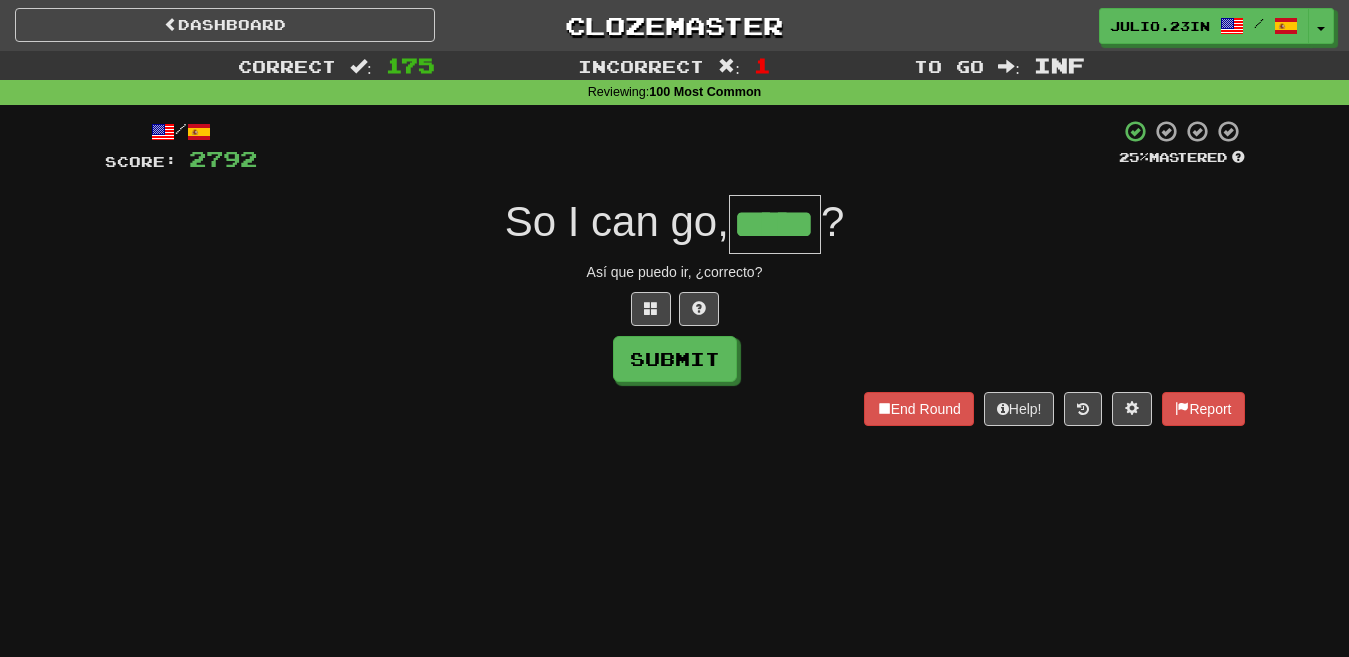 type on "*****" 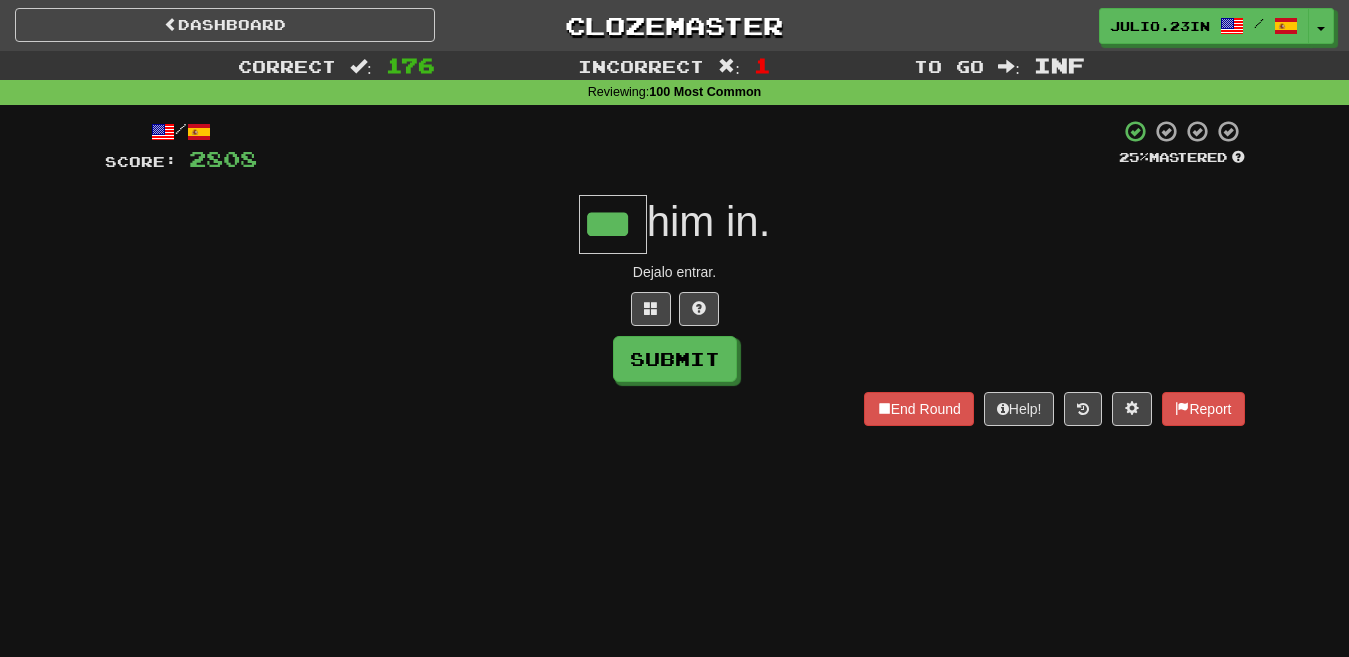 type on "***" 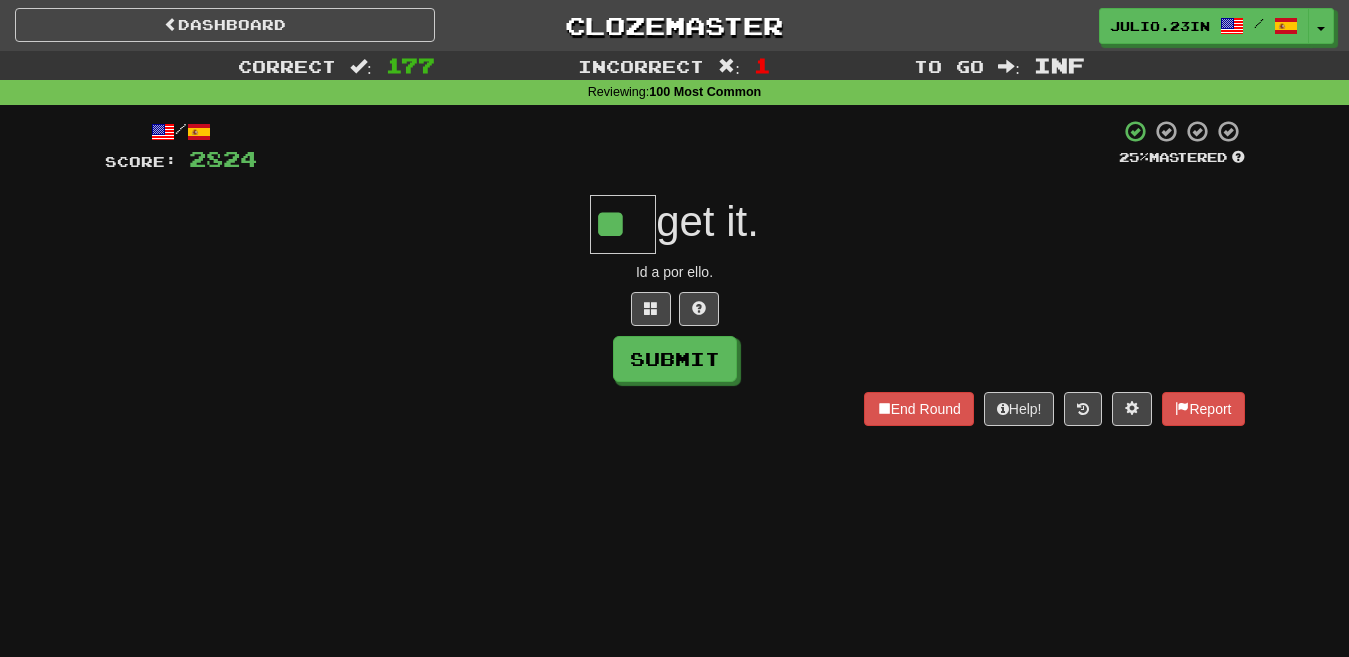 type on "**" 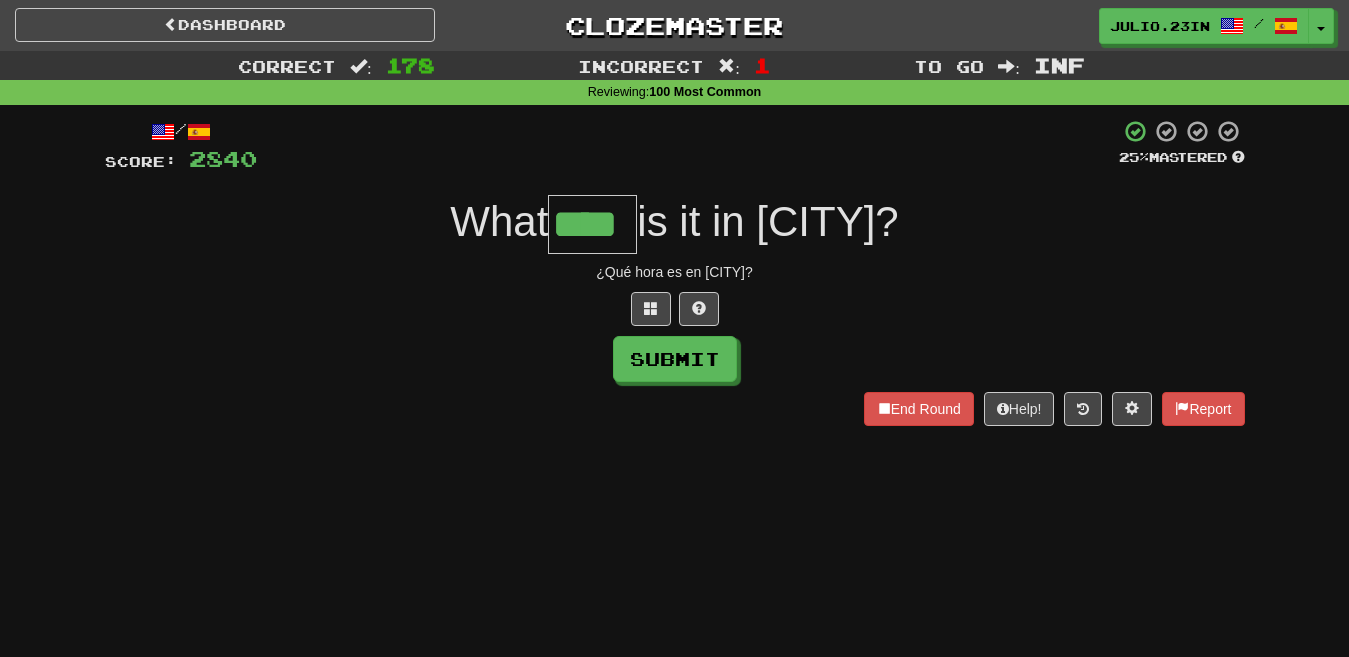type on "****" 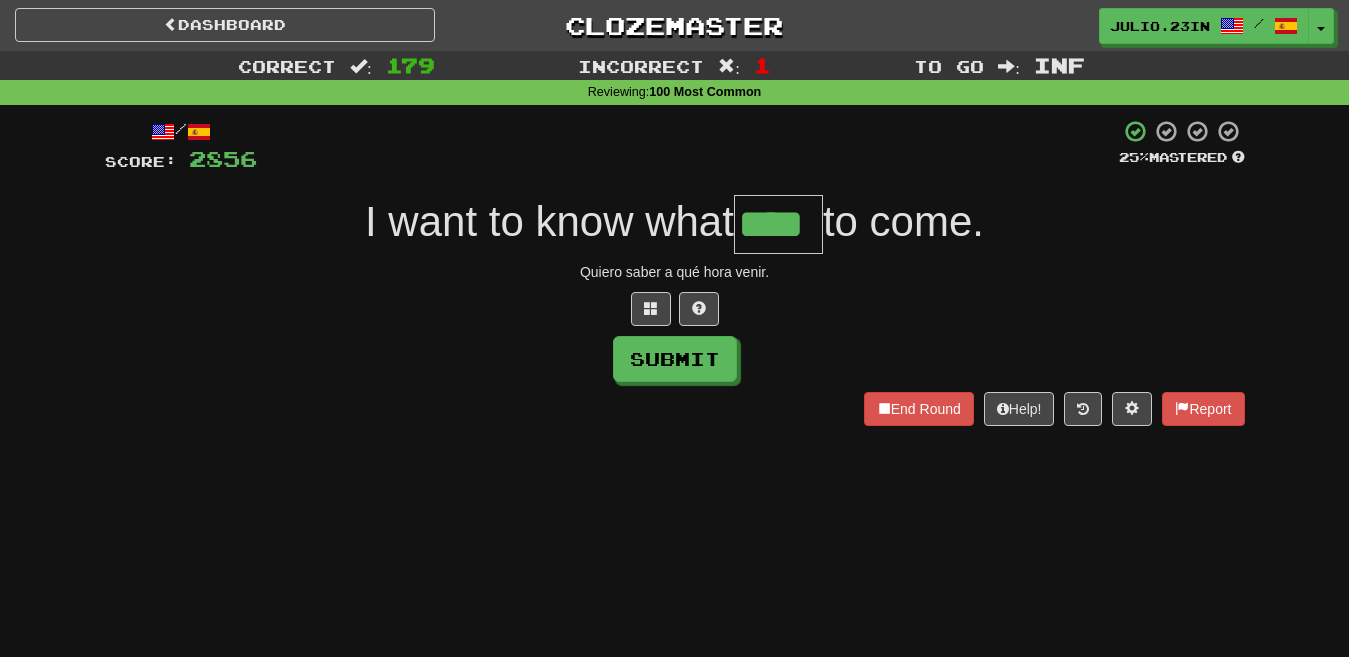 type on "****" 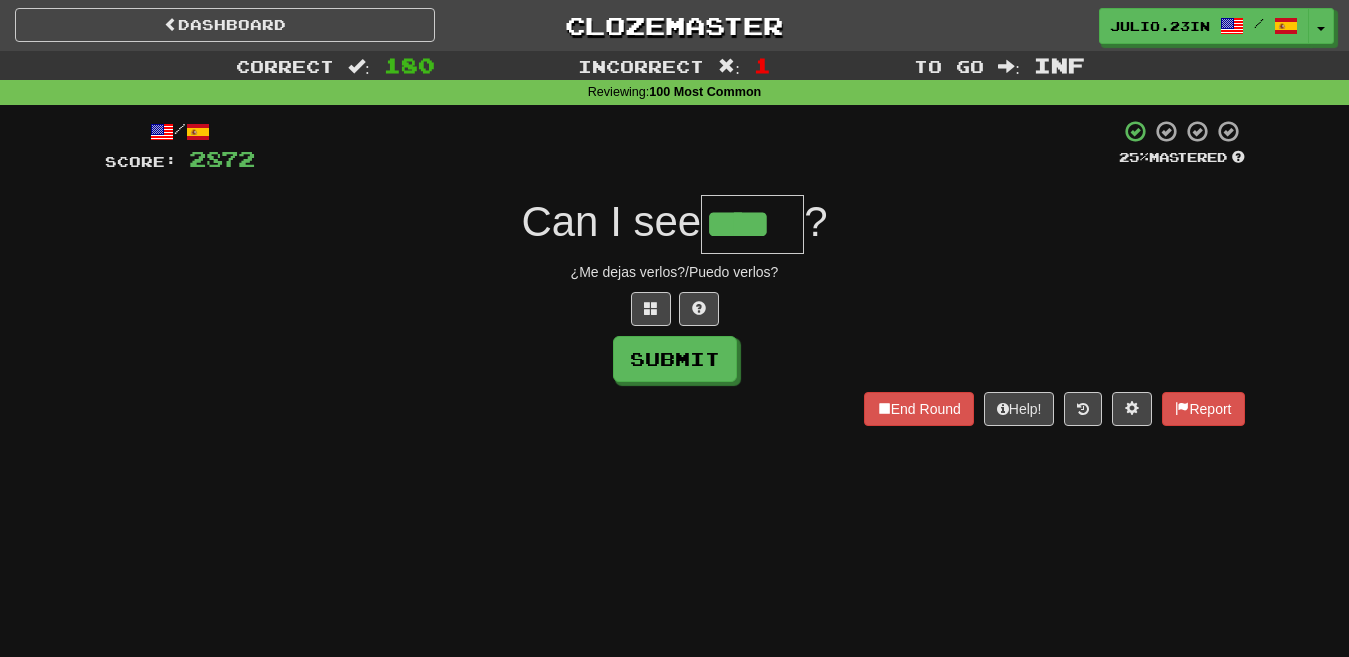 type on "****" 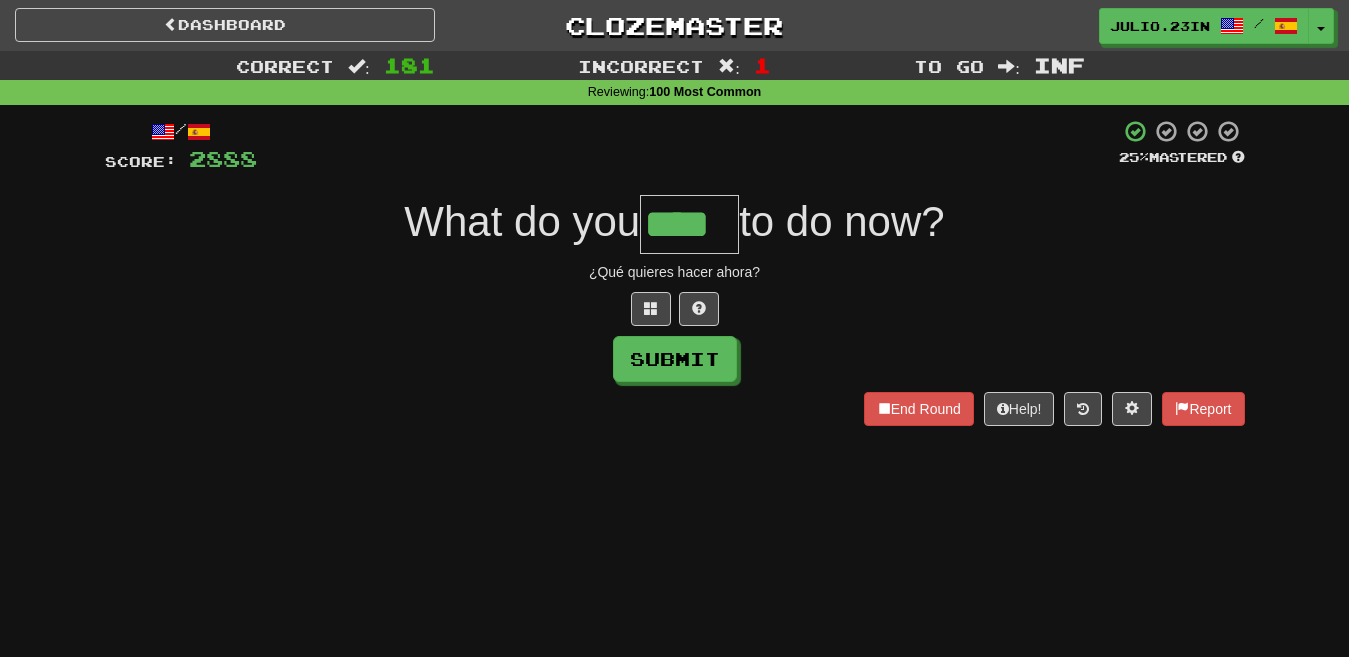 type on "****" 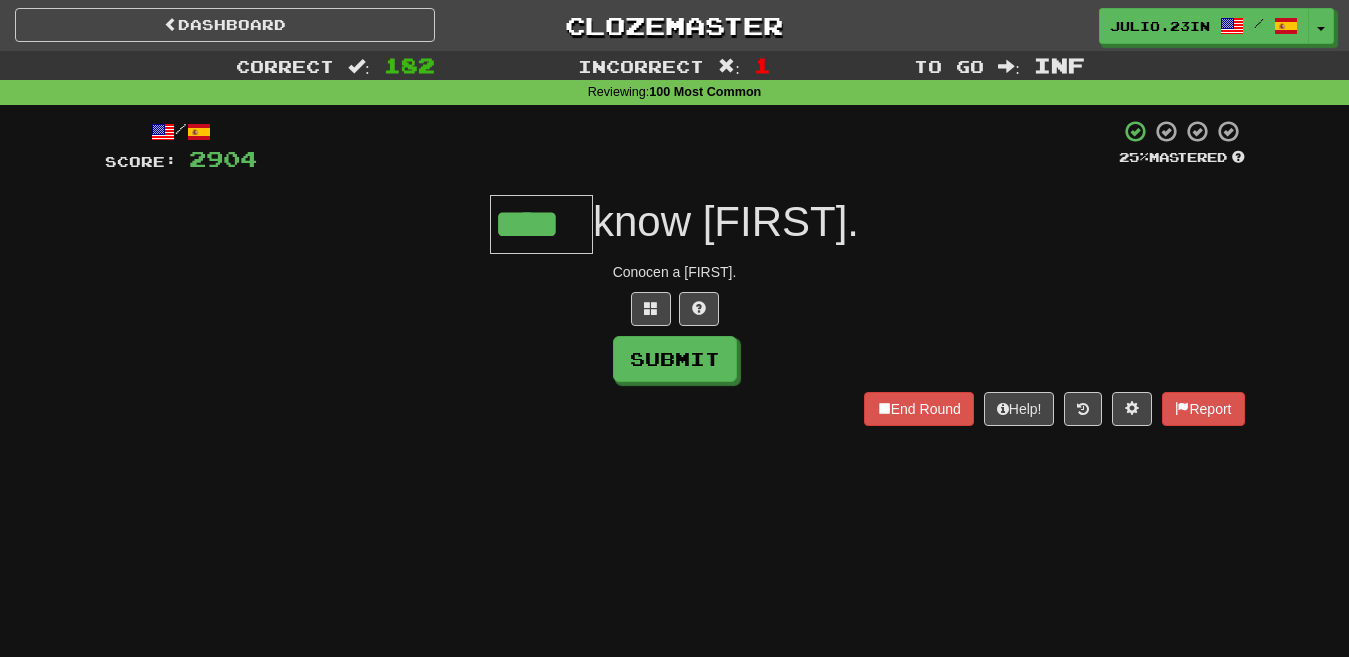 type on "****" 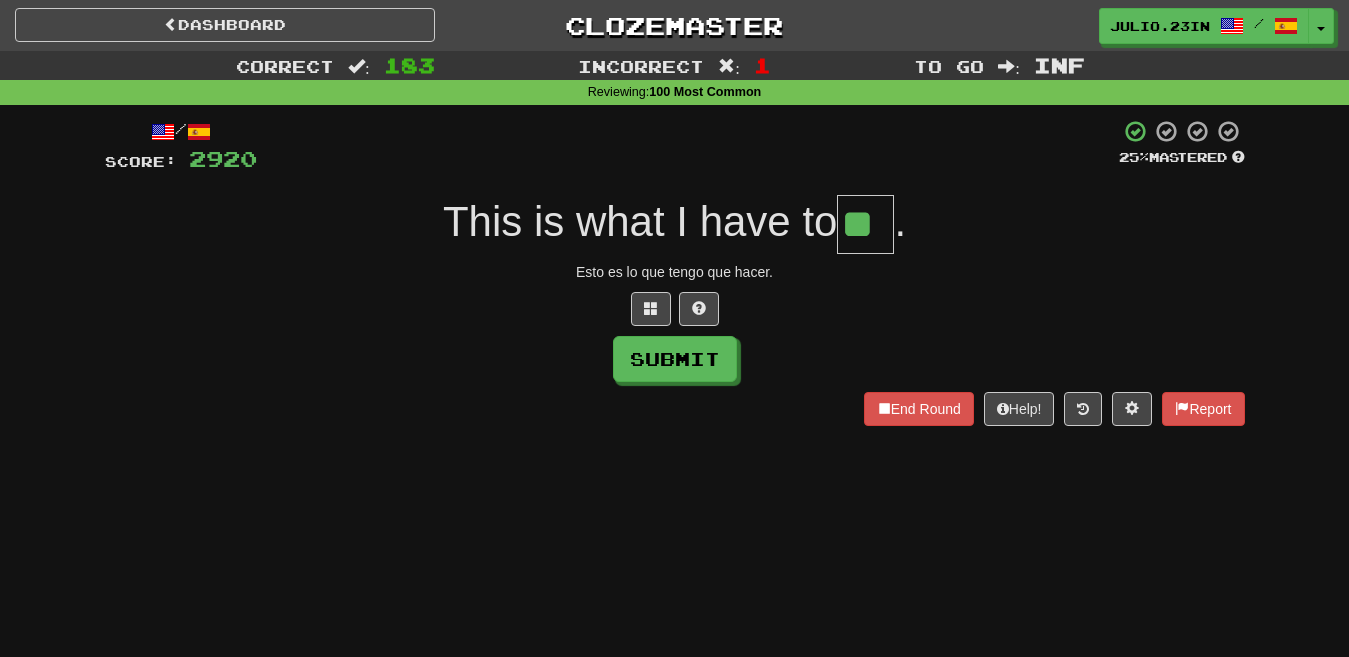 type 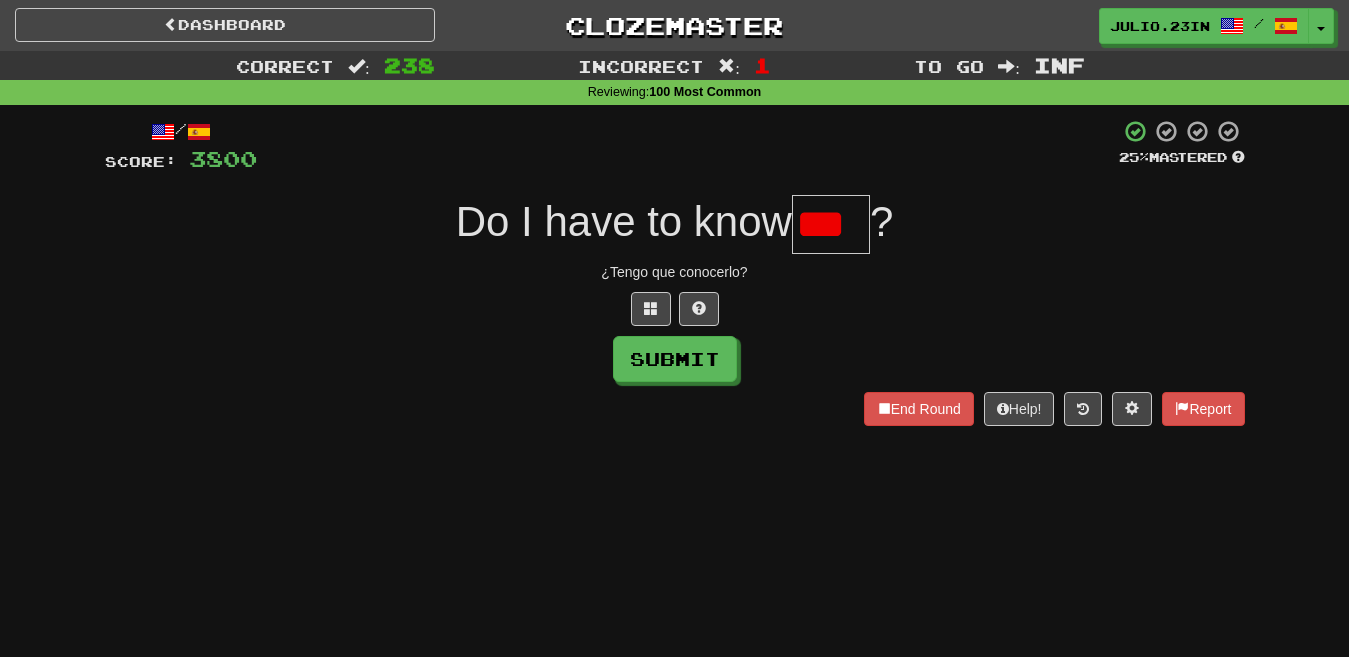 scroll, scrollTop: 0, scrollLeft: 0, axis: both 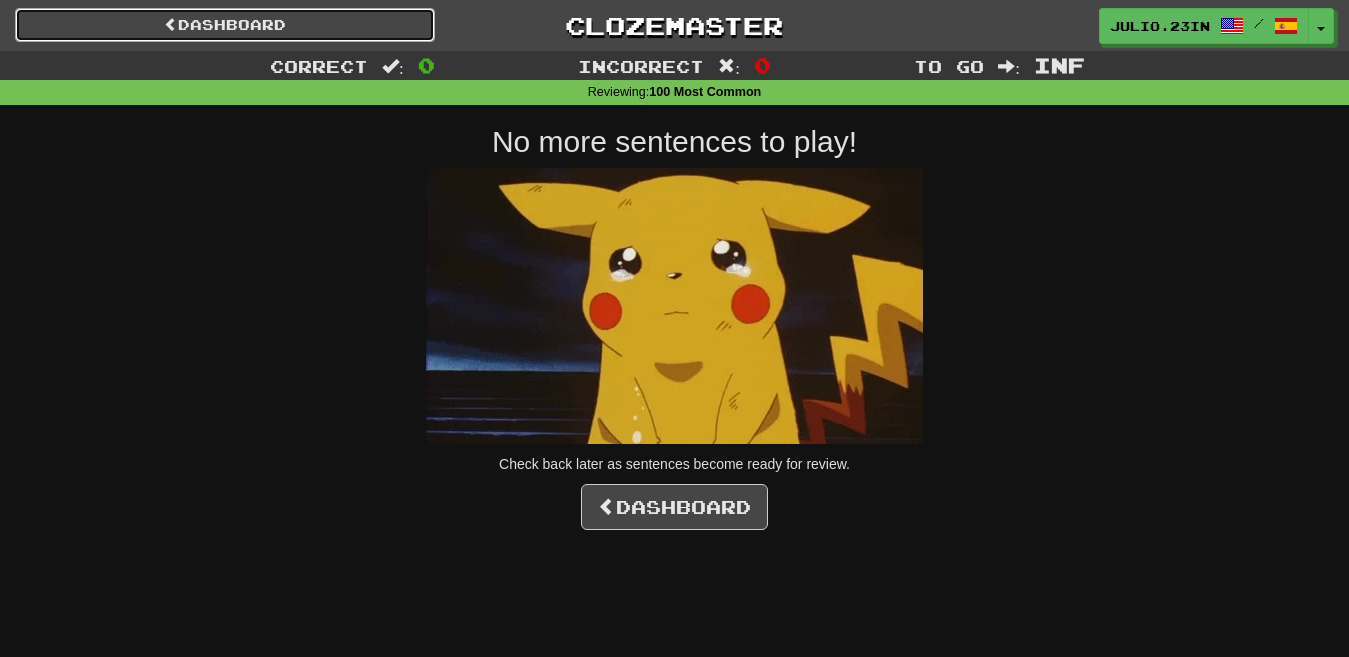 click on "Dashboard" at bounding box center (225, 25) 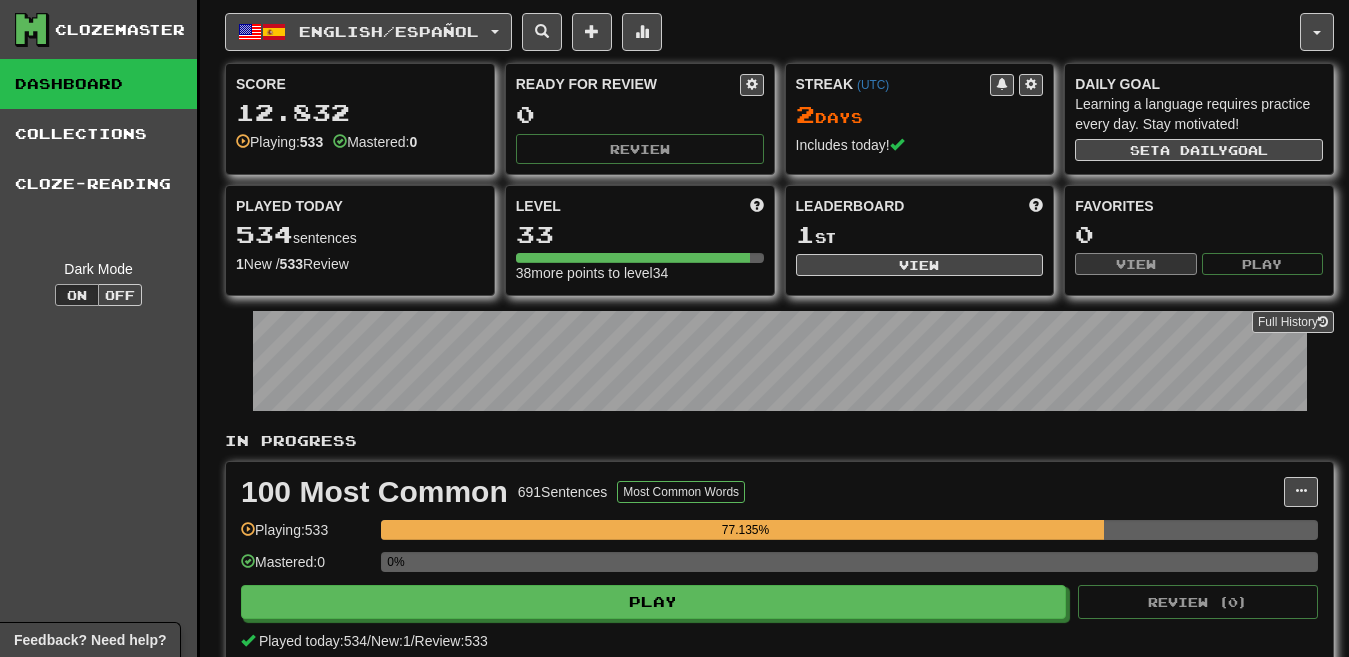 scroll, scrollTop: 0, scrollLeft: 0, axis: both 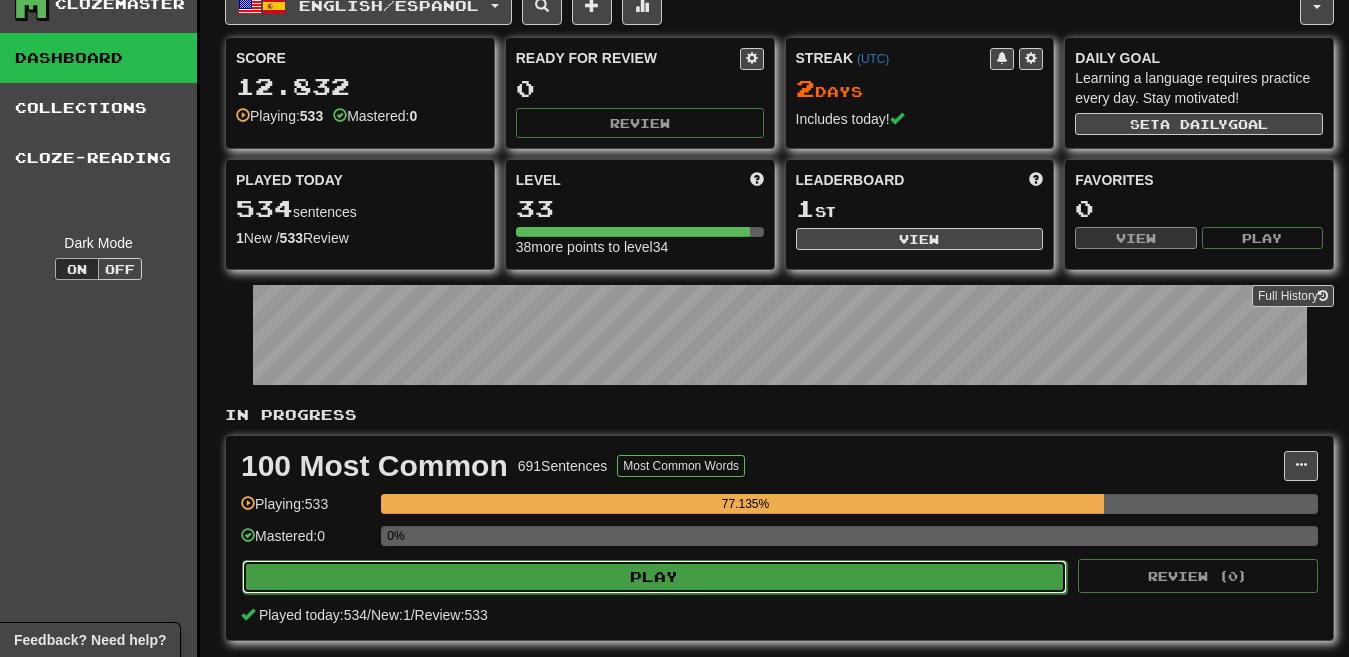 drag, startPoint x: 723, startPoint y: 584, endPoint x: 723, endPoint y: 572, distance: 12 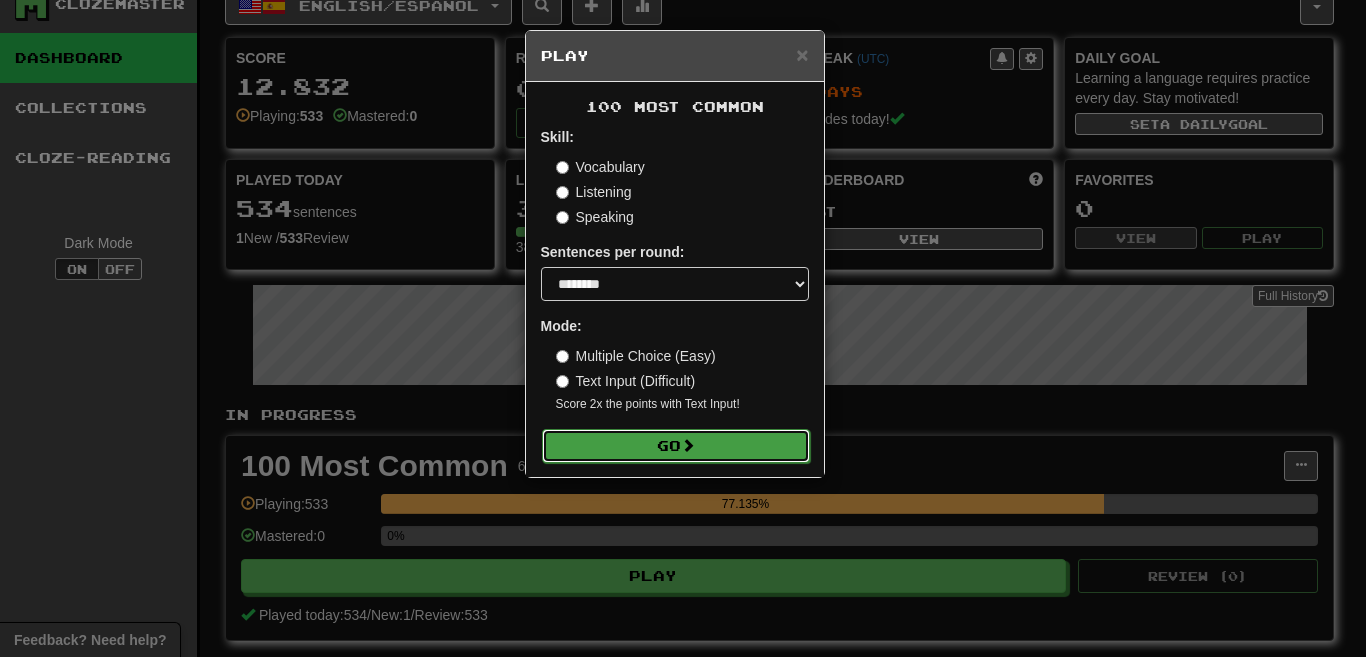 click on "Go" at bounding box center [676, 446] 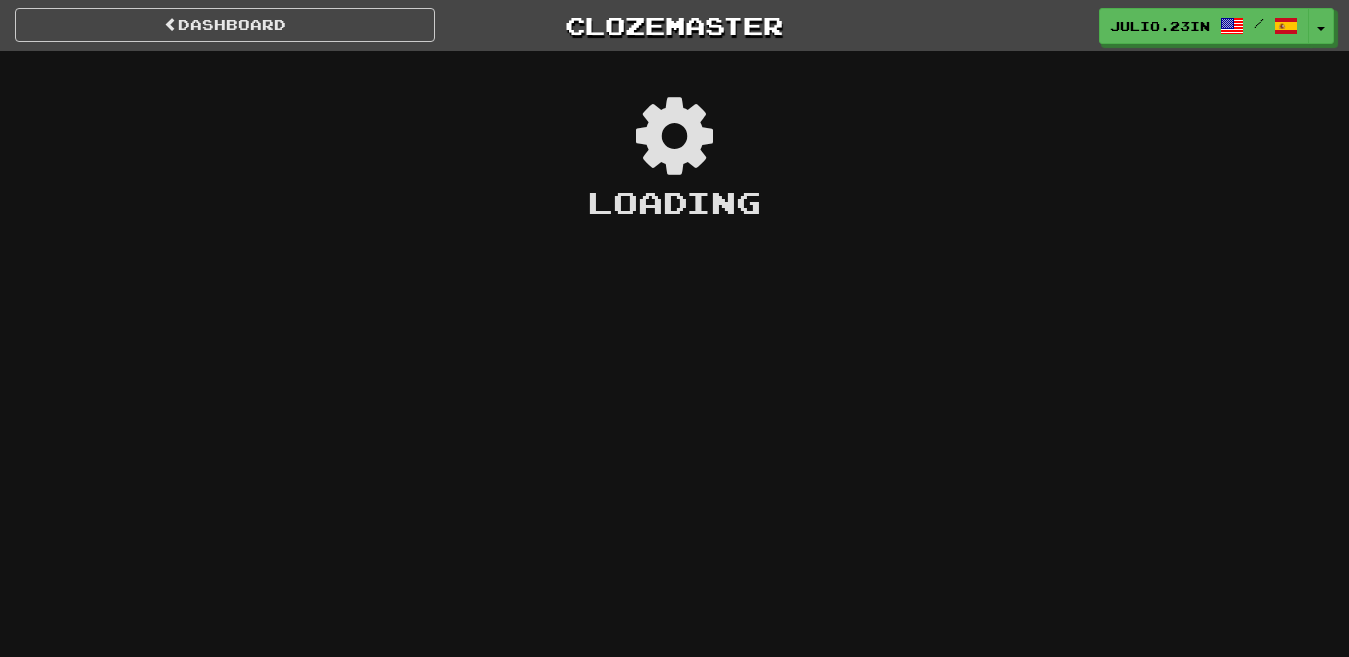 scroll, scrollTop: 0, scrollLeft: 0, axis: both 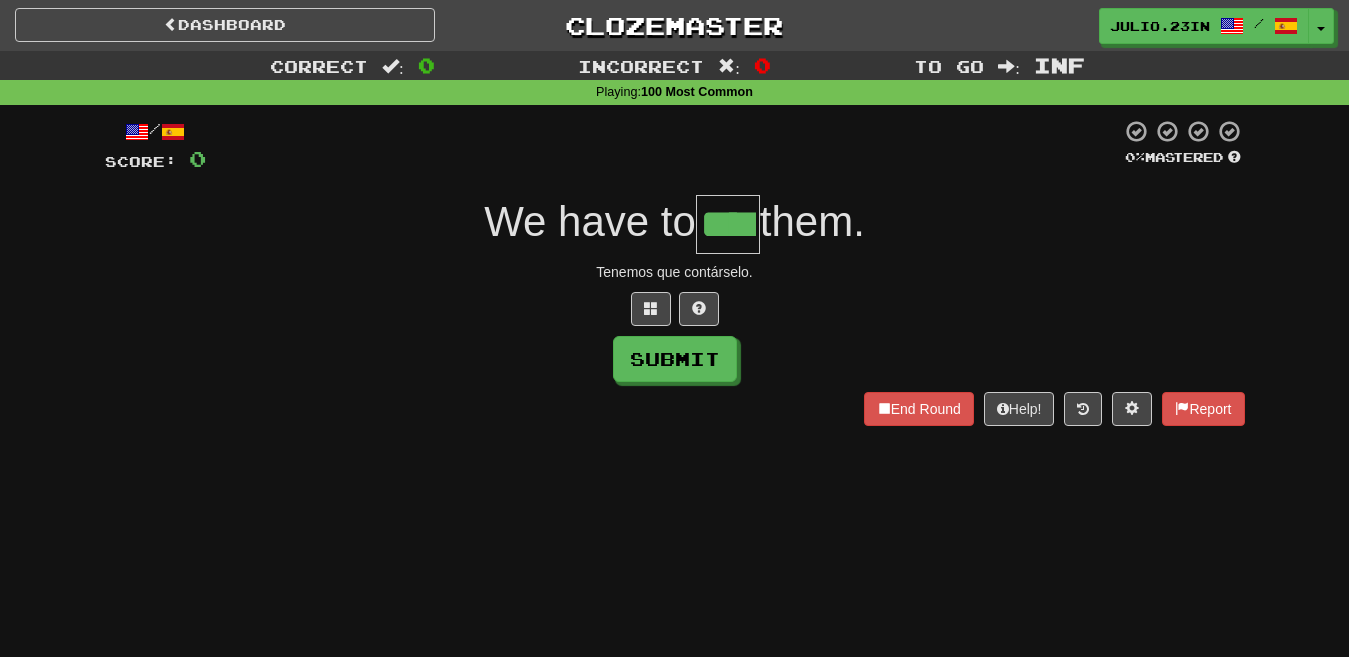 type on "****" 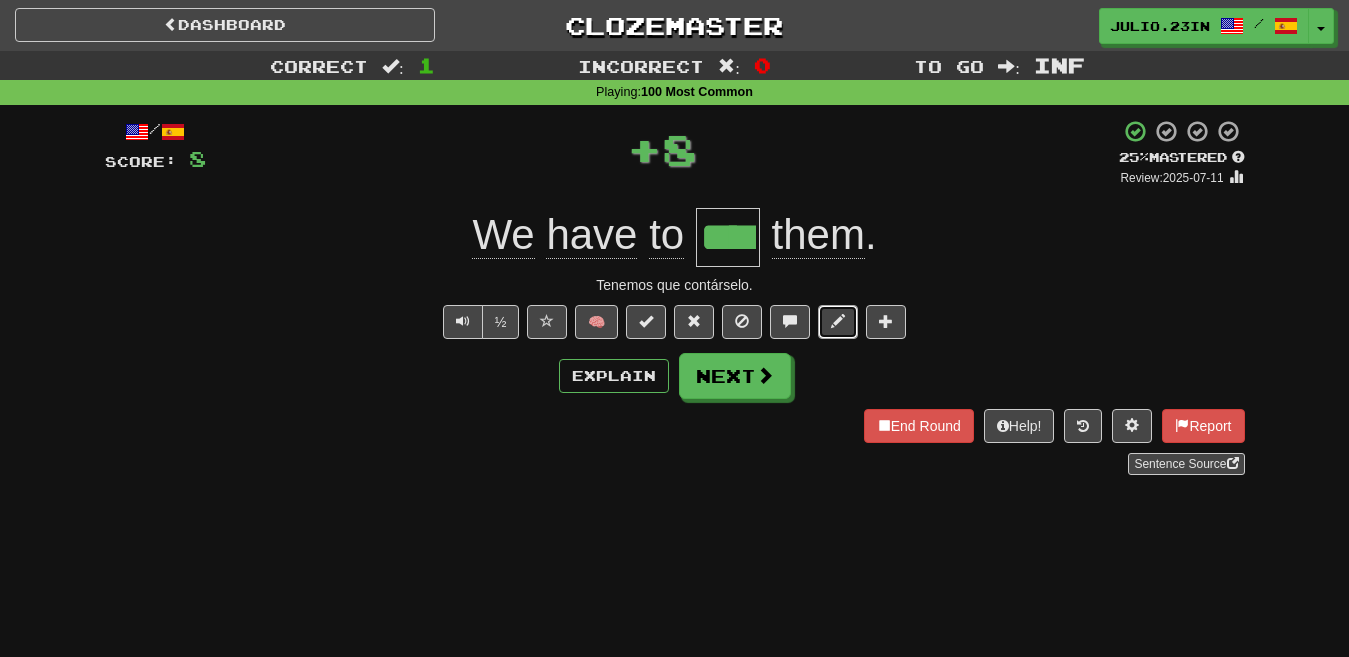 click at bounding box center (838, 322) 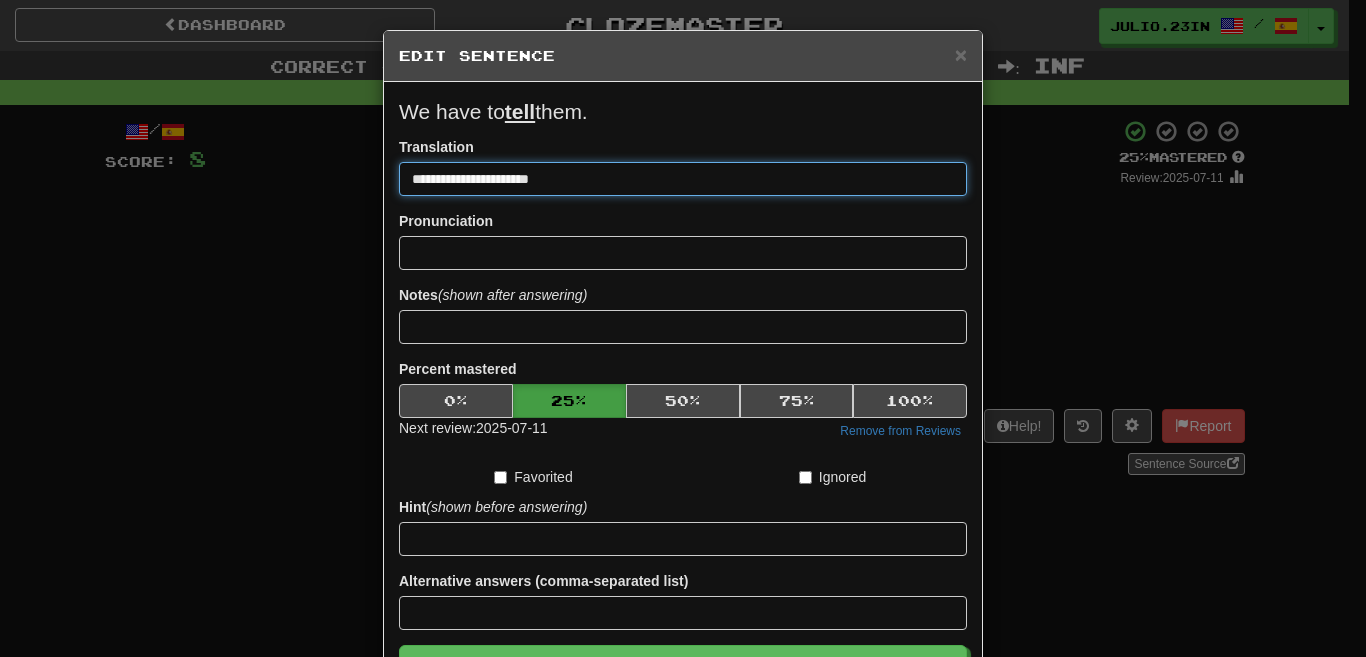 click on "**********" at bounding box center (683, 179) 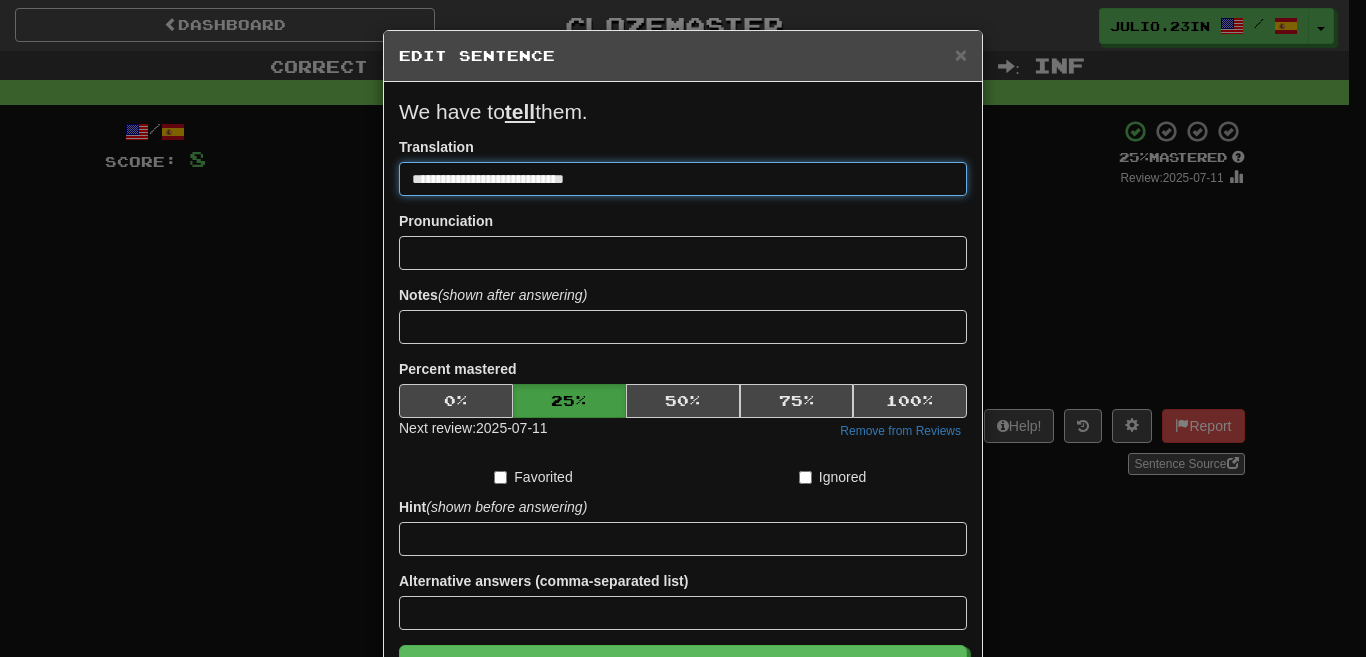 type on "**********" 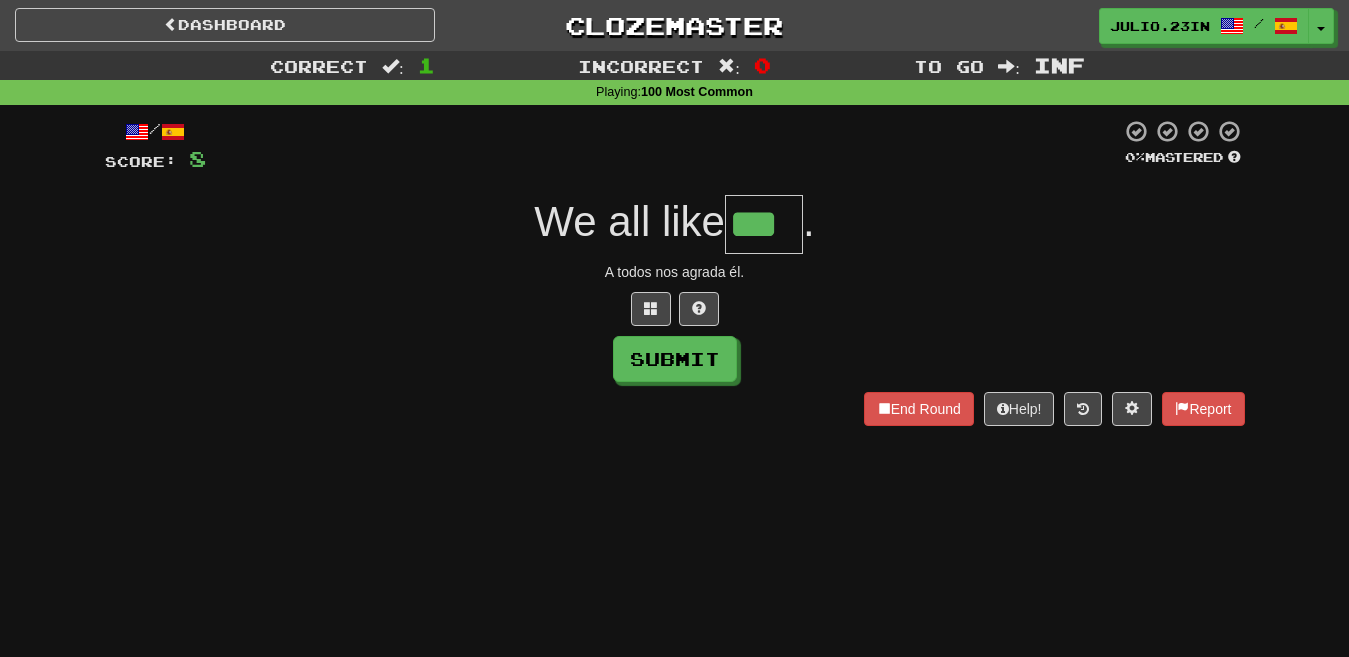 type on "***" 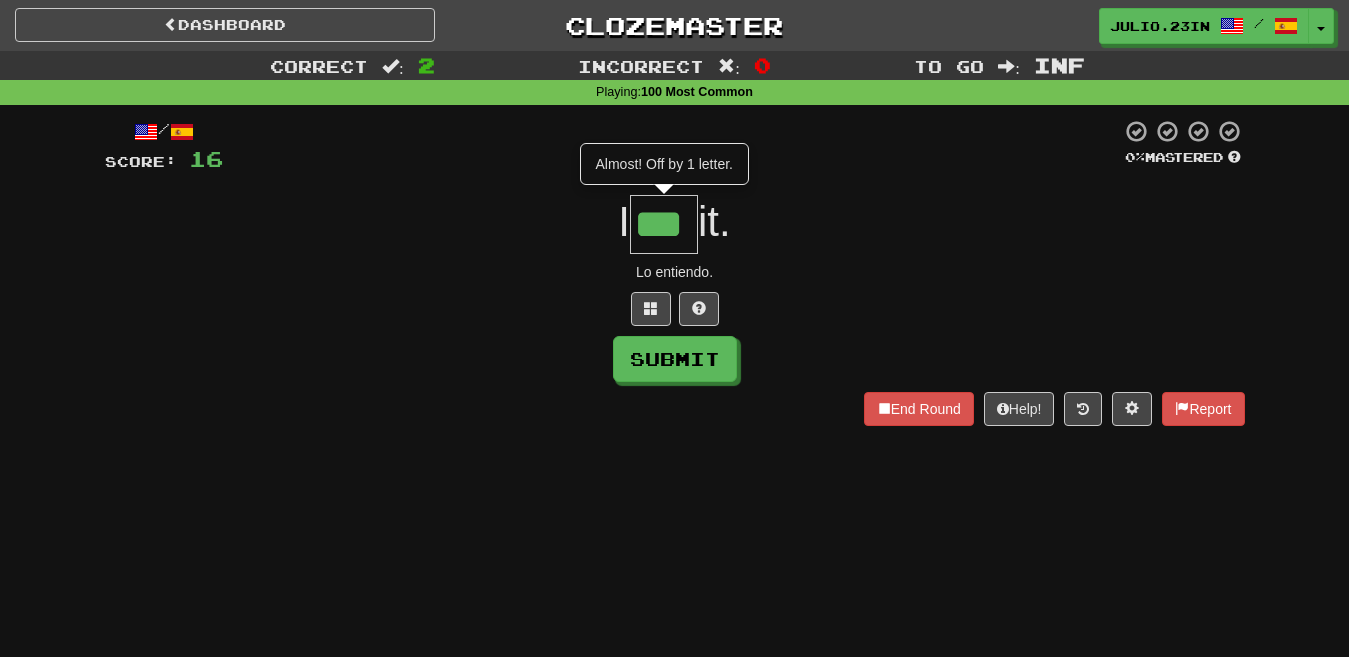 type on "***" 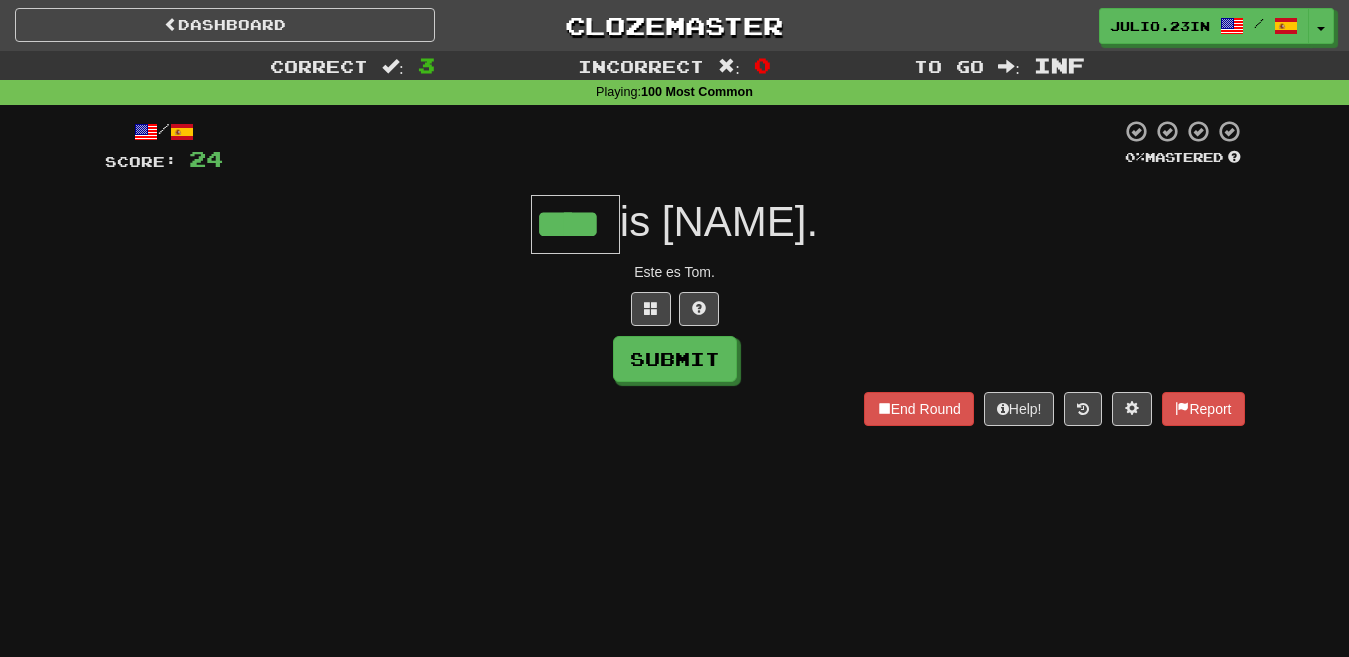 type on "****" 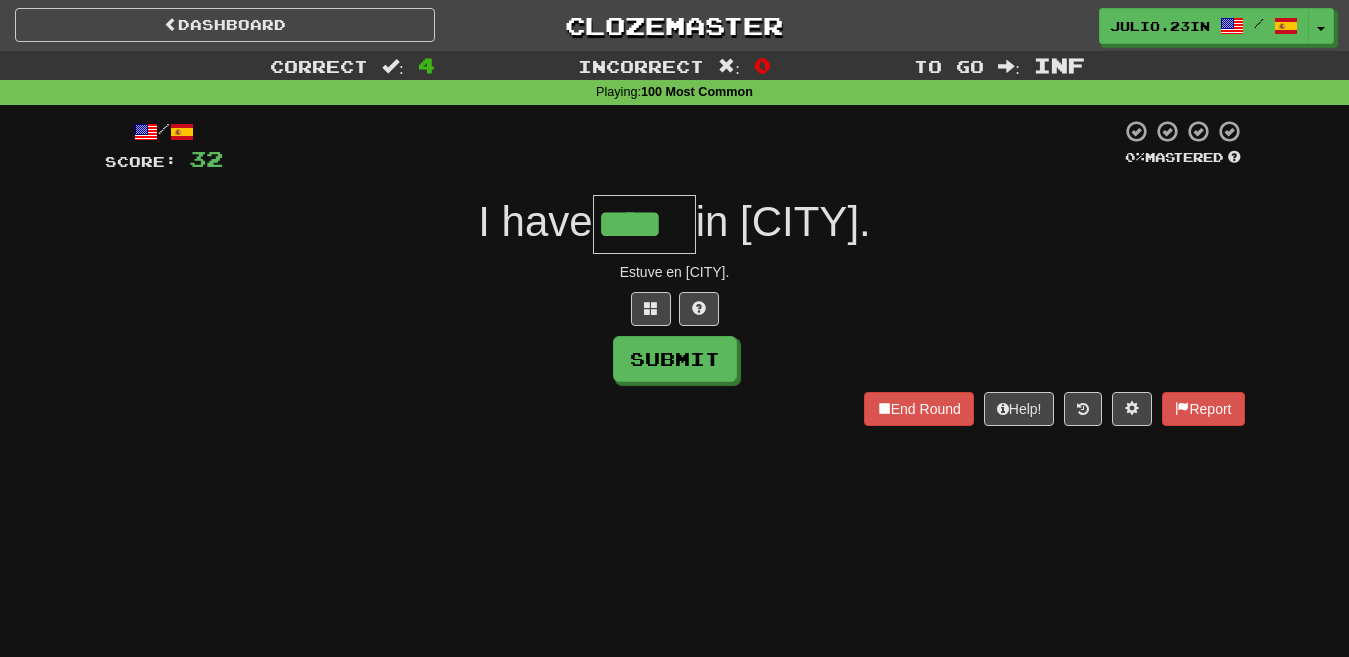 type on "****" 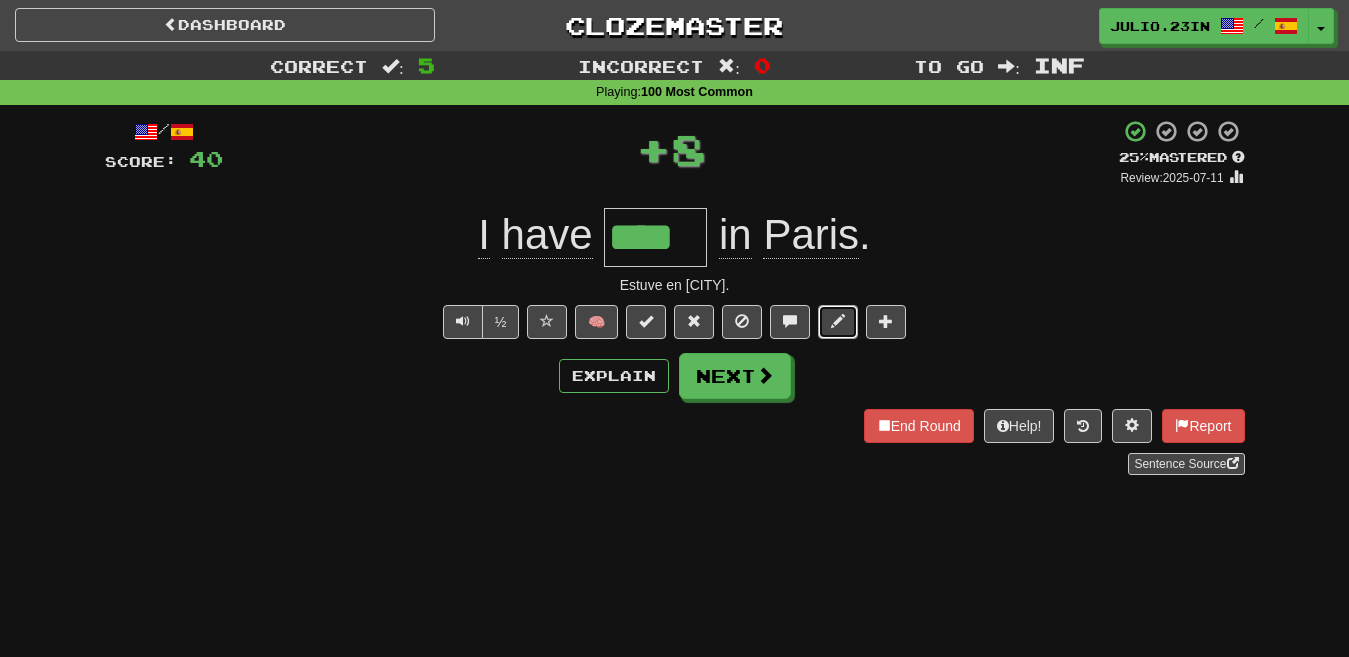 click at bounding box center (838, 322) 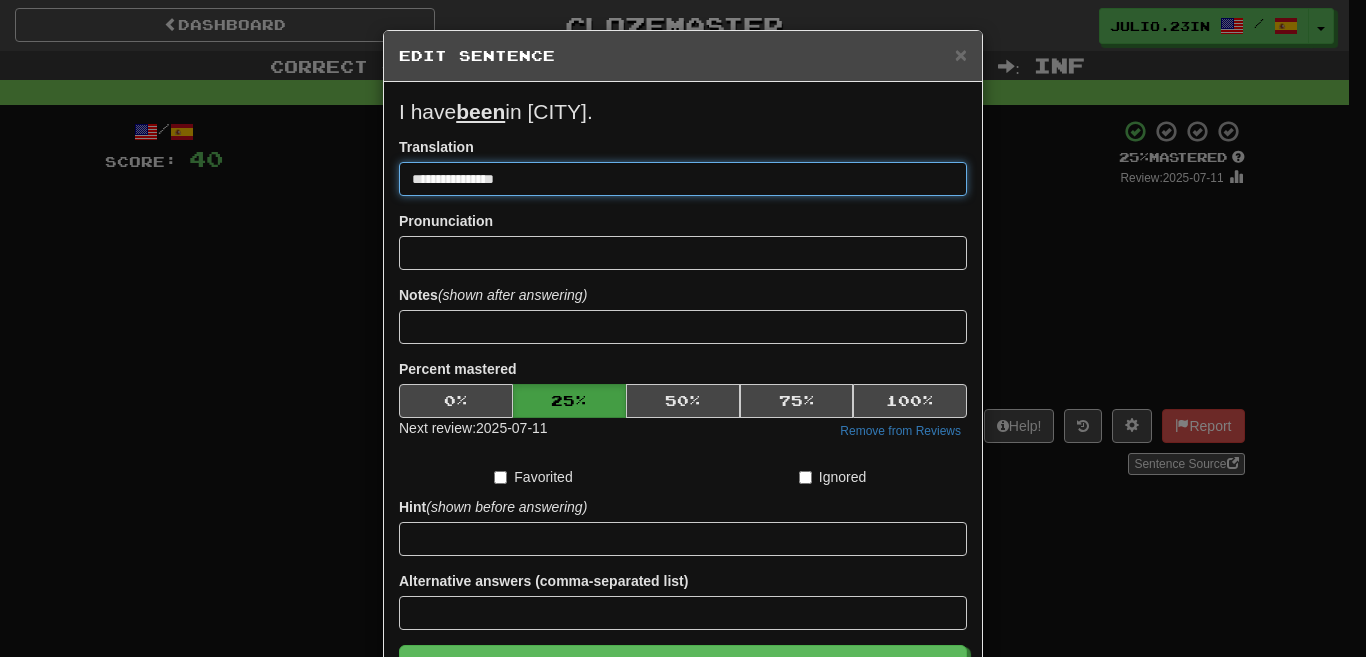 drag, startPoint x: 522, startPoint y: 183, endPoint x: 284, endPoint y: 188, distance: 238.05252 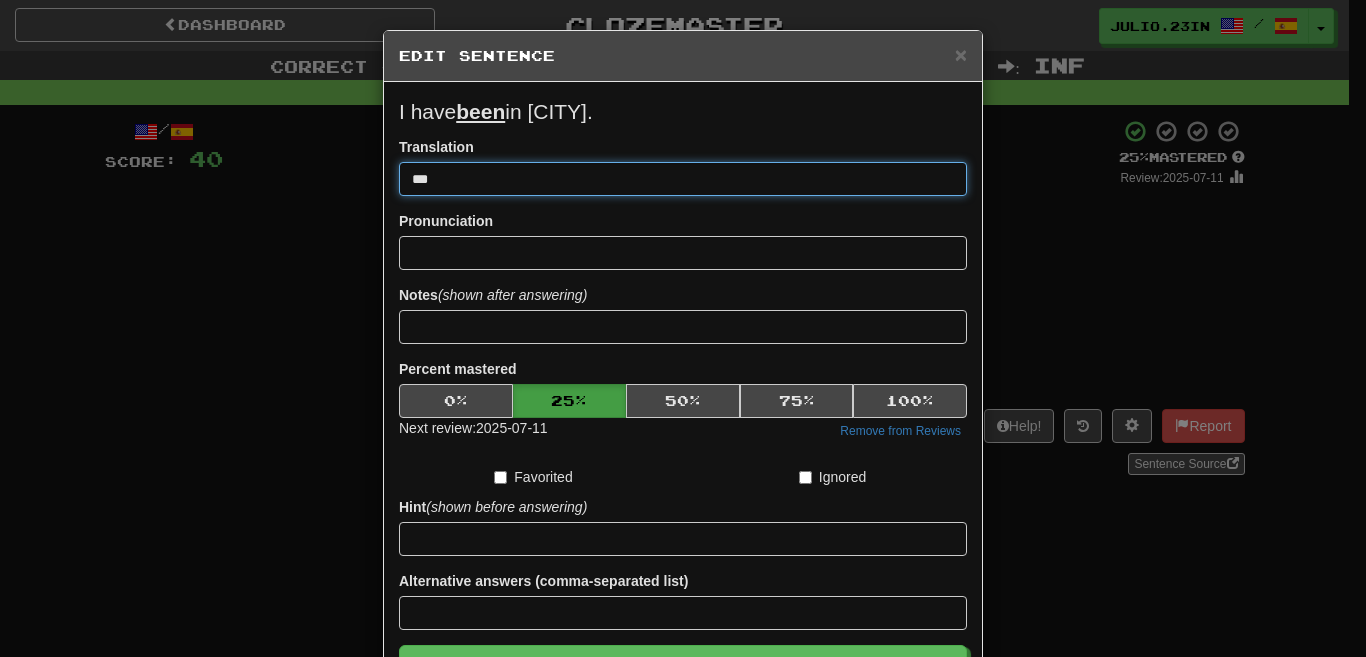 type on "**********" 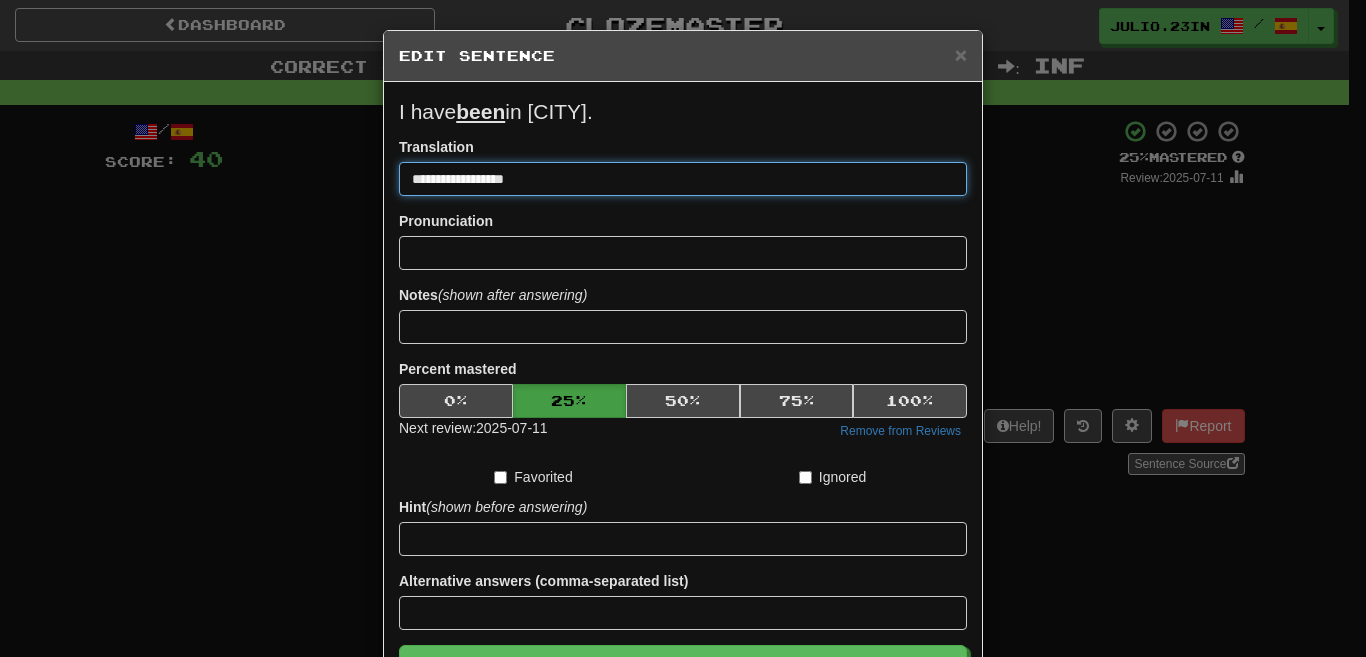 click on "Save" at bounding box center [683, 668] 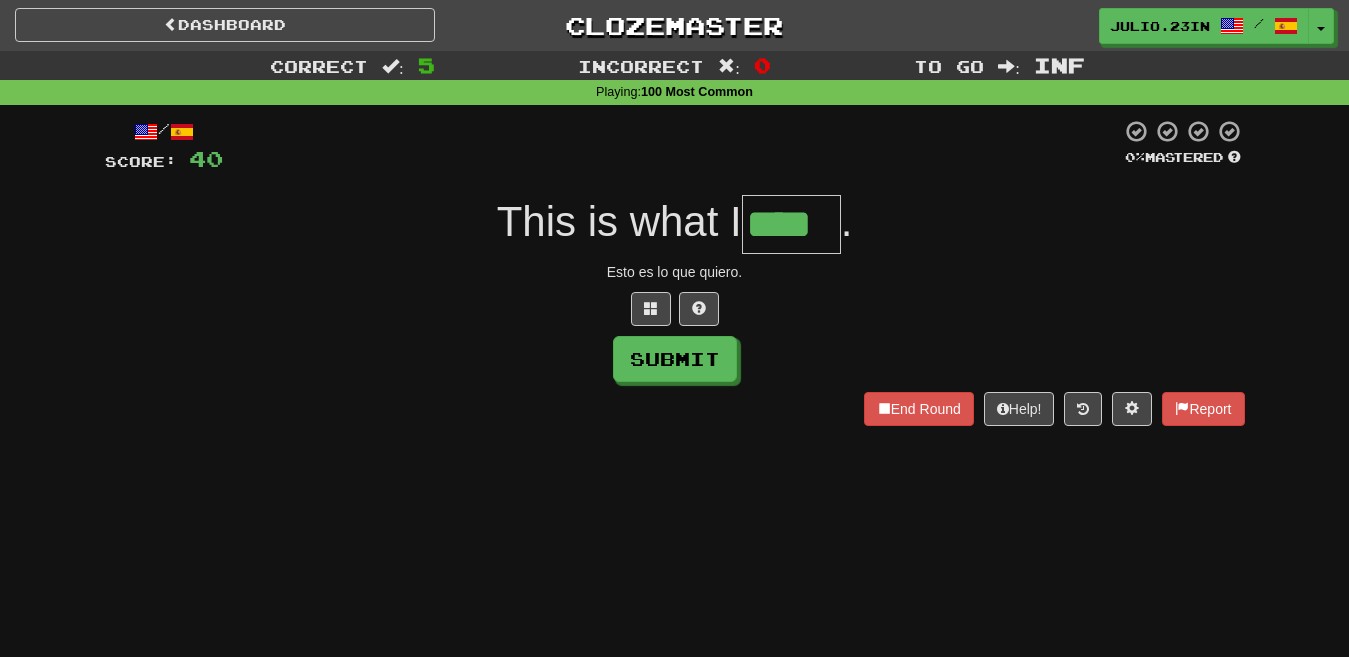 type on "****" 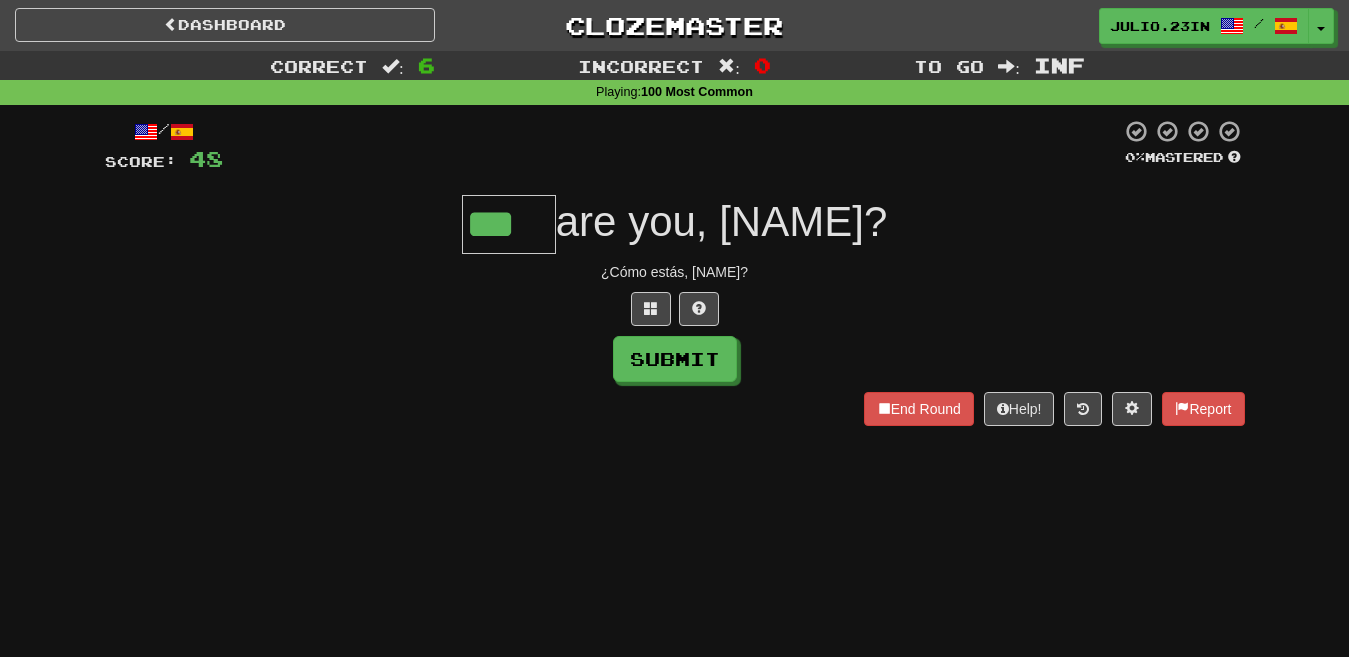 type on "***" 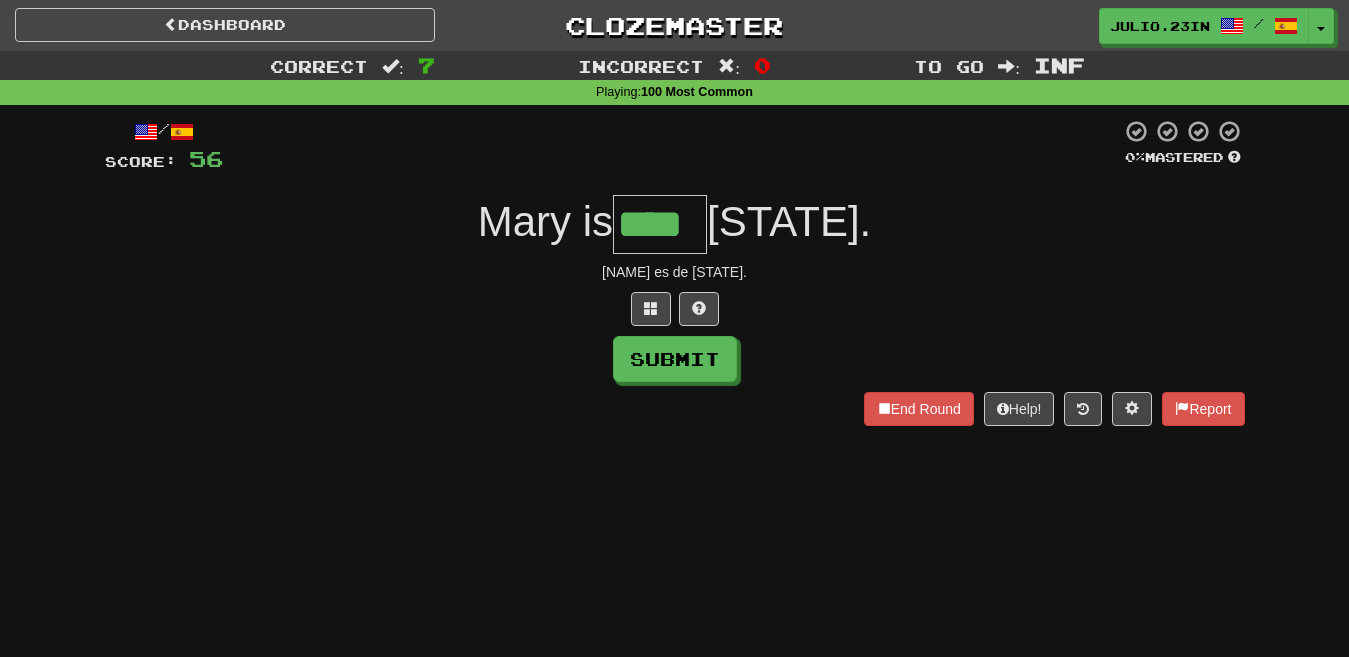 type on "****" 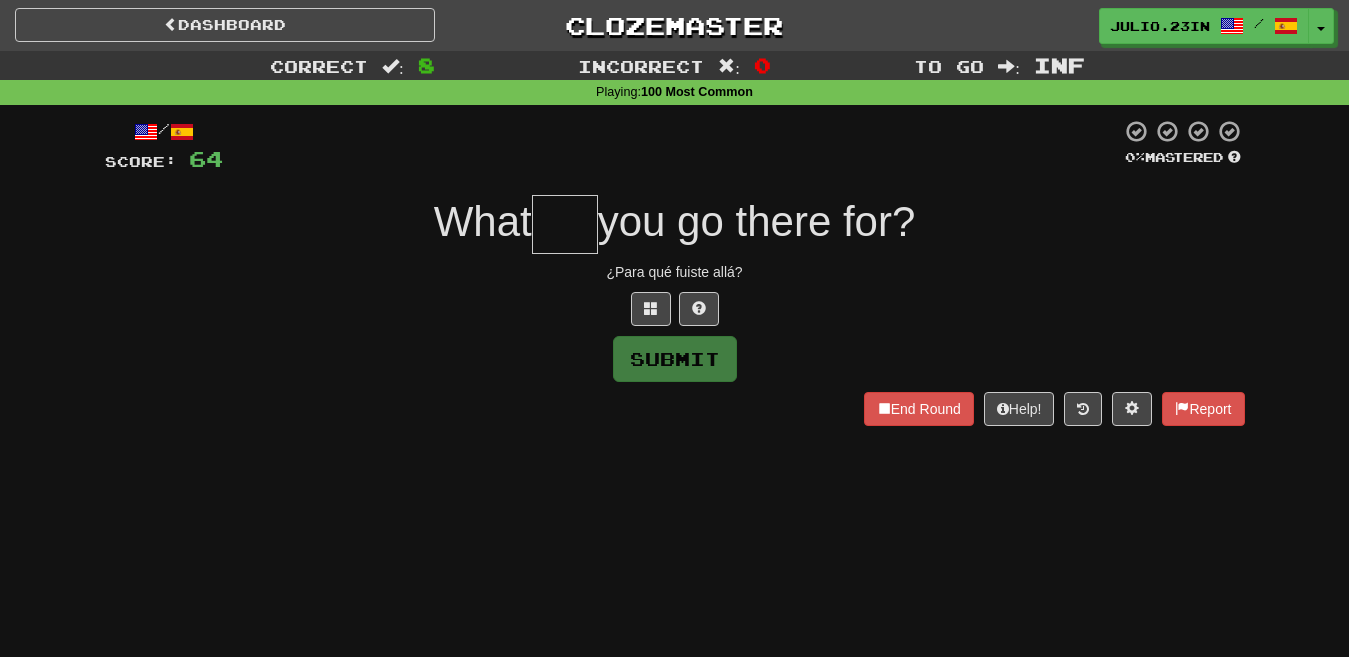type on "***" 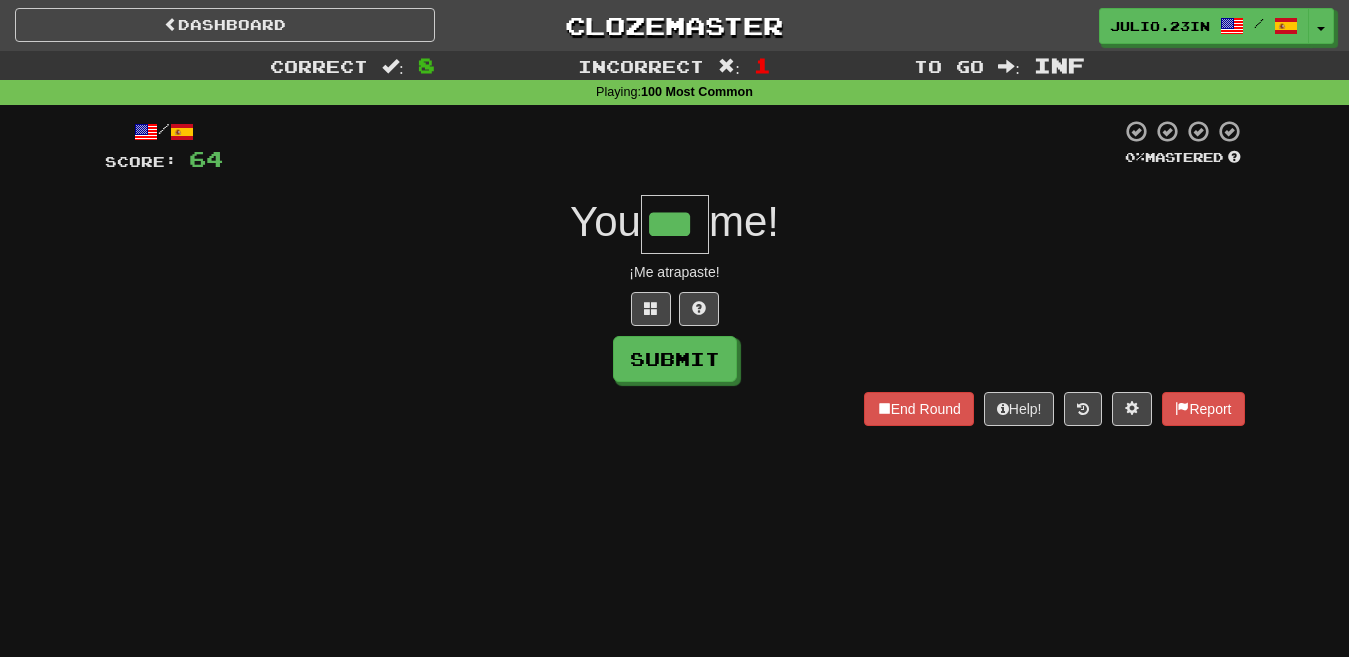 type on "***" 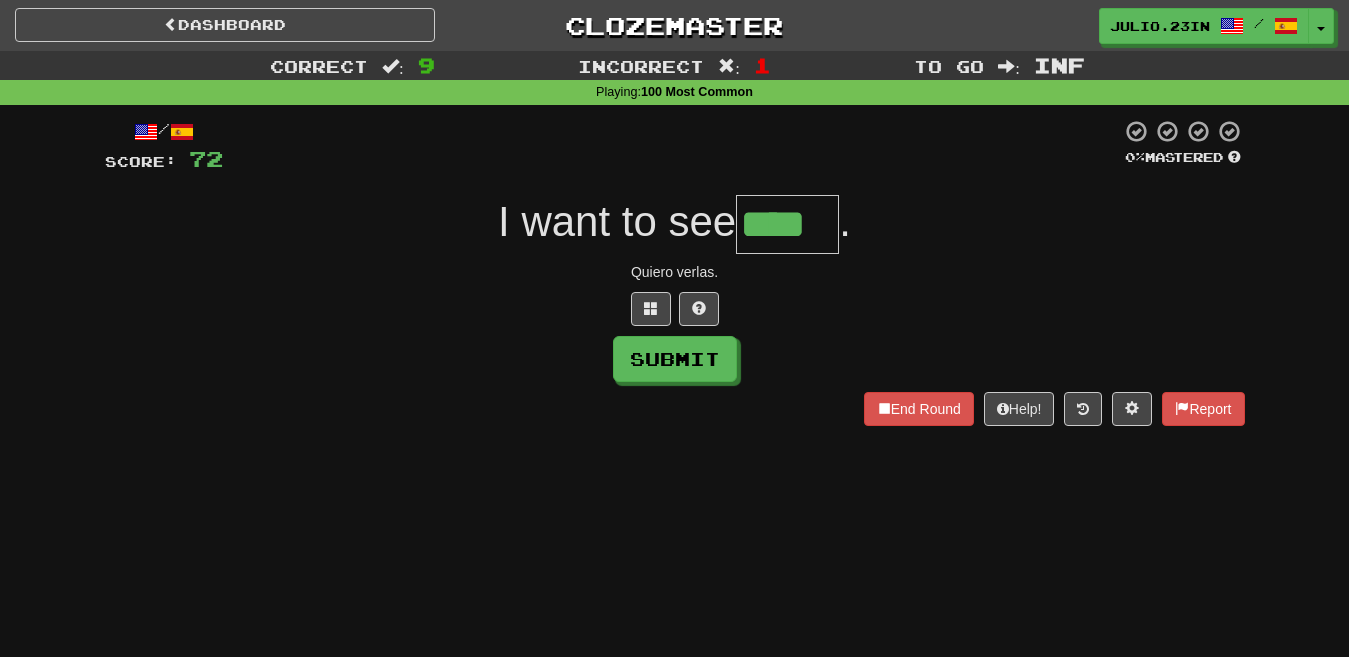 type on "****" 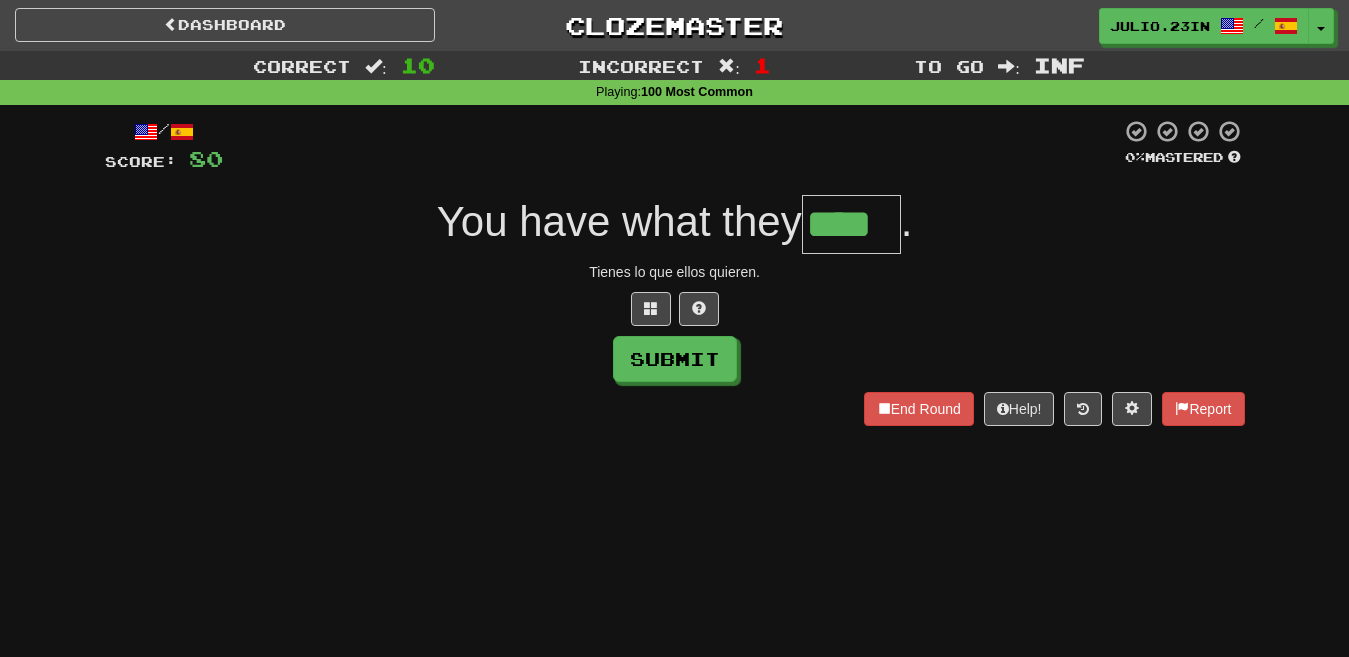 type on "****" 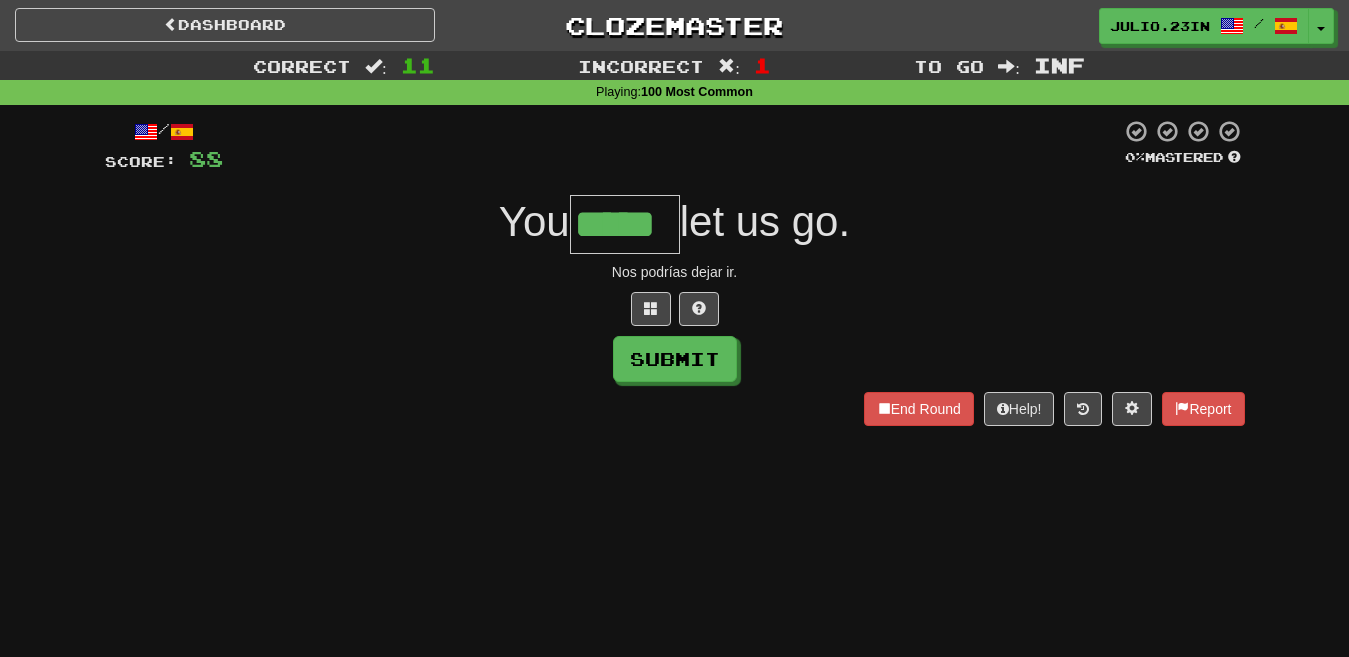 type on "*****" 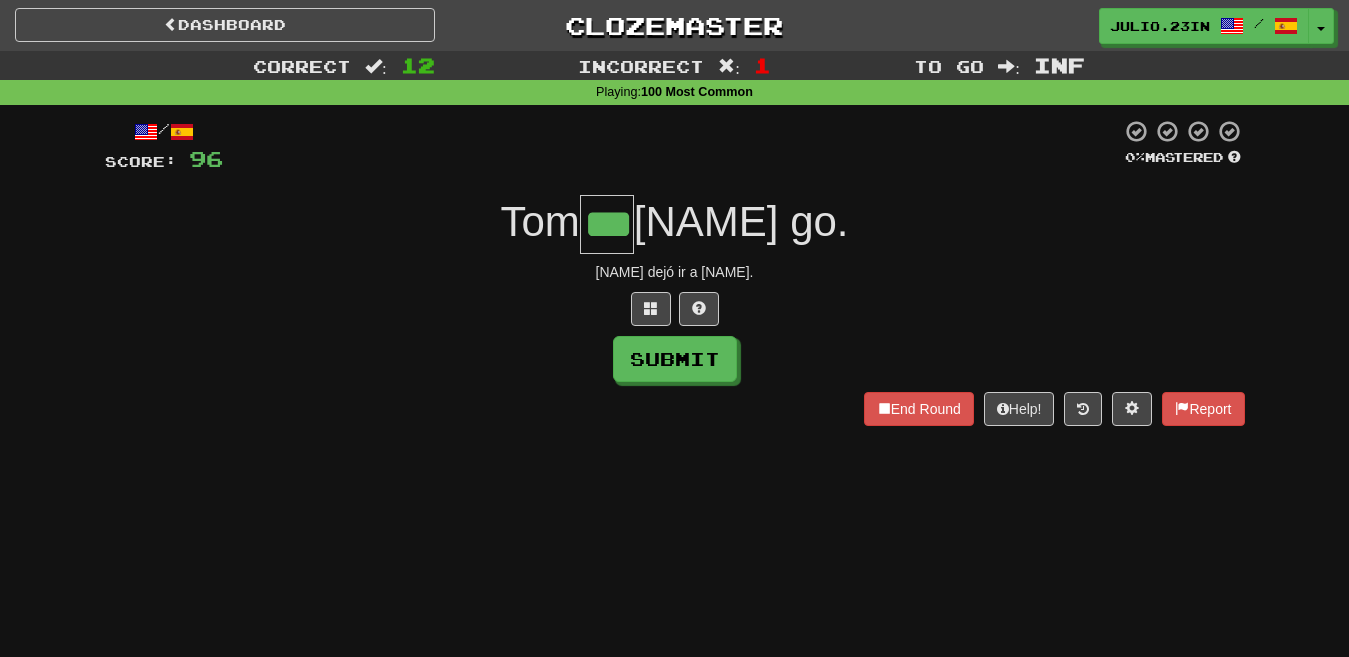 type on "***" 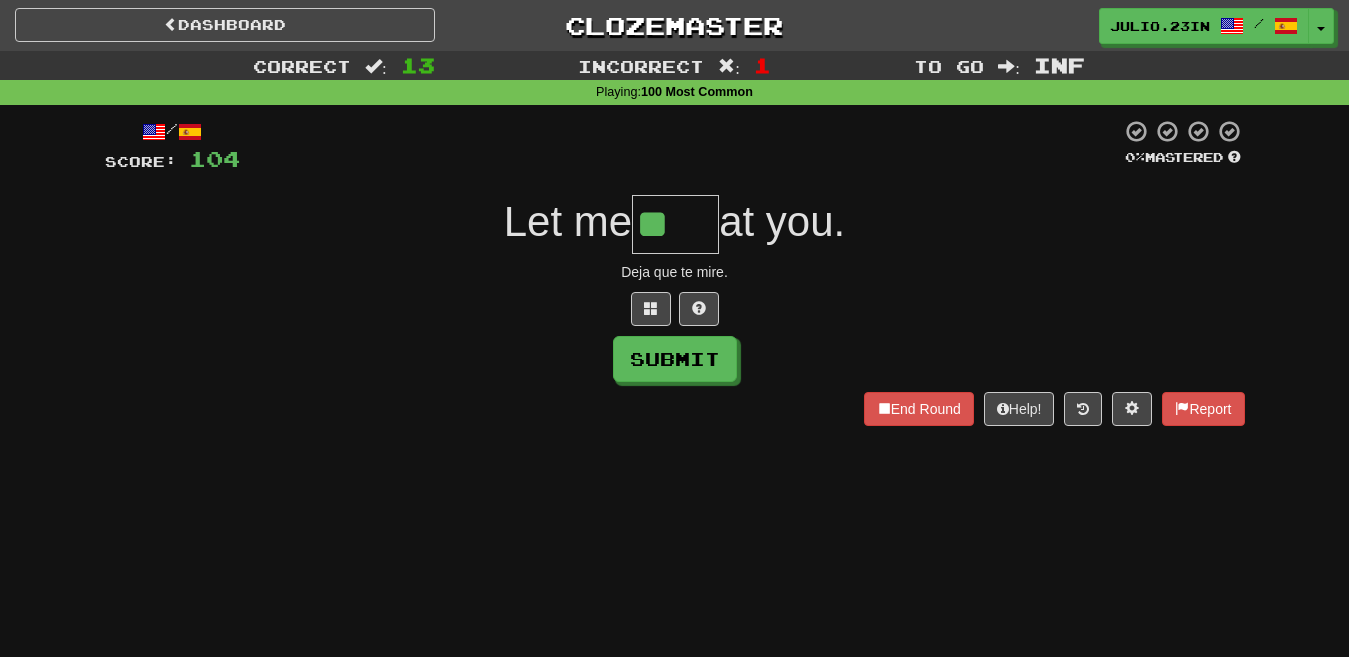type on "*" 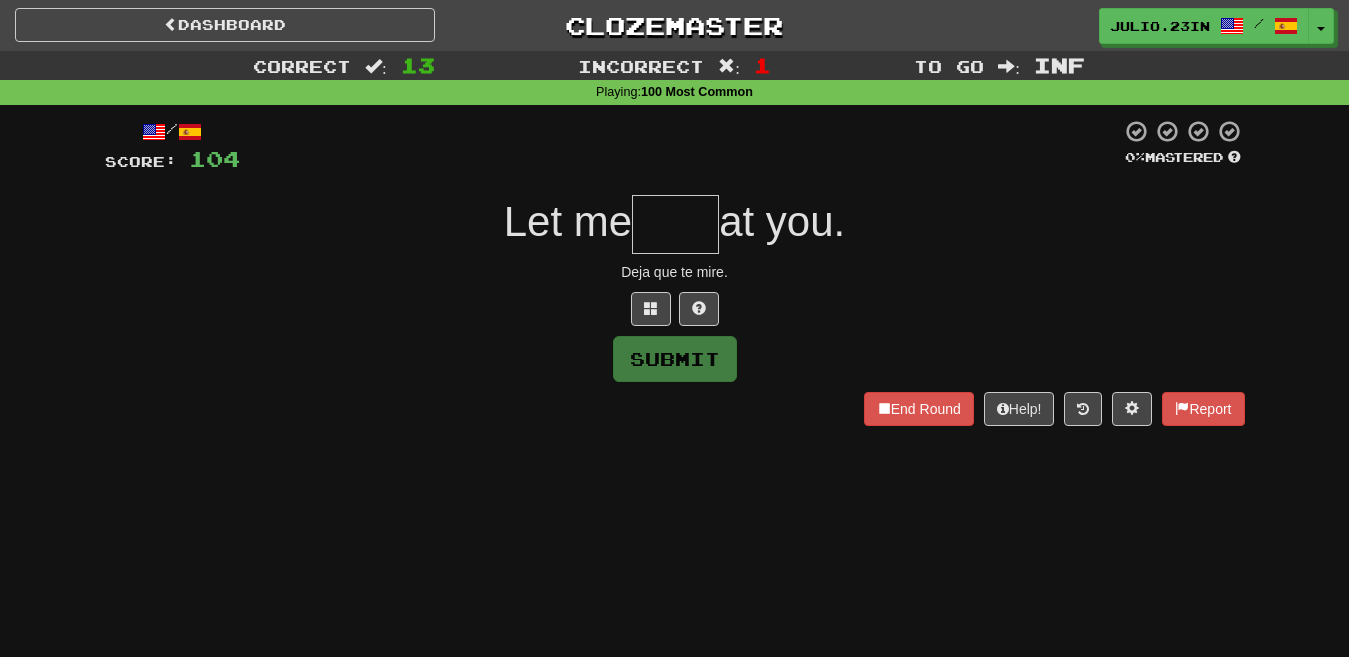 type on "****" 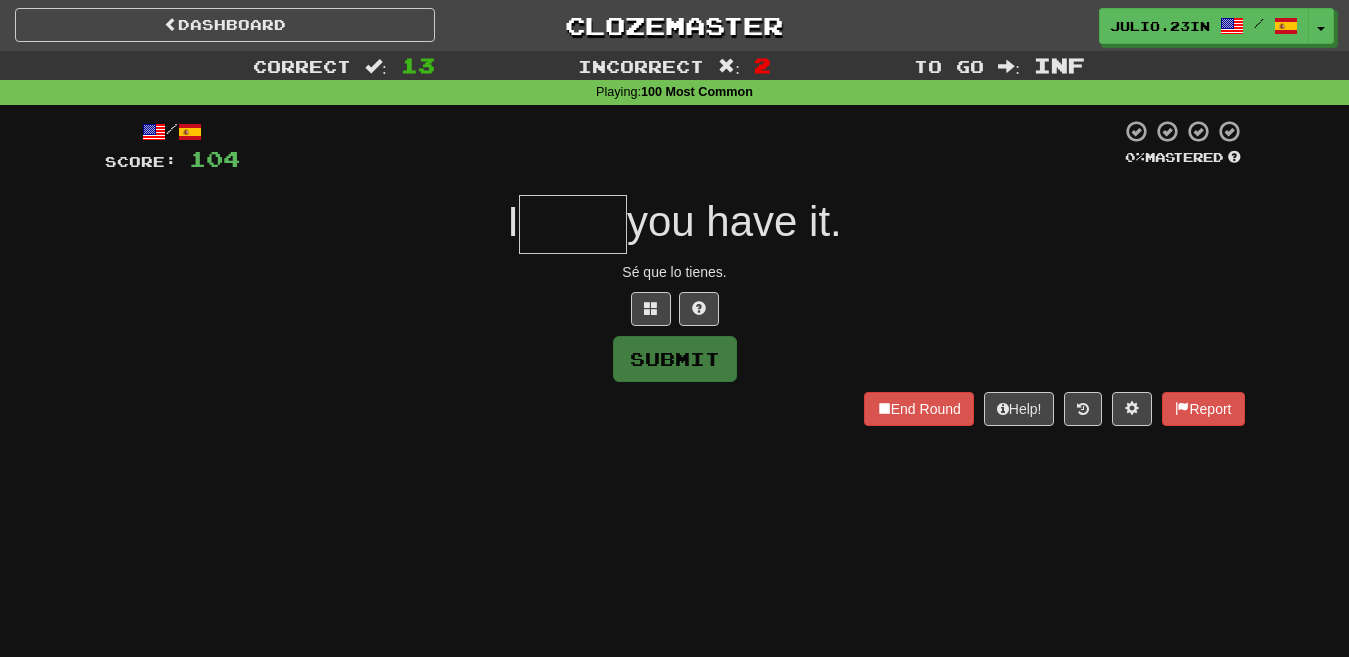type on "****" 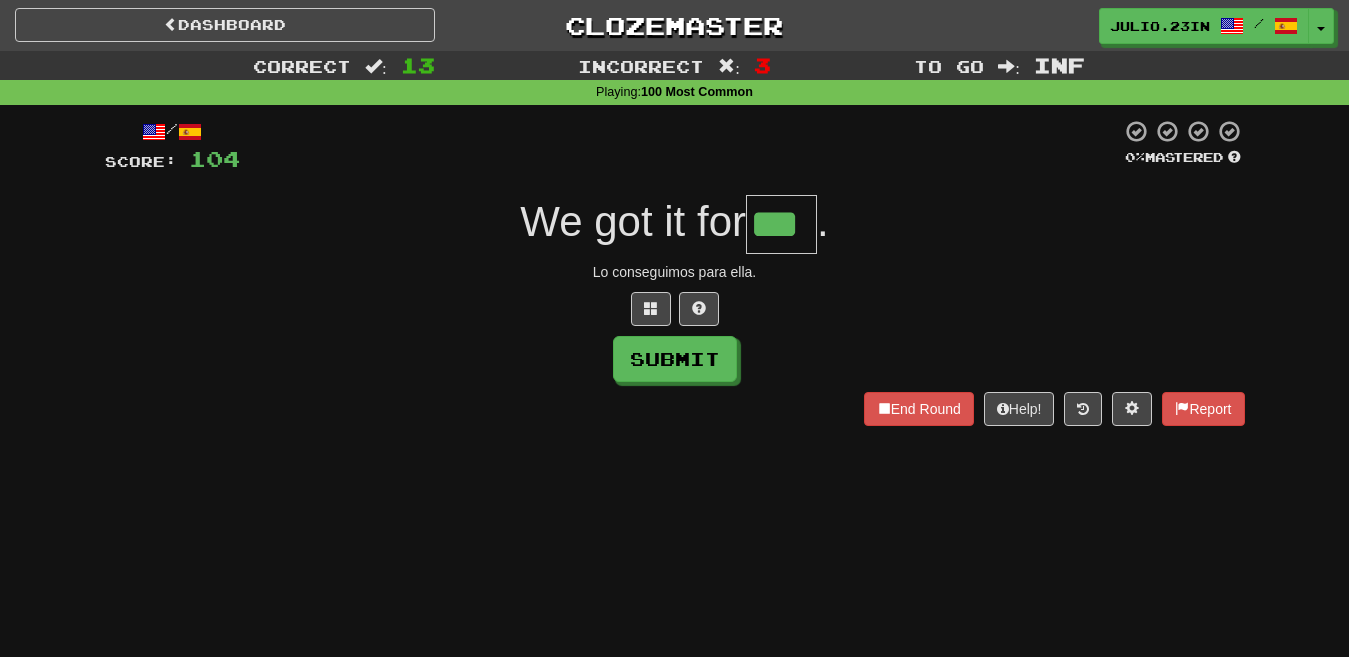 type on "***" 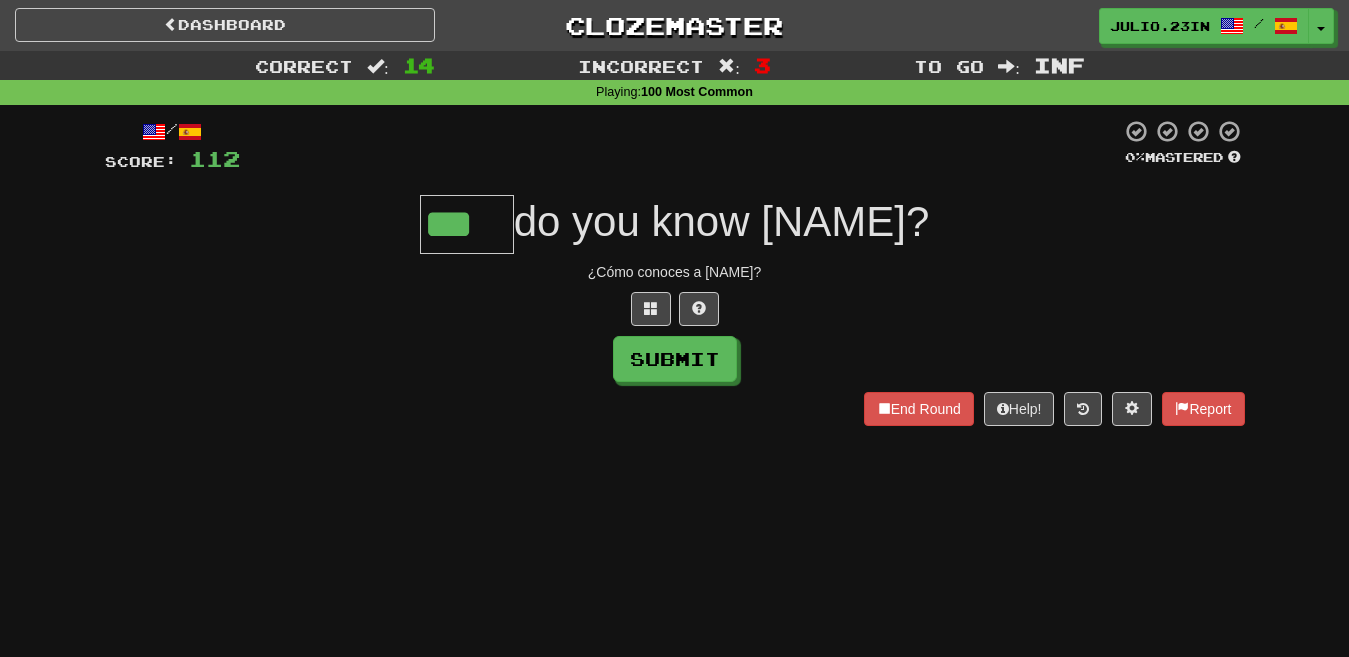type on "***" 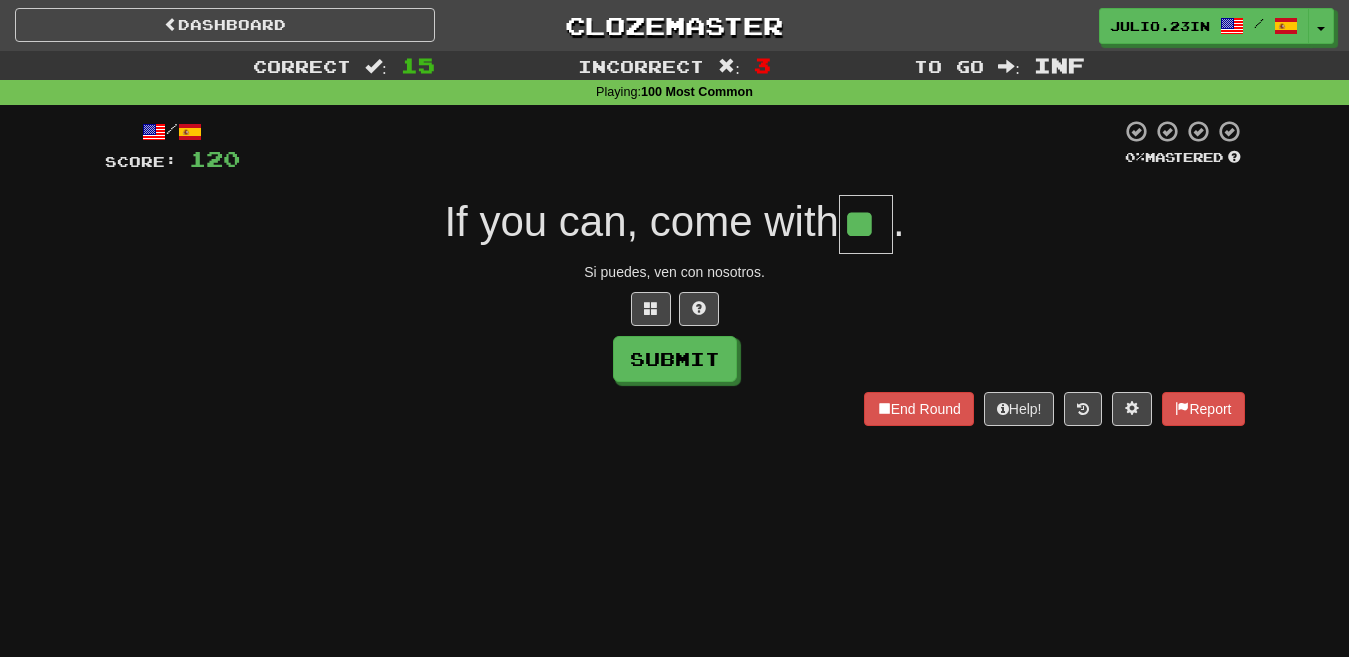 type on "**" 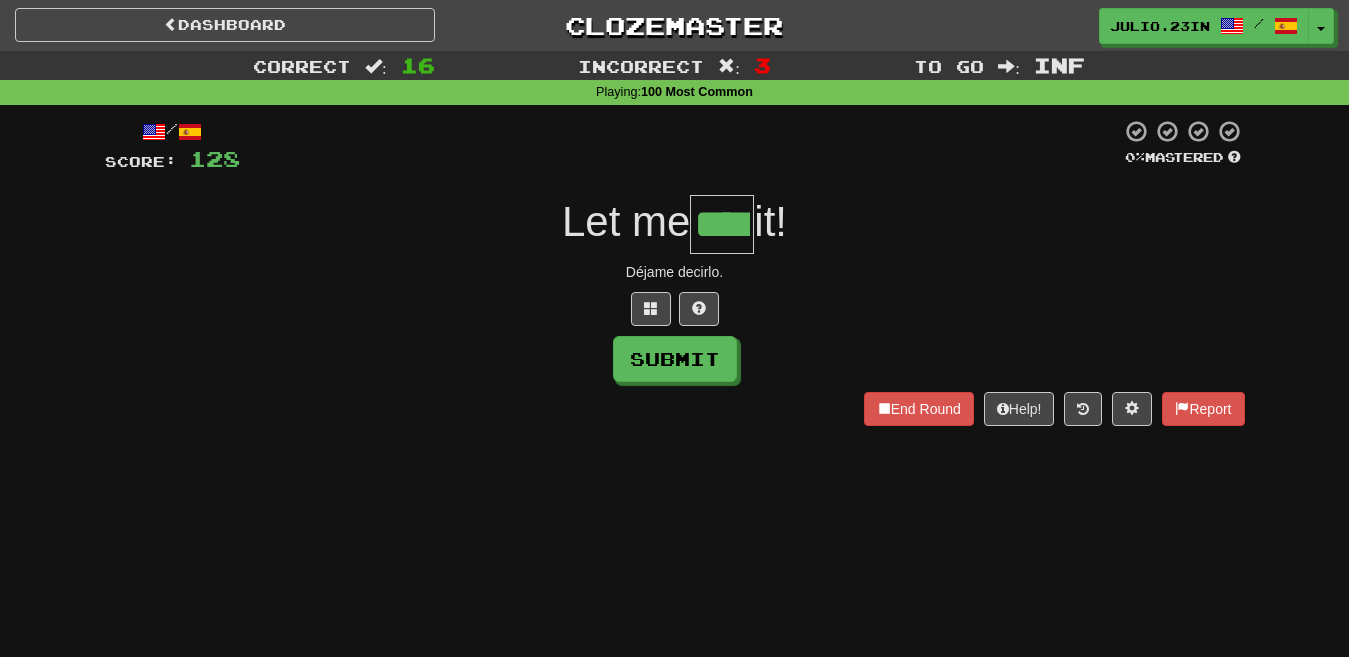 type on "****" 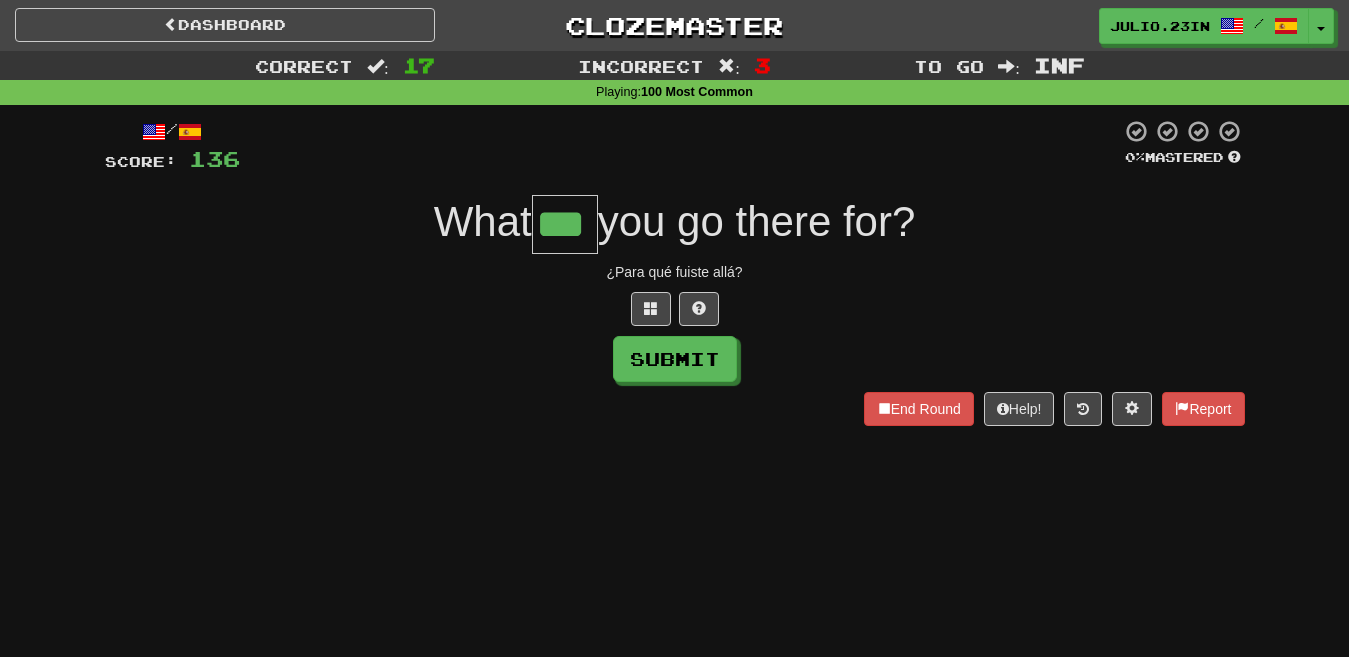 type on "***" 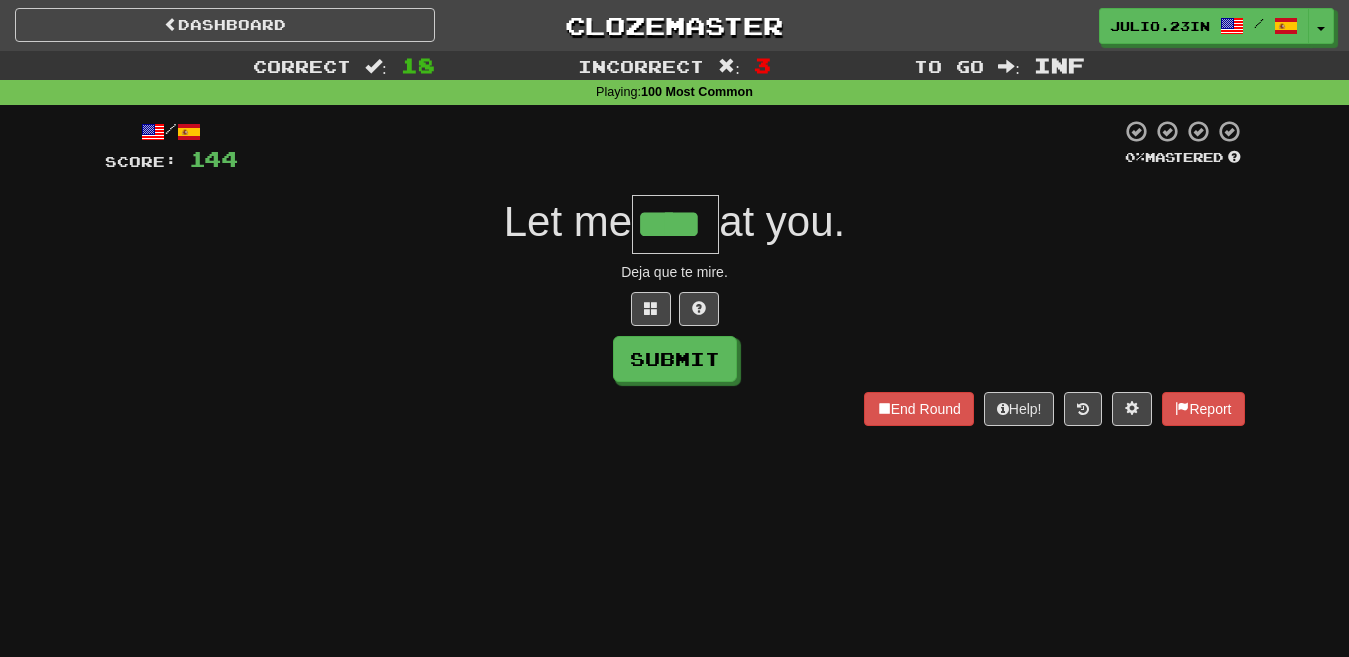 type on "****" 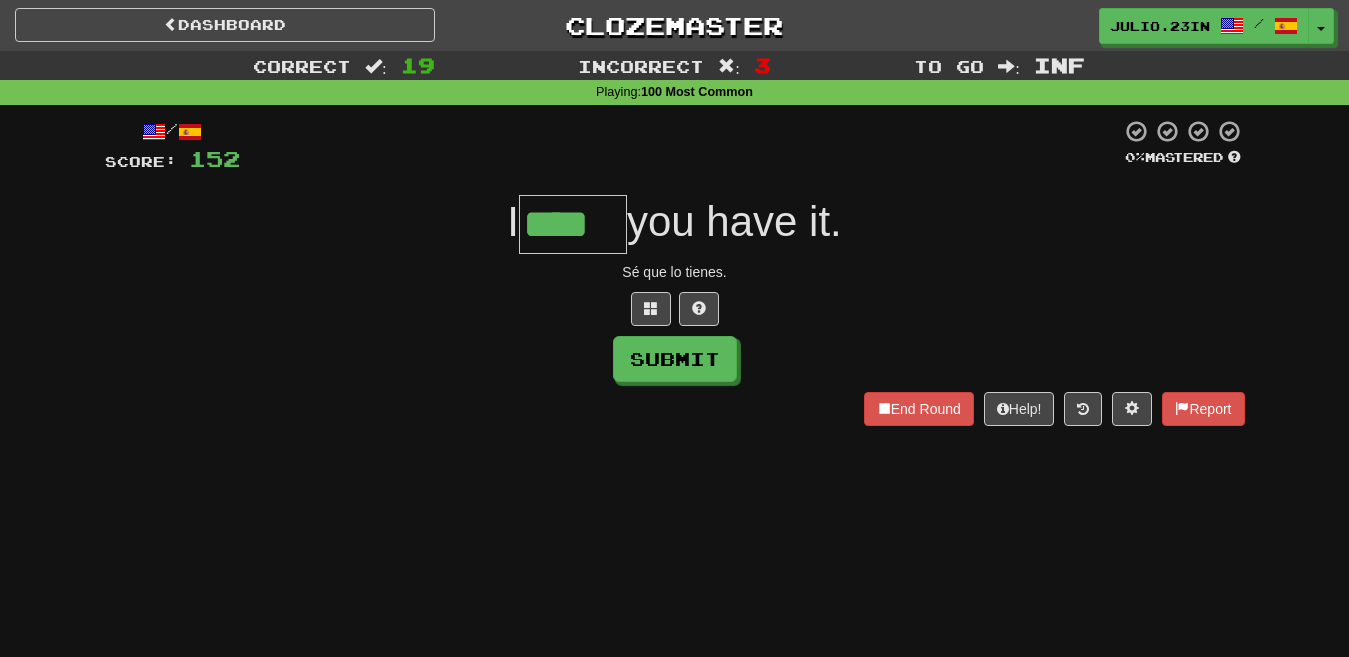 type on "****" 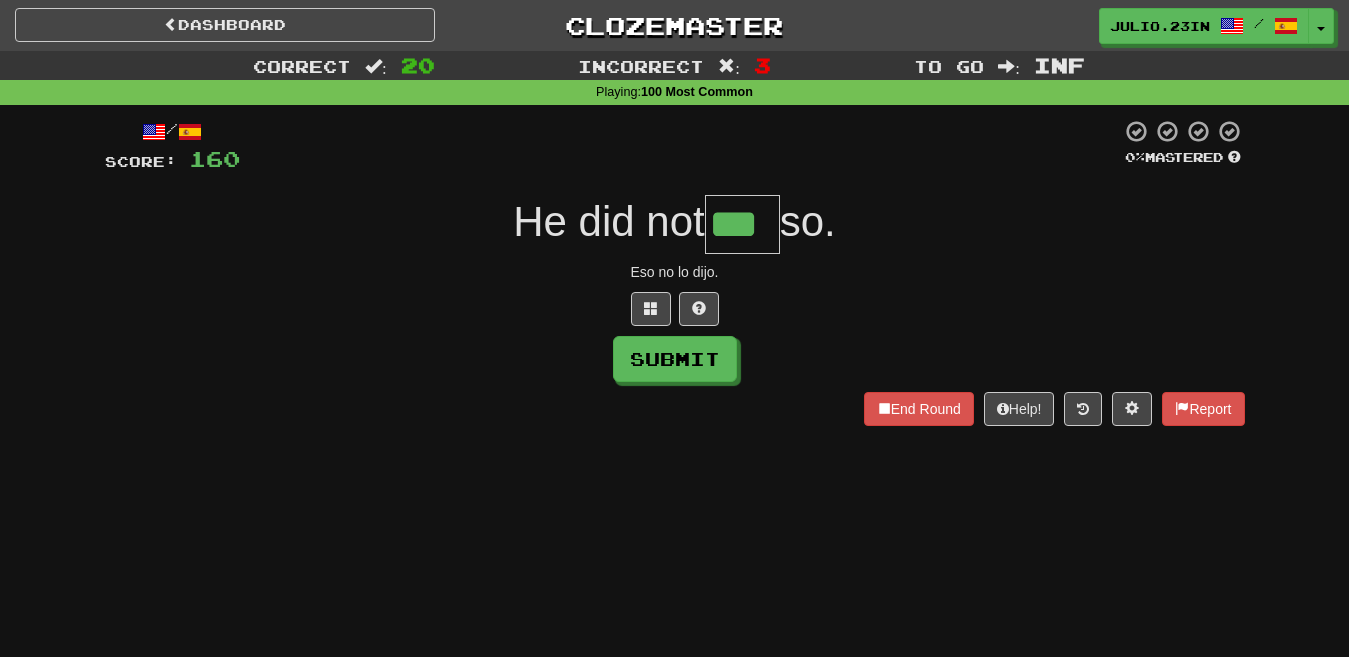 type on "***" 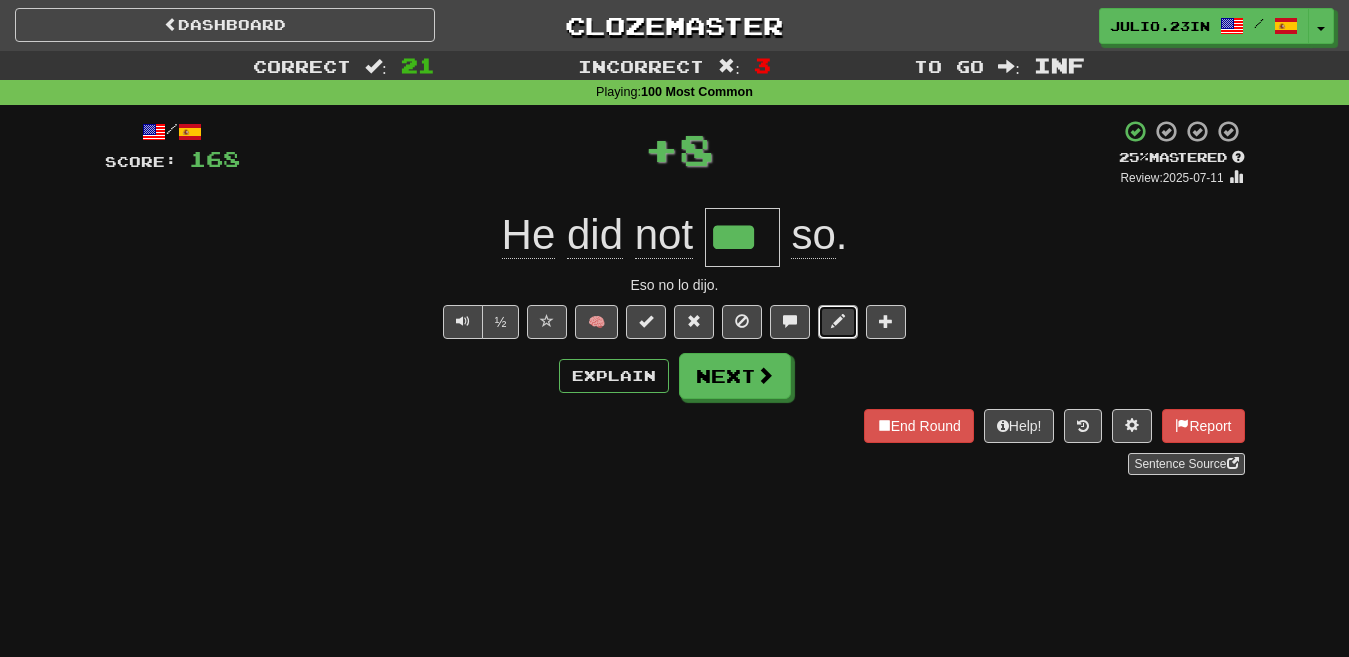click at bounding box center [838, 321] 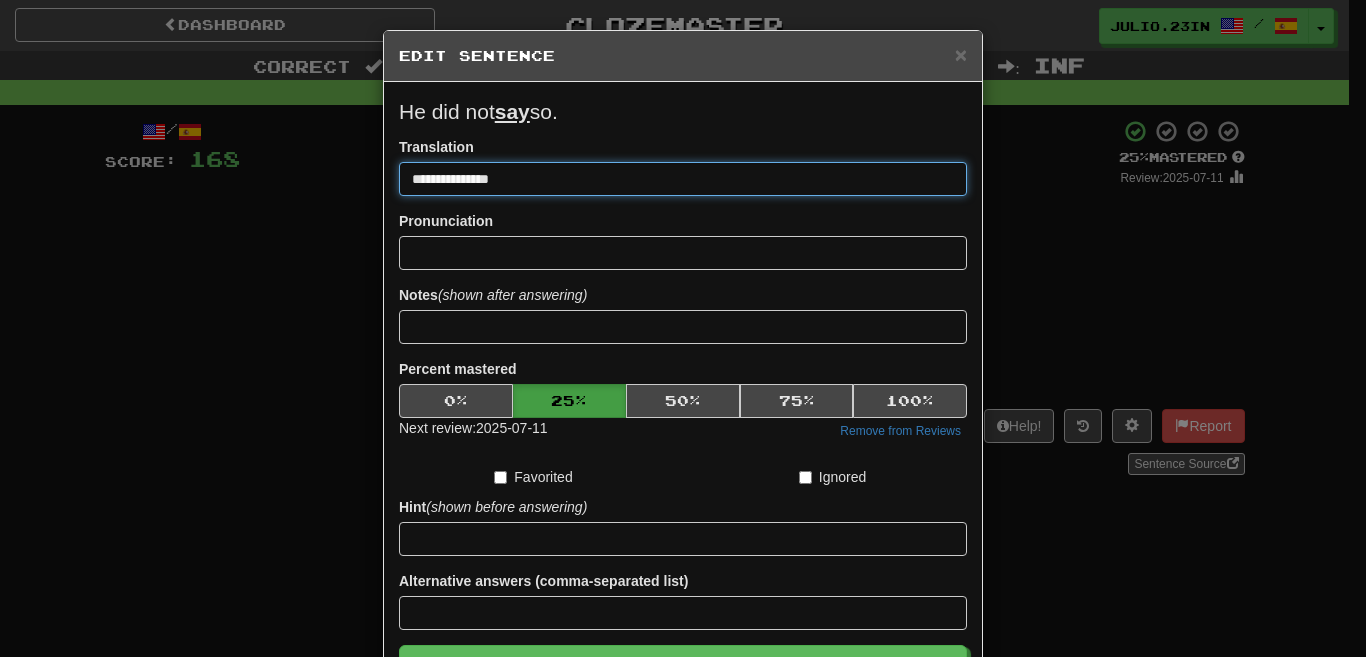 drag, startPoint x: 494, startPoint y: 181, endPoint x: 435, endPoint y: 221, distance: 71.281136 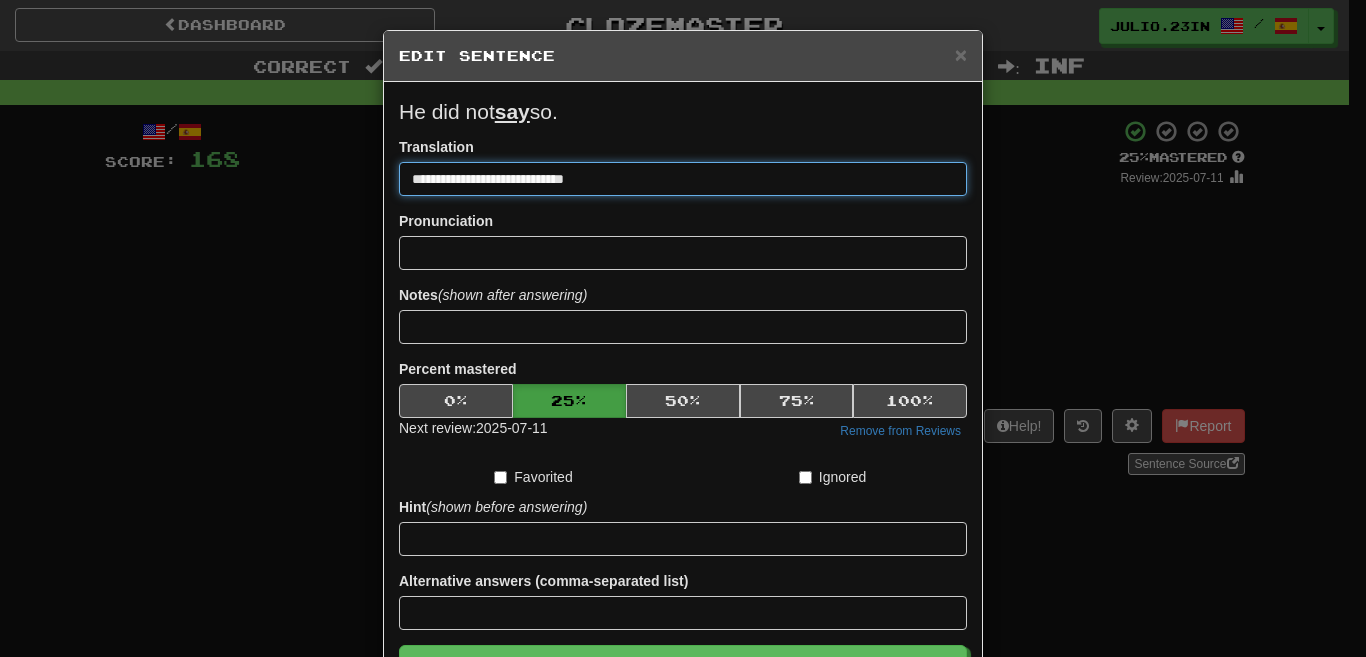 type on "**********" 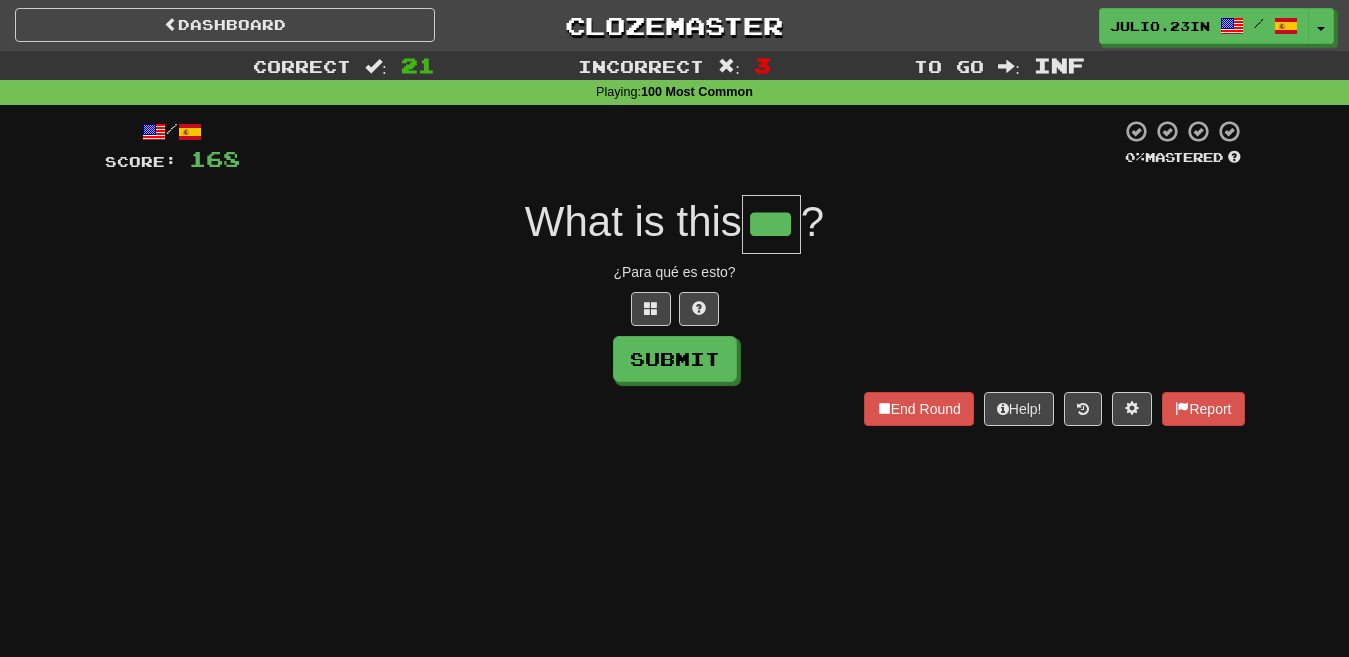 type on "***" 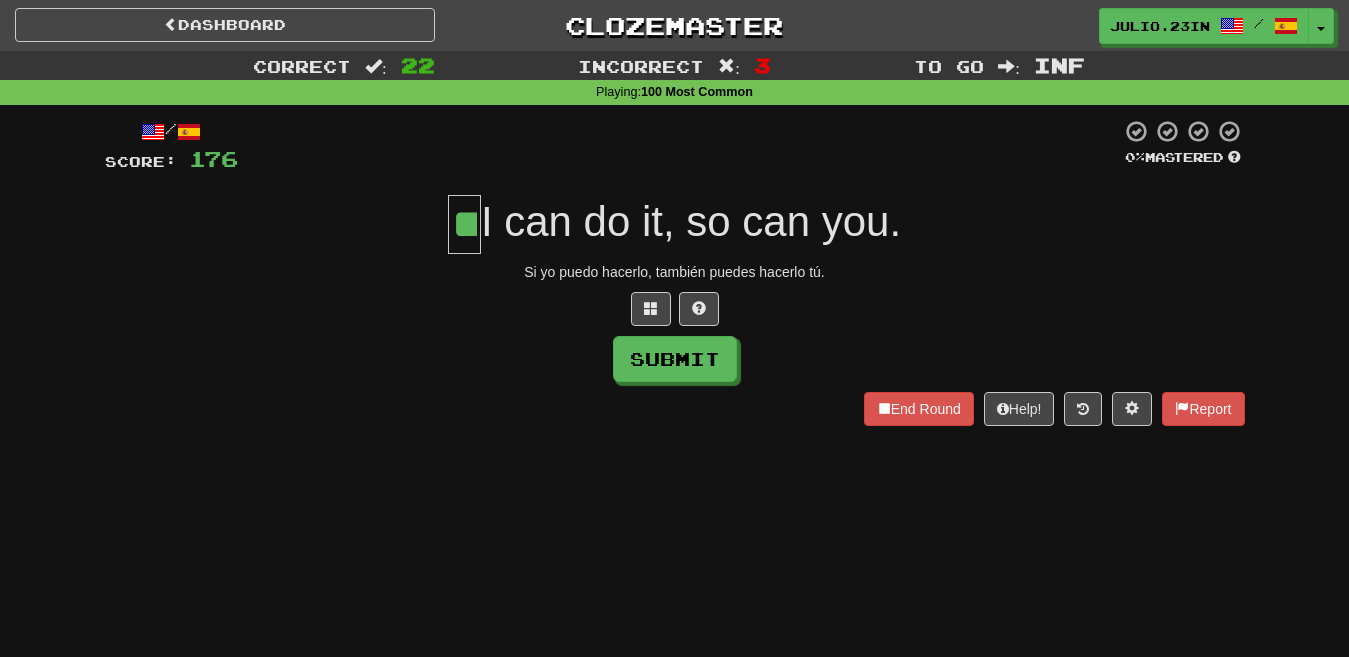 type on "**" 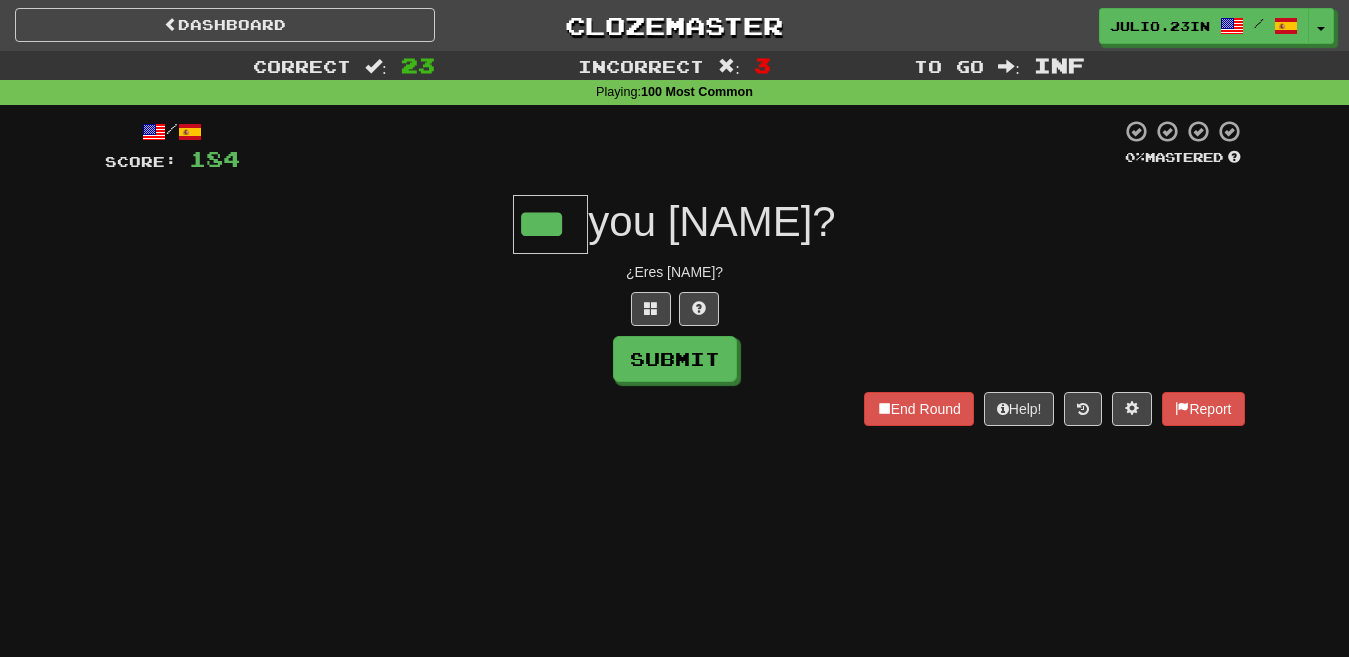 type on "***" 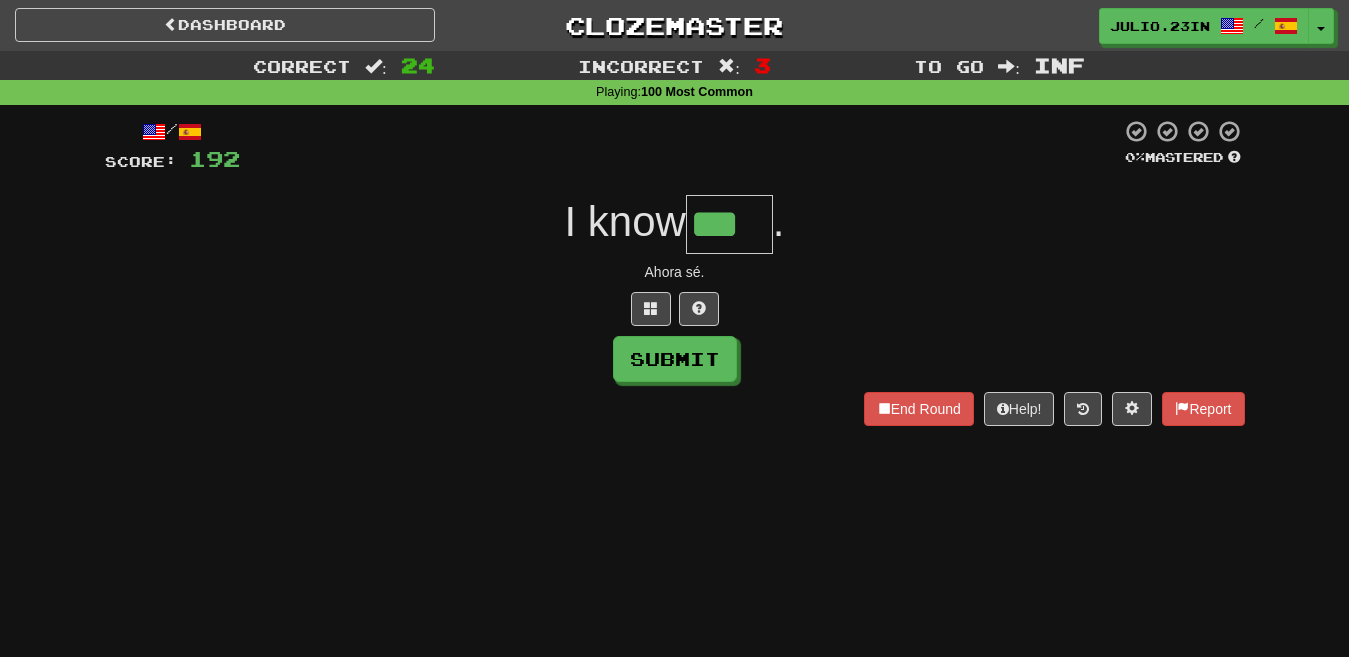 type on "***" 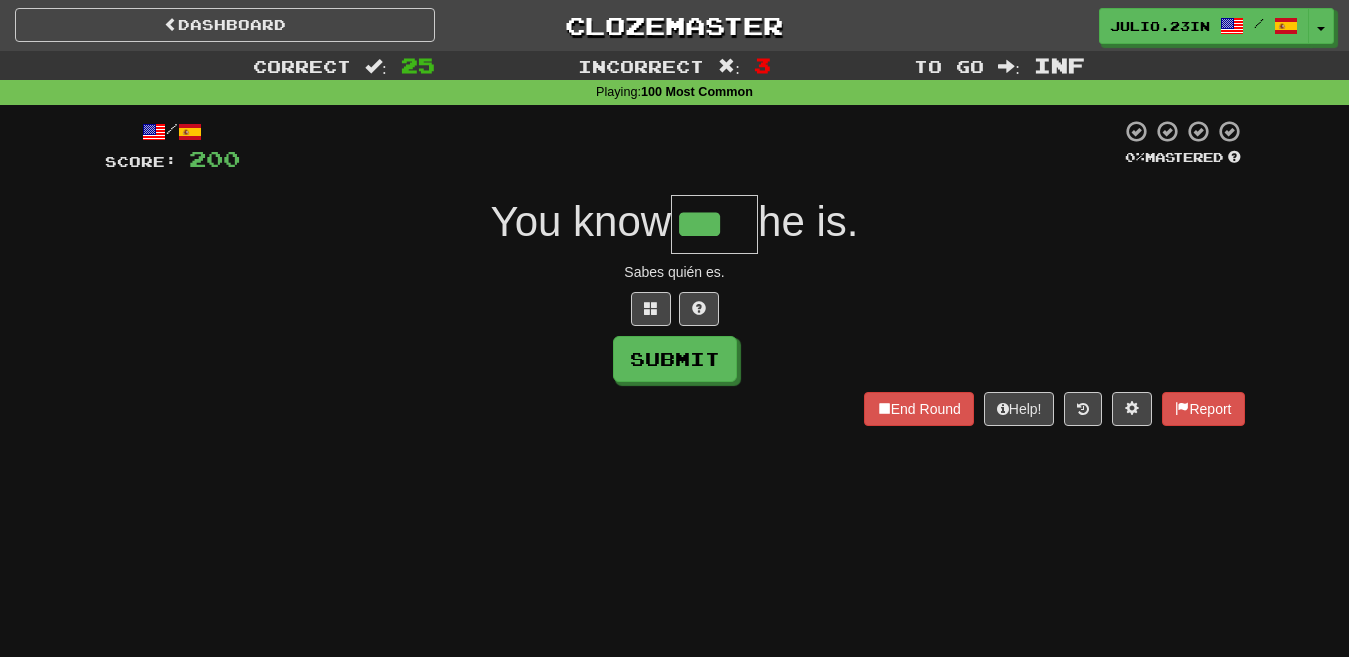 type on "***" 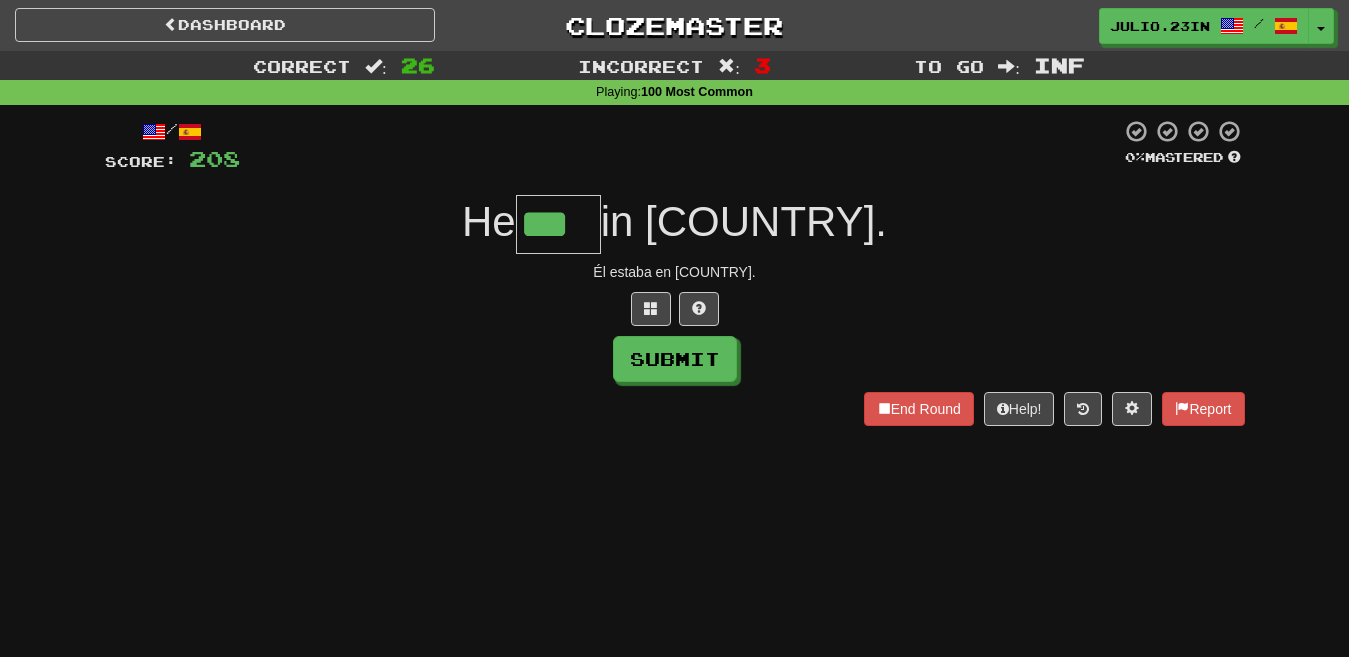 type on "***" 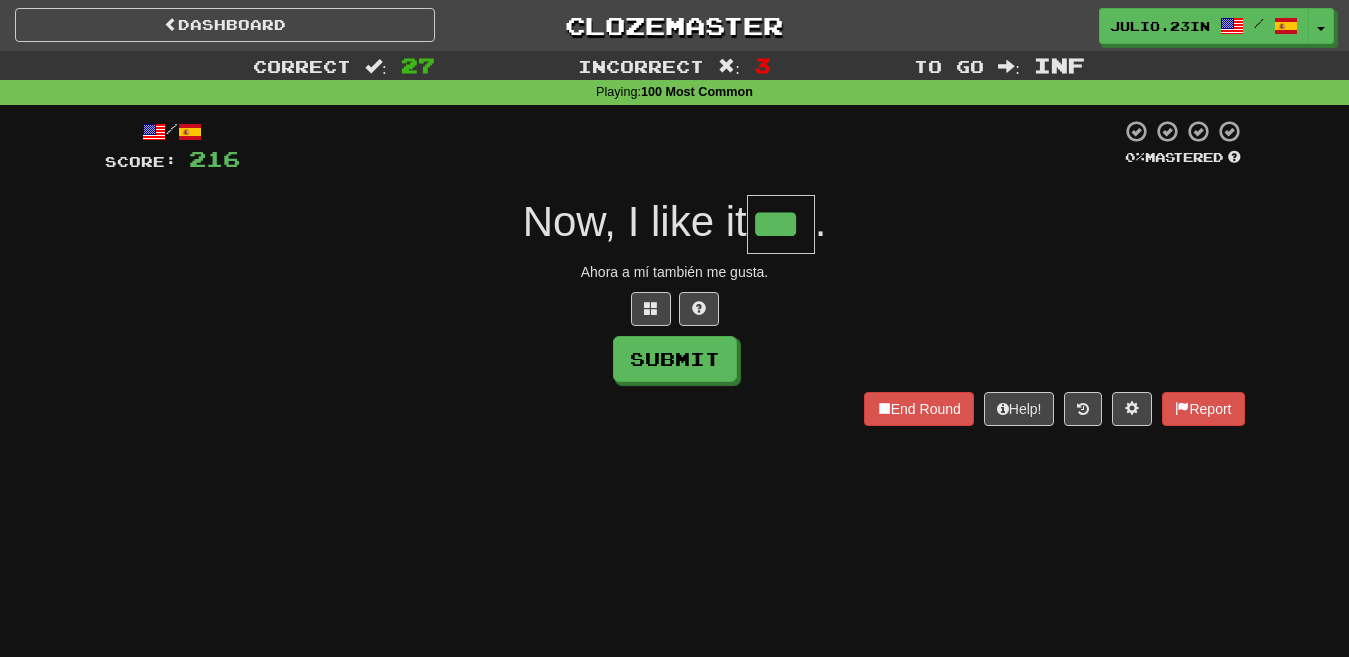 type on "***" 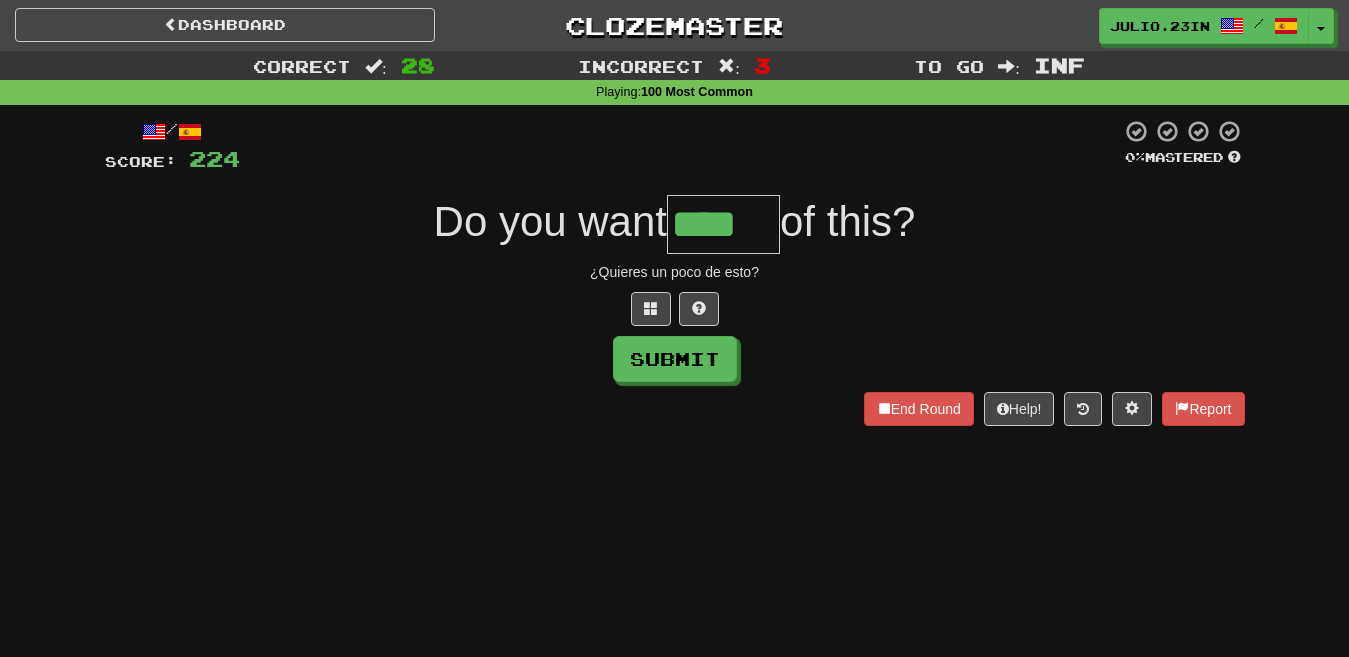 type on "****" 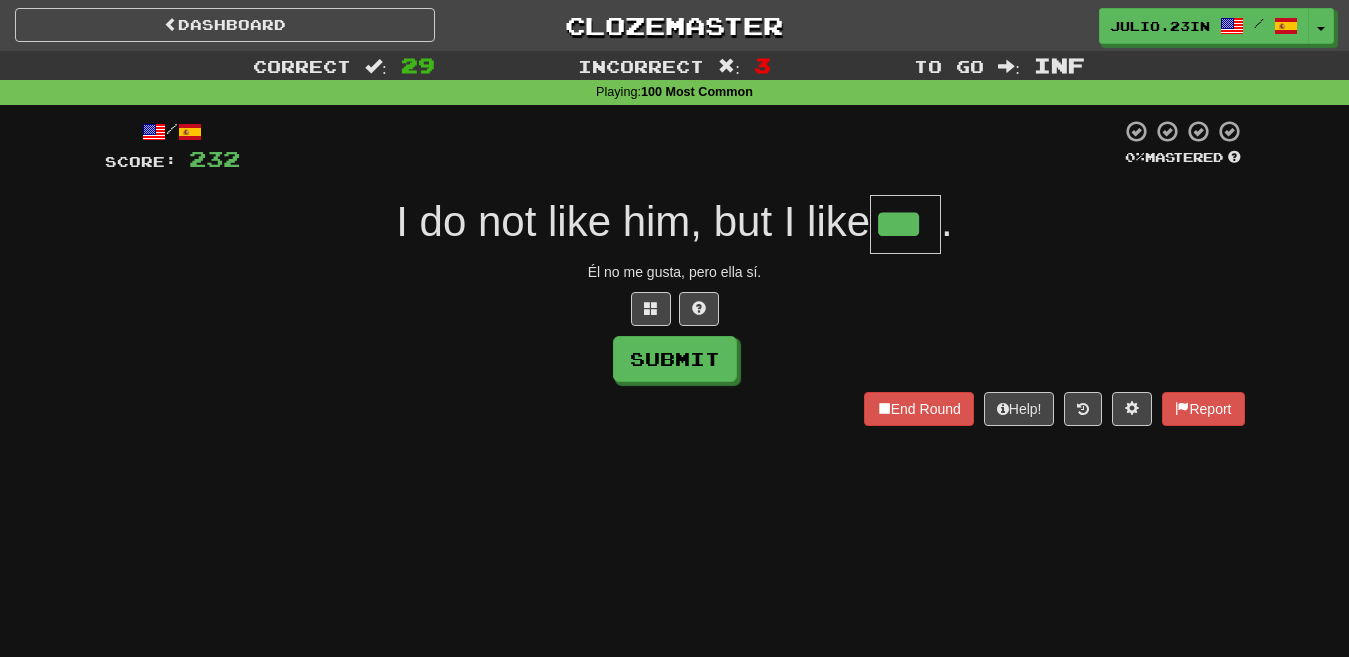 type on "***" 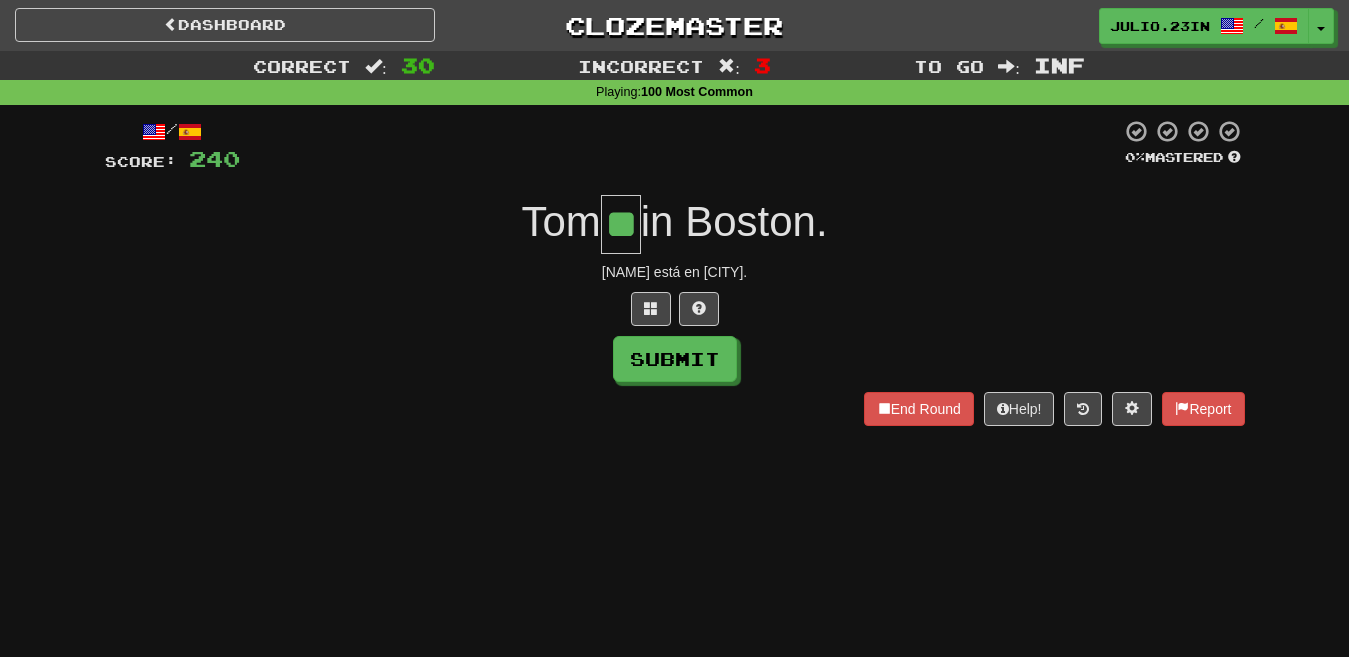 type on "**" 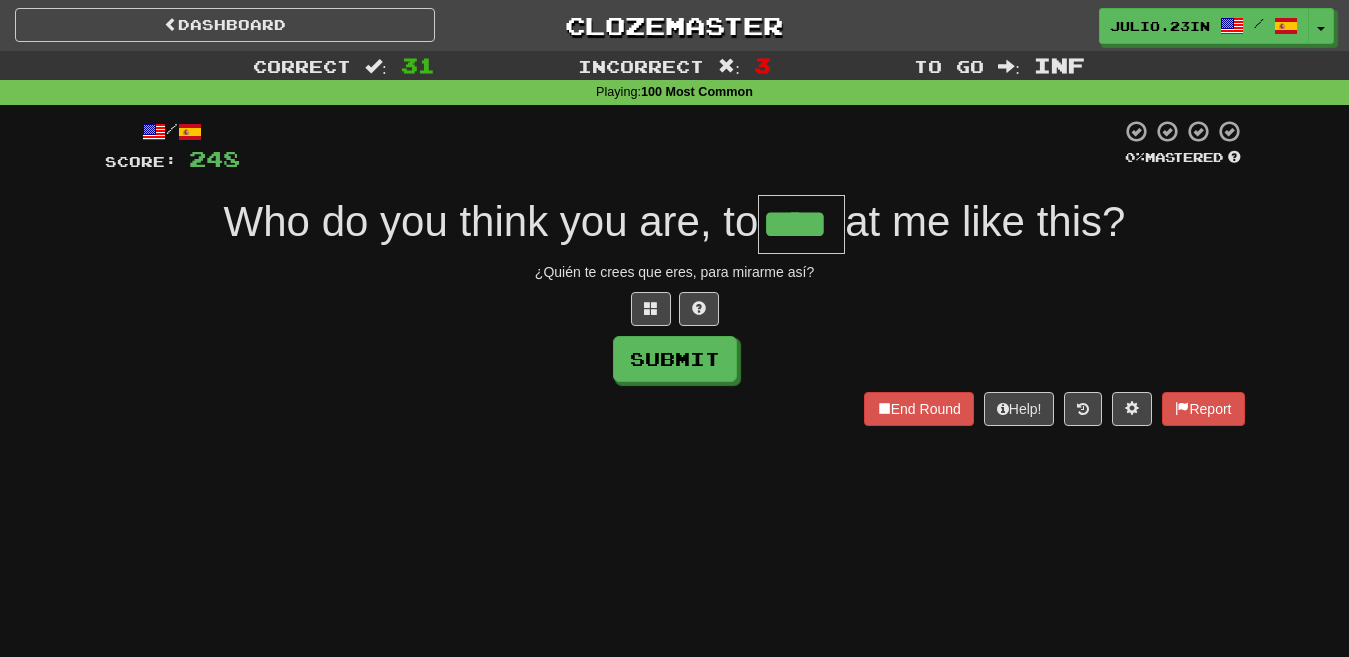 type on "****" 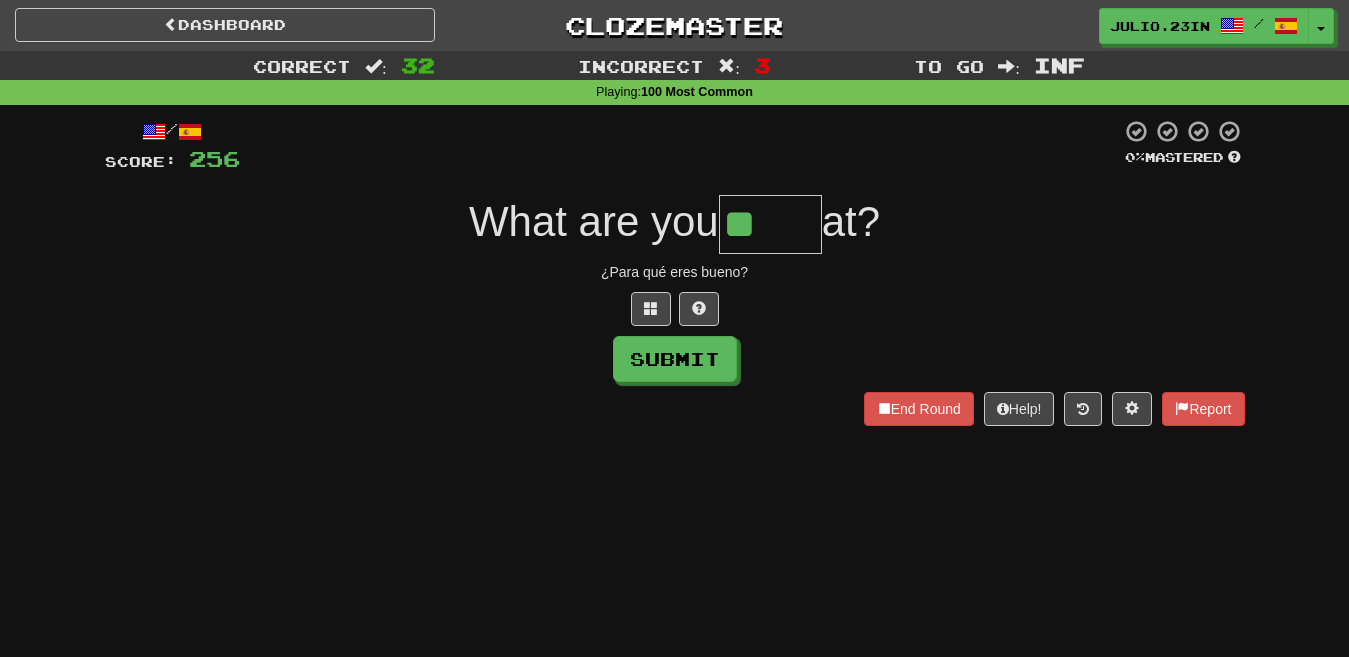 type on "*" 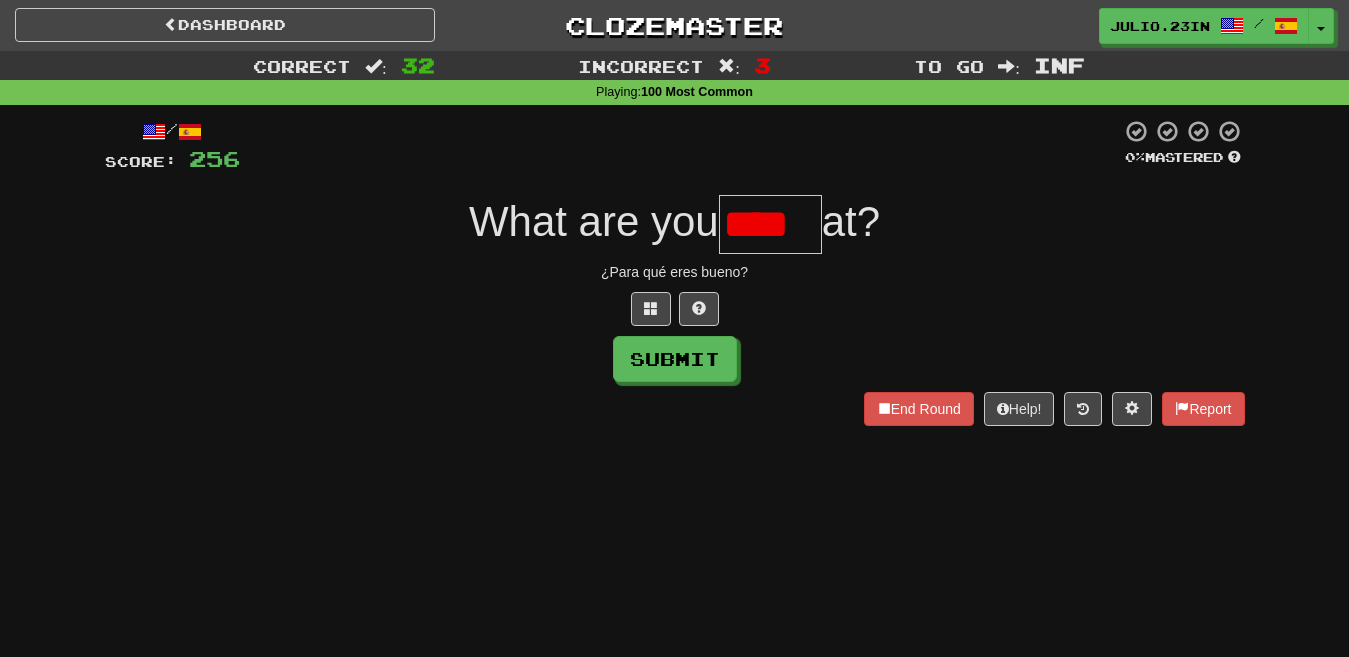 type on "****" 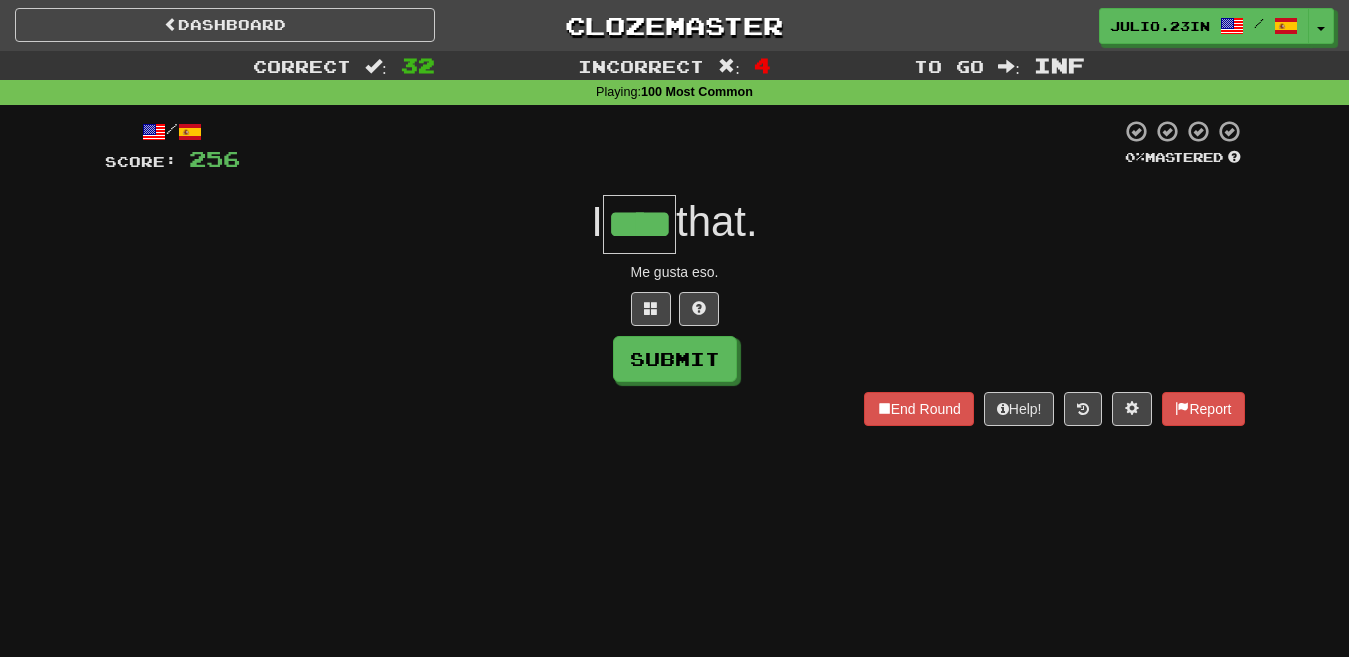 type on "****" 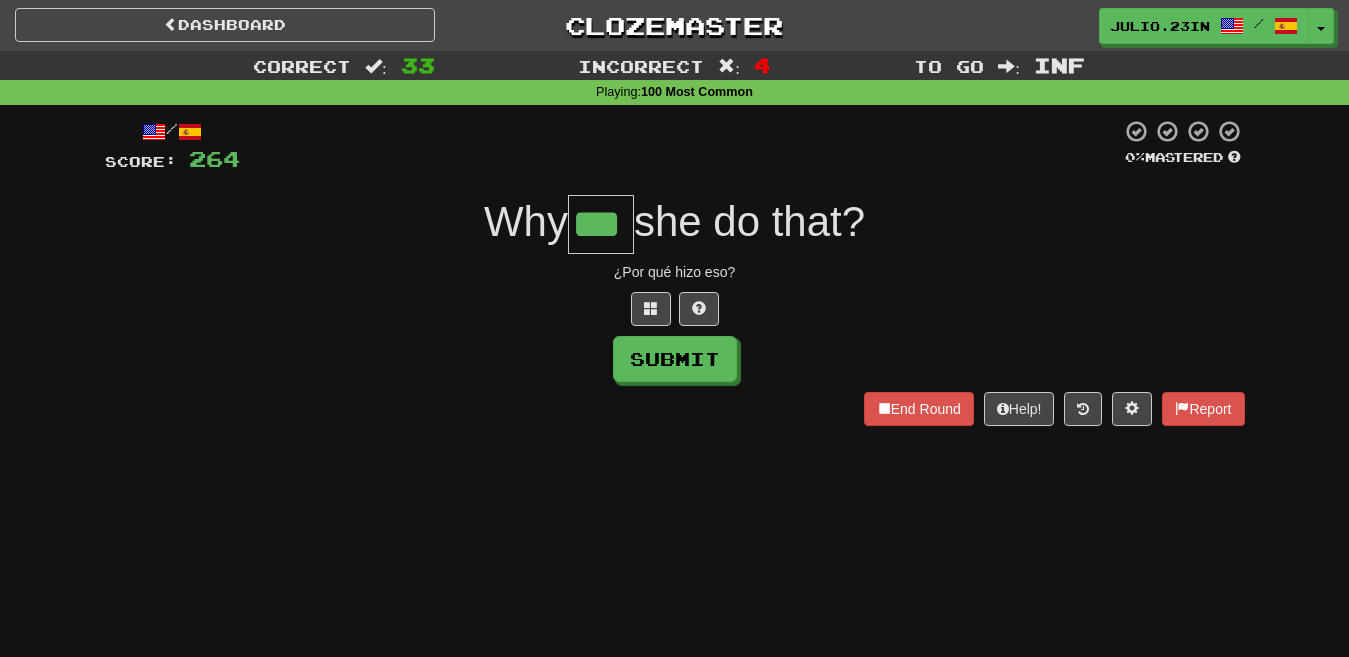 type on "***" 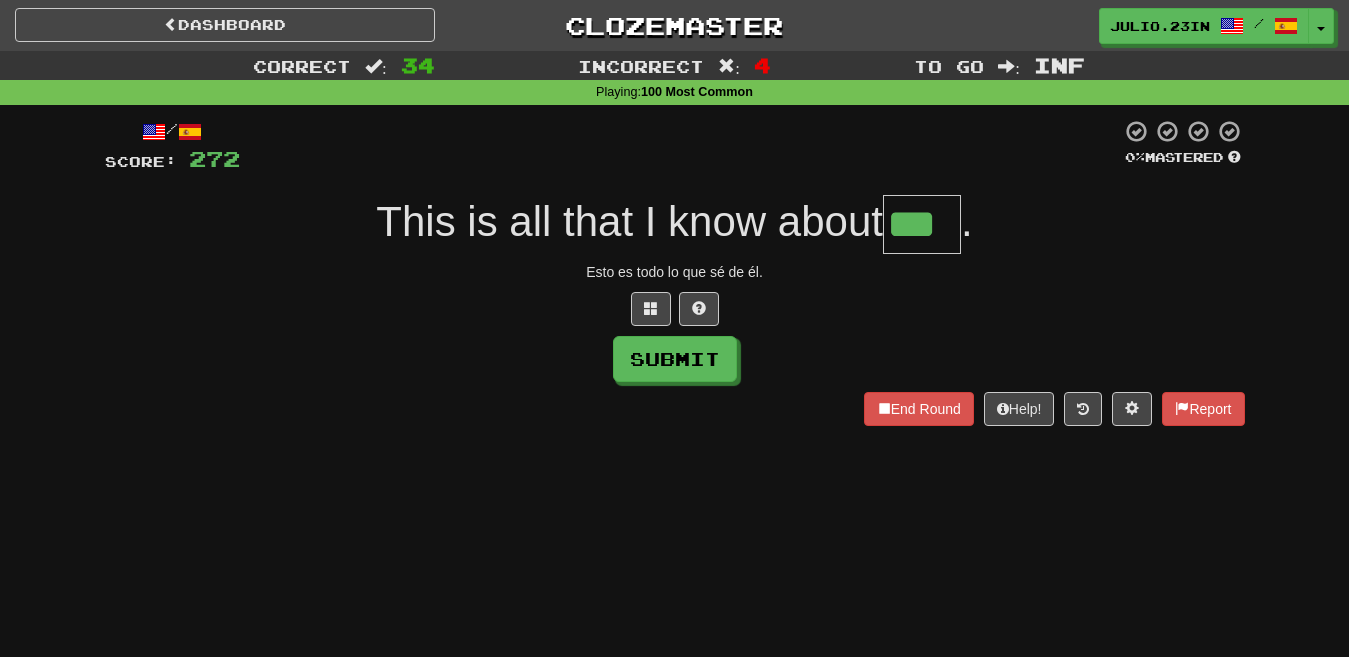 type on "***" 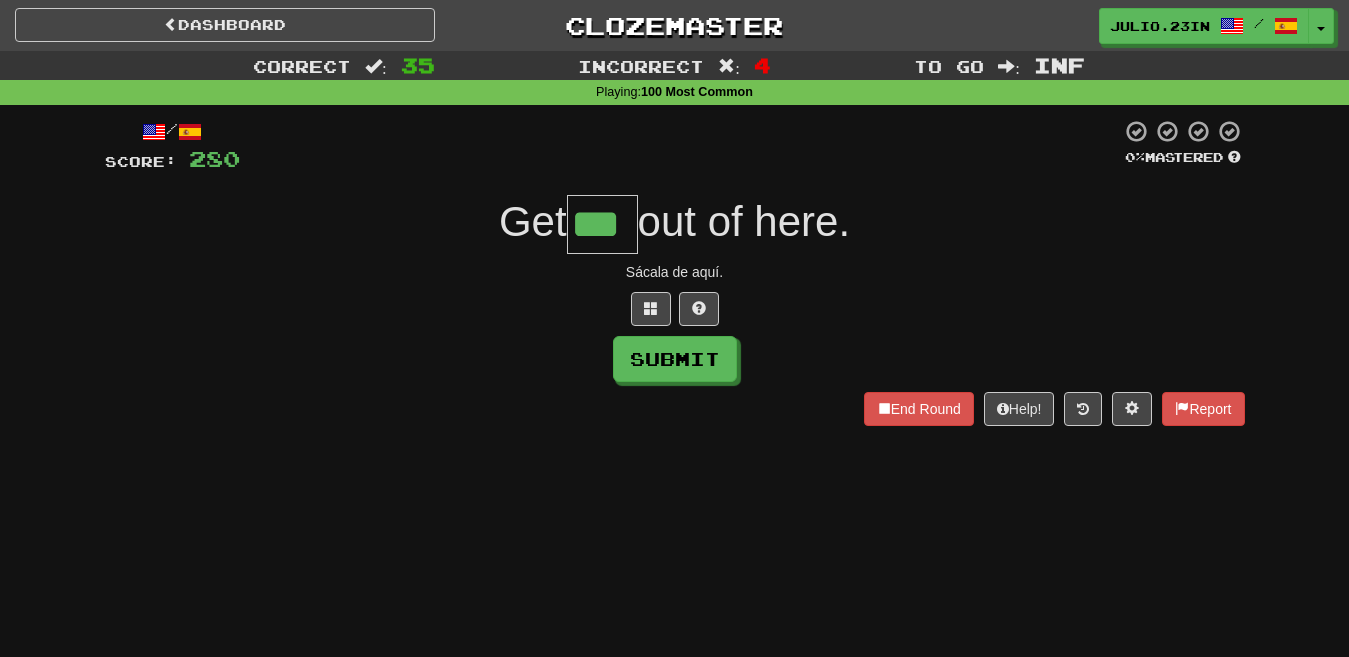 type on "***" 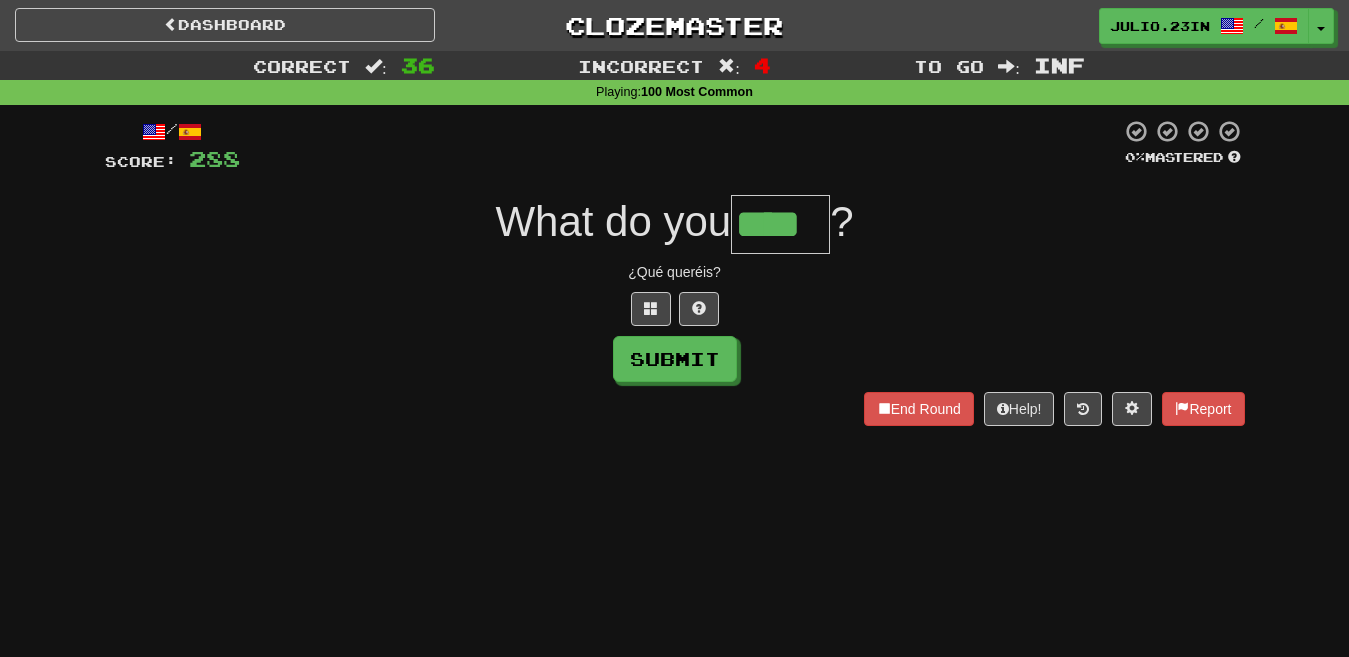 type on "****" 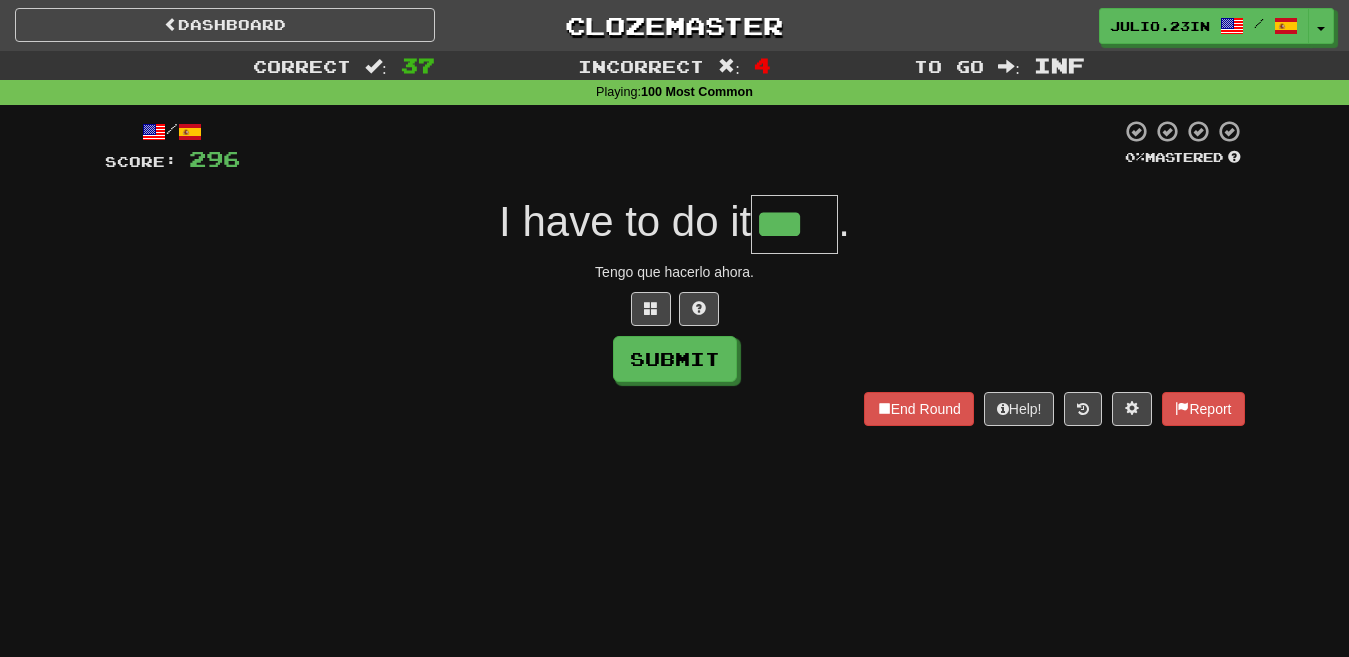 type on "***" 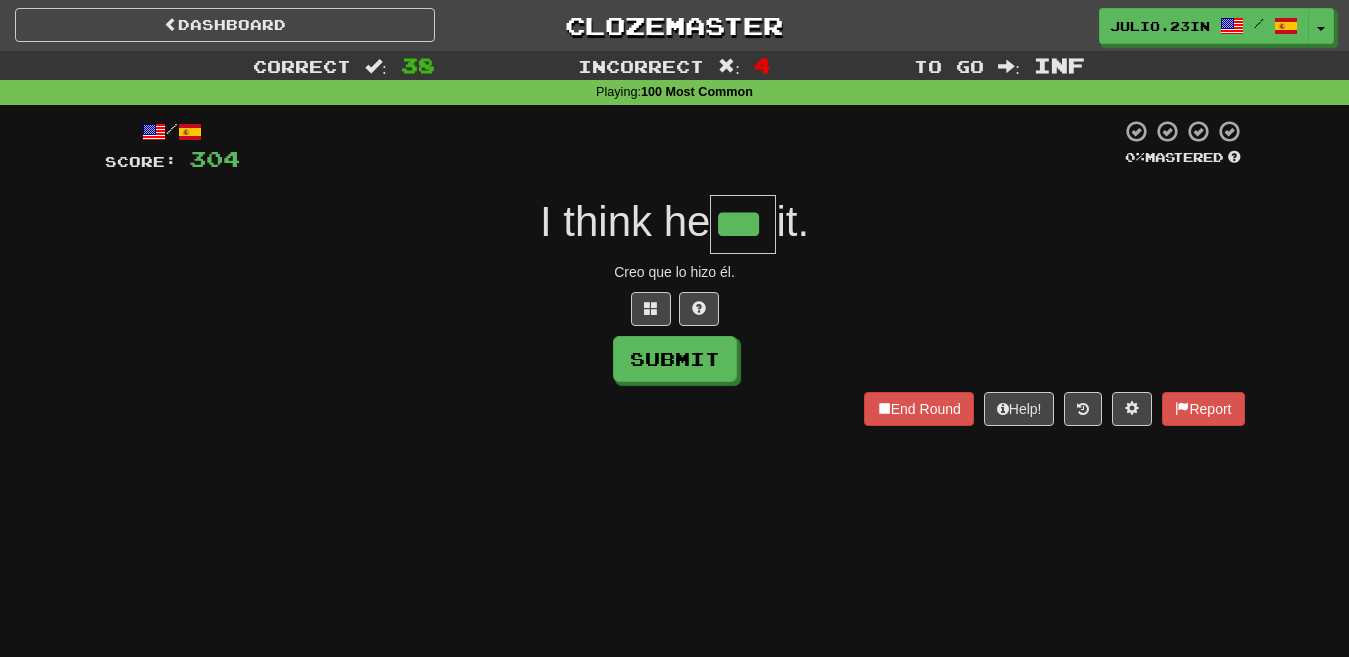 type on "***" 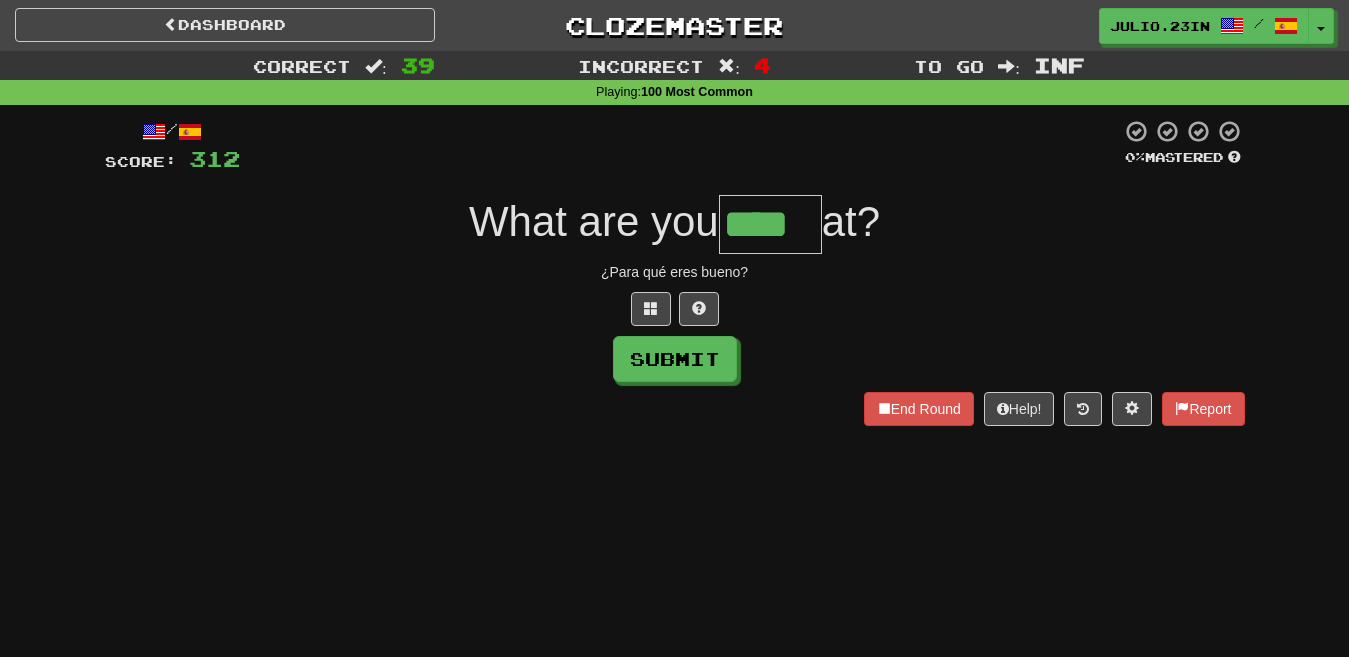 type on "****" 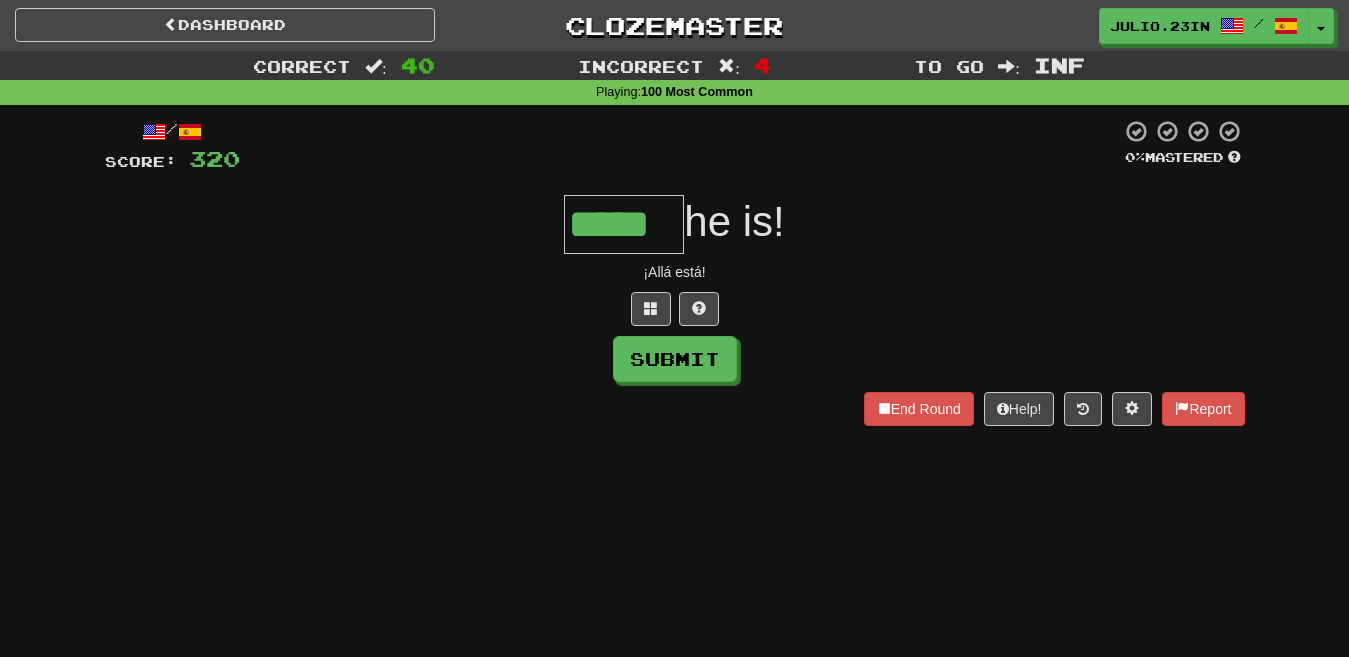 type on "*****" 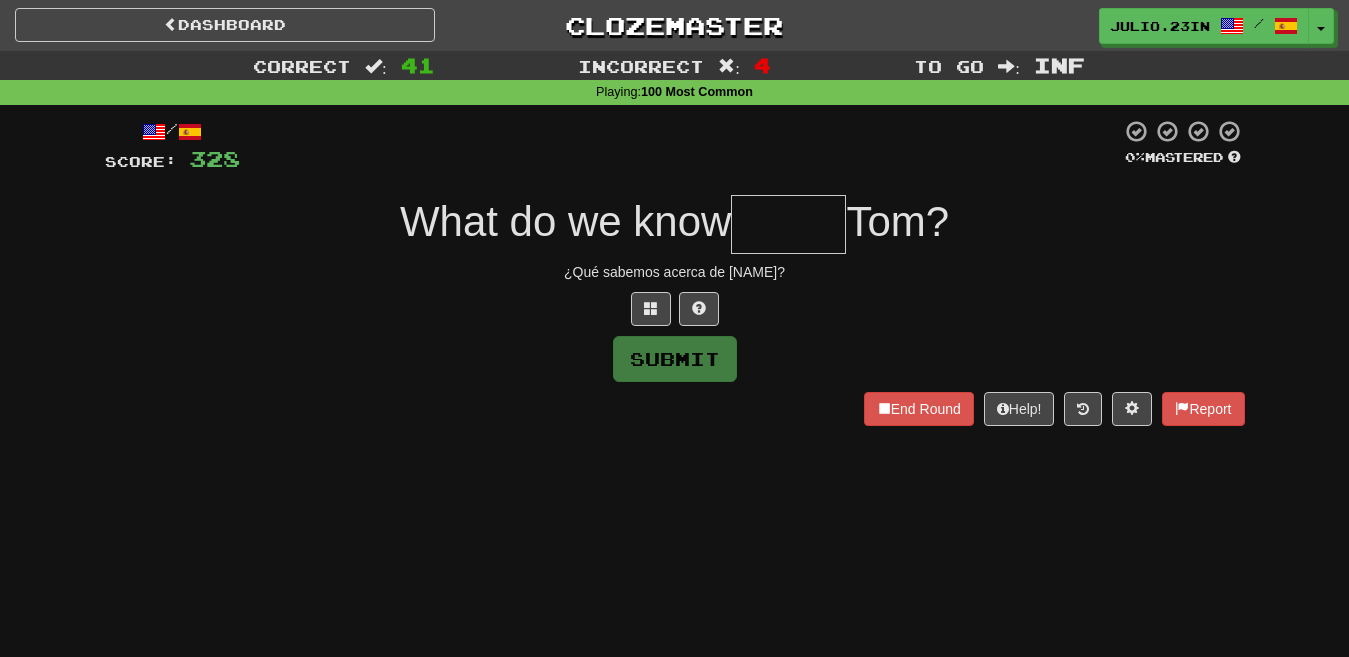 type on "*" 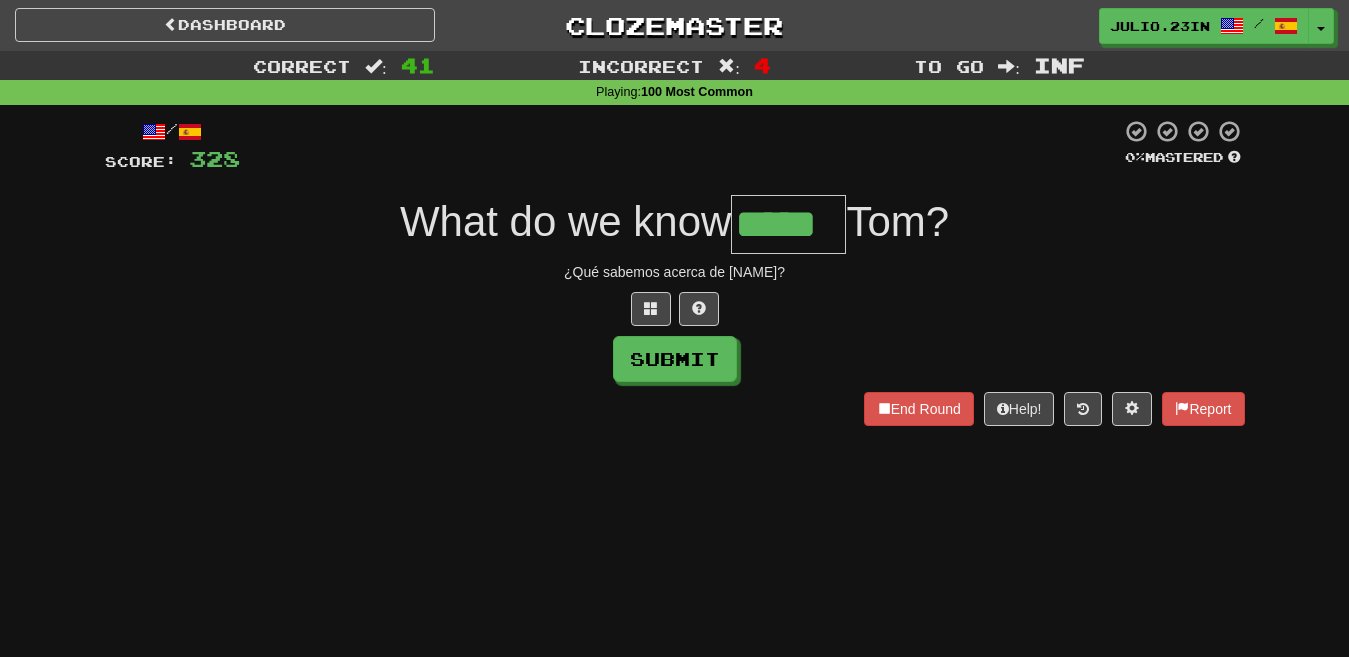 type on "*****" 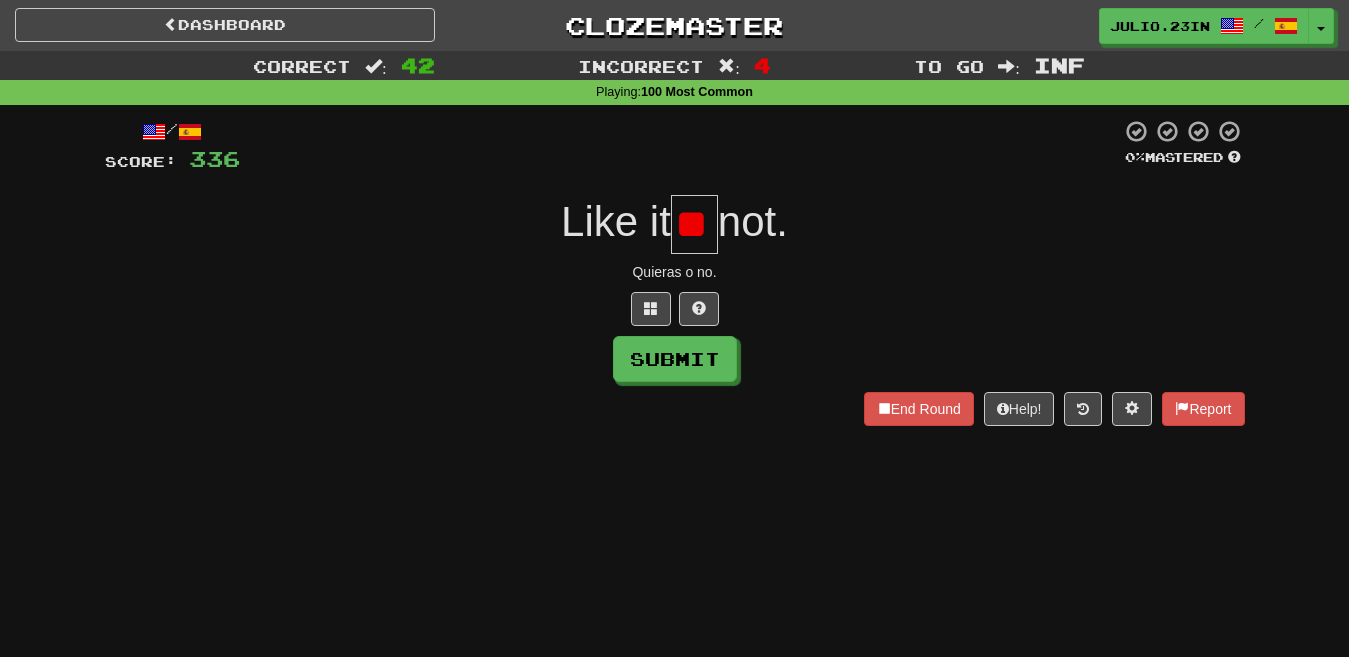 type on "*" 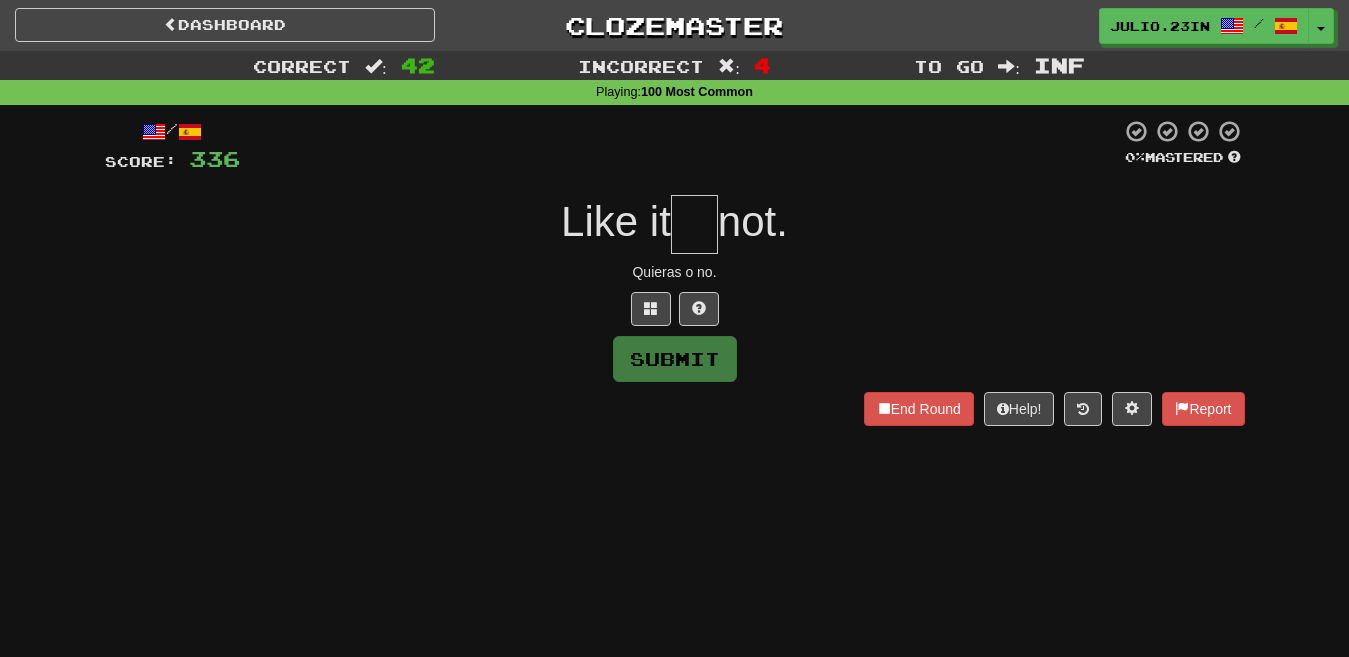type on "*" 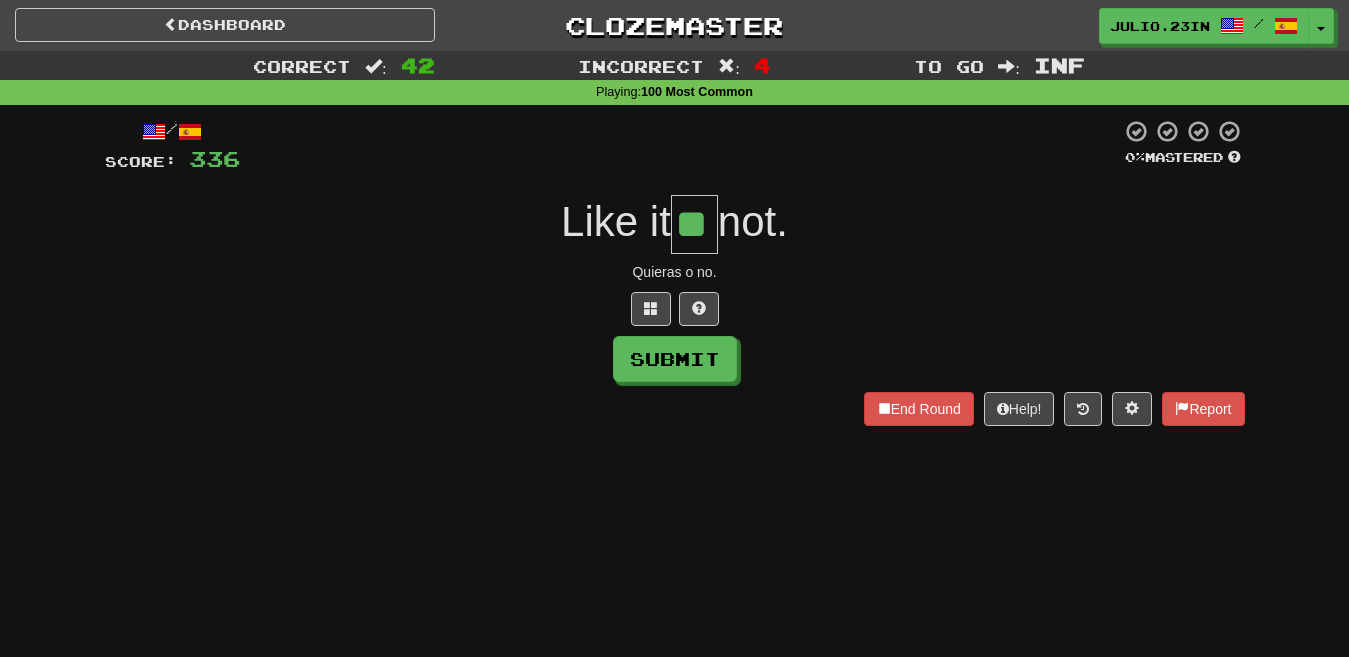 type on "**" 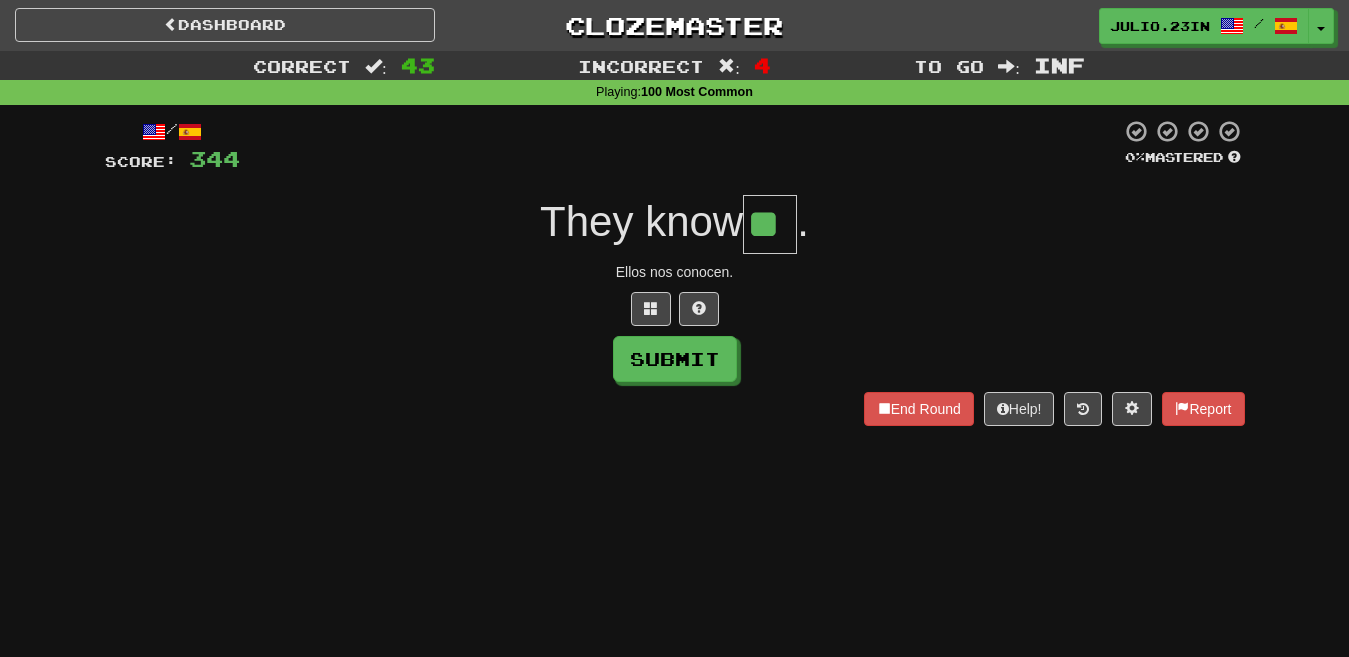 type on "**" 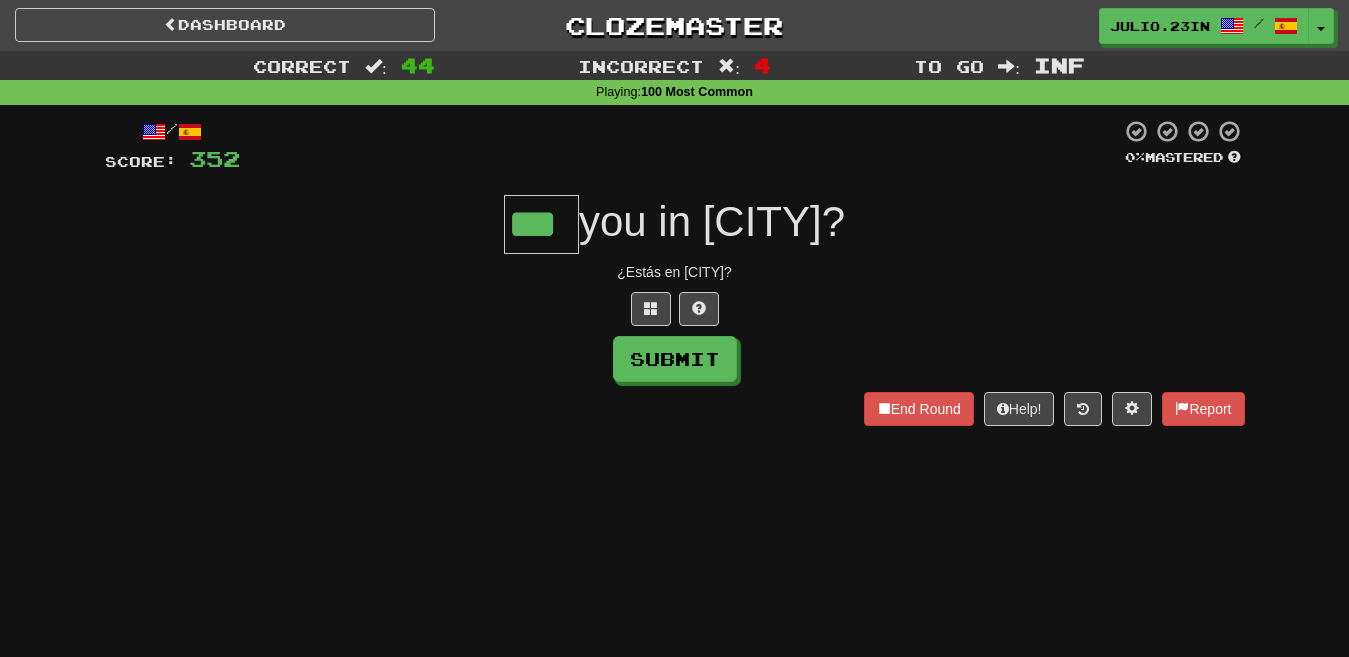 type on "***" 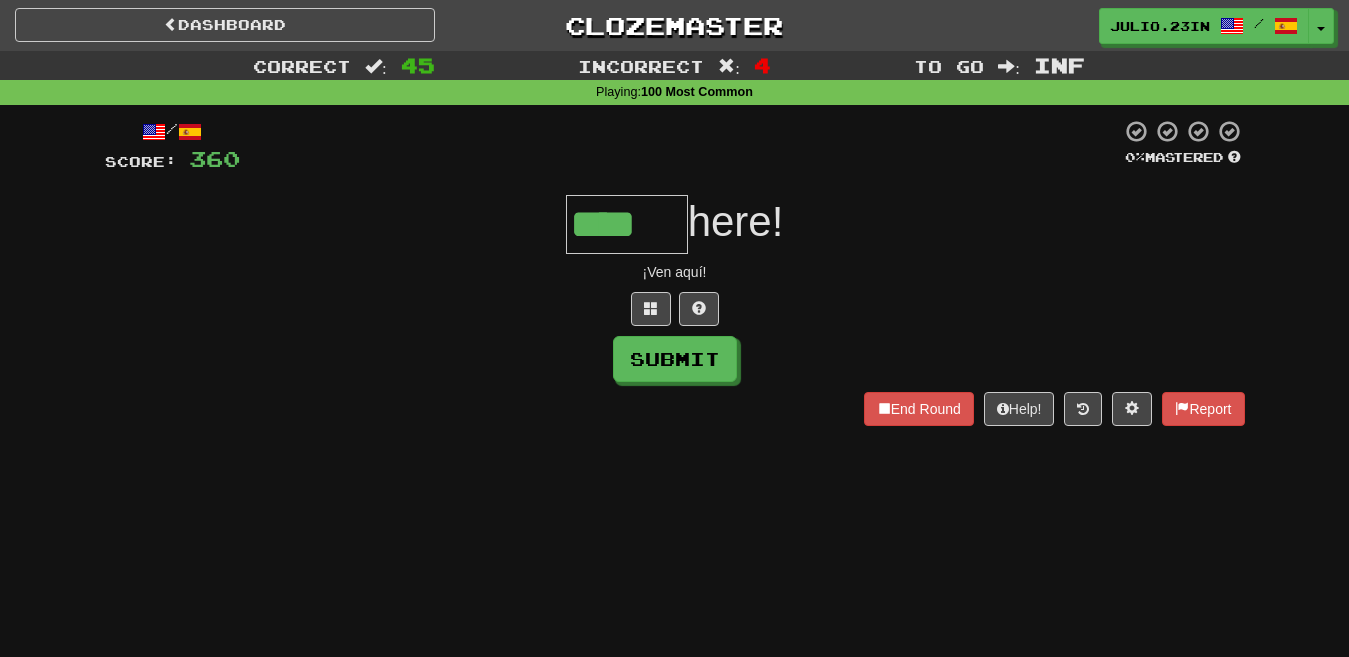 type on "****" 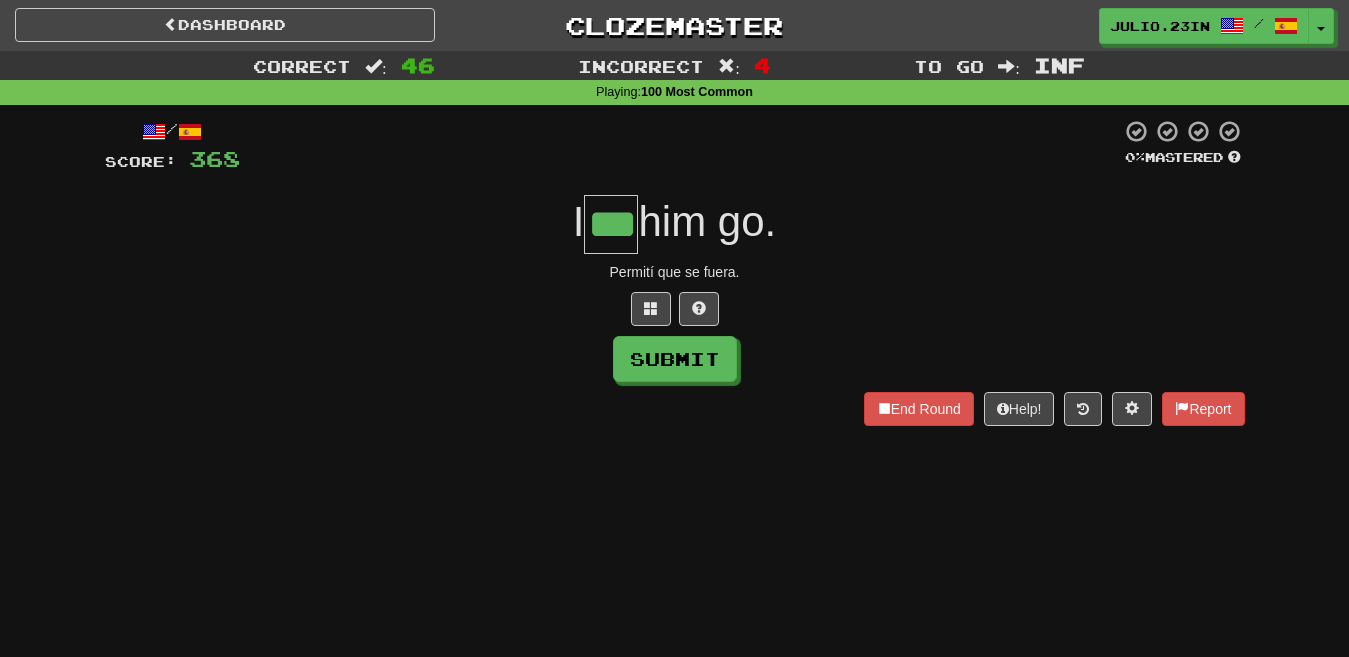 type on "***" 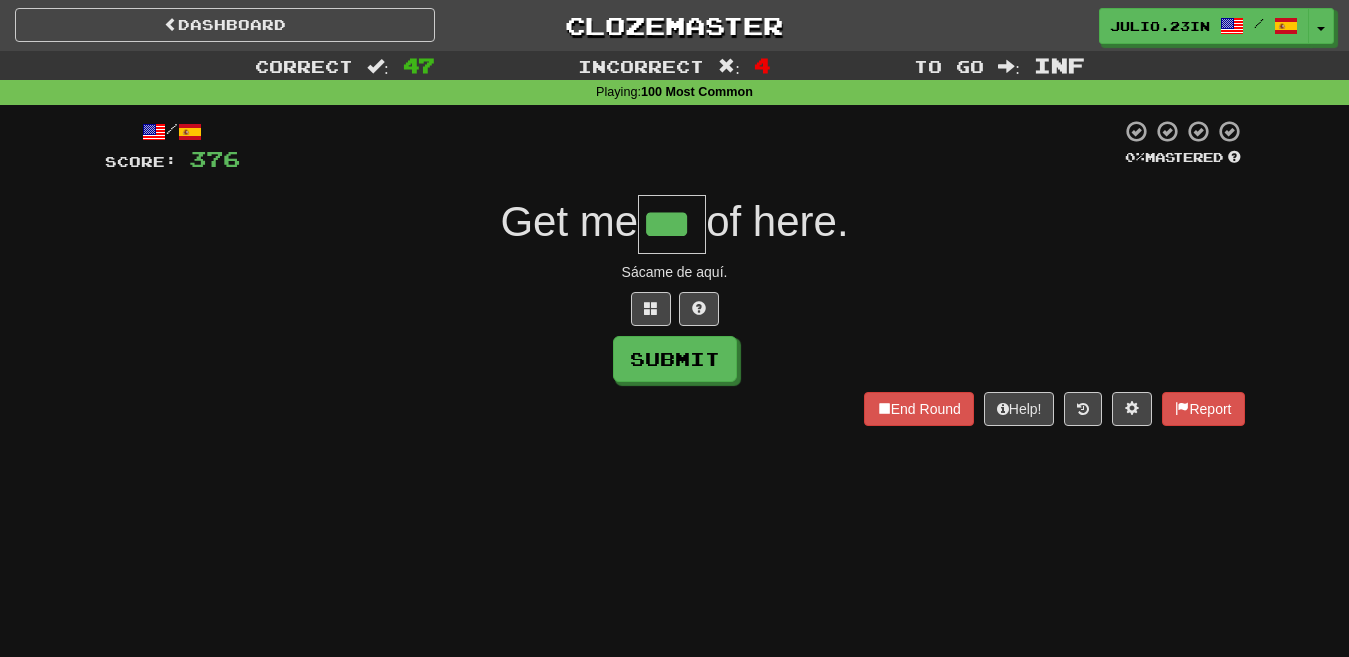 type on "***" 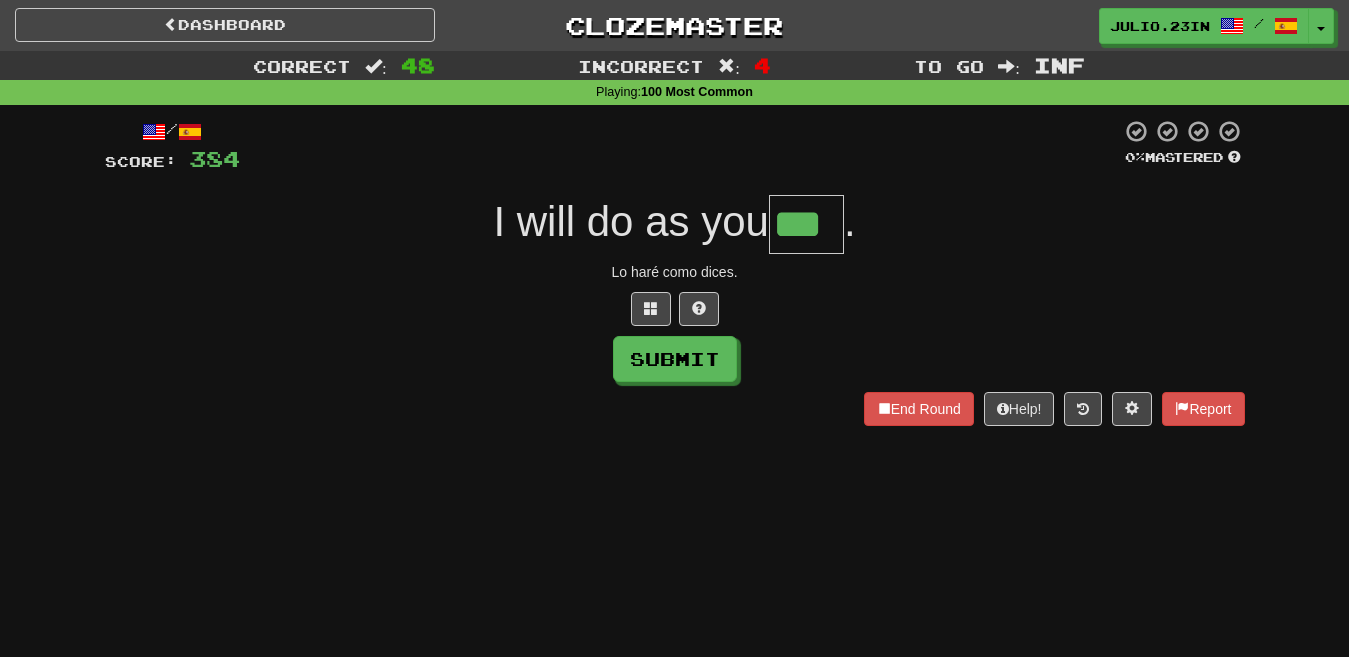 type on "***" 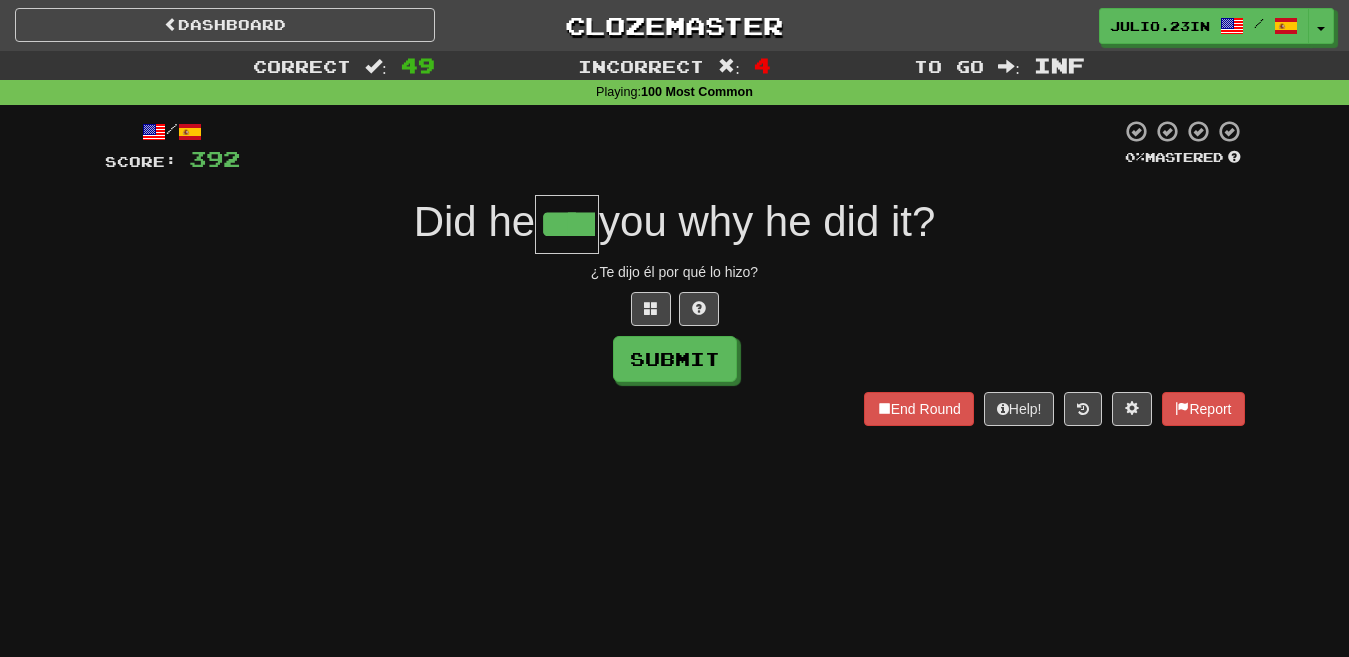 type on "****" 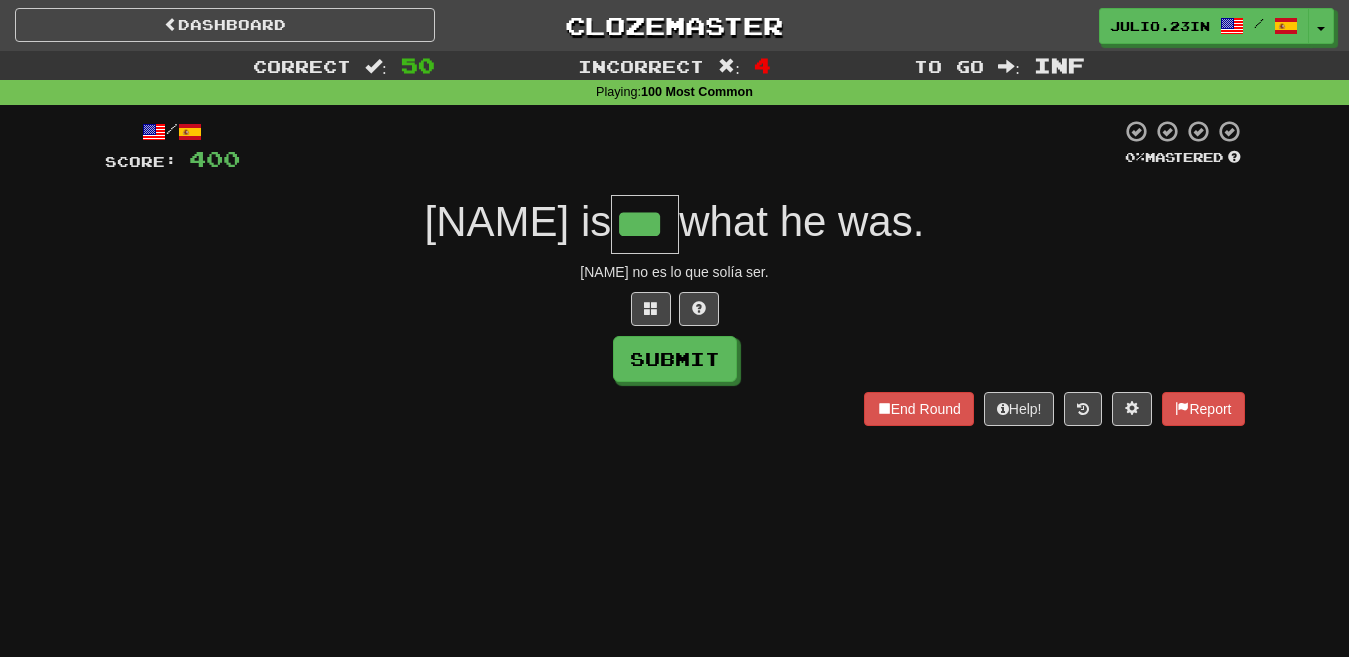 type on "***" 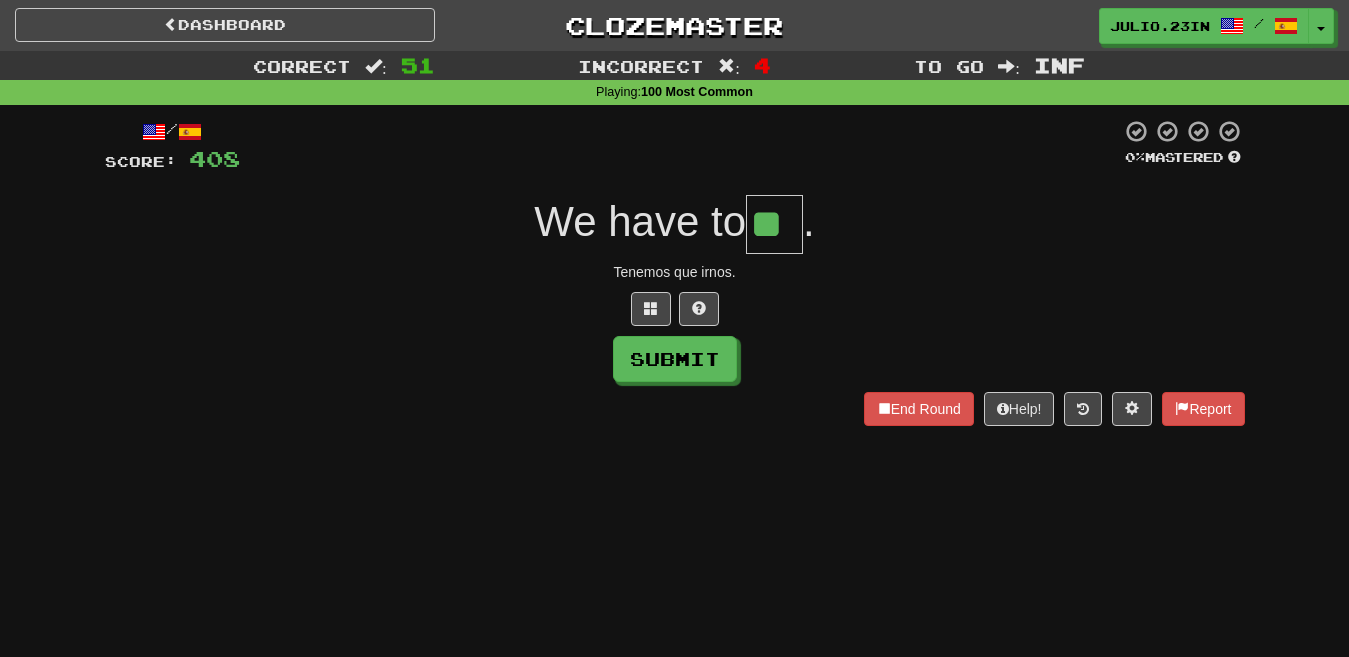 type on "**" 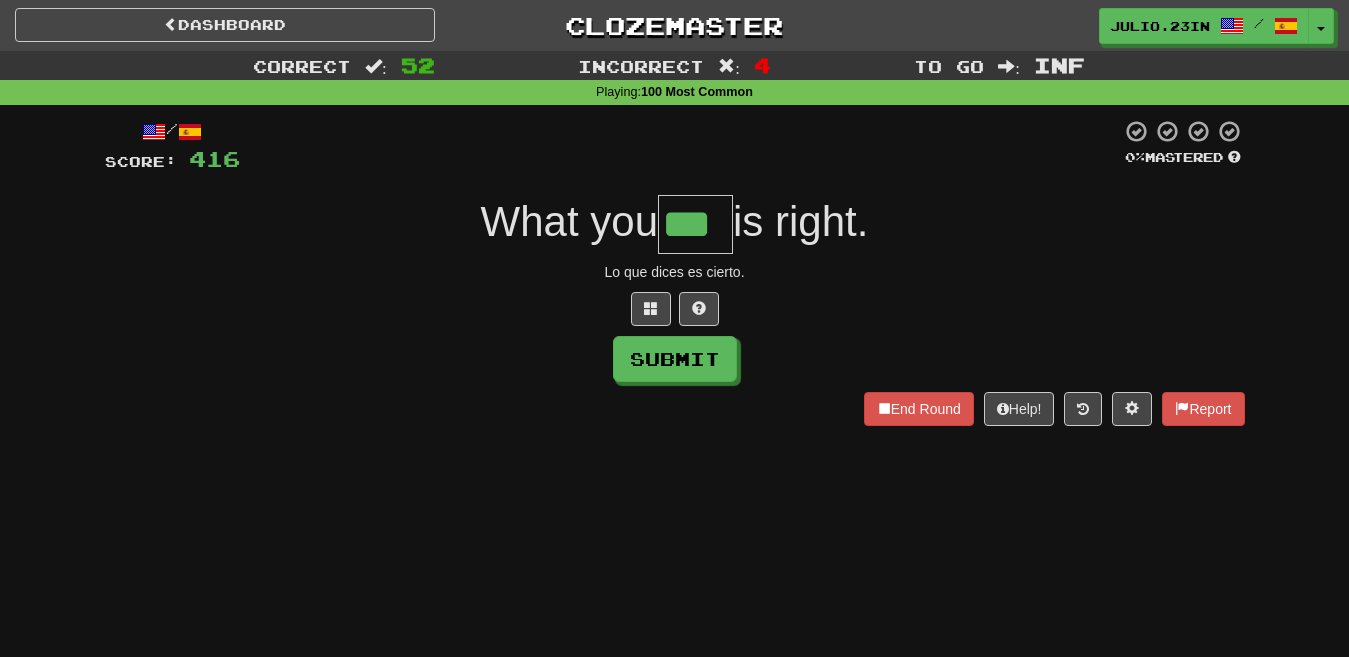 type on "***" 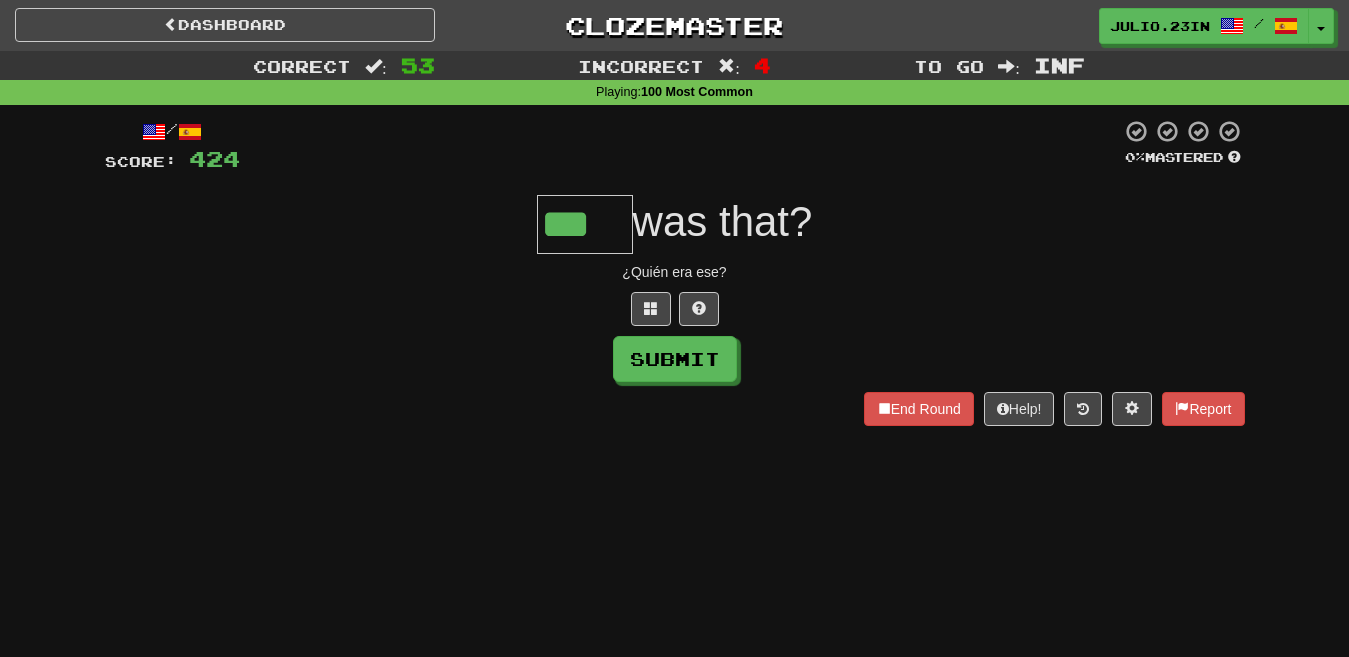 type on "***" 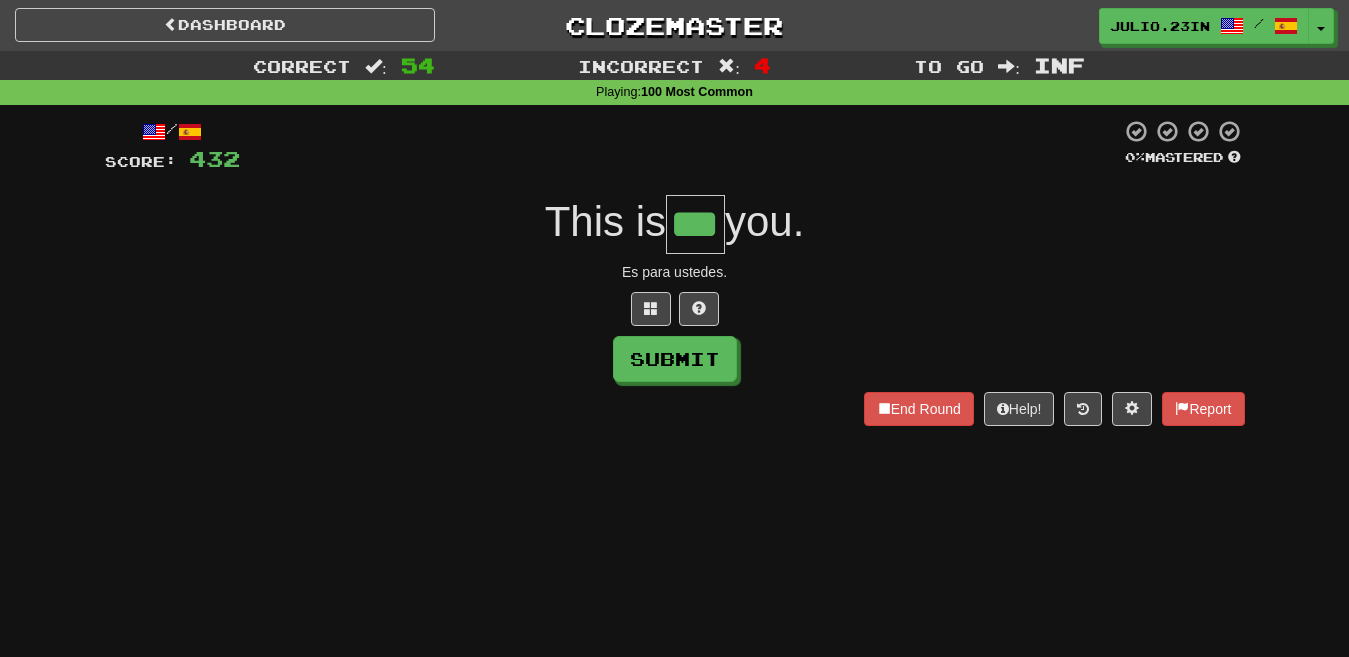 type on "***" 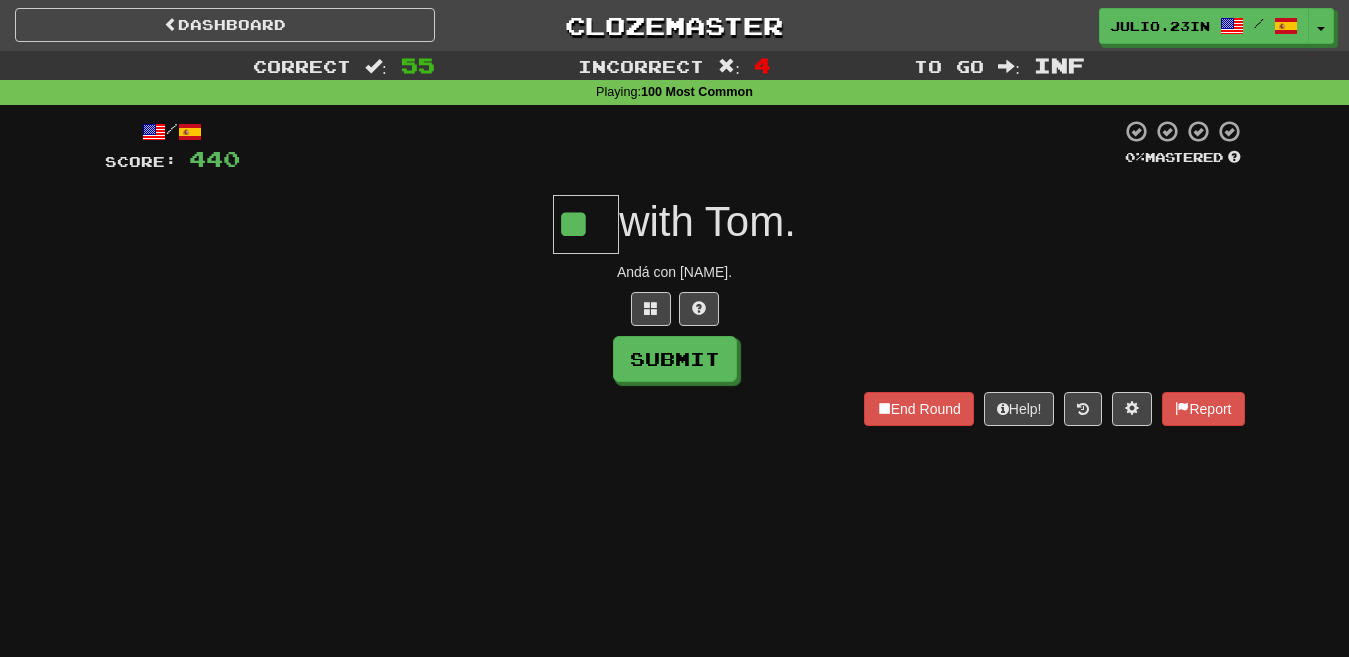type on "**" 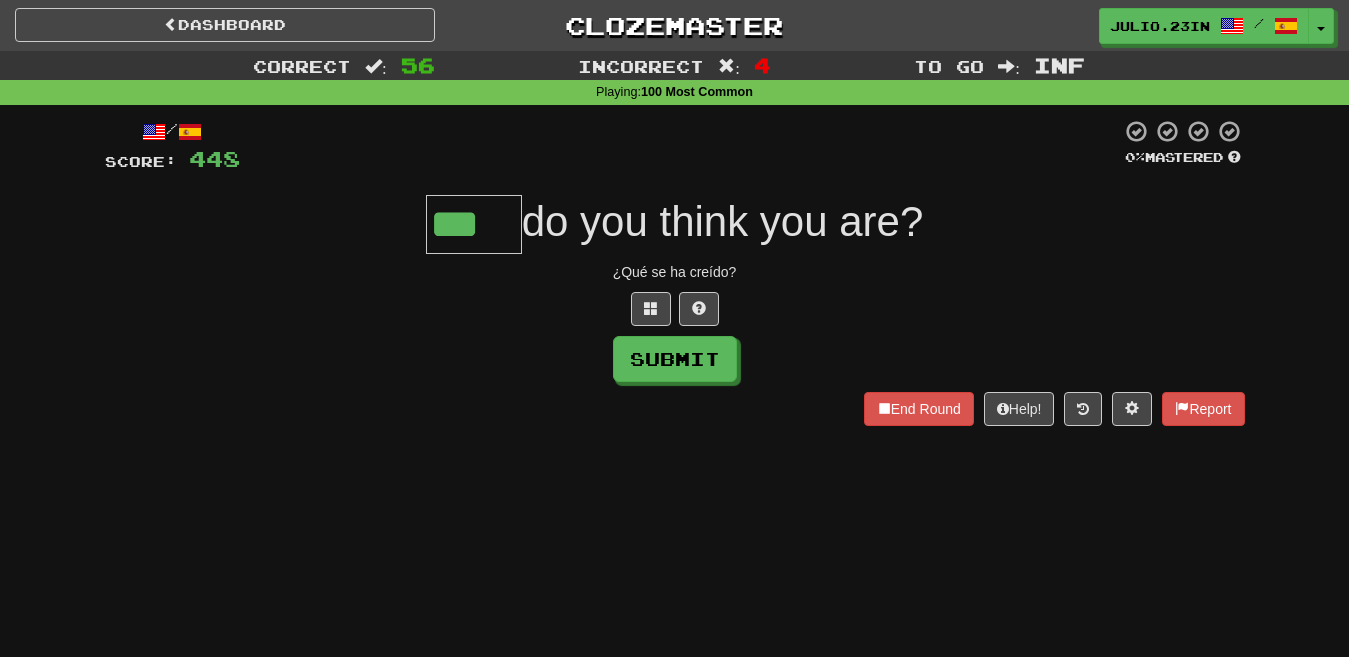 type on "***" 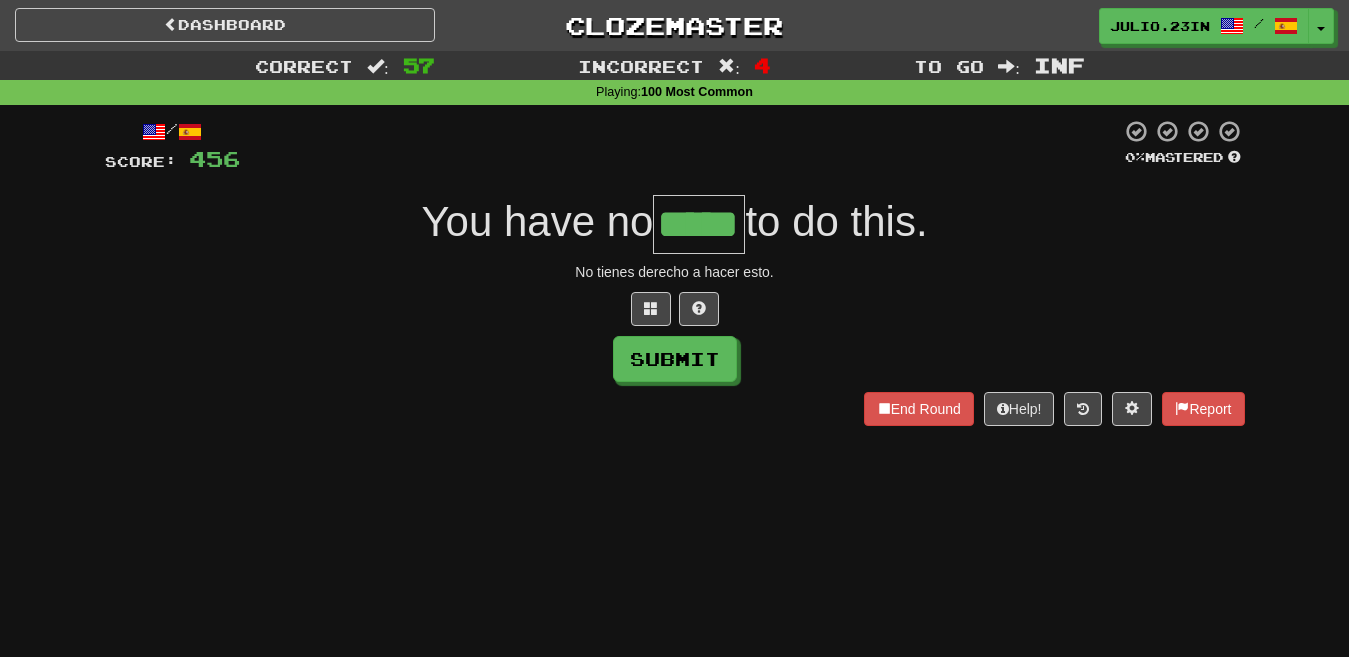 type on "*****" 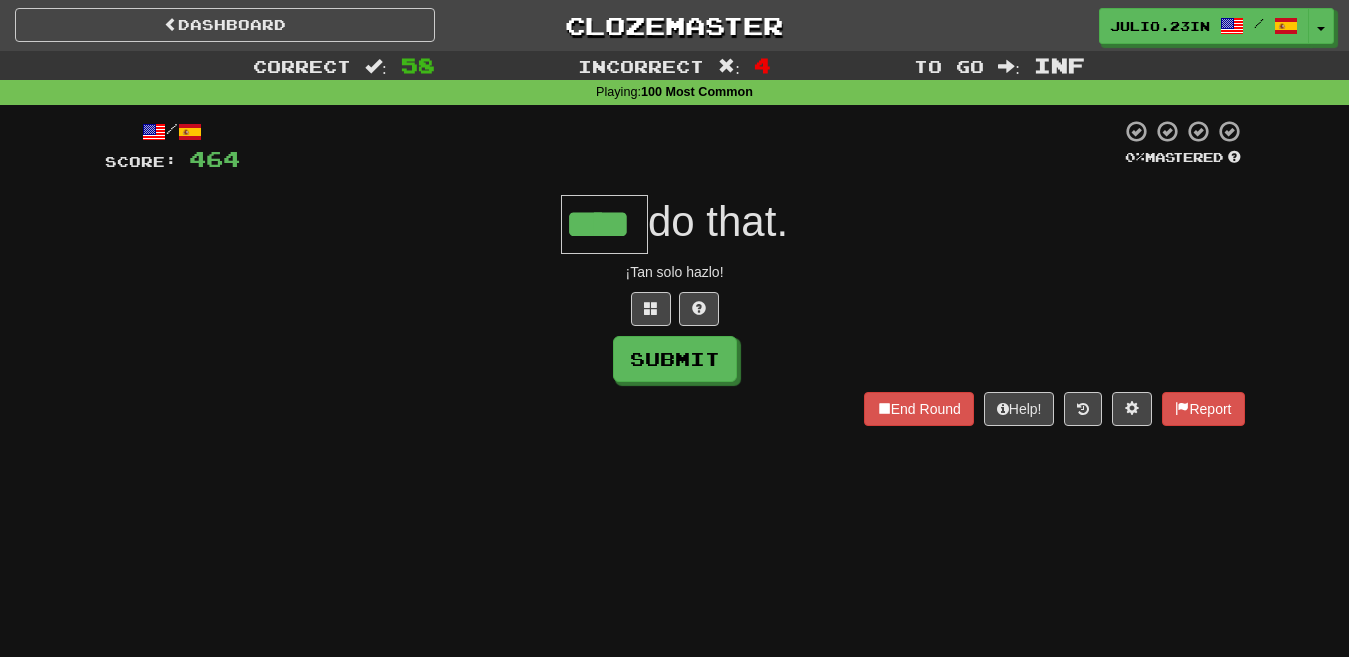 type on "****" 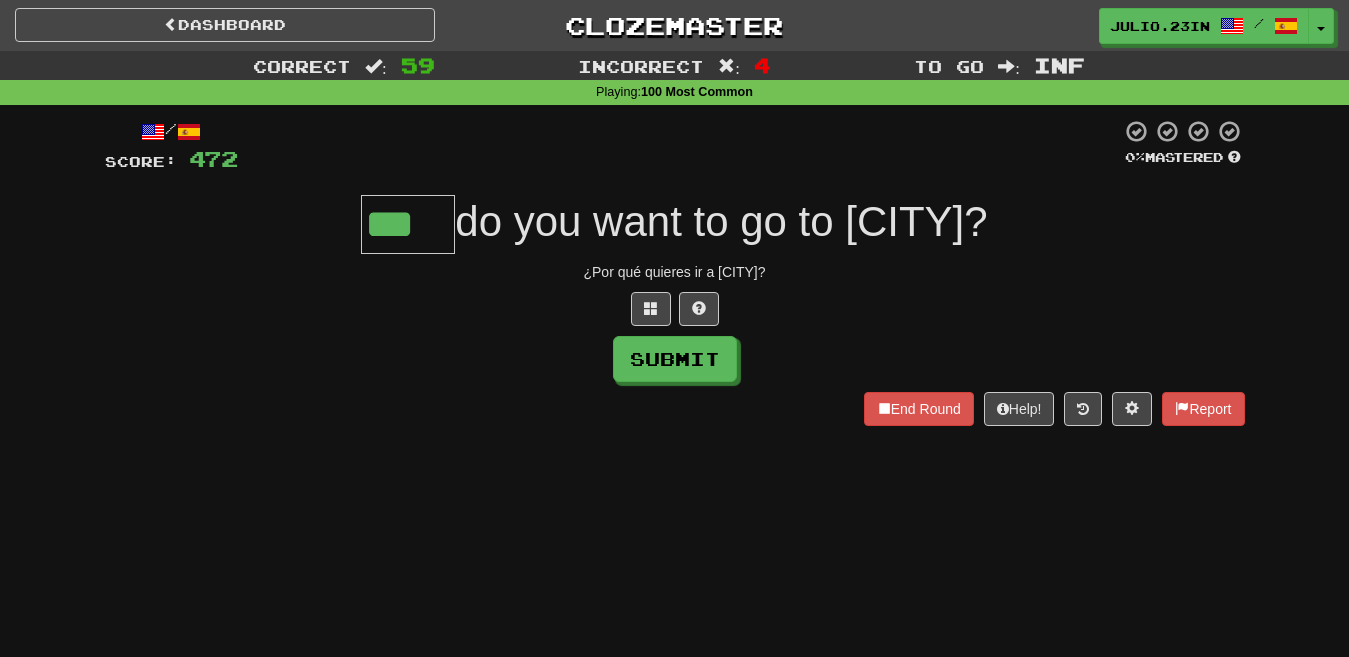 type on "***" 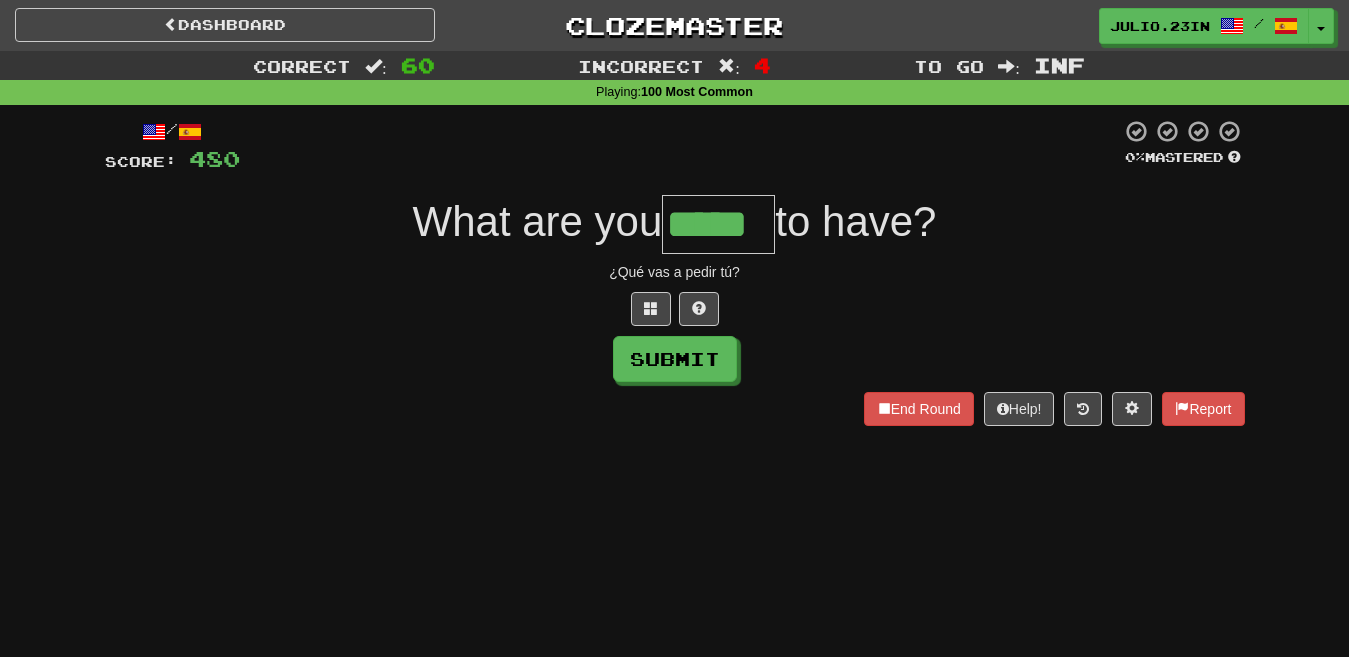 type on "*****" 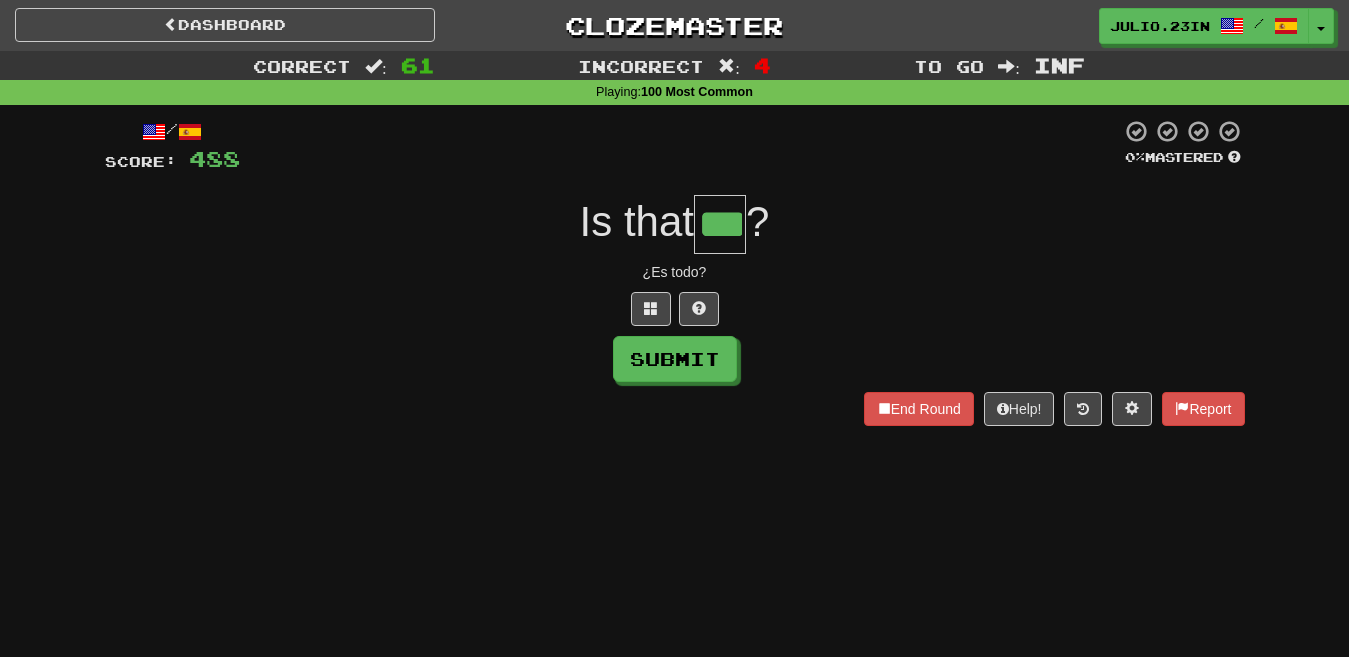 type on "***" 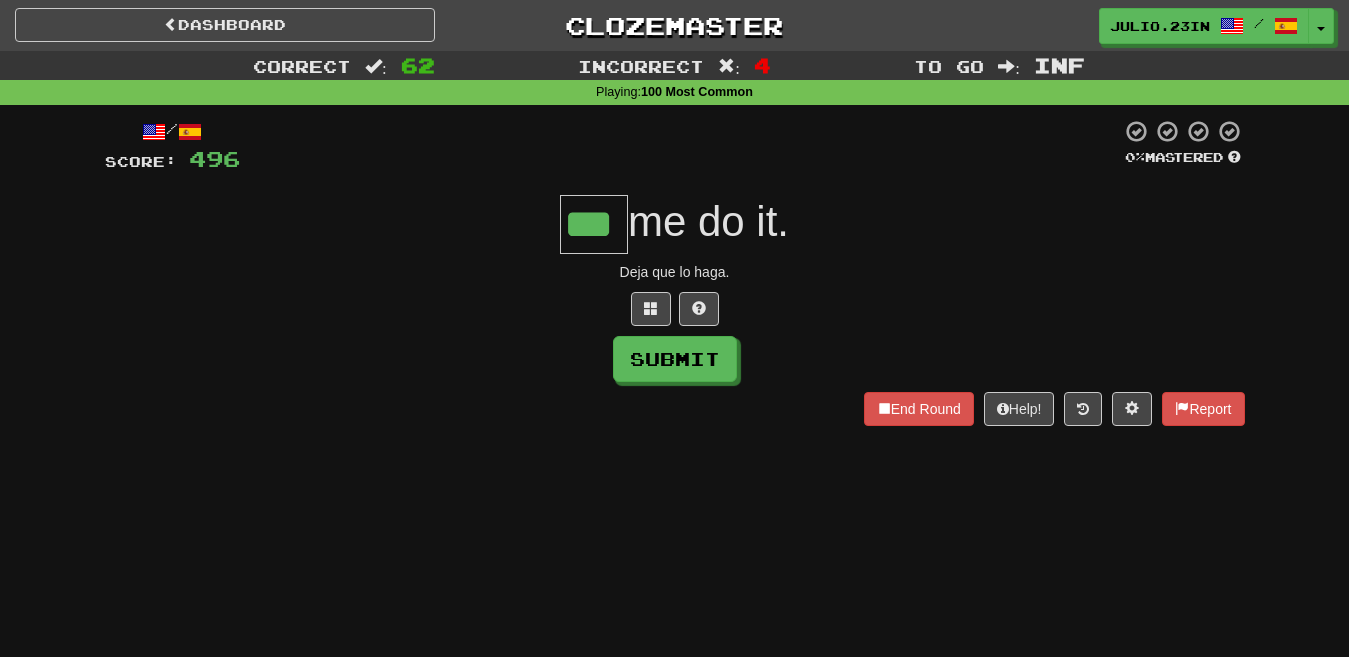 type on "***" 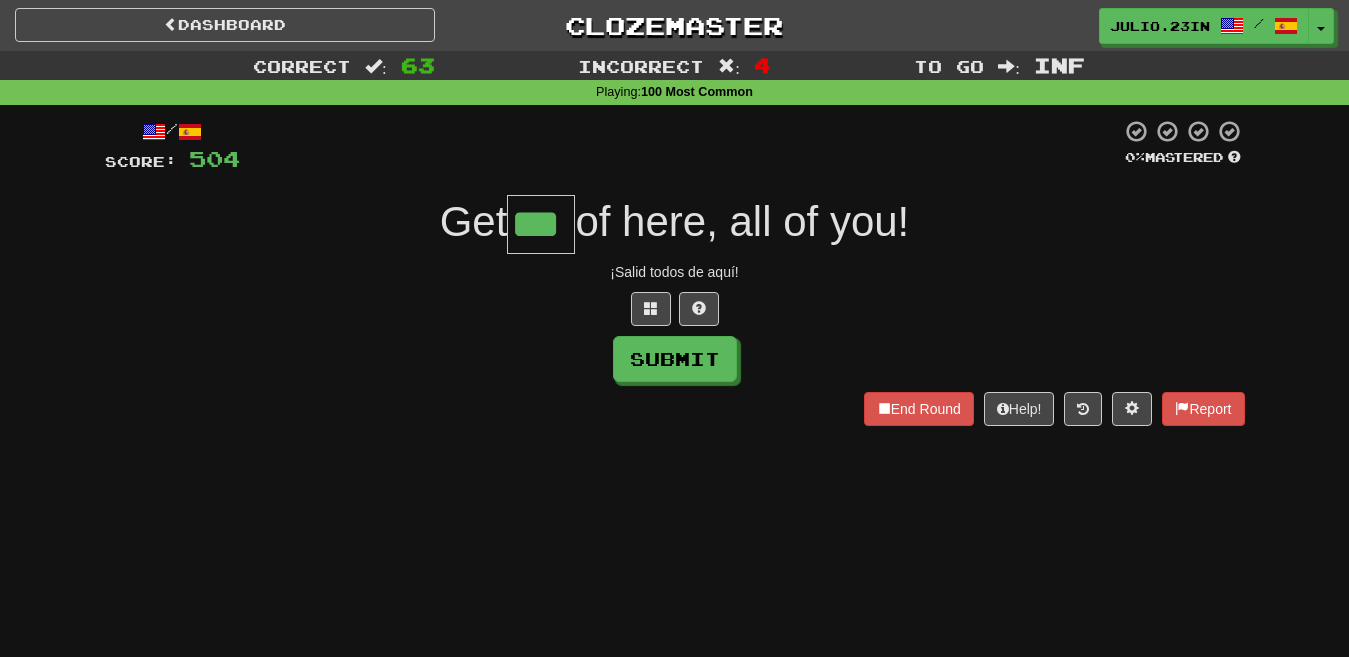 type on "***" 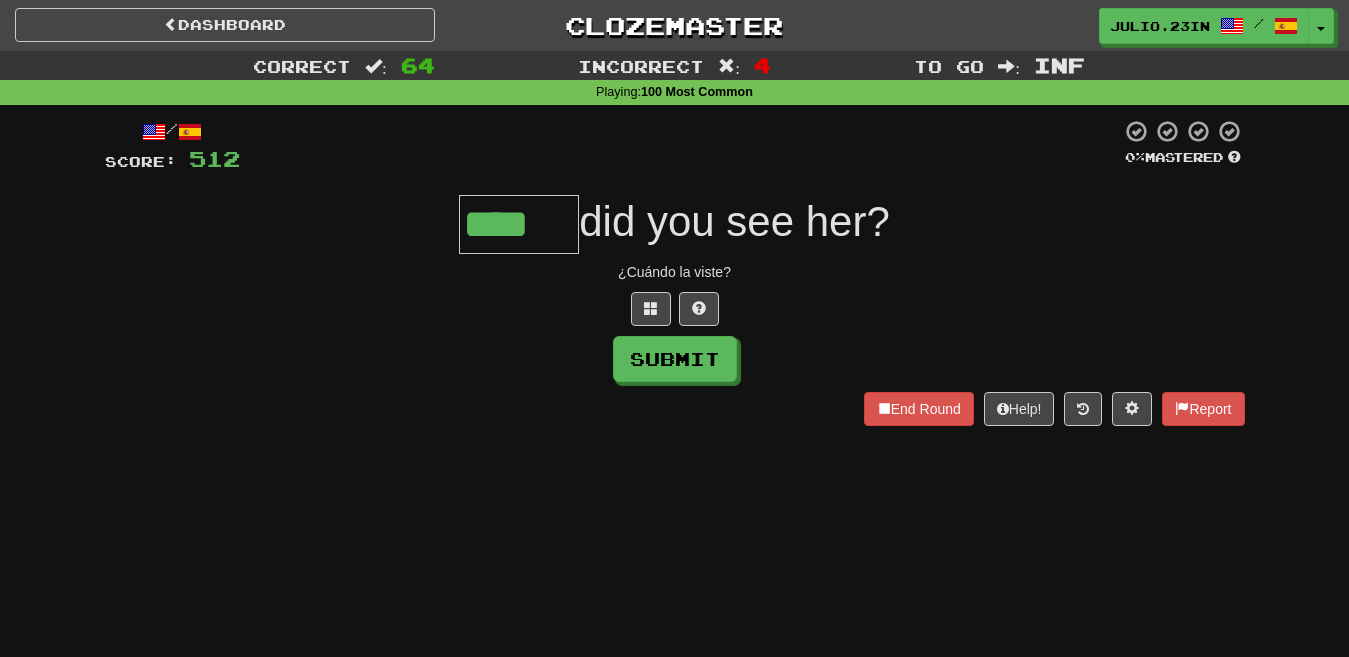 type on "****" 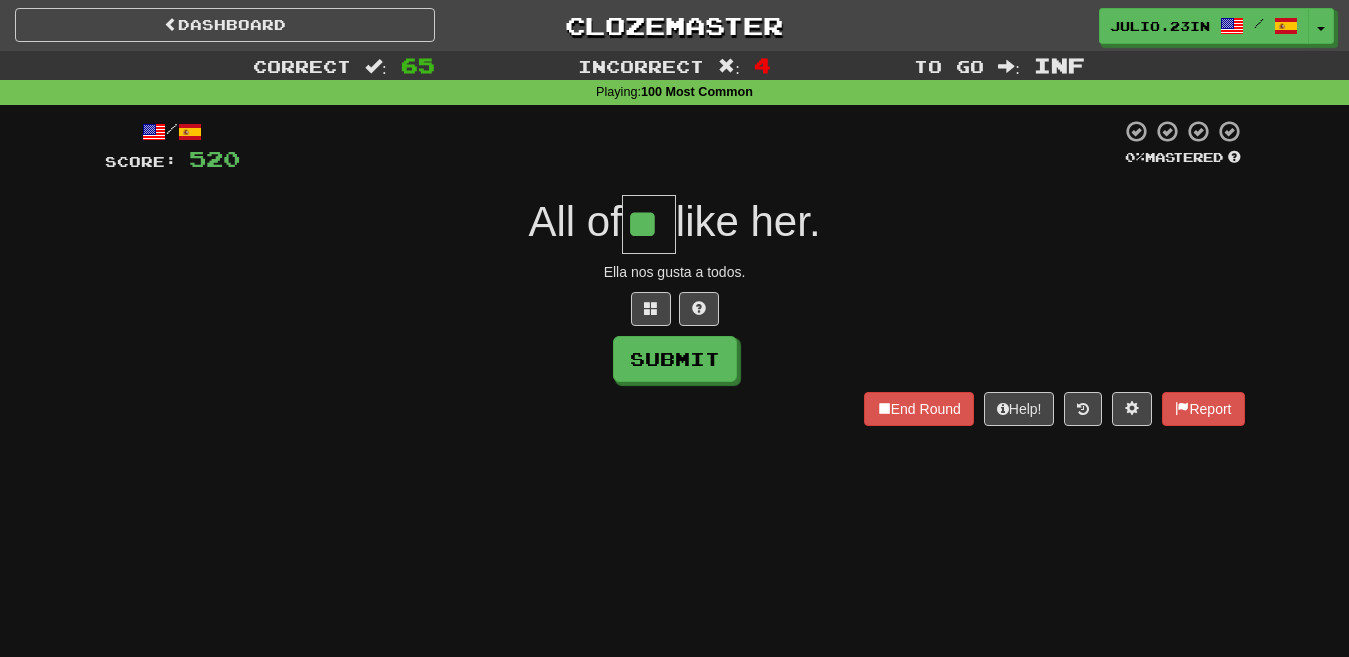 type on "**" 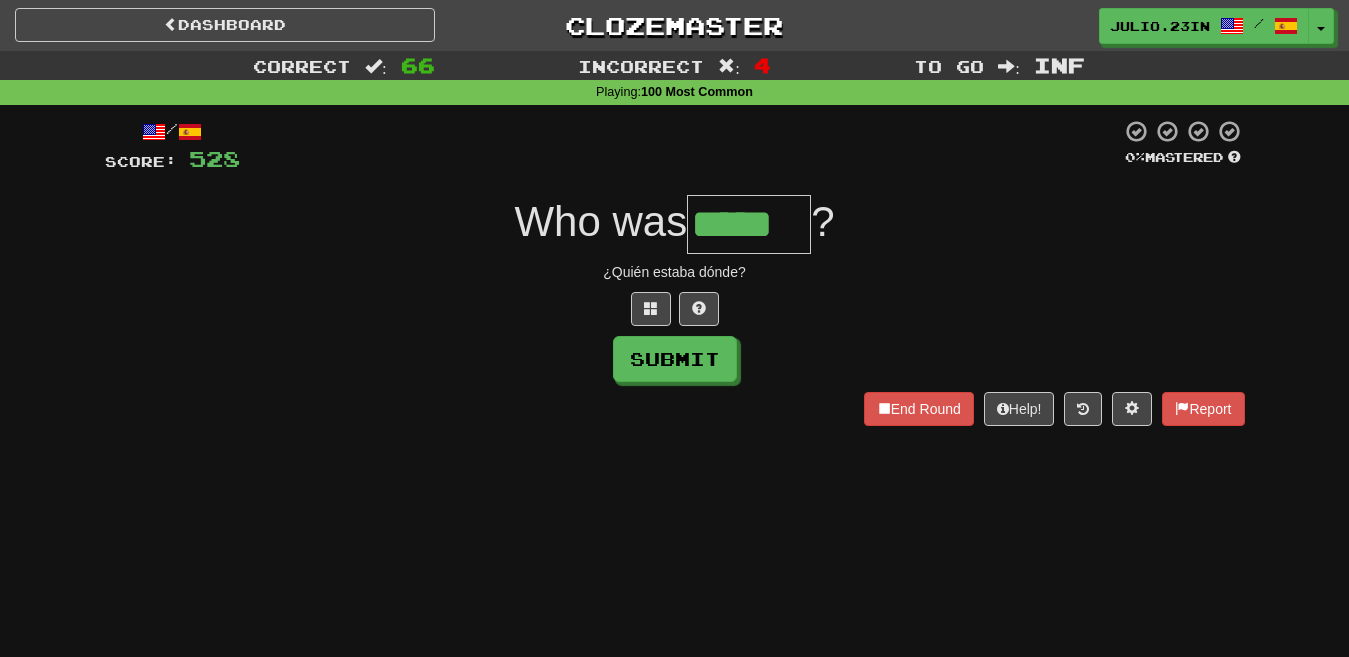 type on "*****" 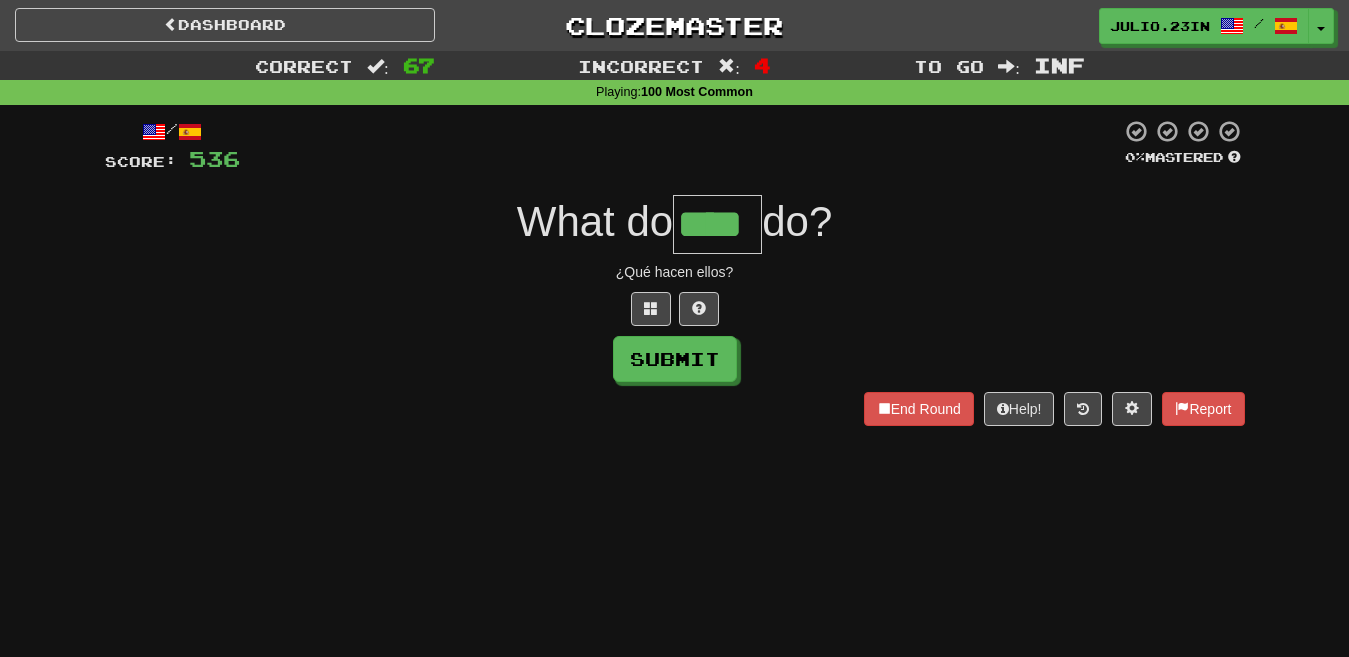 type on "****" 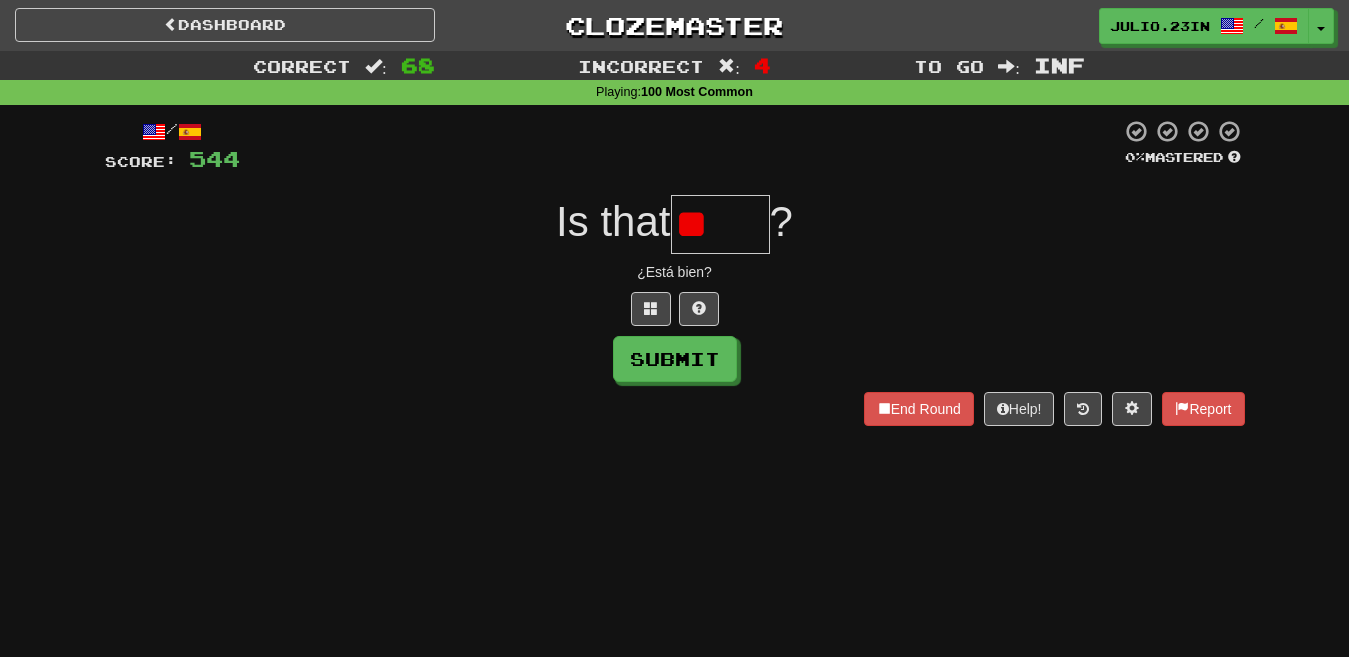 type on "*" 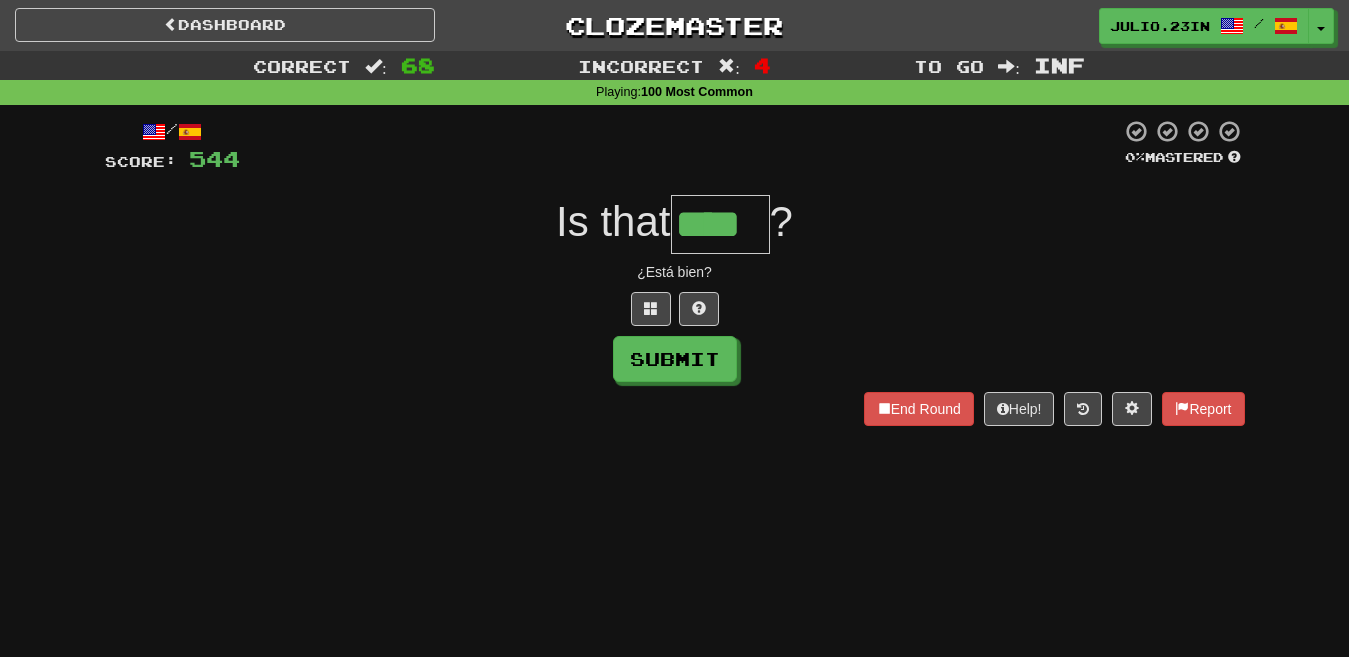 type on "****" 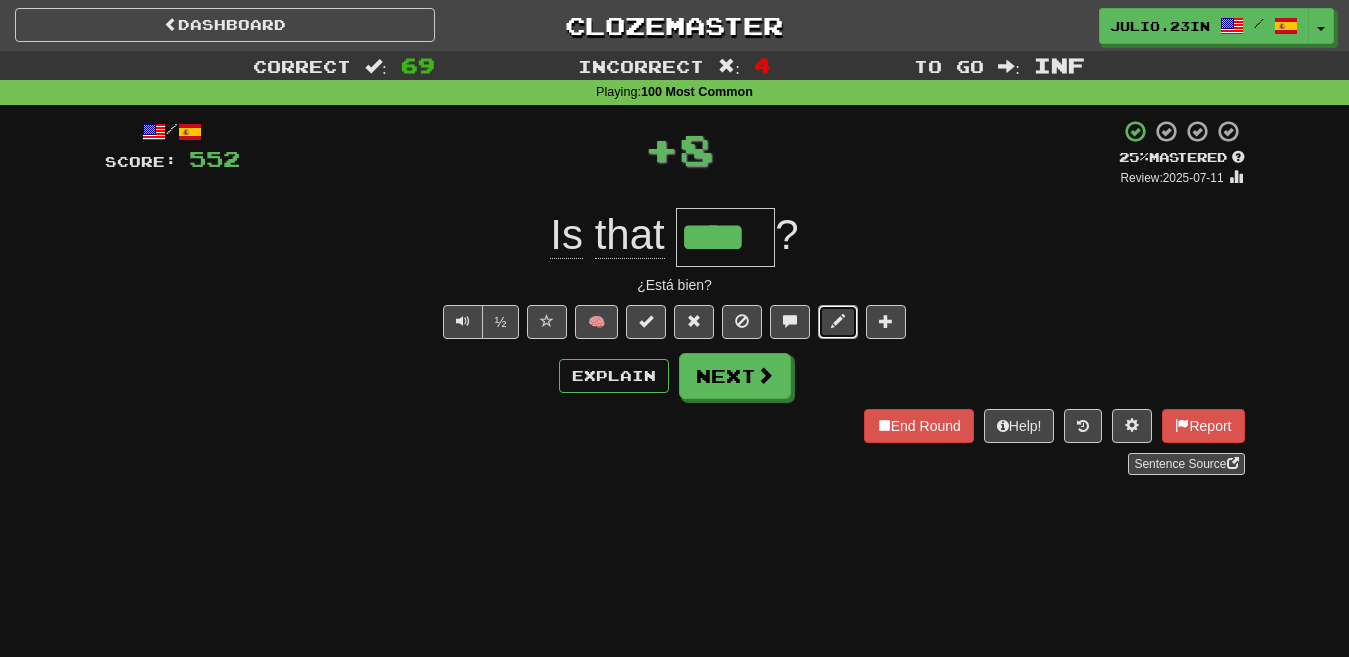 click at bounding box center [838, 321] 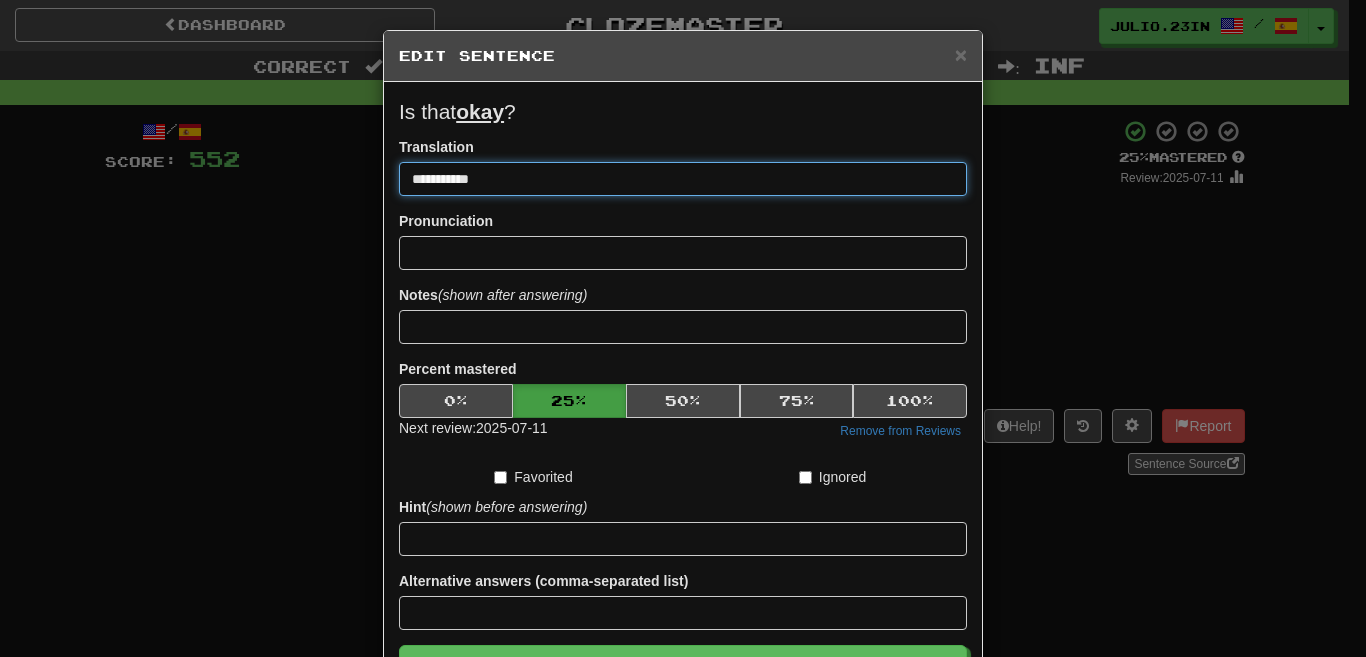 click on "**********" at bounding box center [683, 179] 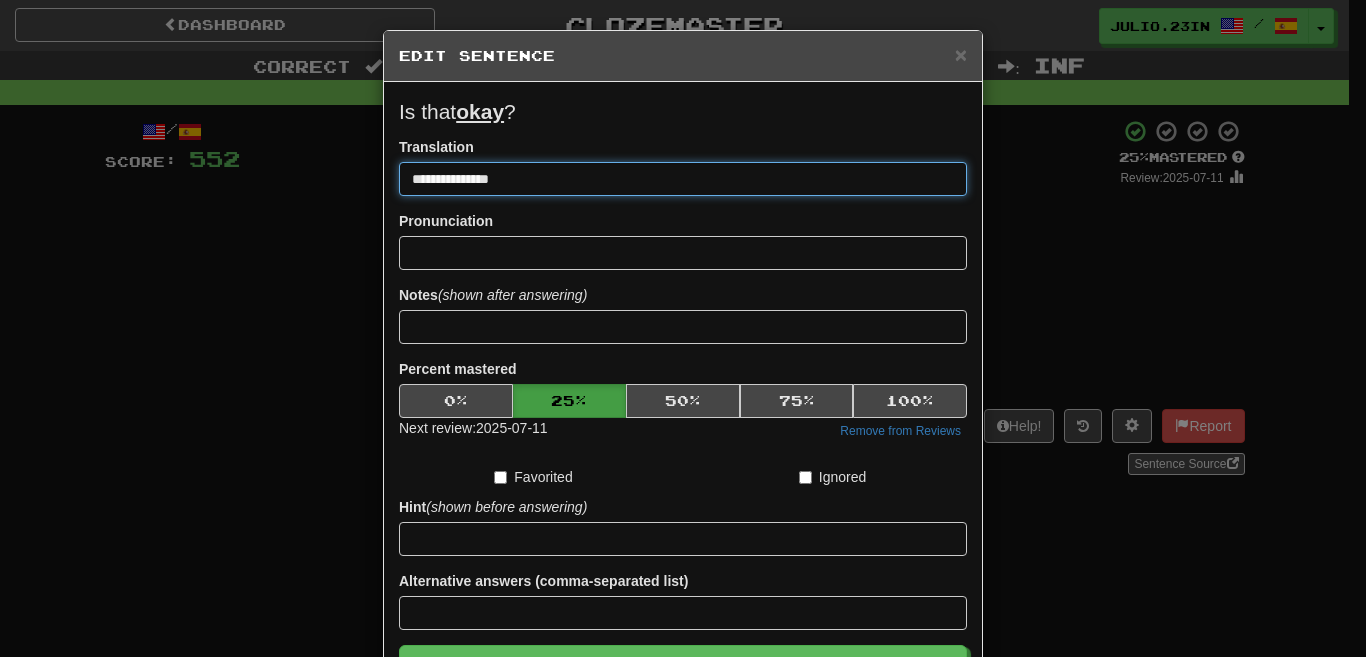 type on "**********" 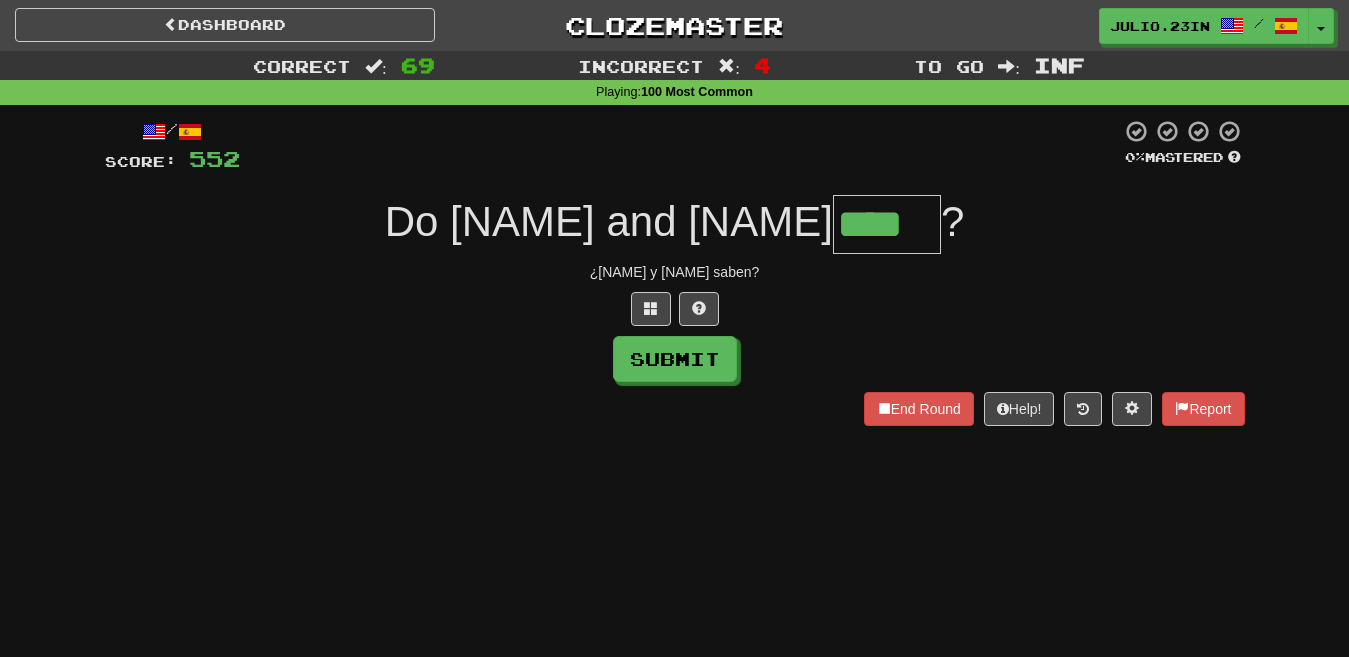 type on "****" 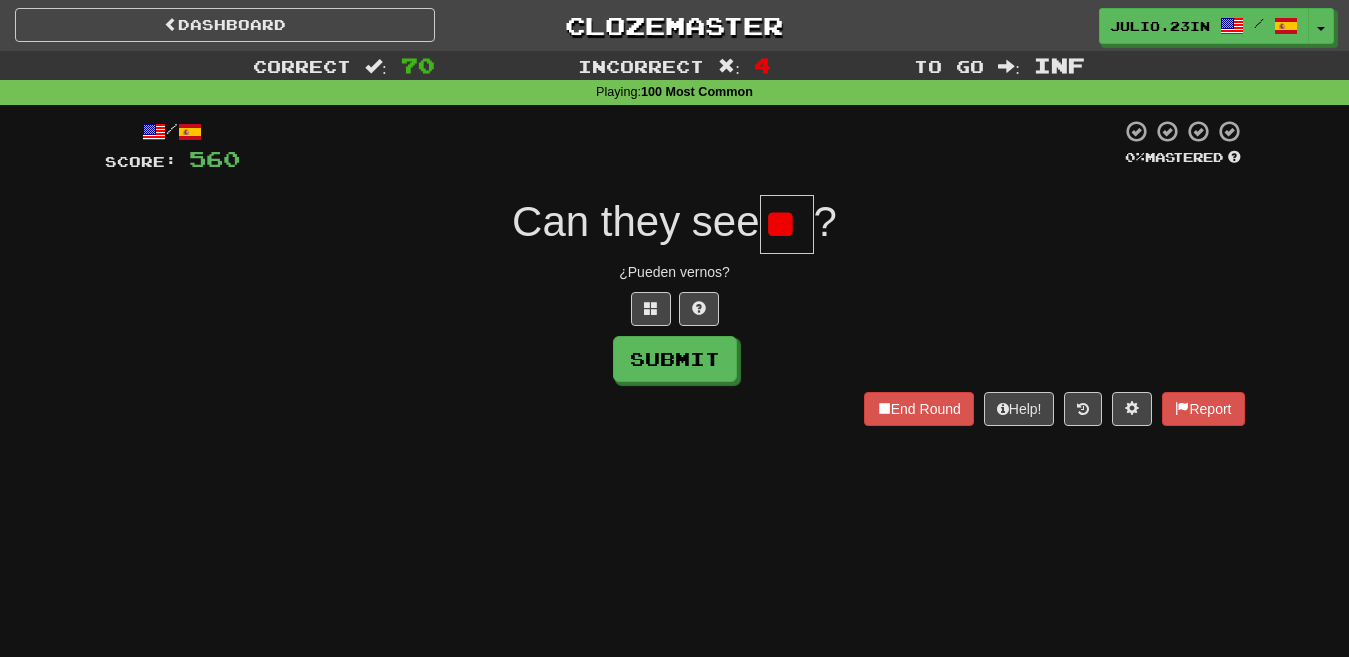 type on "*" 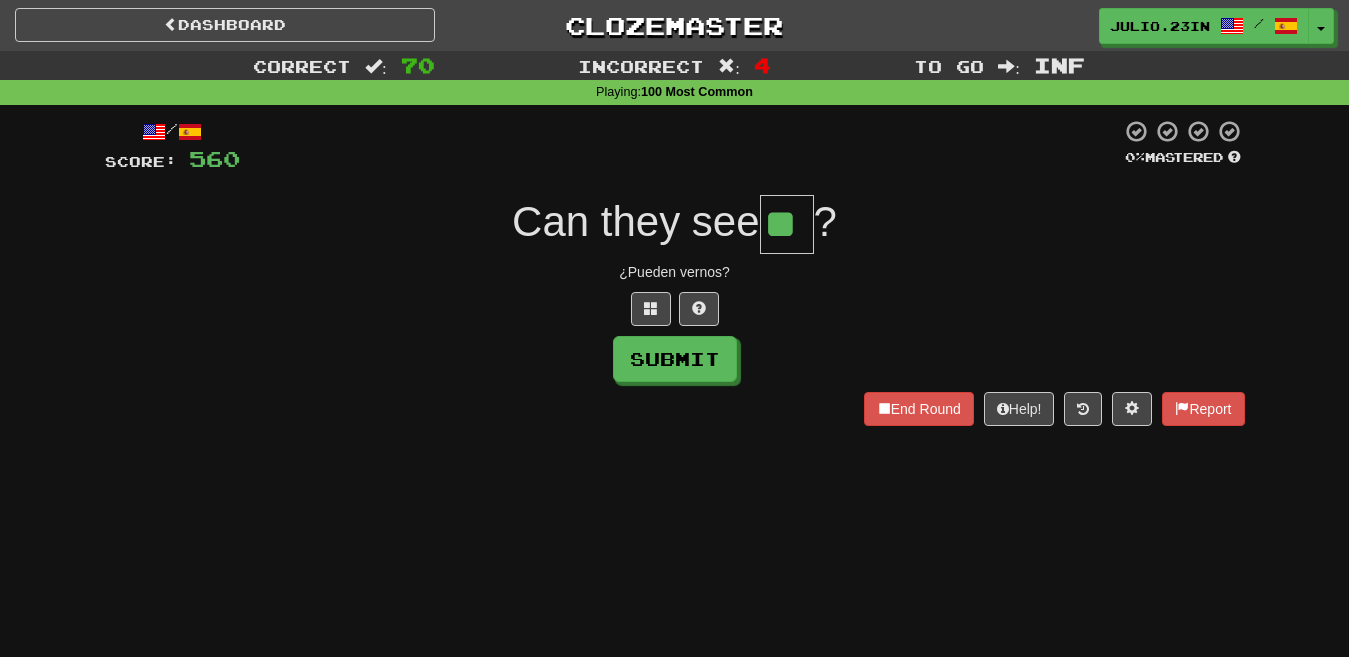 type on "**" 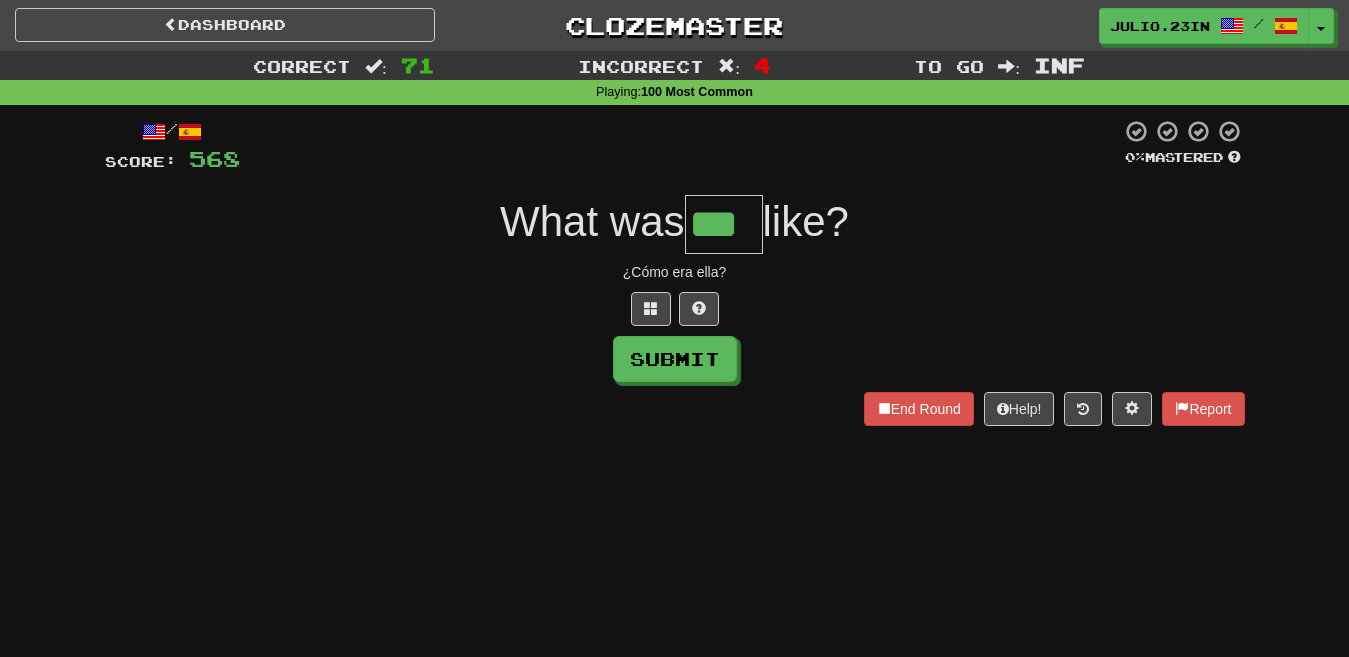 type on "***" 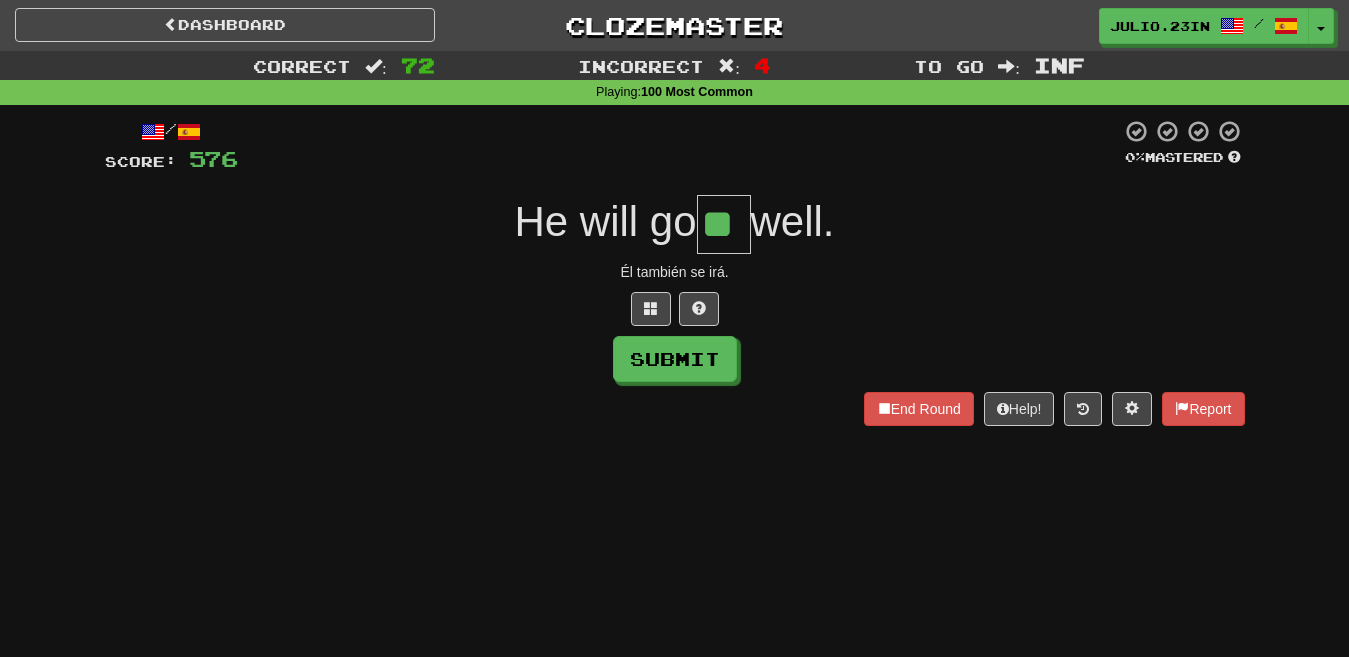 type on "**" 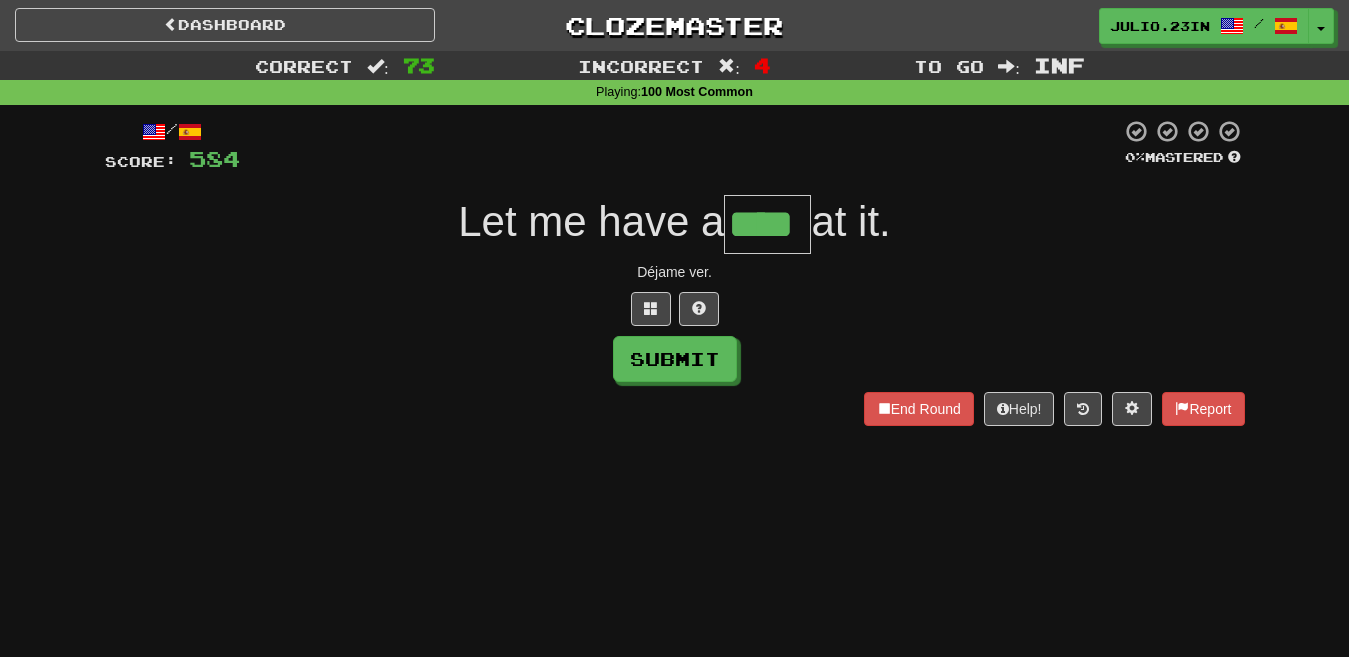 type on "****" 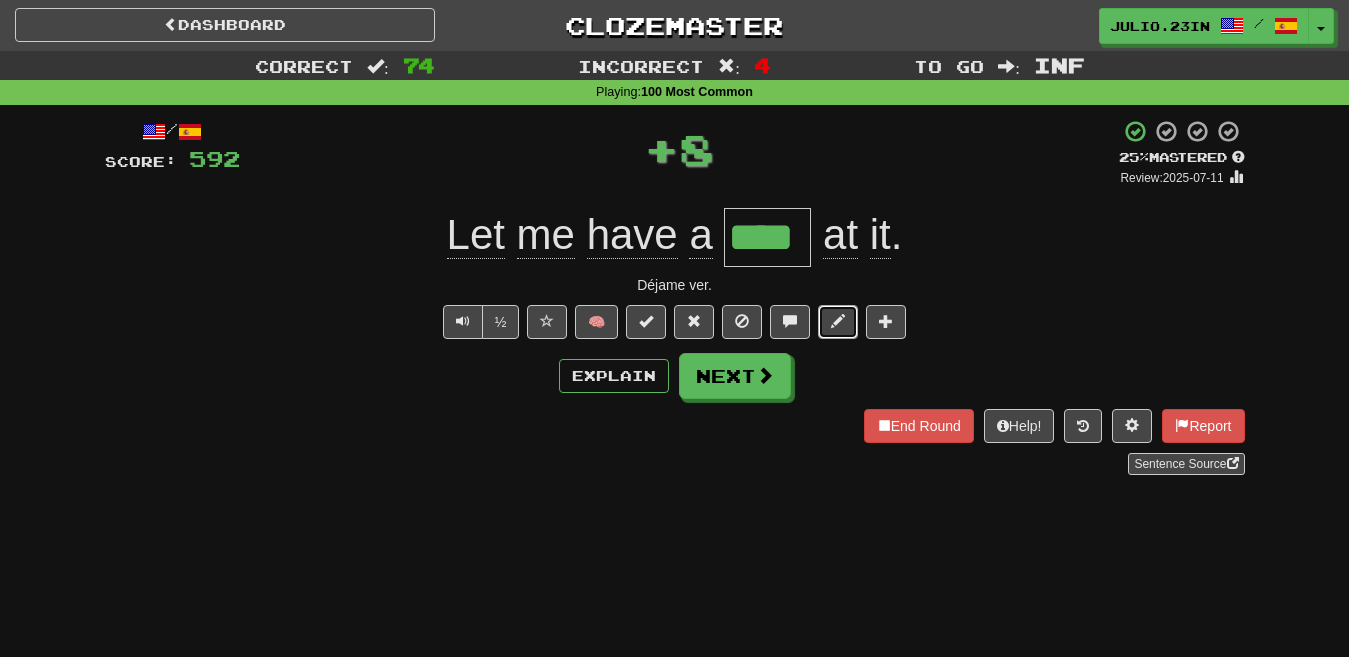 click at bounding box center (838, 321) 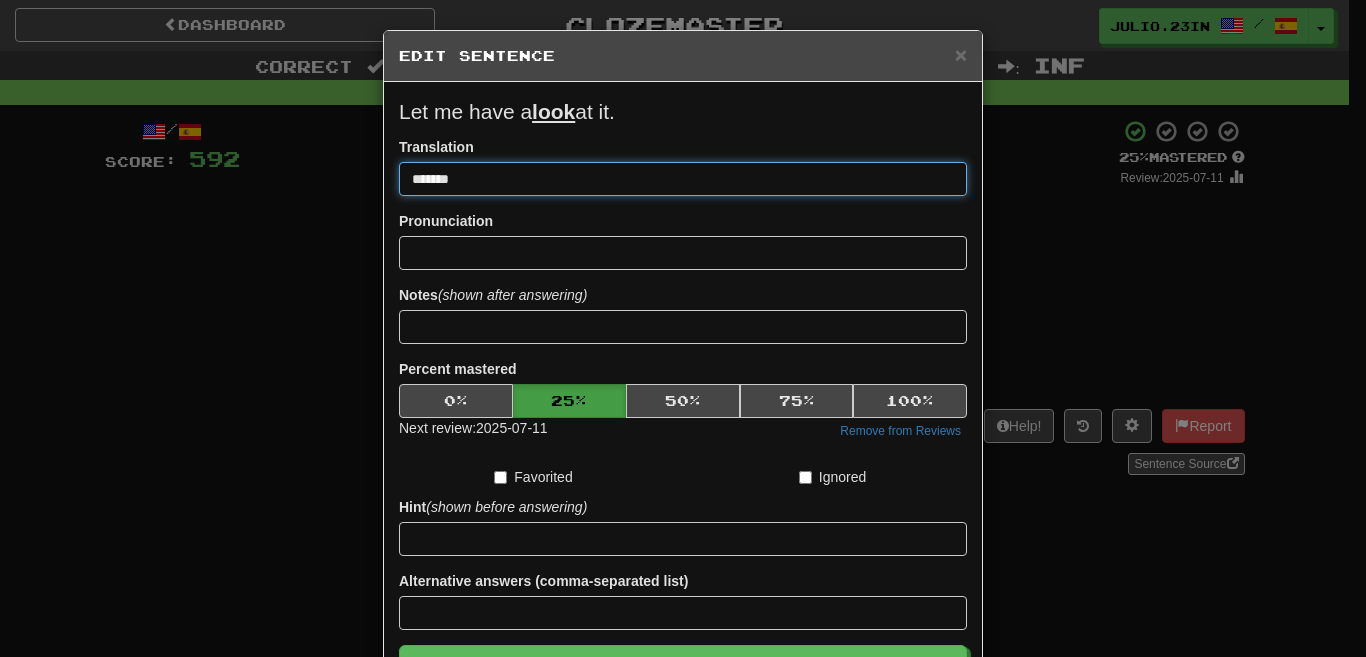 type on "**********" 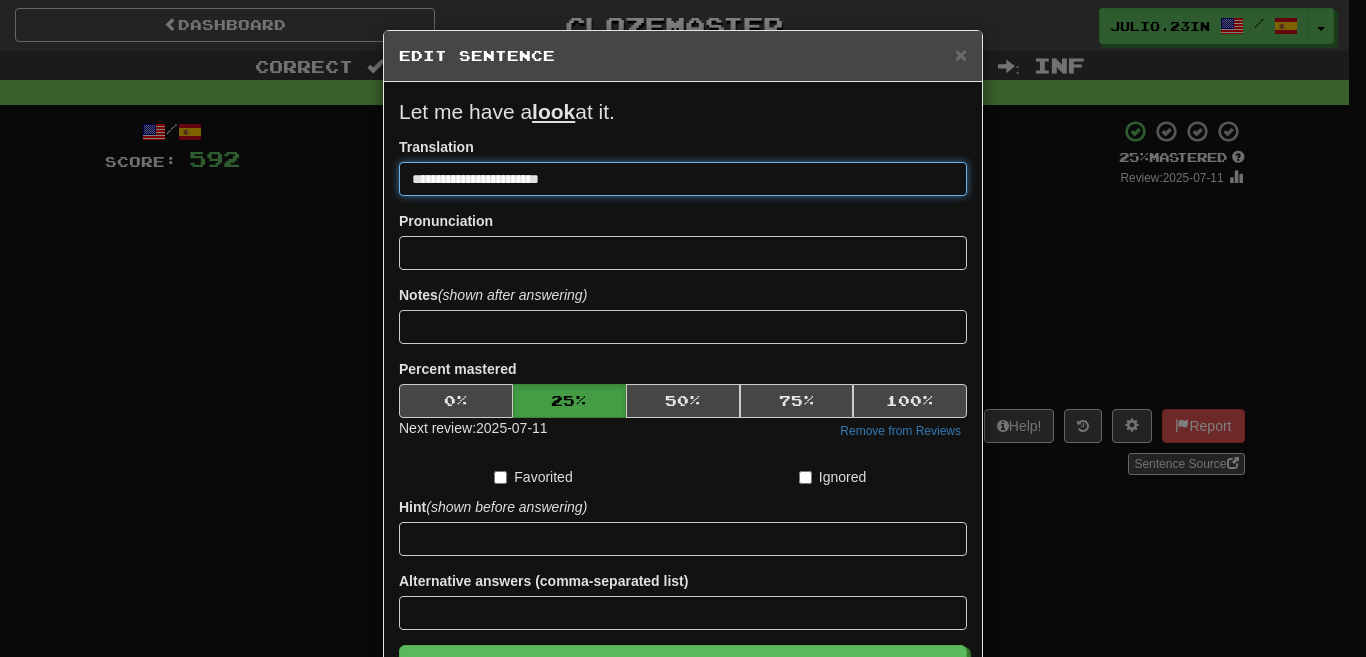 click on "Save" at bounding box center [683, 668] 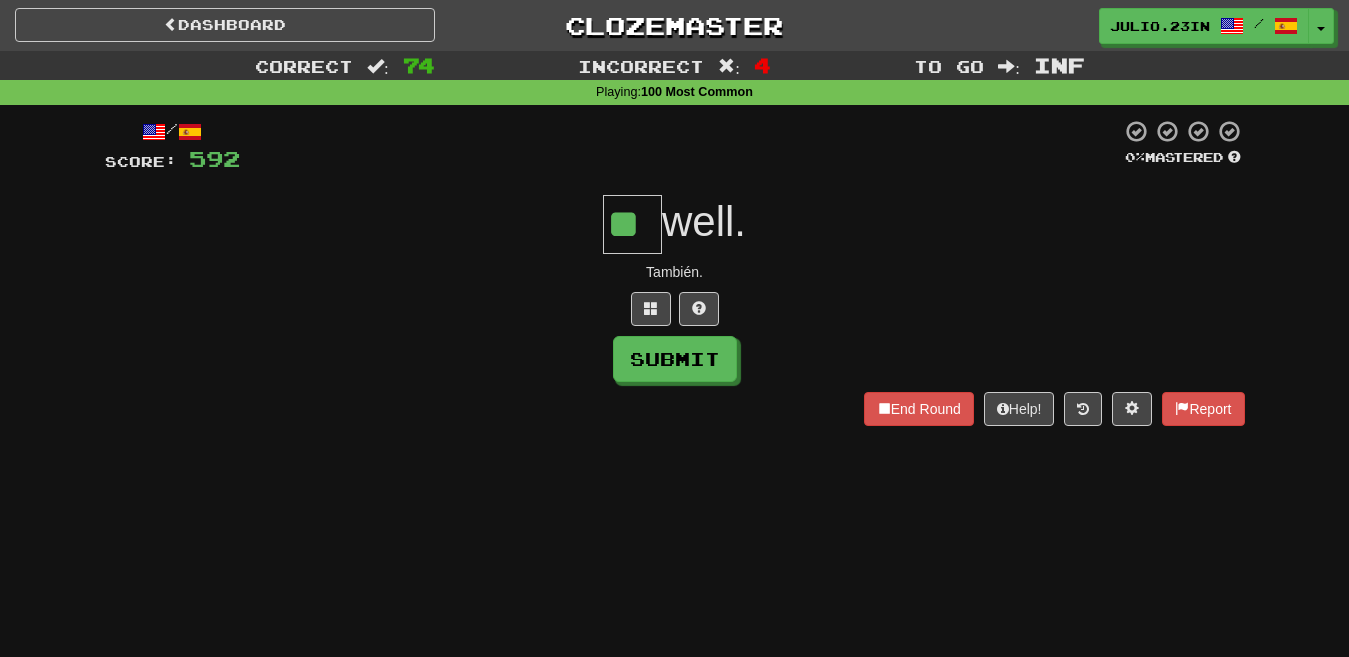 type on "**" 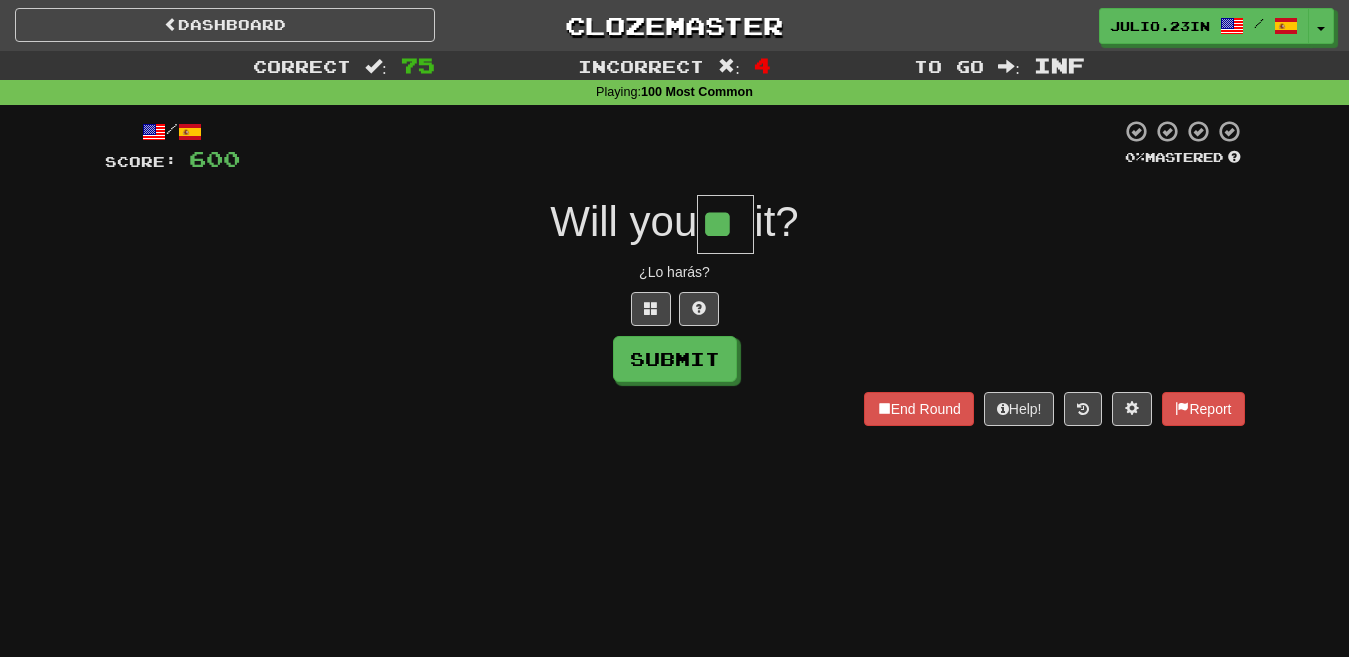 type on "**" 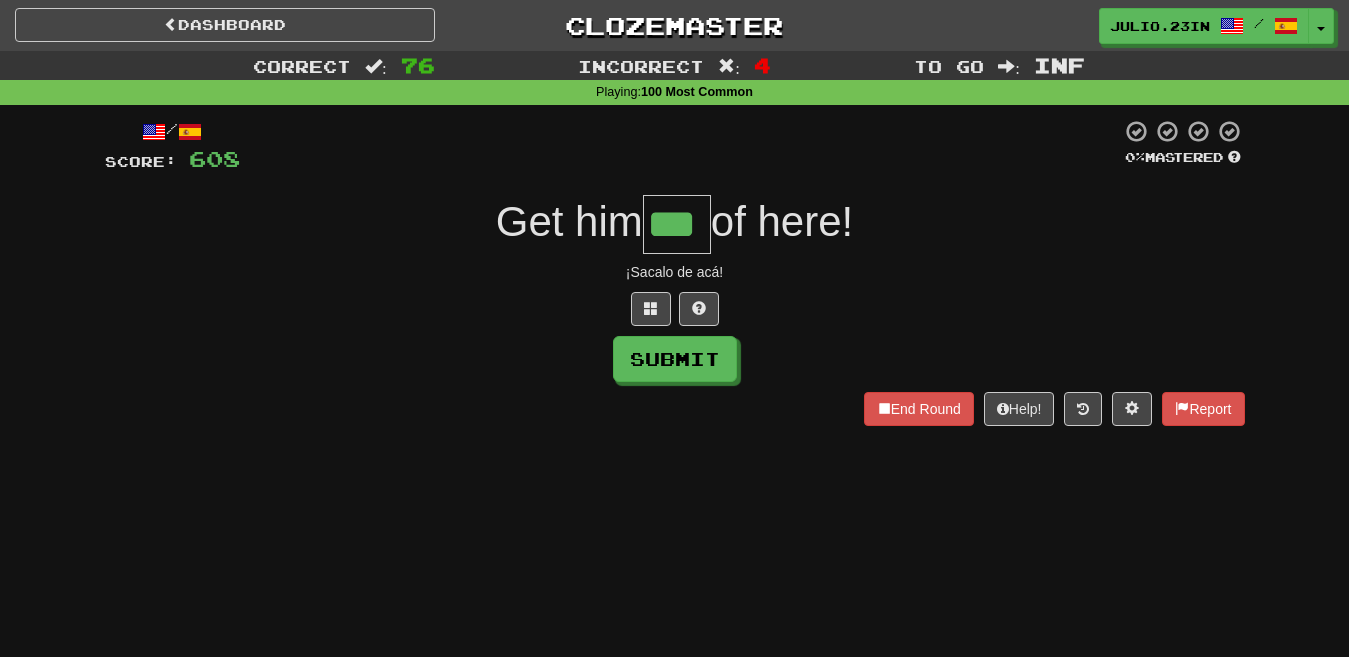 type on "***" 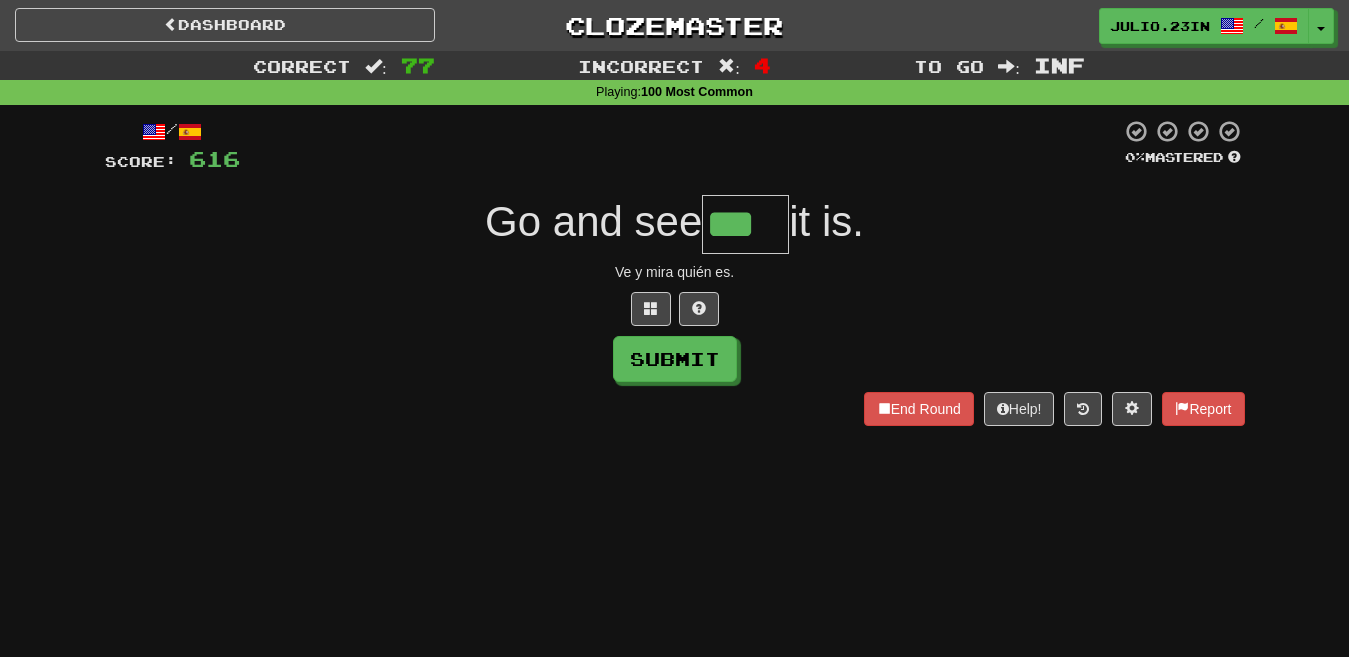 type on "***" 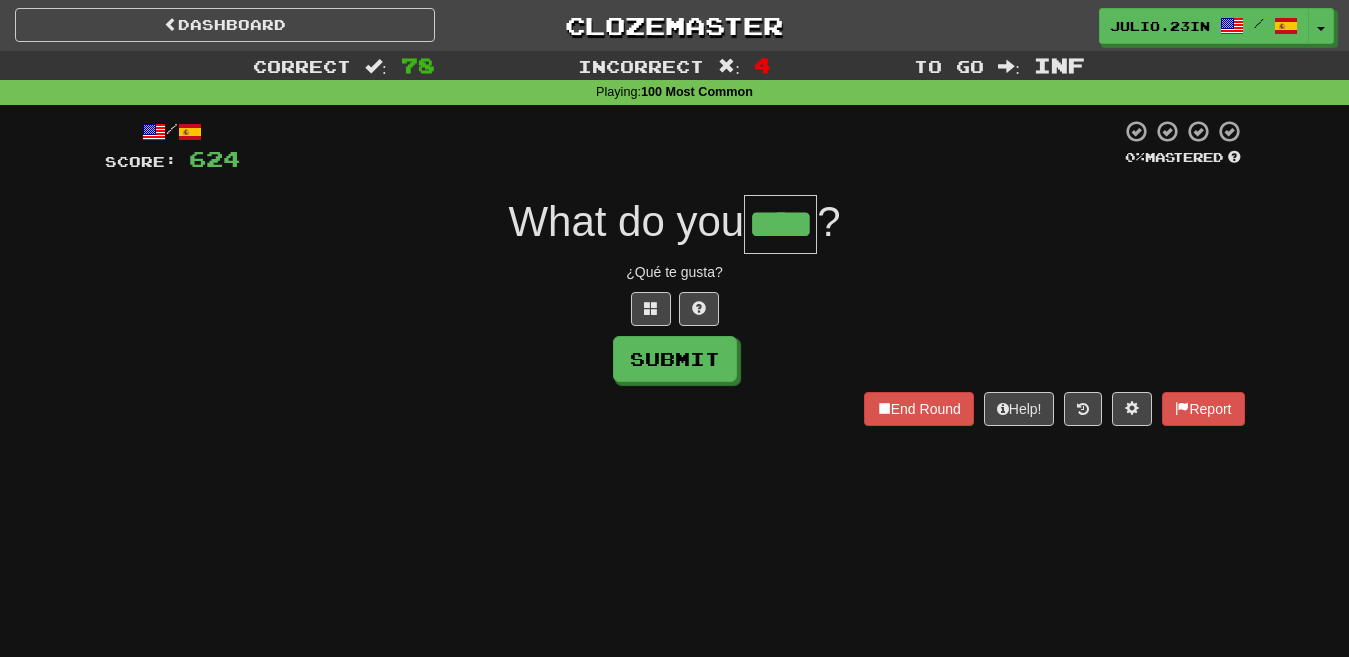 type on "****" 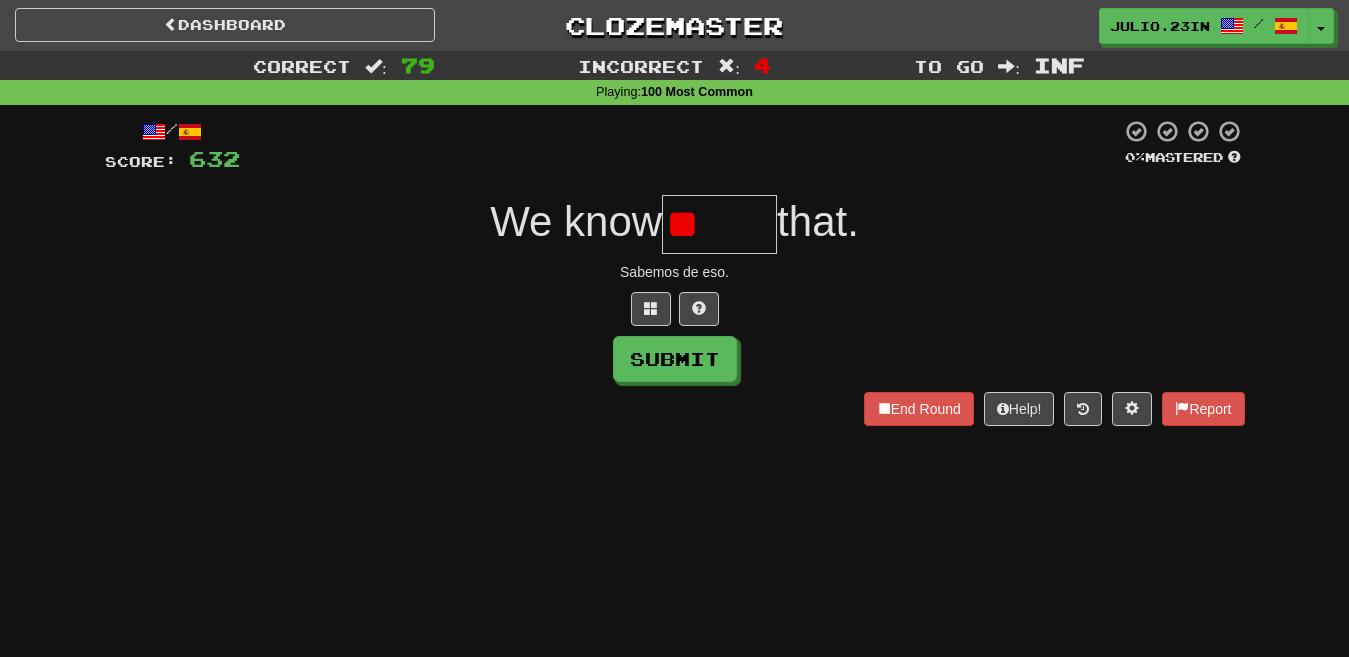 type on "*" 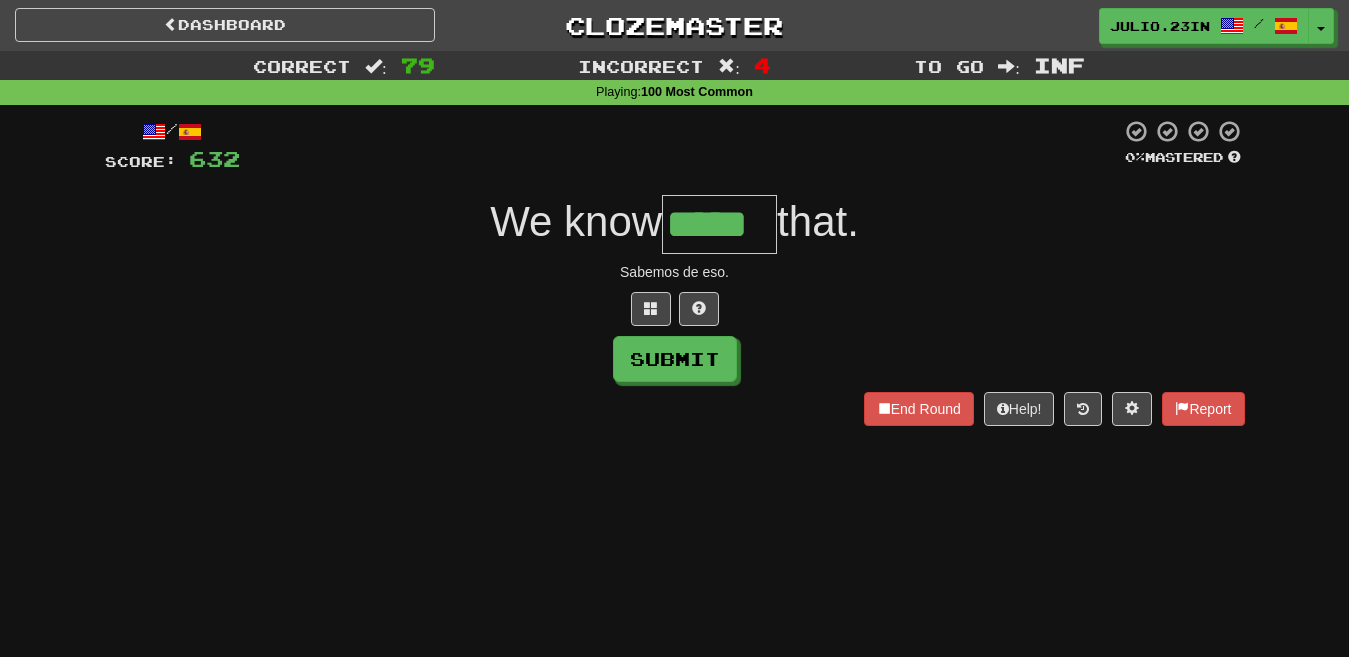 type on "*****" 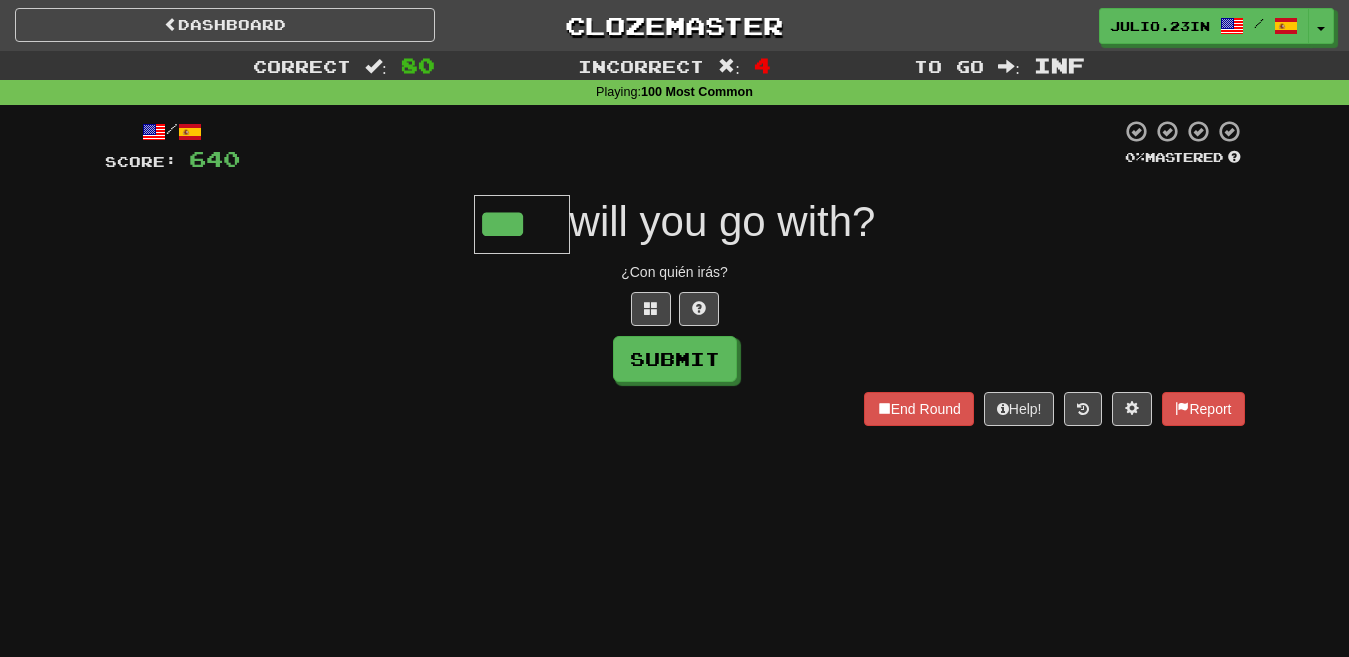 type on "***" 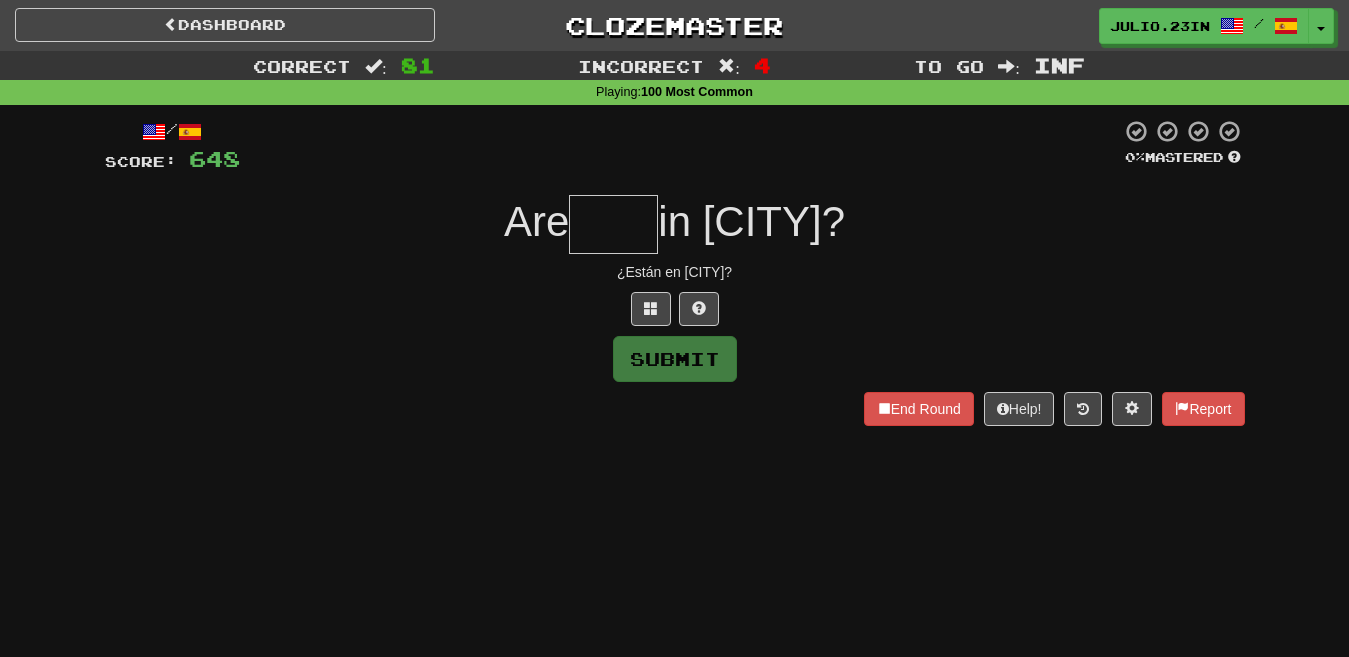 type on "*" 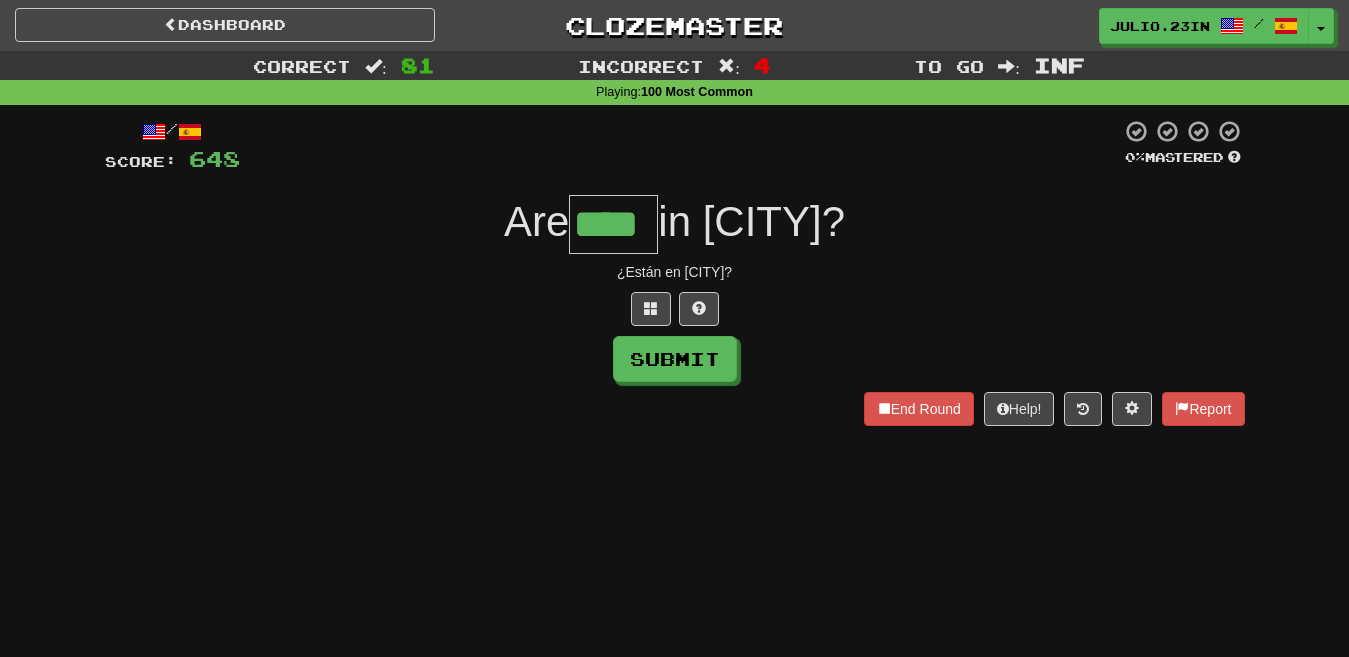 type on "****" 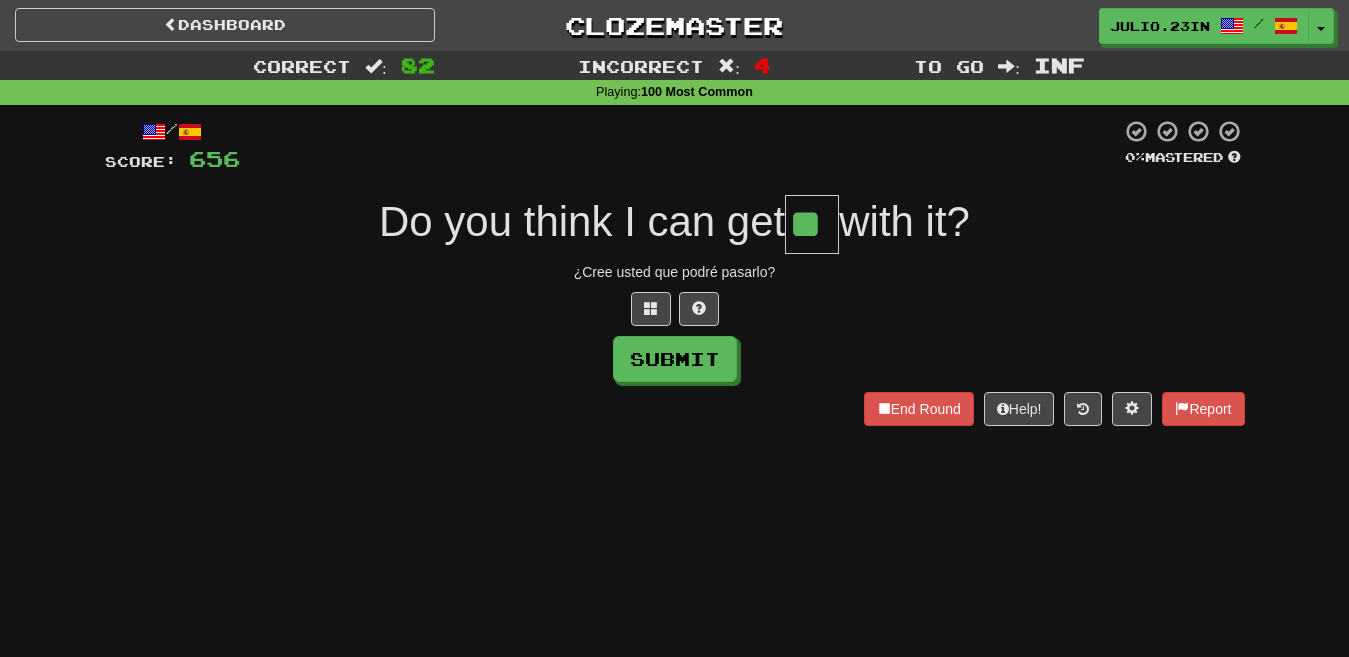 type on "**" 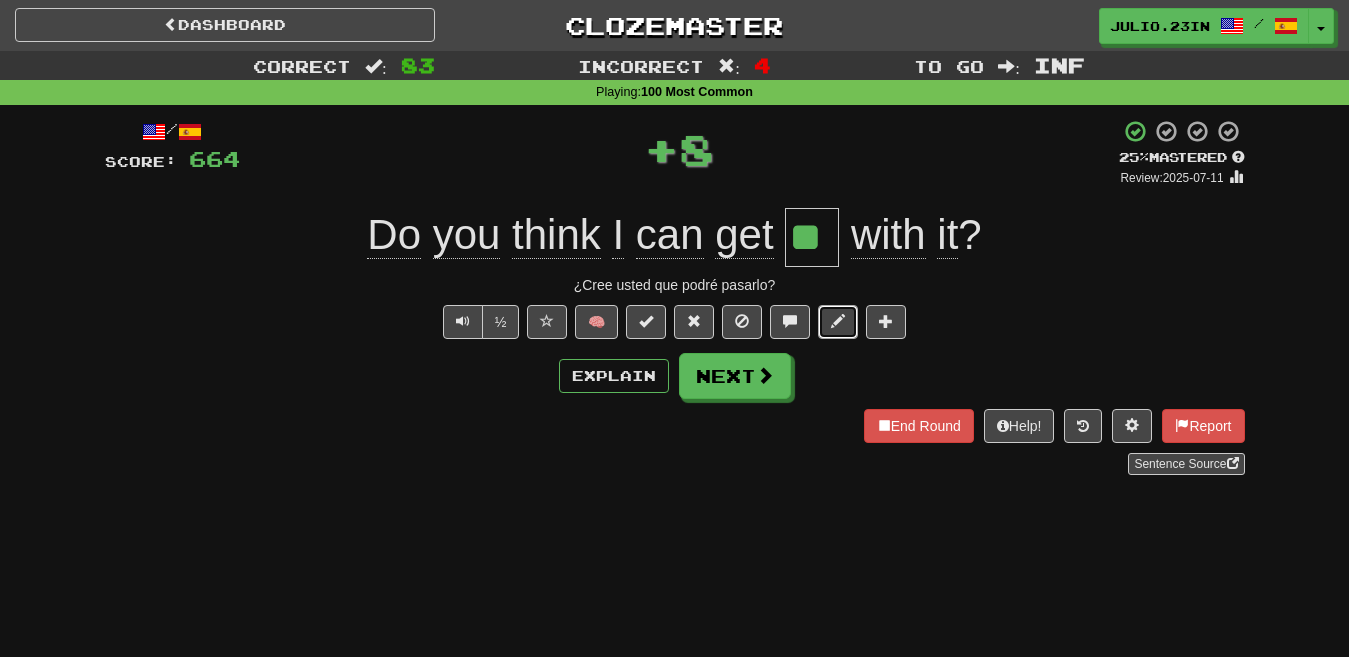 click at bounding box center (838, 322) 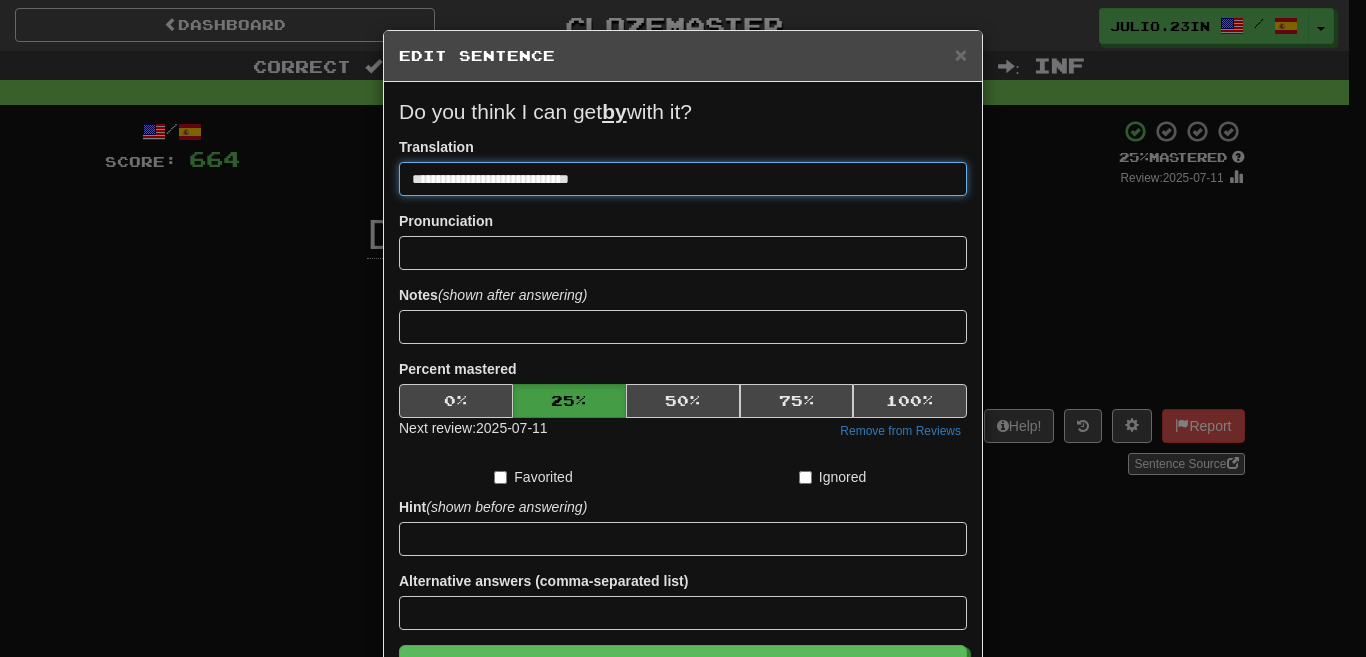type on "**********" 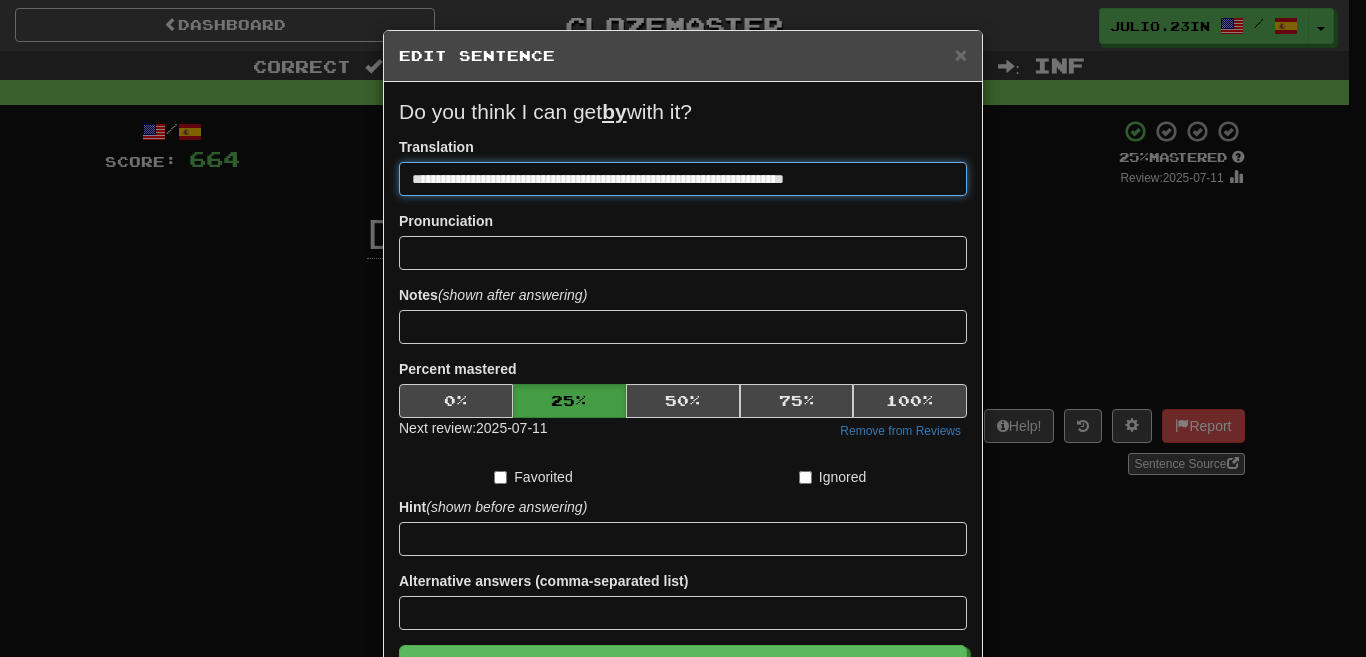 click on "Save" at bounding box center [683, 668] 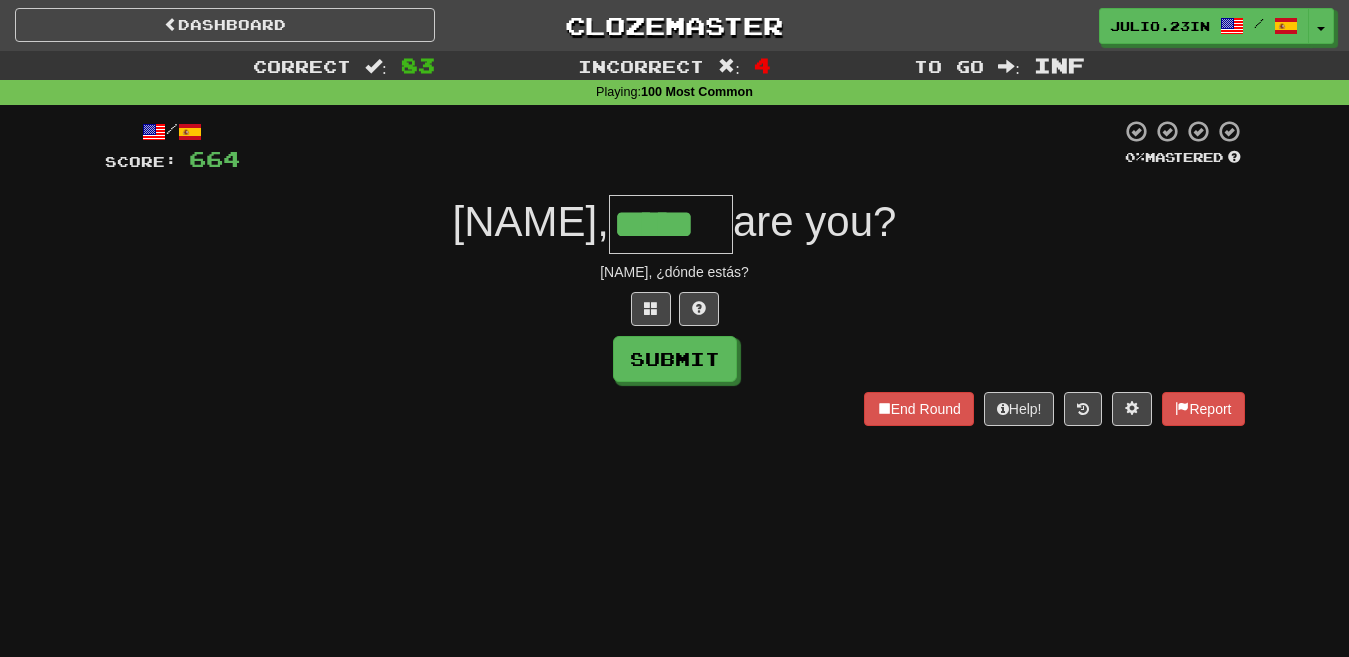 type on "*****" 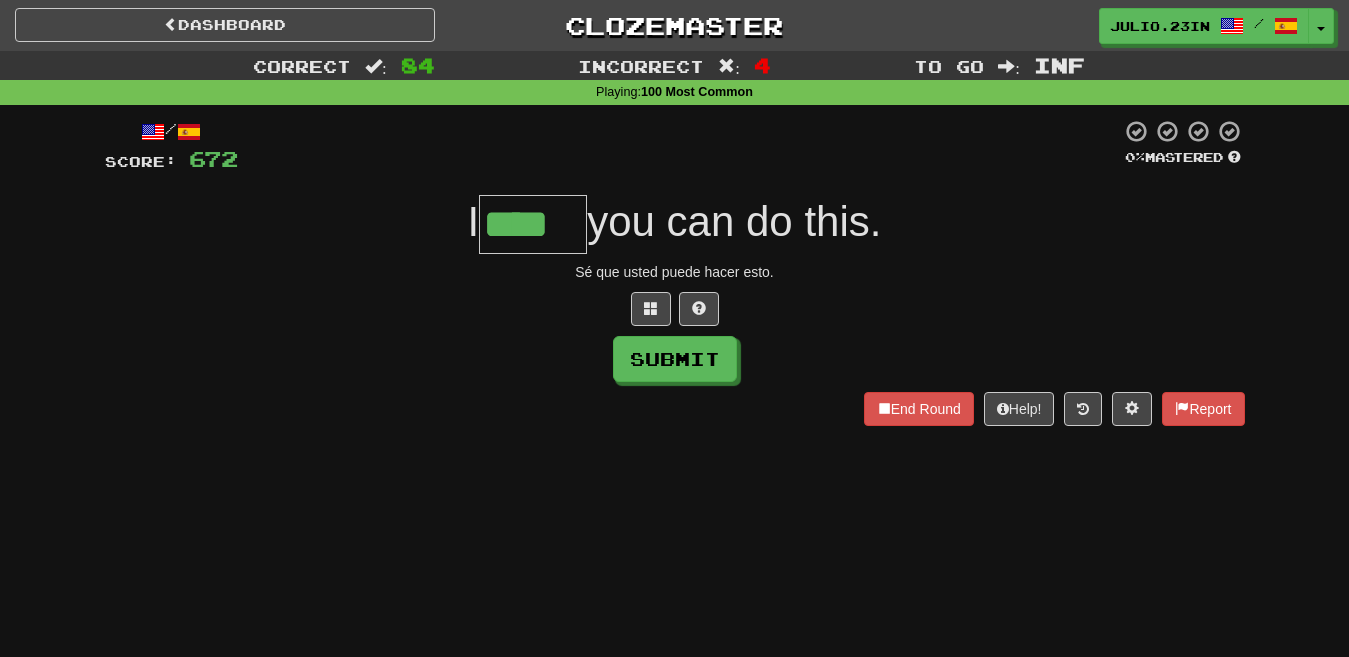 type on "****" 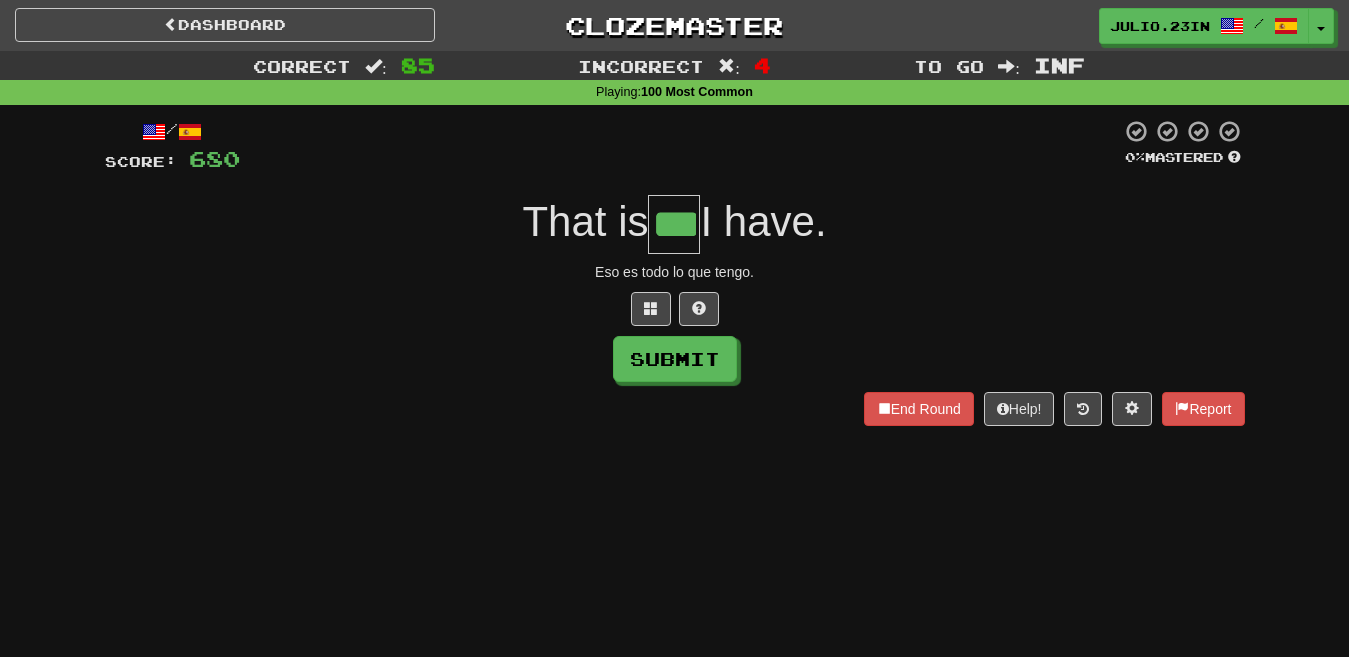 type on "***" 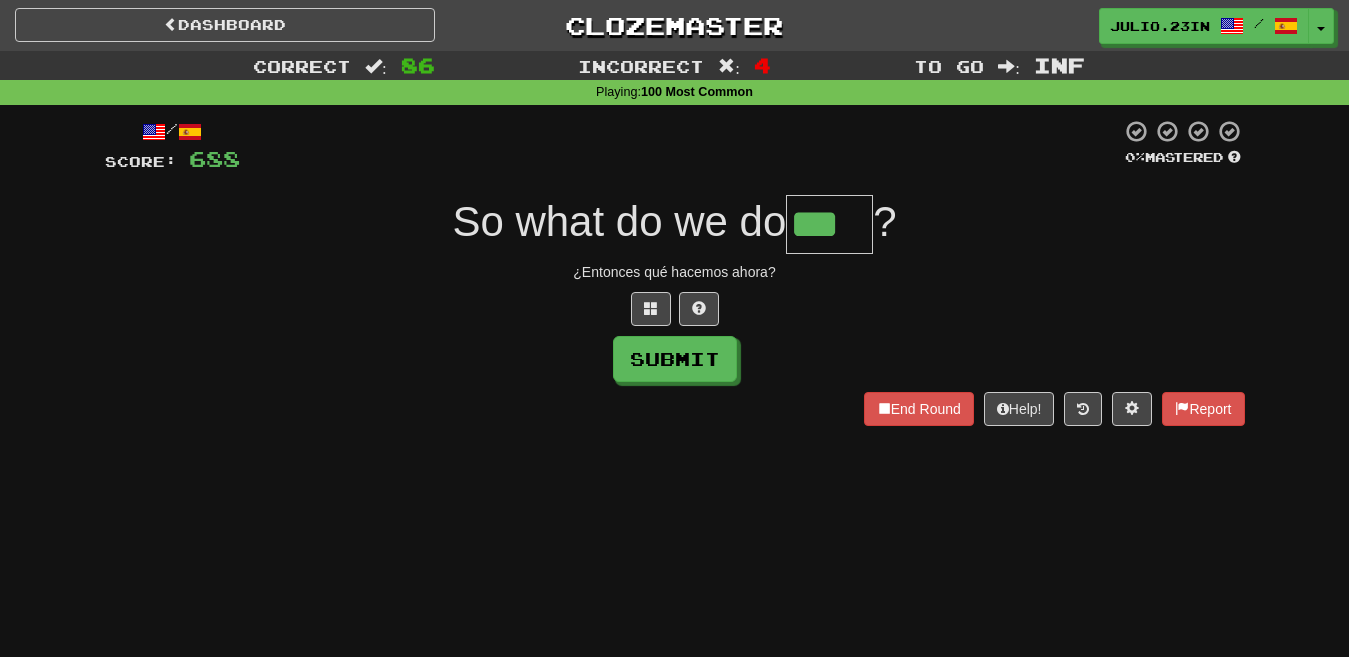 type on "***" 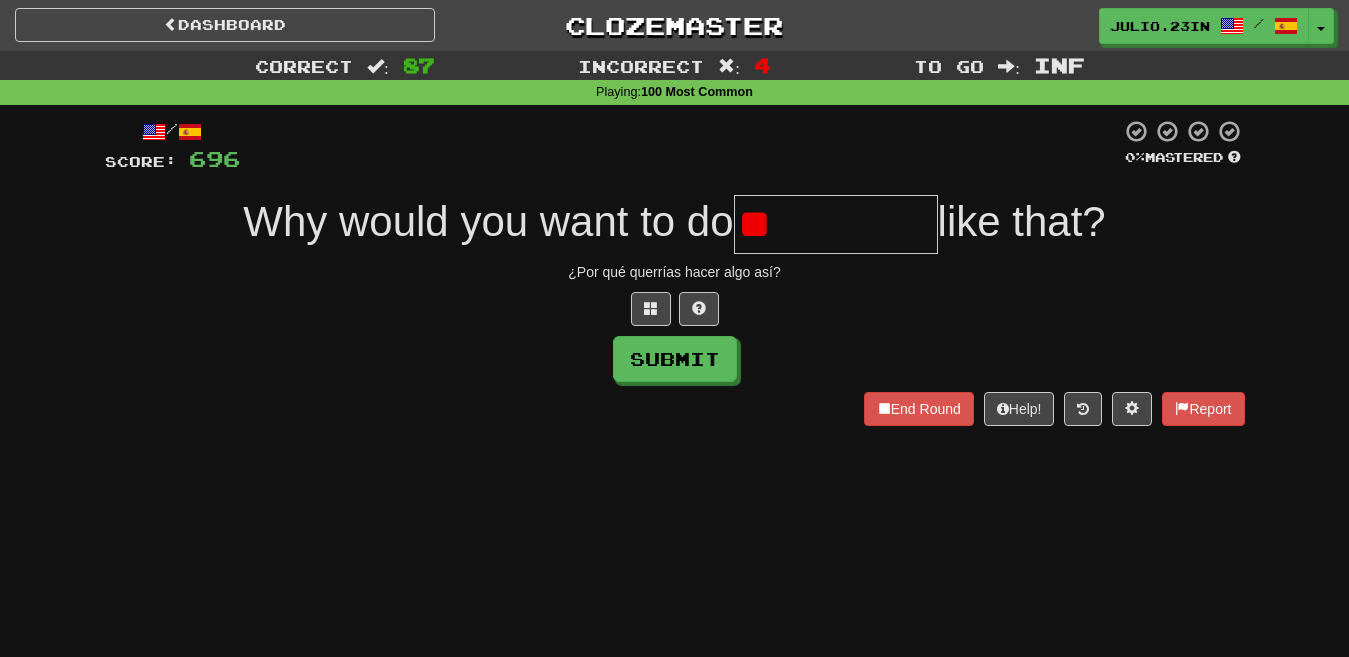 type on "*" 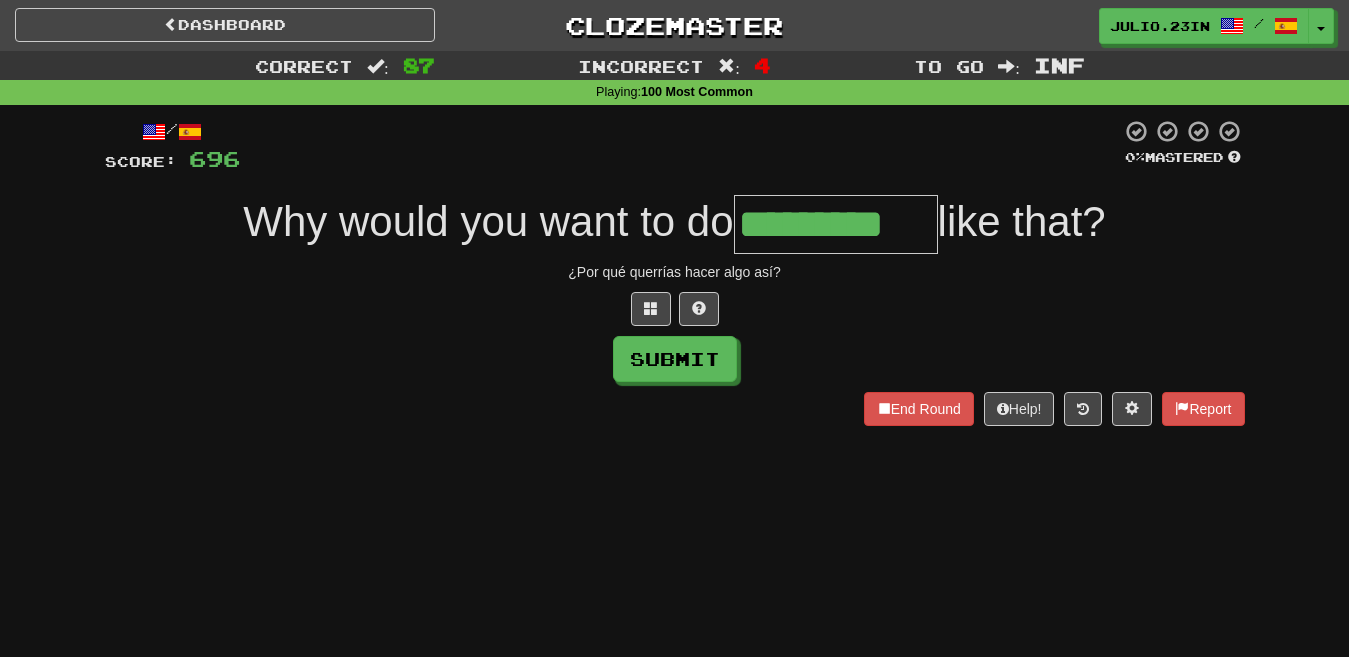 type on "*********" 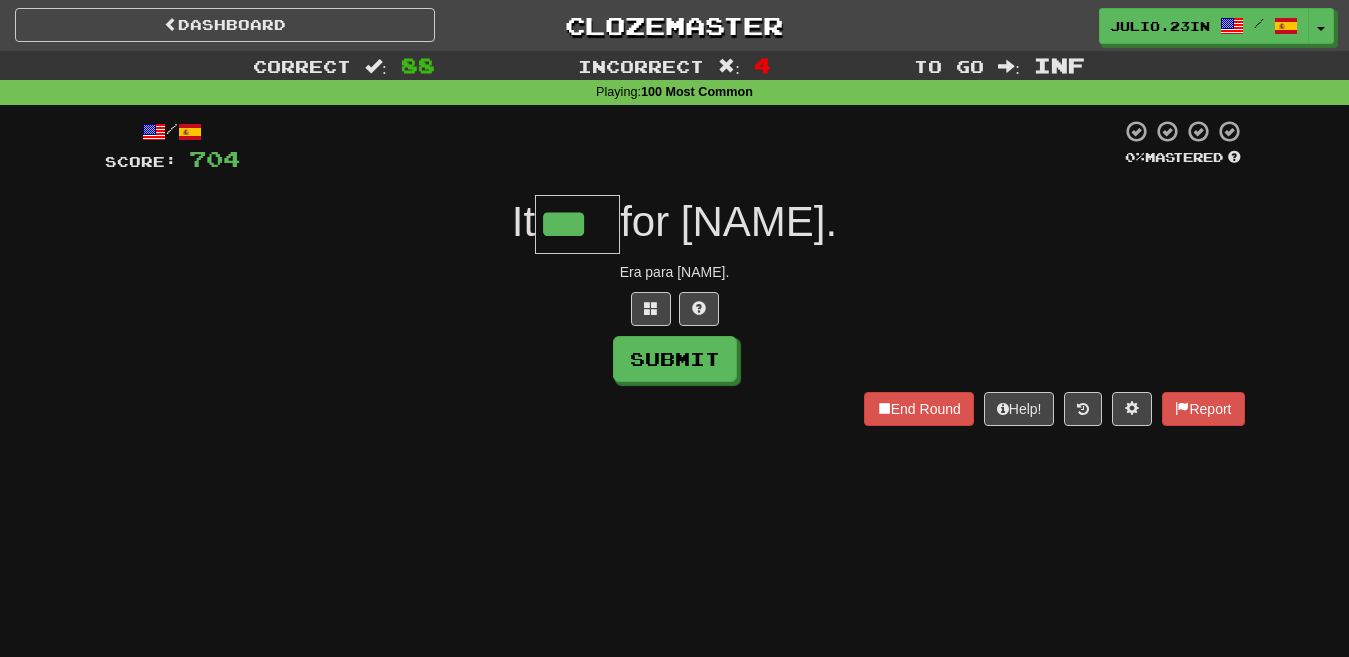 type on "***" 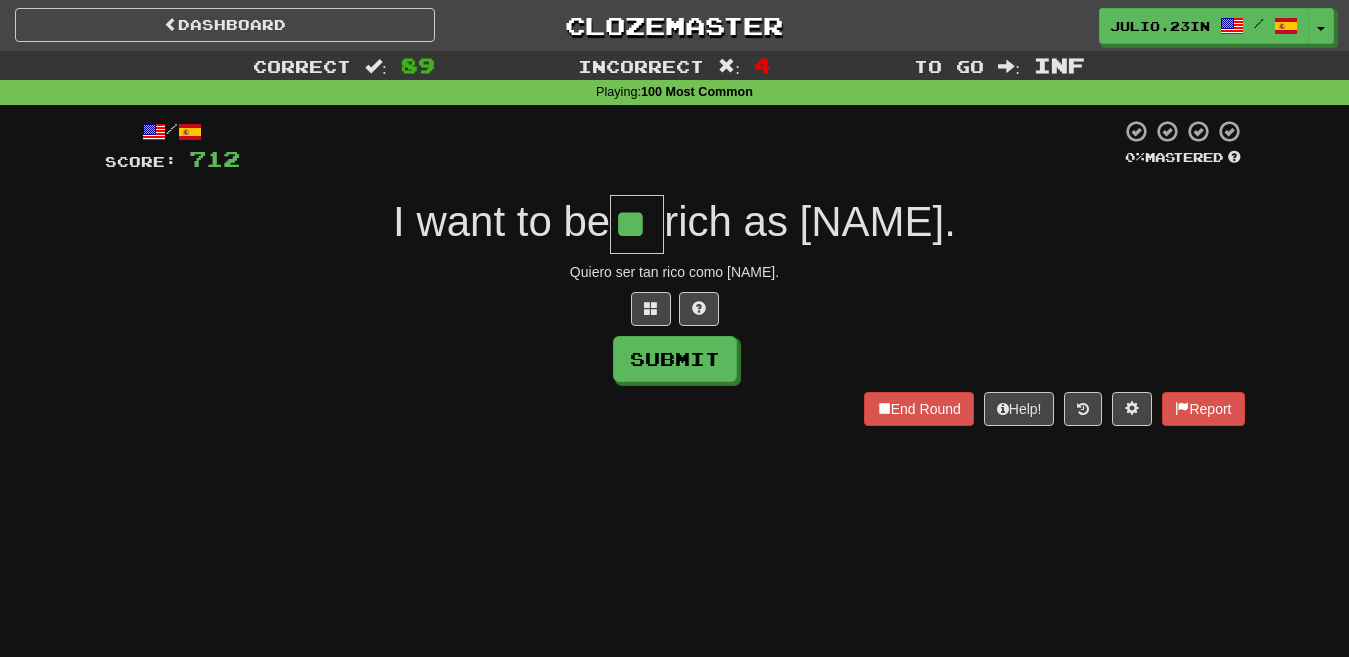 type on "**" 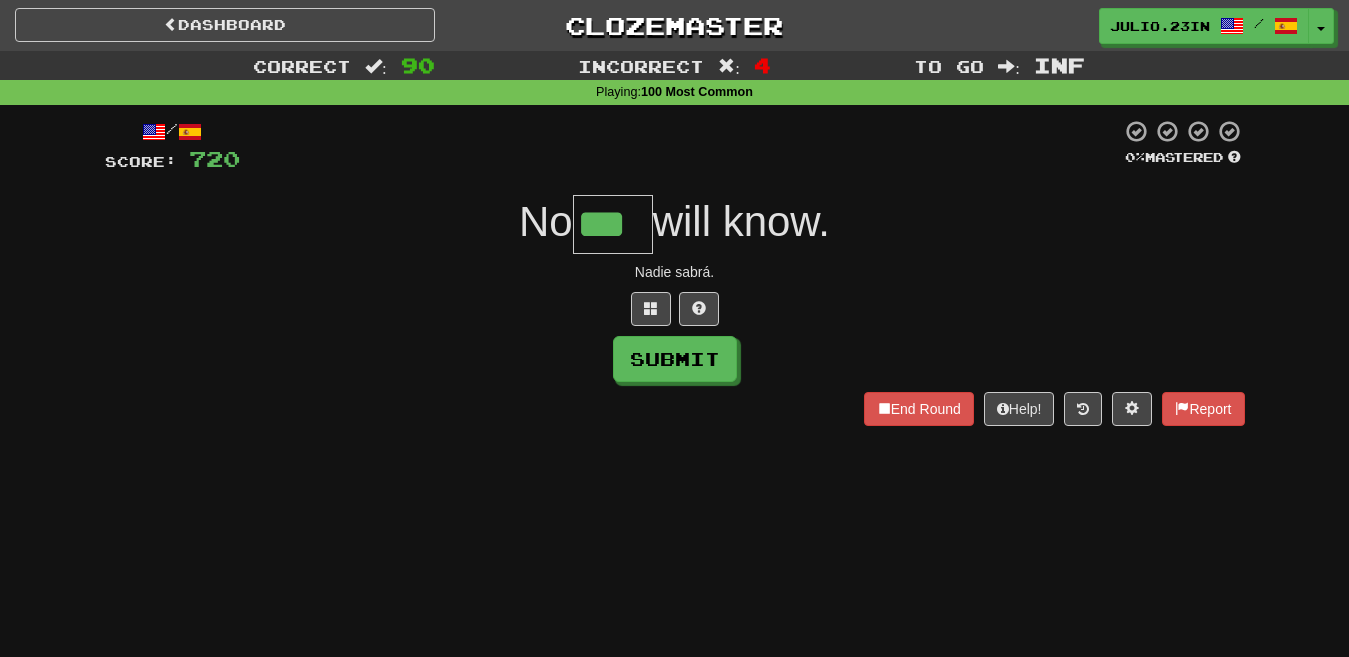 type on "***" 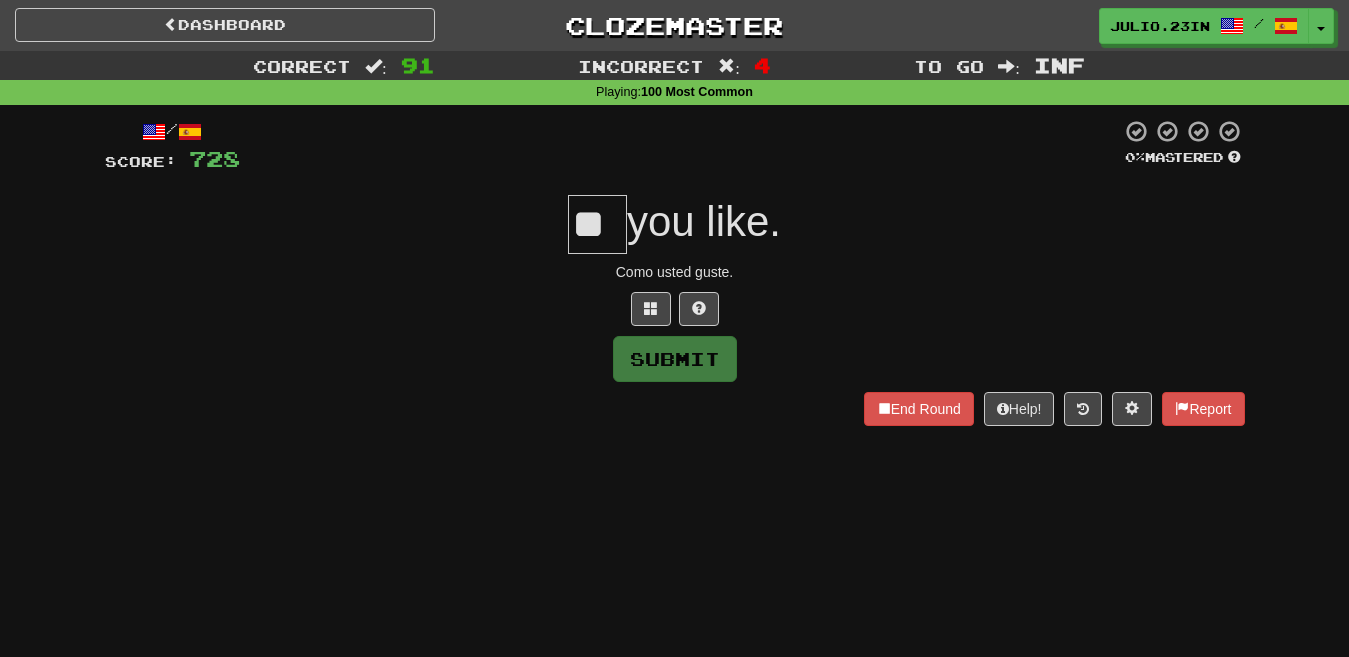 type on "**" 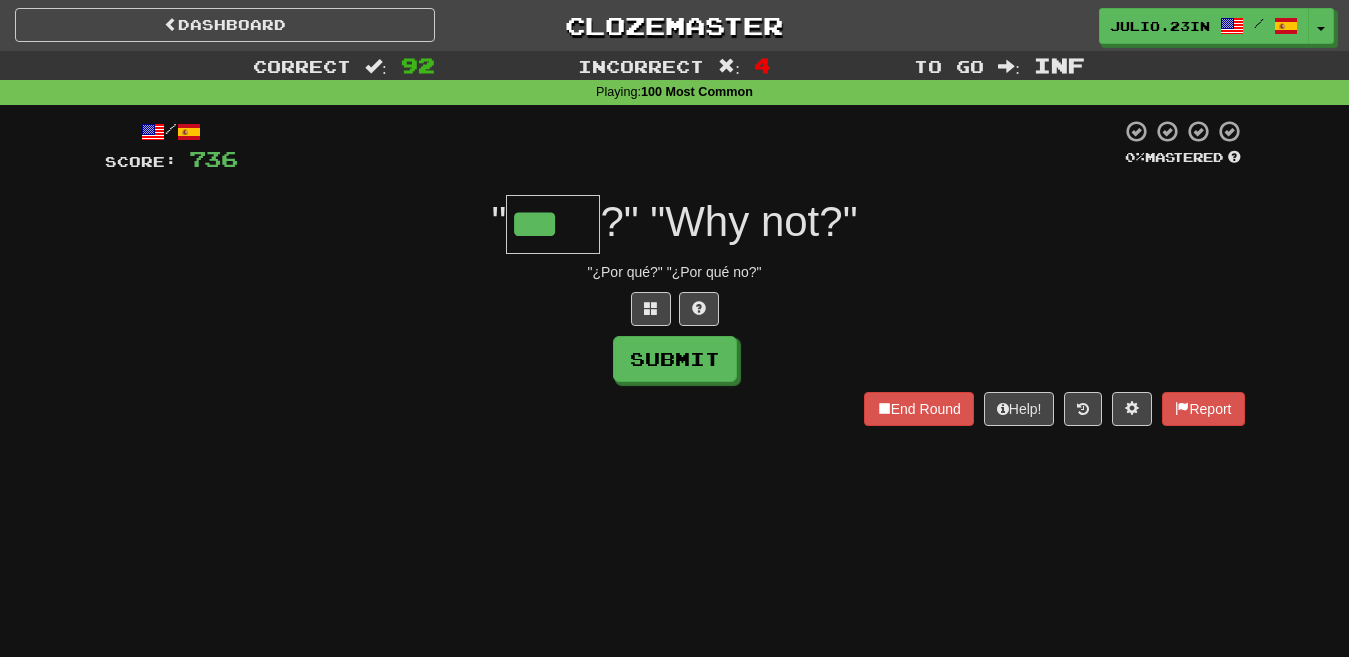 type on "***" 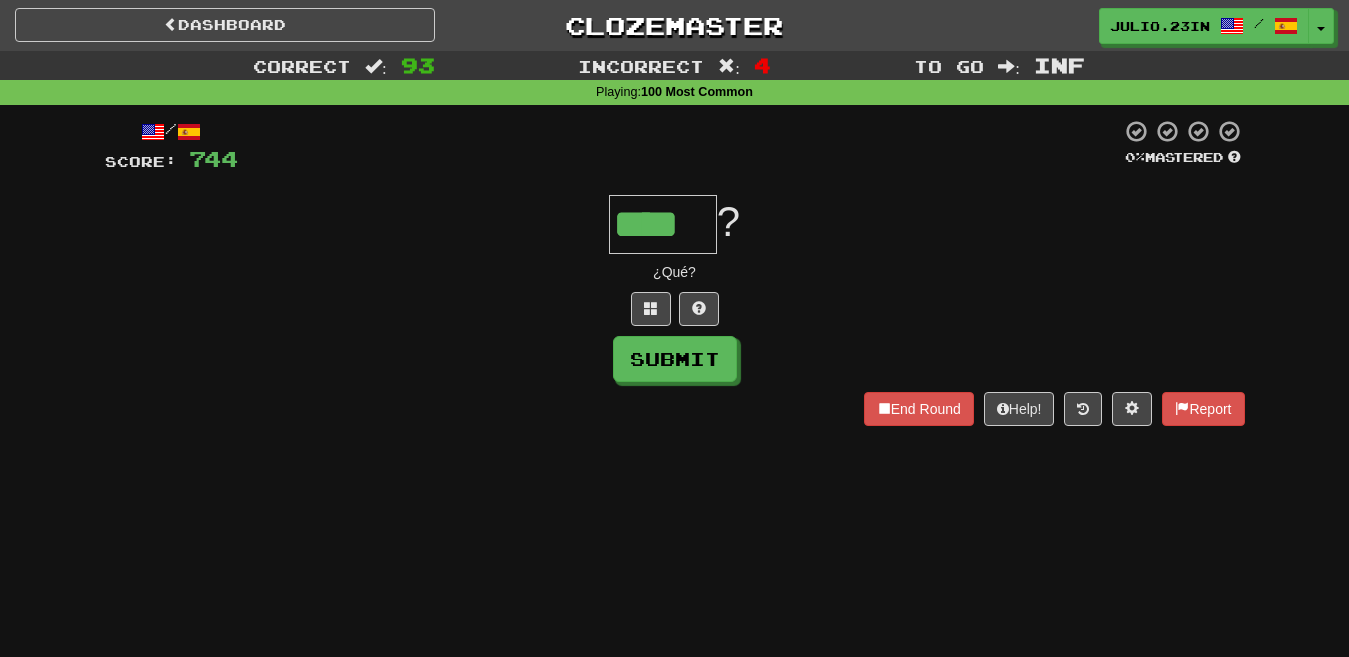 type on "****" 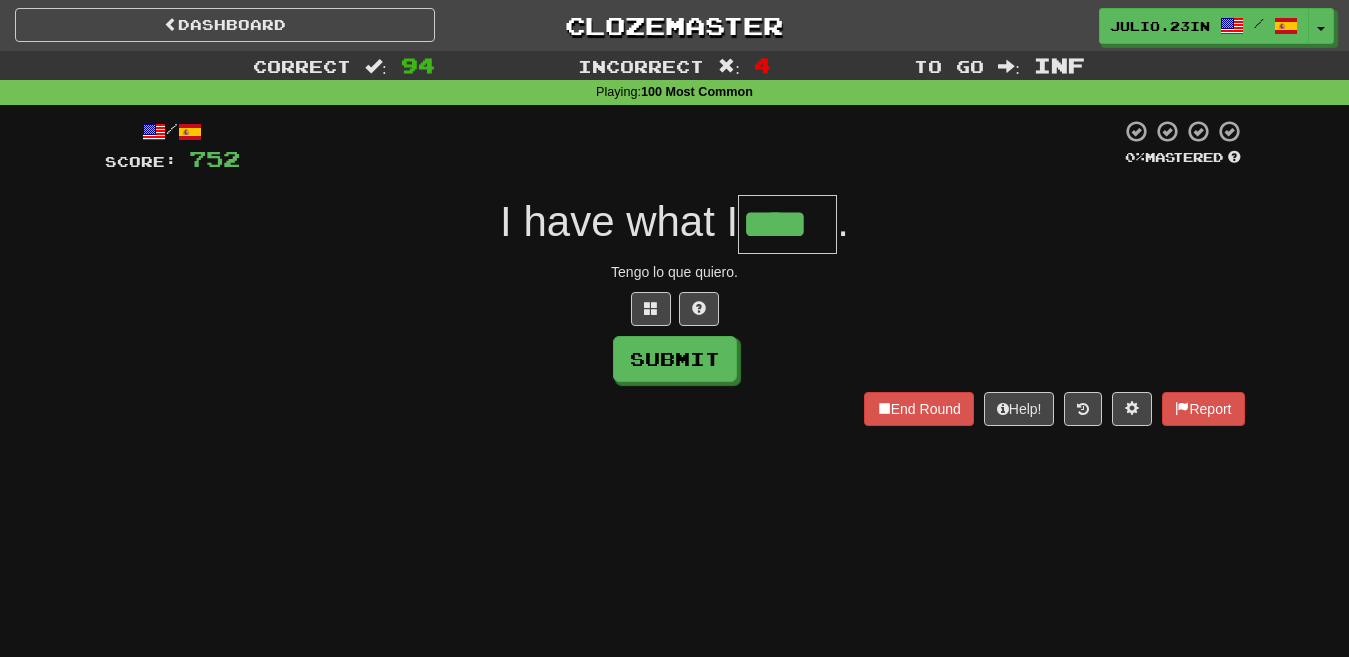 type on "****" 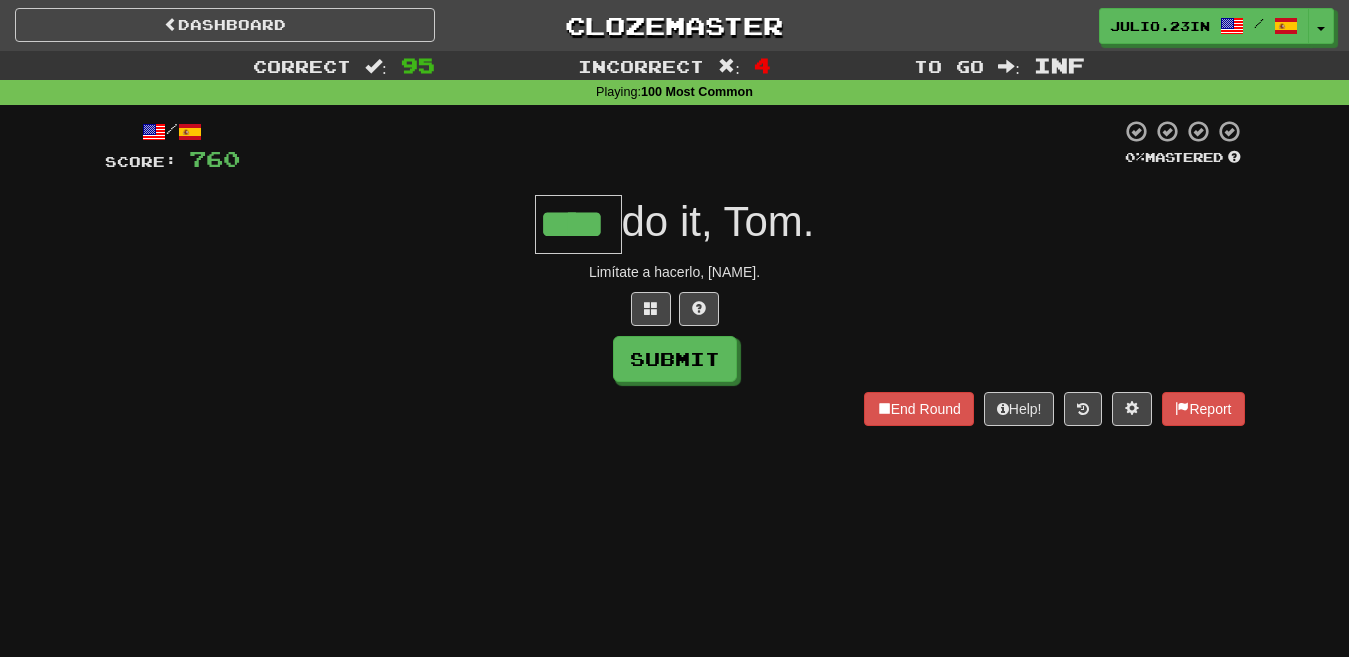 type on "****" 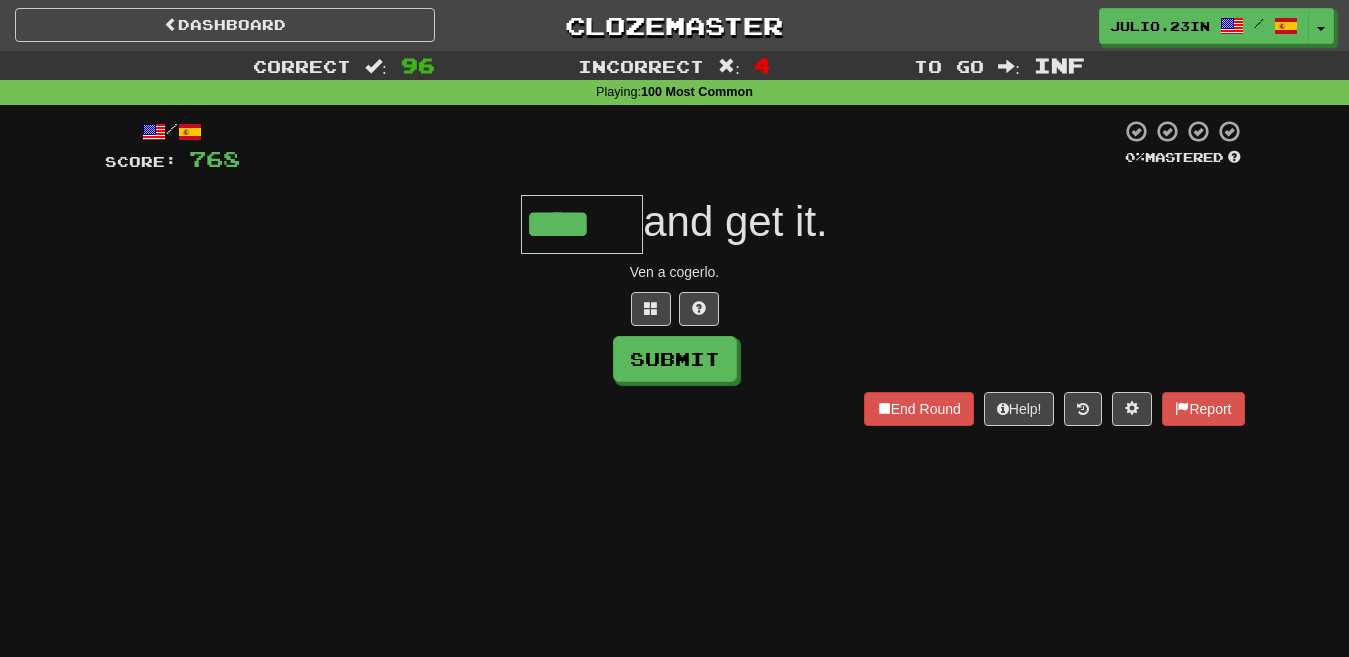 type on "****" 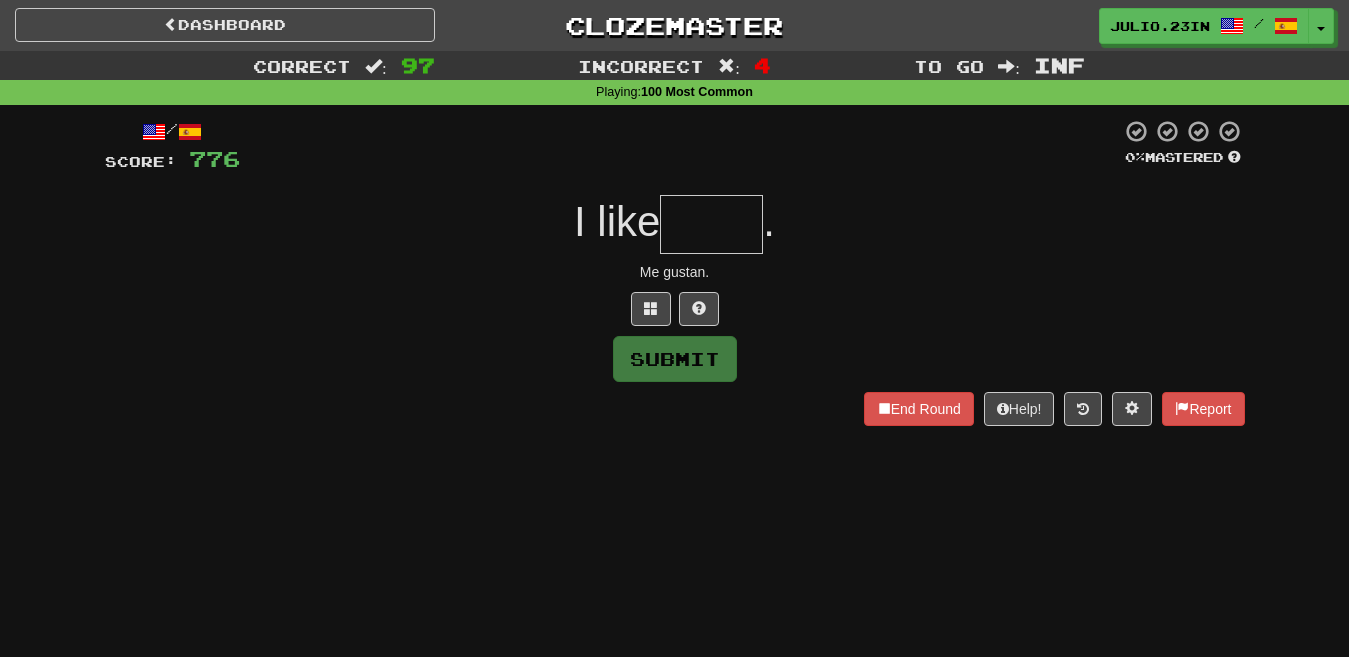 type on "*" 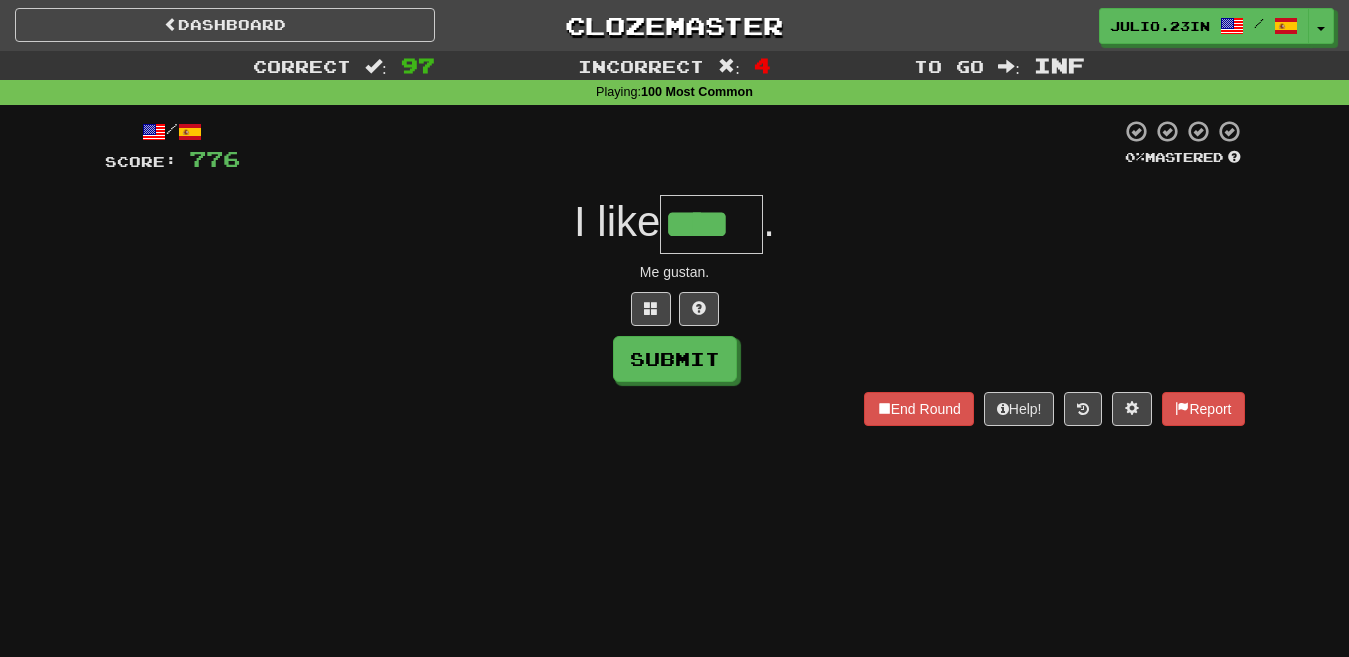 type on "****" 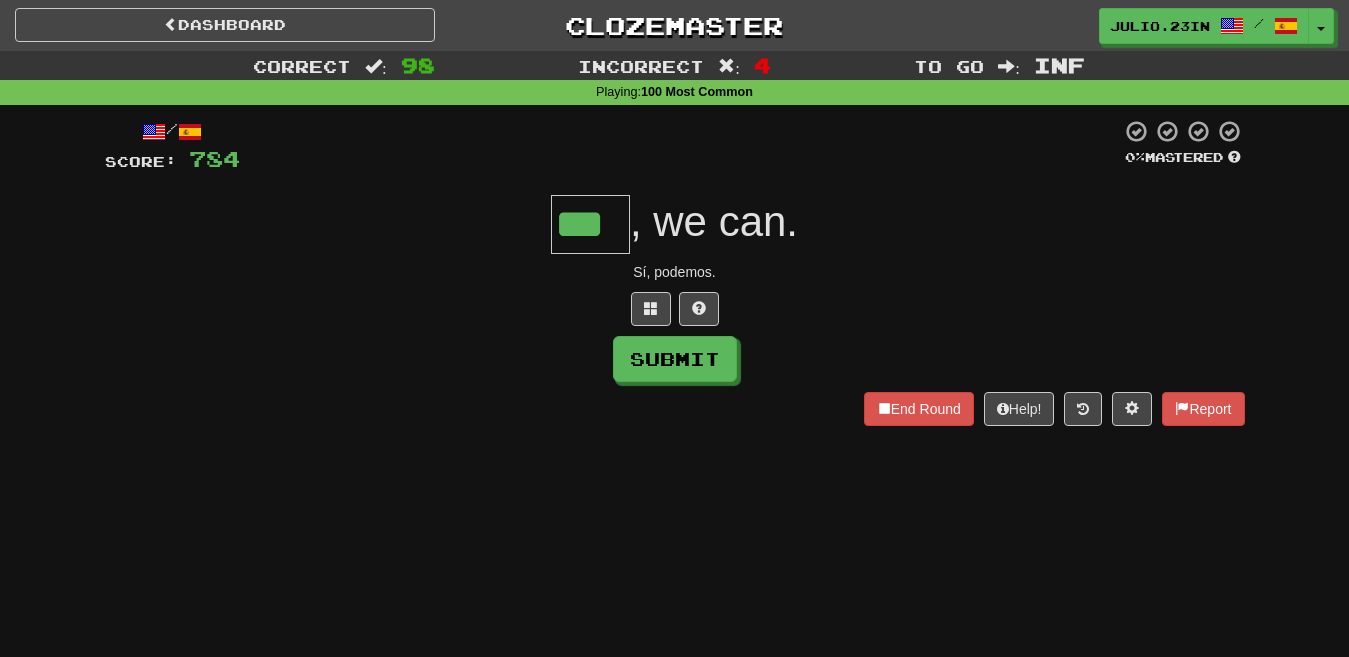type on "***" 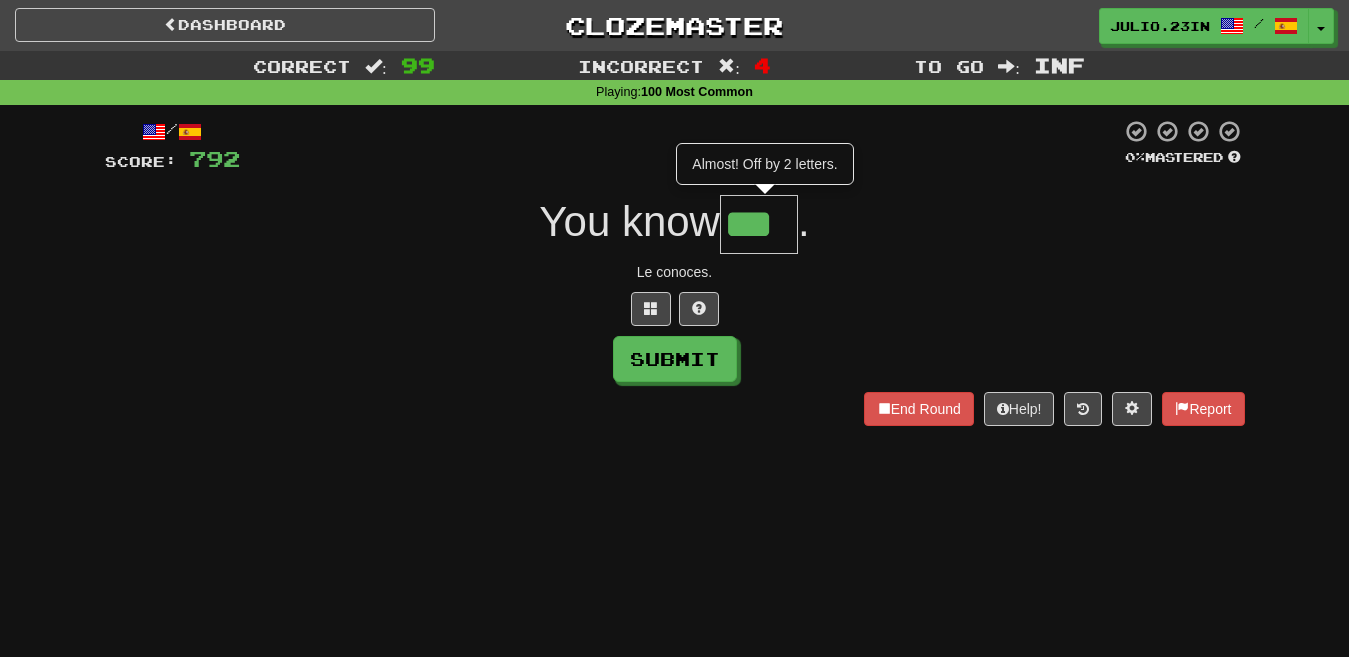type on "***" 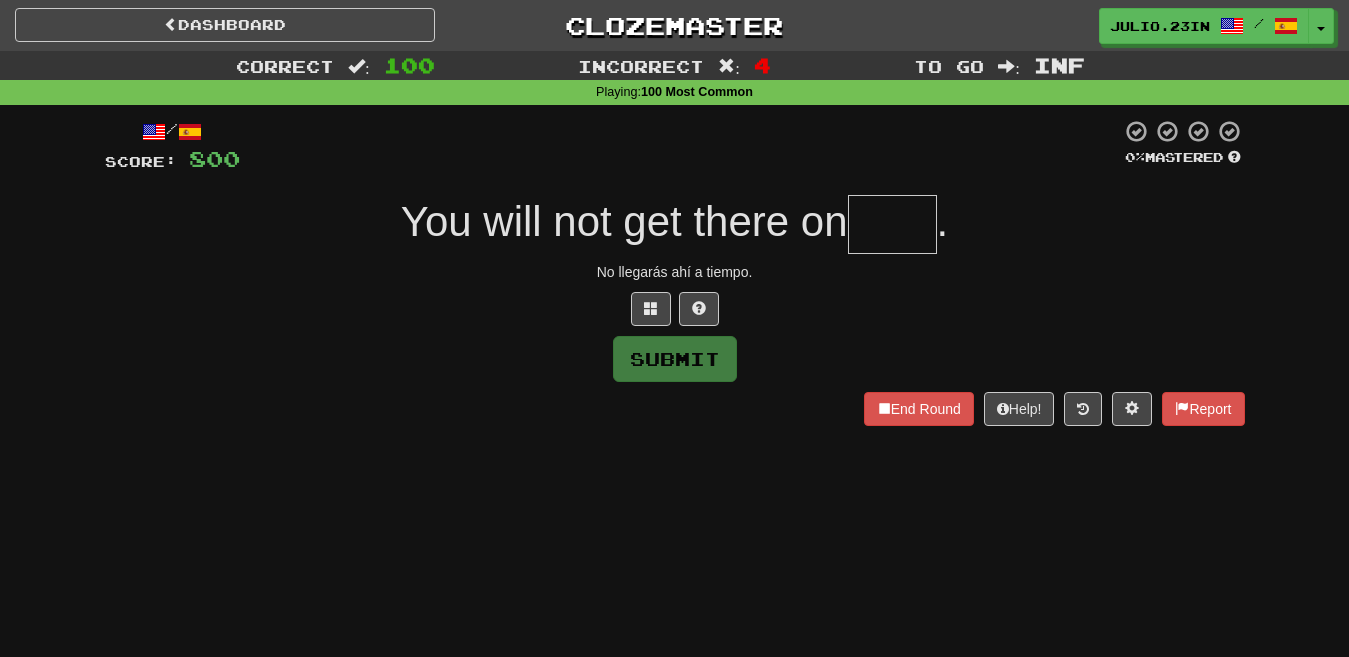 type on "*" 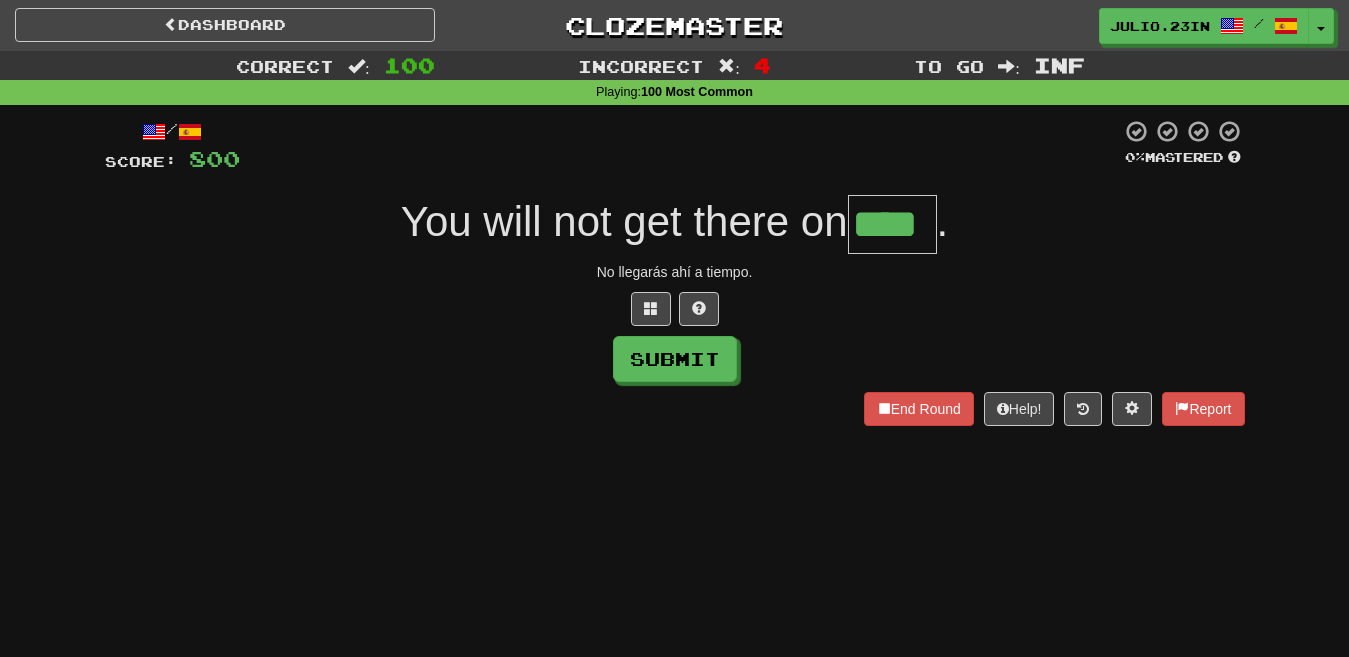 type on "****" 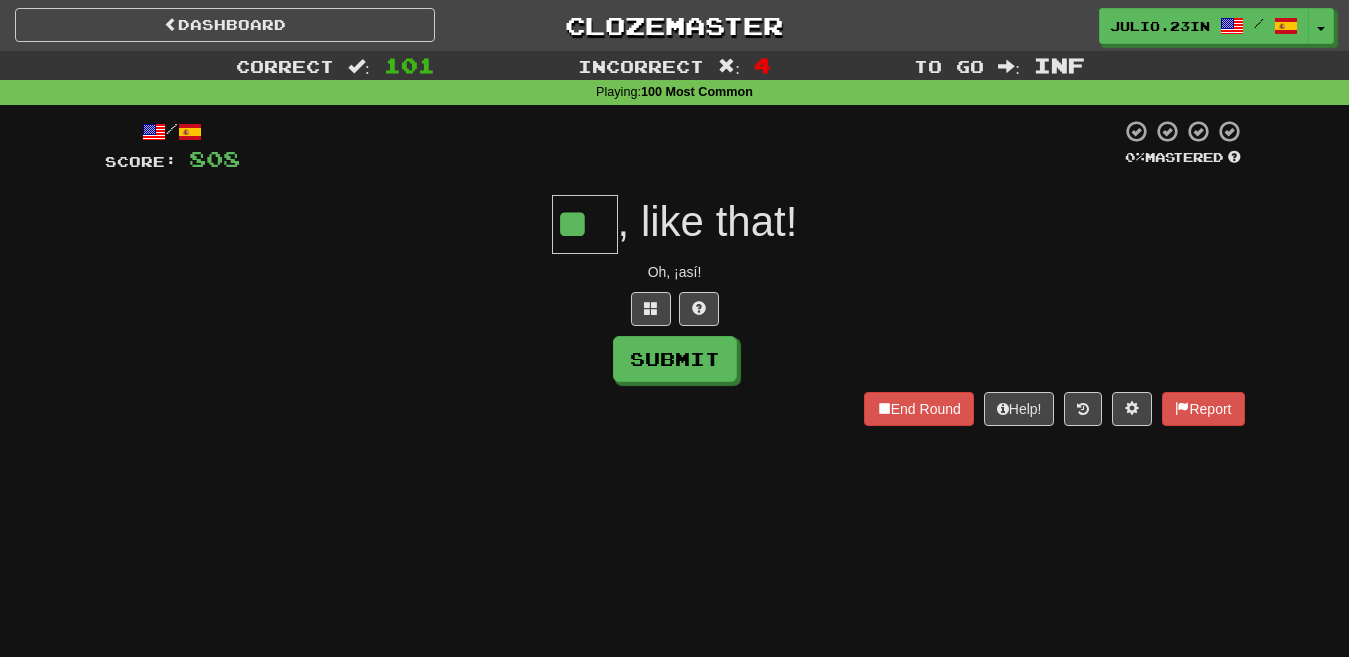 type on "**" 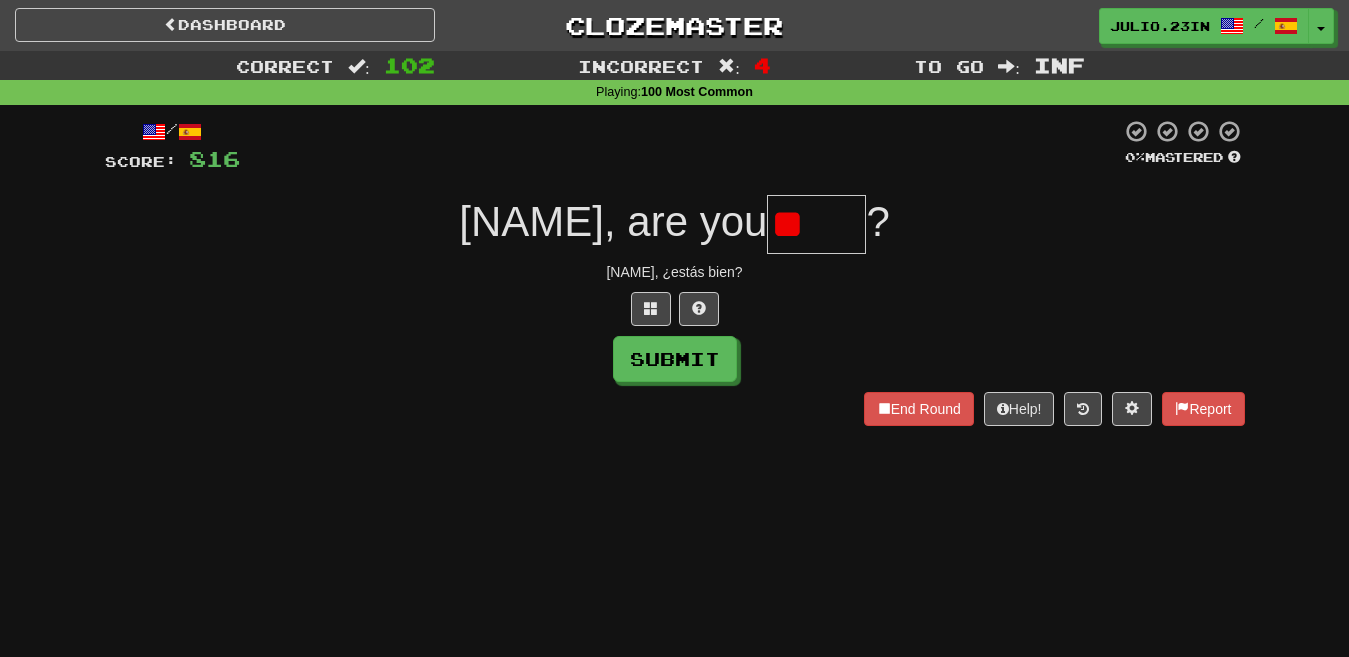type on "*" 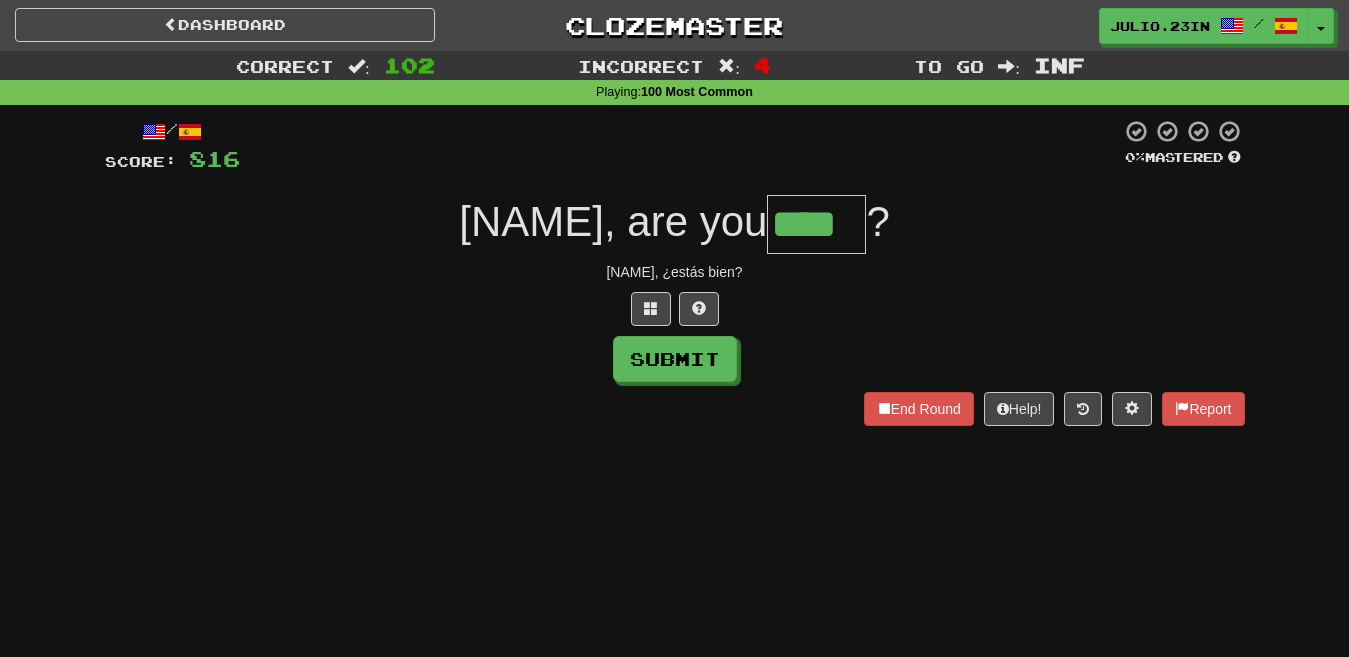 type on "****" 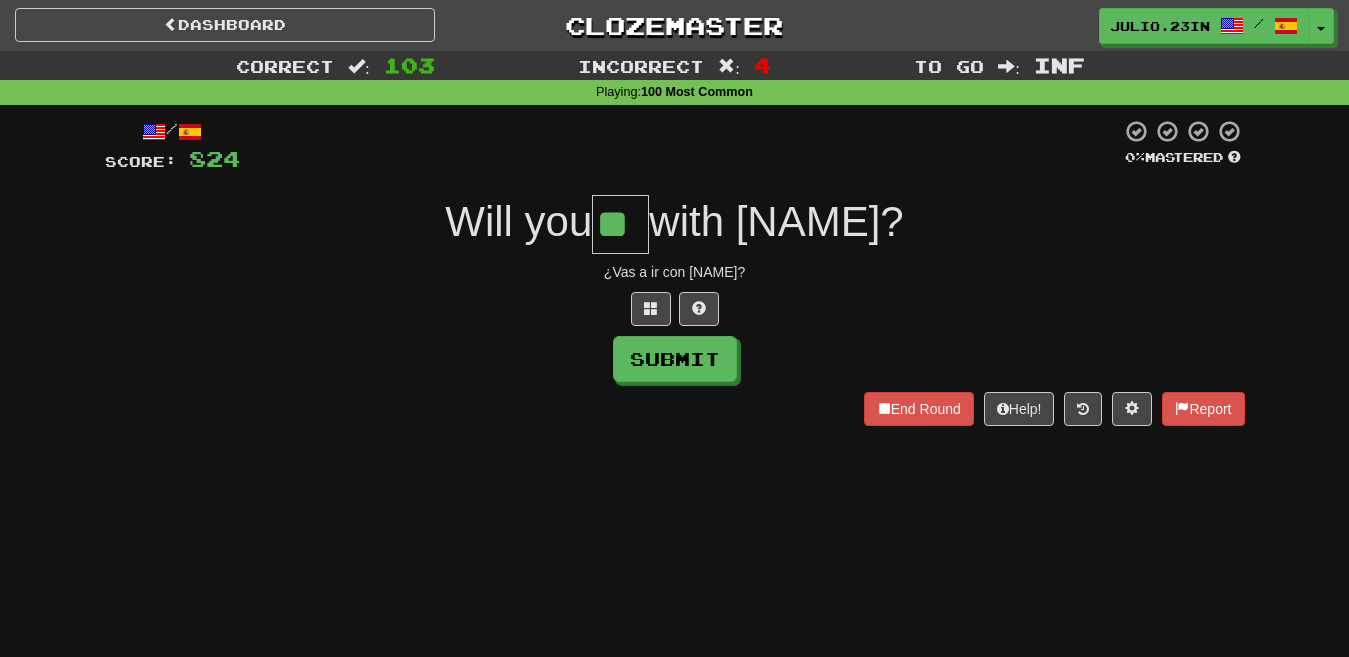 type on "**" 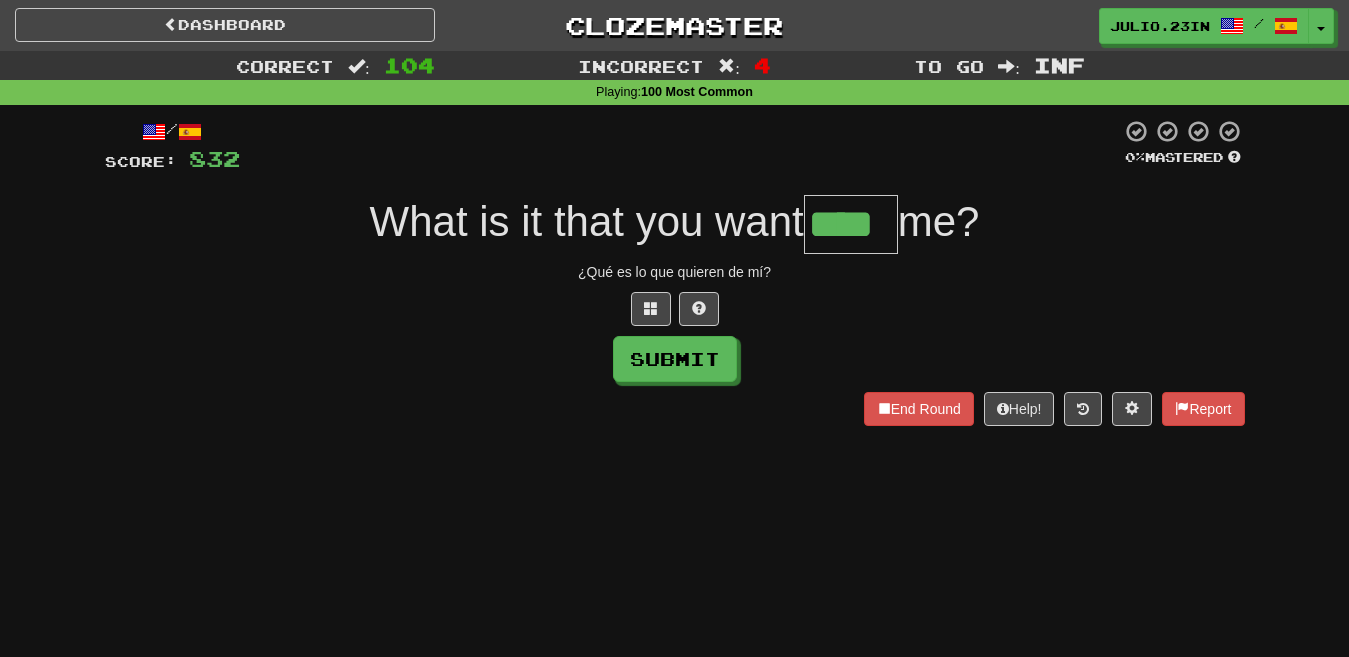type on "****" 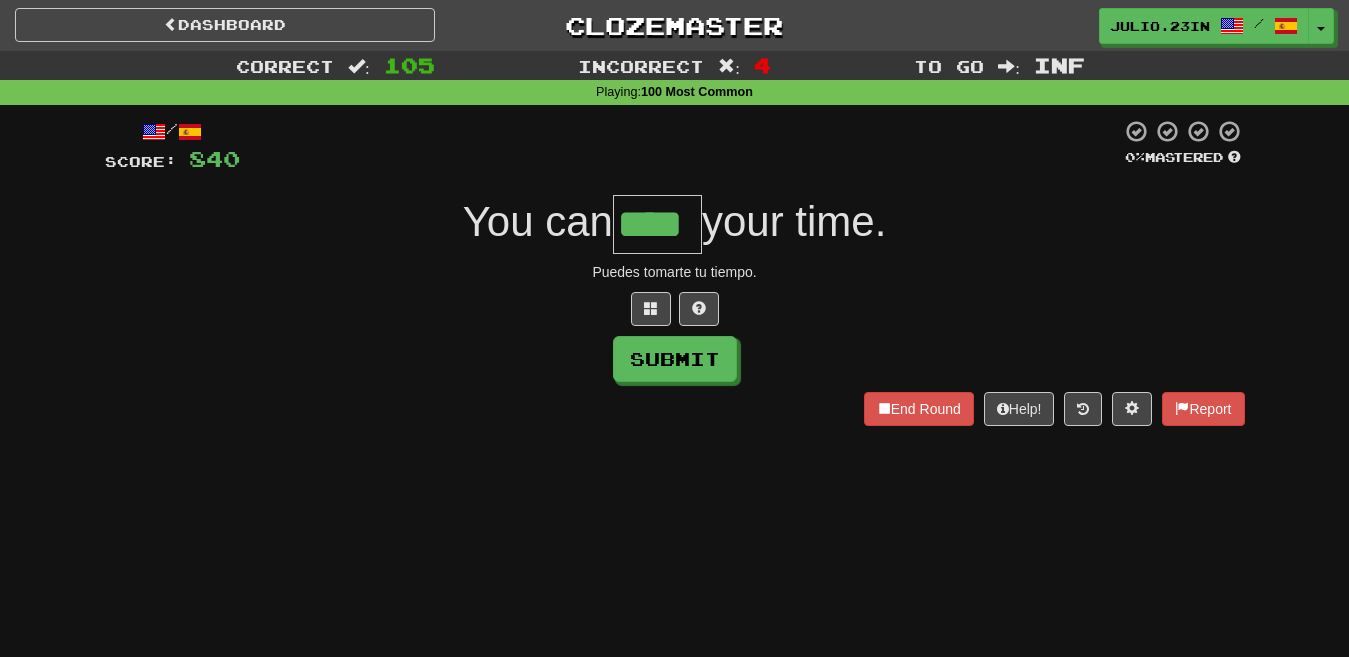 type on "****" 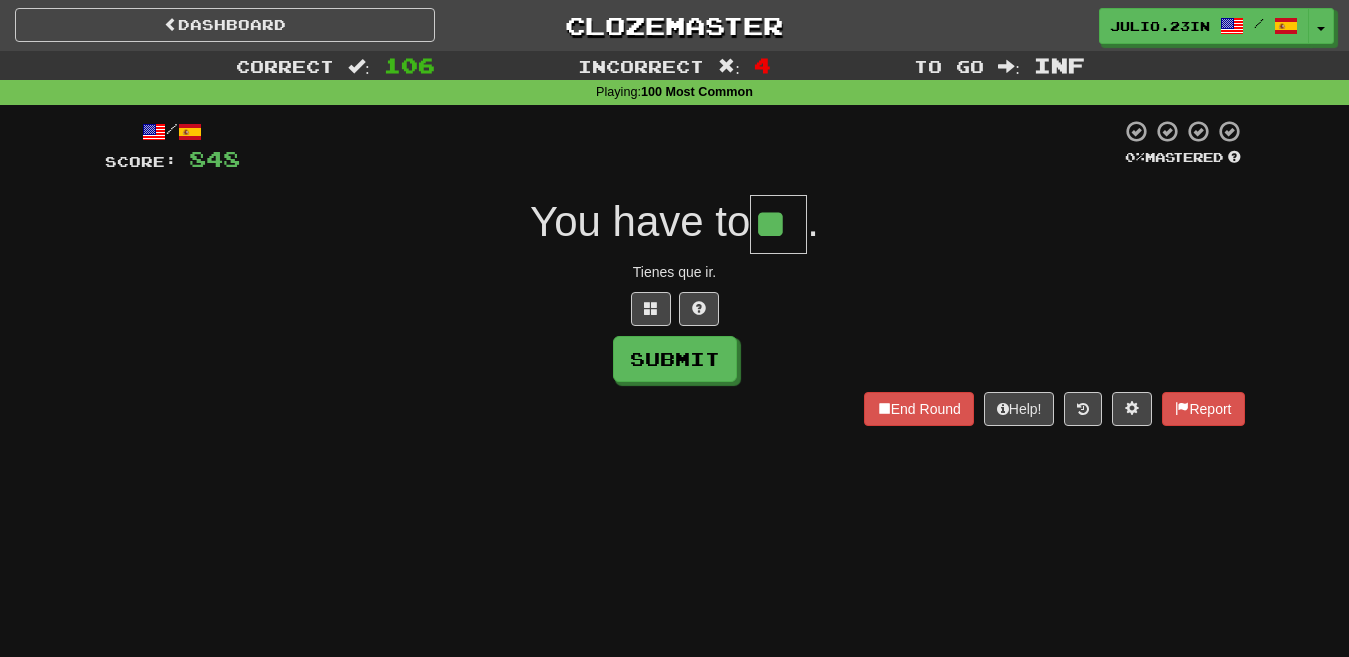 type on "**" 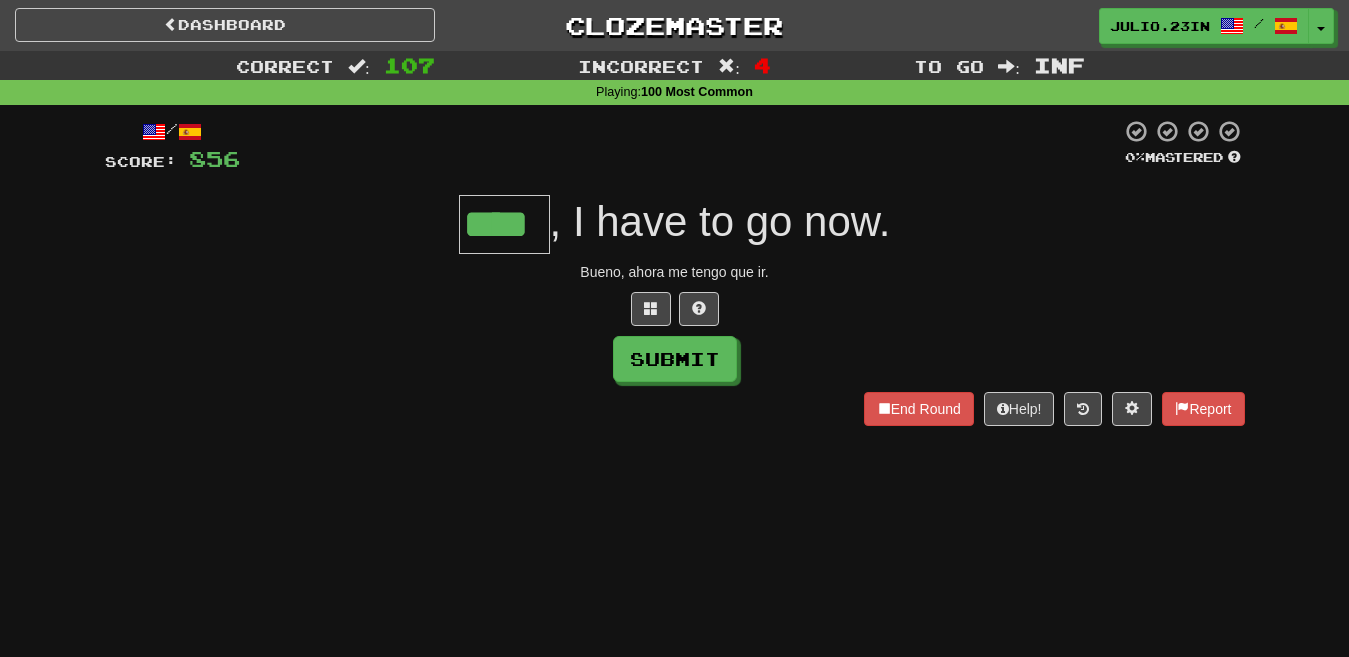 type on "****" 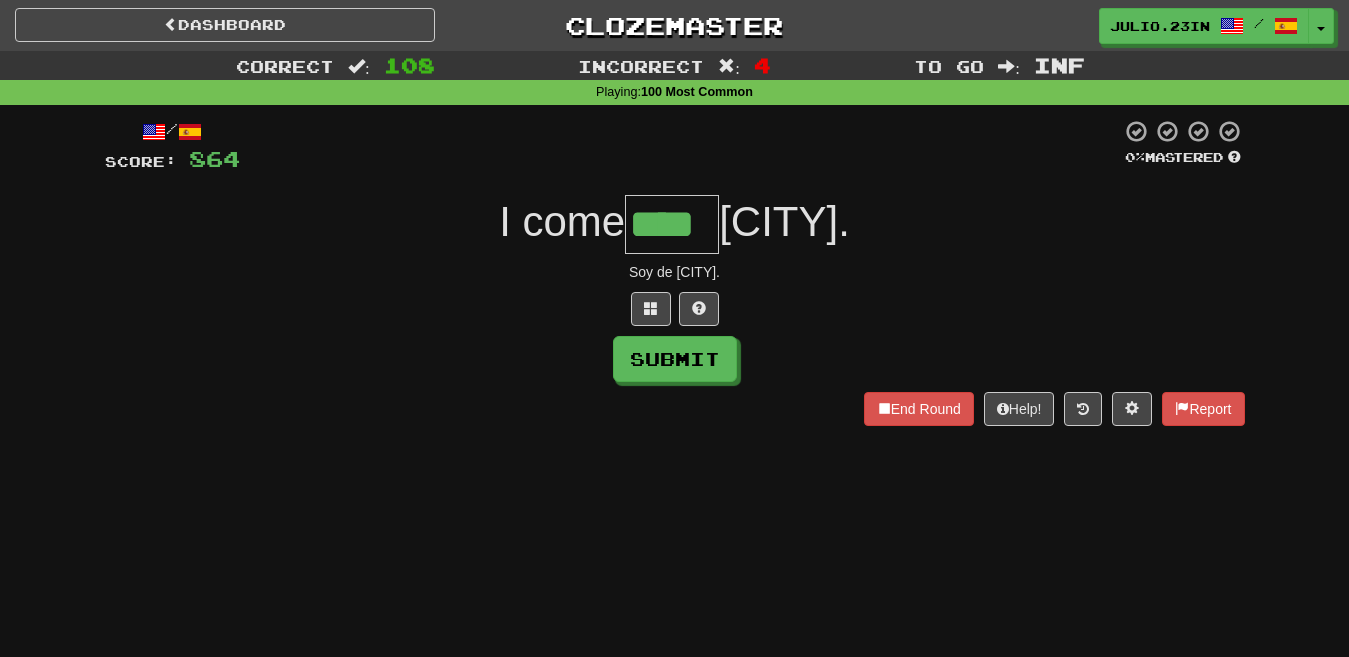 type on "****" 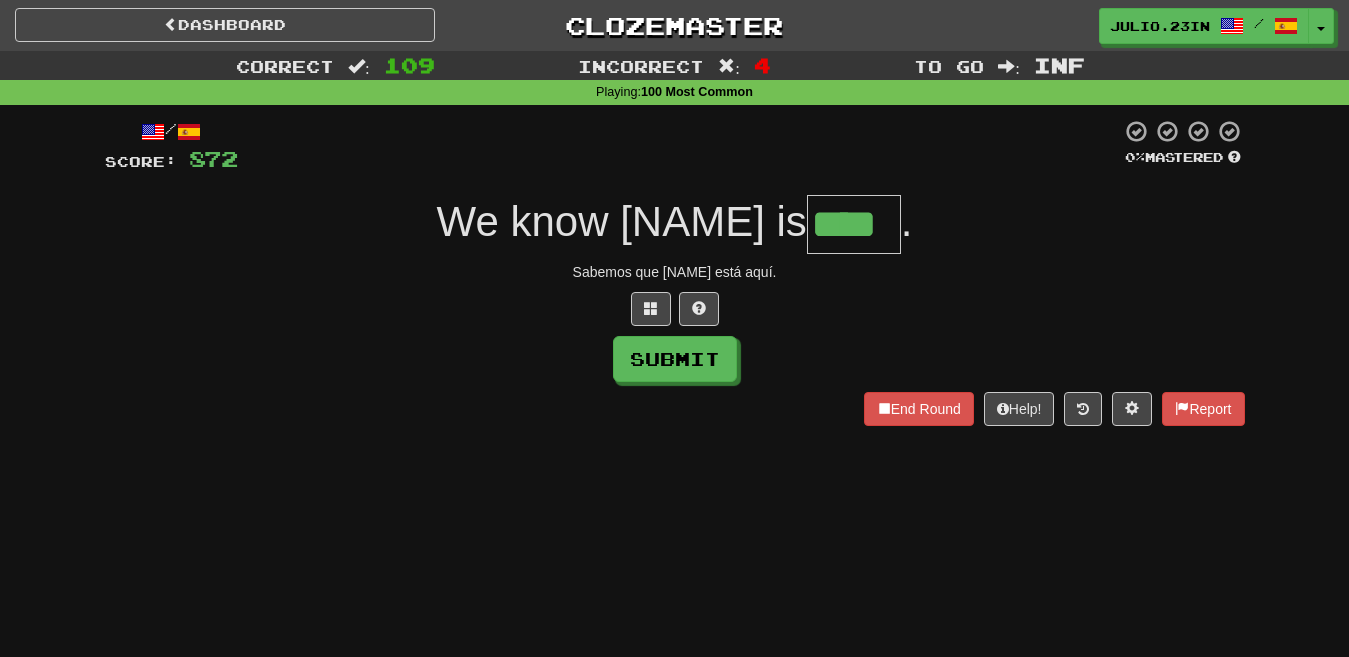 type on "****" 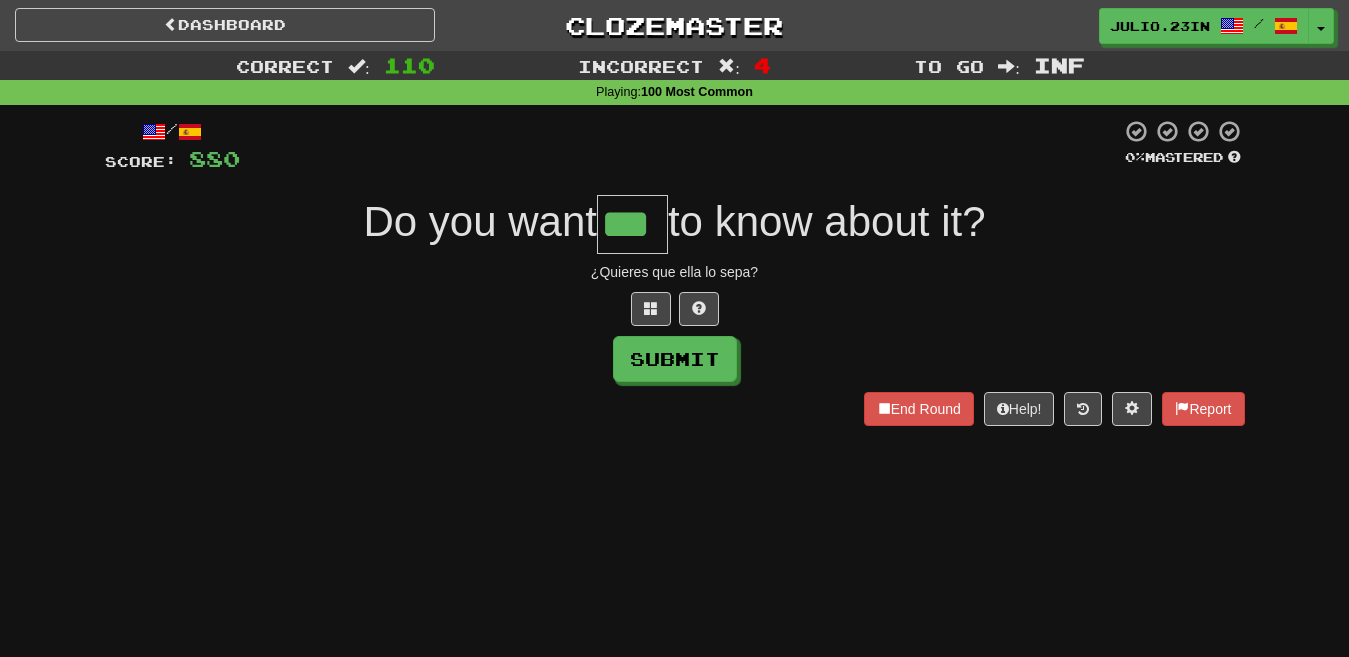 type on "***" 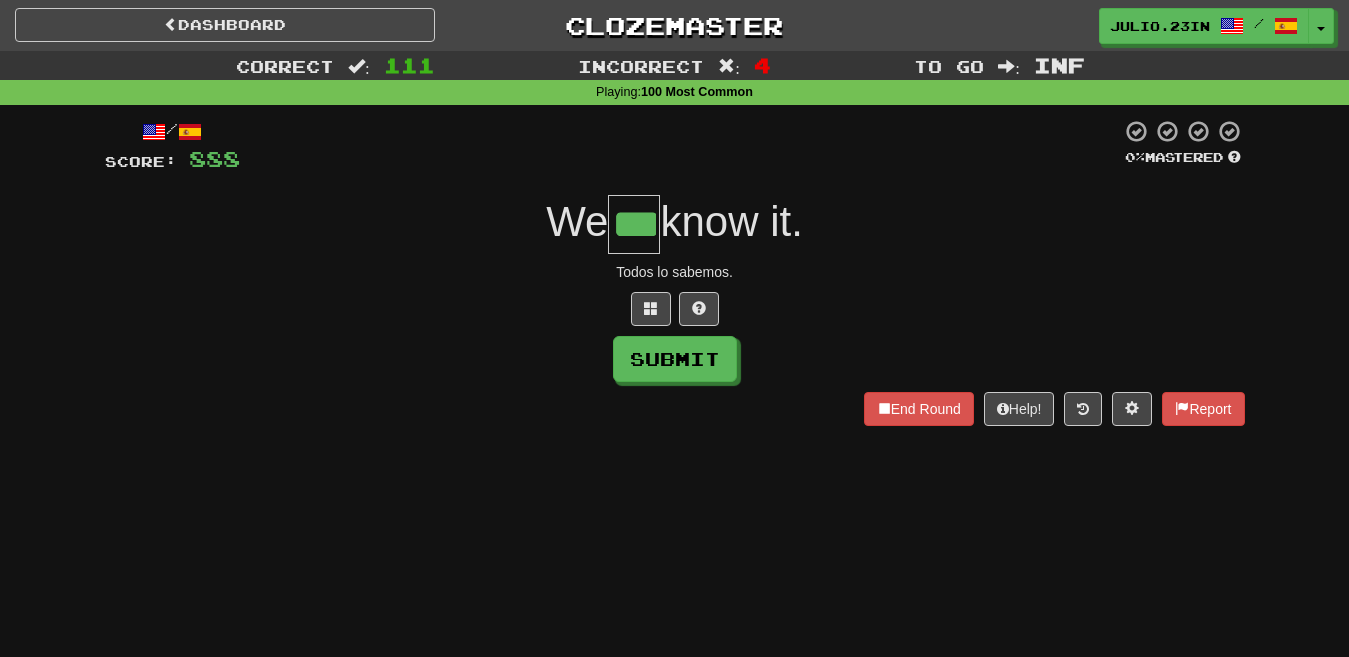 type on "***" 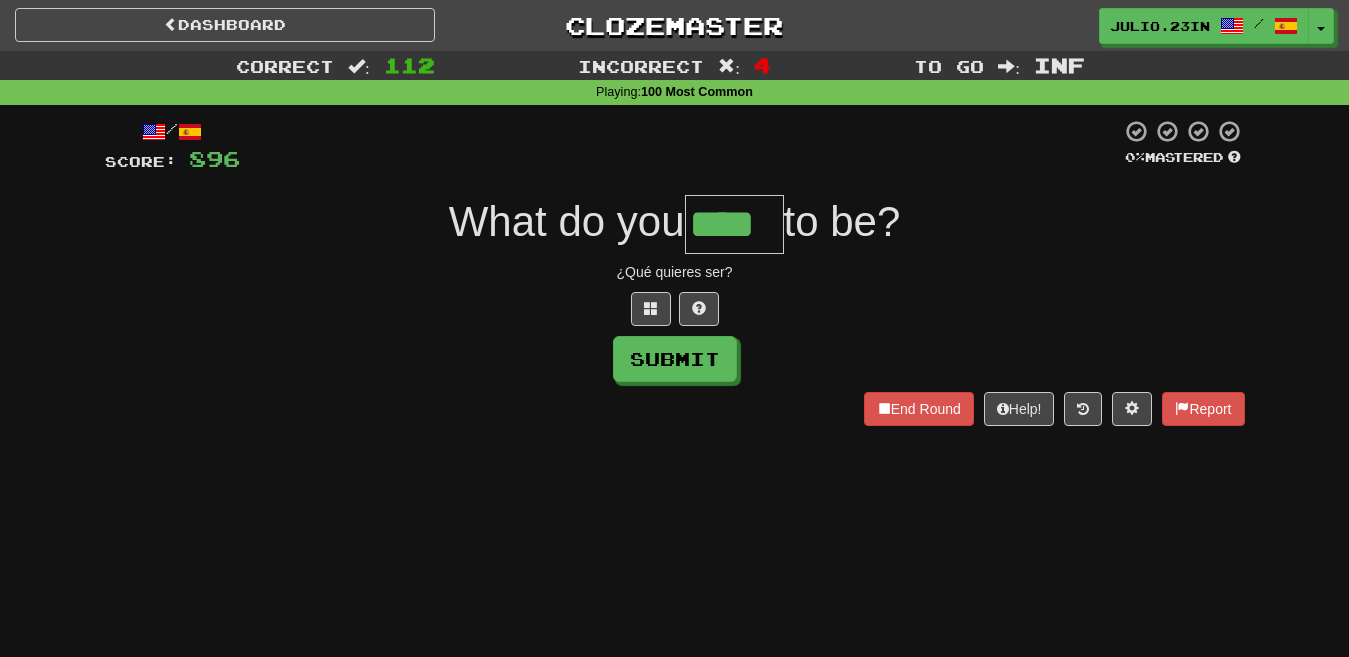 type on "****" 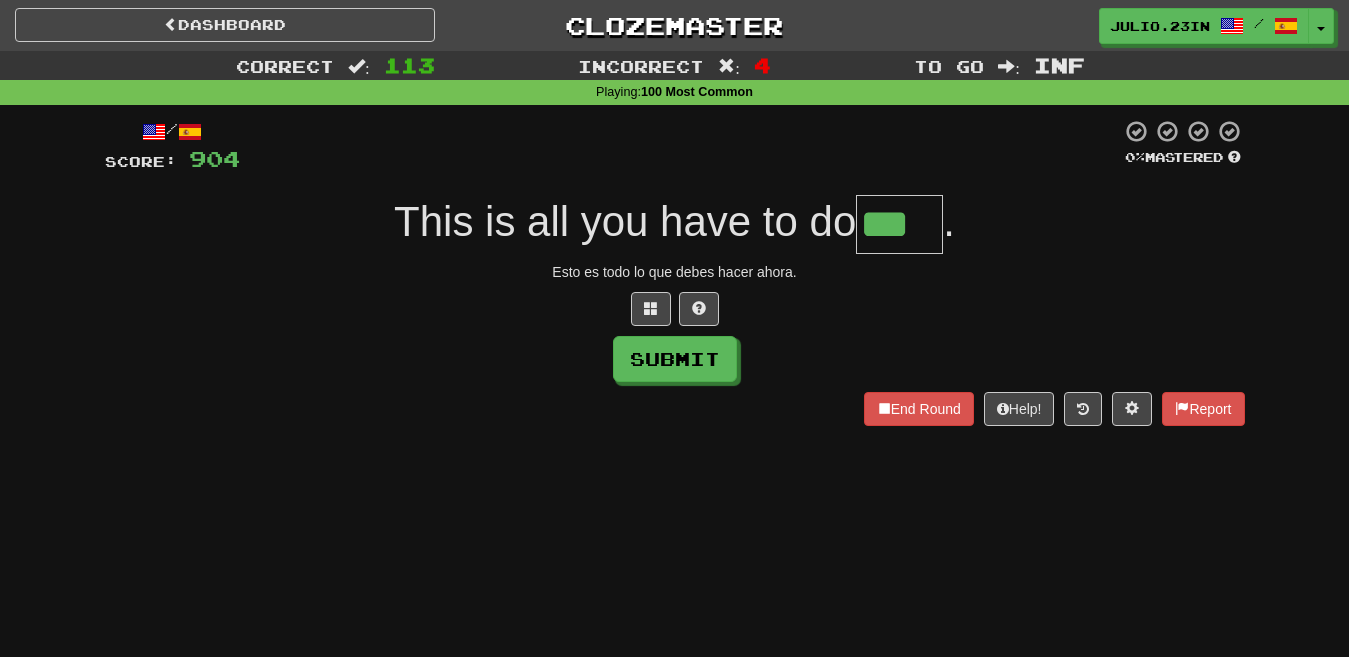 type on "***" 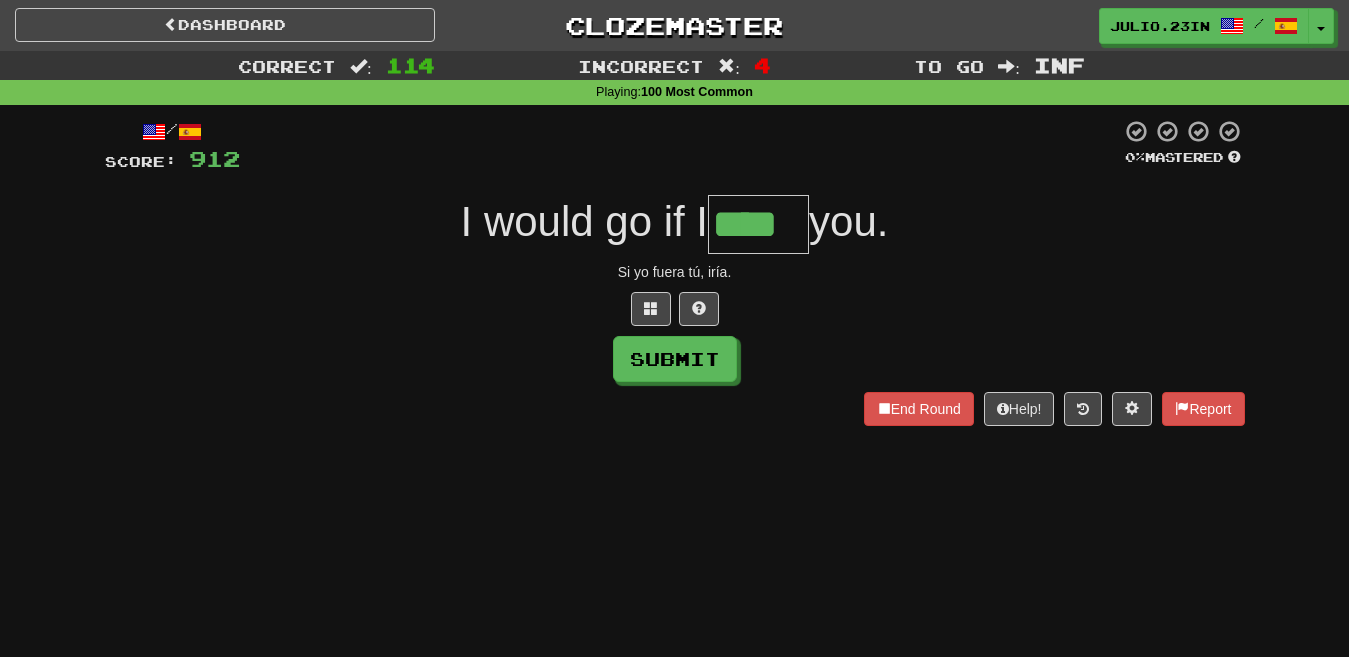 type on "****" 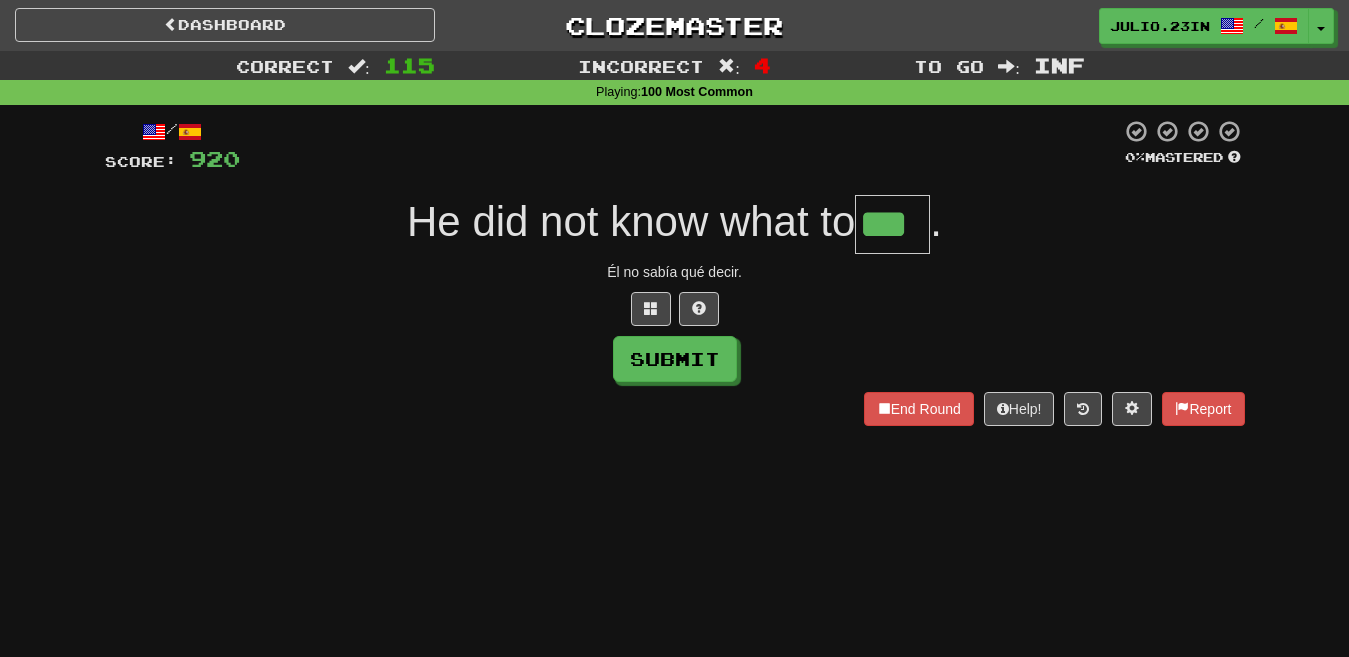 type on "***" 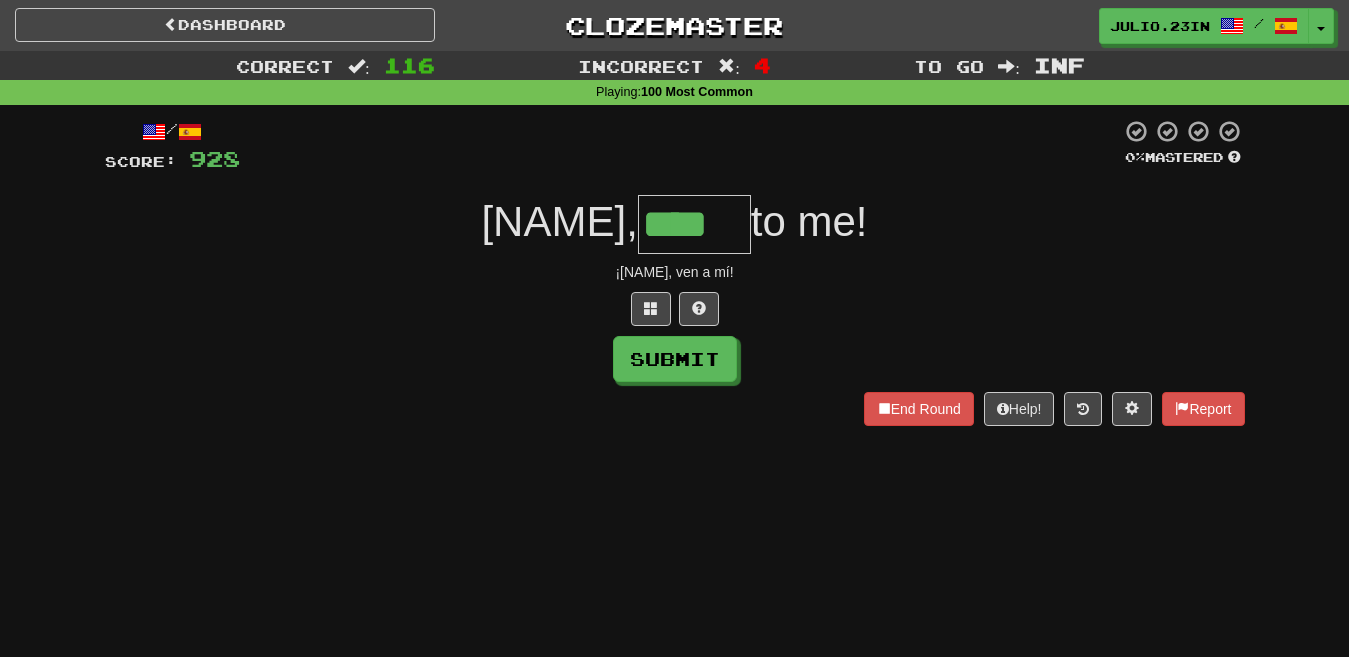 type on "****" 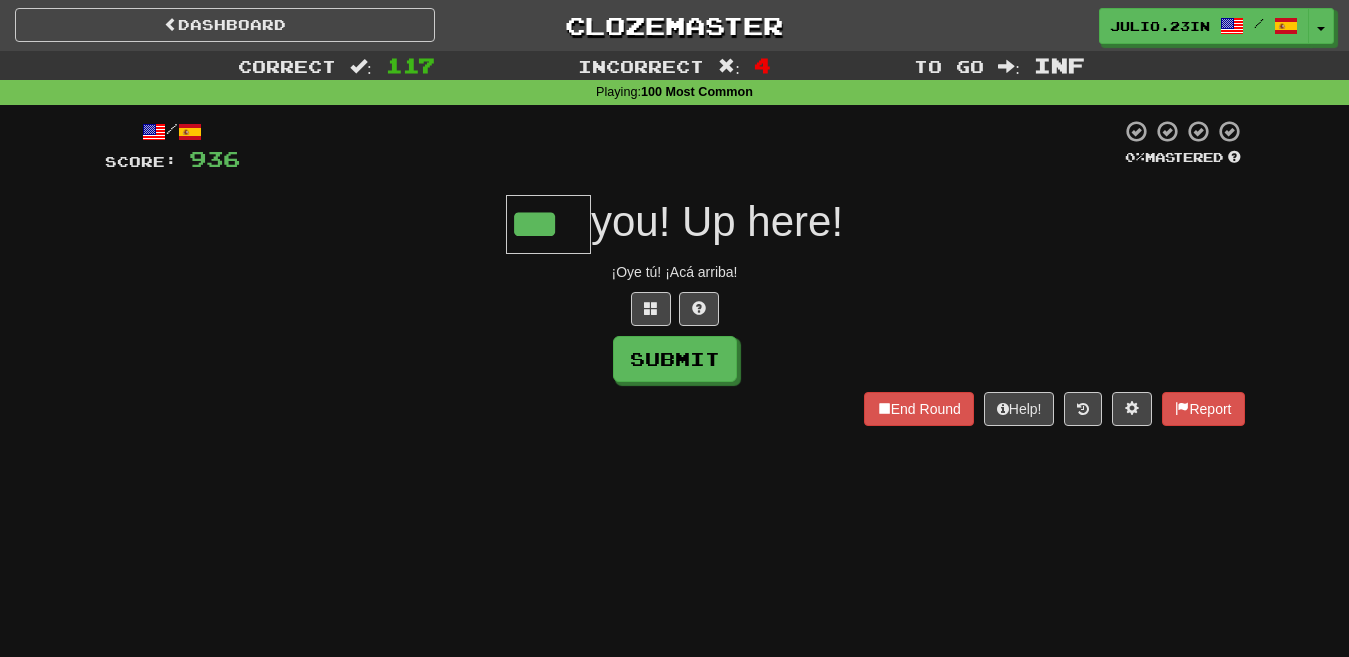 type on "***" 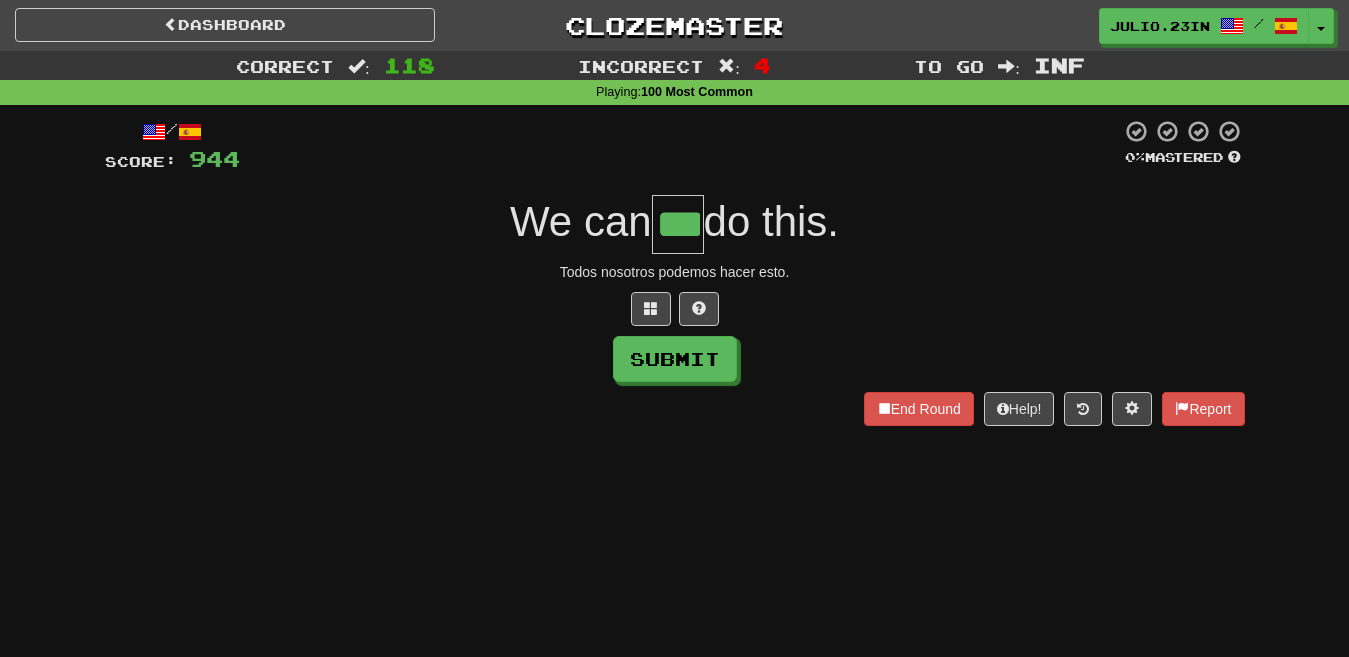 type on "***" 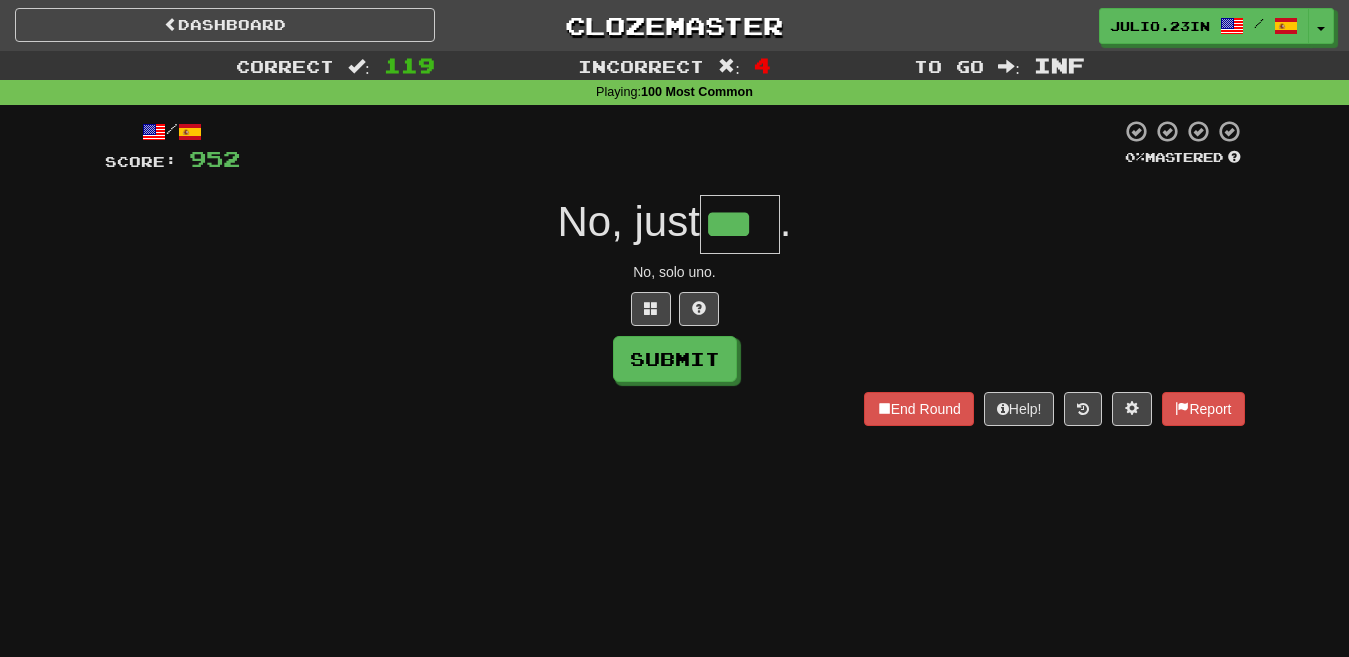 type on "***" 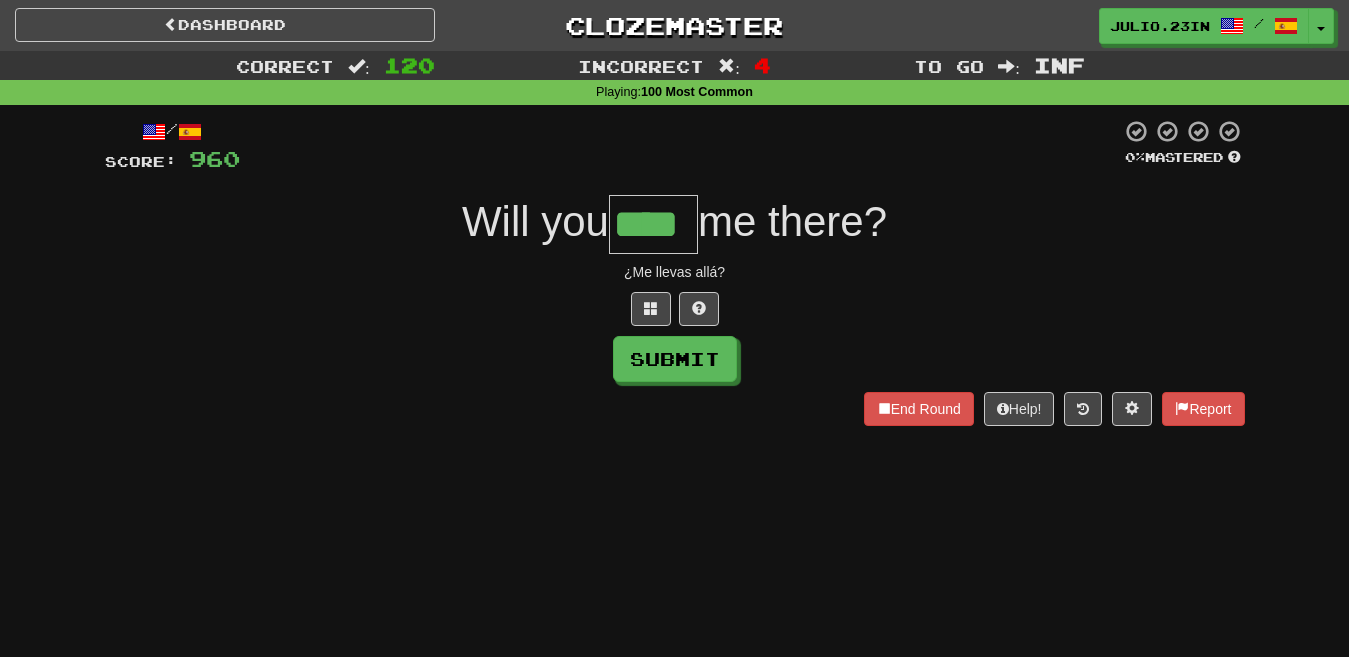 type on "****" 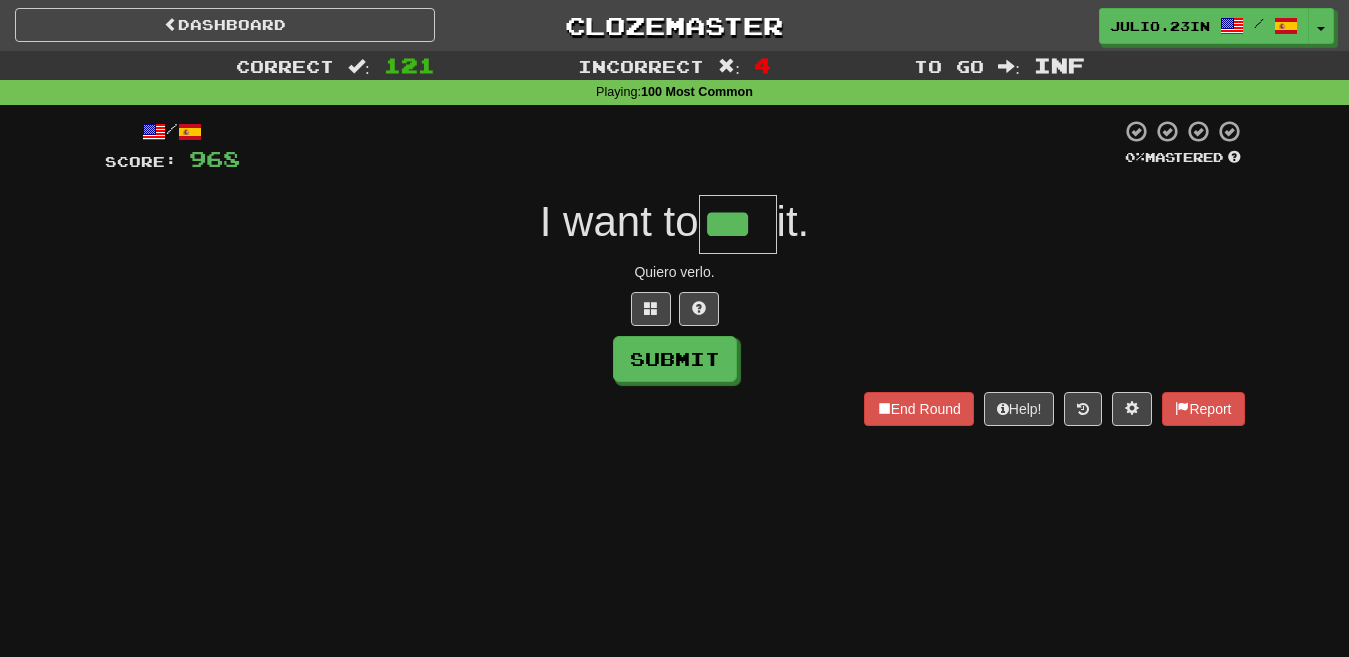 type on "***" 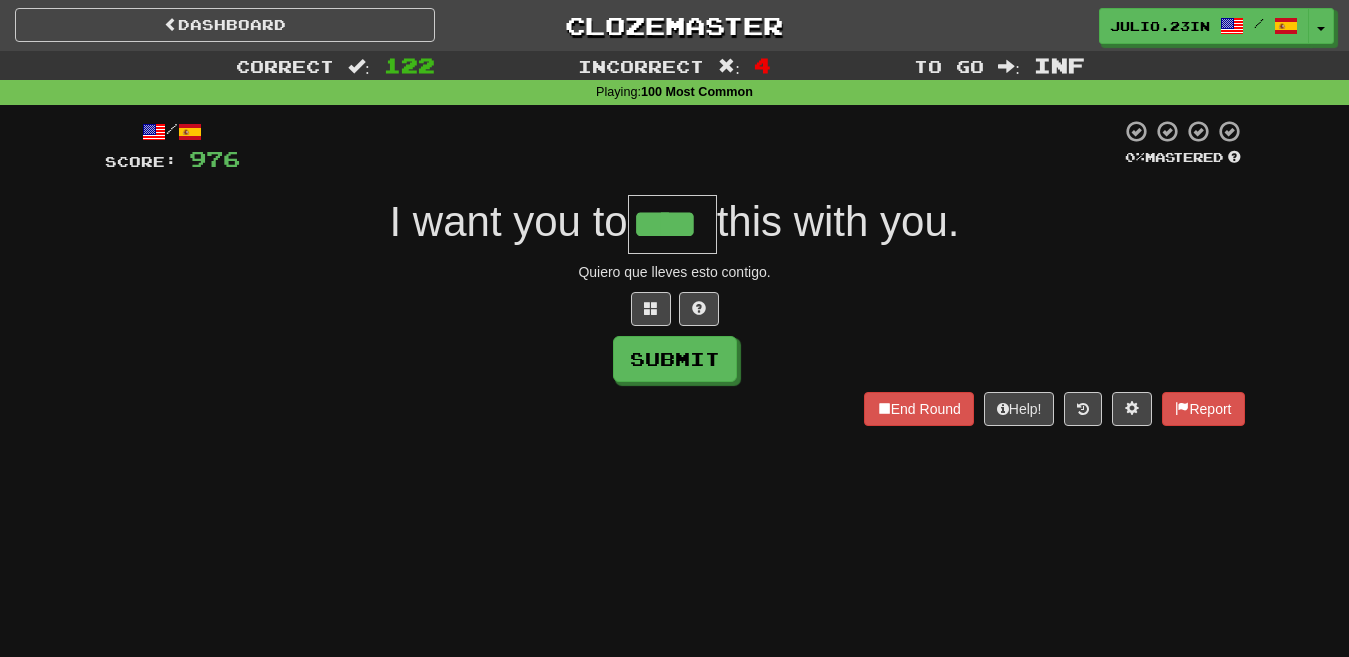 type on "****" 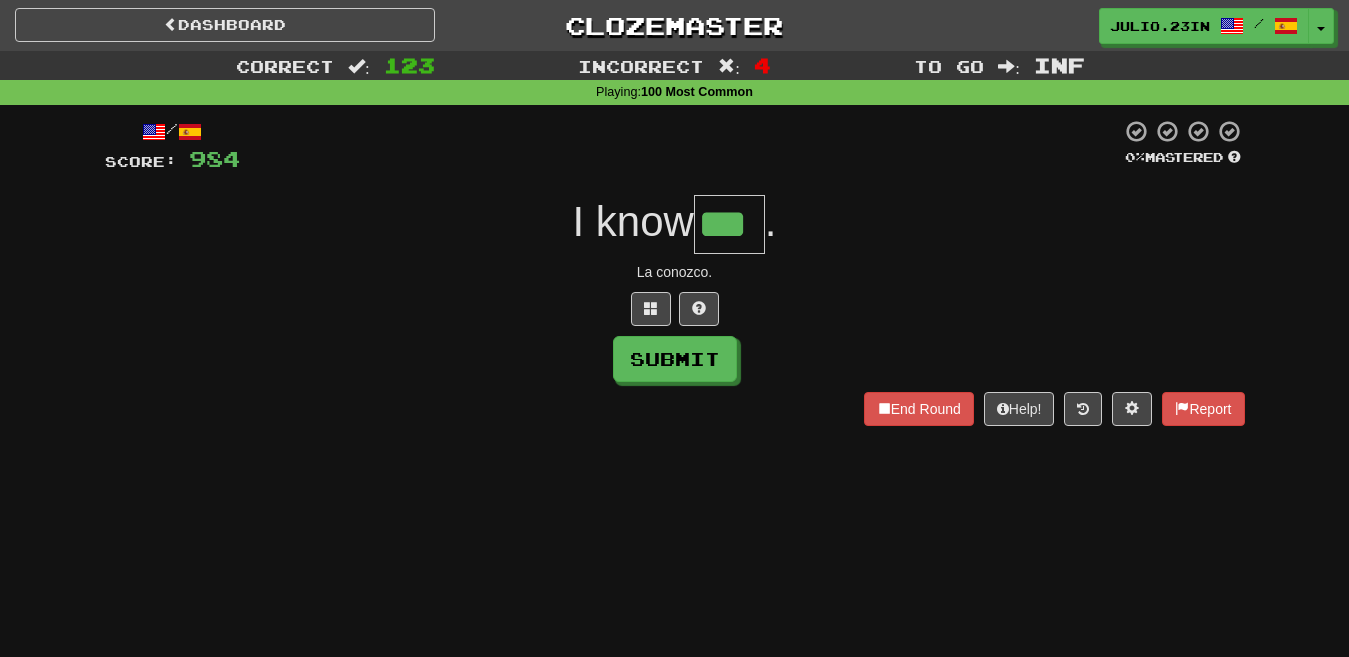 type on "***" 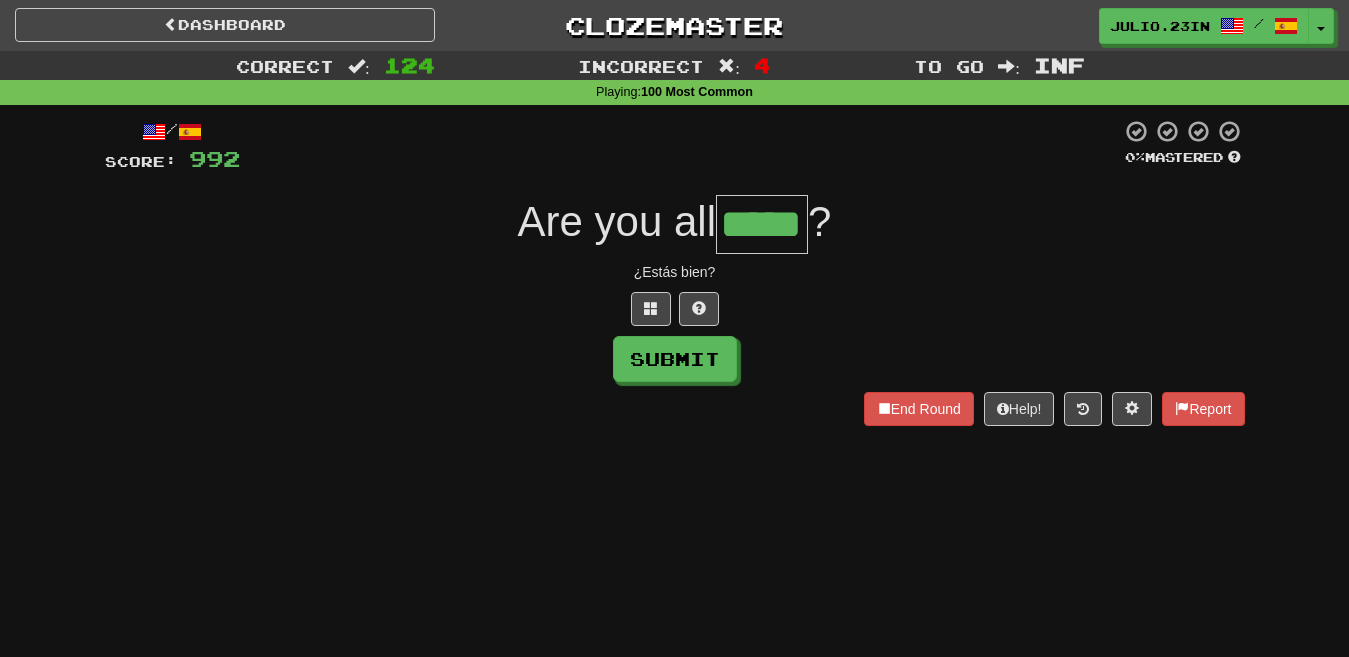 type on "*****" 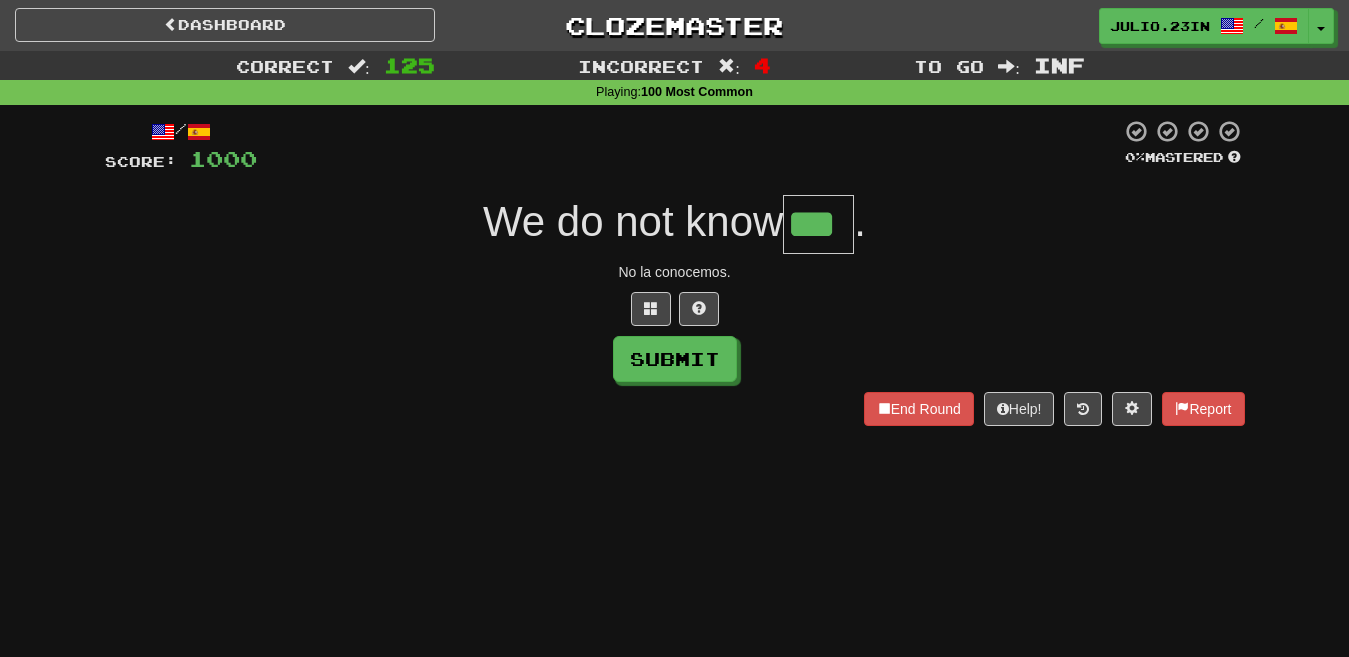 type on "***" 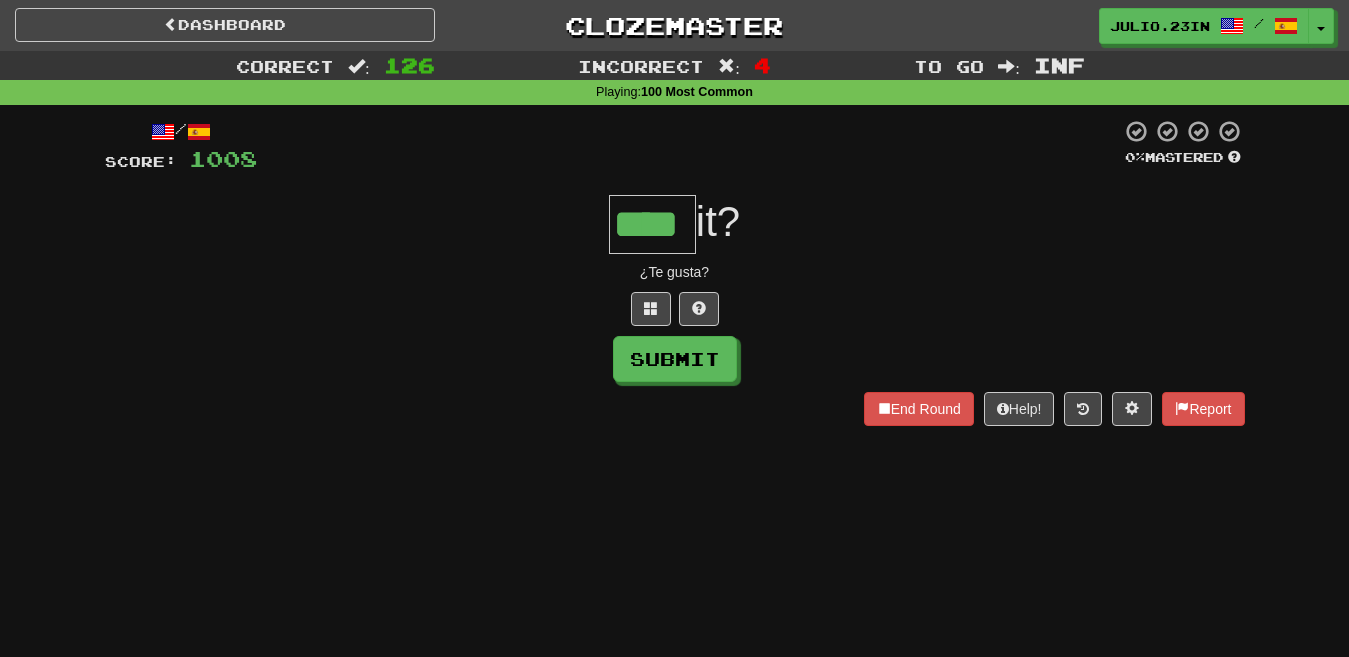 type on "****" 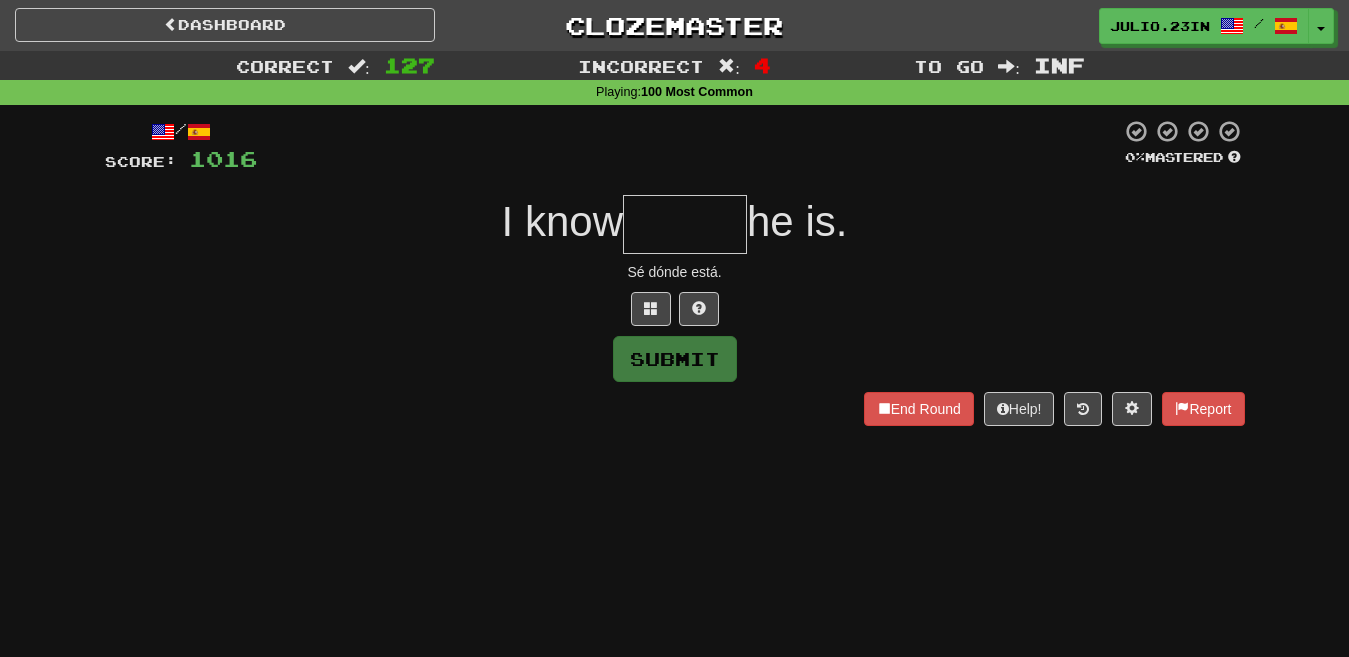type on "*" 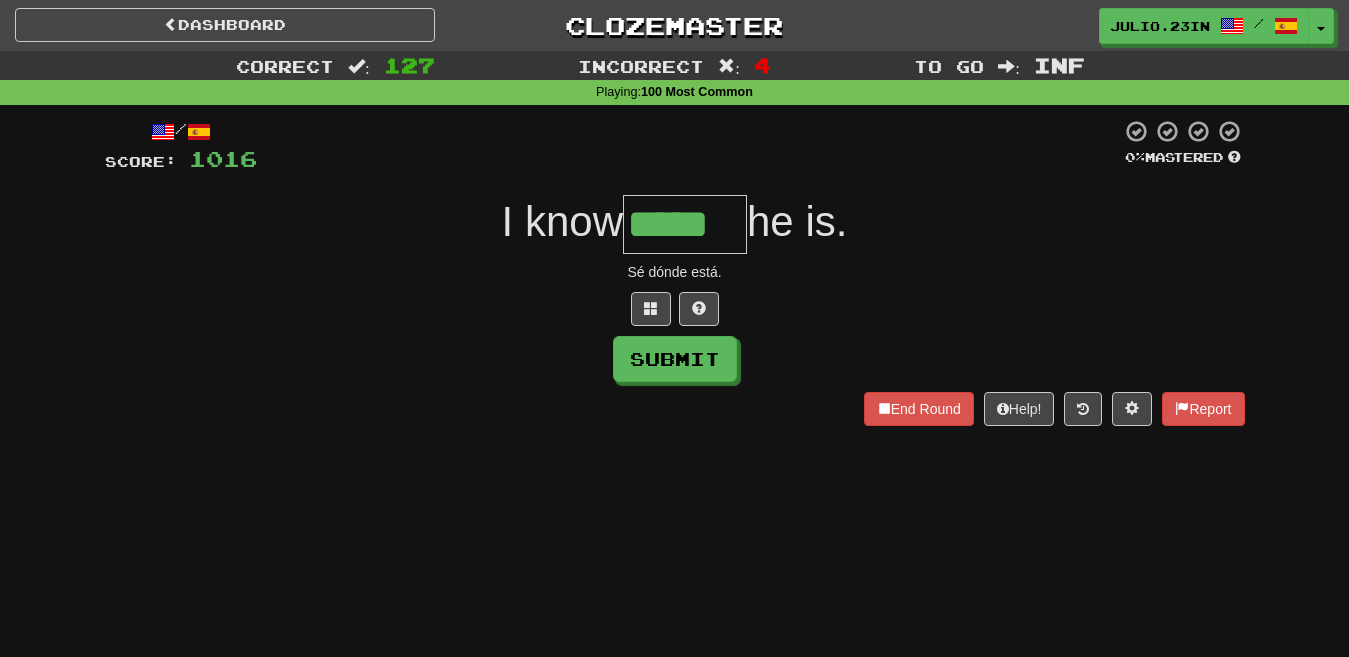 type on "*****" 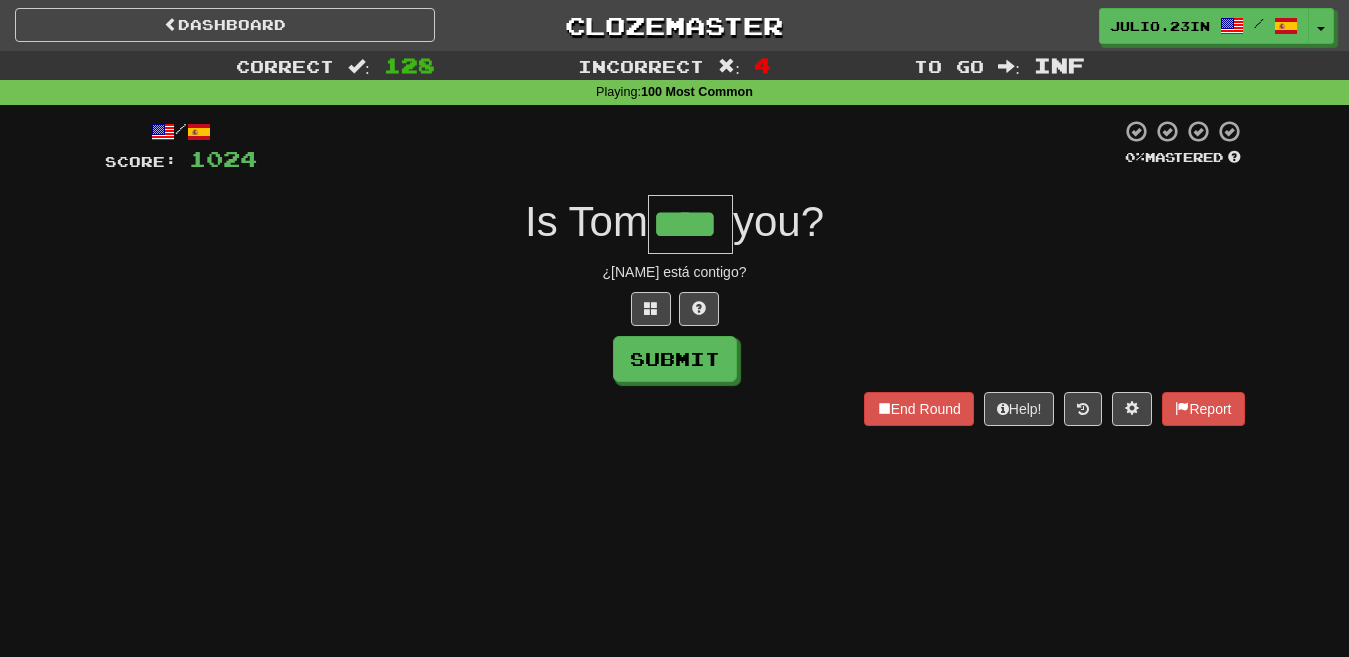 type on "****" 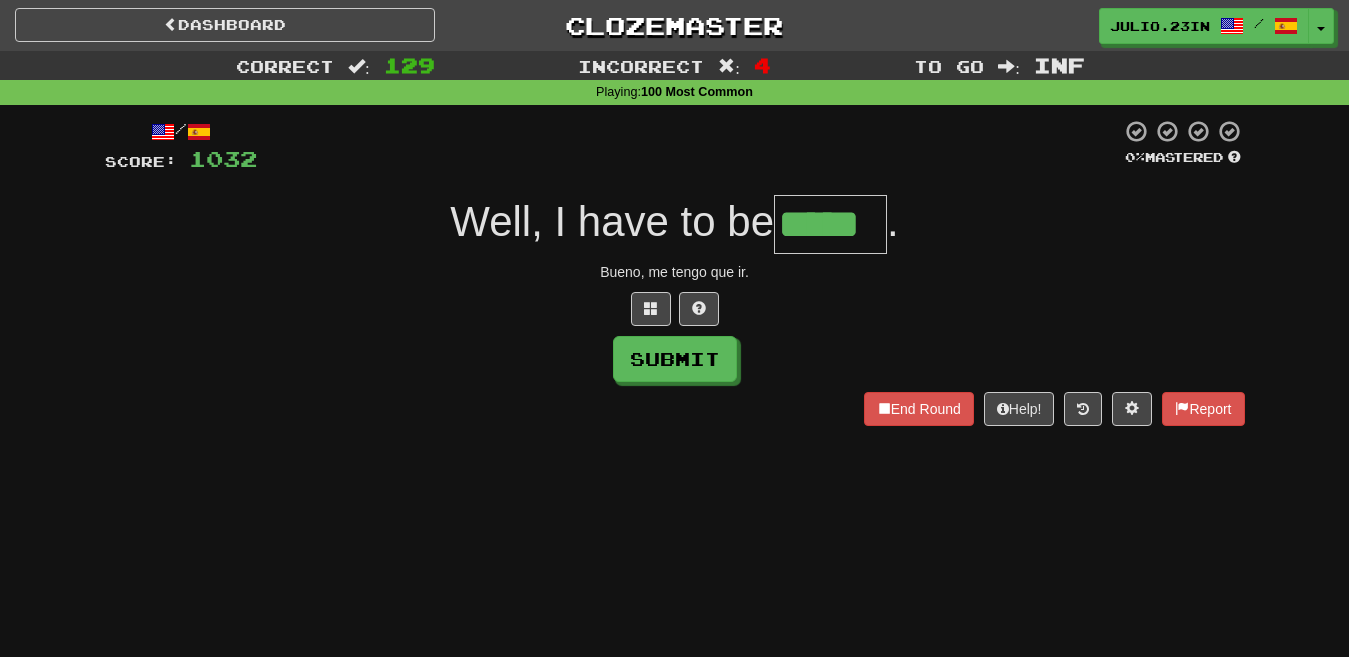 type on "*****" 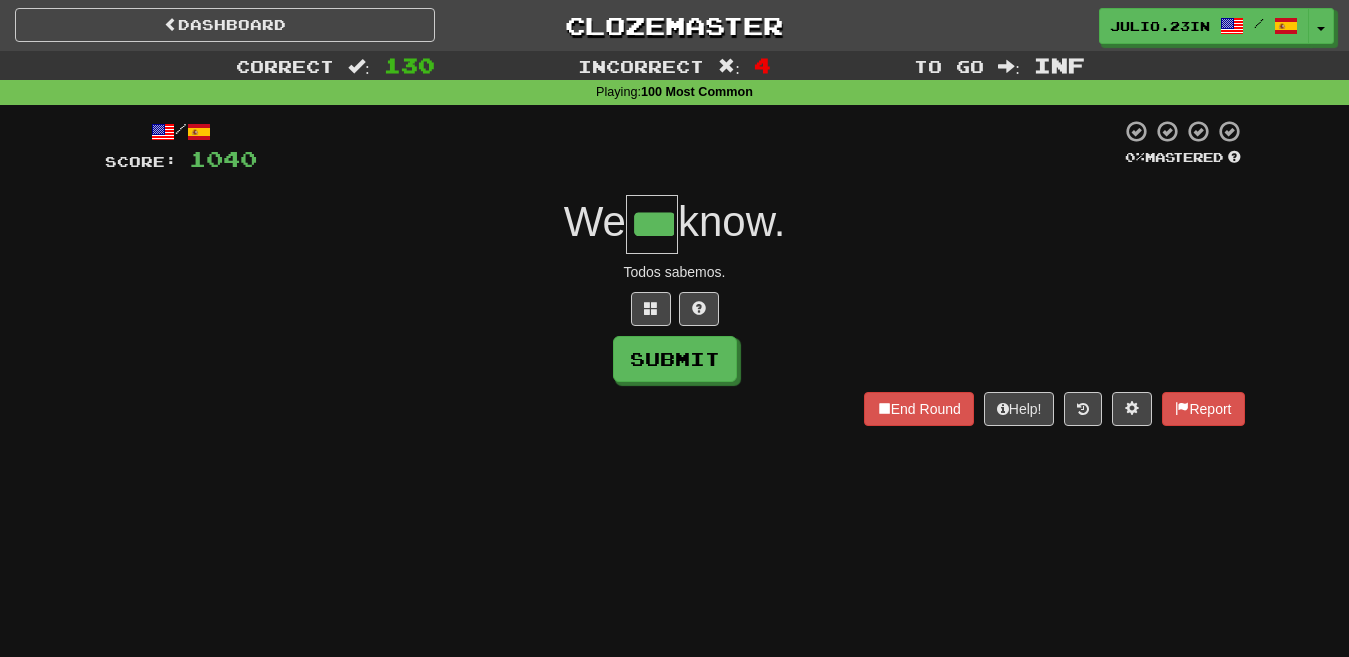 type on "***" 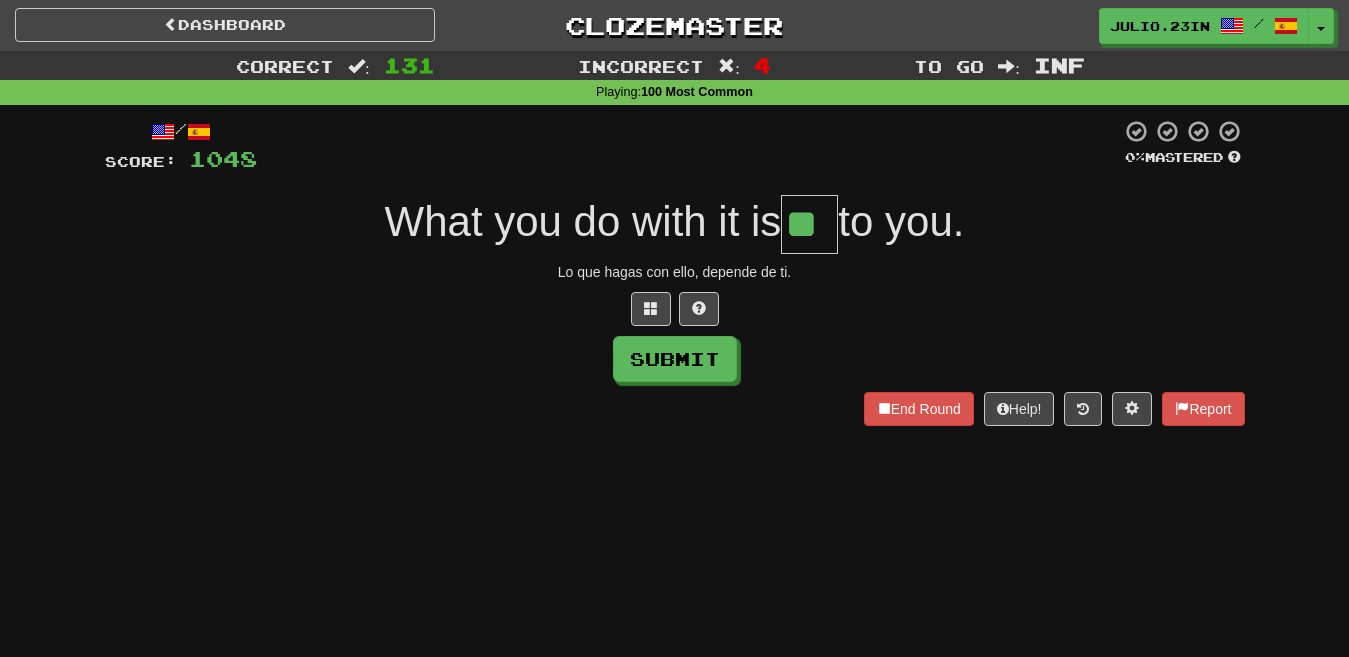 type on "**" 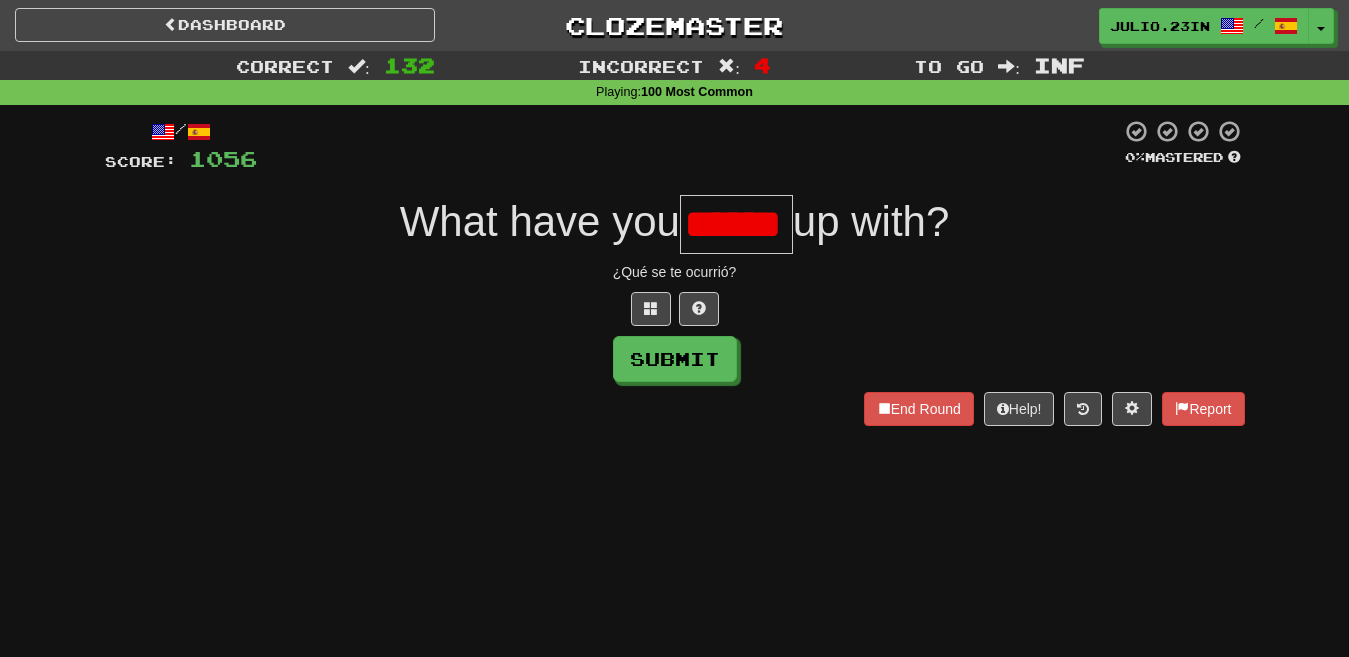 scroll, scrollTop: 0, scrollLeft: 18, axis: horizontal 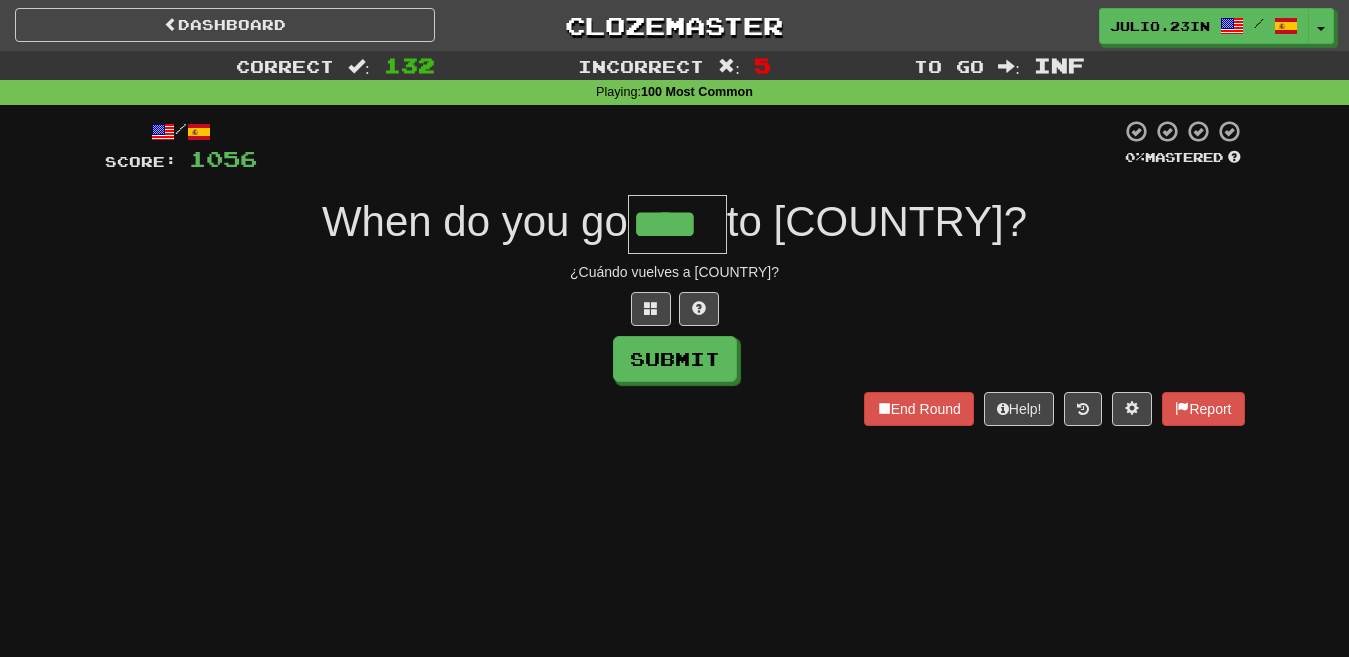 type on "****" 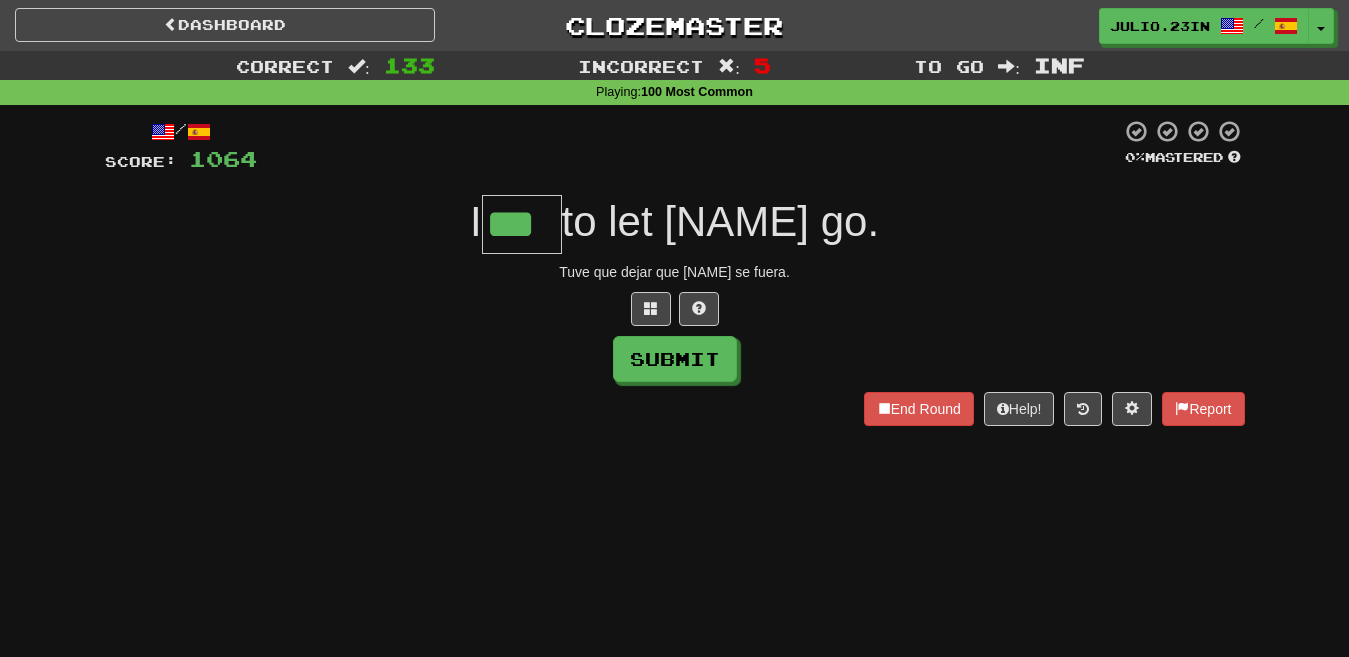 type on "***" 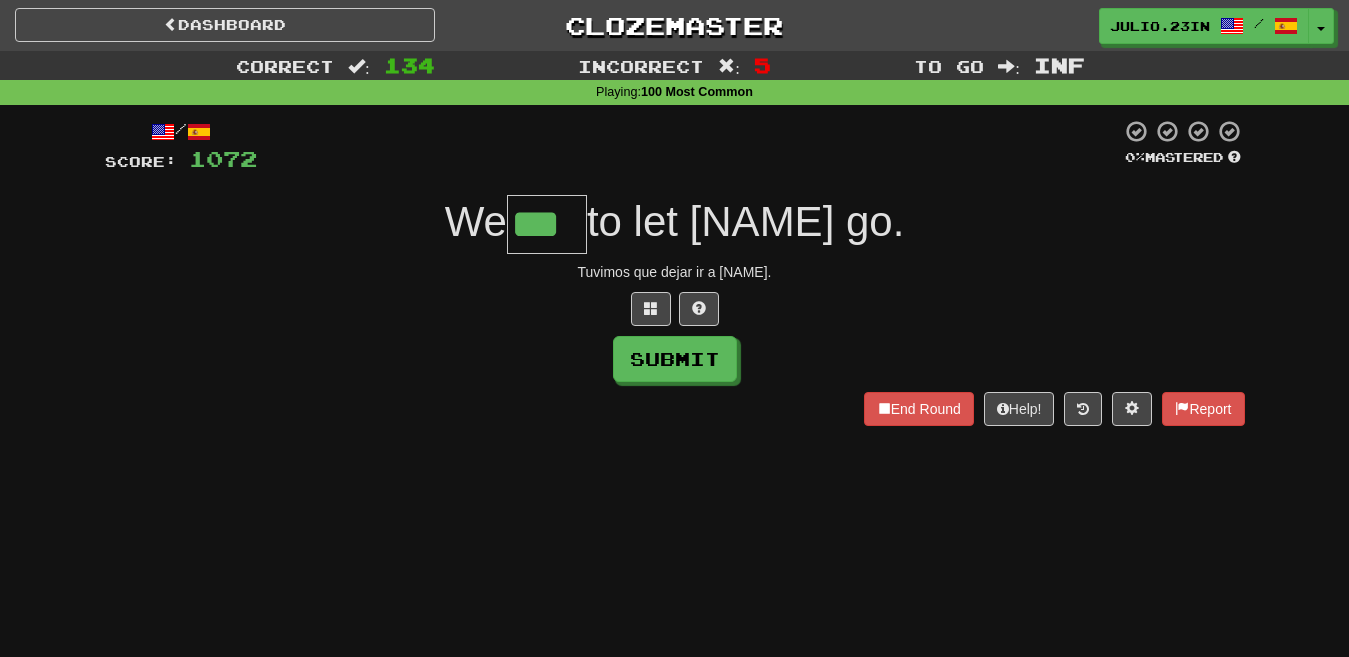 type on "***" 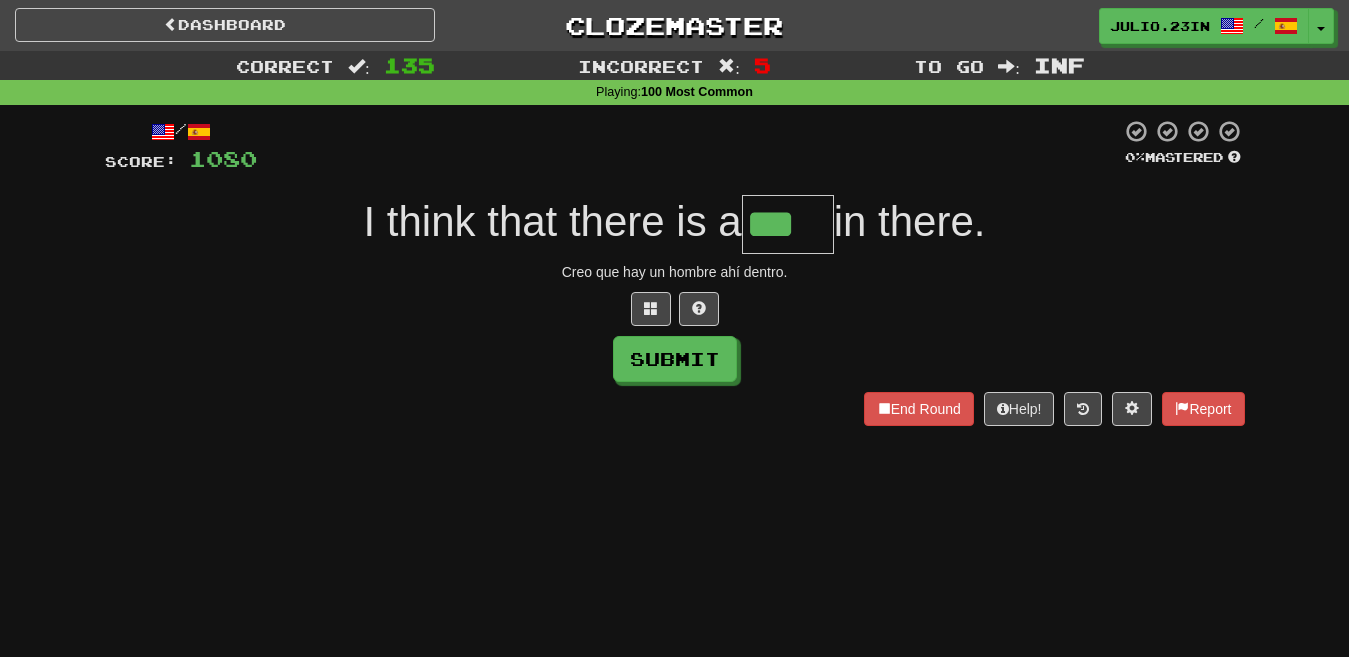 type on "***" 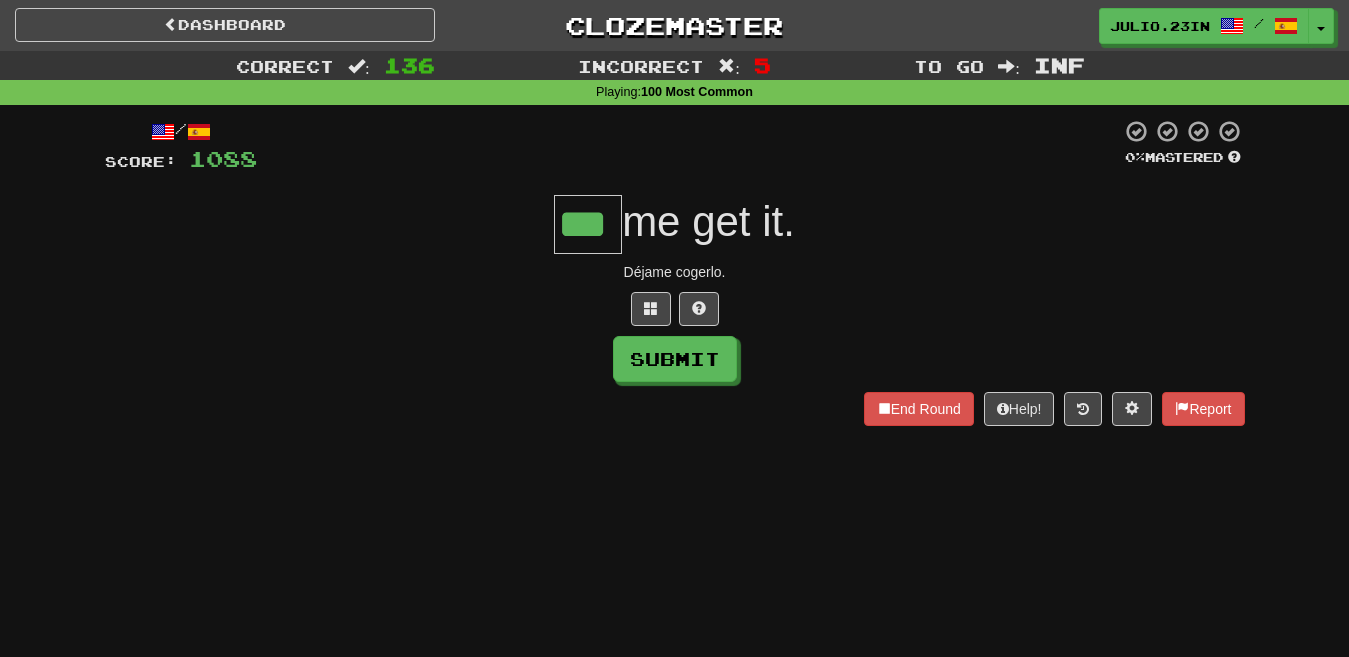 type on "***" 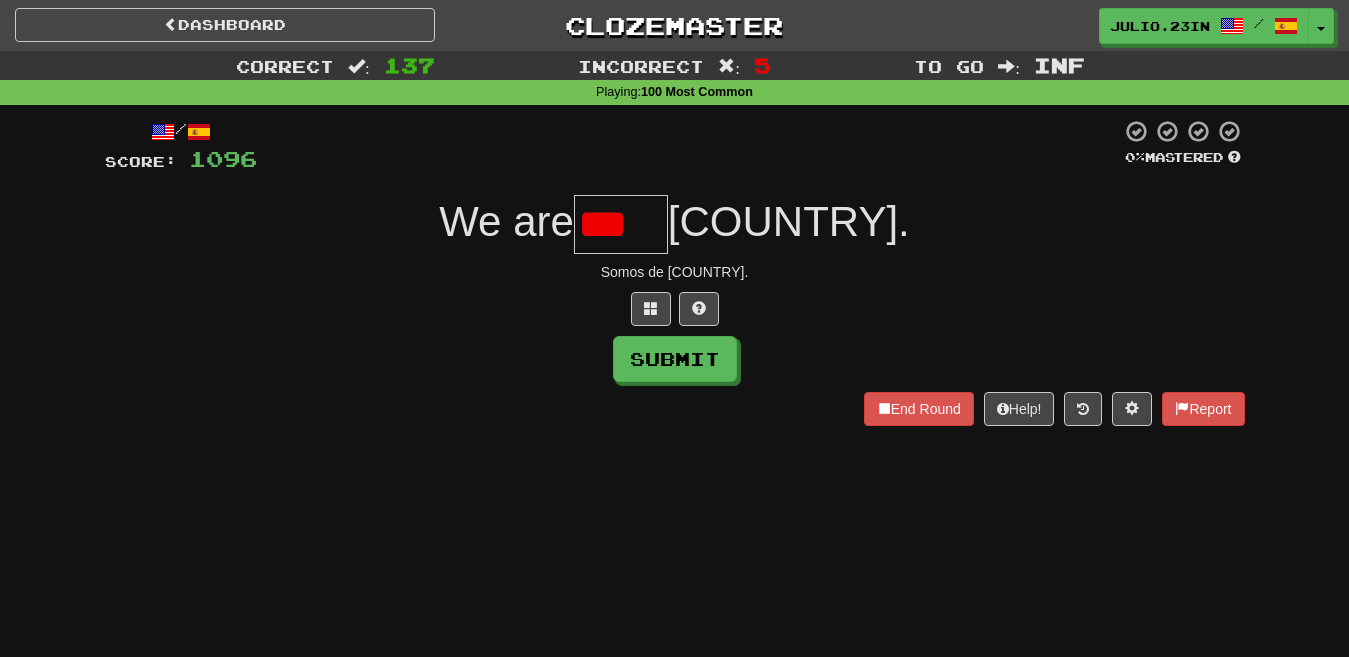 scroll, scrollTop: 0, scrollLeft: 0, axis: both 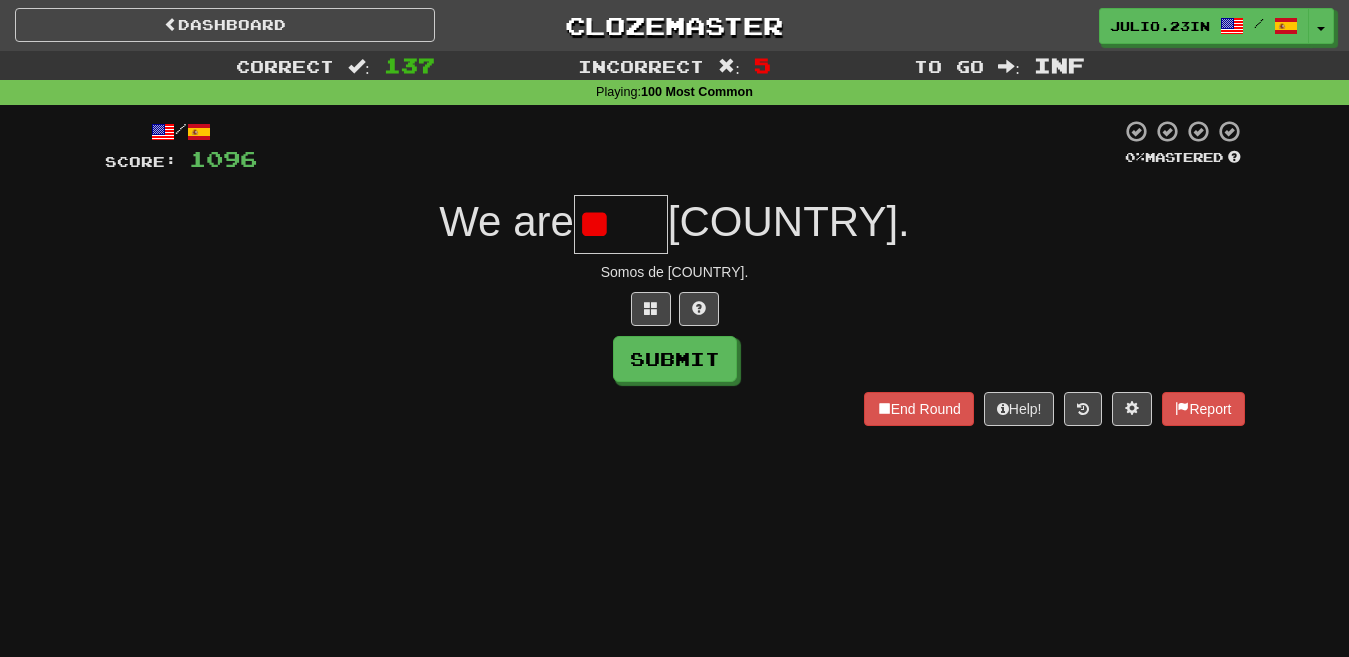 type on "*" 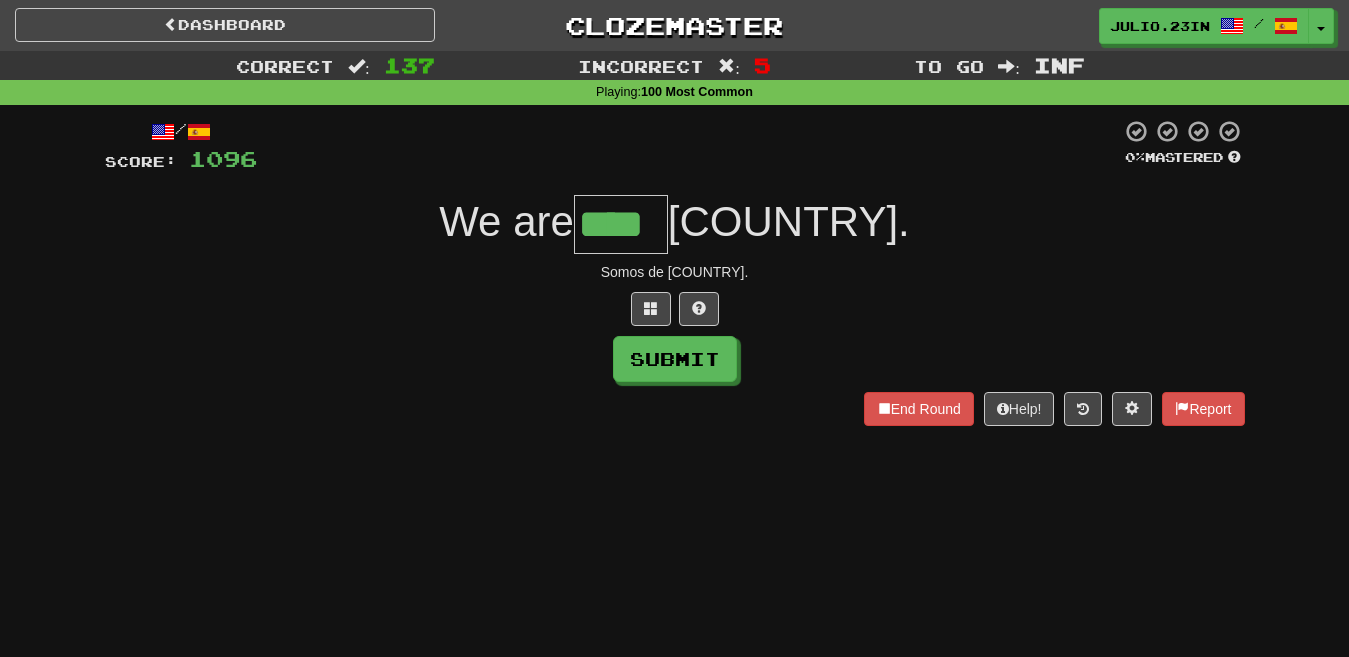 type on "****" 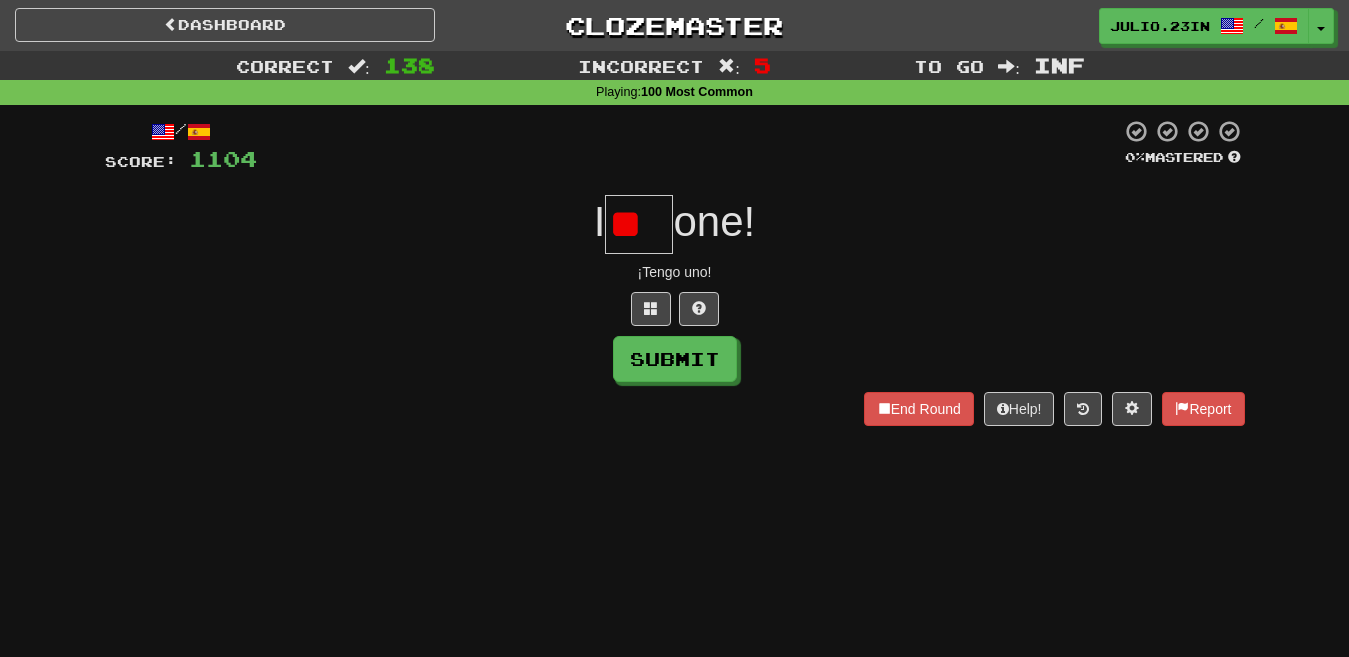 type on "*" 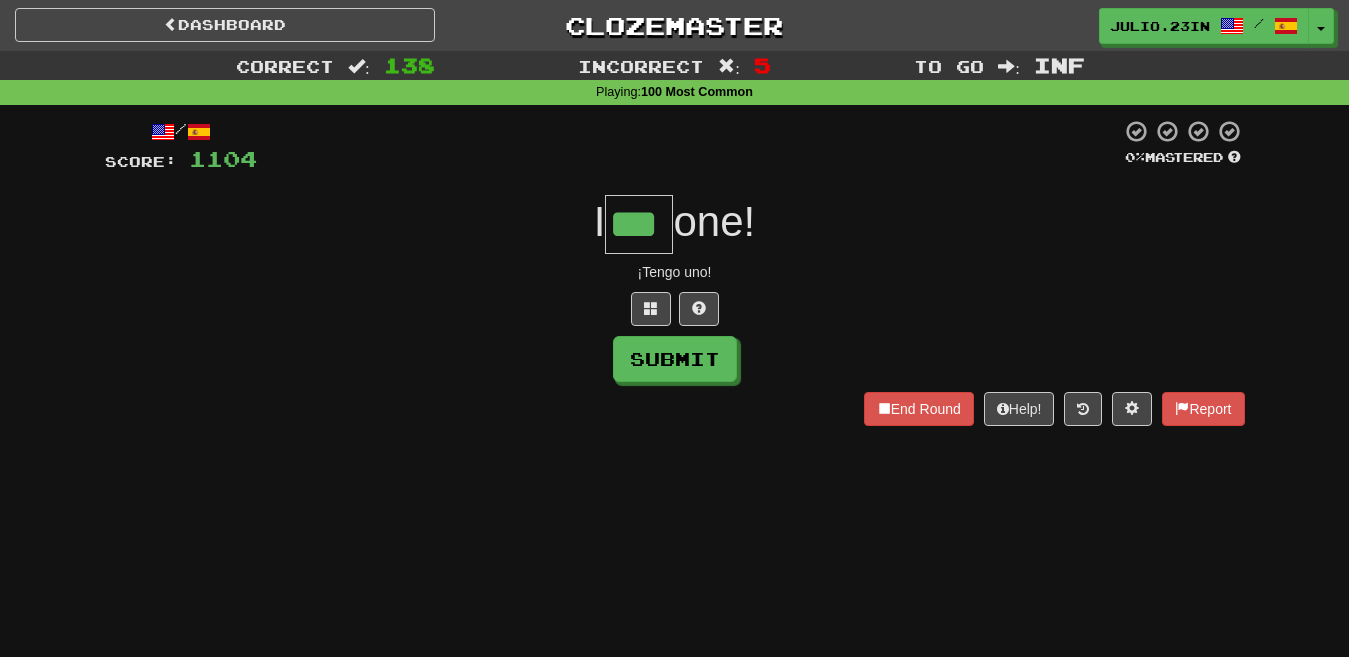 type on "***" 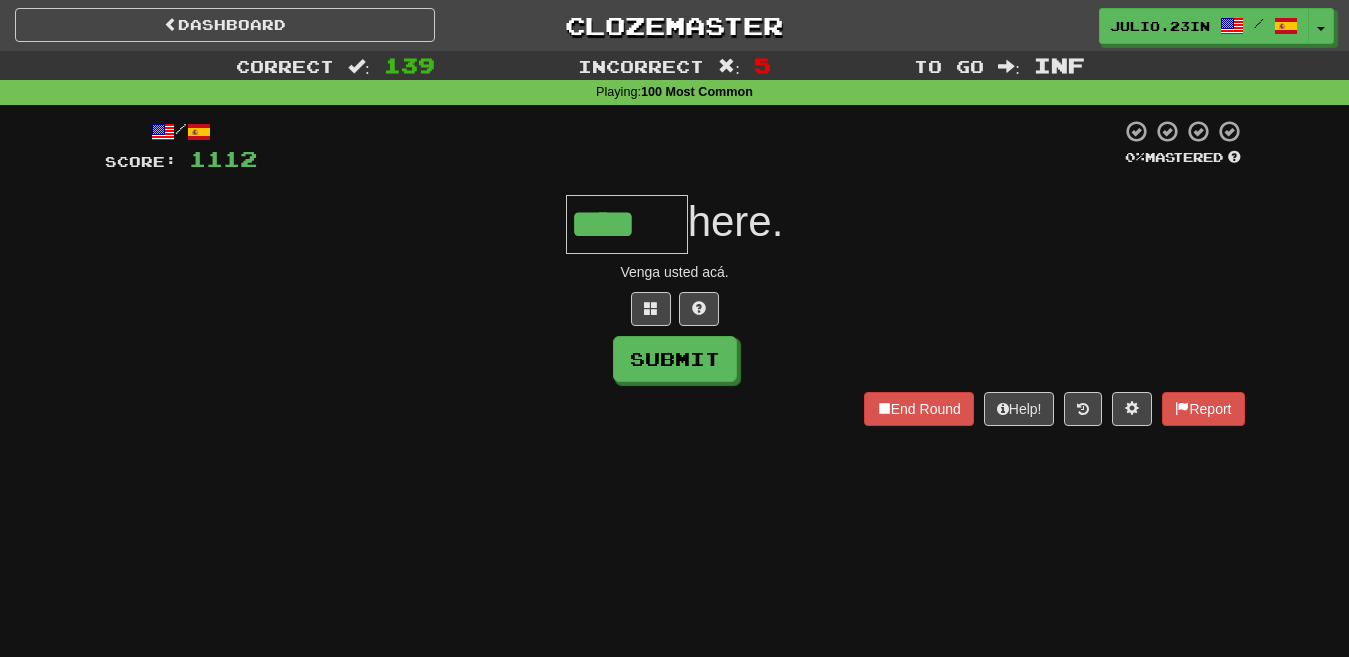 type on "****" 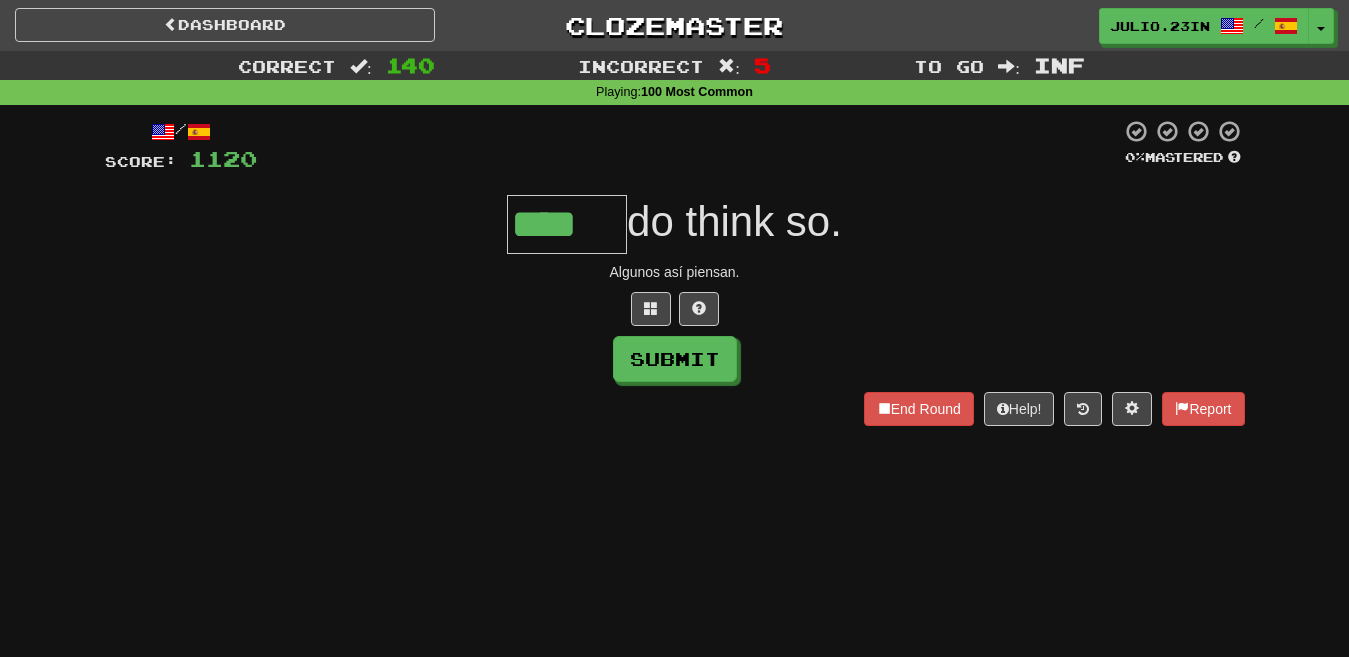 type on "****" 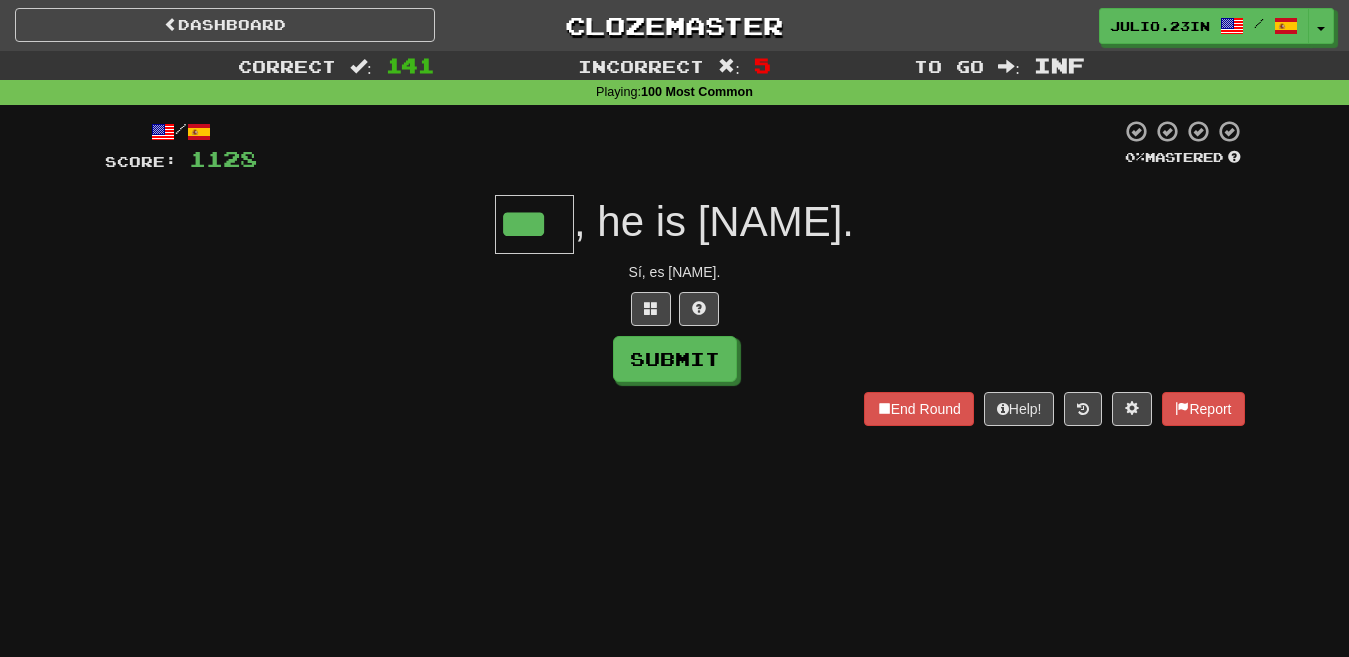 type on "***" 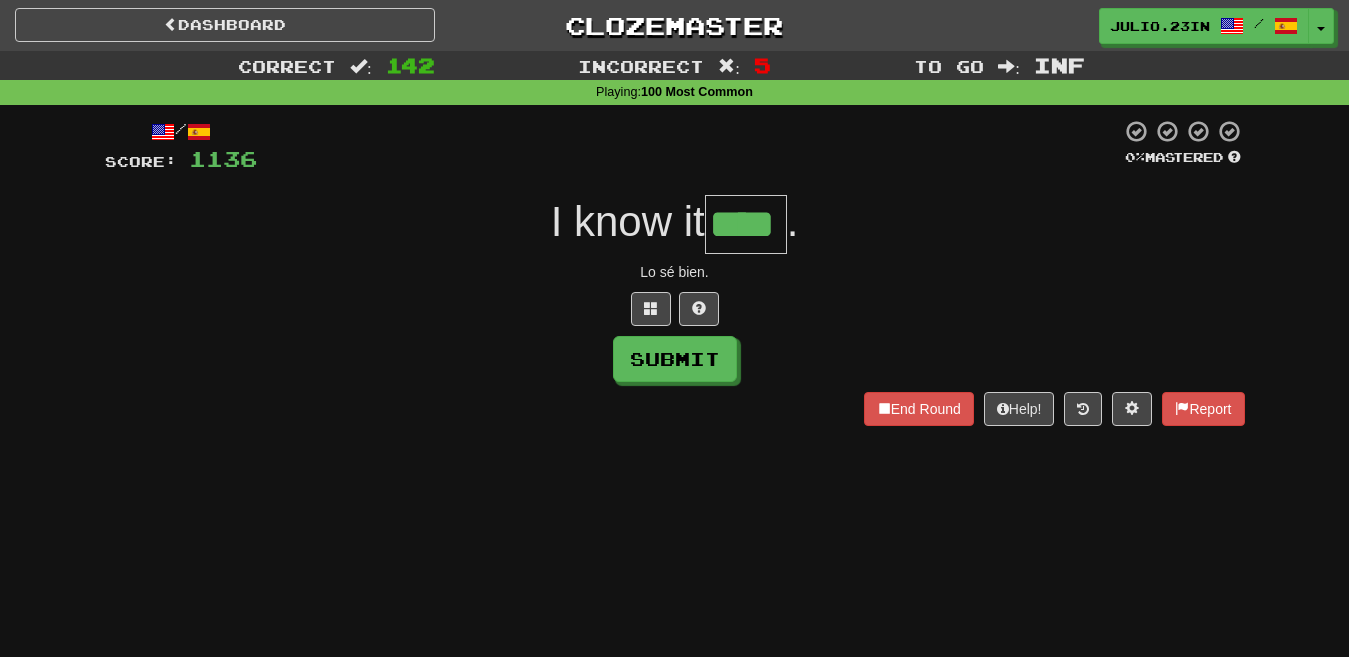 type on "****" 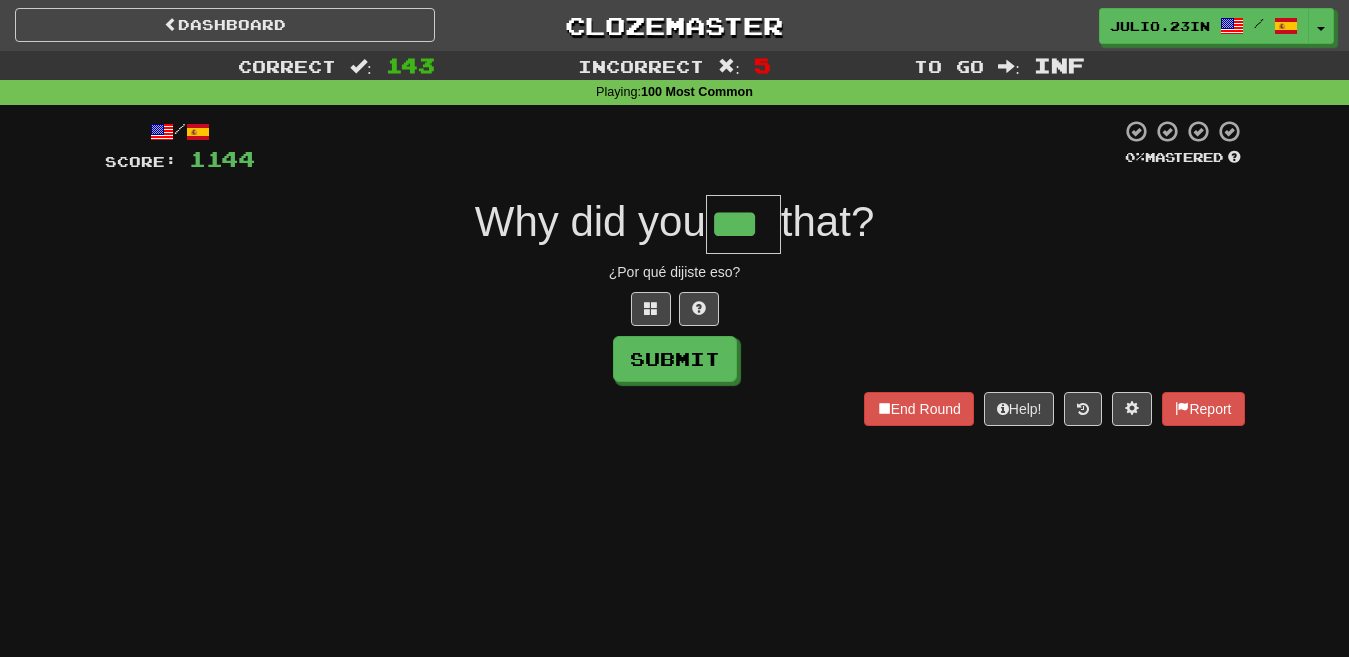type on "***" 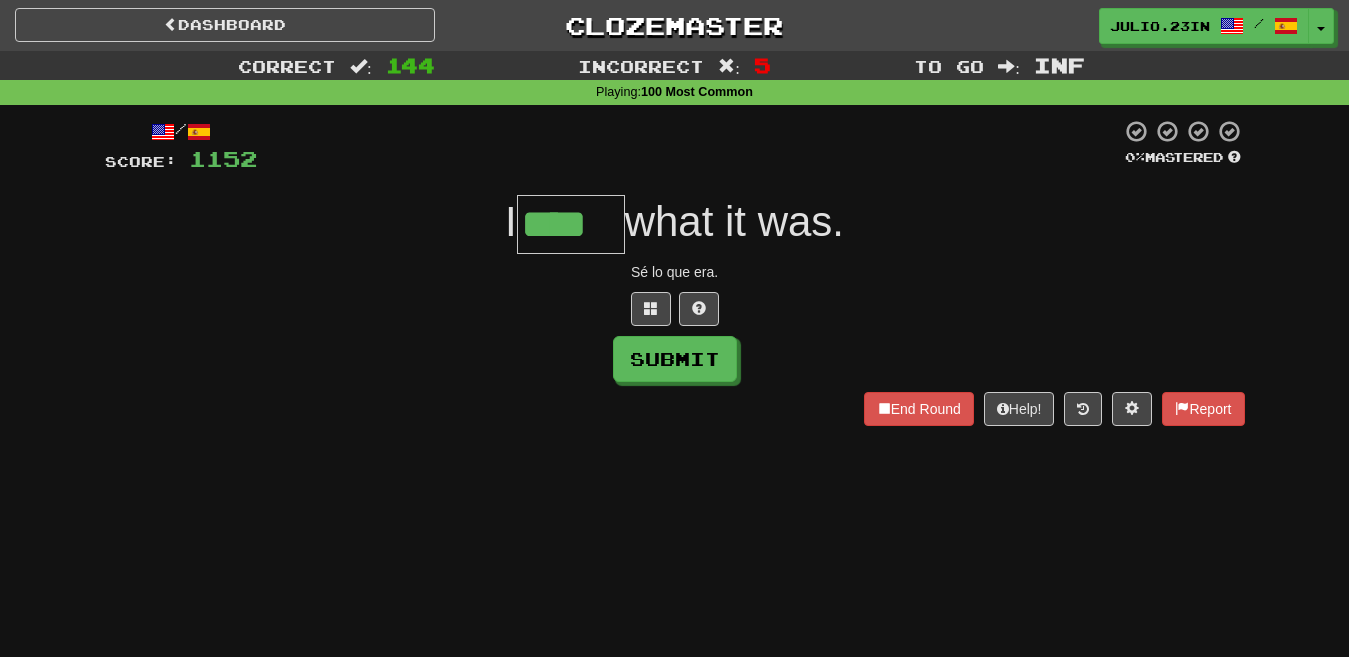 type on "****" 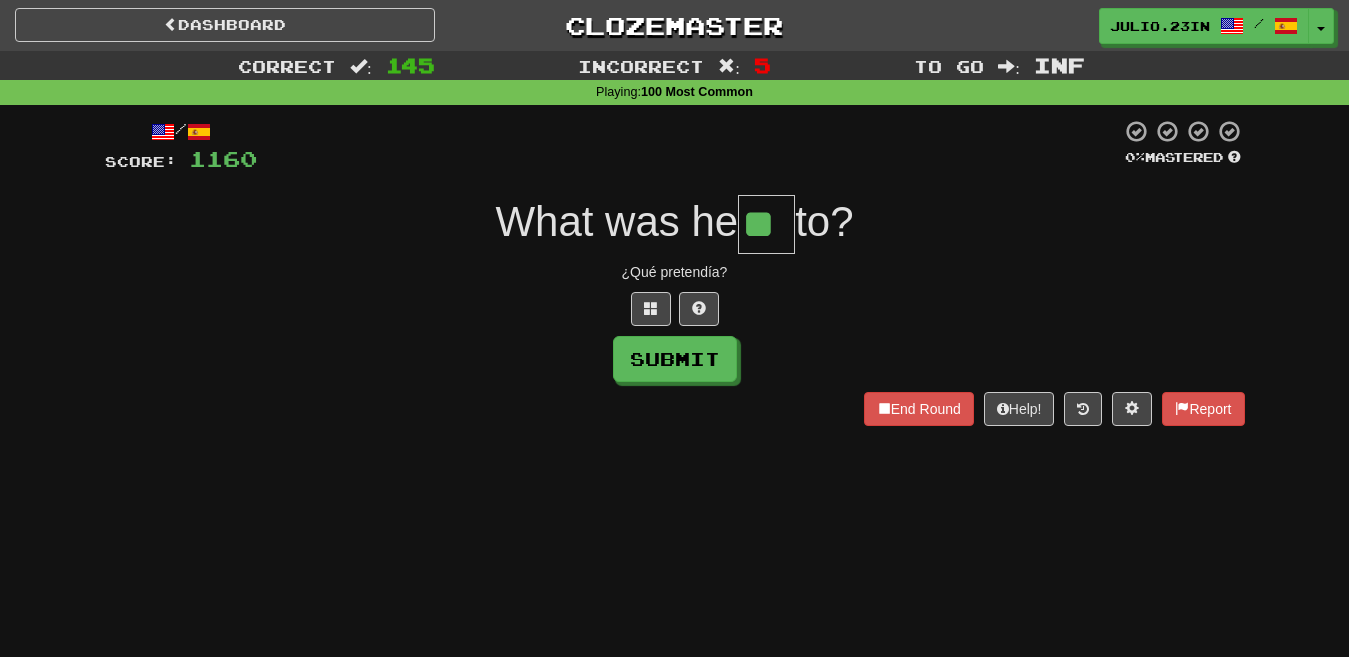 type on "**" 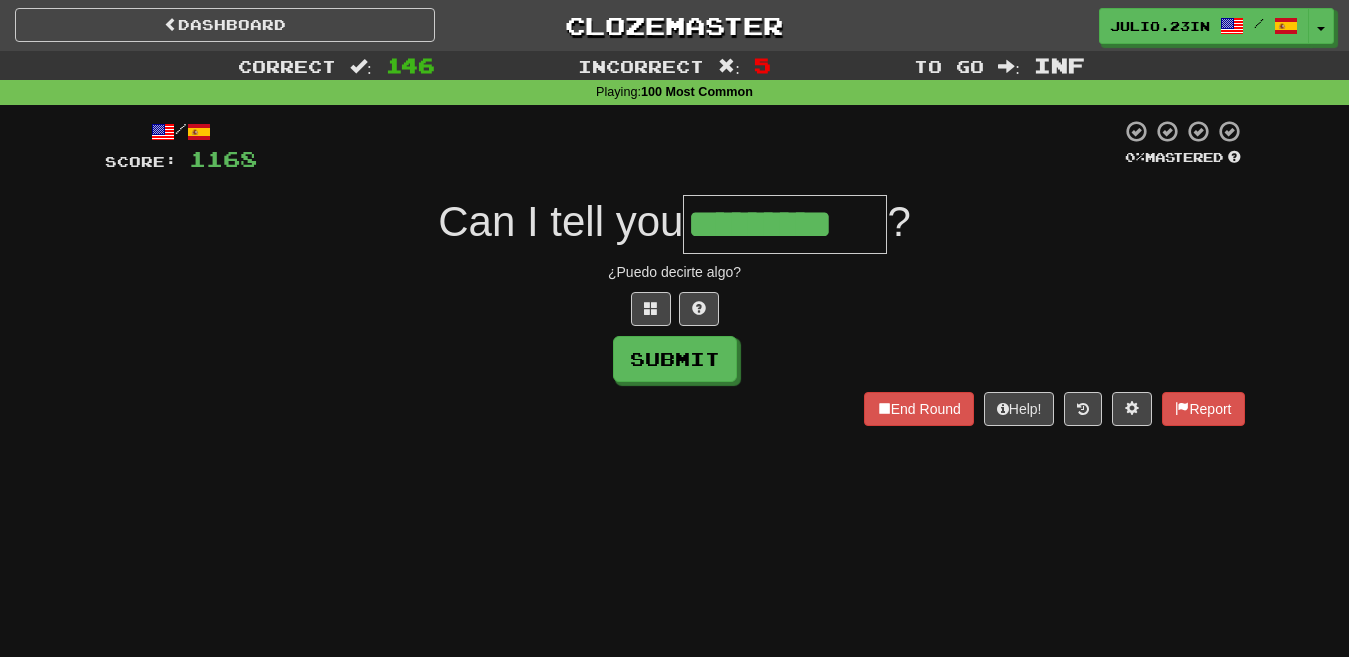 type on "*********" 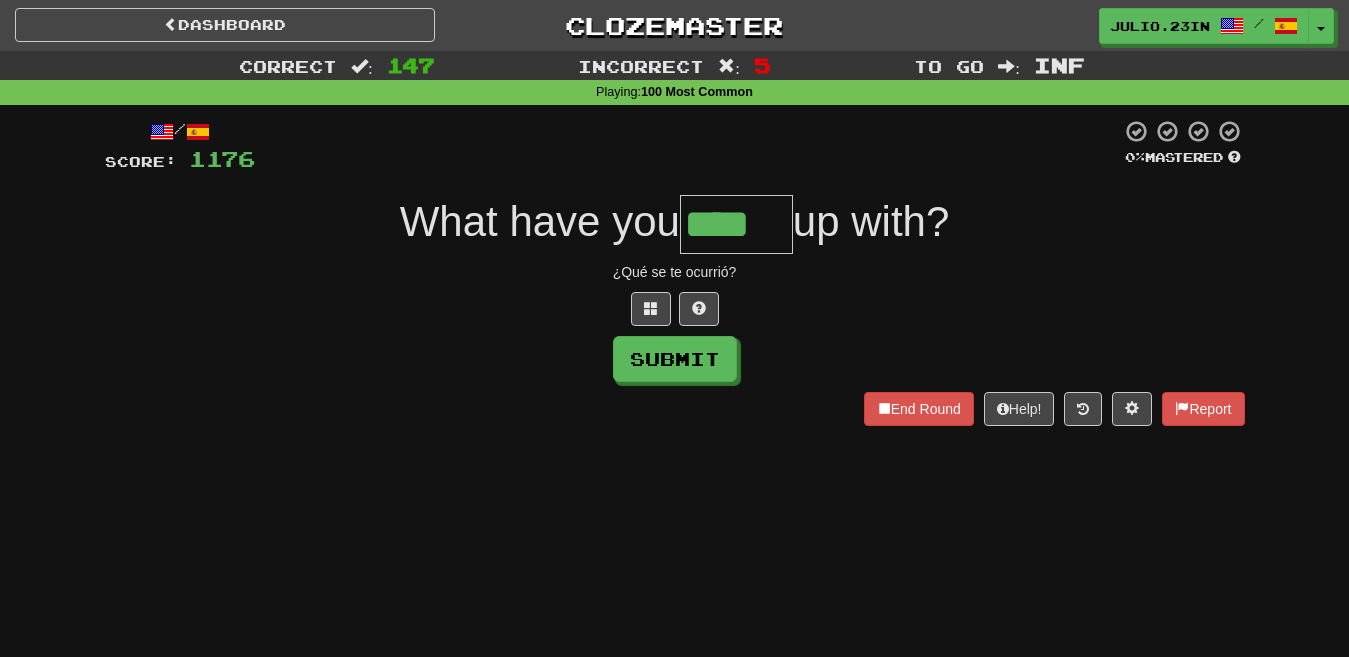 type on "****" 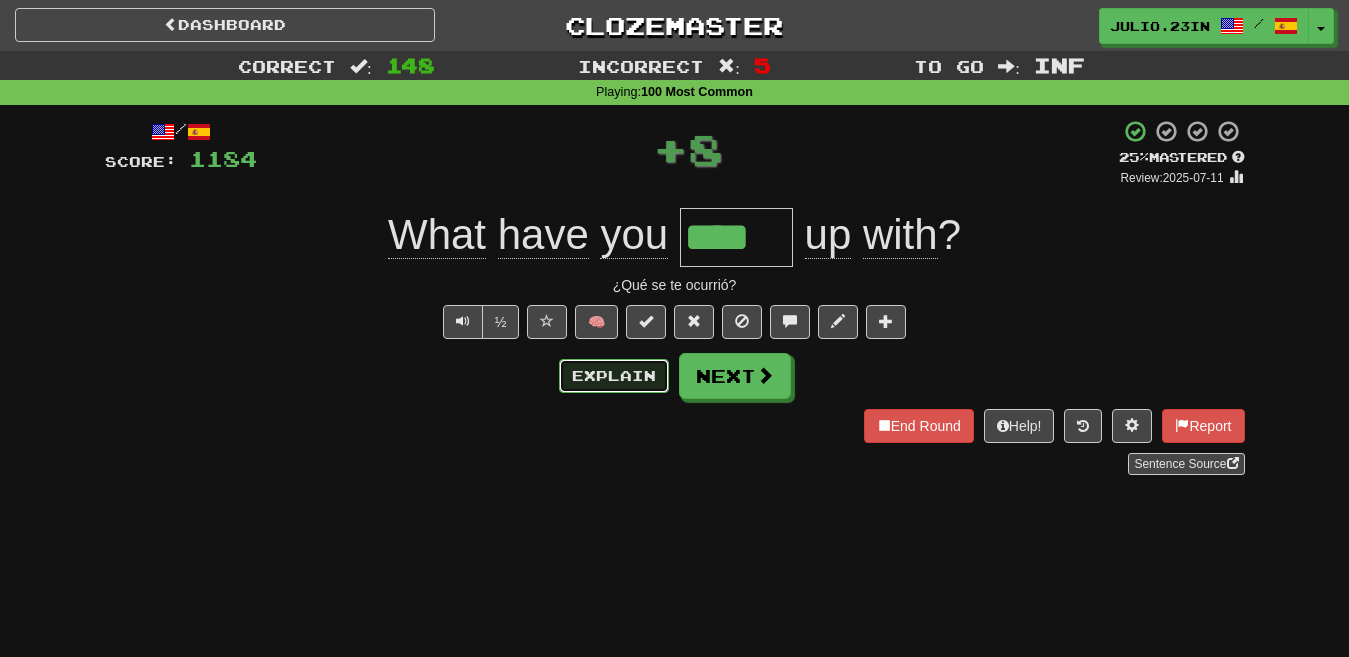 click on "Explain" at bounding box center [614, 376] 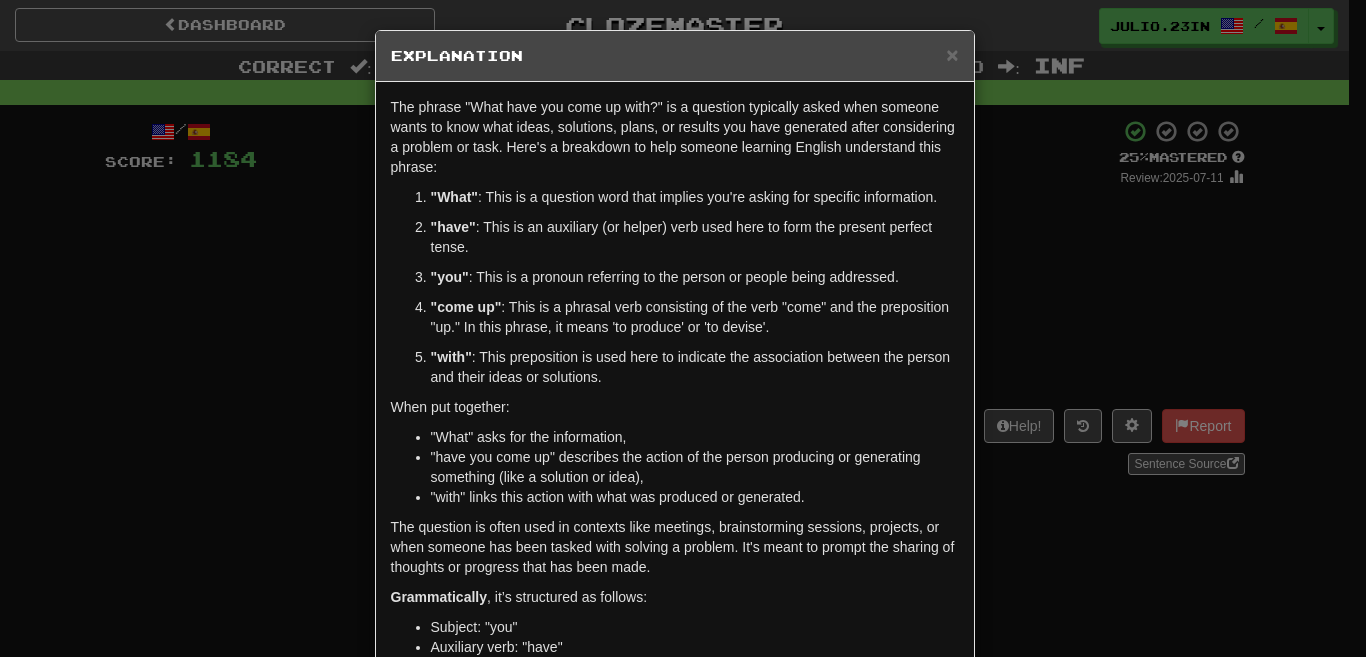 click on "× Explanation The phrase "What have you come up with?" is a question typically asked when someone wants to know what ideas, solutions, plans, or results you have generated after considering a problem or task. Here's a breakdown to help someone learning English understand this phrase:
"What" : This is a question word that implies you're asking for specific information.
"have" : This is an auxiliary (or helper) verb used here to form the present perfect tense.
"you" : This is a pronoun referring to the person or people being addressed.
"come up" : This is a phrasal verb consisting of the verb "come" and the preposition "up." In this phrase, it means 'to produce' or 'to devise'.
"with" : This preposition is used here to indicate the association between the person and their ideas or solutions.
When put together:
"What" asks for the information,
"have you come up" describes the action of the person producing or generating something (like a solution or idea)," at bounding box center [683, 328] 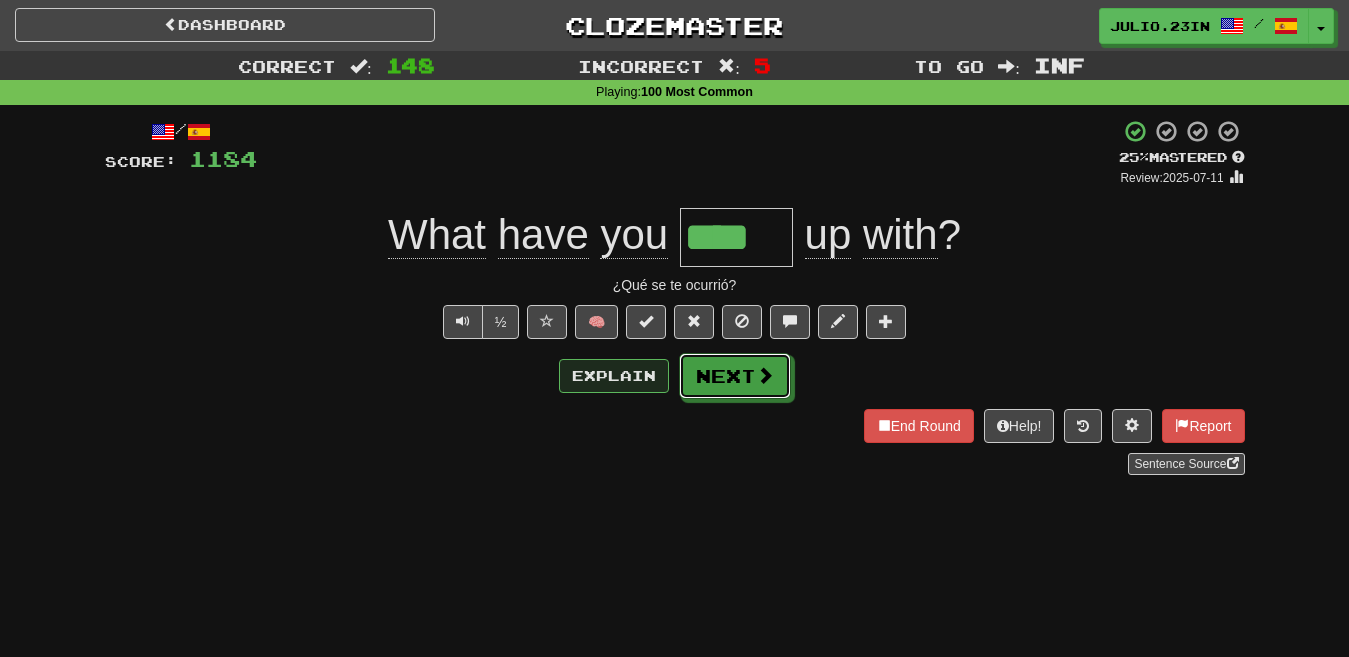 drag, startPoint x: 728, startPoint y: 384, endPoint x: 634, endPoint y: 388, distance: 94.08507 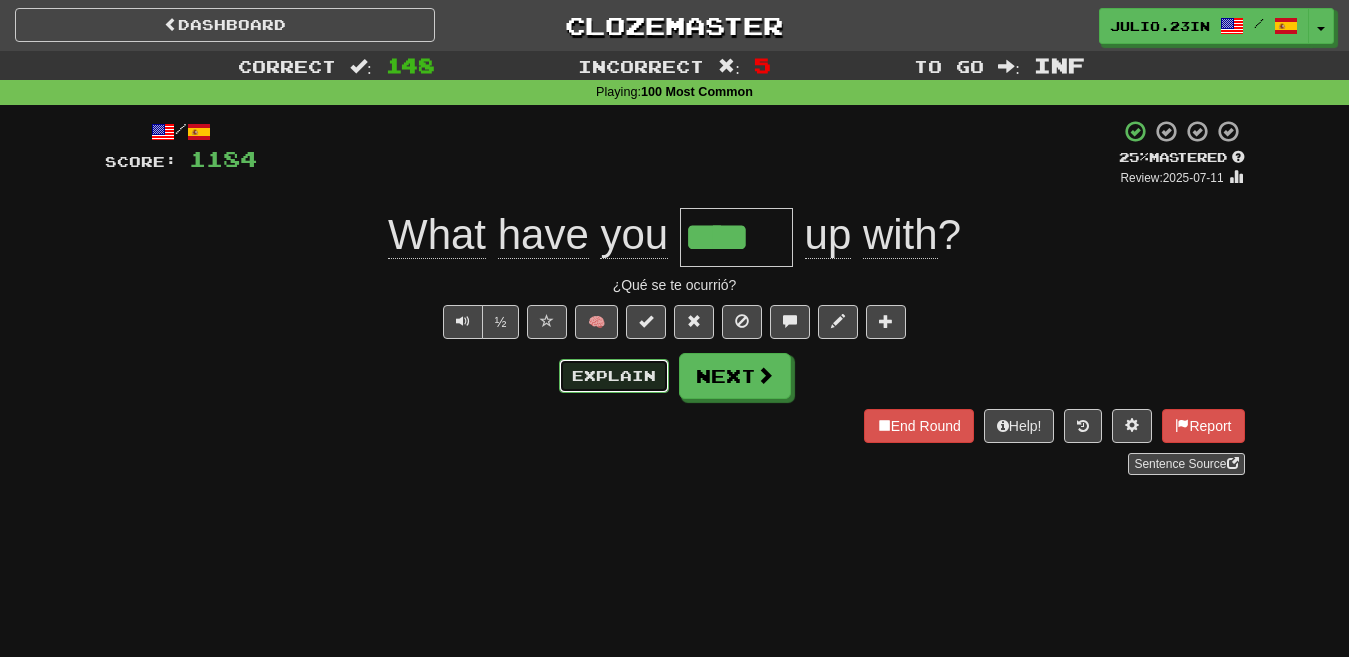 click on "Explain" at bounding box center (614, 376) 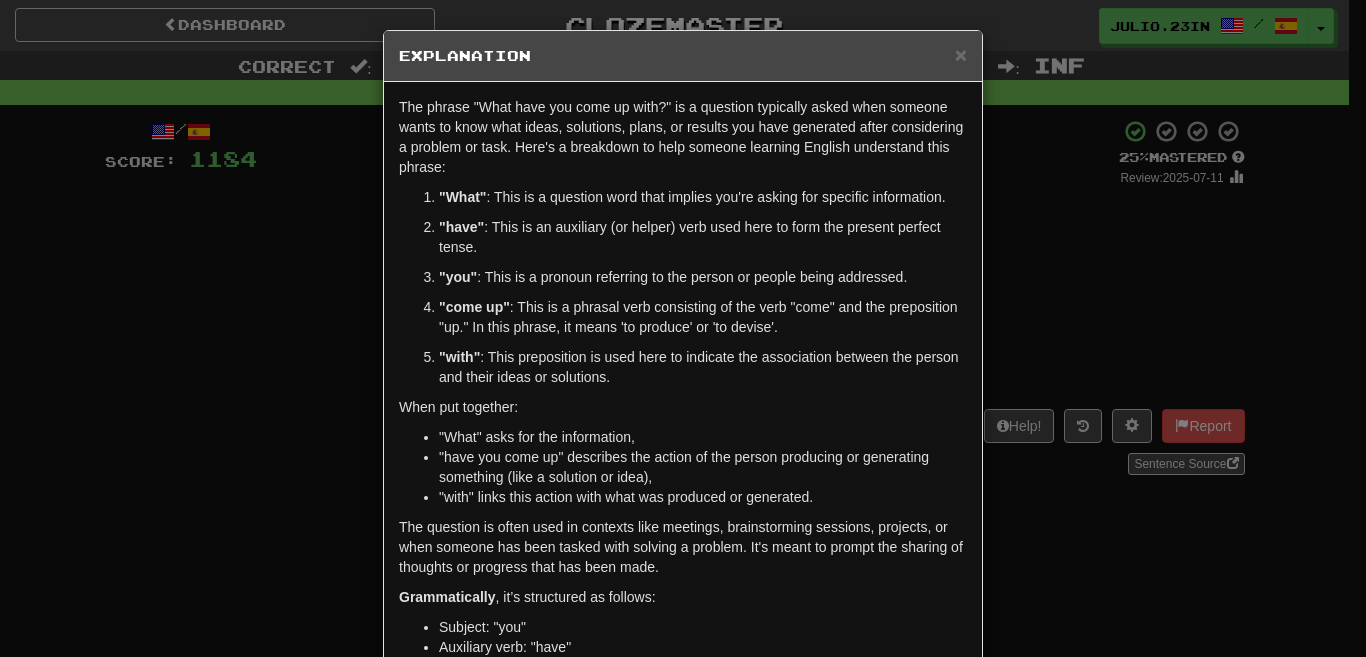 click on "× Explanation The phrase "What have you come up with?" is a question typically asked when someone wants to know what ideas, solutions, plans, or results you have generated after considering a problem or task. Here's a breakdown to help someone learning English understand this phrase:
"What" : This is a question word that implies you're asking for specific information.
"have" : This is an auxiliary (or helper) verb used here to form the present perfect tense.
"you" : This is a pronoun referring to the person or people being addressed.
"come up" : This is a phrasal verb consisting of the verb "come" and the preposition "up." In this phrase, it means 'to produce' or 'to devise'.
"with" : This preposition is used here to indicate the association between the person and their ideas or solutions.
When put together:
"What" asks for the information,
"have you come up" describes the action of the person producing or generating something (like a solution or idea)," at bounding box center (683, 328) 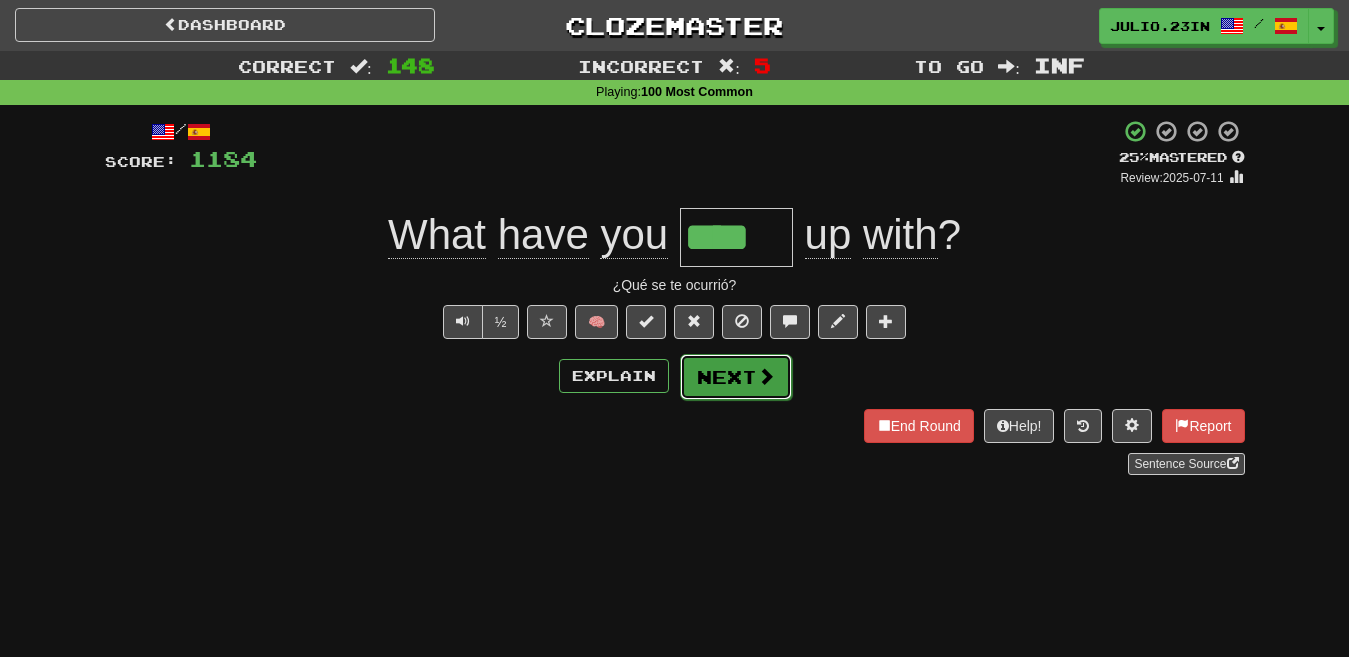 click on "Next" at bounding box center [736, 377] 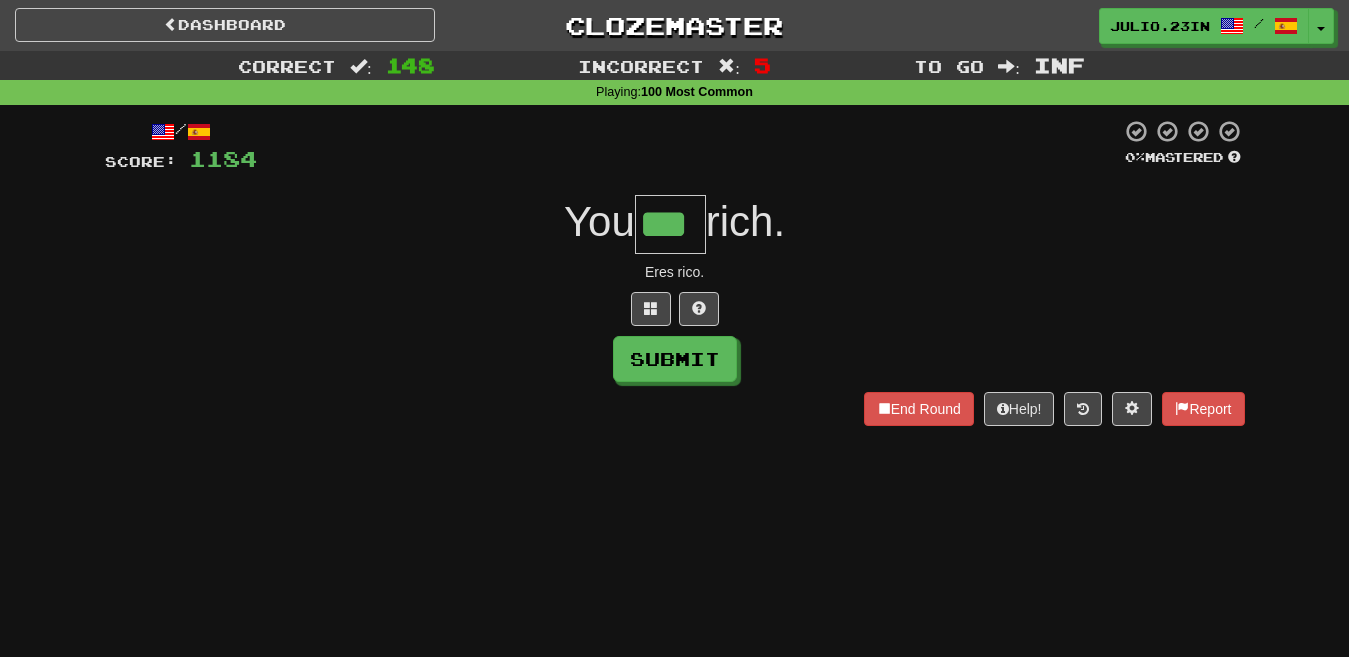 type on "***" 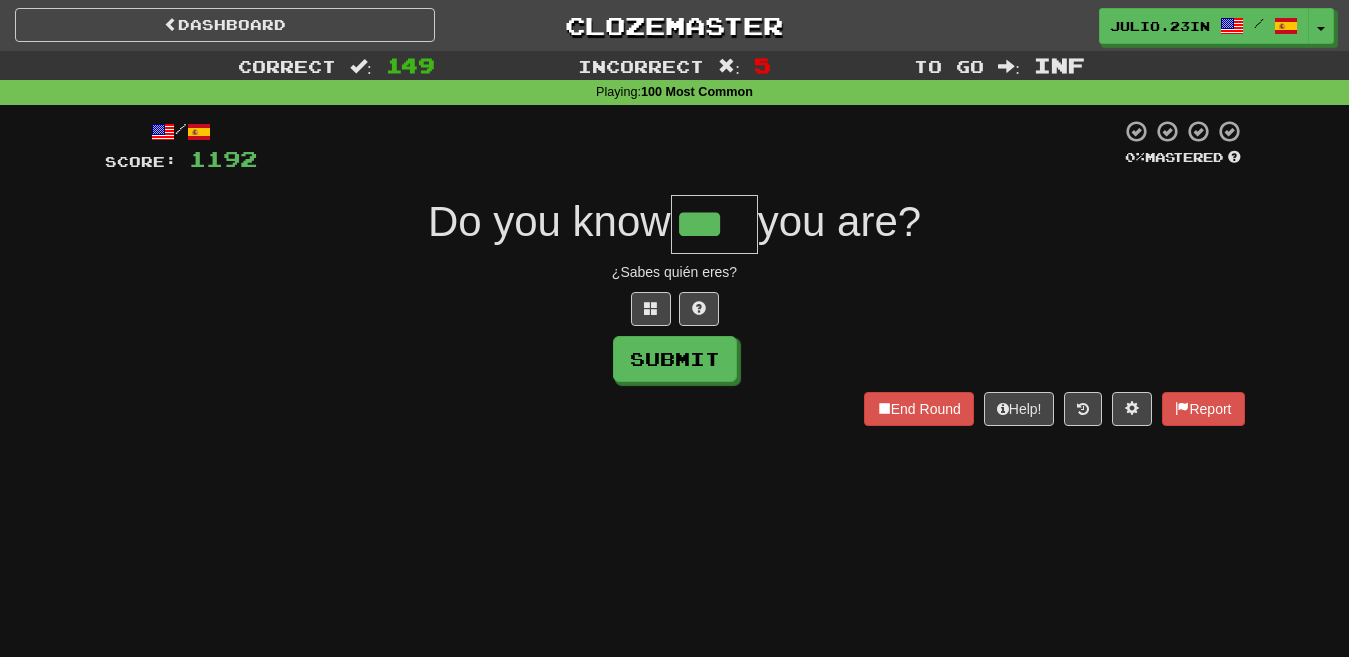 type on "***" 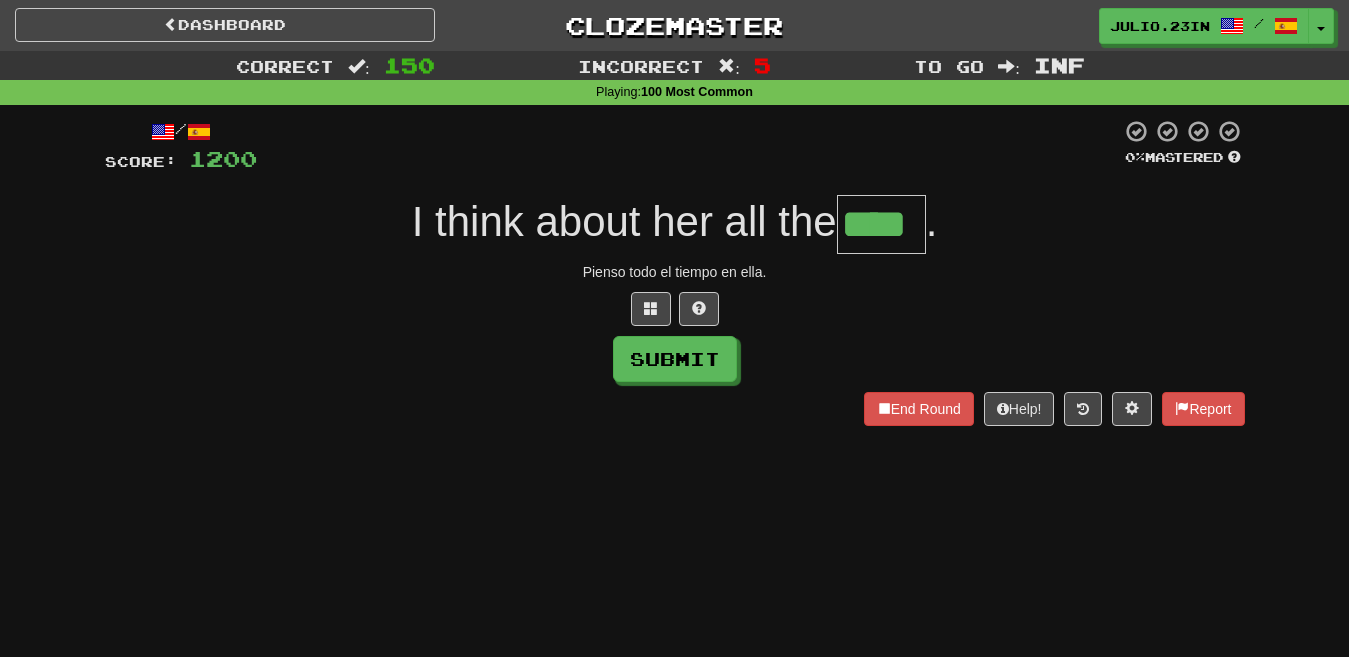 type on "****" 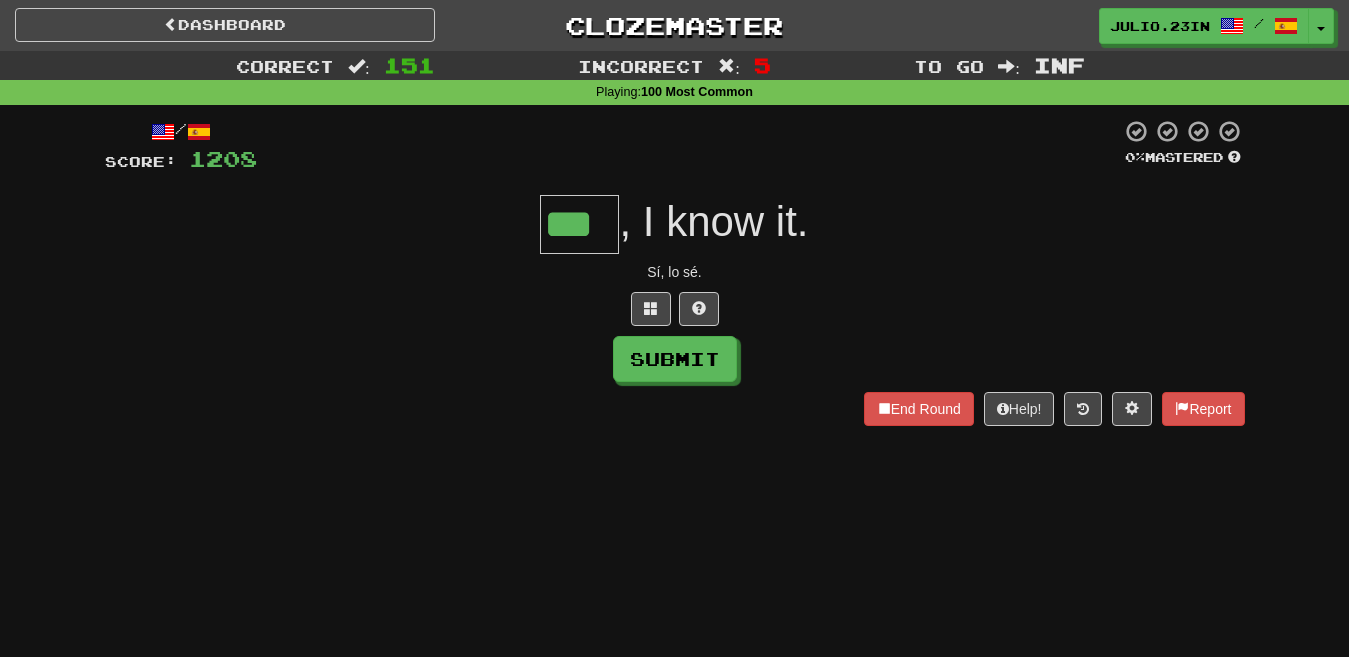 type on "***" 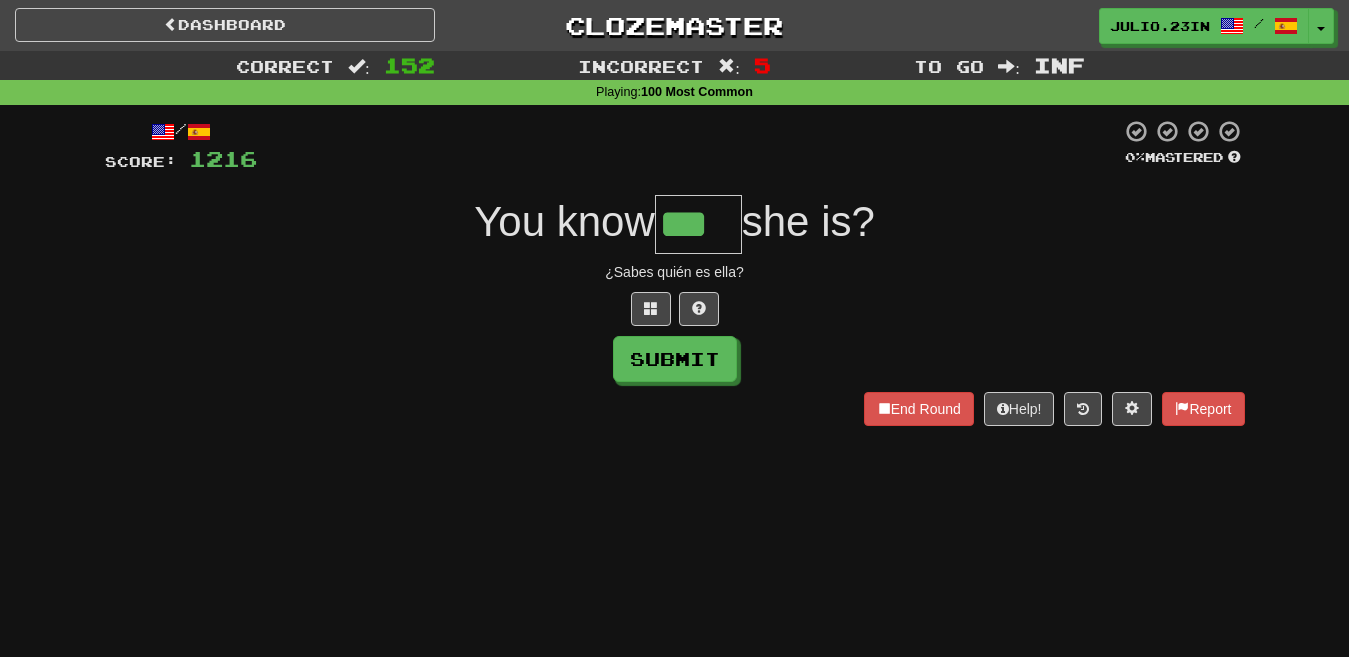 type on "***" 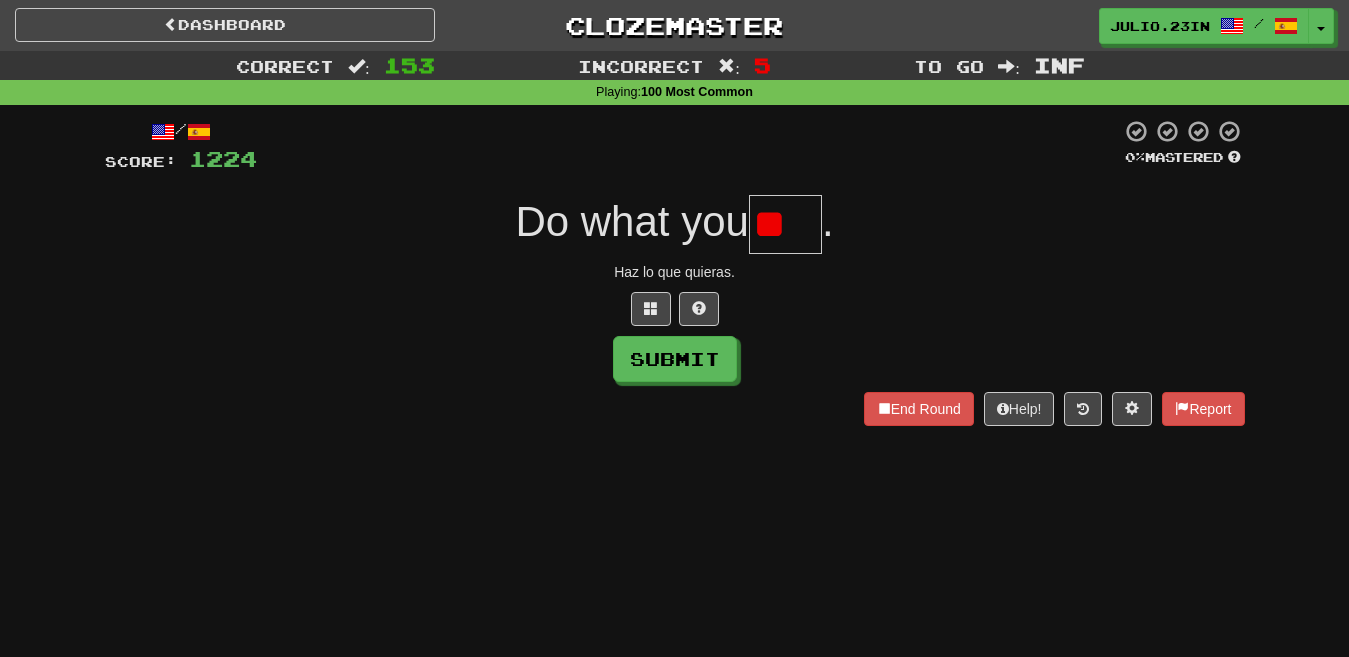 type on "*" 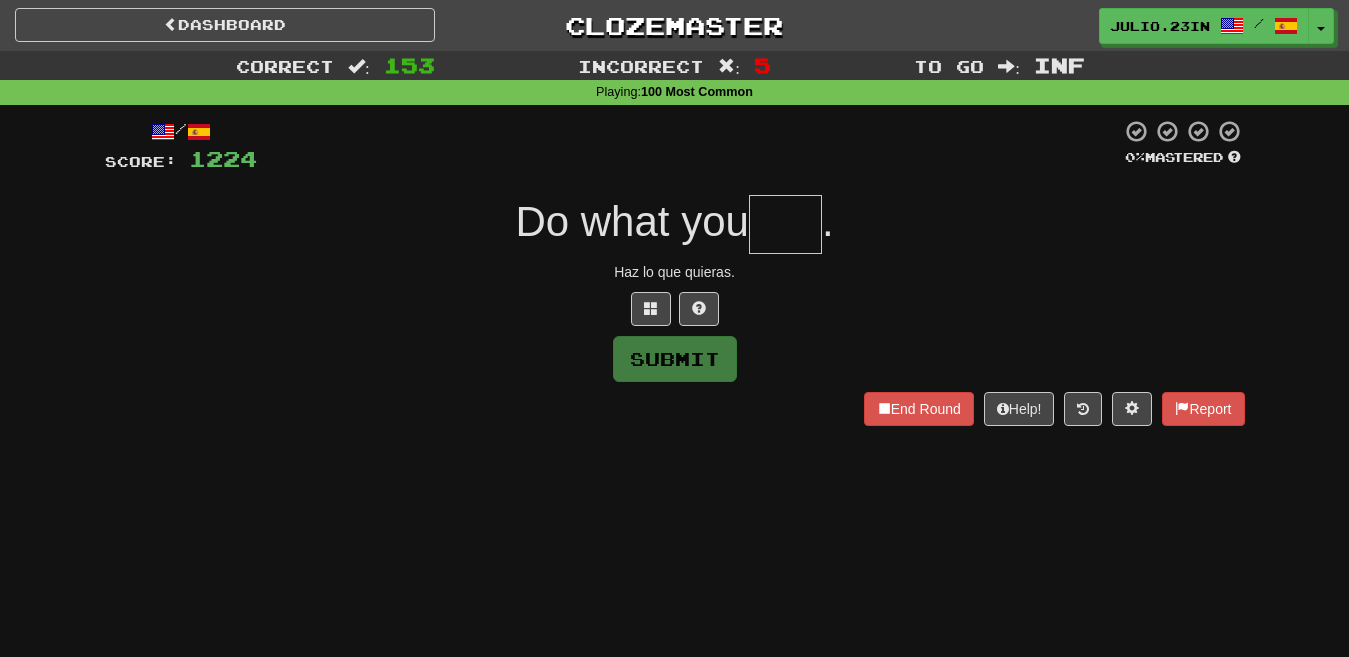 type on "*" 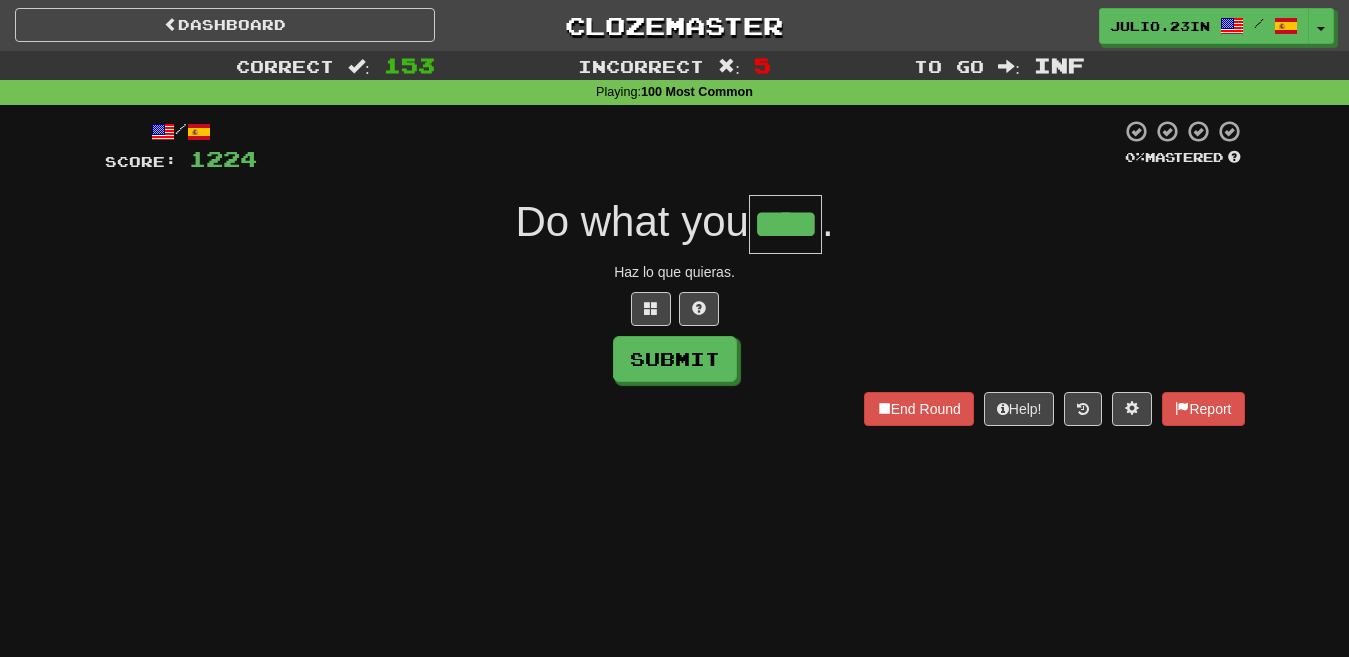type on "****" 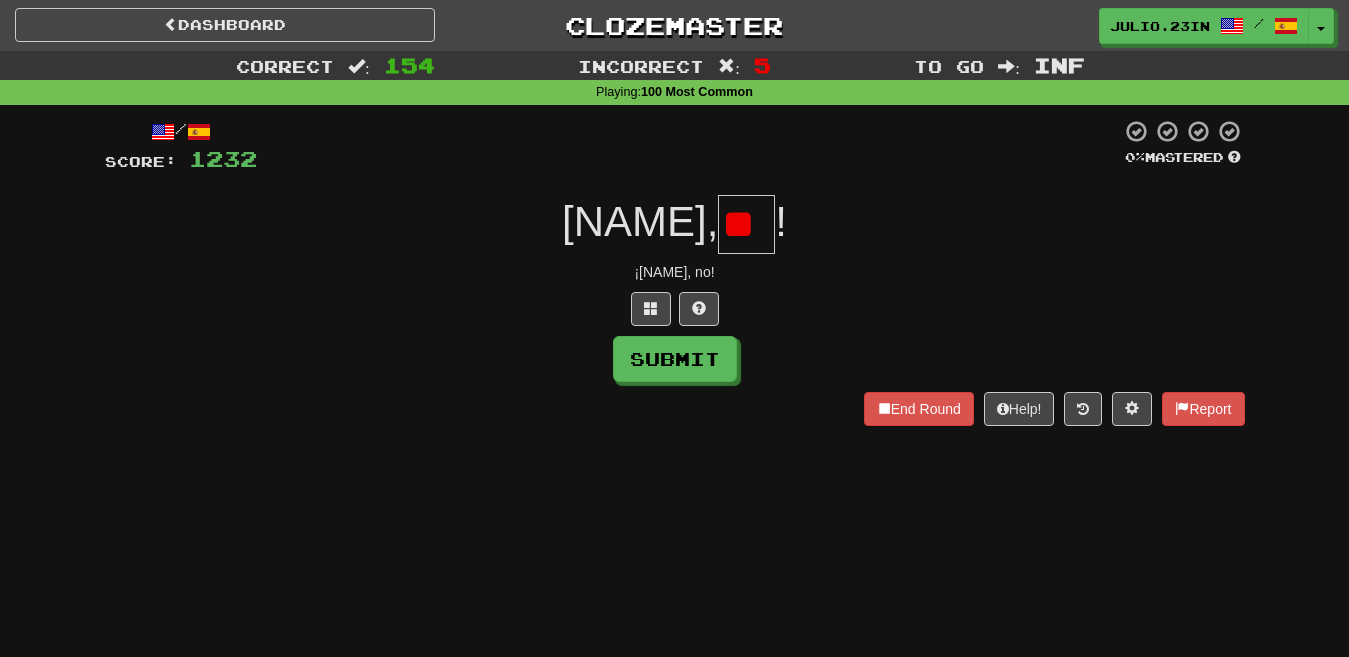 type on "*" 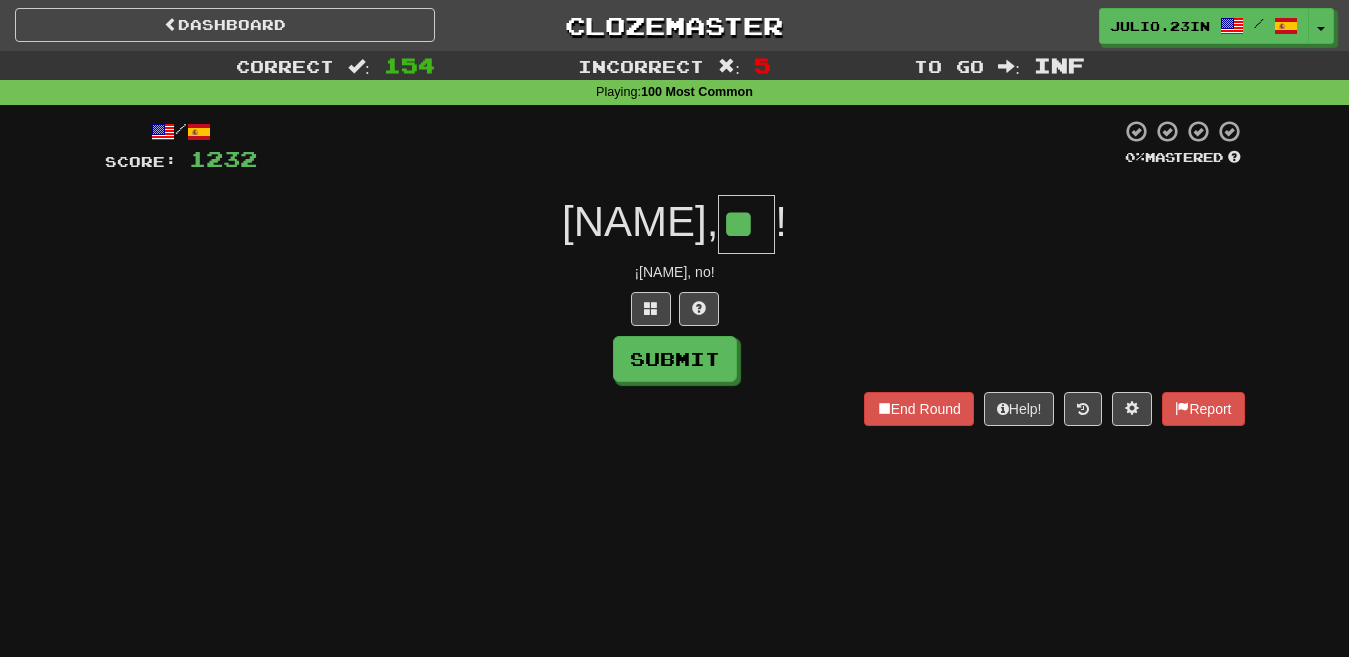 type on "**" 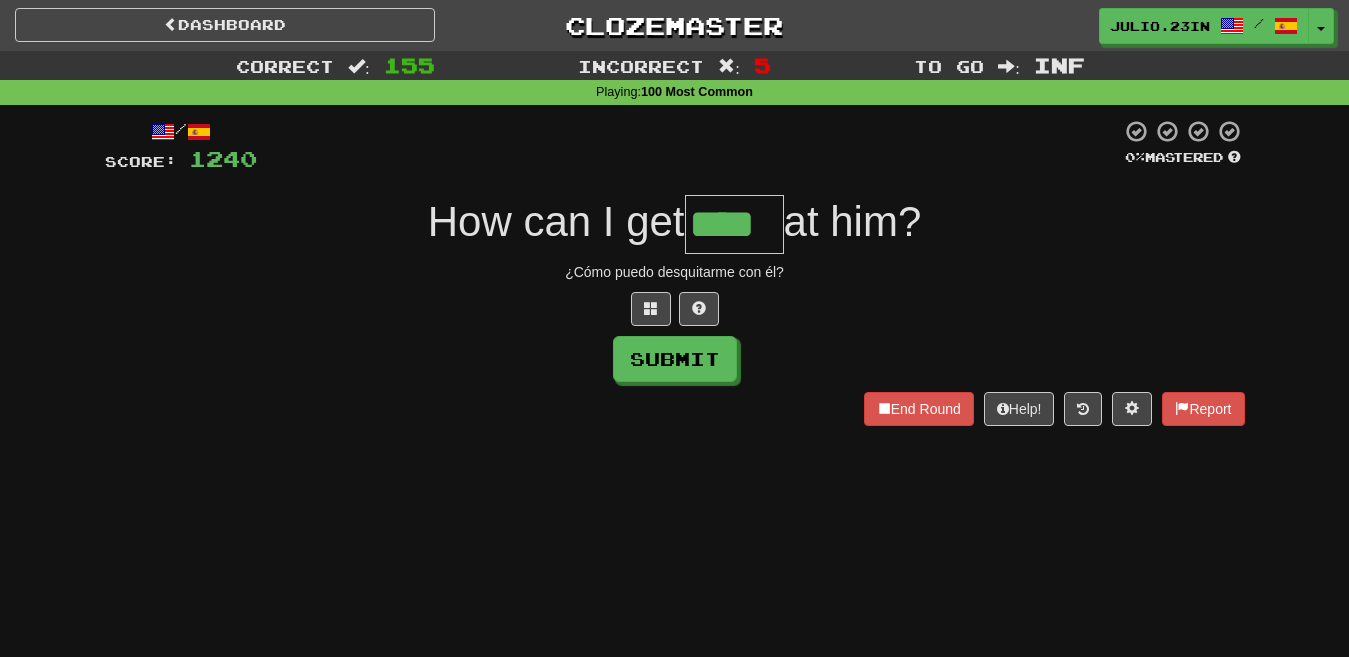 type on "****" 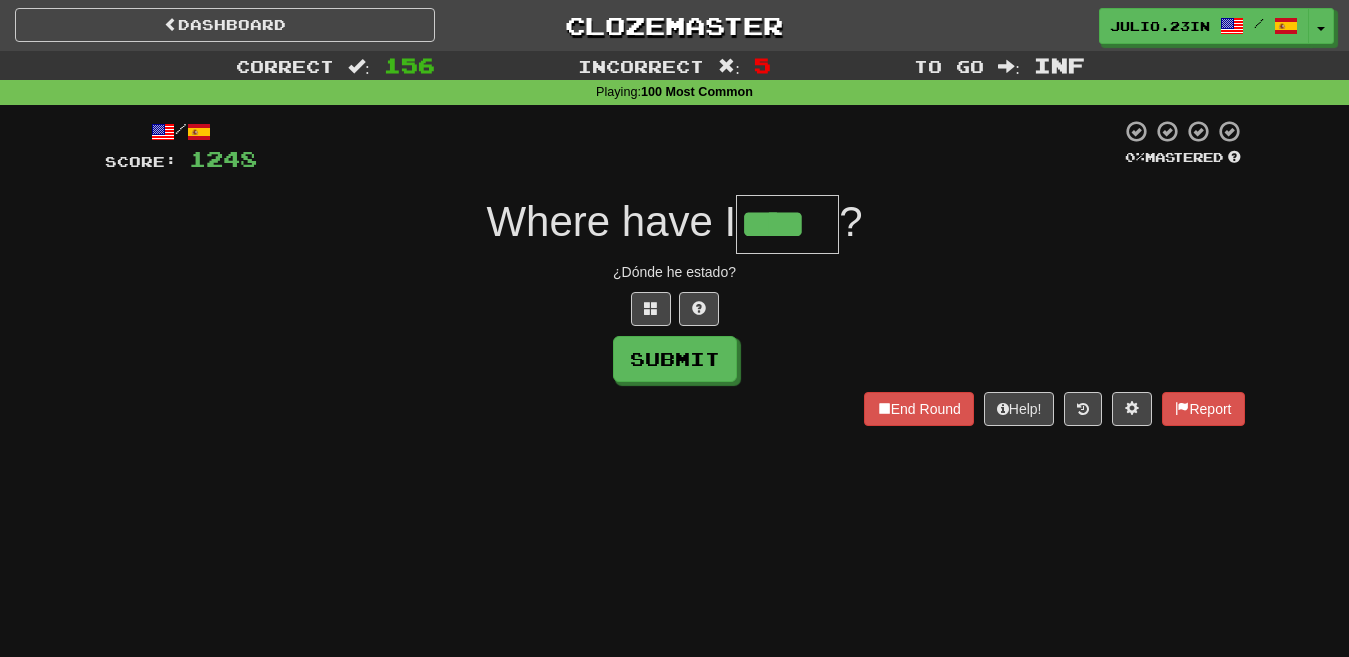 type on "****" 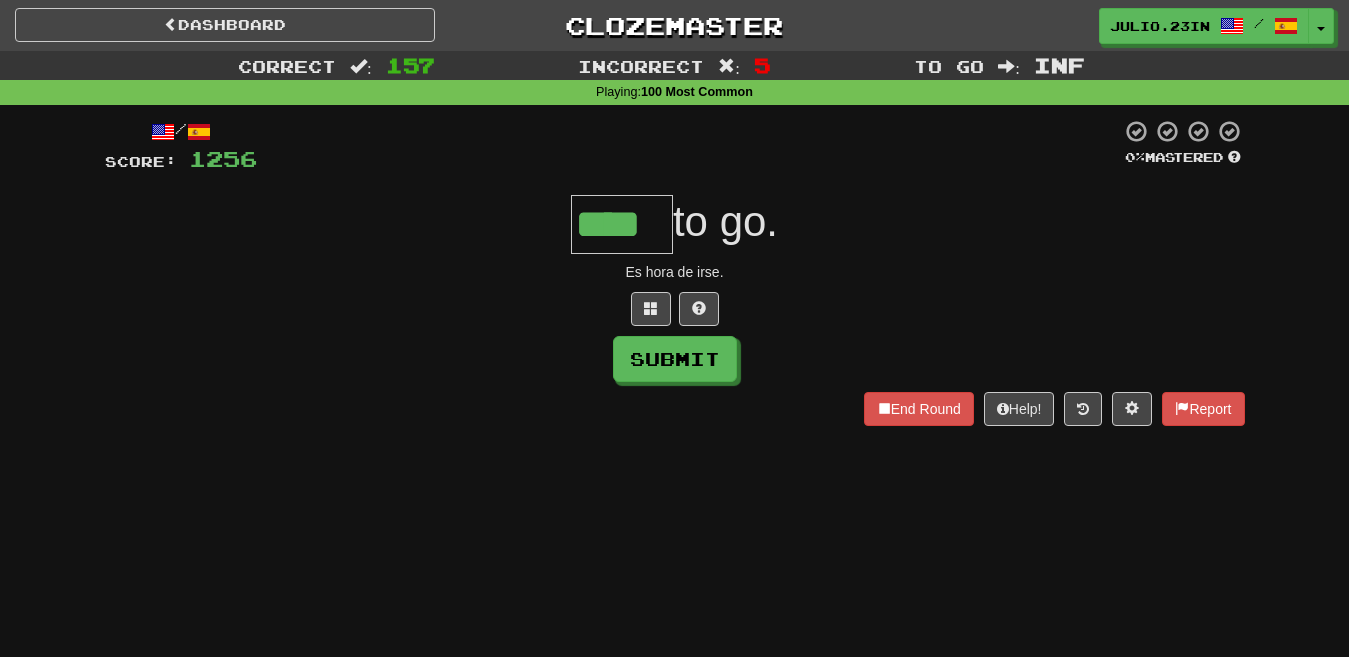 type on "****" 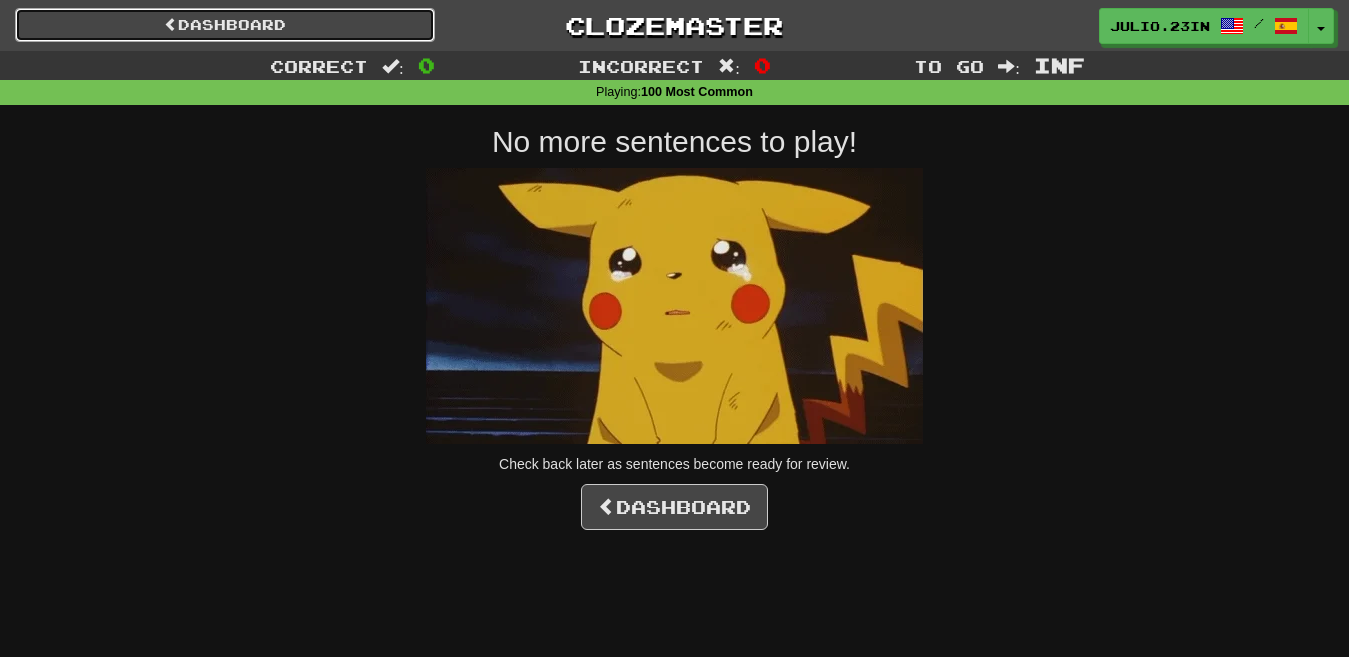 click on "Dashboard" at bounding box center [225, 25] 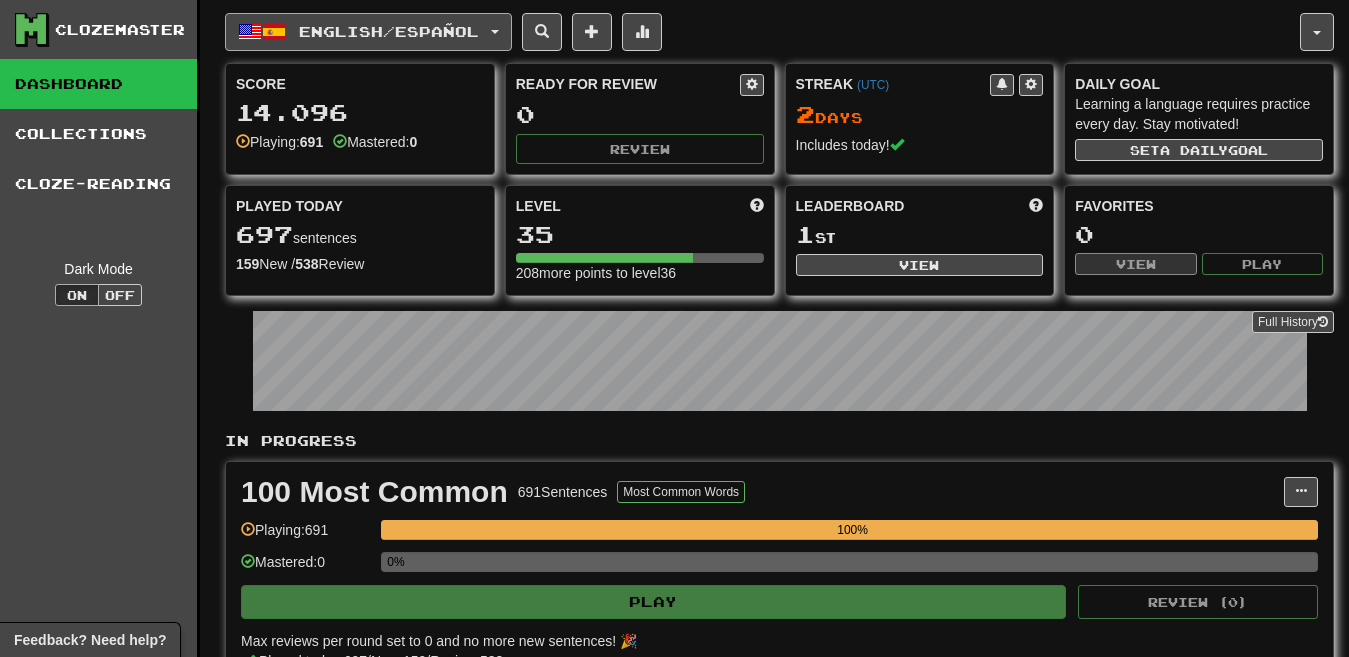 scroll, scrollTop: 0, scrollLeft: 0, axis: both 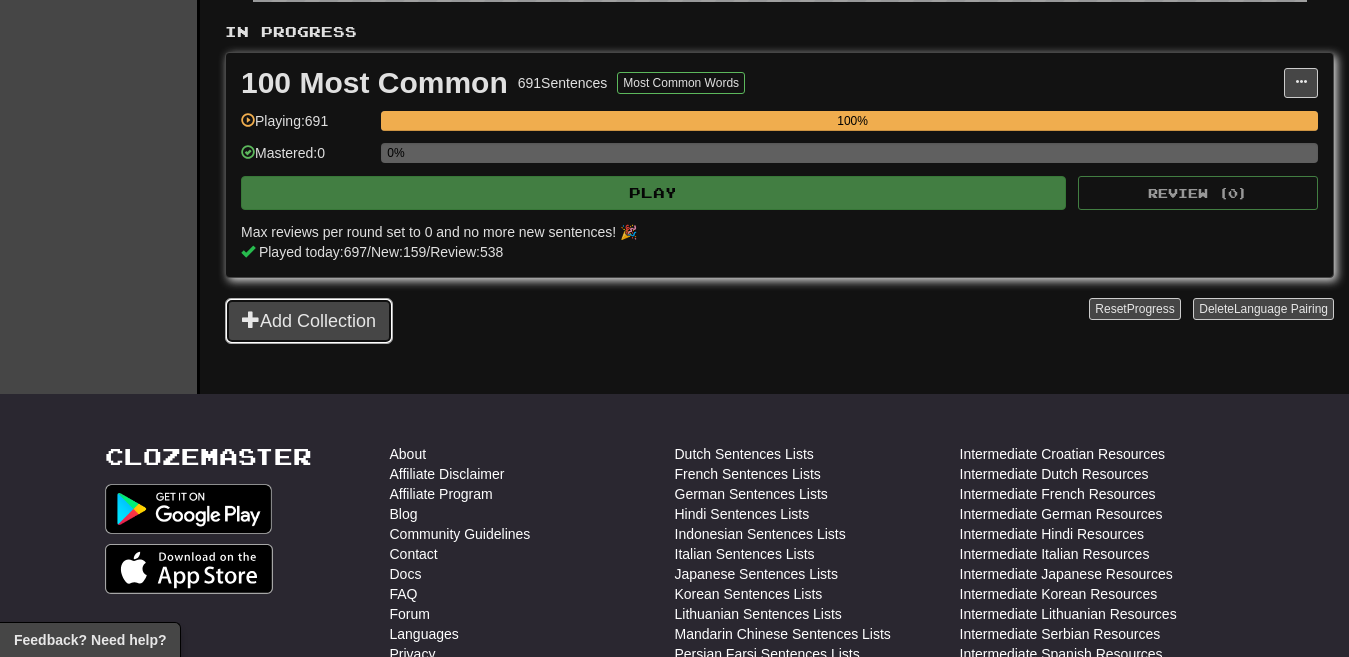 click on "Add Collection" at bounding box center (309, 321) 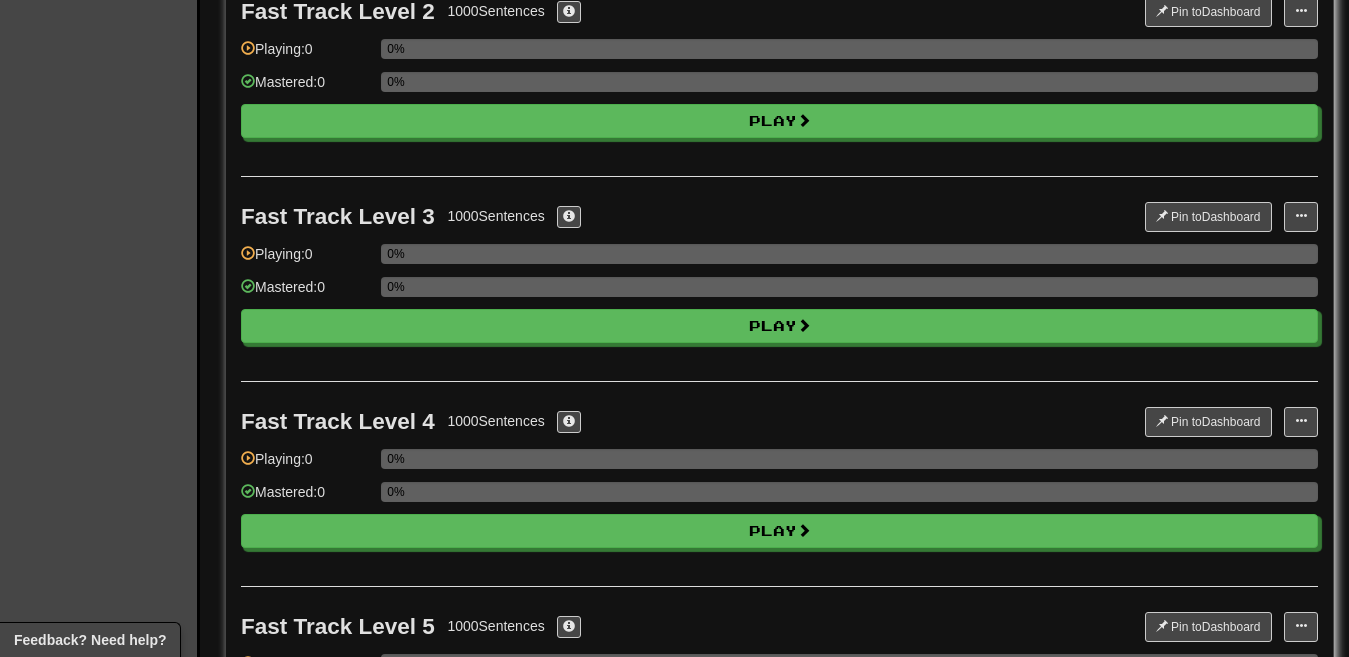 scroll, scrollTop: 0, scrollLeft: 0, axis: both 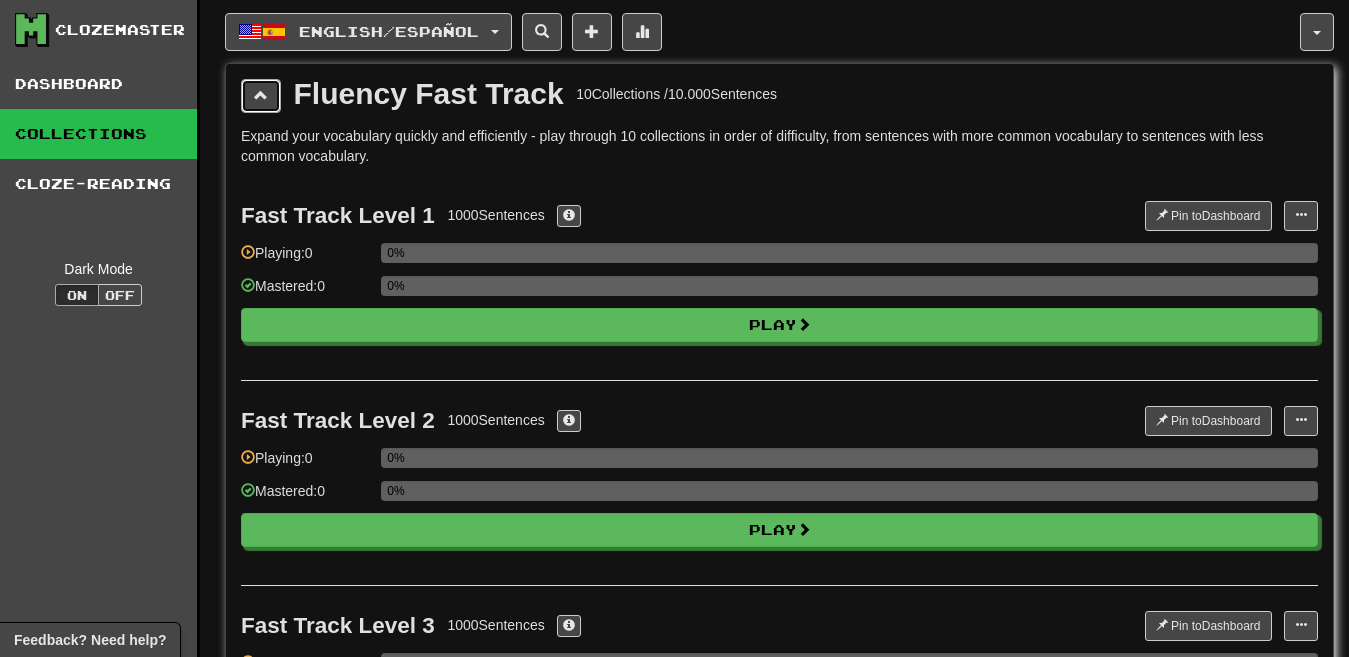 click at bounding box center (261, 95) 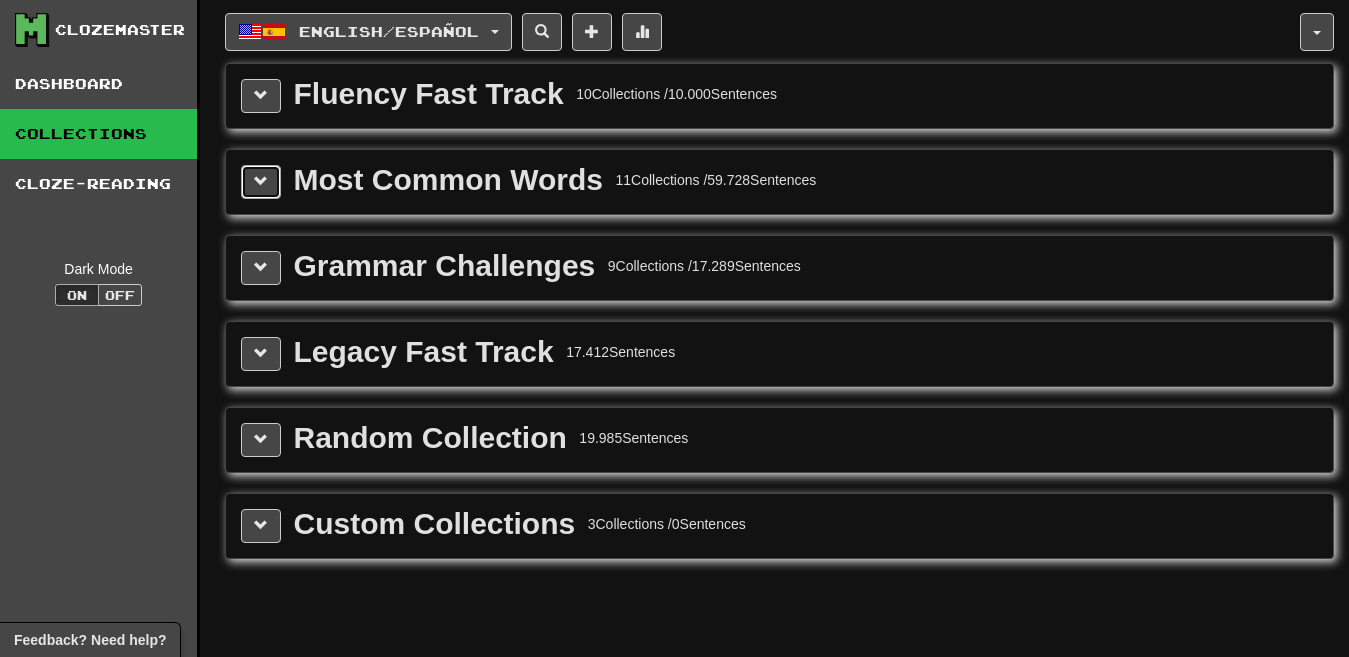 click at bounding box center [261, 181] 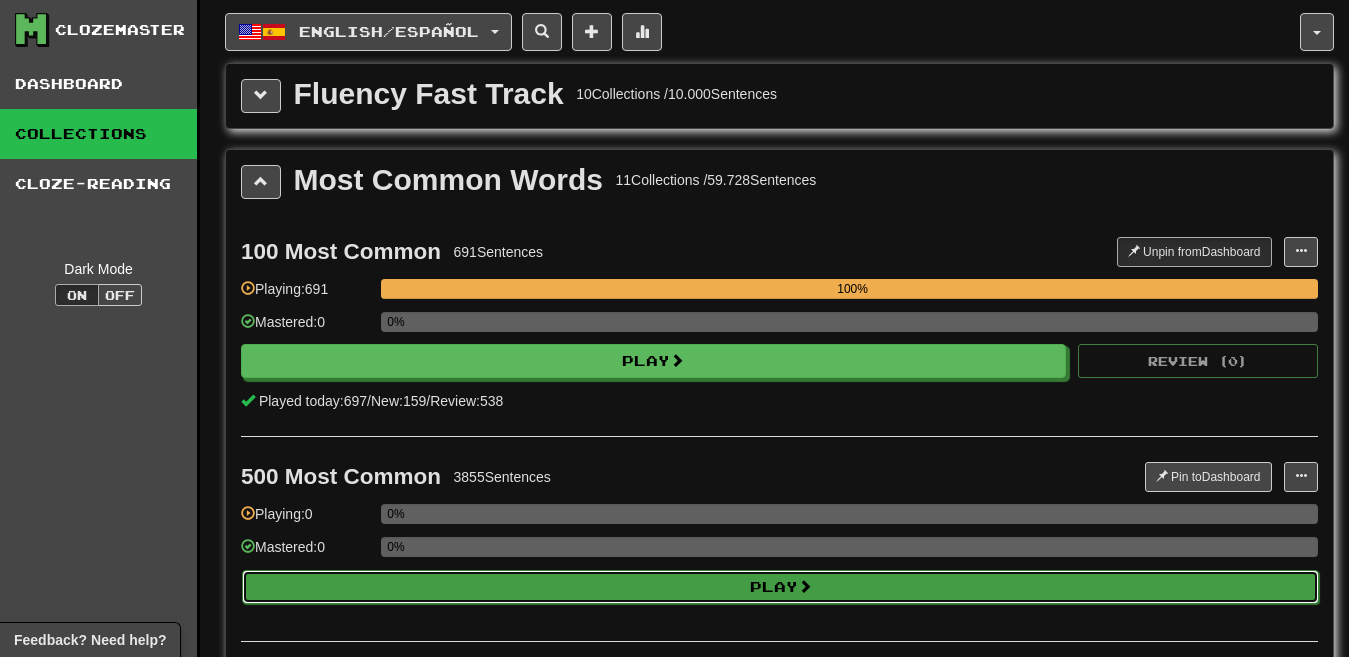 click on "Play" at bounding box center [780, 587] 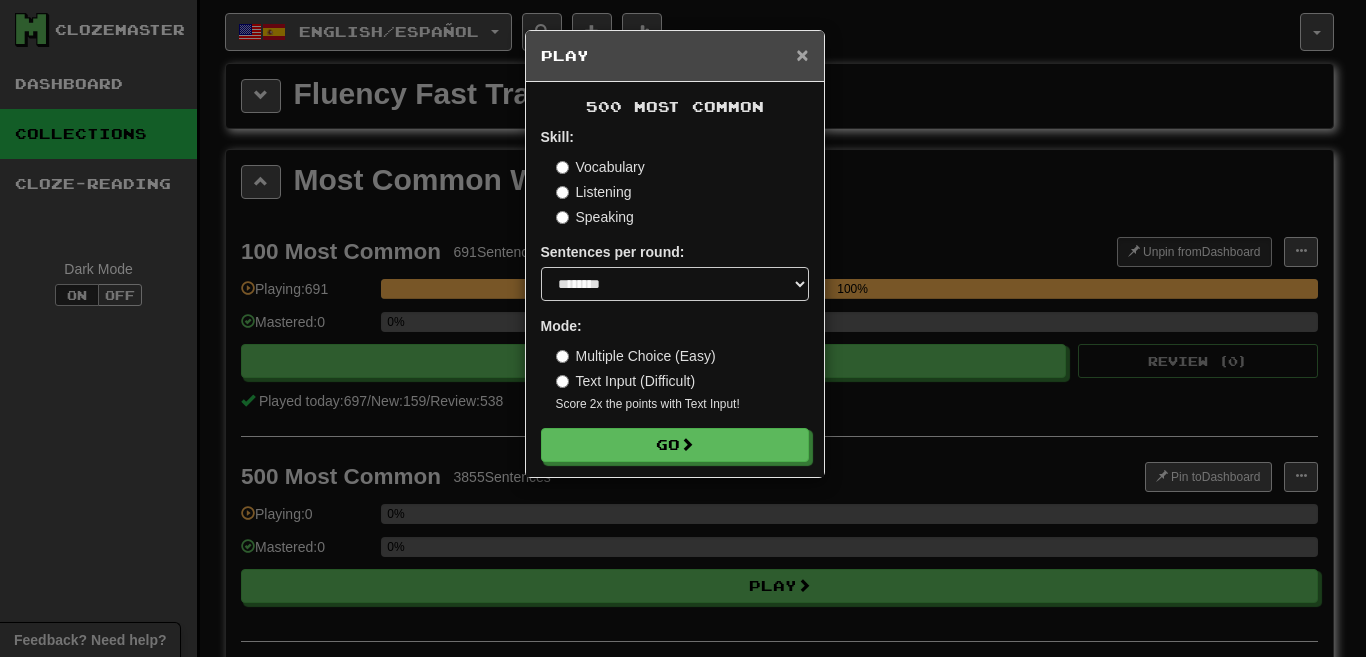 click on "×" at bounding box center (802, 54) 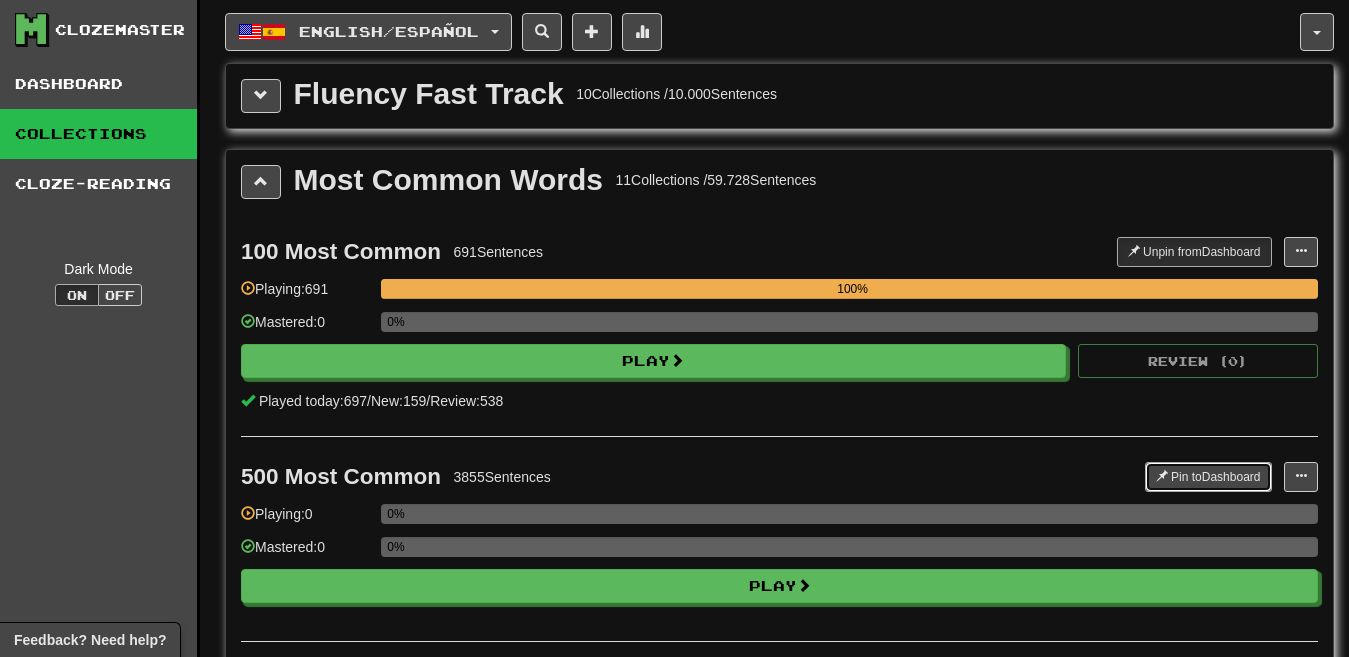 click on "Pin to  Dashboard" at bounding box center (1208, 477) 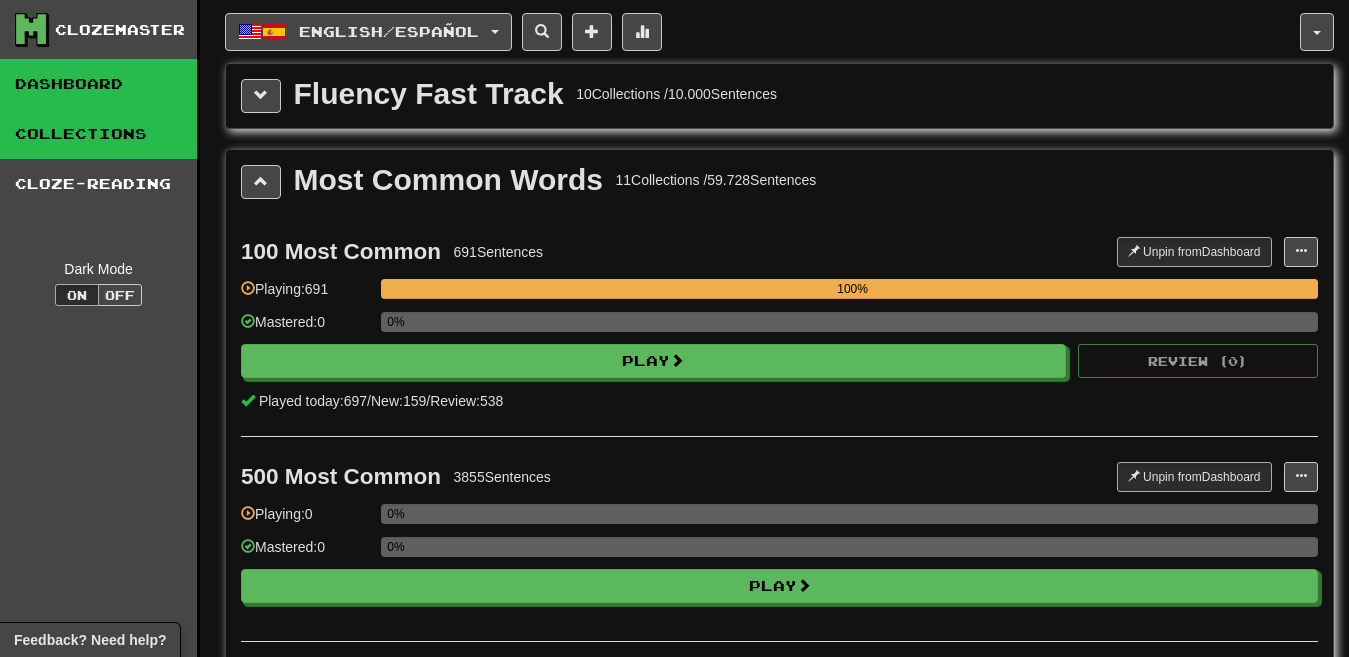 click on "Dashboard" at bounding box center (98, 84) 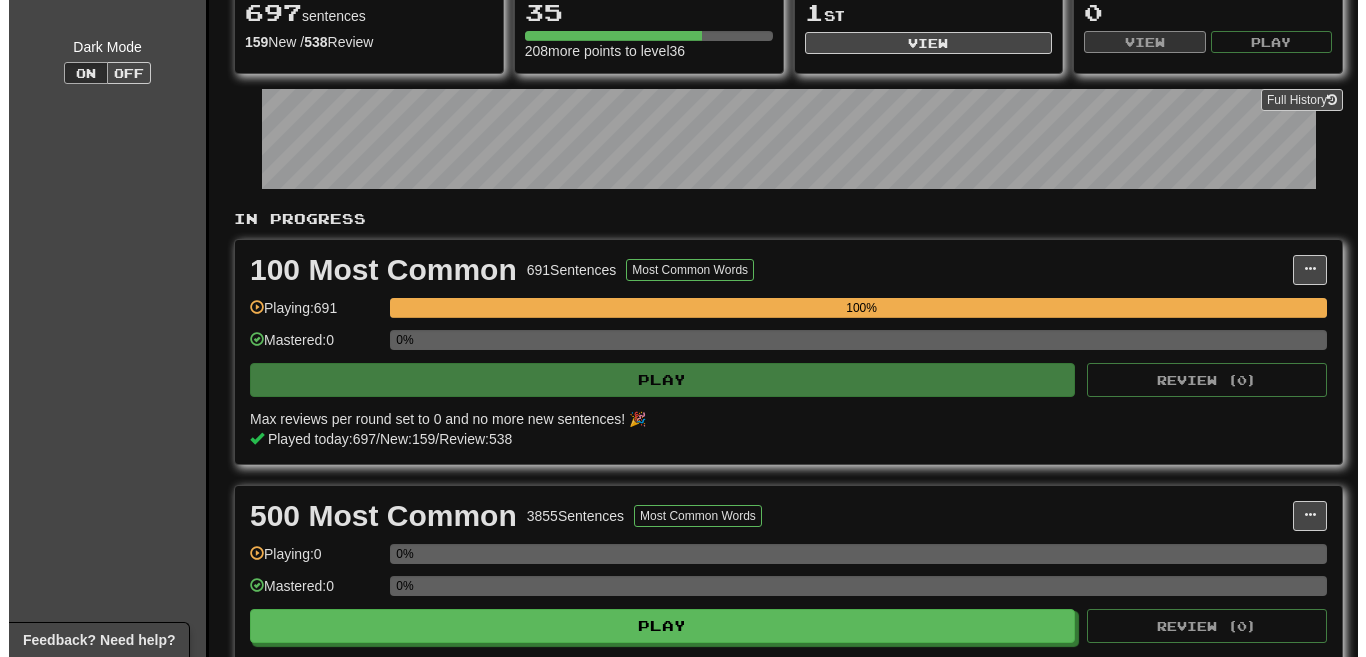 scroll, scrollTop: 0, scrollLeft: 0, axis: both 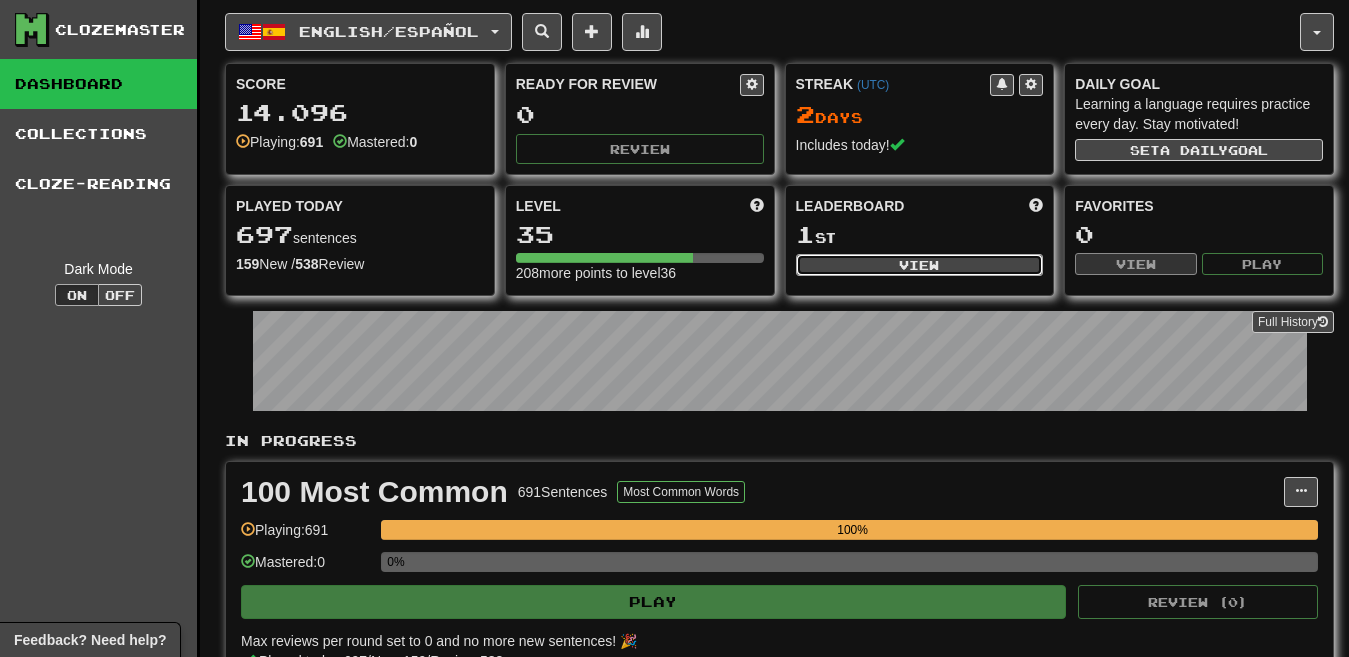click on "View" at bounding box center (920, 265) 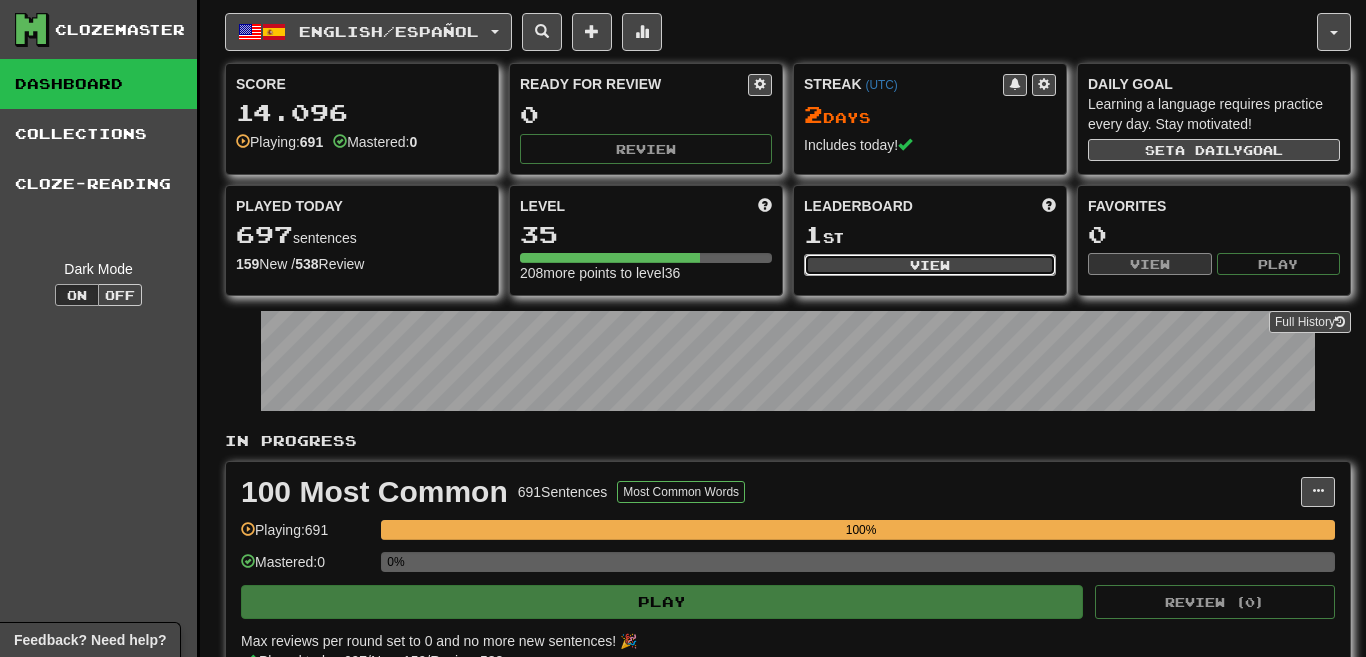 select on "**********" 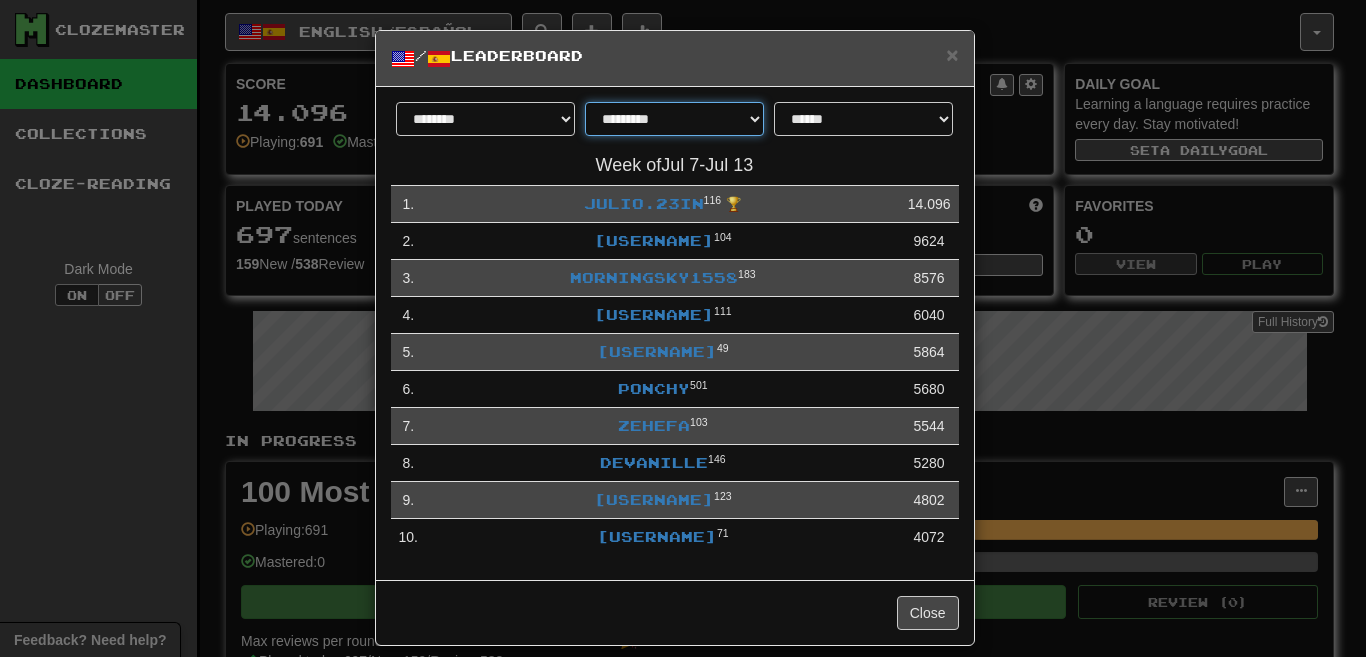 click on "**********" at bounding box center [674, 119] 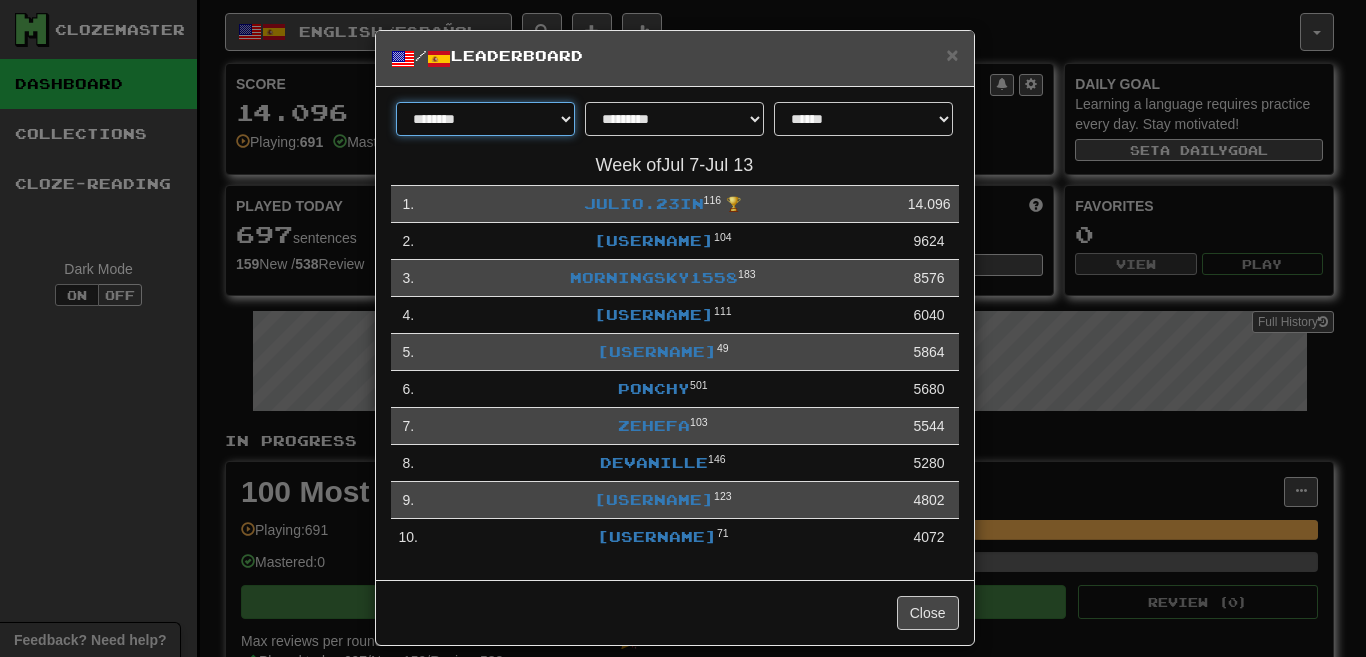 click on "******** *********" at bounding box center [485, 119] 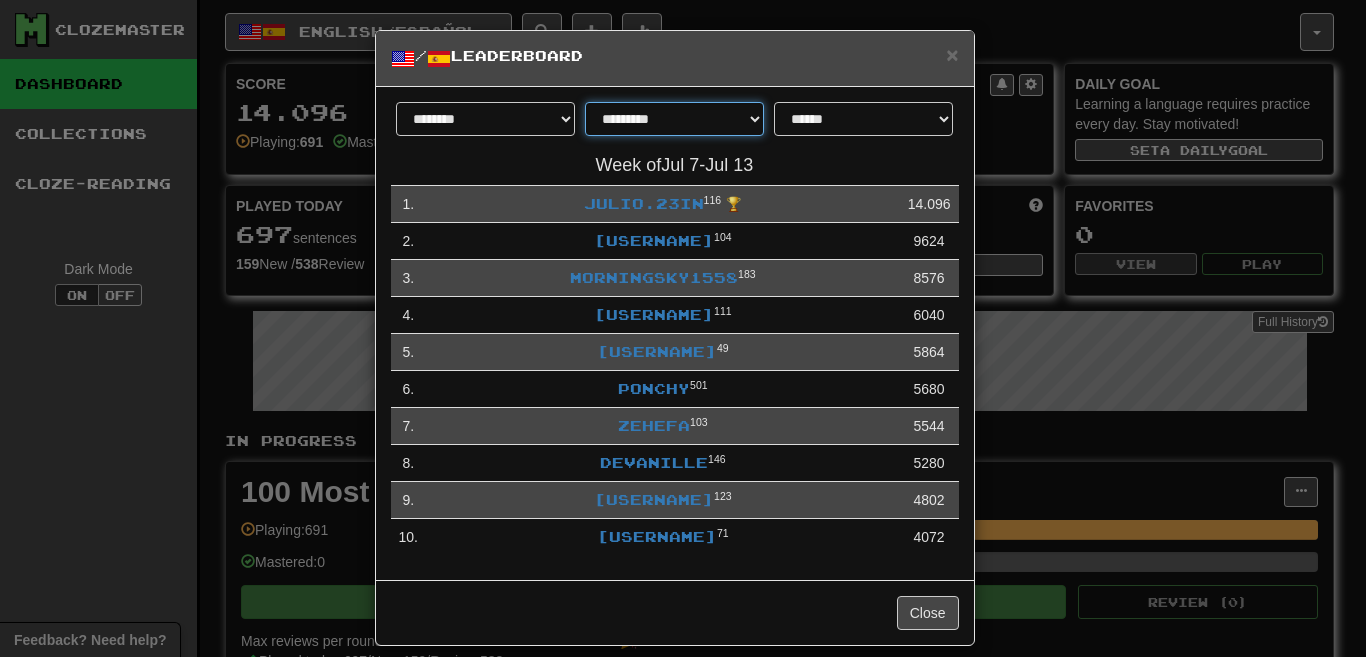 click on "**********" at bounding box center (674, 119) 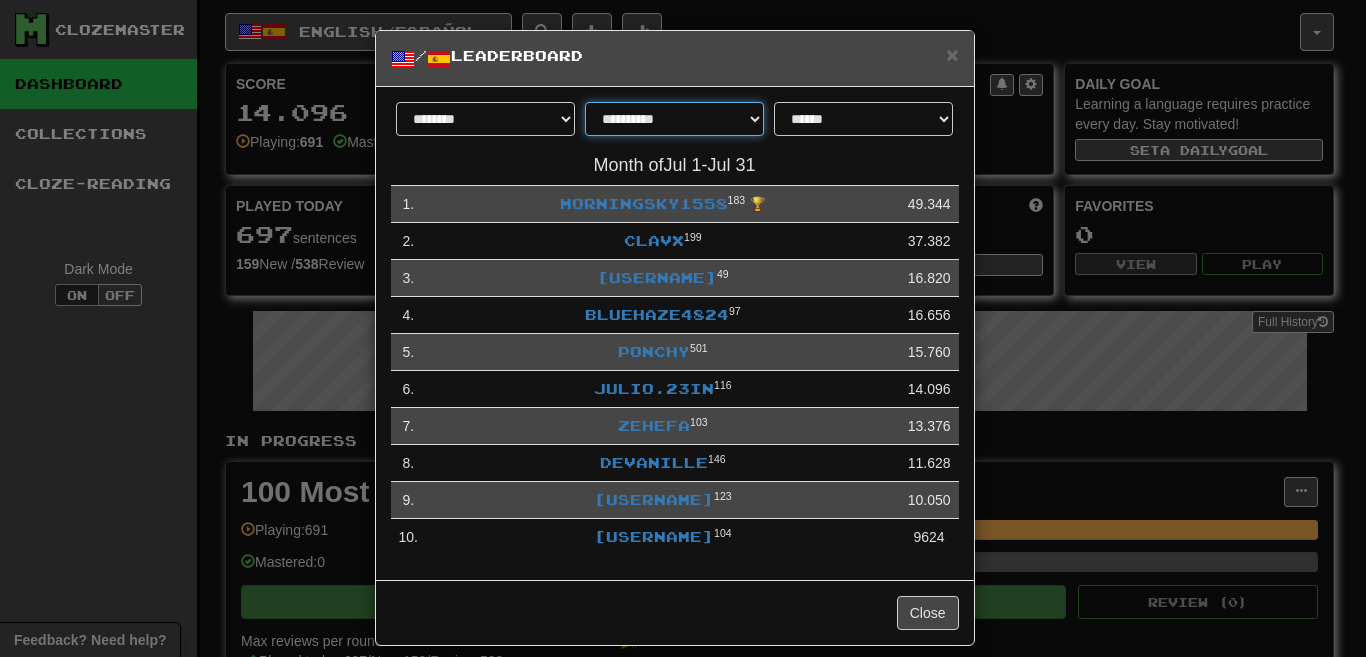 click on "**********" at bounding box center (674, 119) 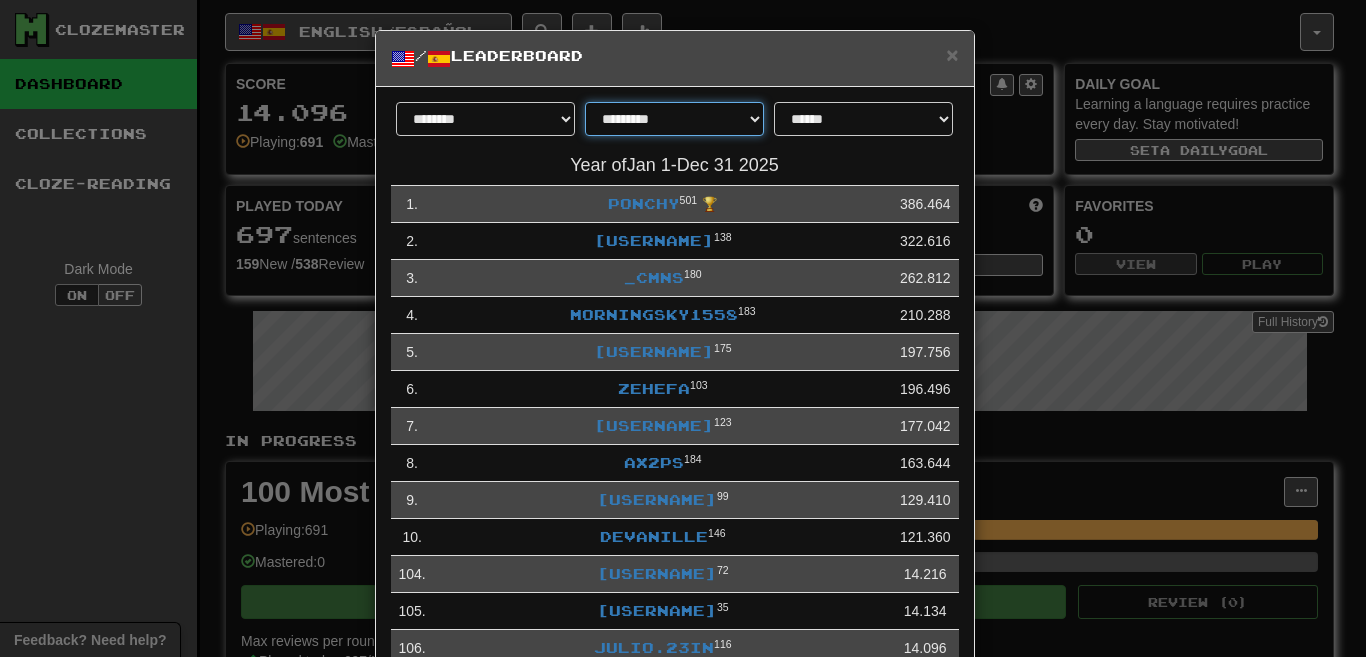 click on "**********" at bounding box center (674, 119) 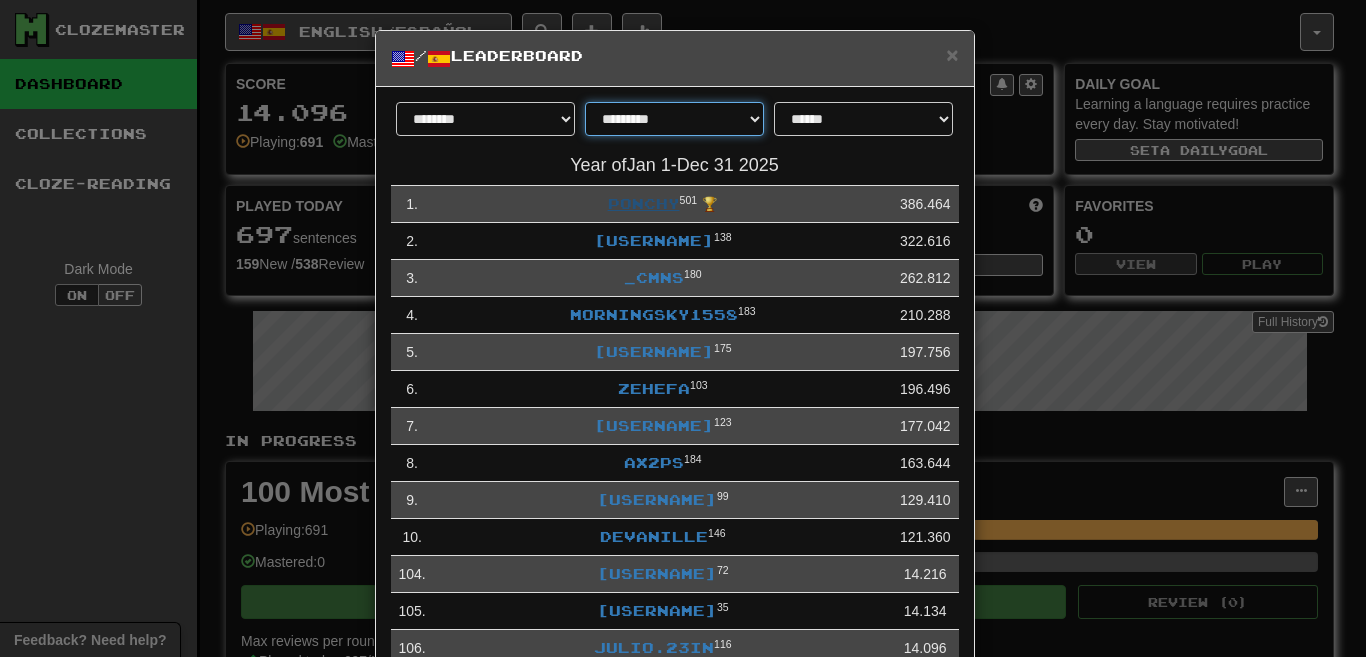 select on "********" 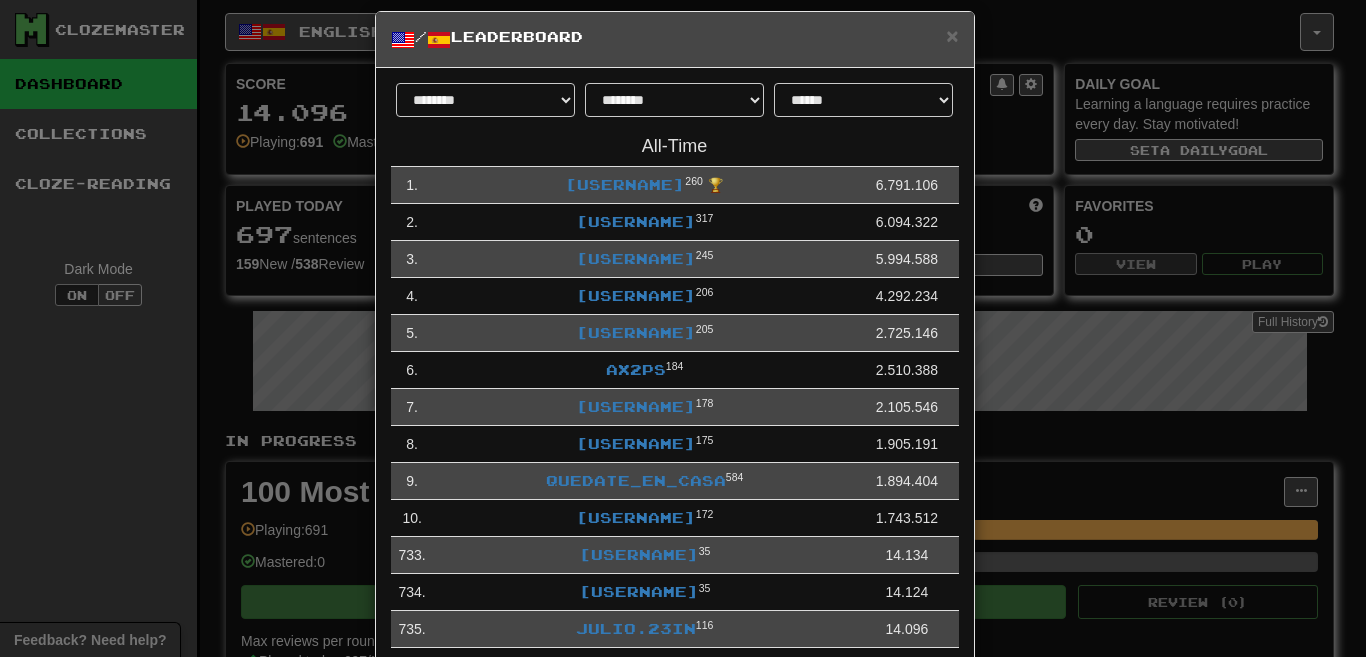 scroll, scrollTop: 21, scrollLeft: 0, axis: vertical 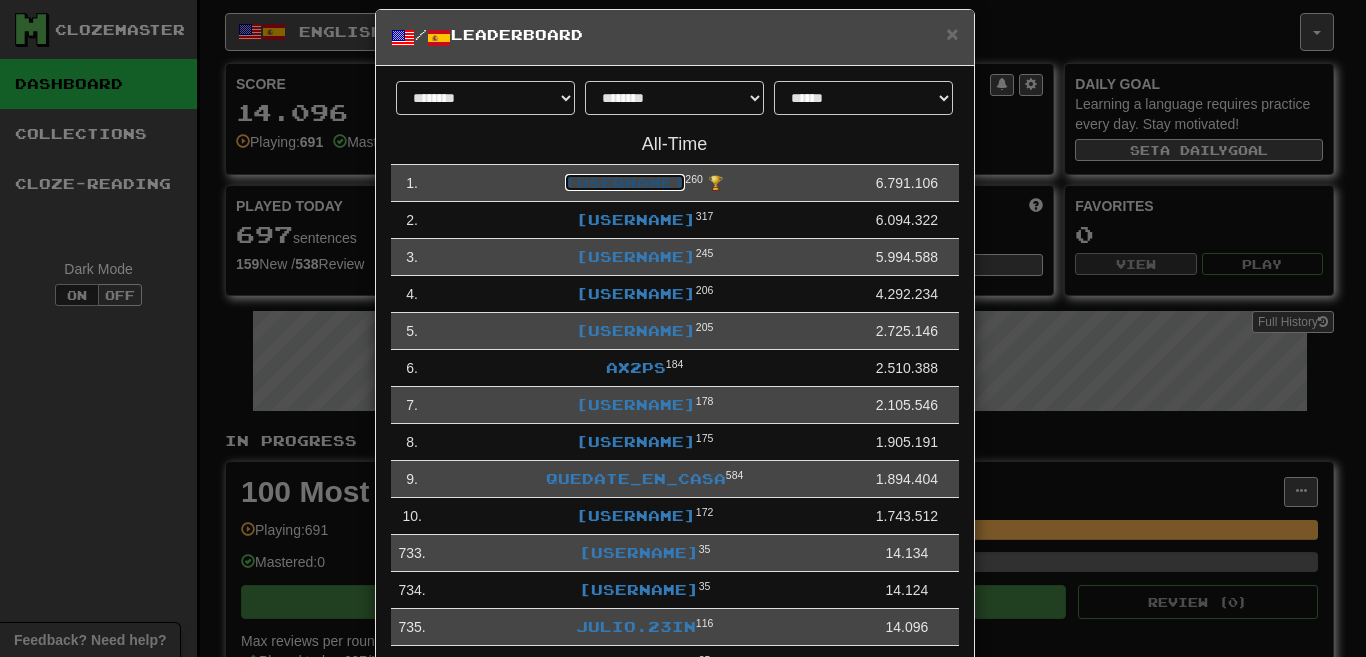 click on "SoshiMark" at bounding box center [625, 182] 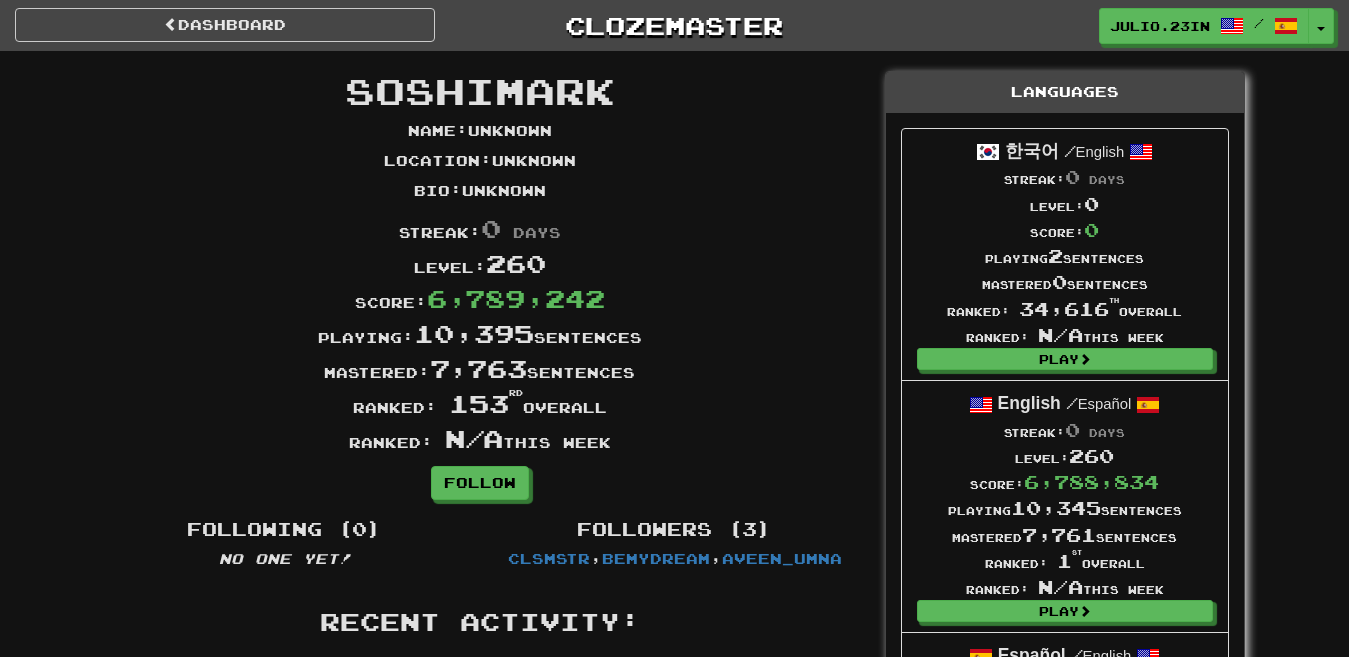 scroll, scrollTop: 0, scrollLeft: 0, axis: both 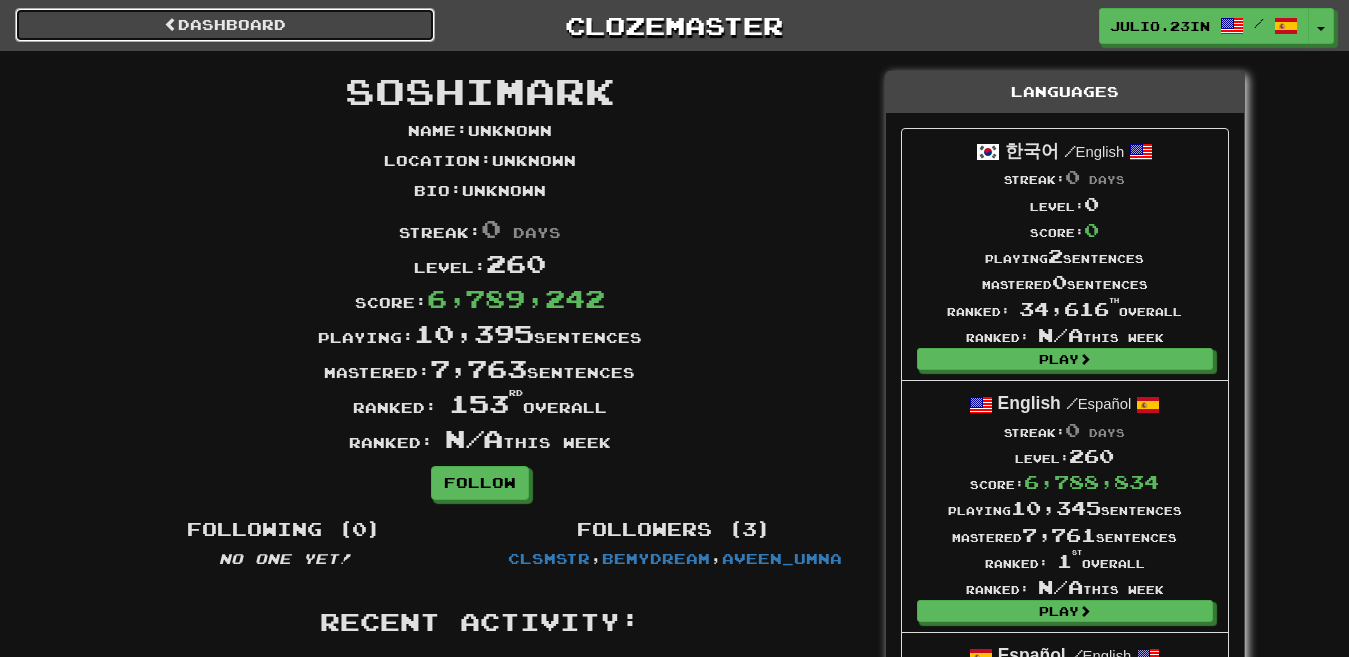 click on "Dashboard" at bounding box center [225, 25] 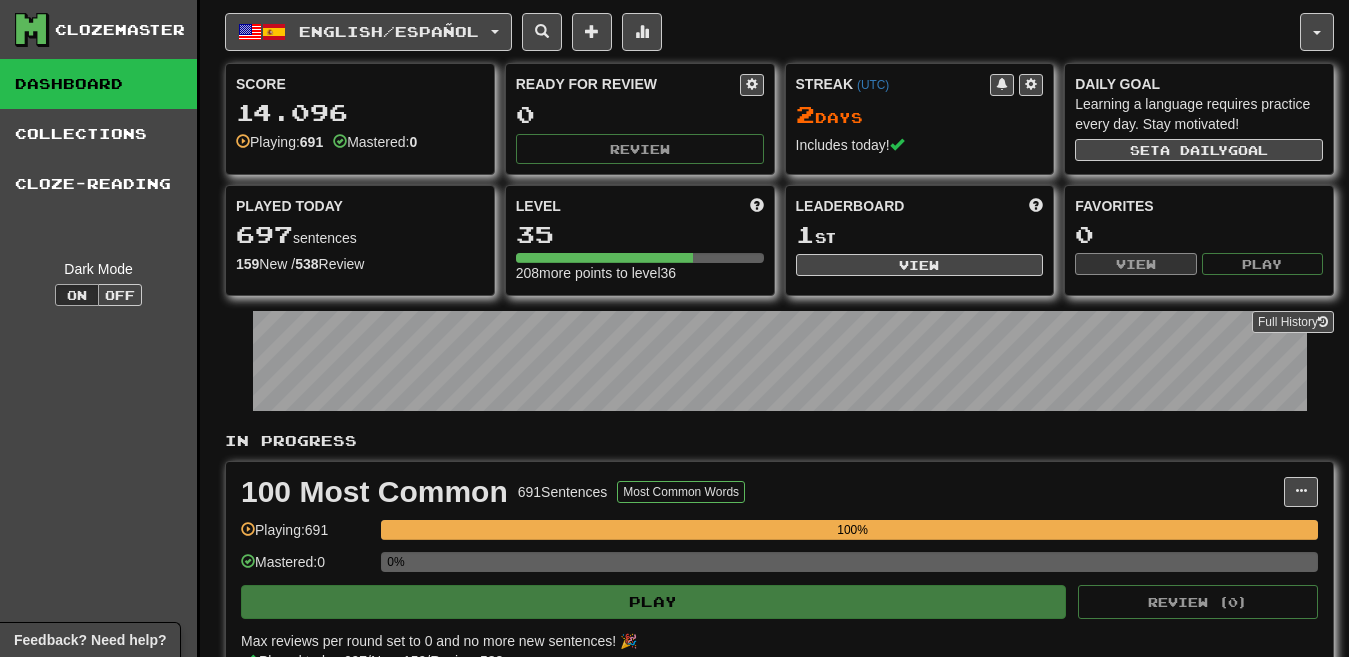 scroll, scrollTop: 0, scrollLeft: 0, axis: both 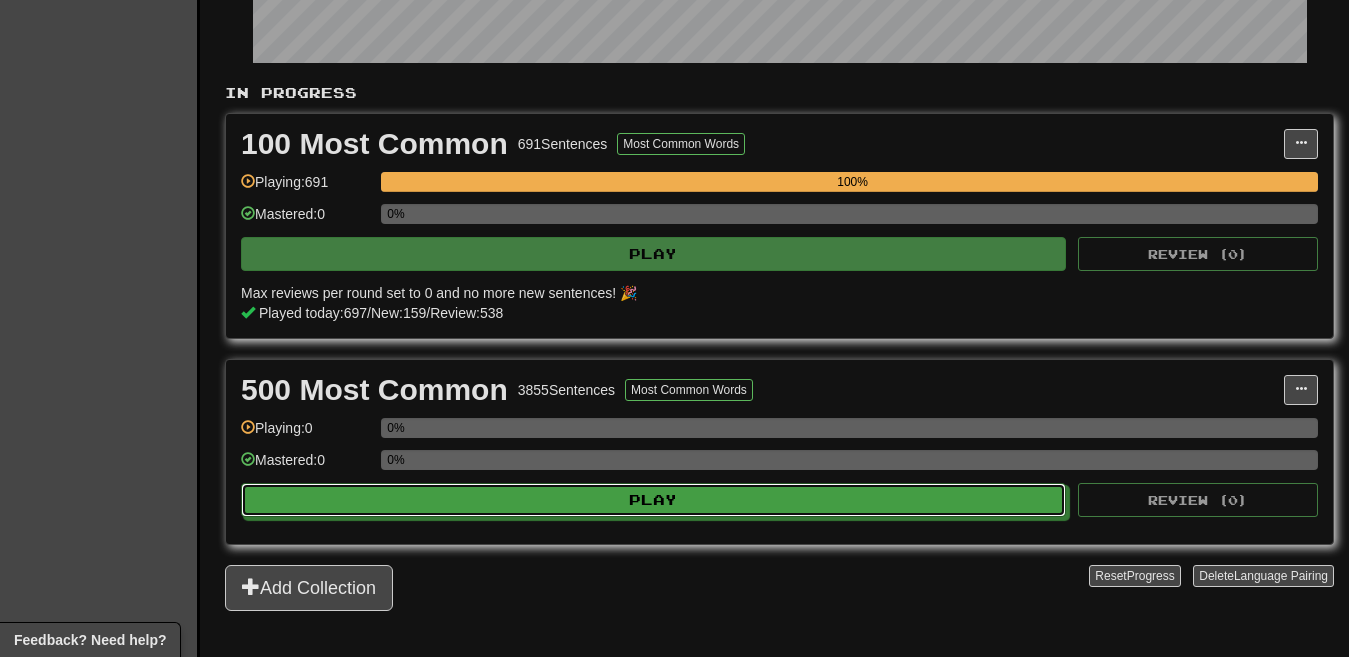 drag, startPoint x: 696, startPoint y: 489, endPoint x: 680, endPoint y: 415, distance: 75.70998 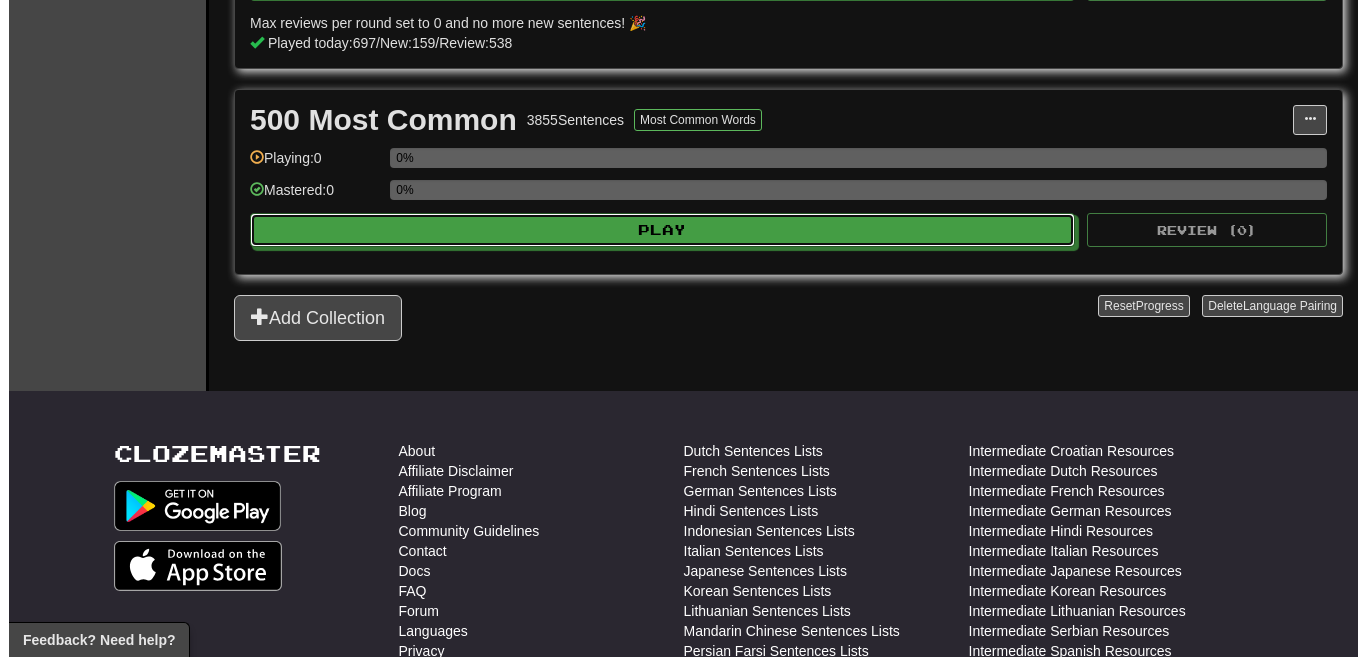 scroll, scrollTop: 624, scrollLeft: 0, axis: vertical 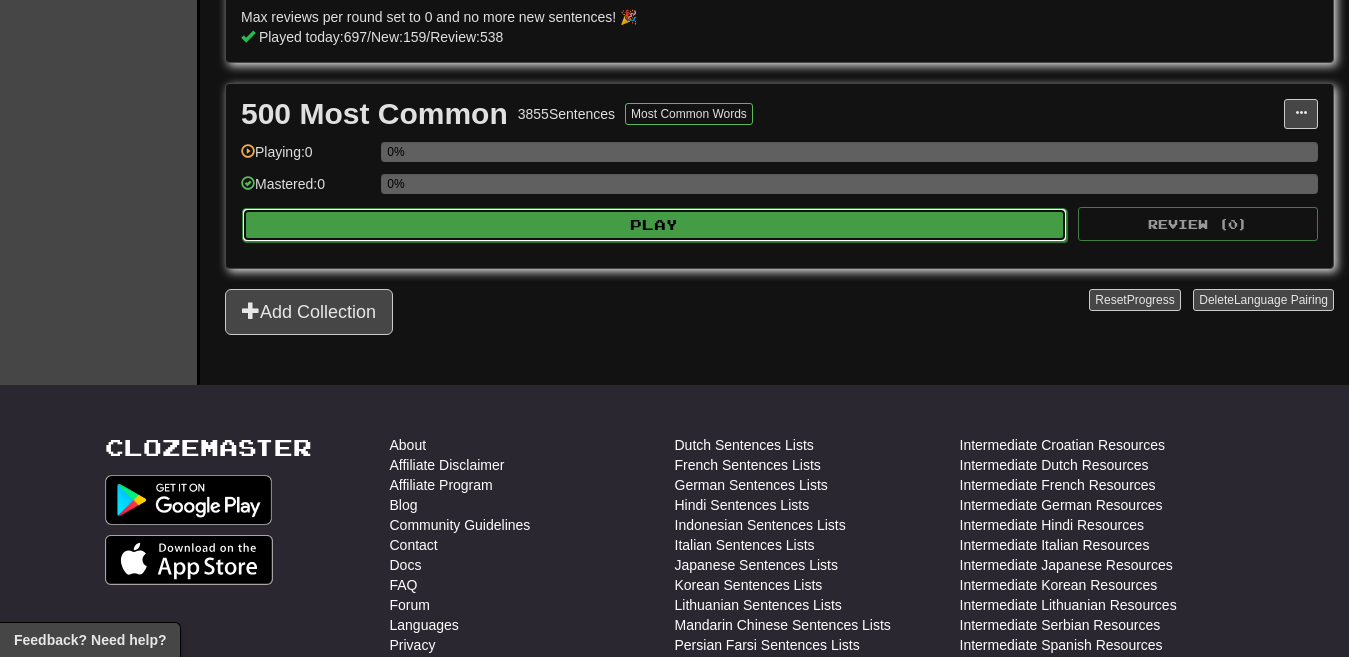 click on "Play" at bounding box center [654, 225] 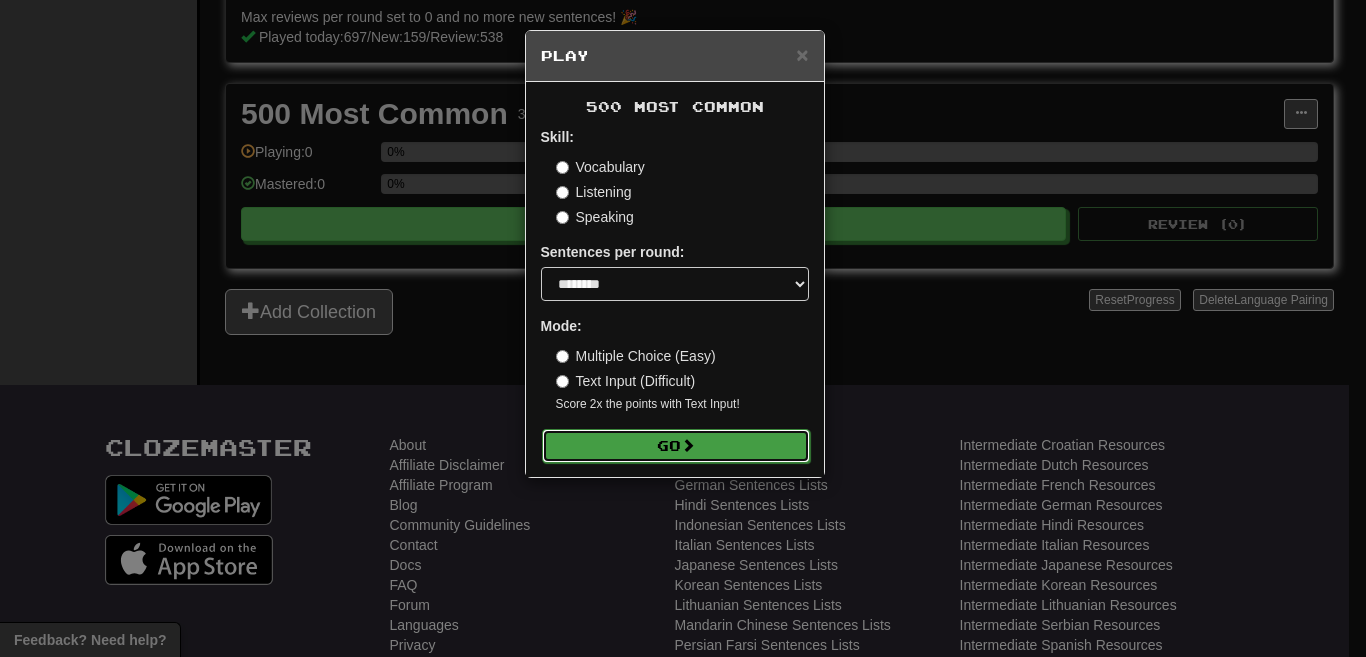 click on "Go" at bounding box center (676, 446) 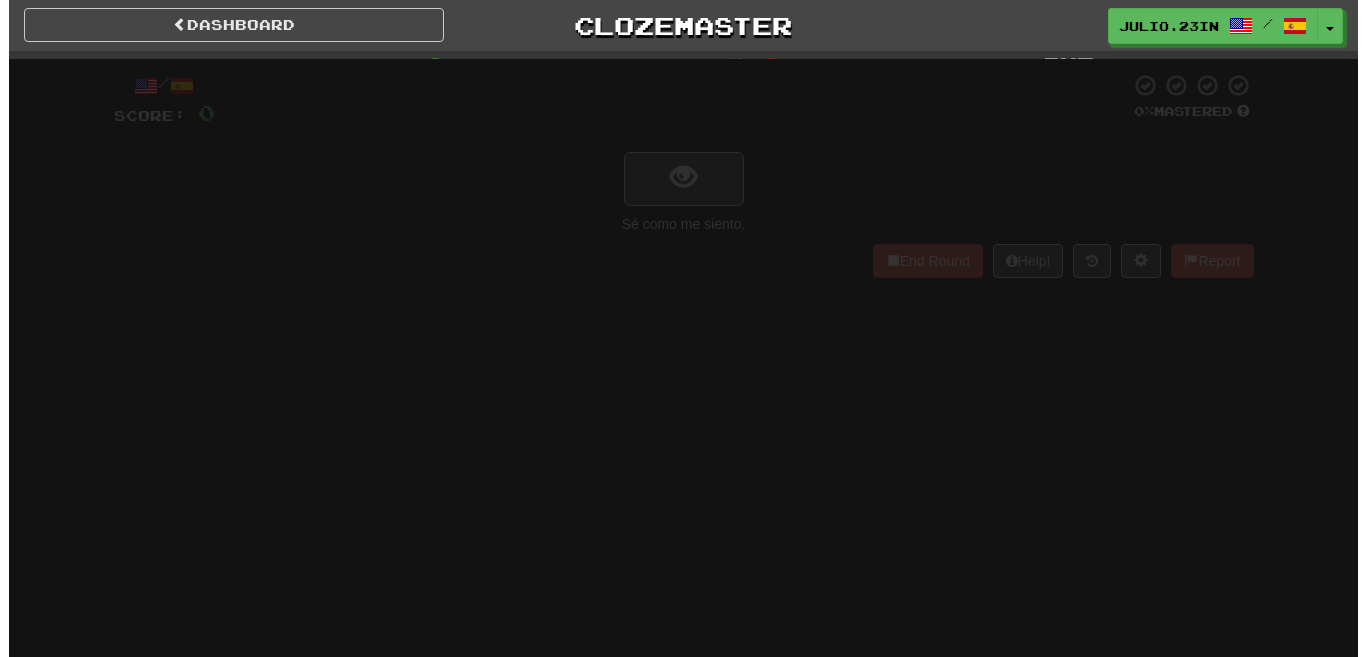 scroll, scrollTop: 0, scrollLeft: 0, axis: both 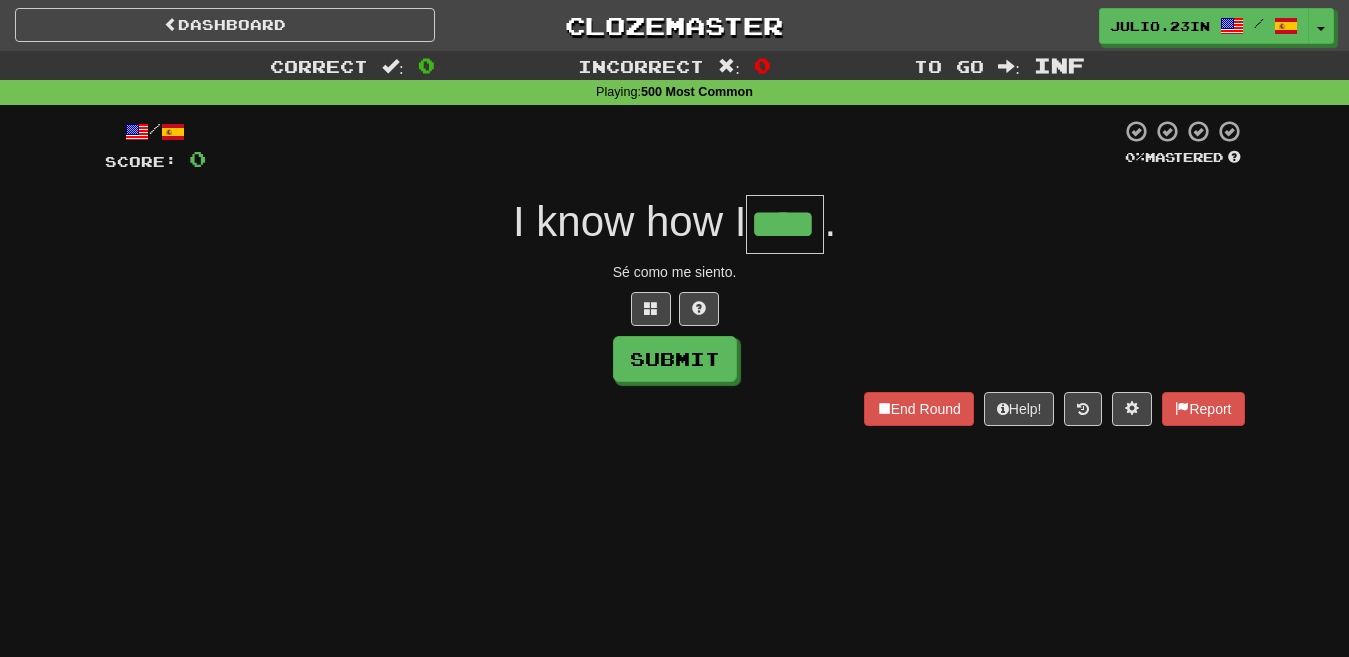 type on "****" 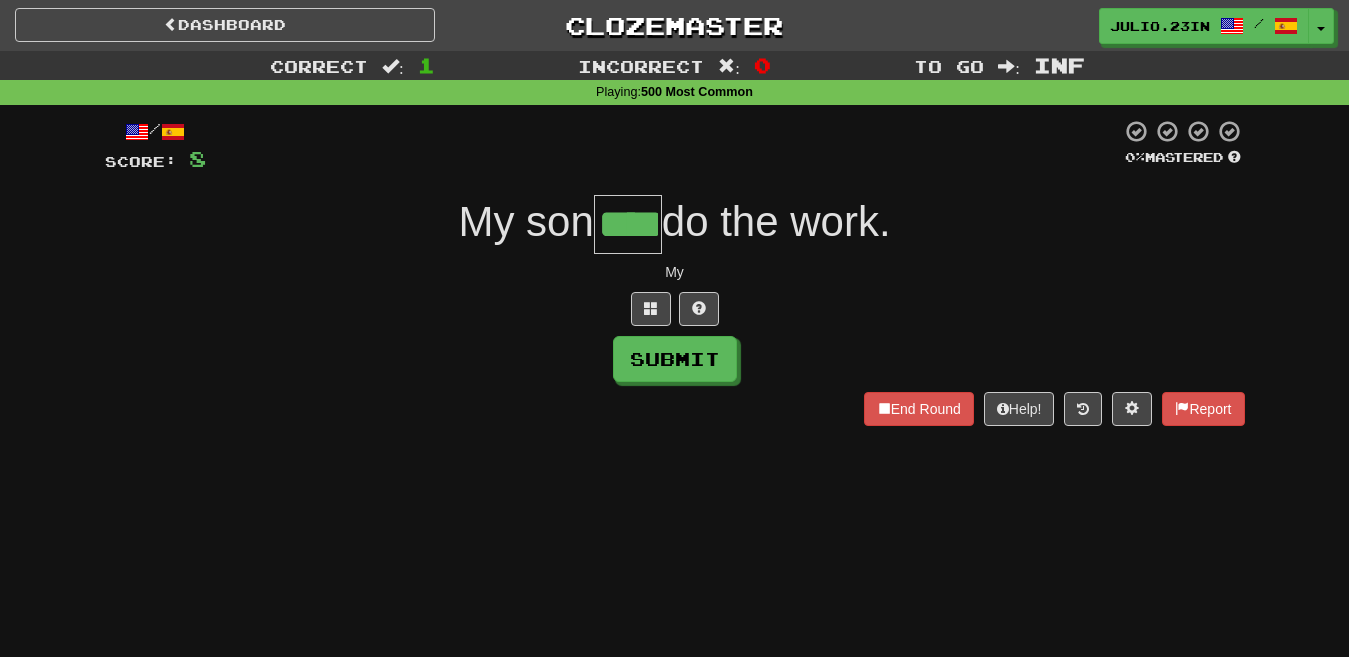 type on "****" 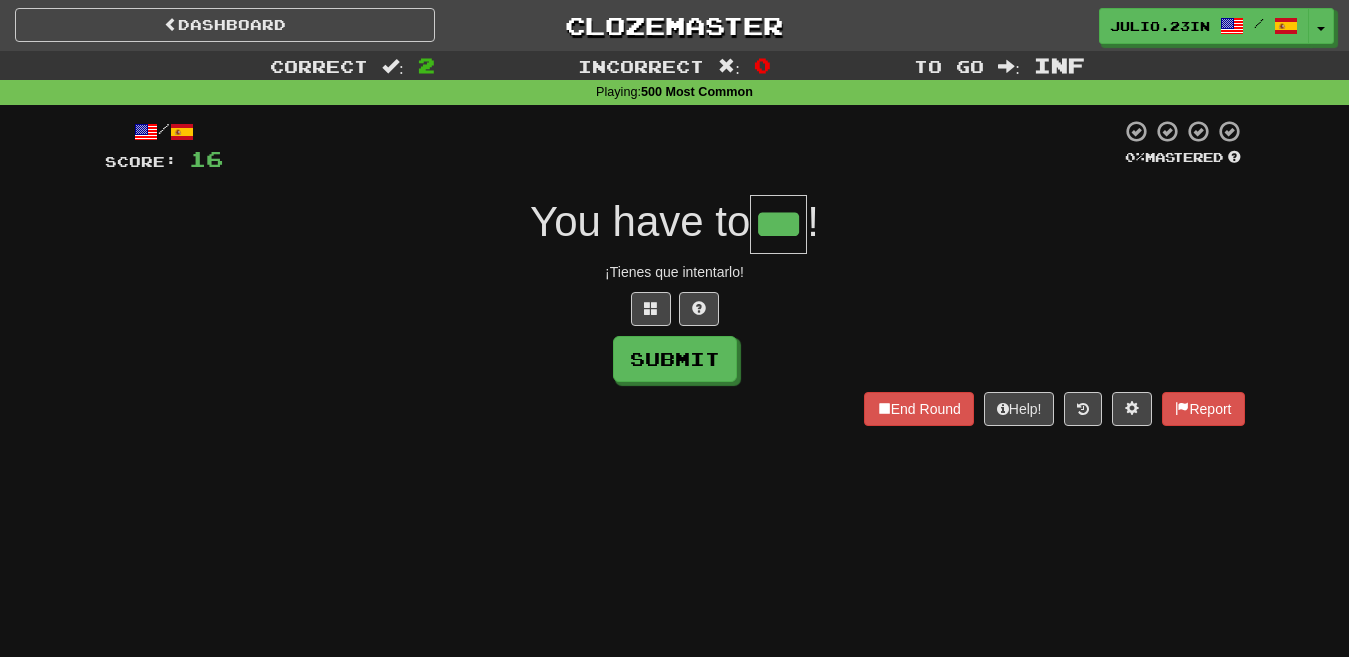 type on "***" 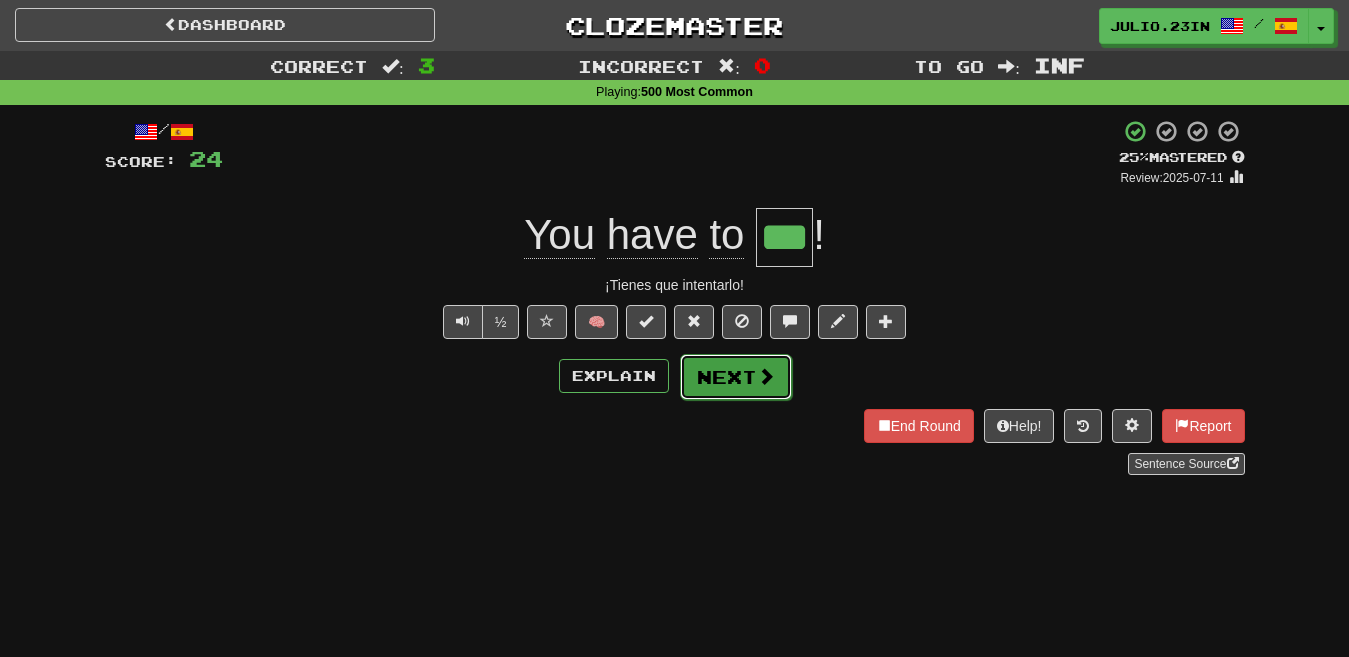 click on "Next" at bounding box center [736, 377] 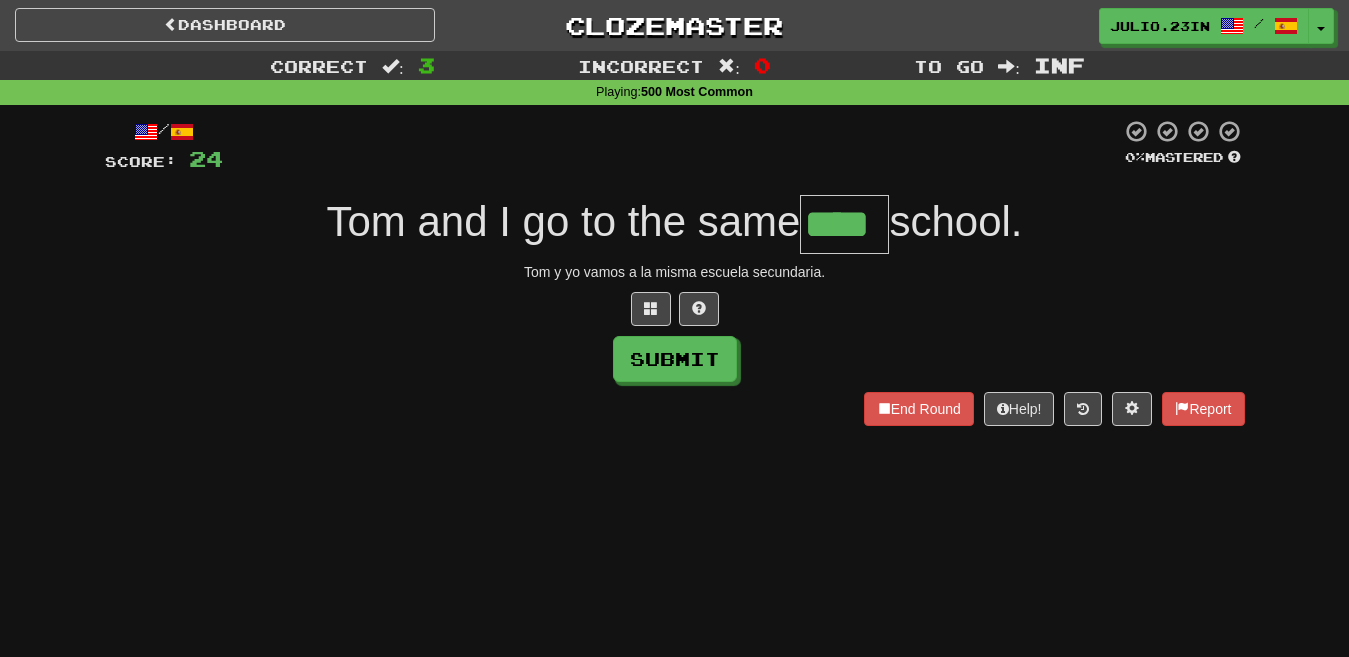 type on "****" 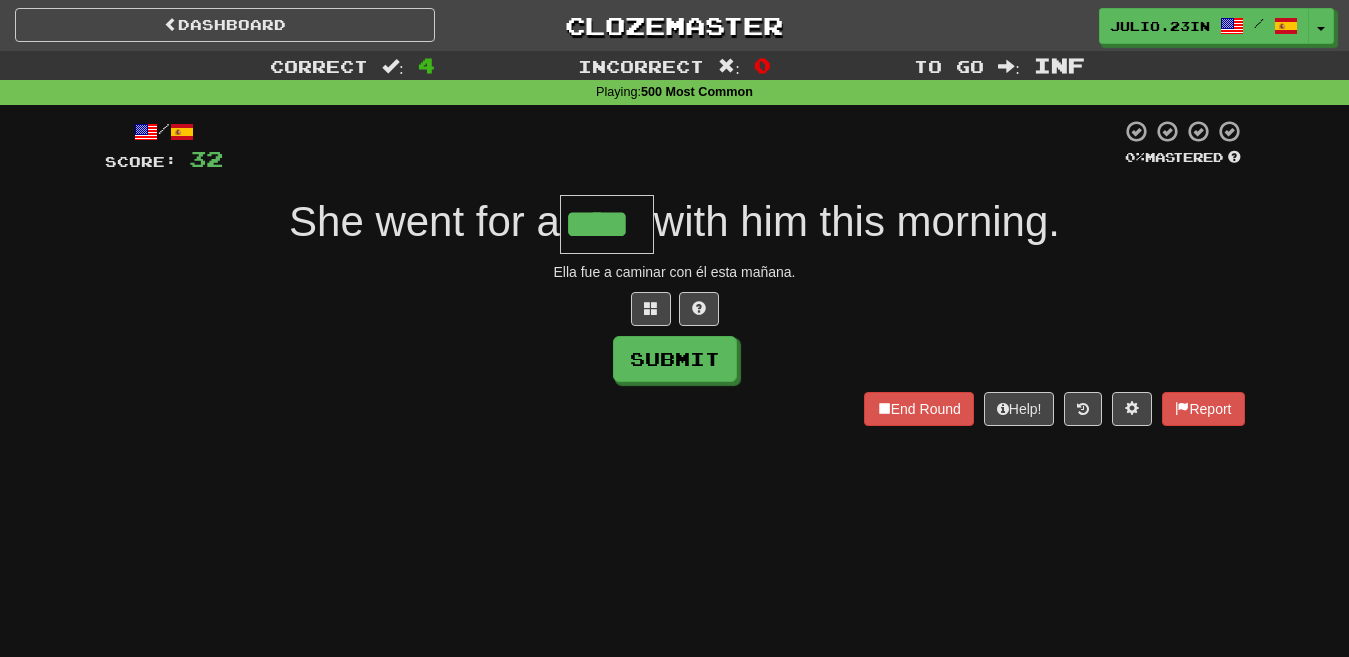 type on "****" 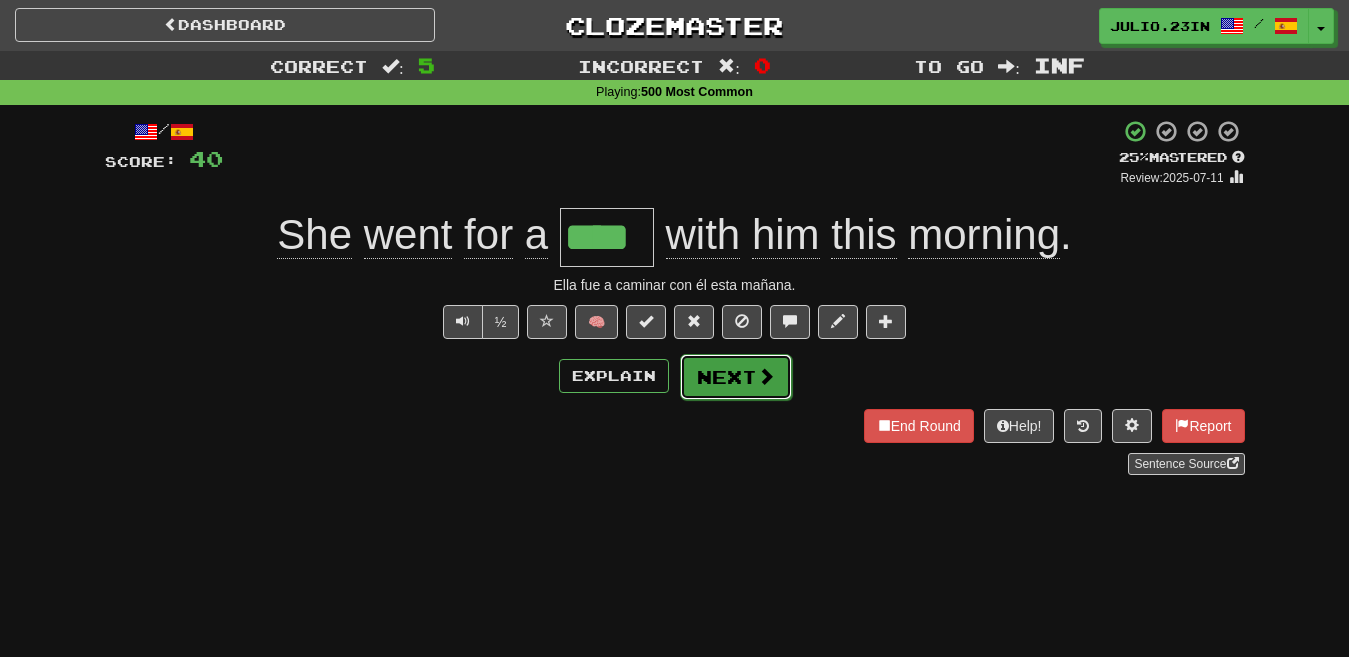 click at bounding box center (766, 376) 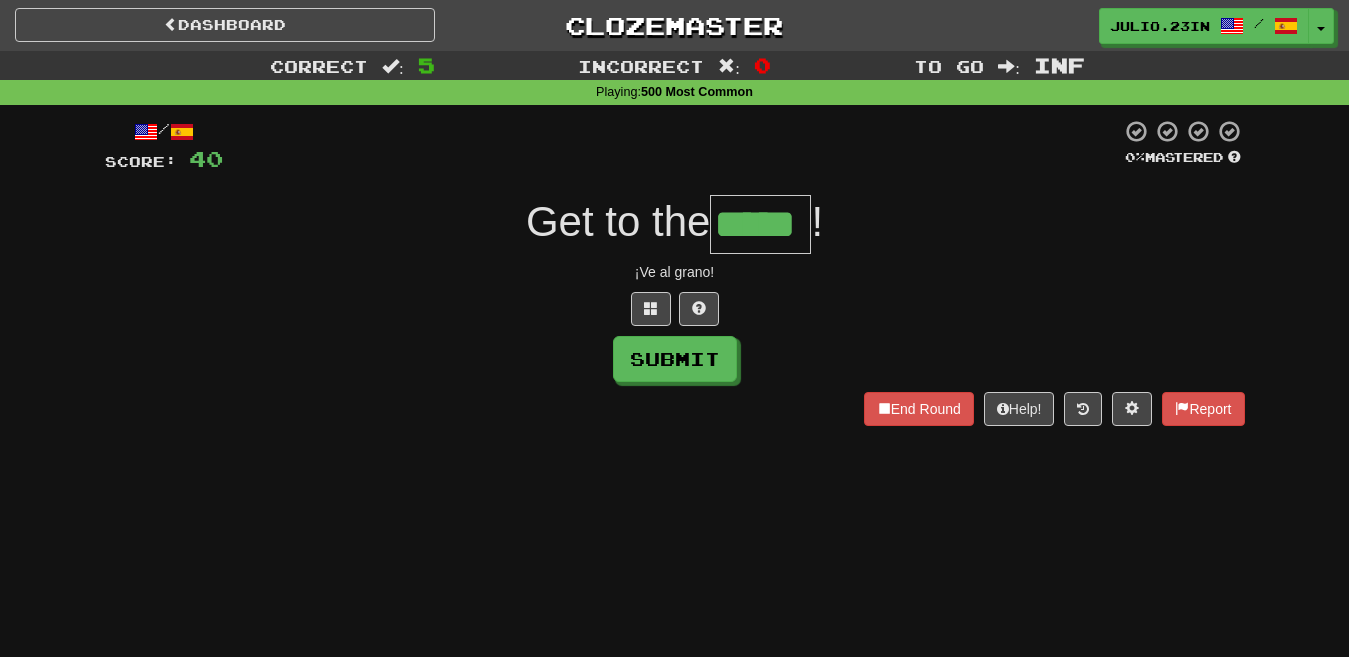 type on "*****" 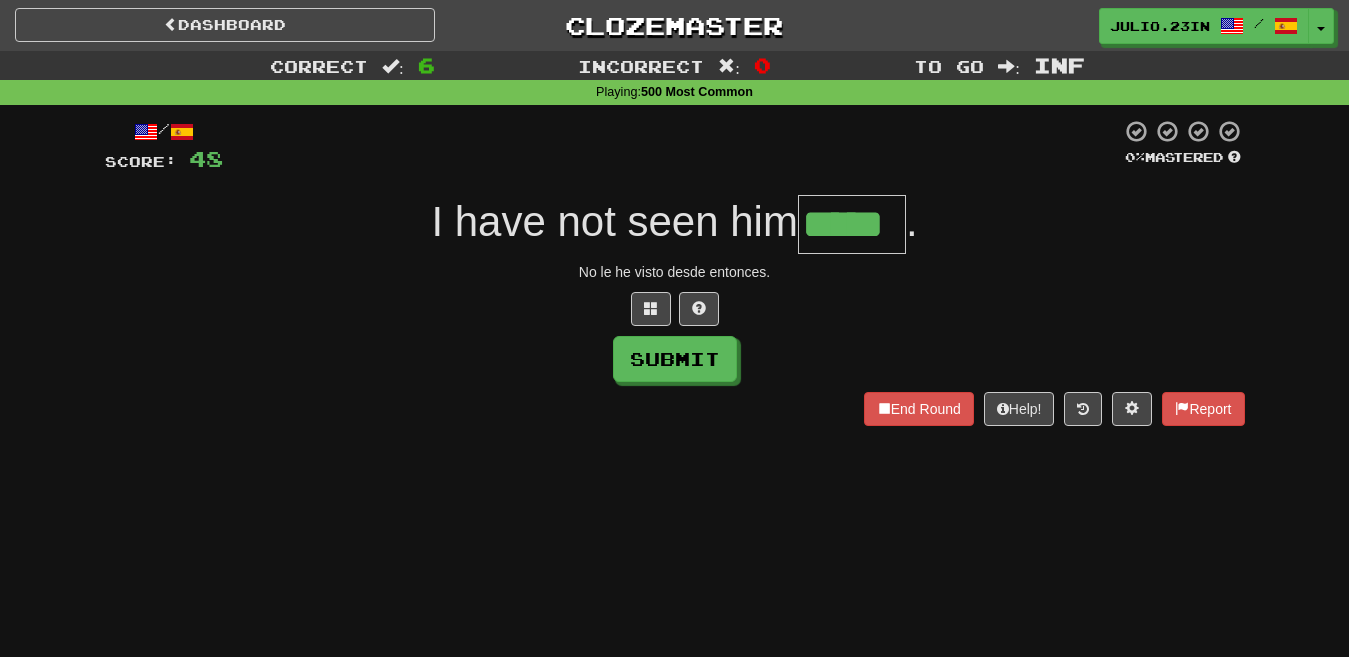 type on "*****" 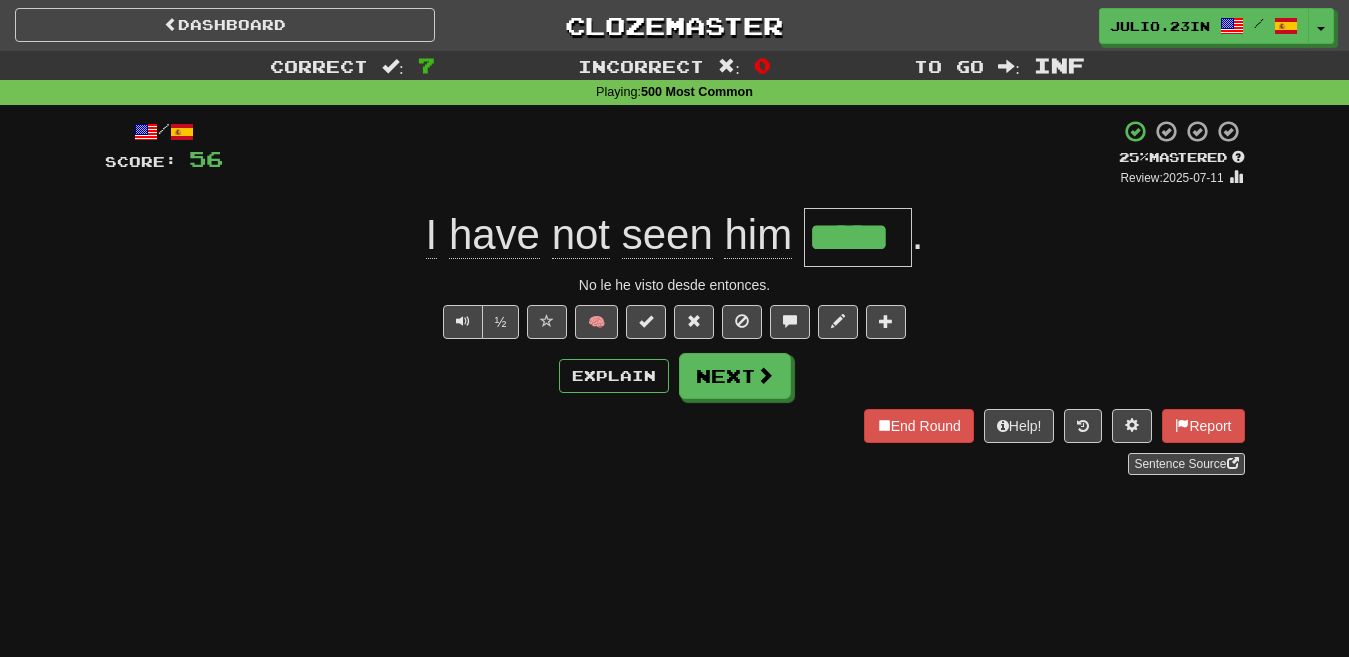 type 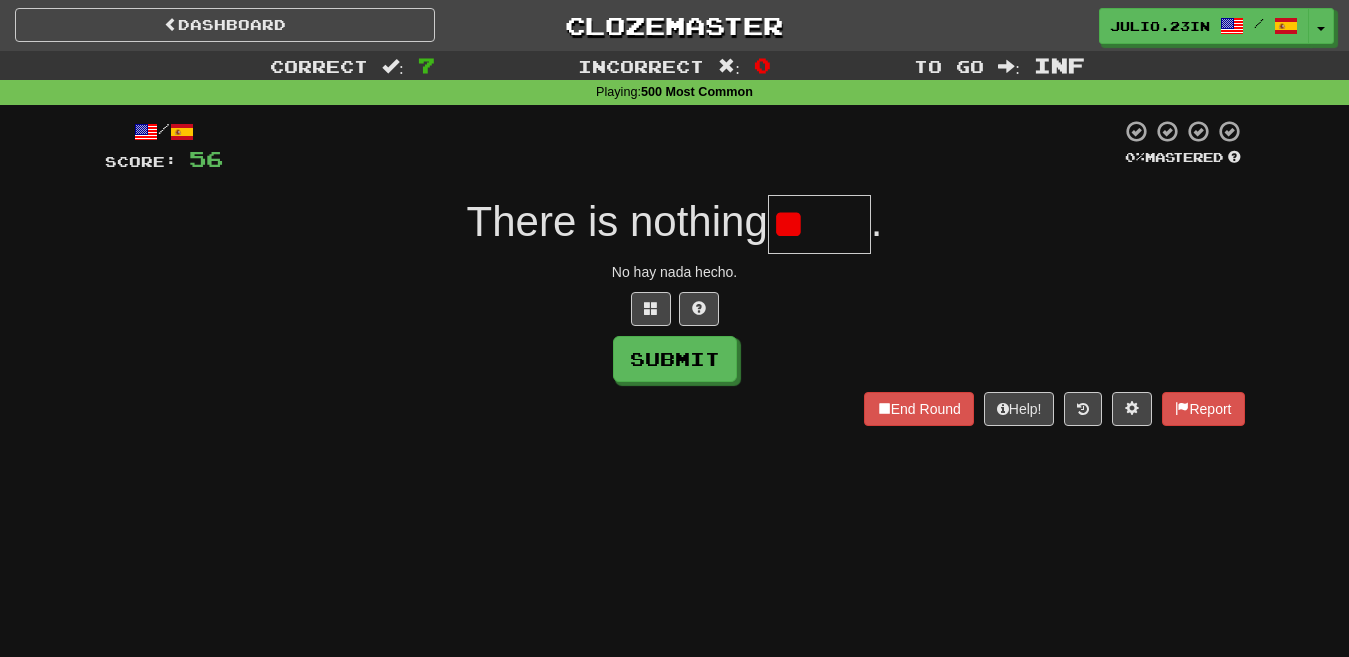 type on "*" 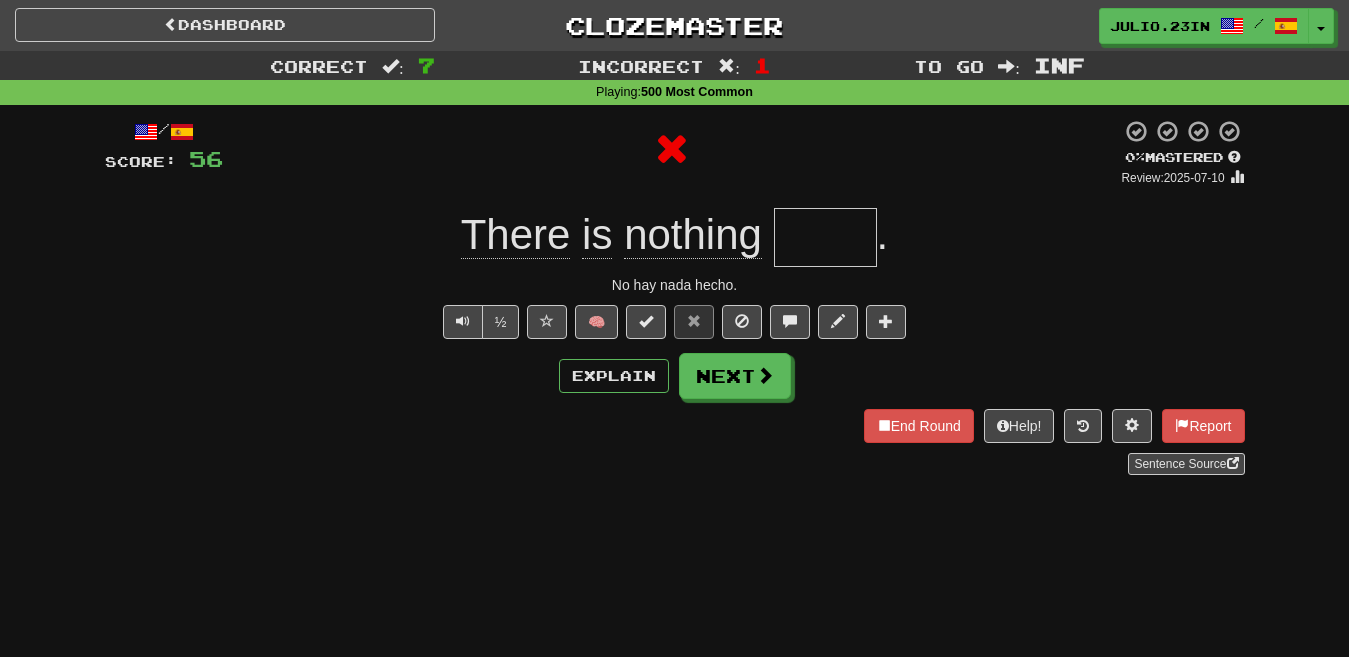 type on "****" 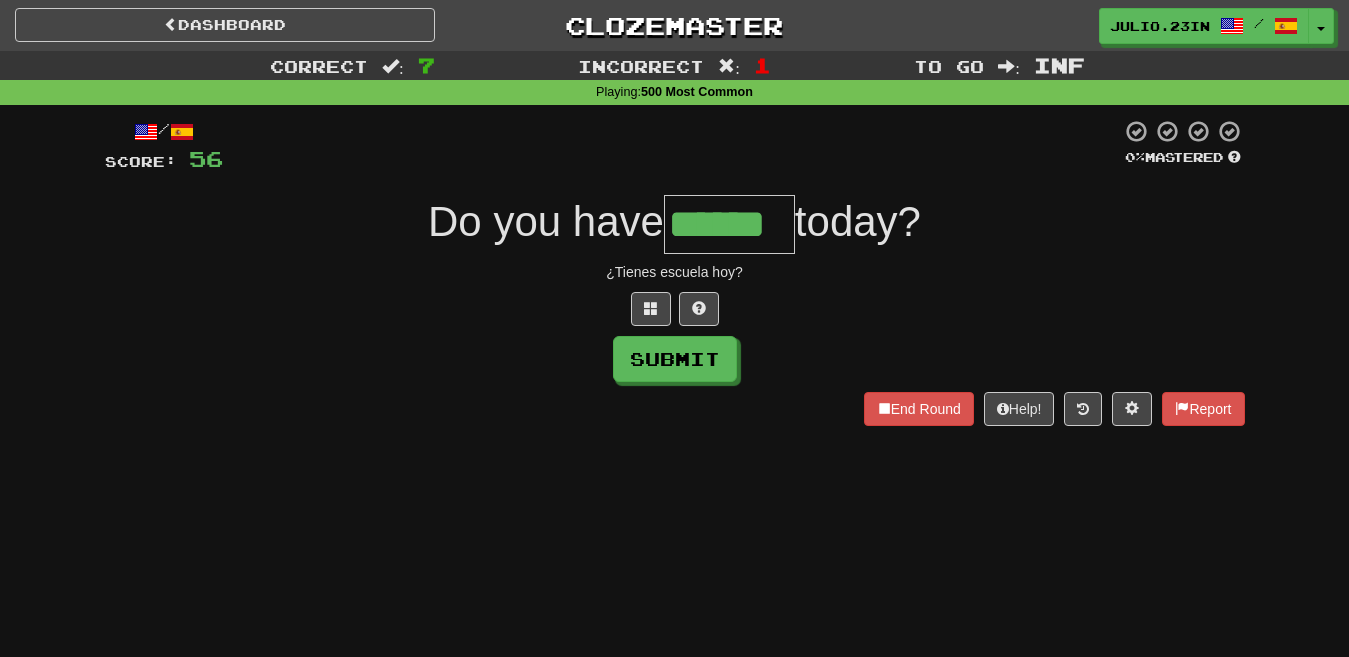 type on "******" 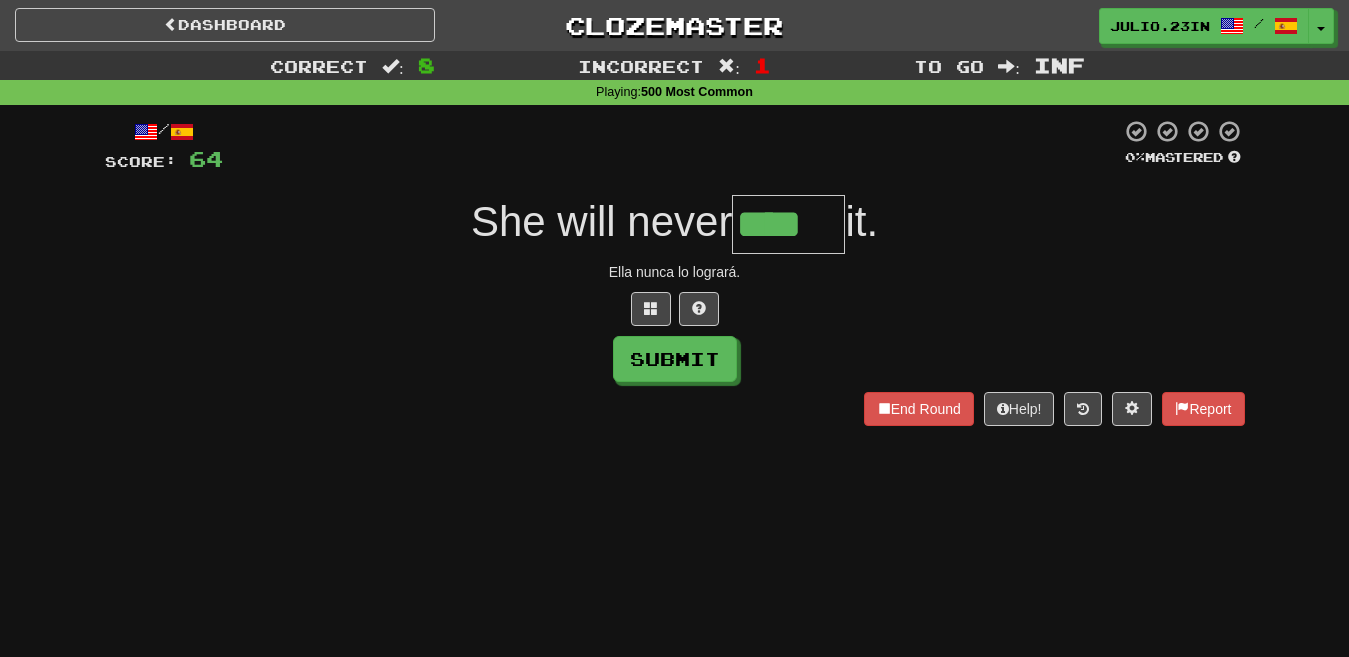 type on "****" 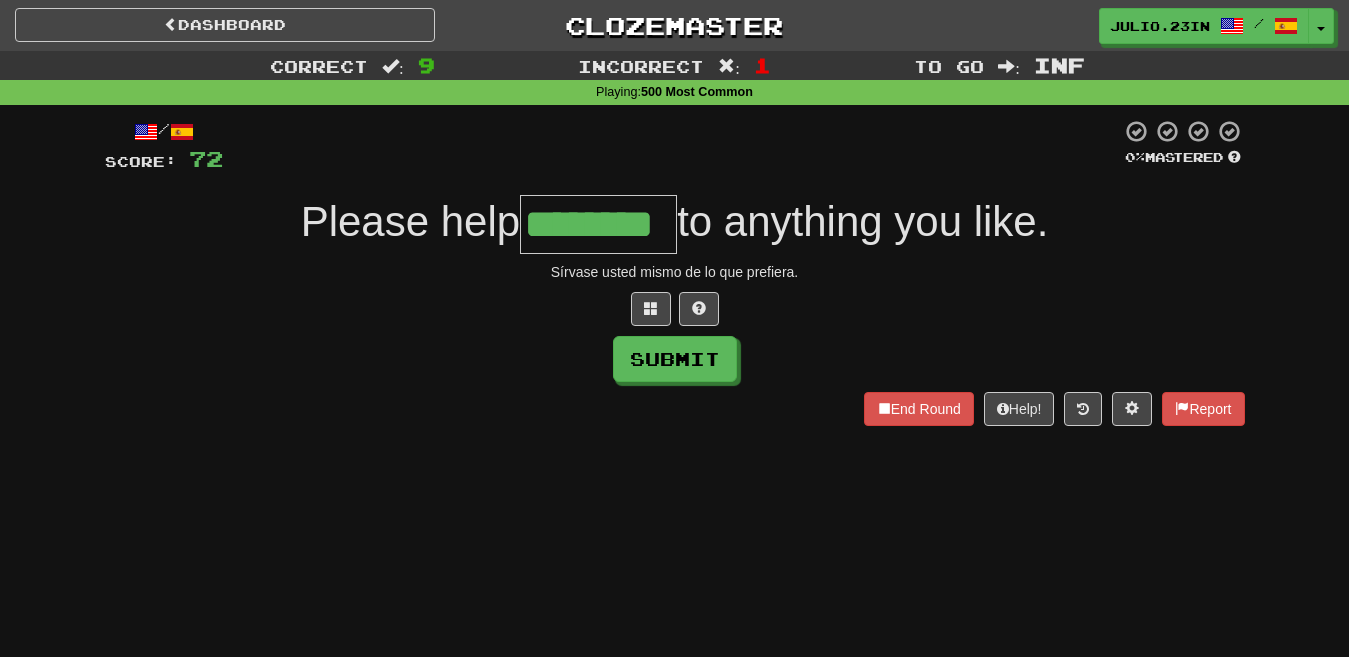 type on "********" 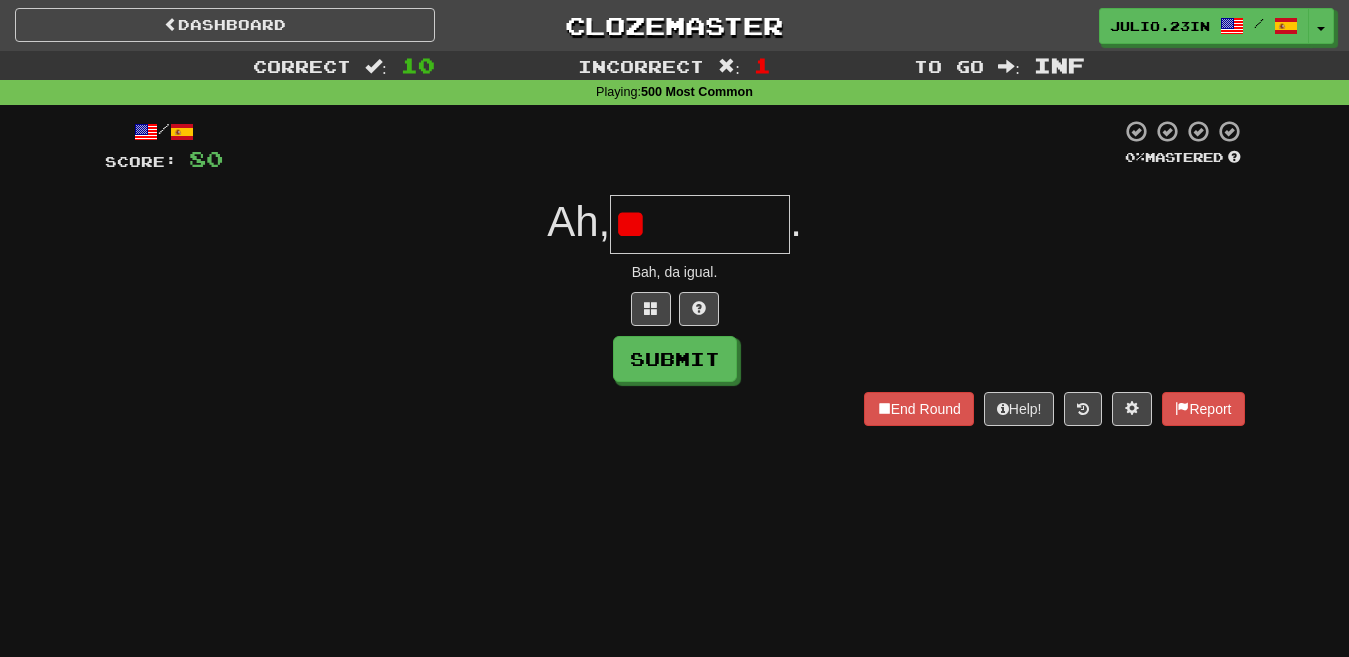 type on "*" 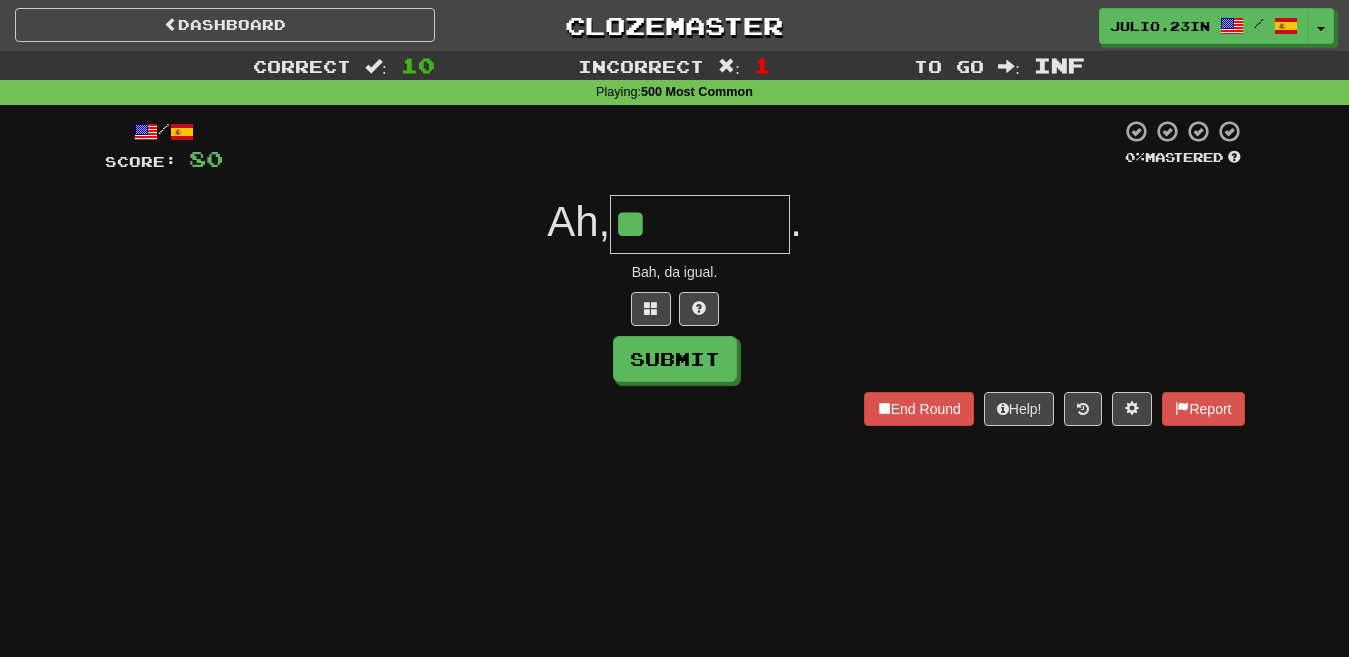 type on "*" 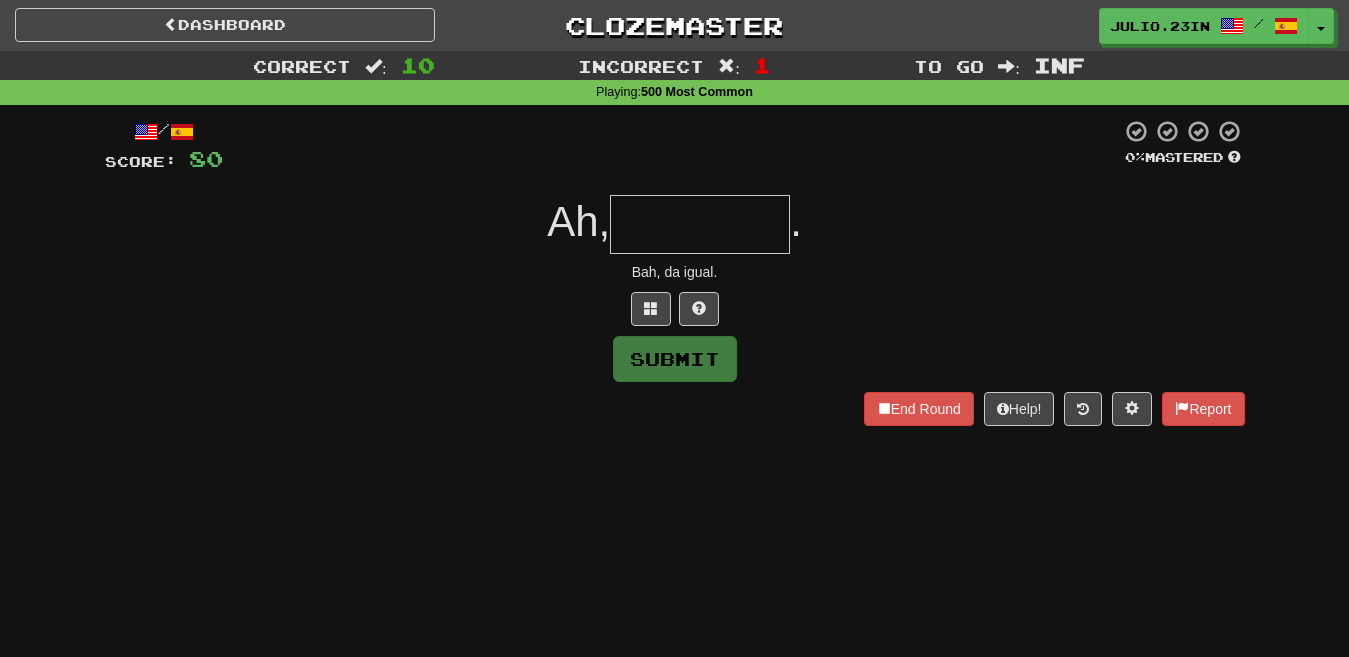 type on "********" 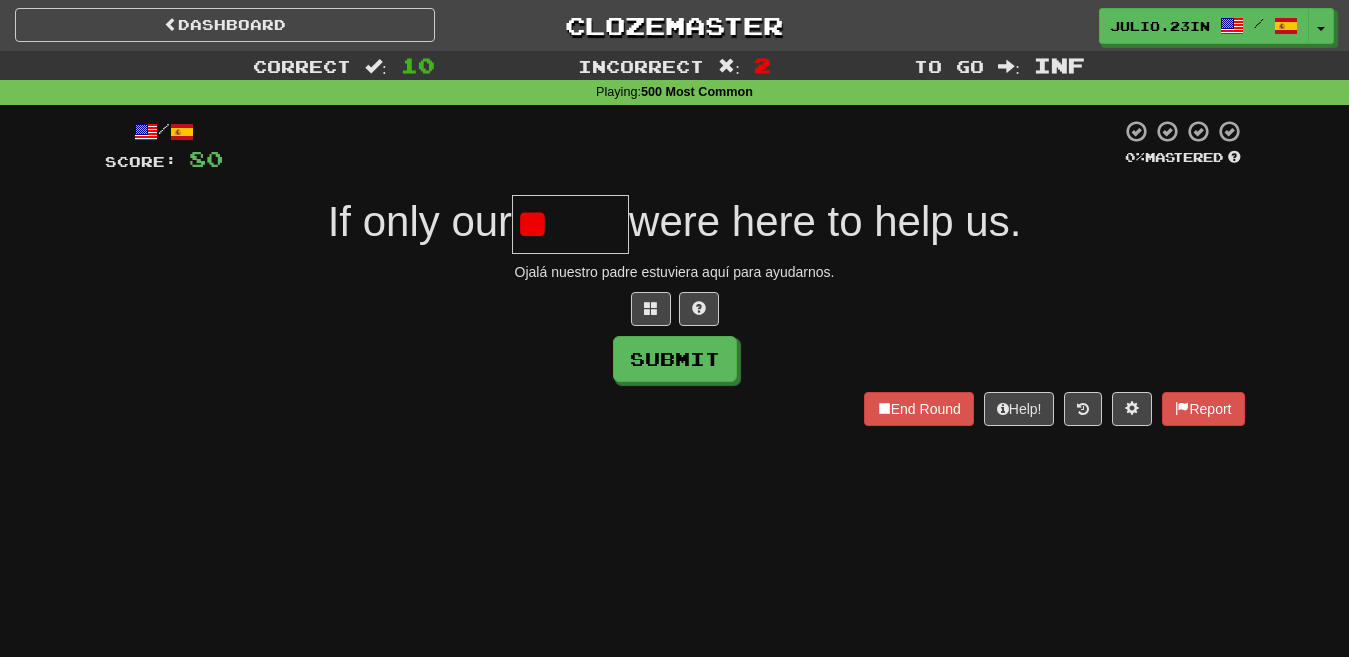 type on "******" 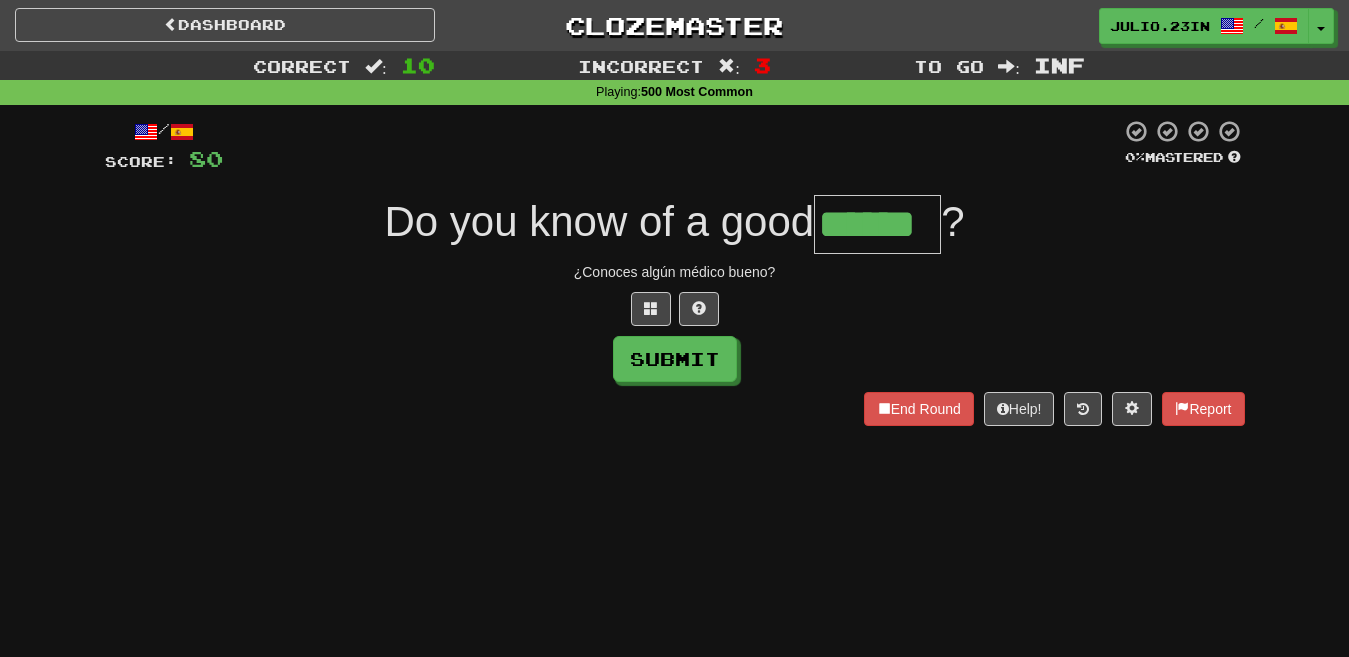 type on "******" 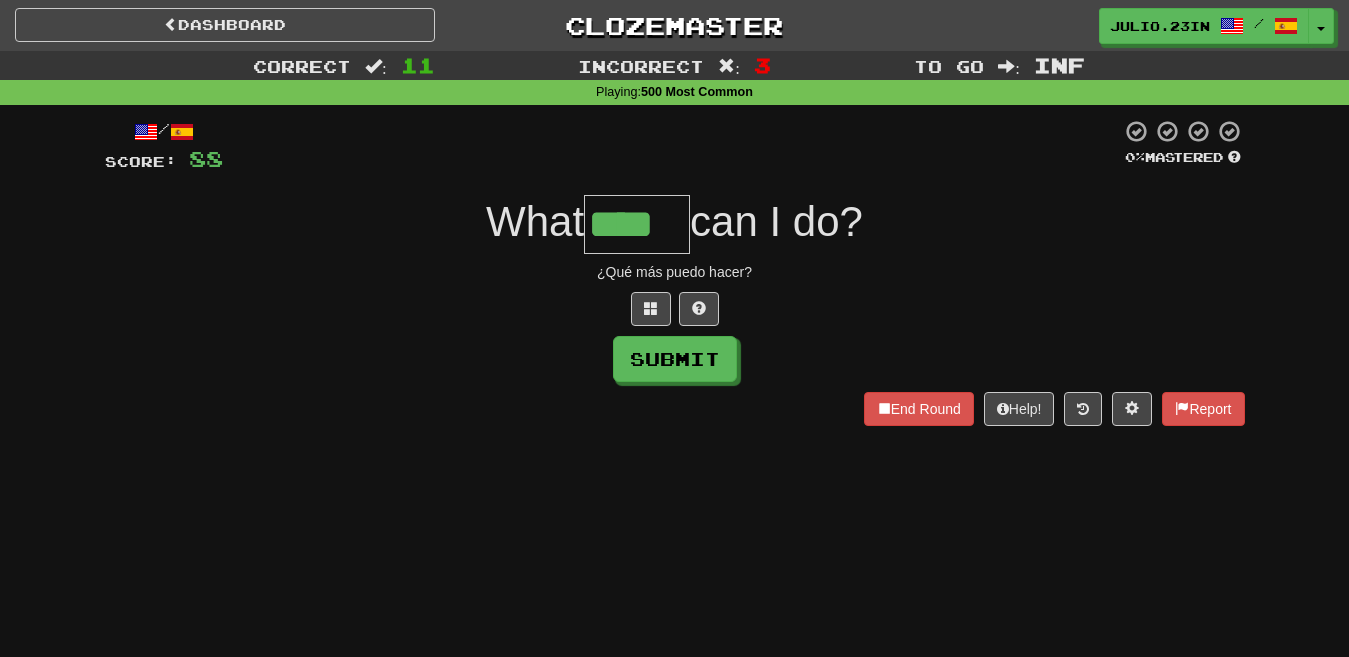 type on "****" 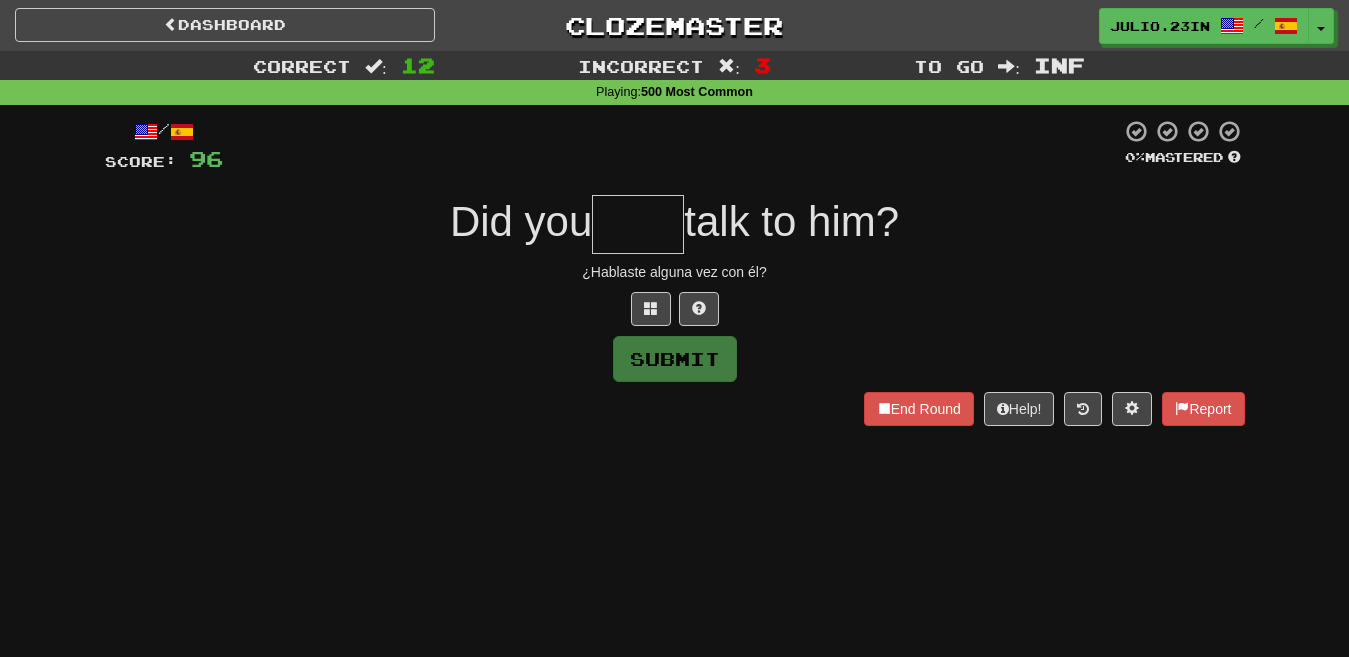 type on "****" 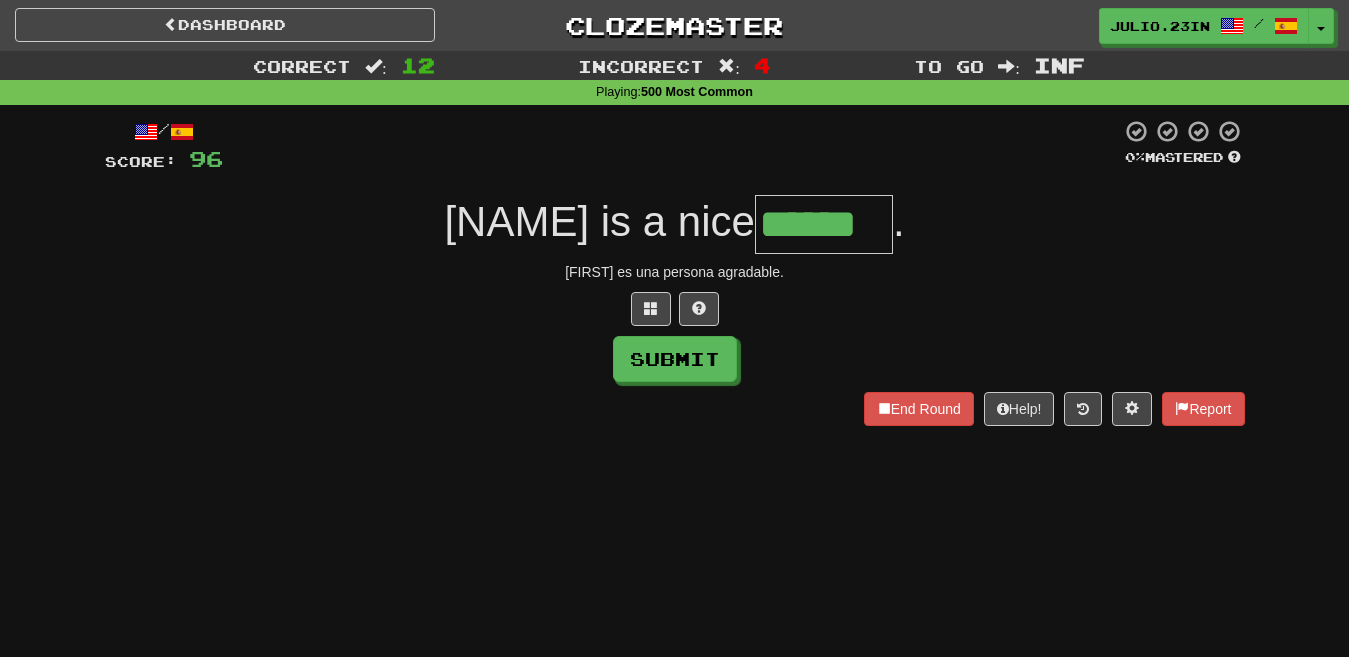 type on "******" 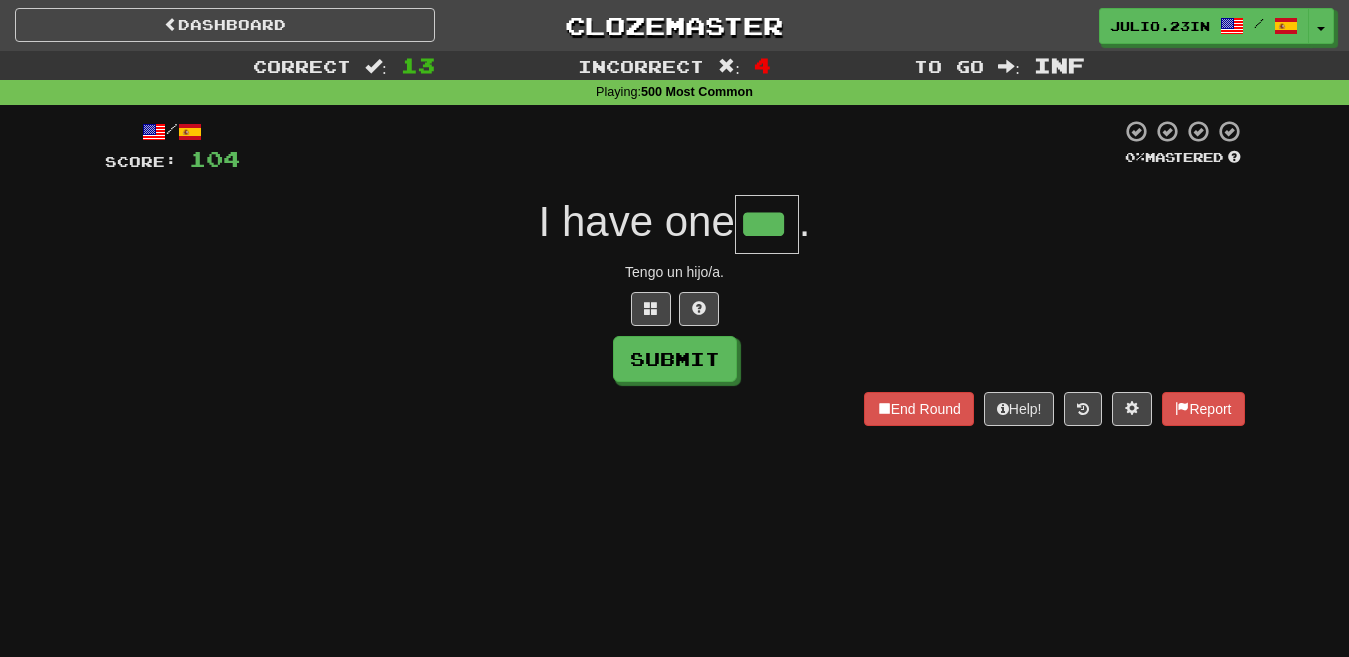 type on "***" 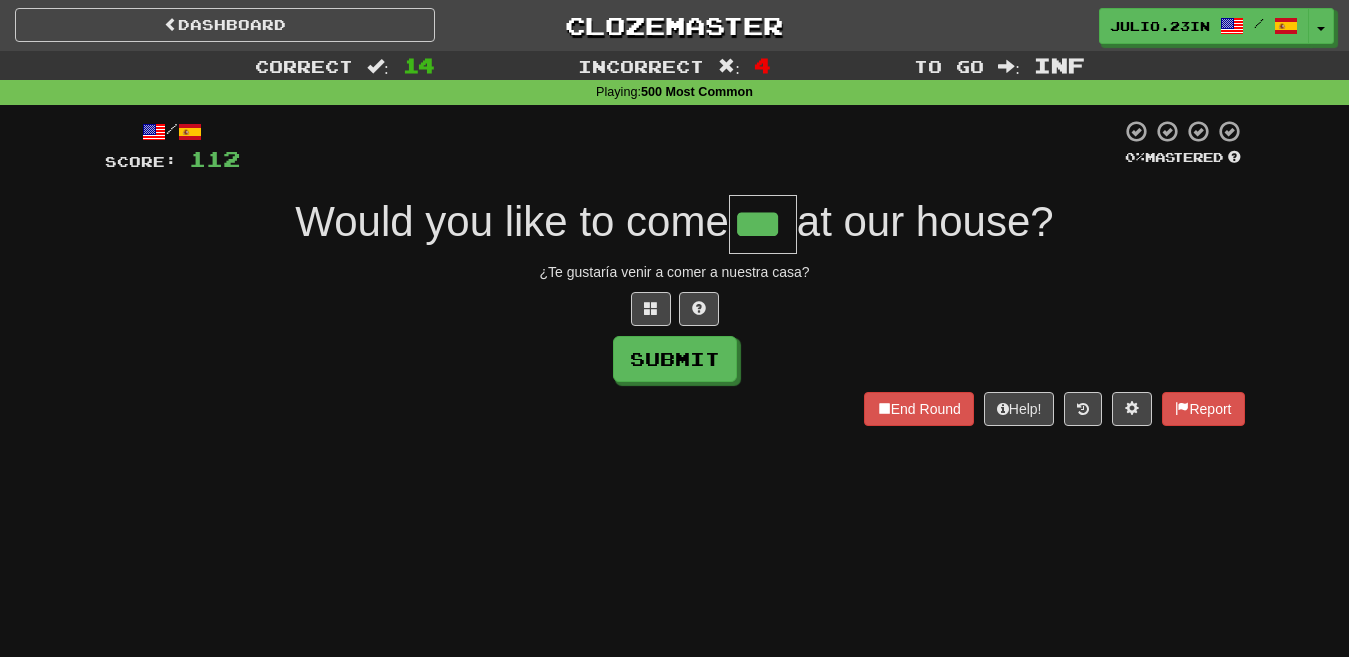 type on "***" 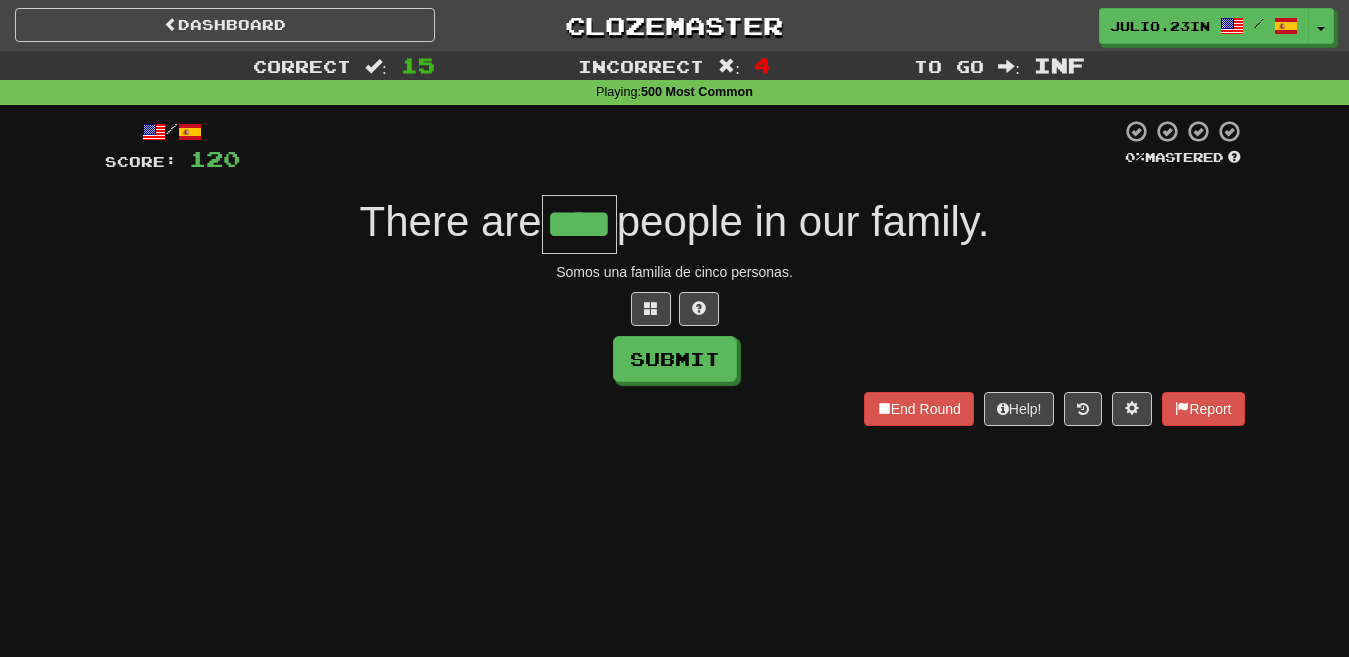 type on "****" 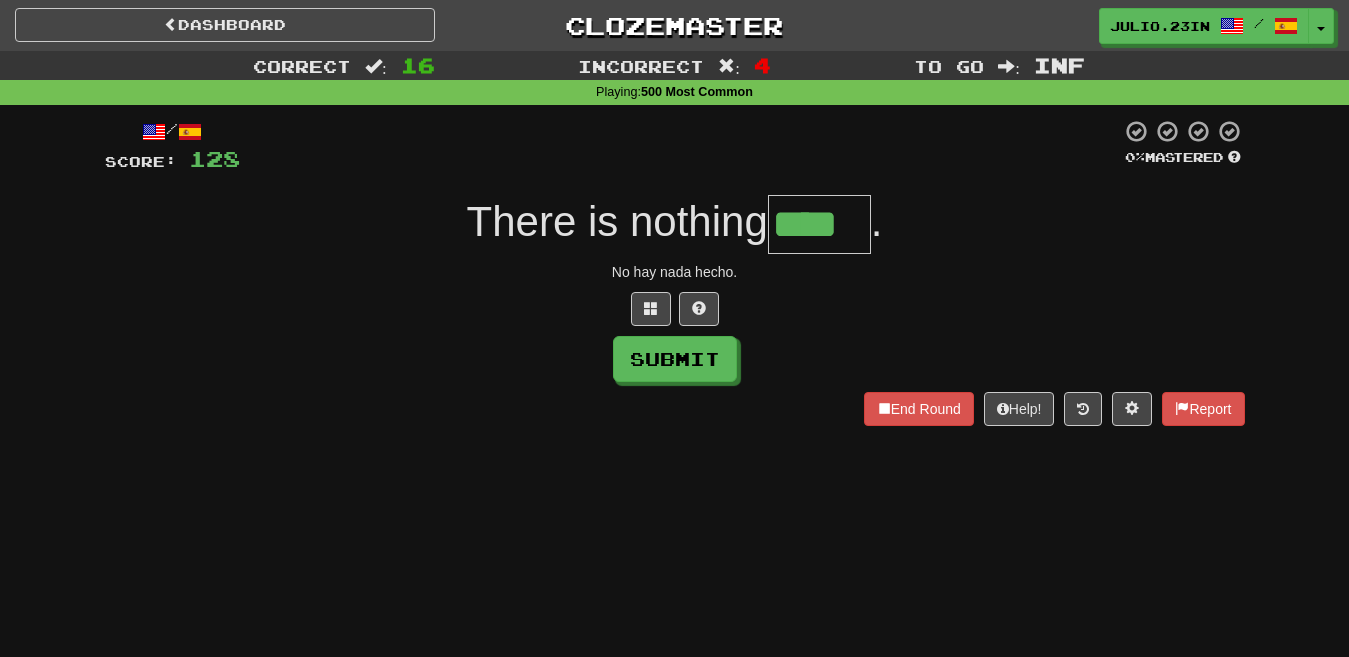 type on "****" 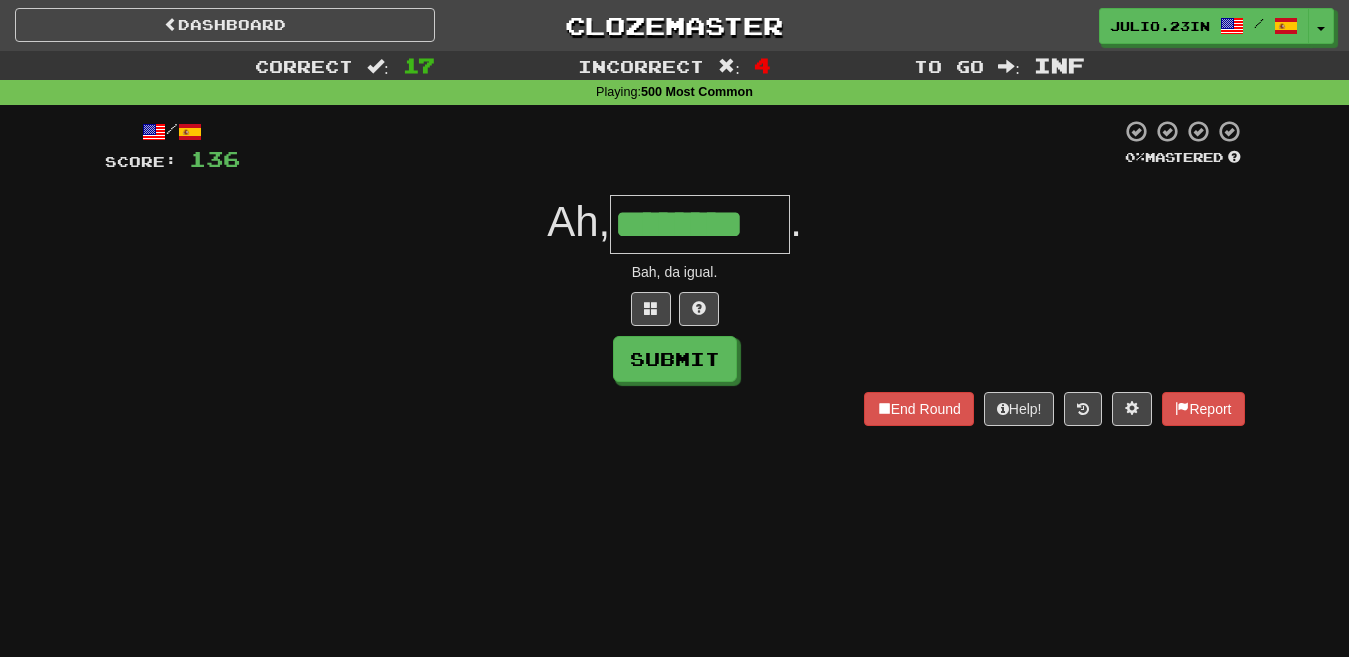 type on "********" 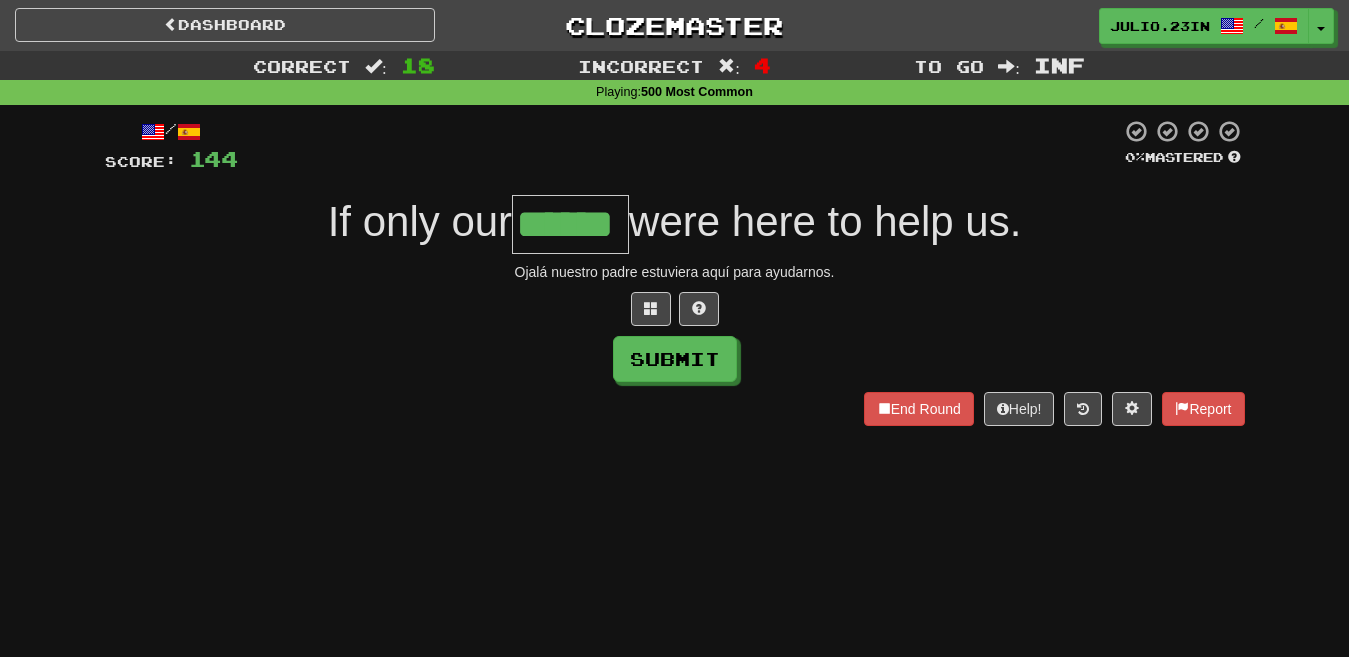 type on "******" 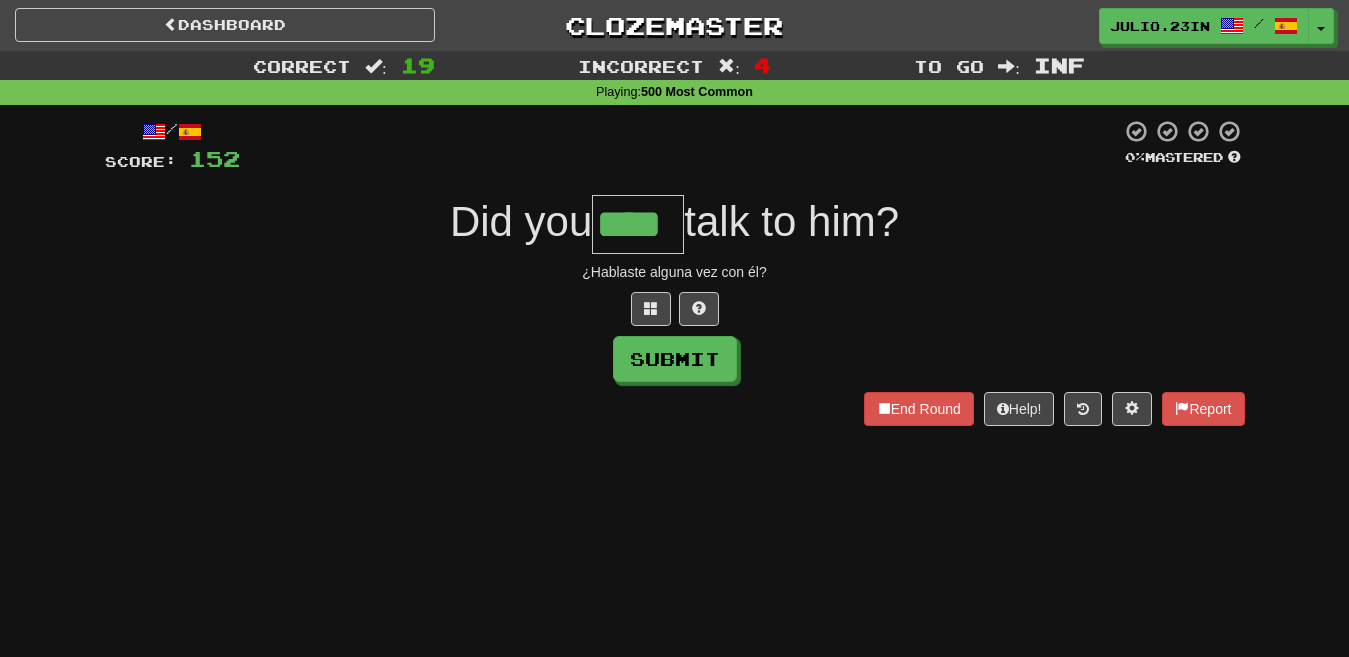 type on "****" 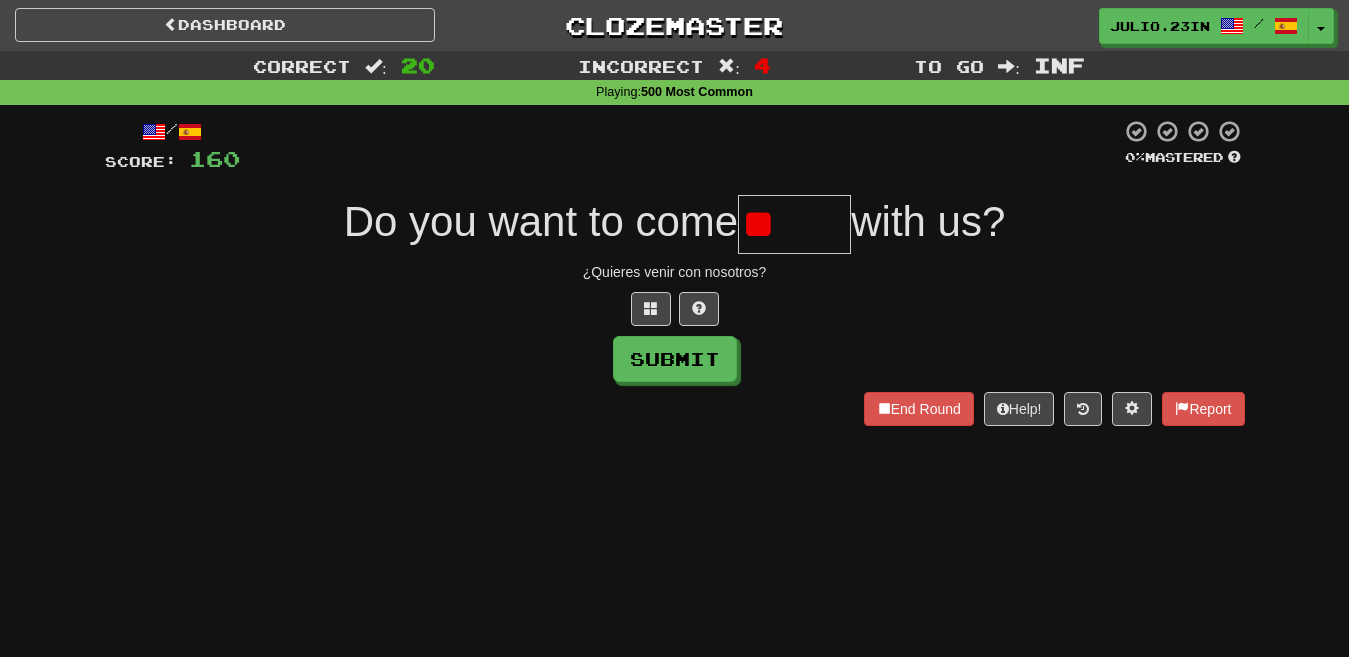 type on "*" 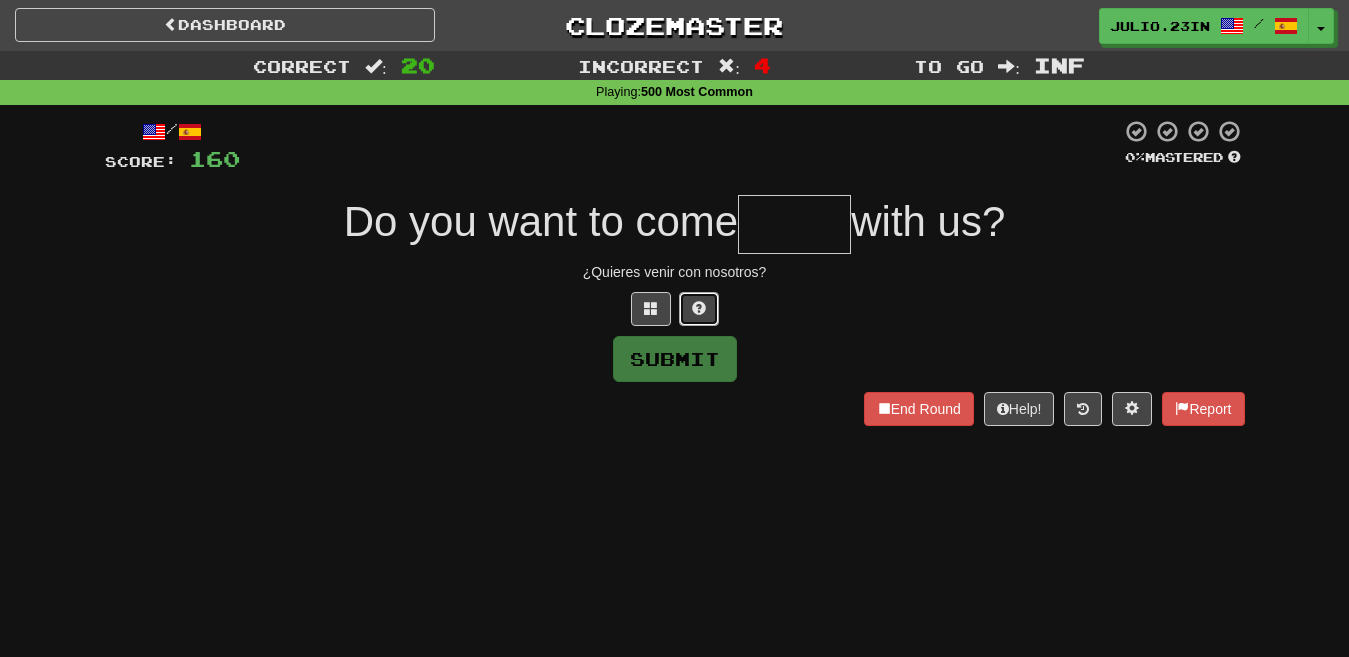click at bounding box center [699, 308] 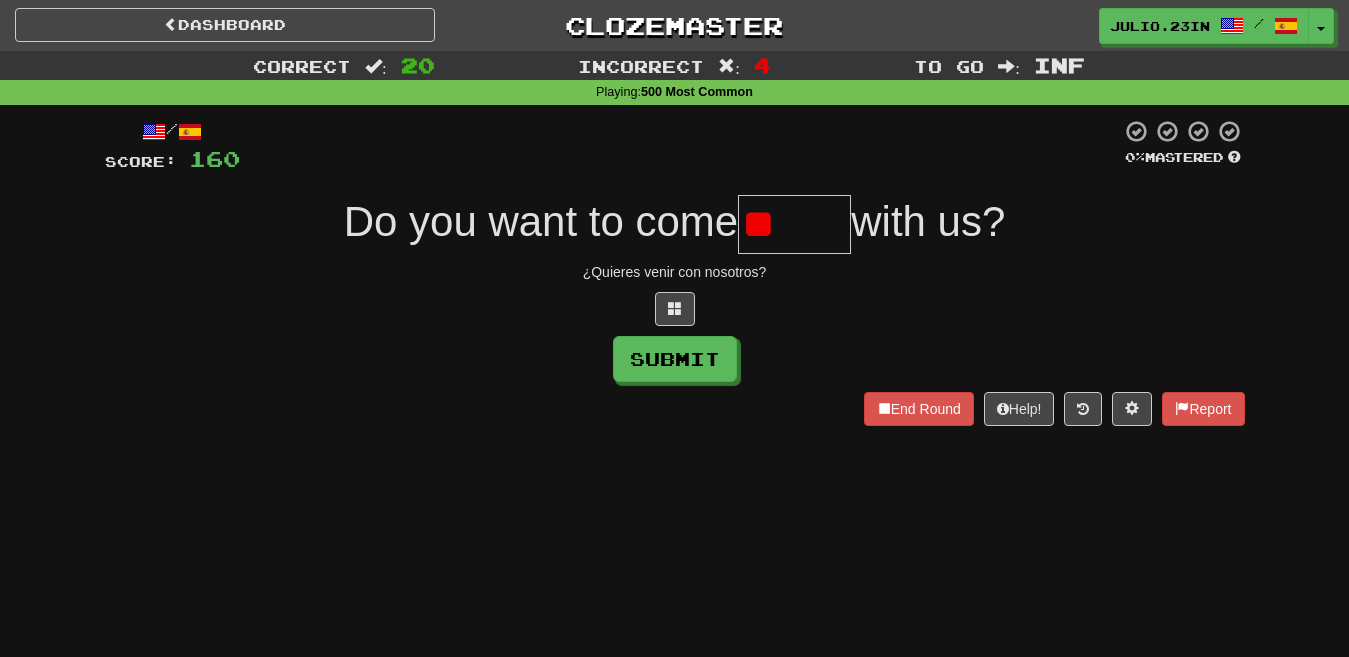 type on "*" 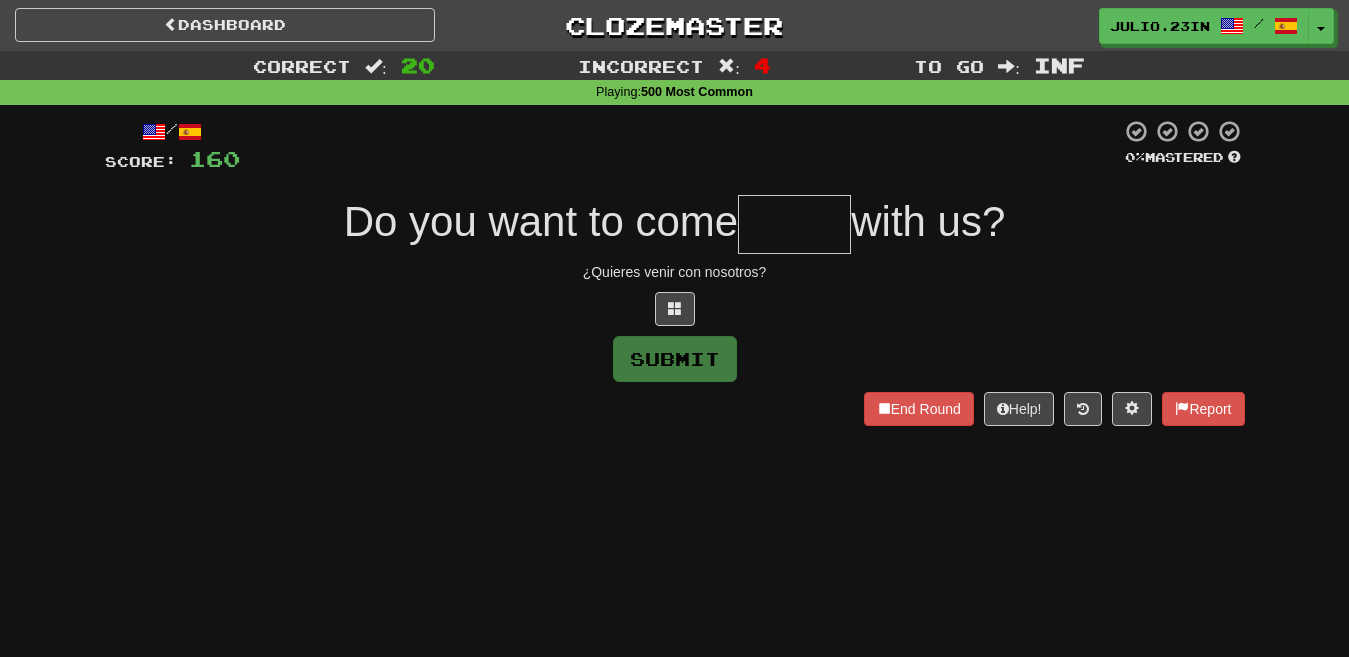 type on "*****" 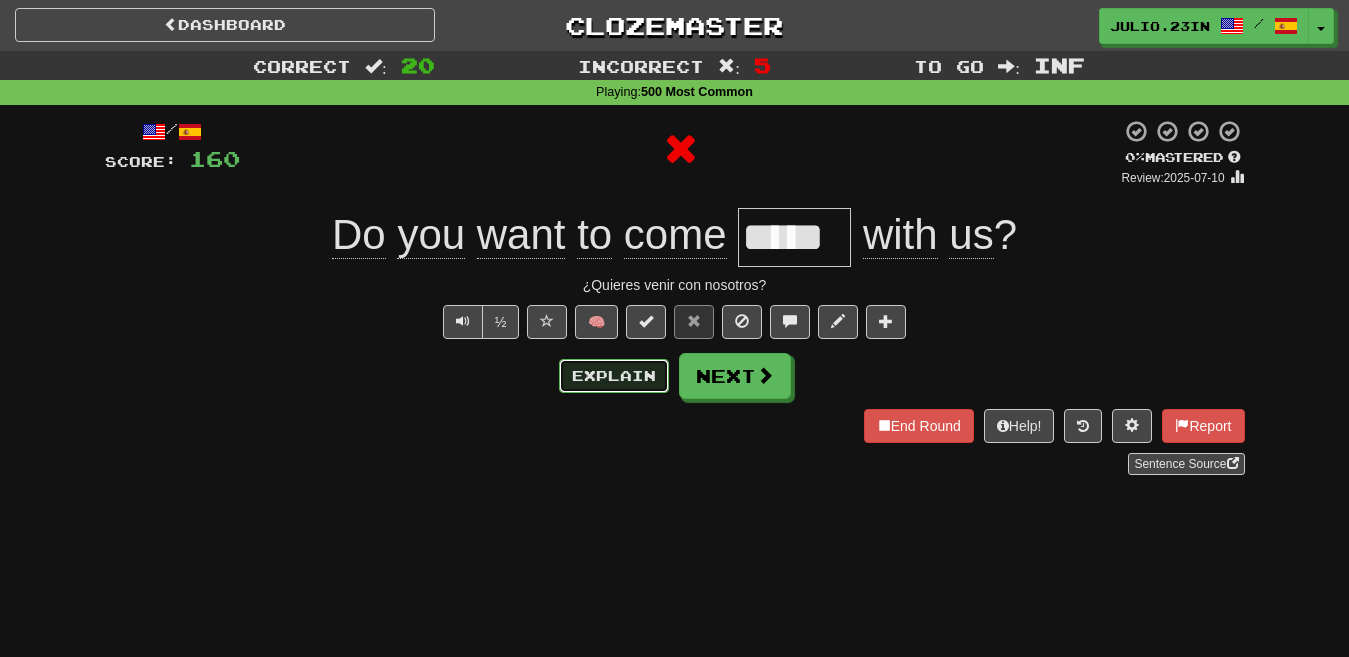 click on "Explain" at bounding box center (614, 376) 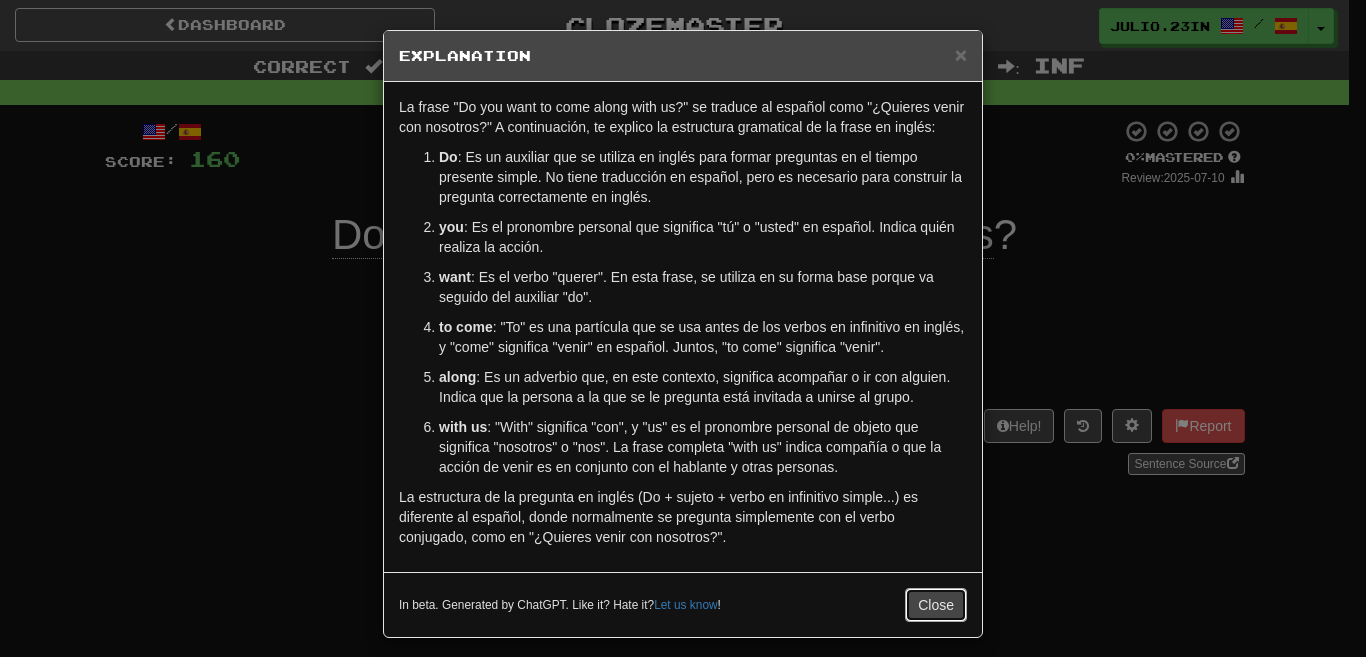 click on "Close" at bounding box center [936, 605] 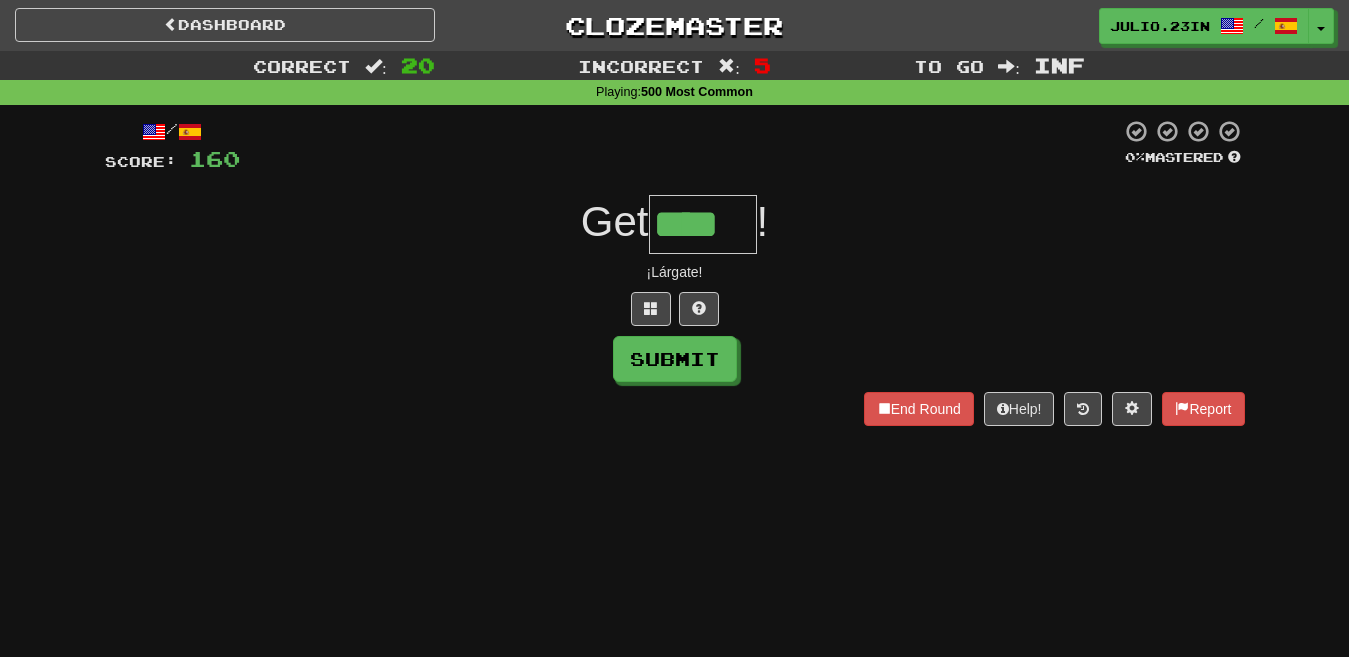 type on "****" 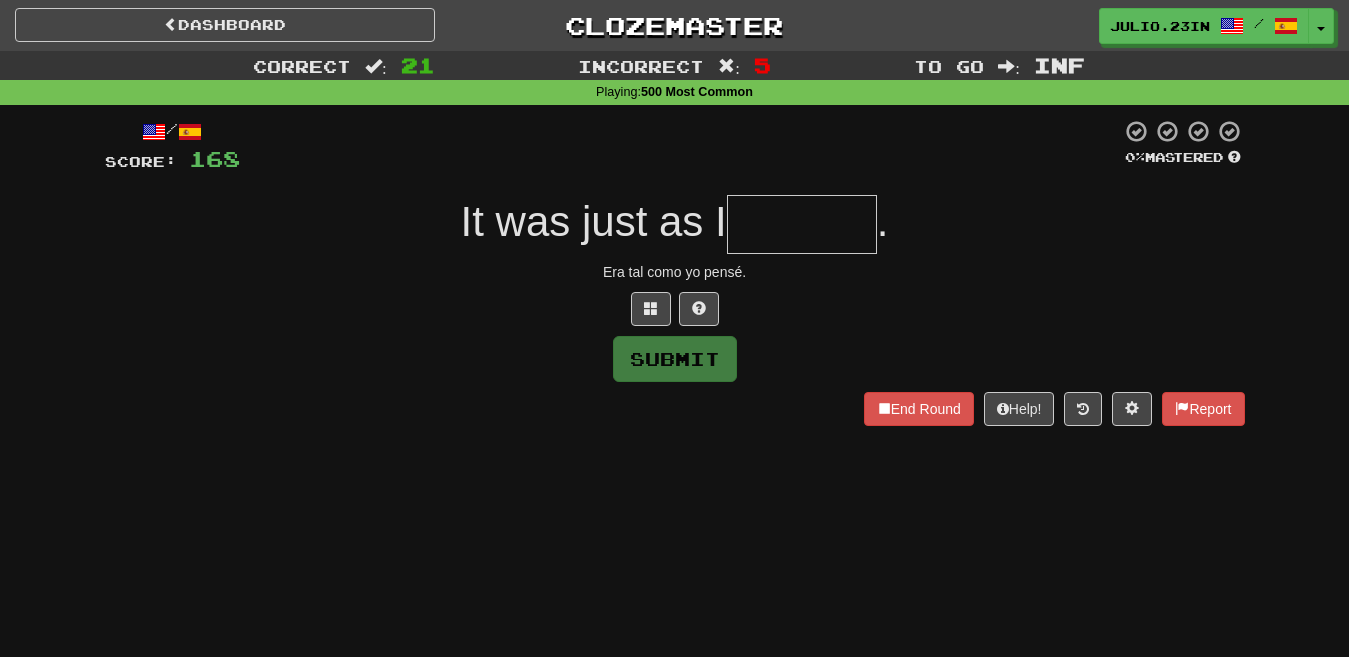 type on "*******" 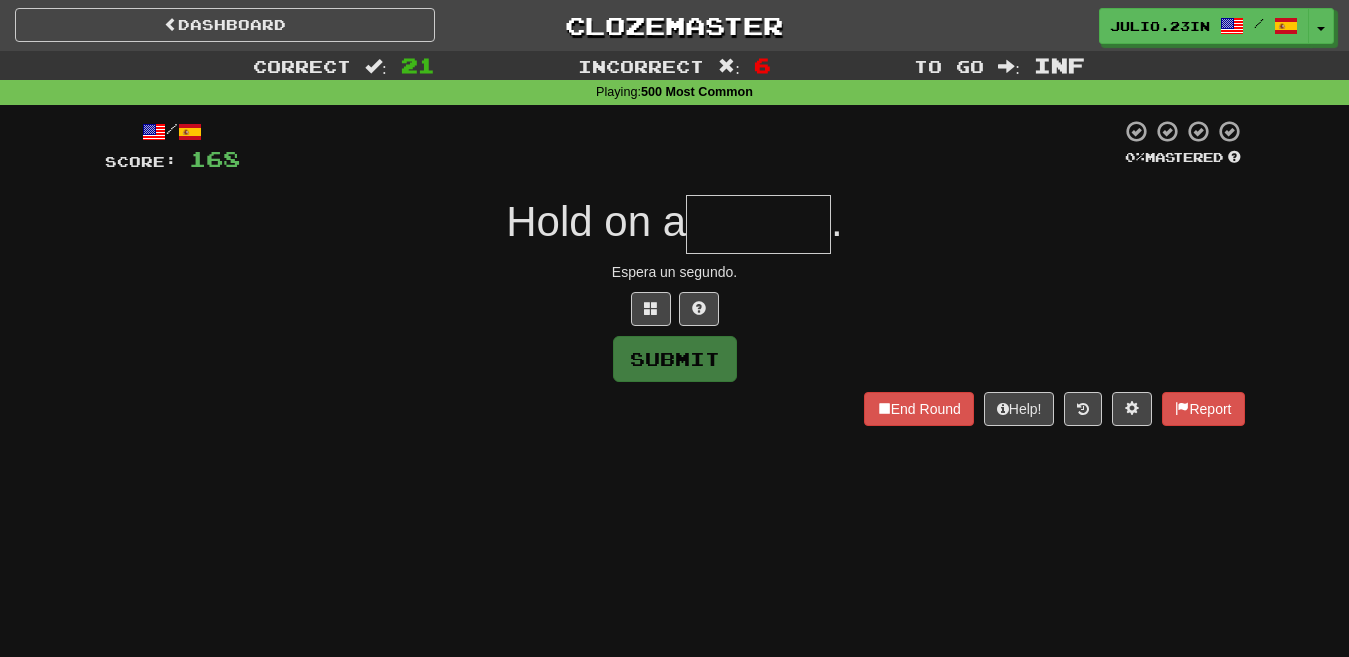 type on "******" 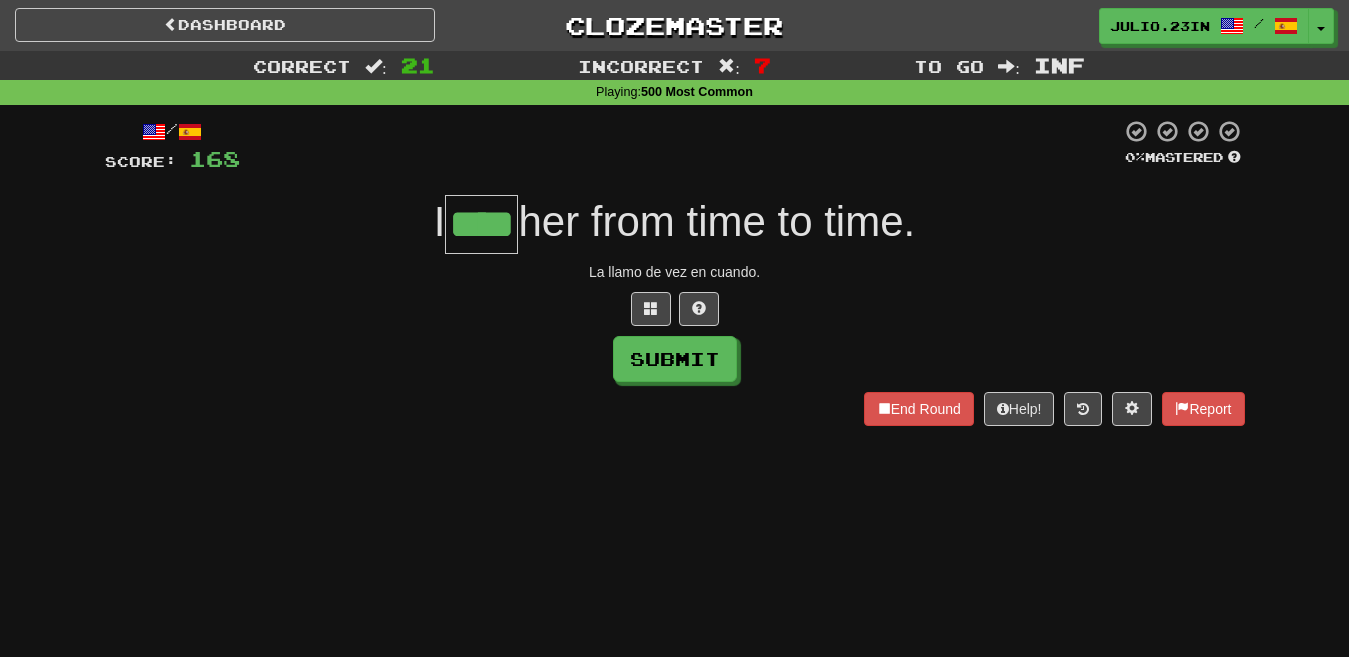 type on "****" 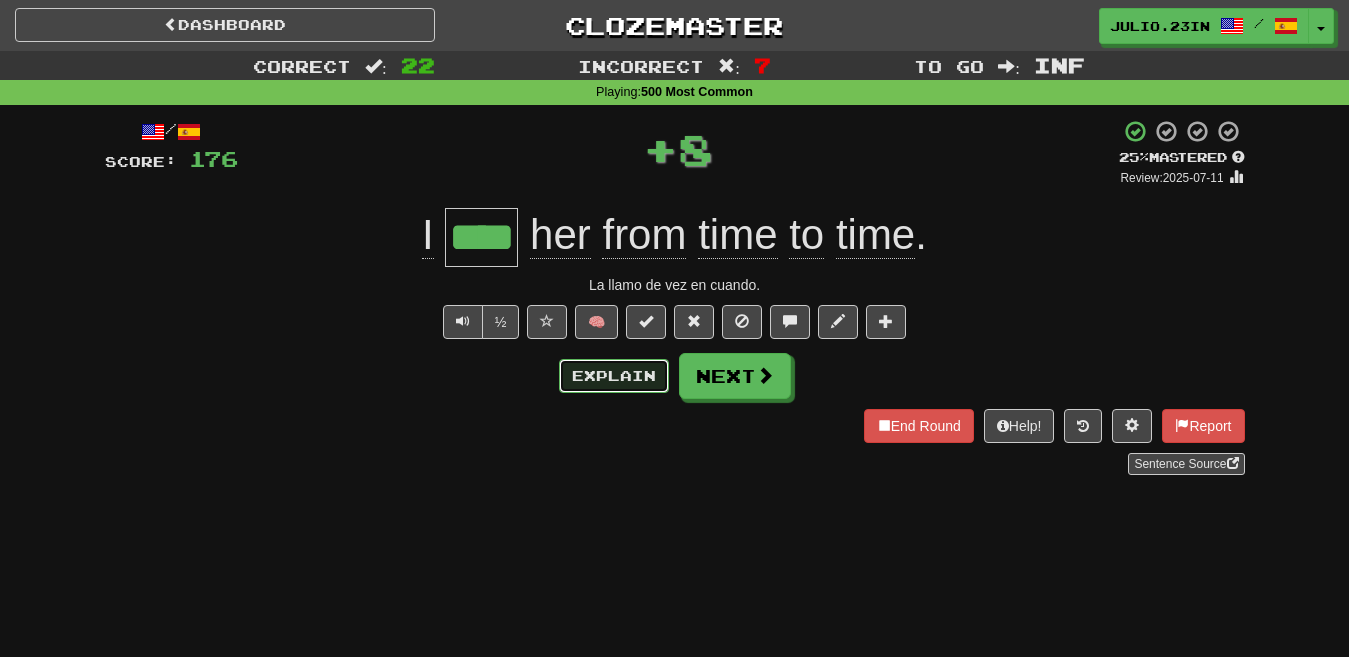 click on "Explain" at bounding box center (614, 376) 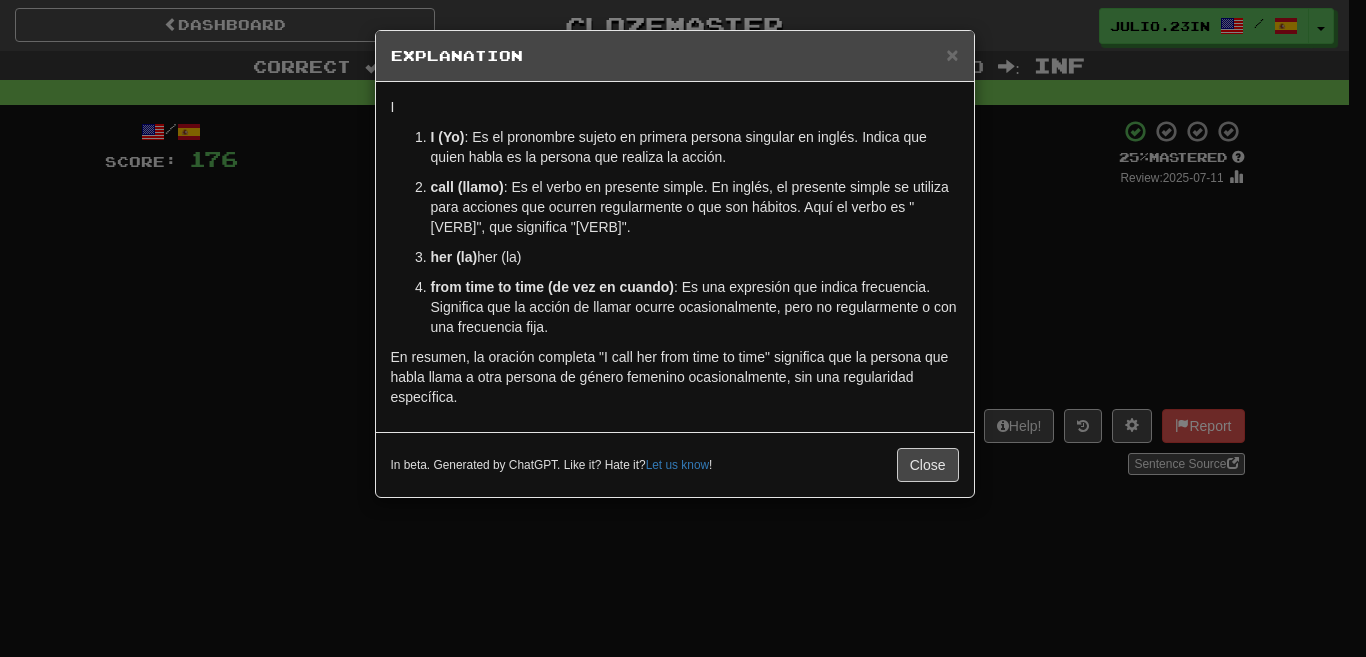 click on "[FIRST] [LAST]" at bounding box center [683, 328] 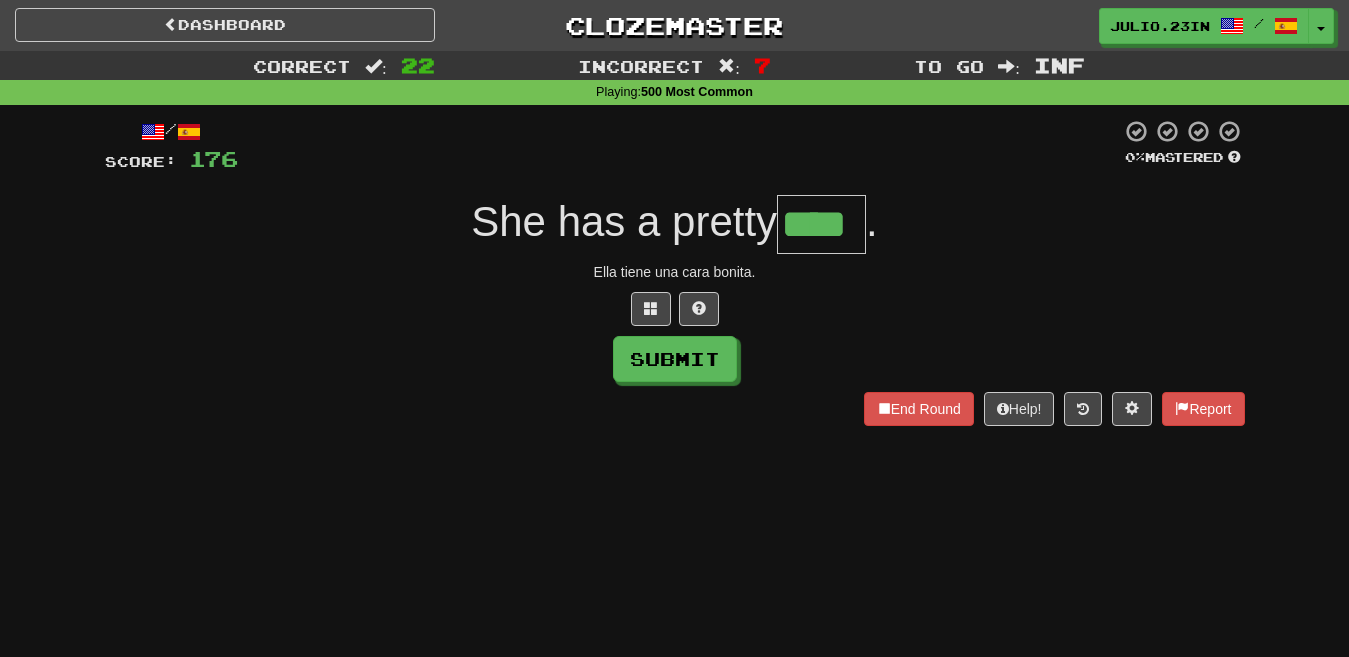 type on "****" 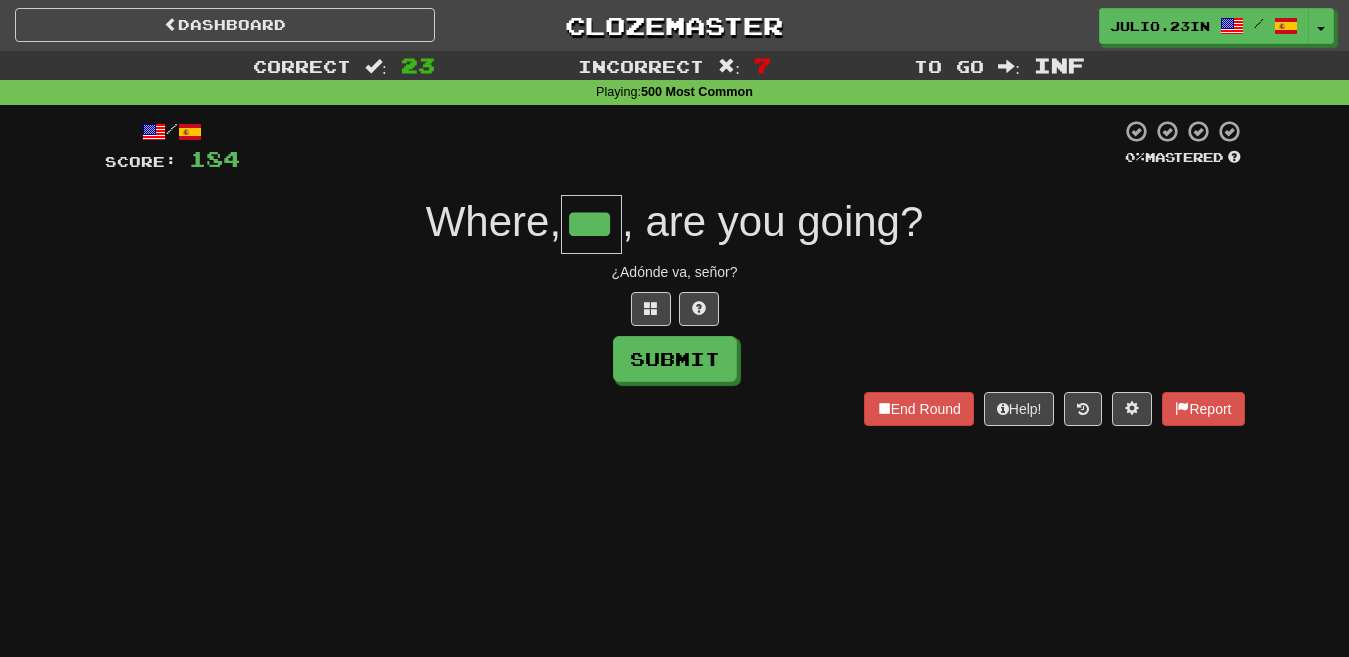 type on "***" 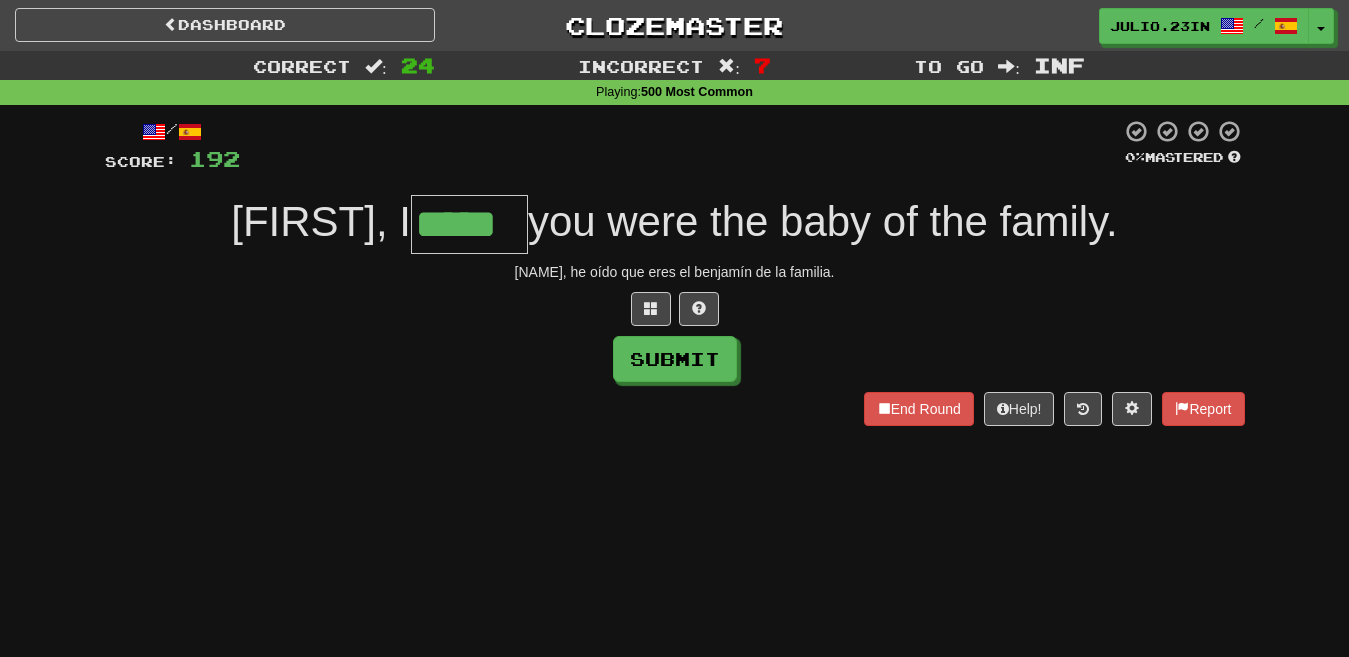 type on "*****" 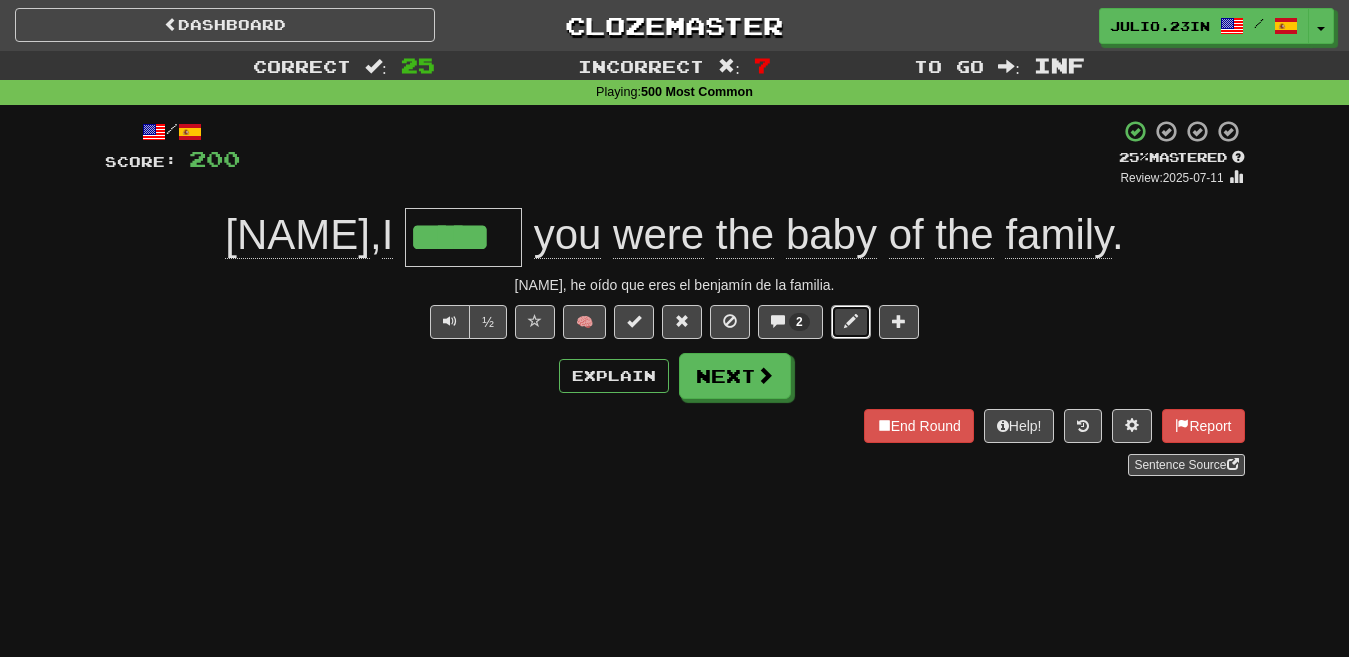 click at bounding box center (851, 321) 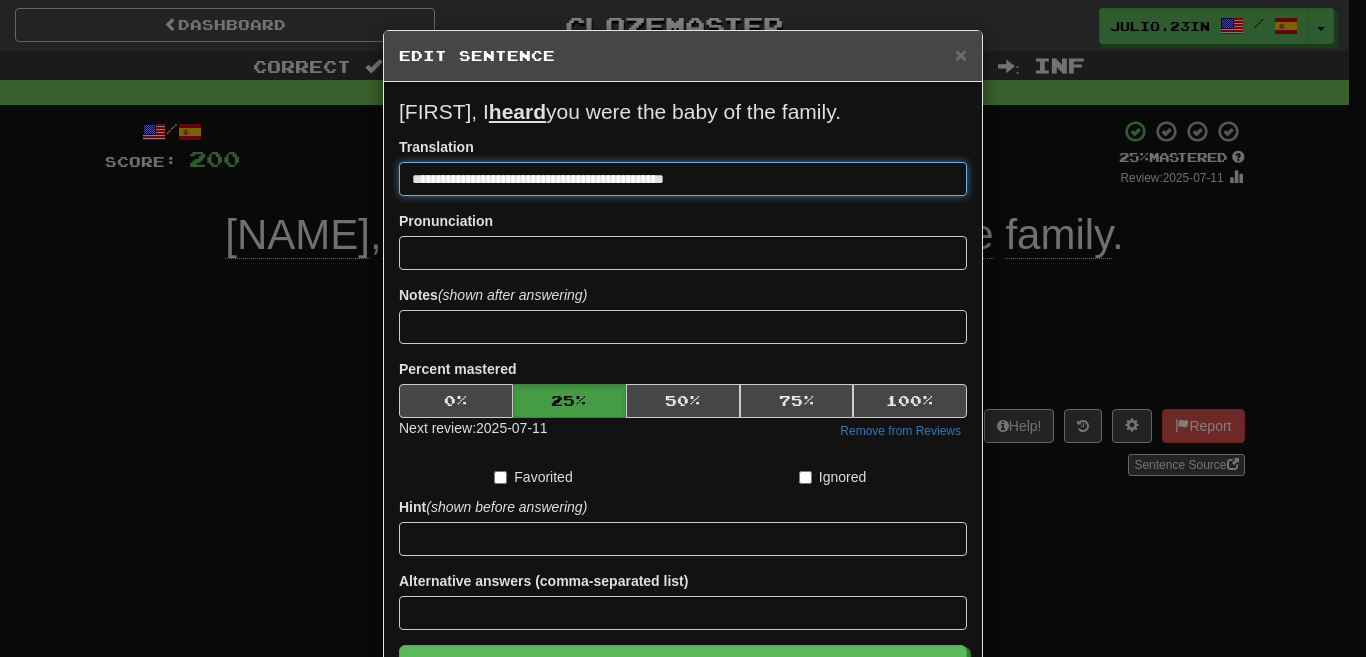 drag, startPoint x: 572, startPoint y: 180, endPoint x: 627, endPoint y: 192, distance: 56.293873 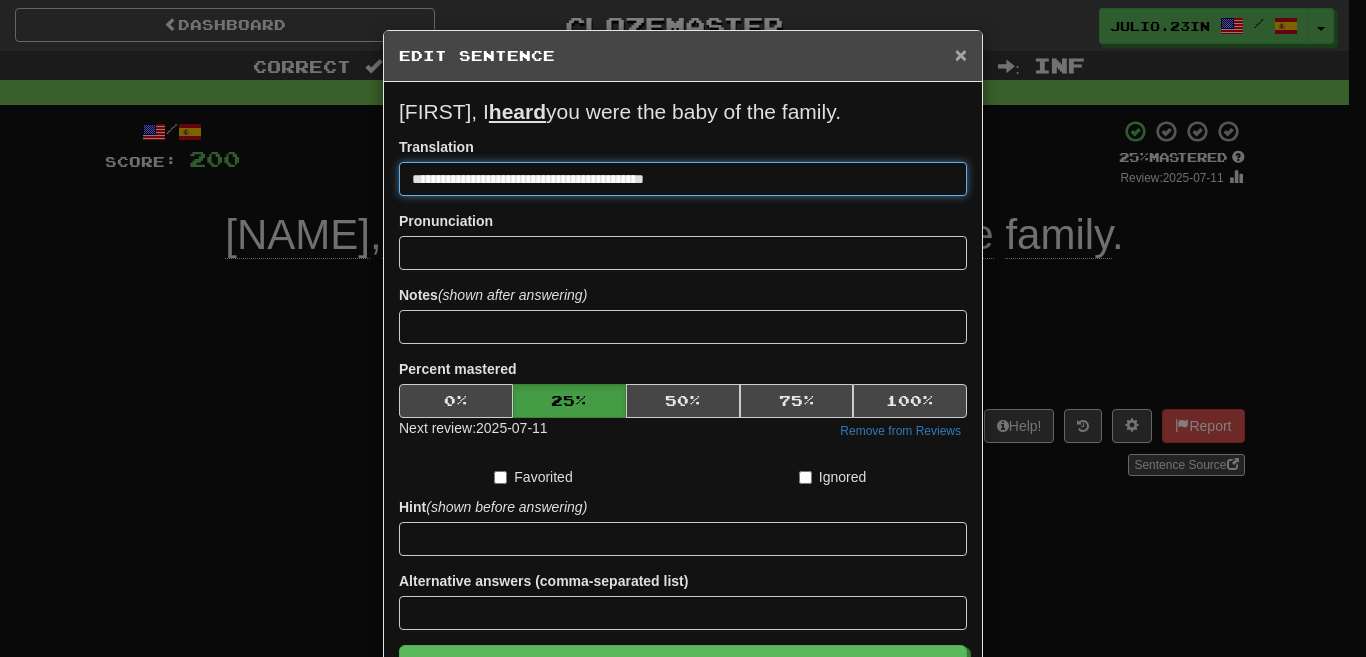 type on "**********" 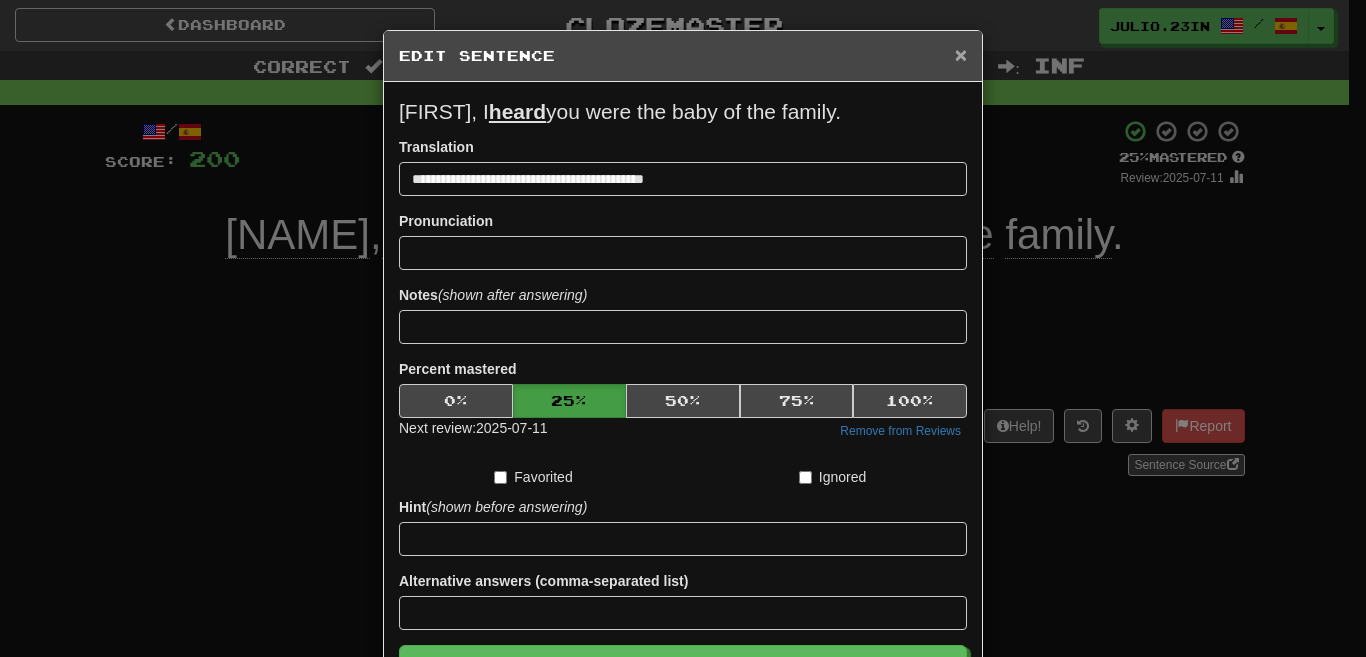click on "×" at bounding box center (961, 54) 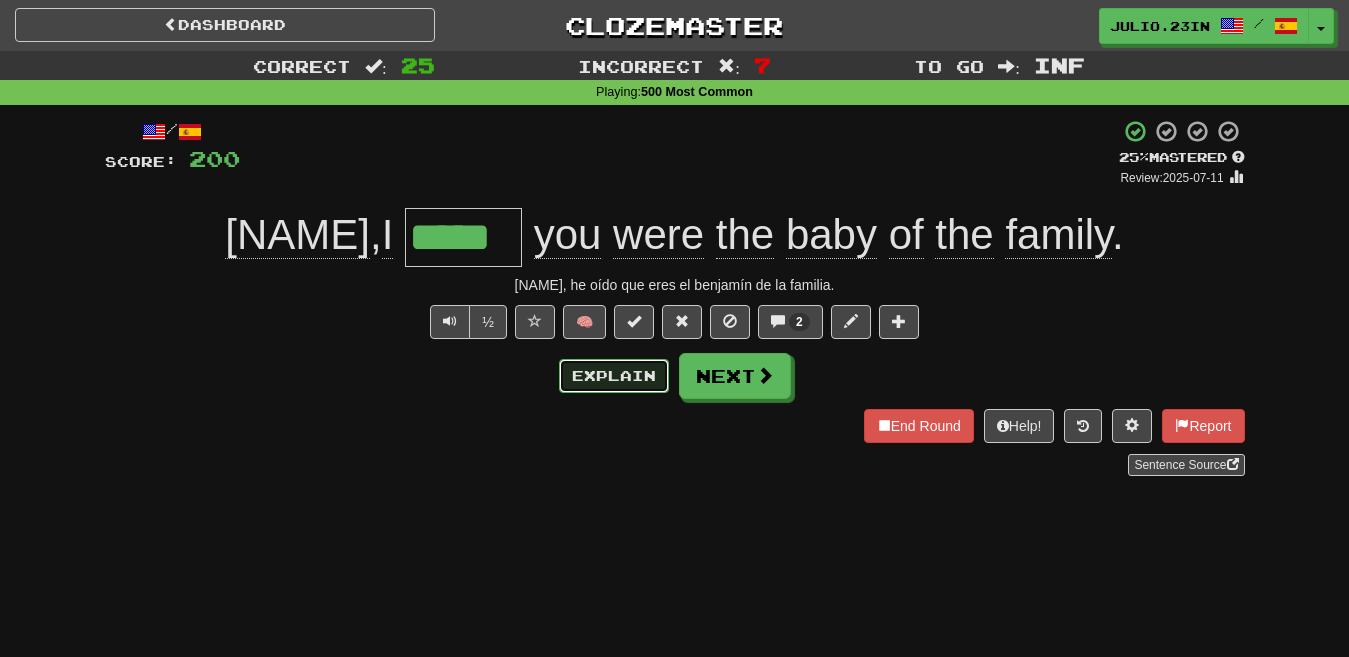 click on "Explain" at bounding box center [614, 376] 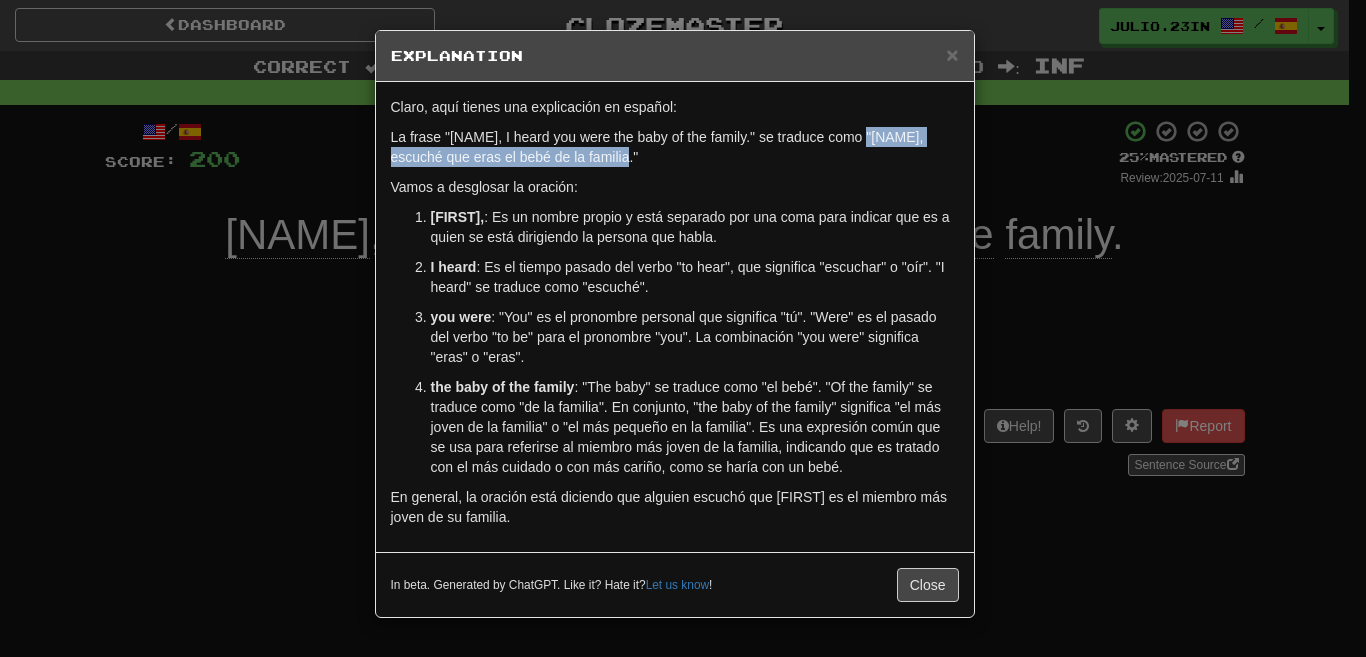 drag, startPoint x: 861, startPoint y: 138, endPoint x: 858, endPoint y: 152, distance: 14.3178215 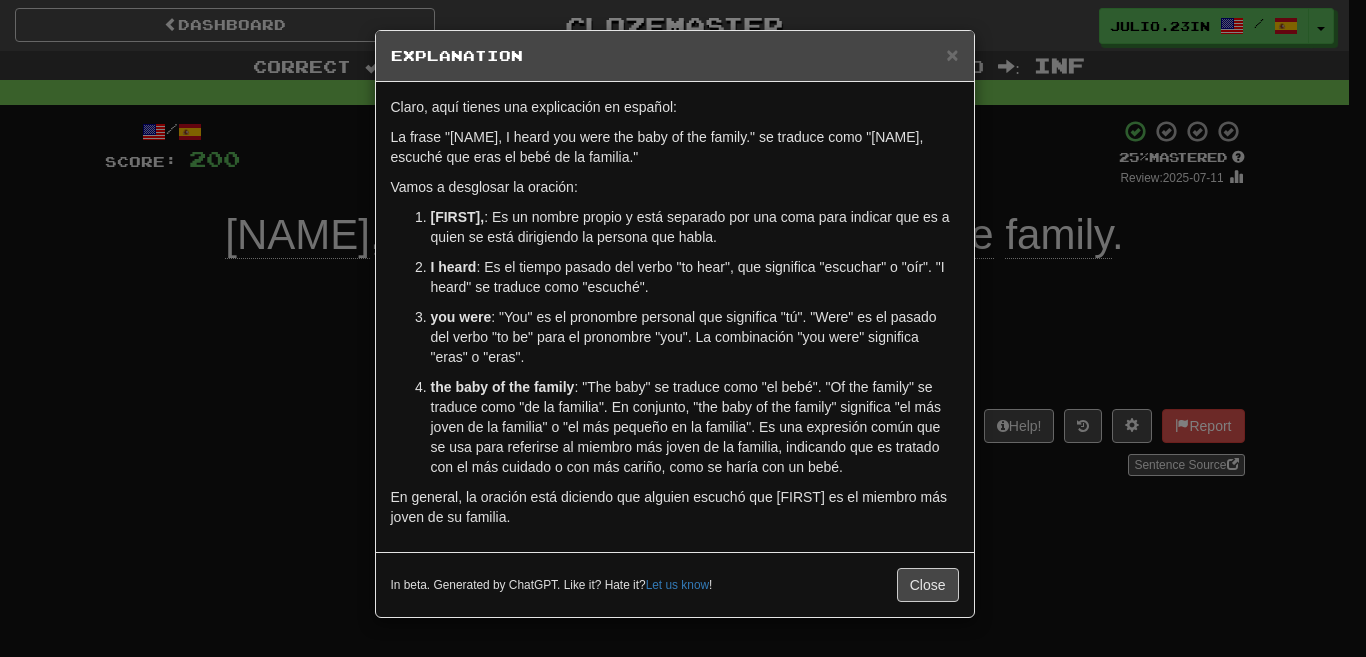 click on "[FIRST], I" at bounding box center [683, 328] 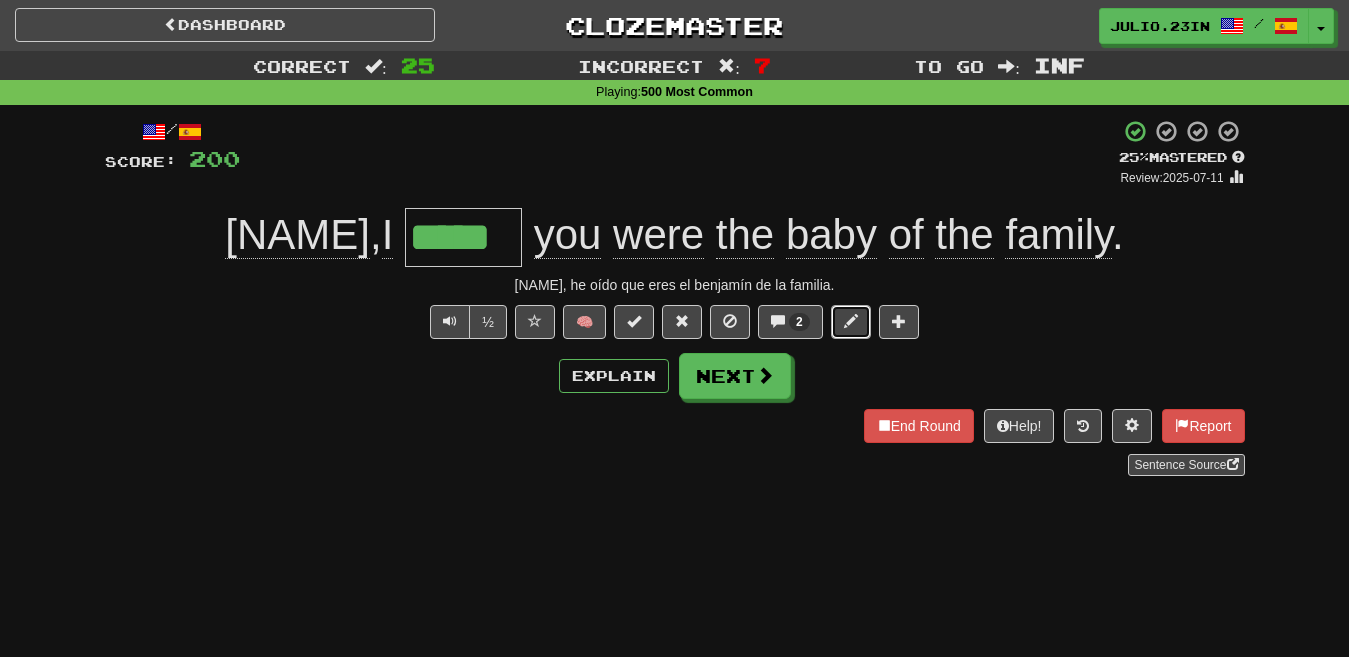 click at bounding box center (851, 322) 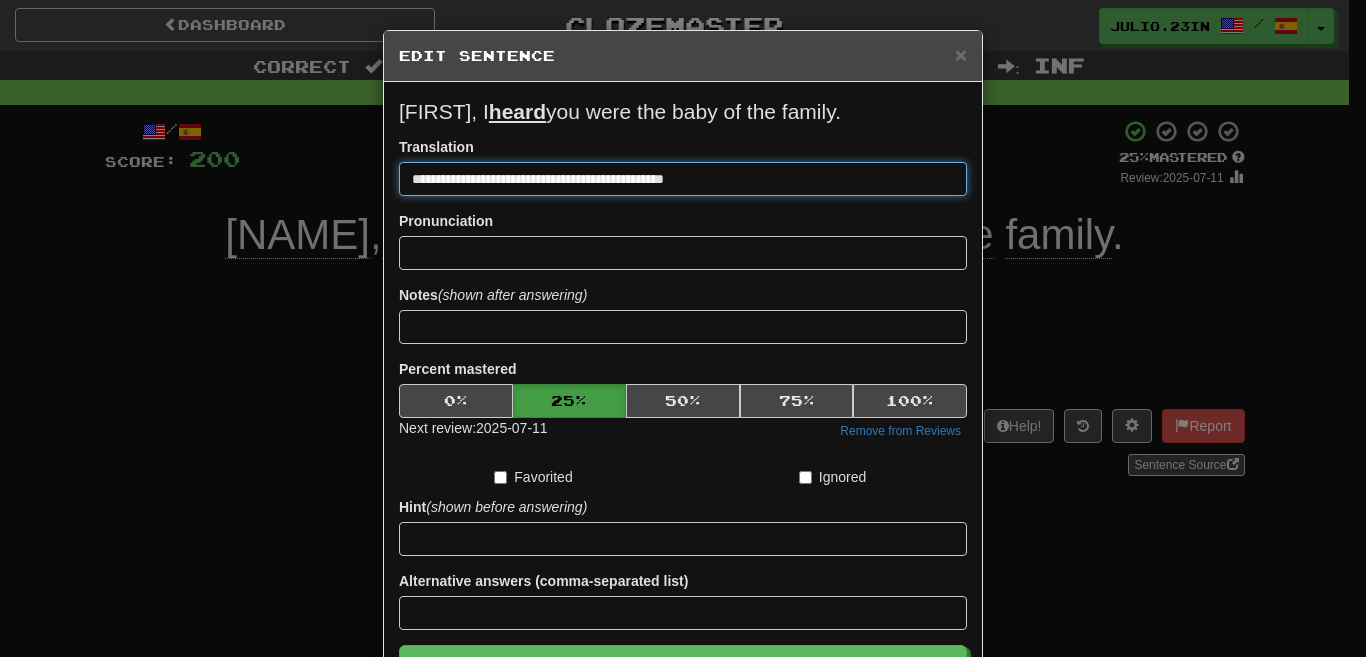 drag, startPoint x: 752, startPoint y: 185, endPoint x: 207, endPoint y: 198, distance: 545.155 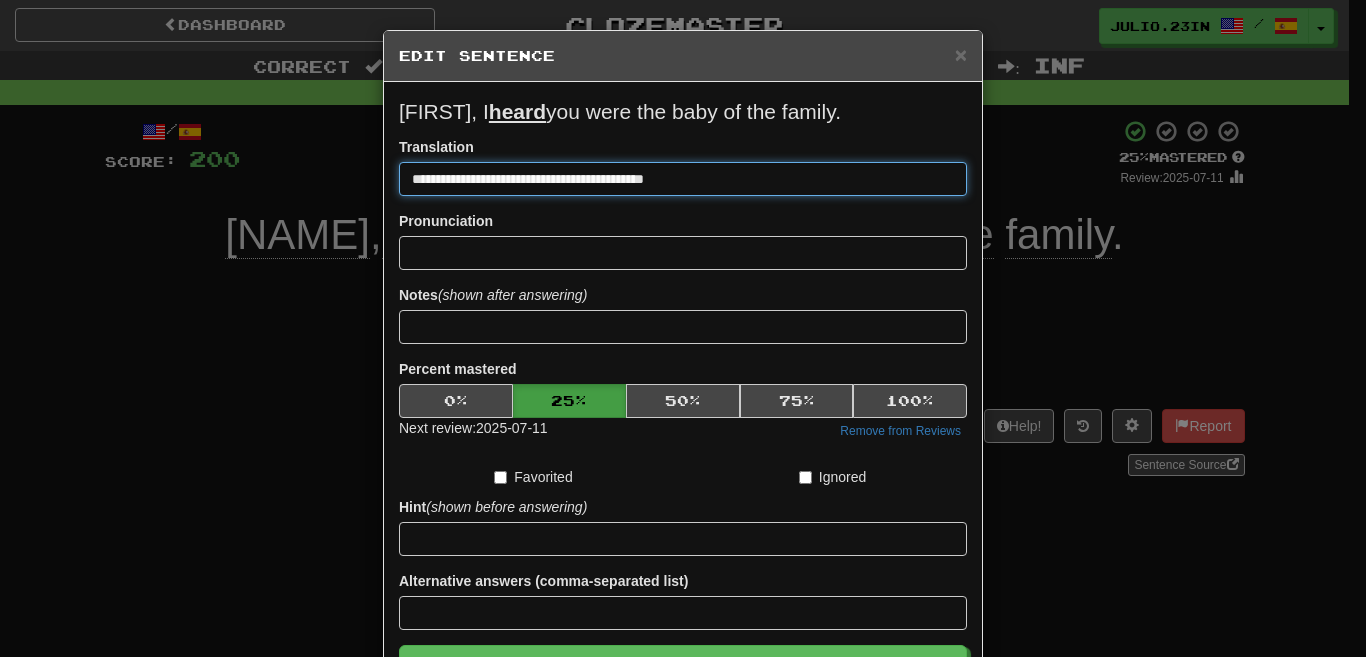 type on "**********" 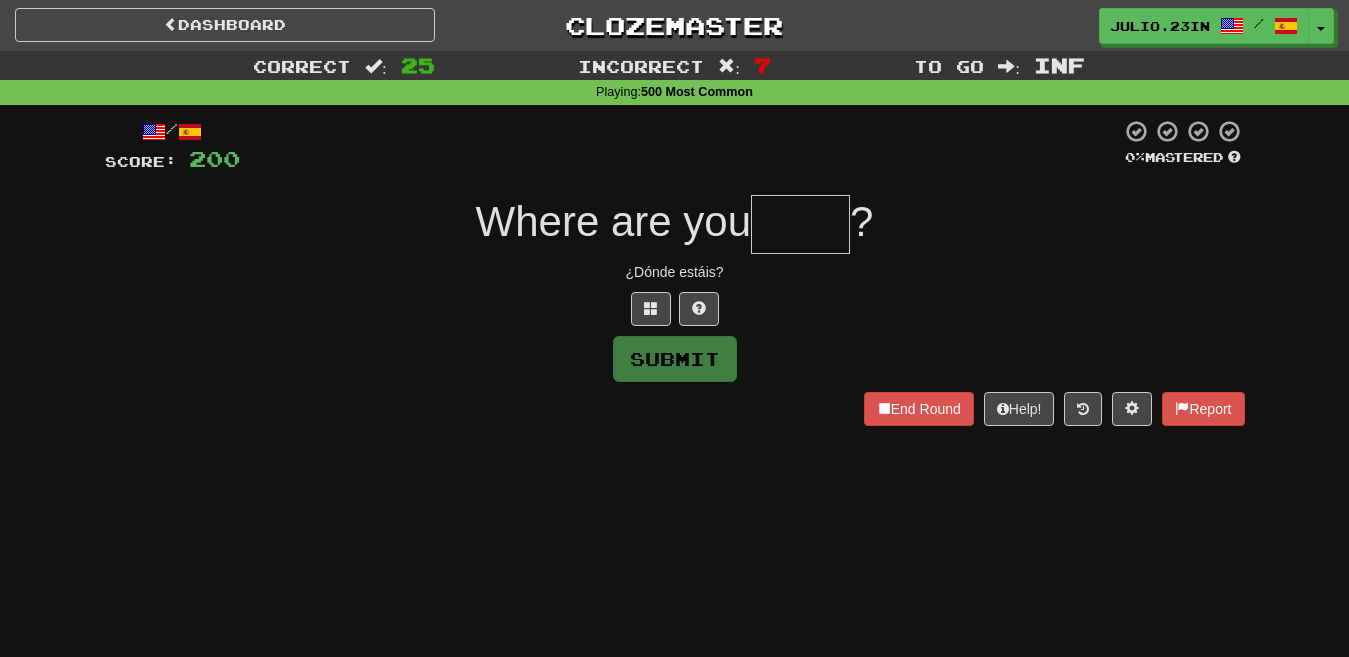 type on "*" 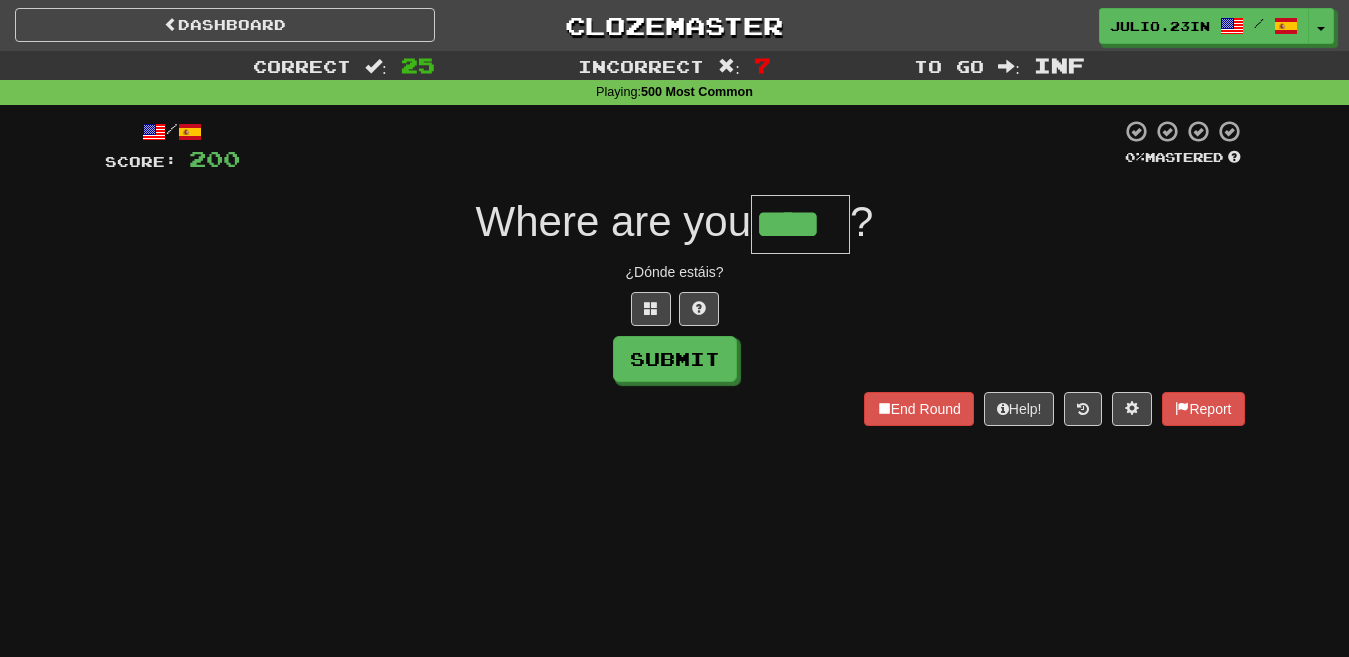 type on "****" 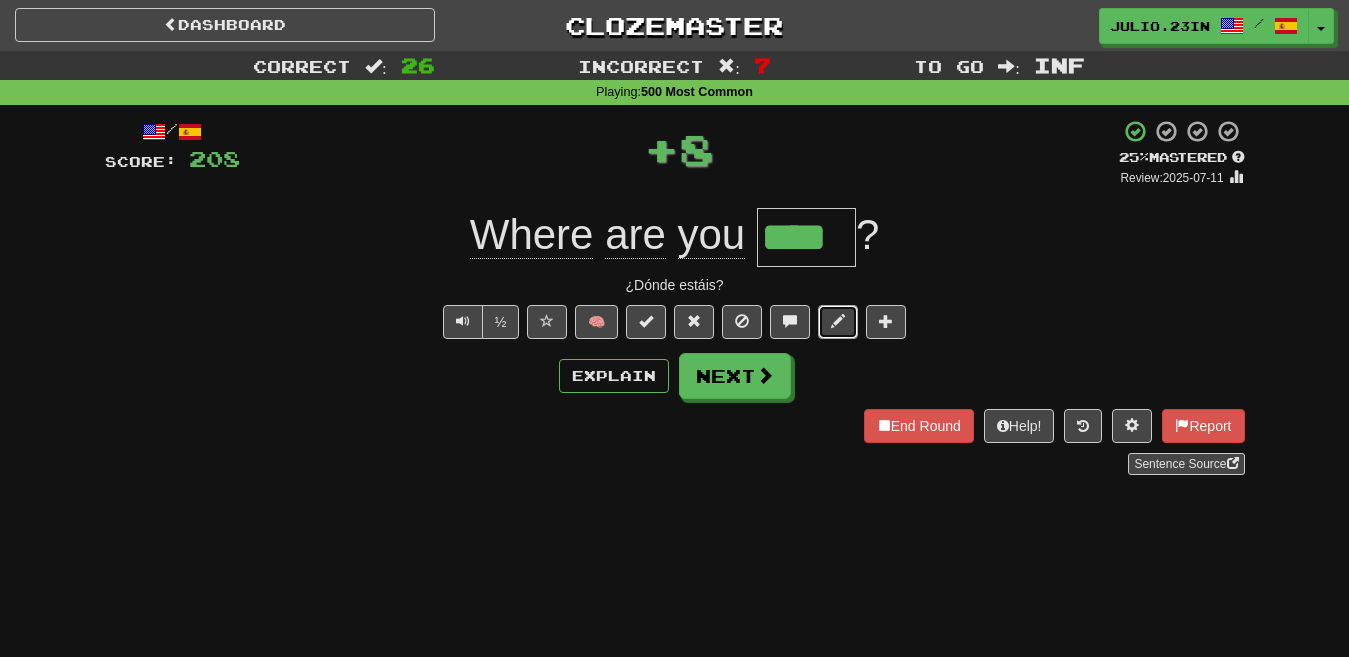 click at bounding box center [838, 322] 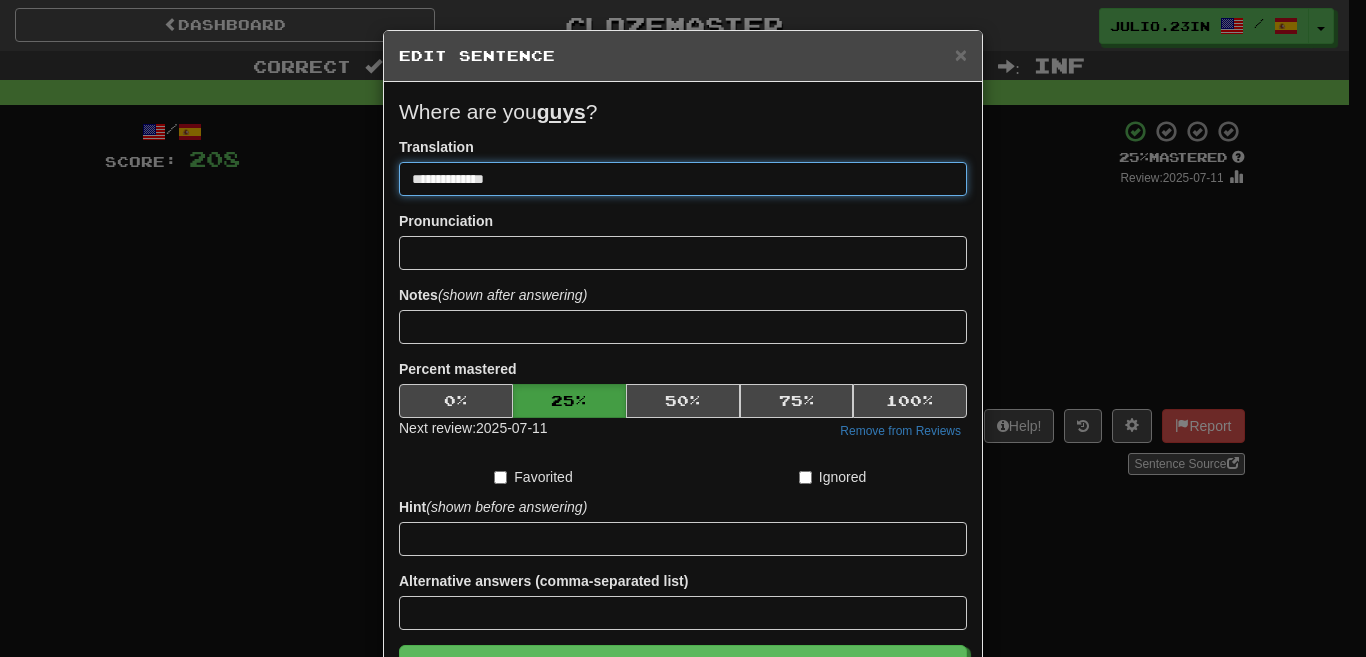 click on "**********" at bounding box center [683, 179] 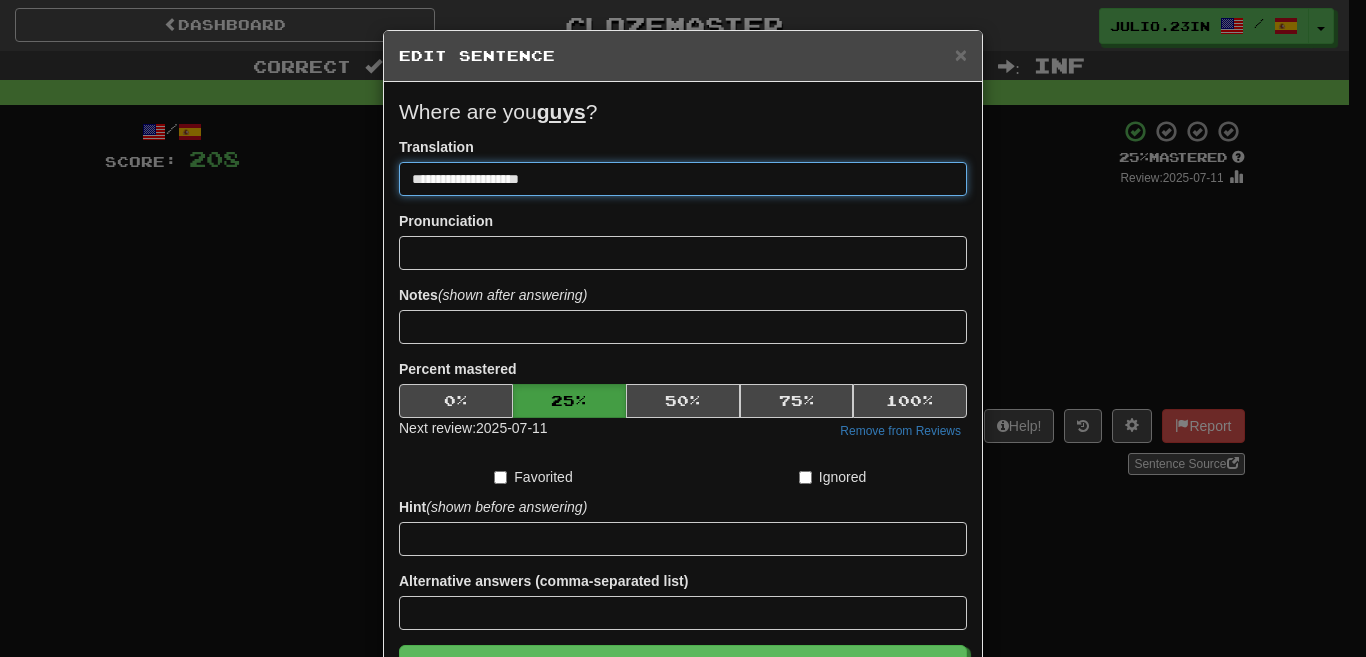 type on "**********" 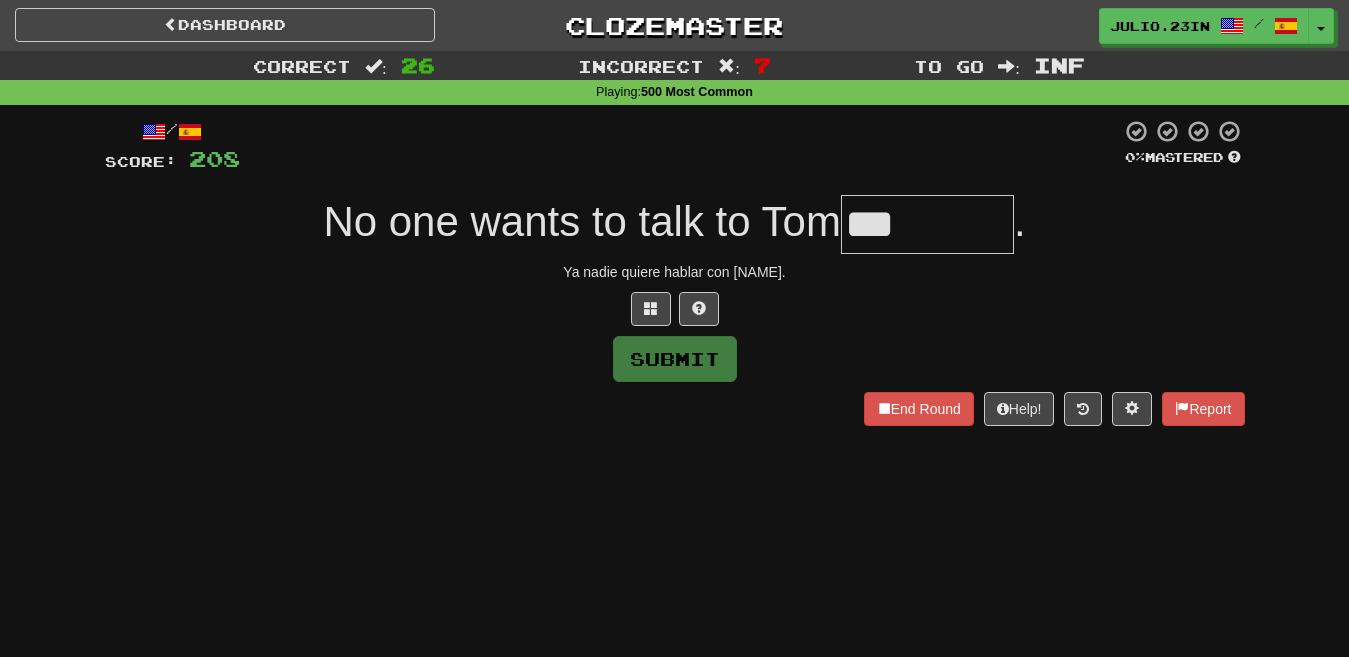 type on "*******" 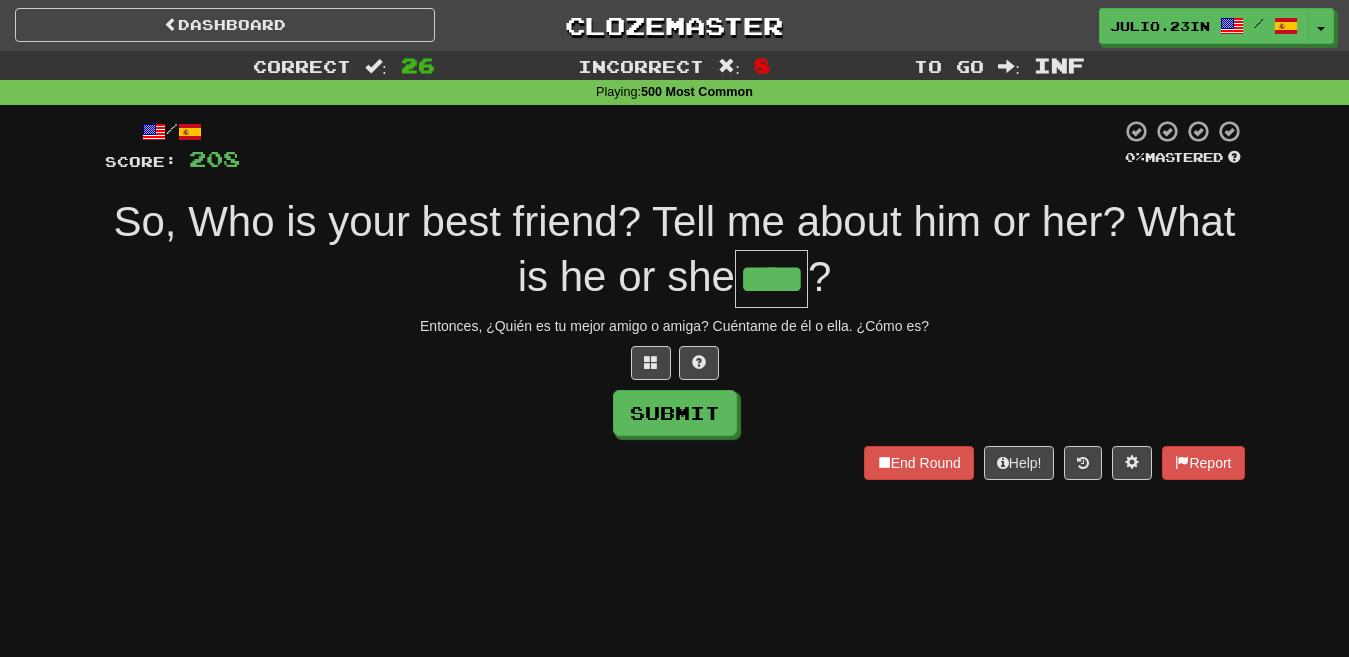 type on "****" 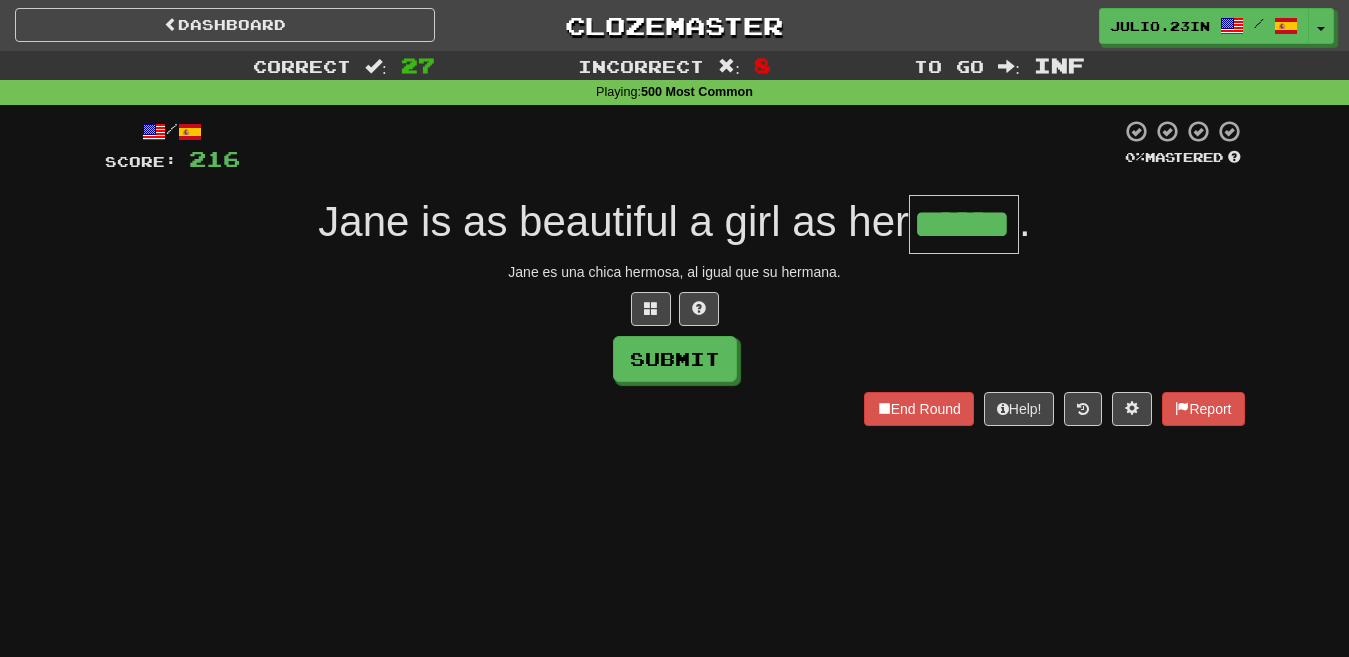 type on "******" 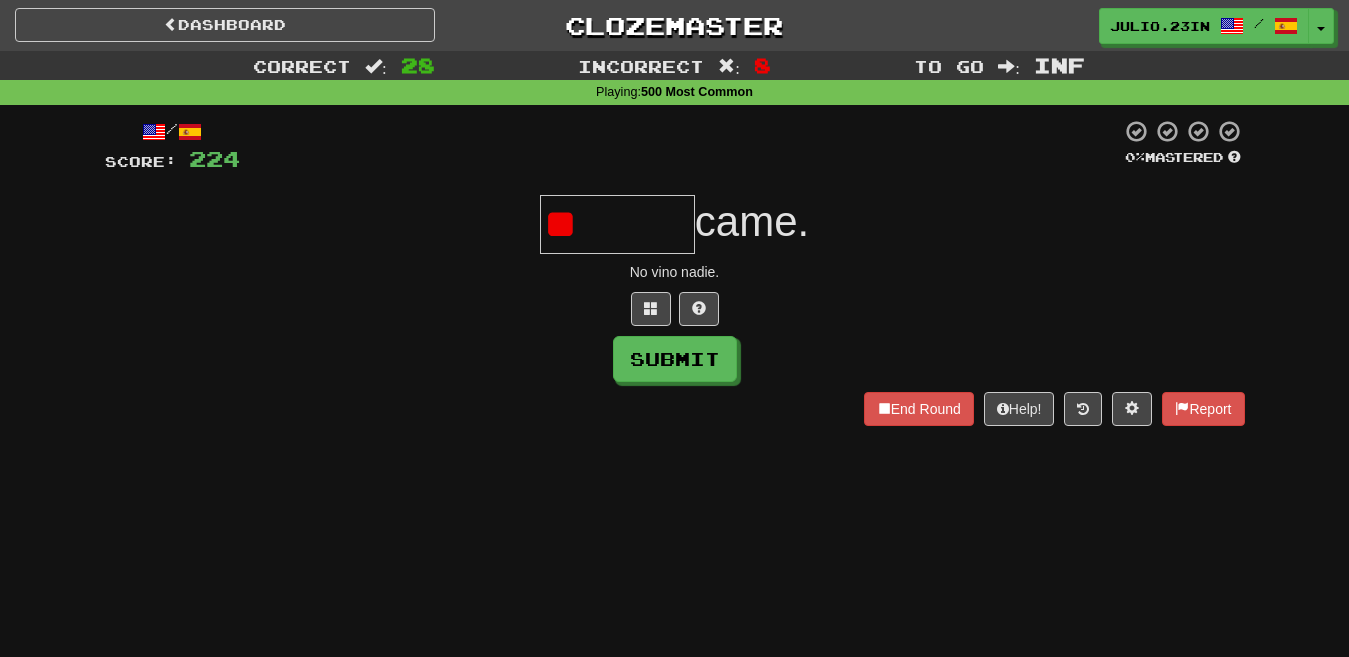 type on "*" 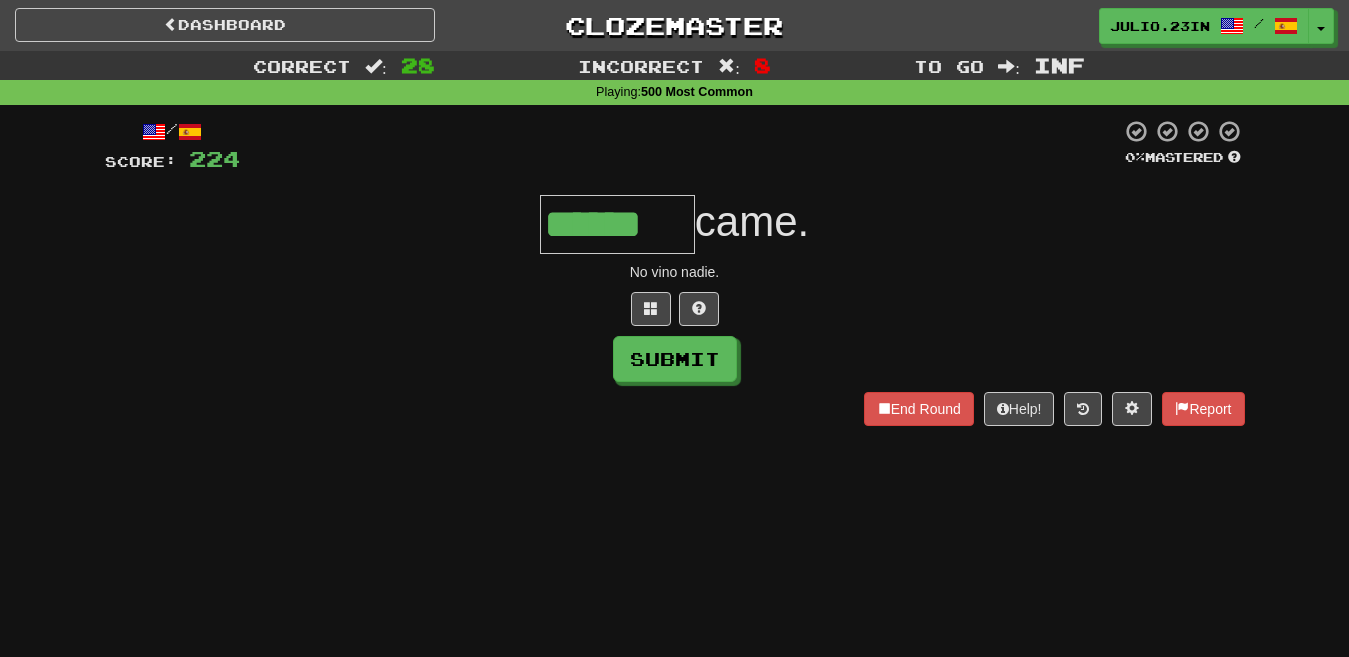 type on "******" 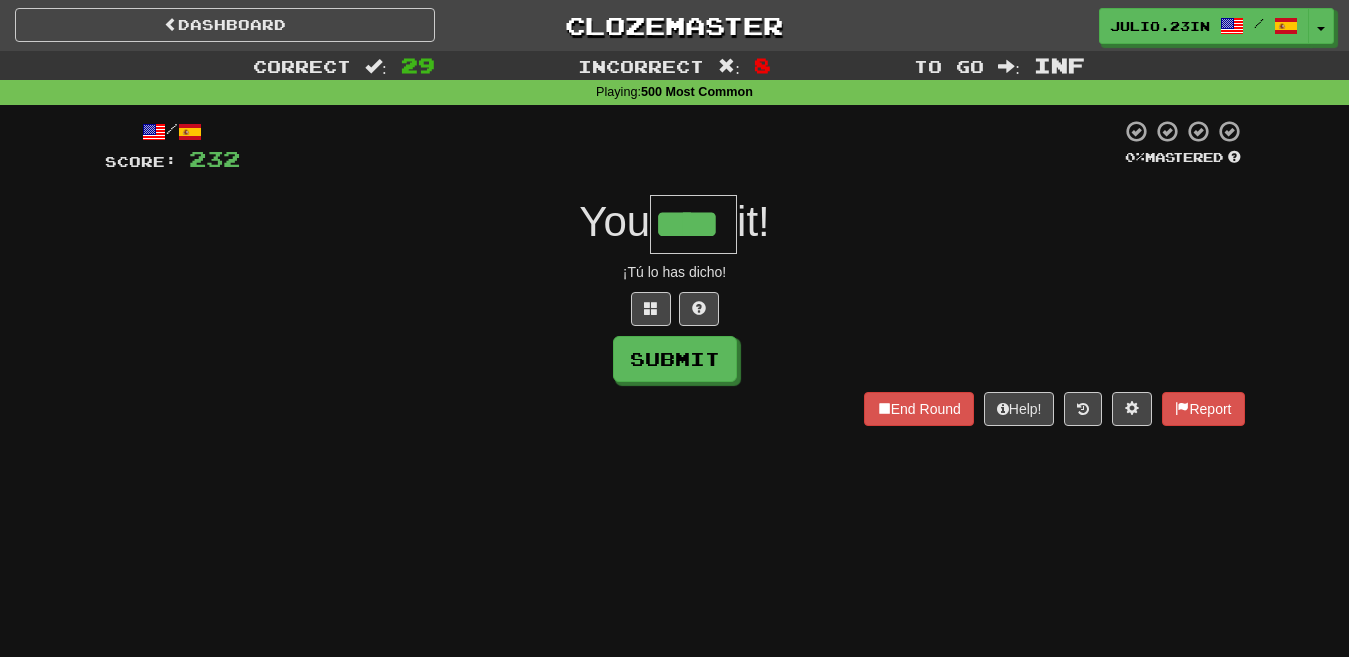 type on "****" 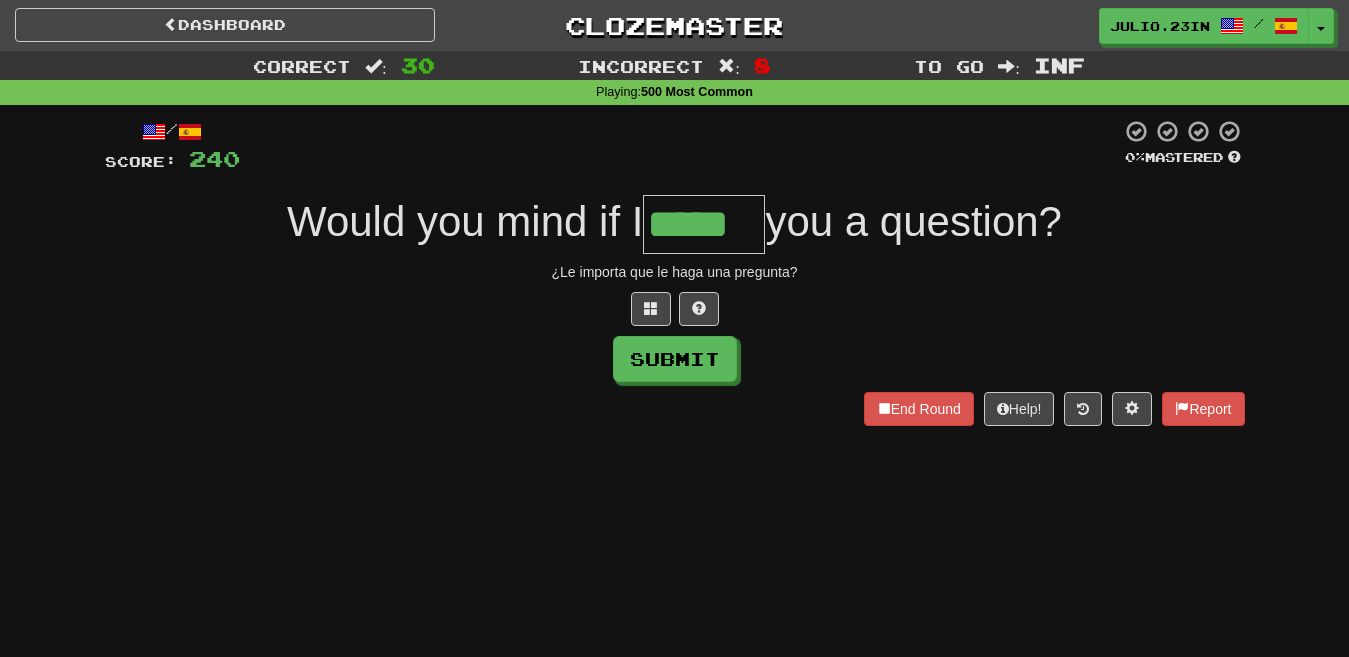 type on "*****" 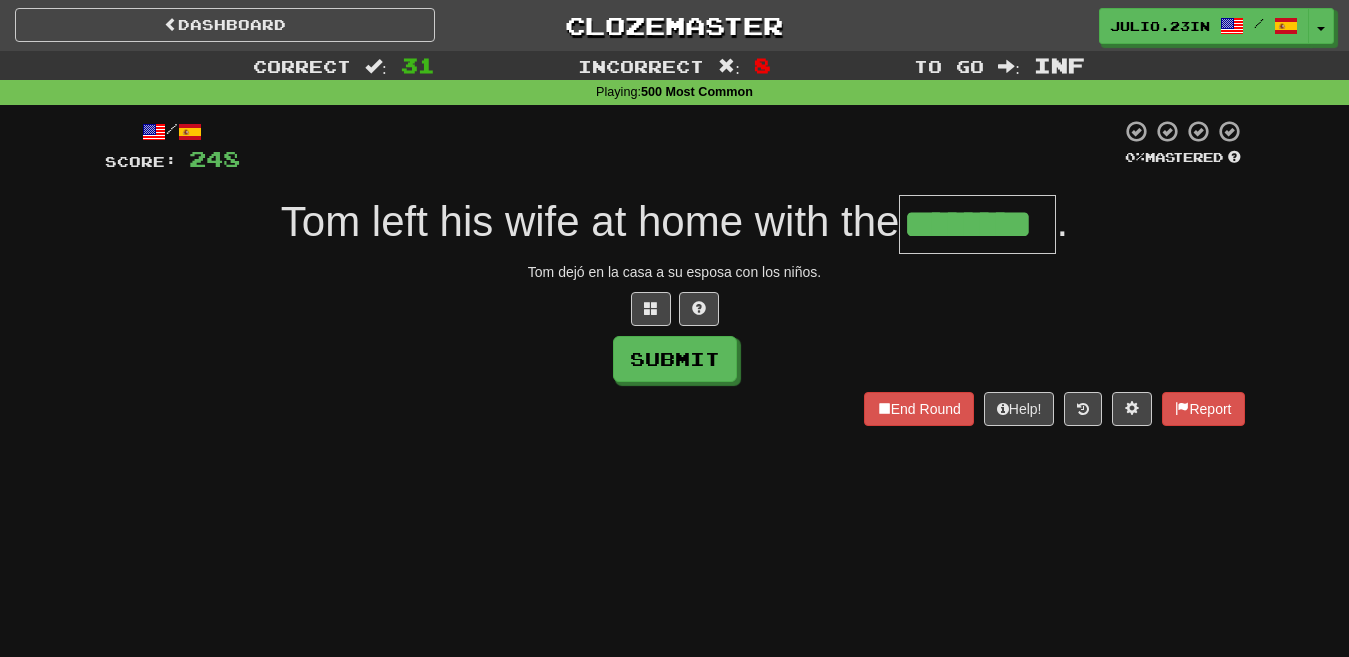 type on "********" 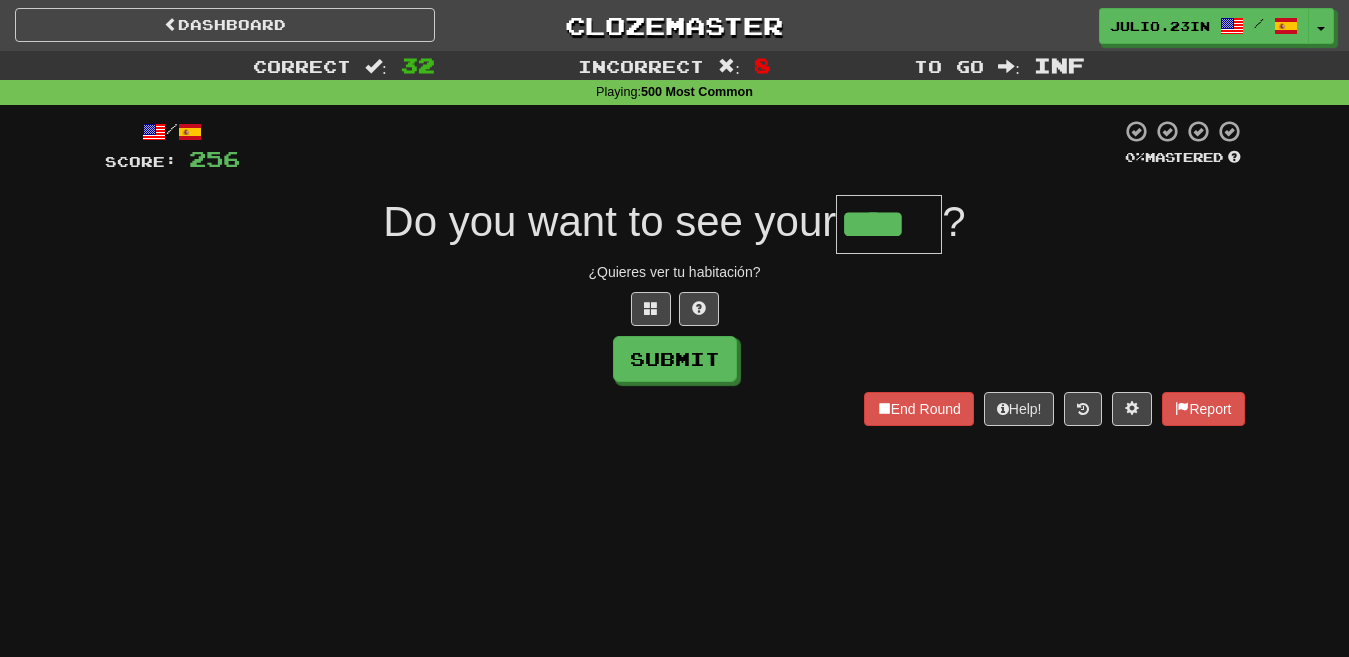 type on "****" 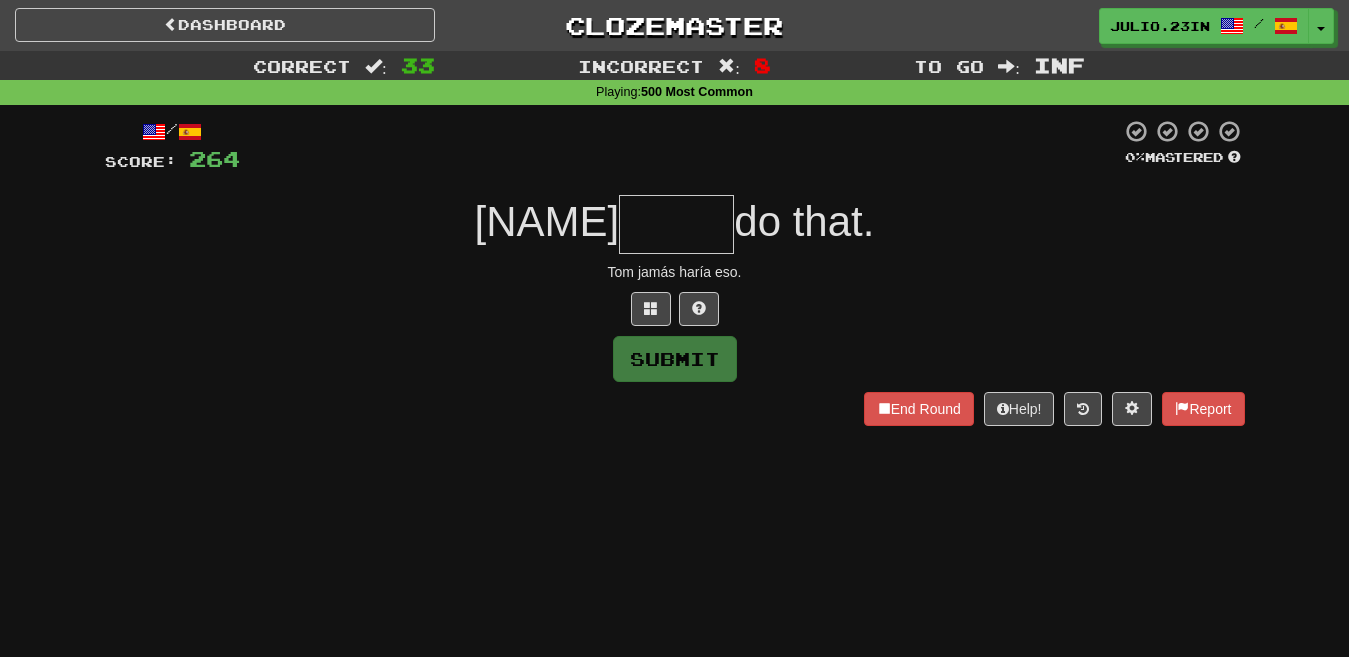 type on "*" 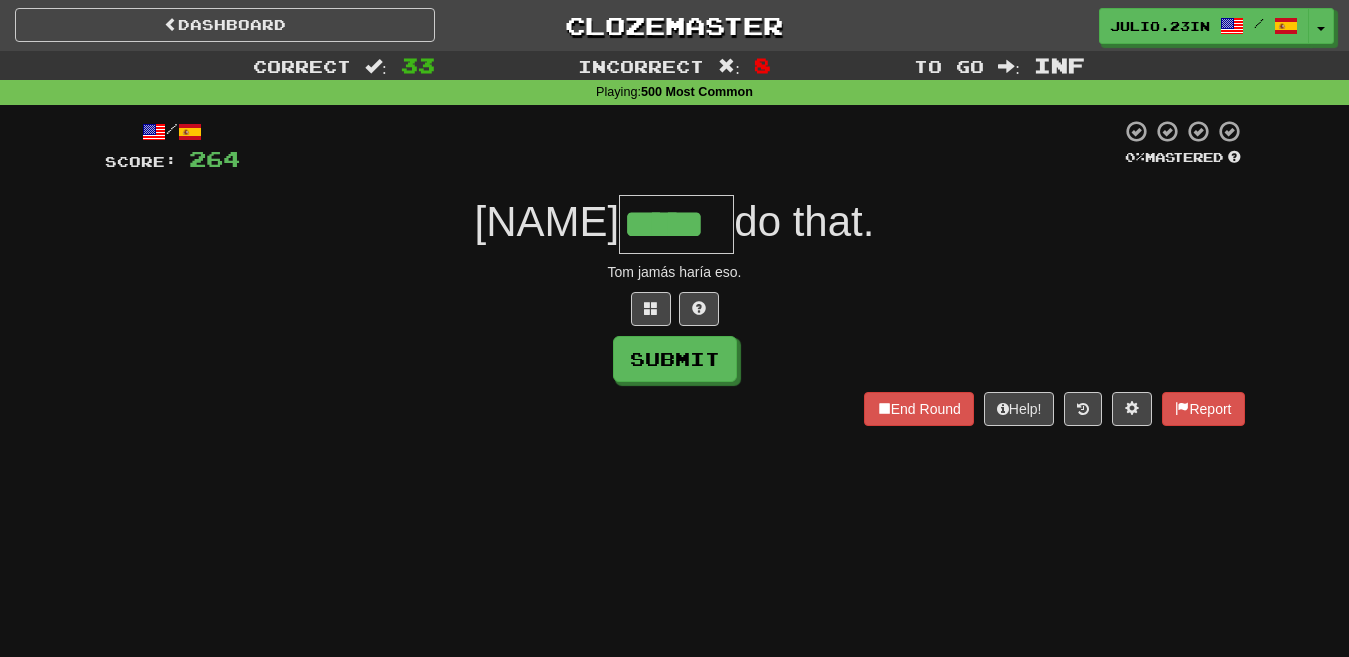 type on "*****" 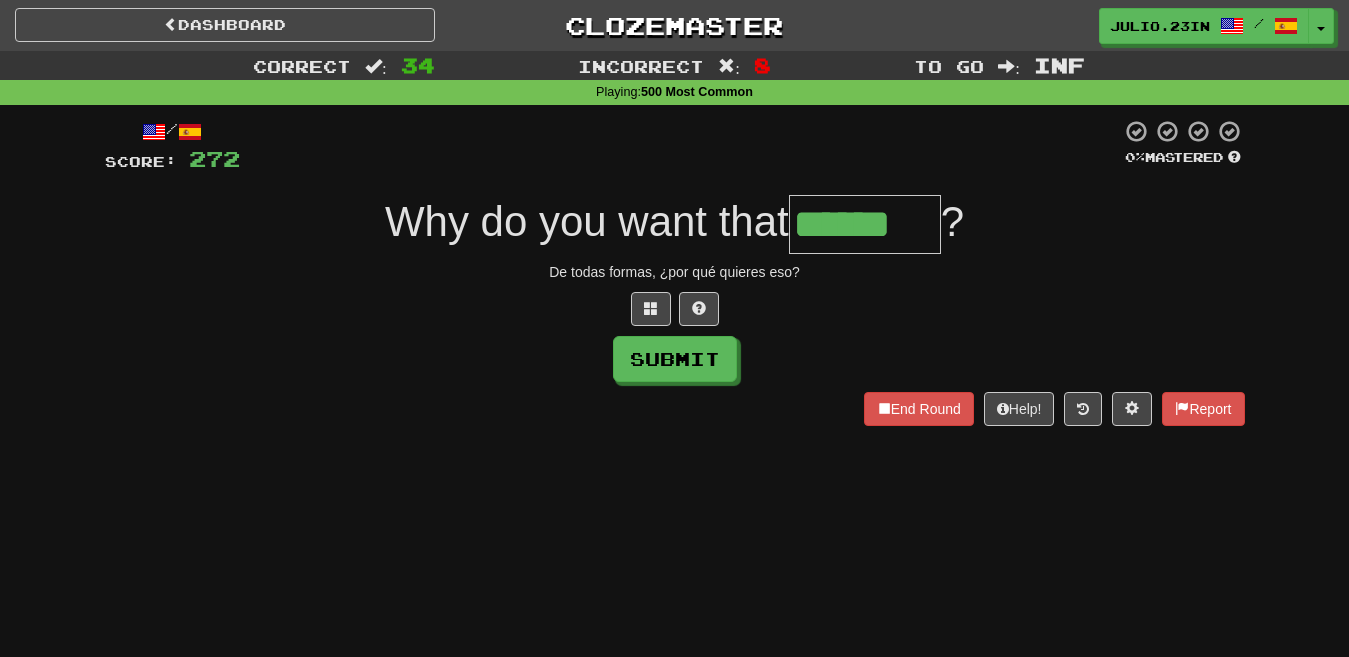 type on "******" 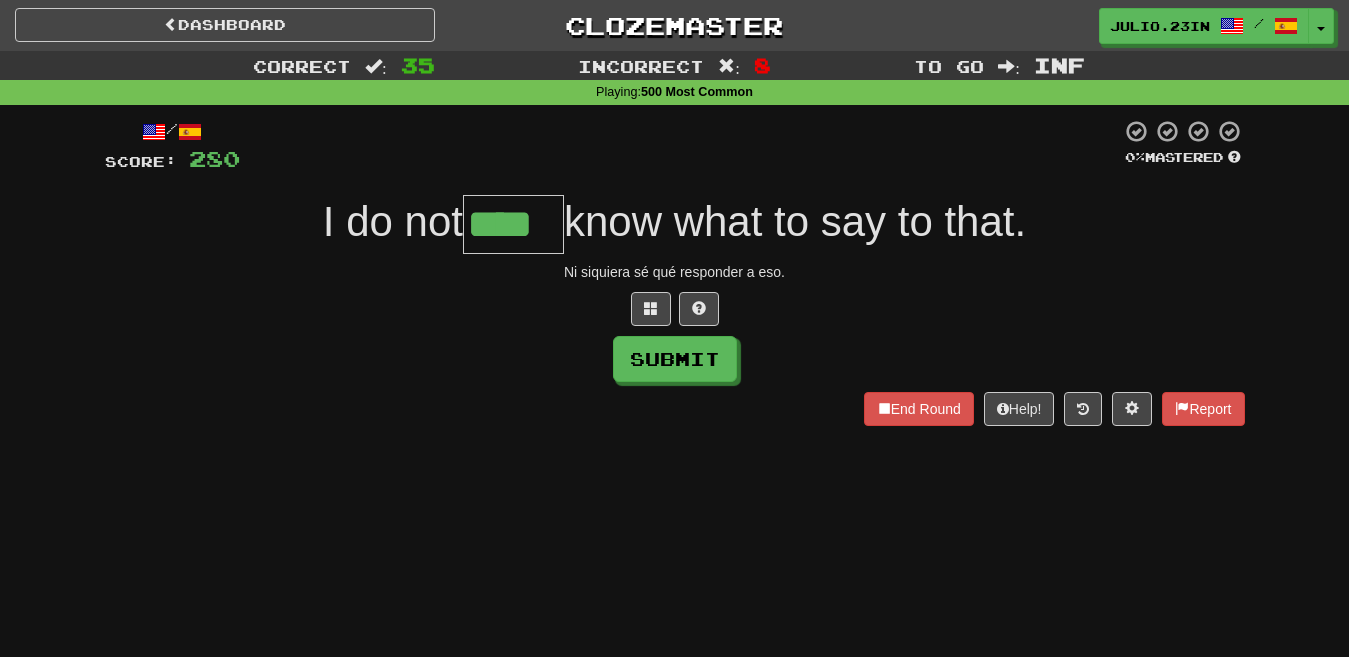 type on "****" 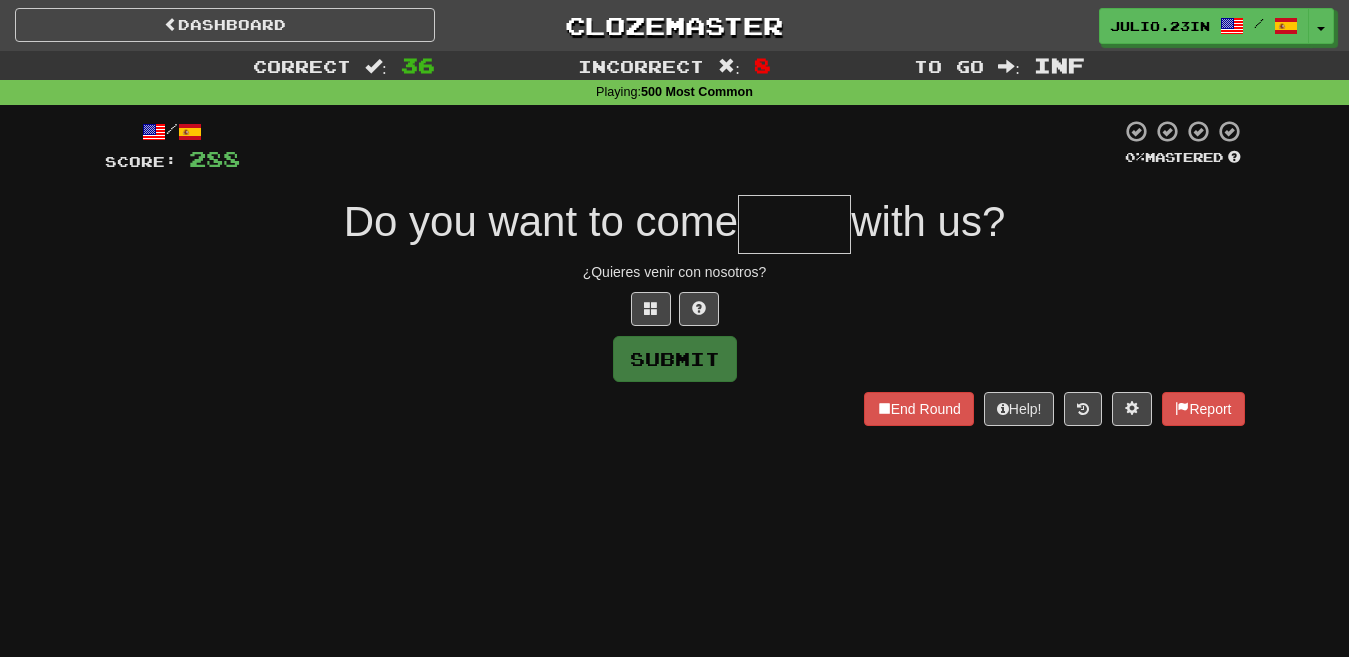 type on "*****" 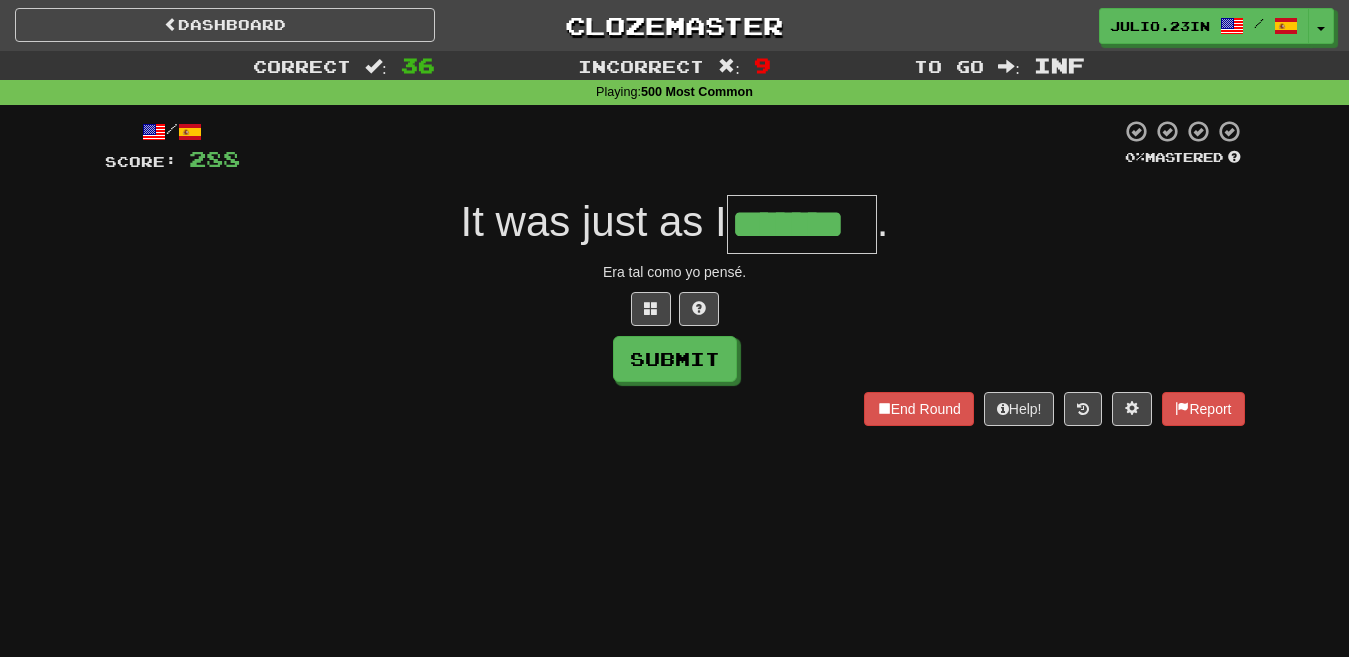 type on "*******" 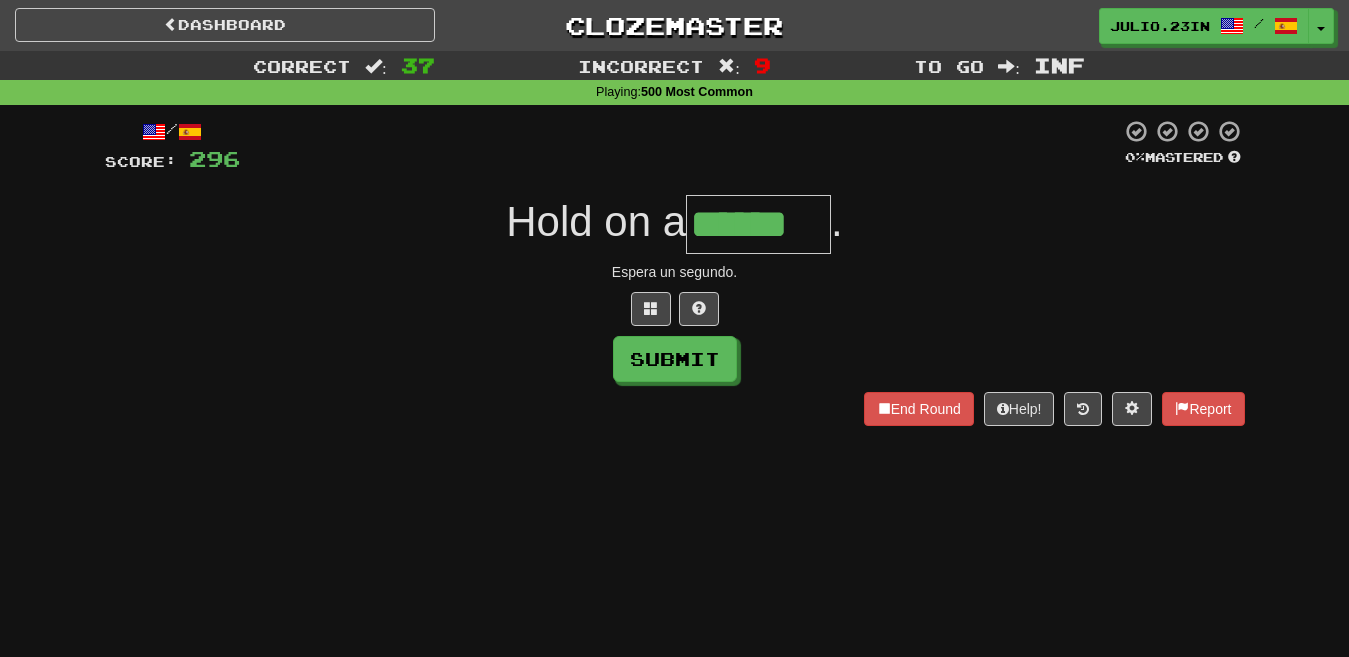 type on "******" 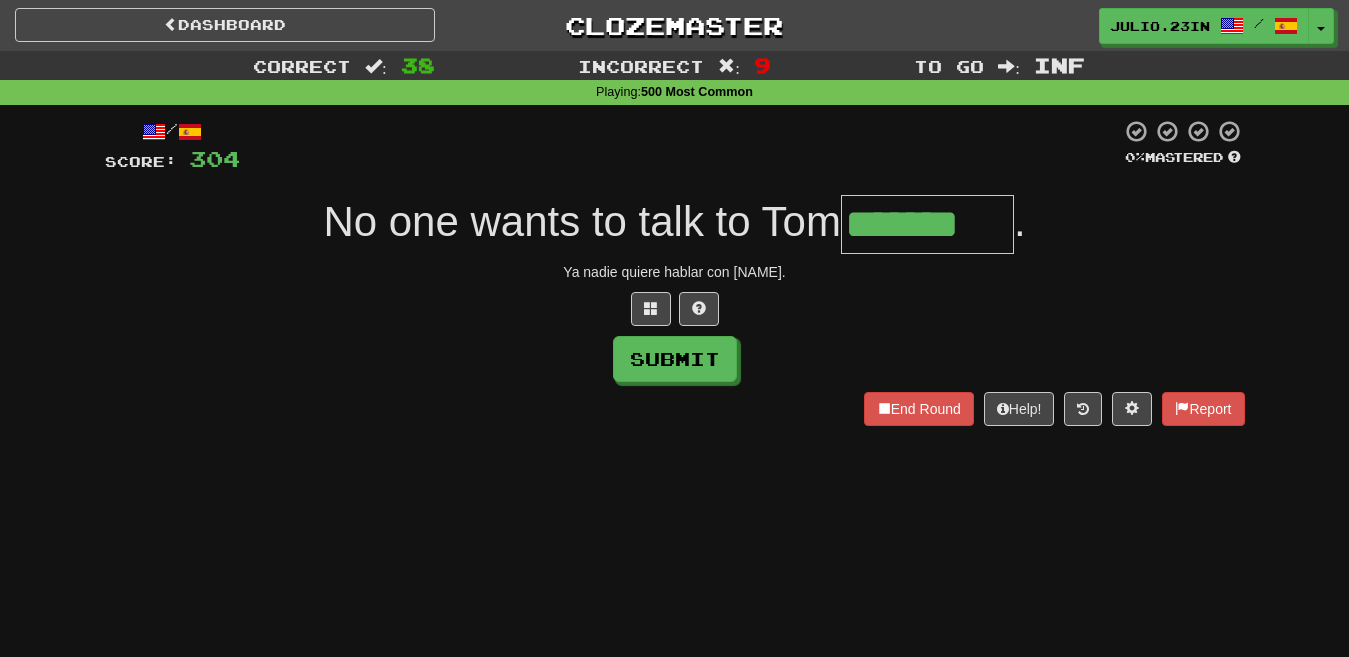 type on "*******" 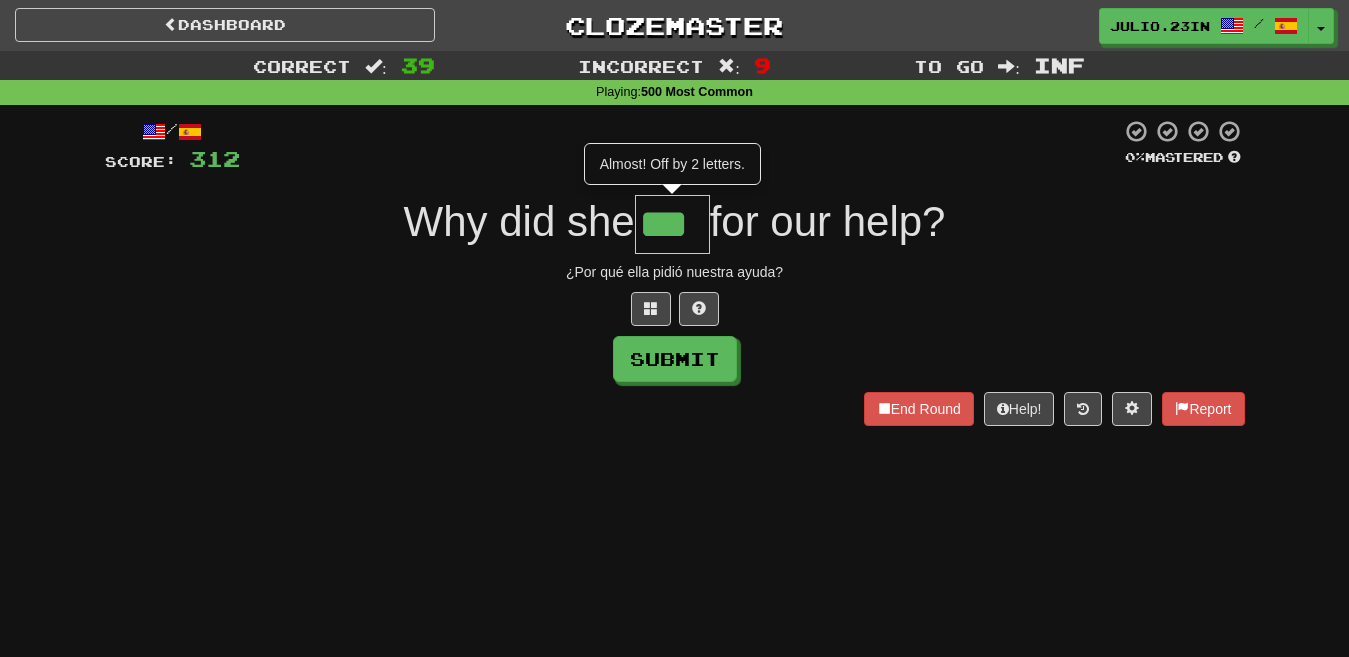 type on "***" 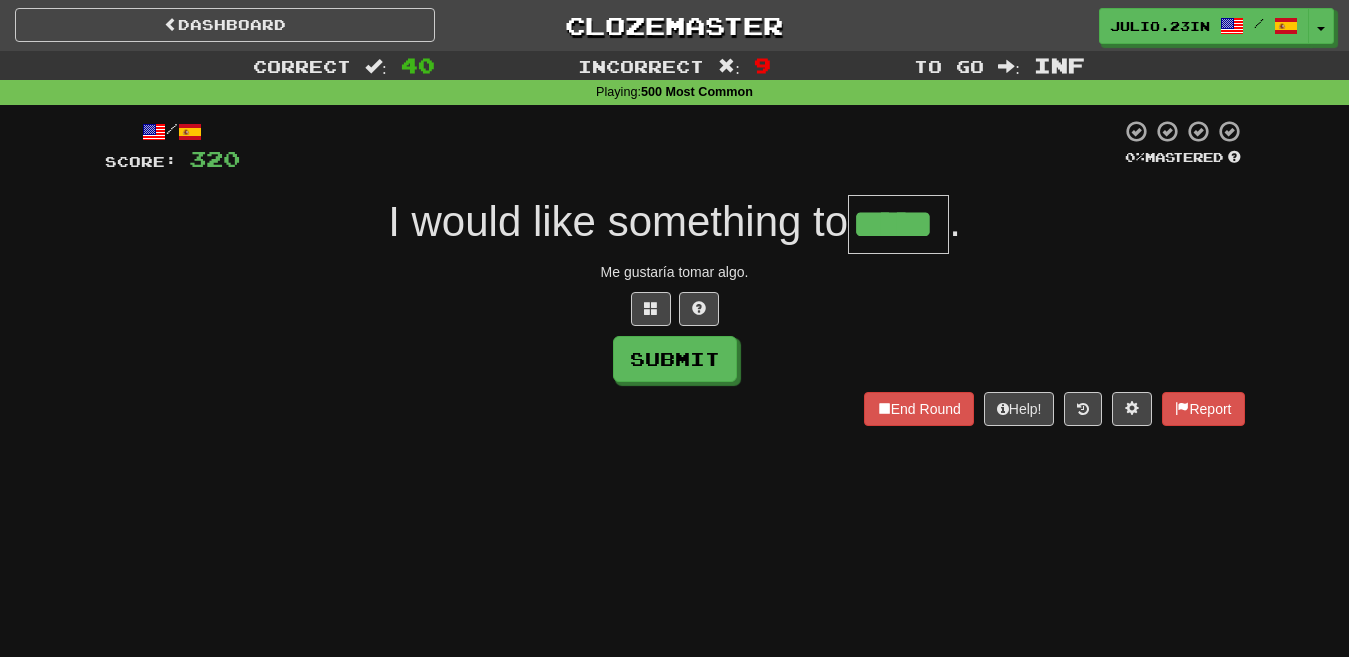 type on "*****" 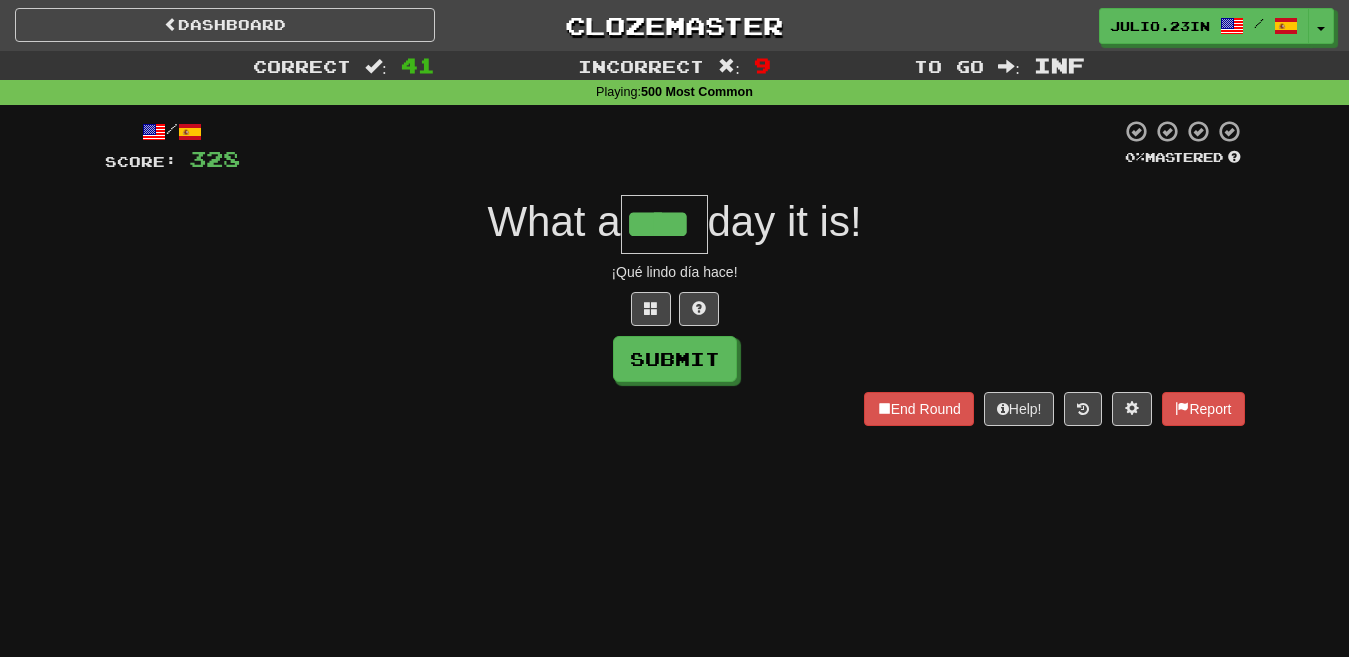 type on "****" 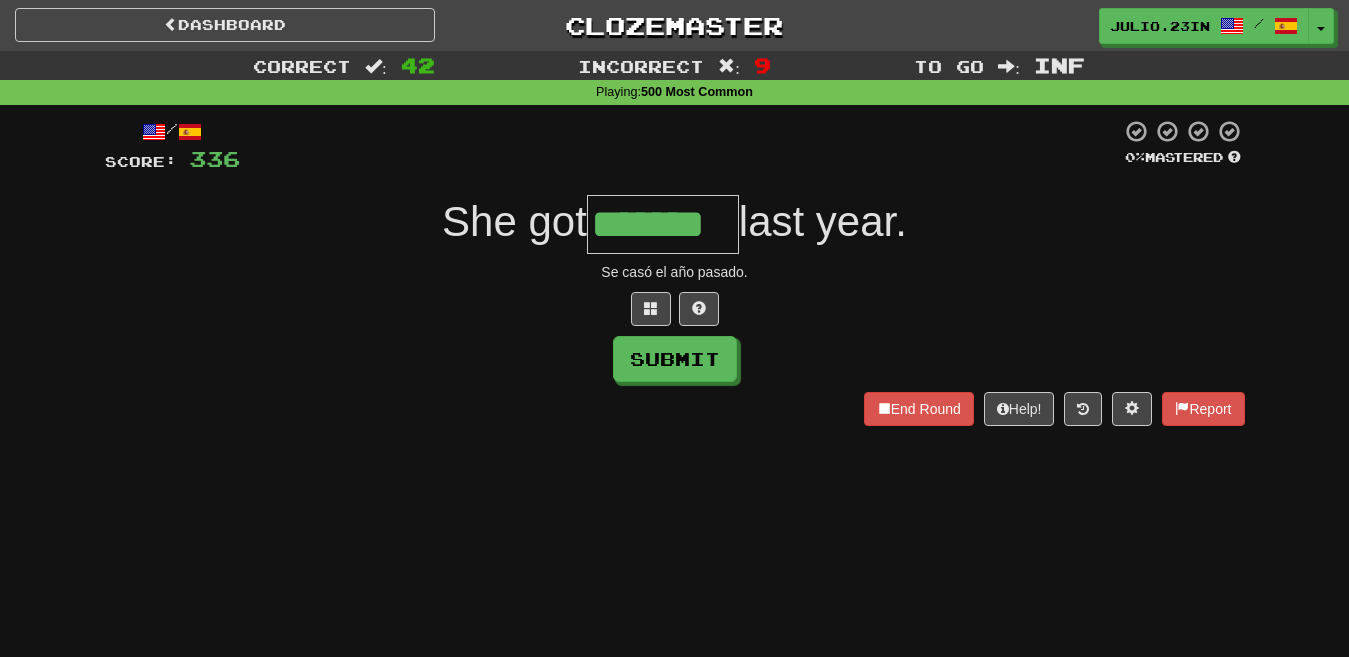 type on "*******" 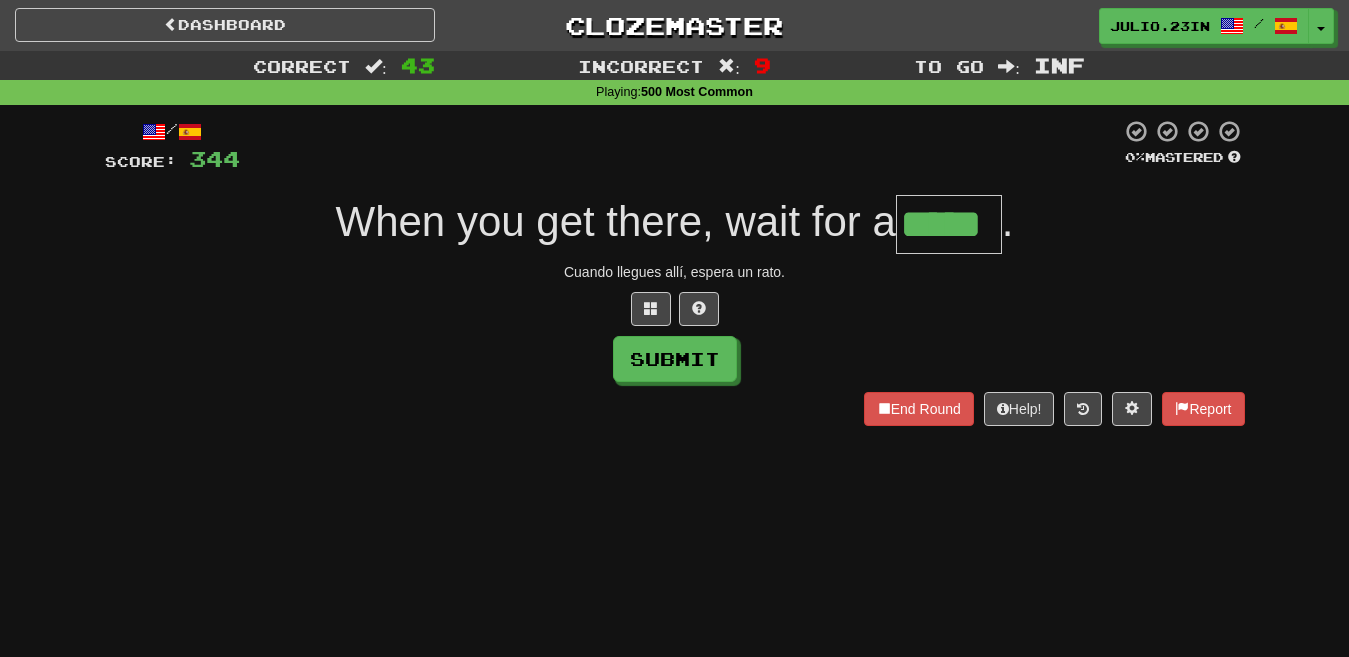 type on "*****" 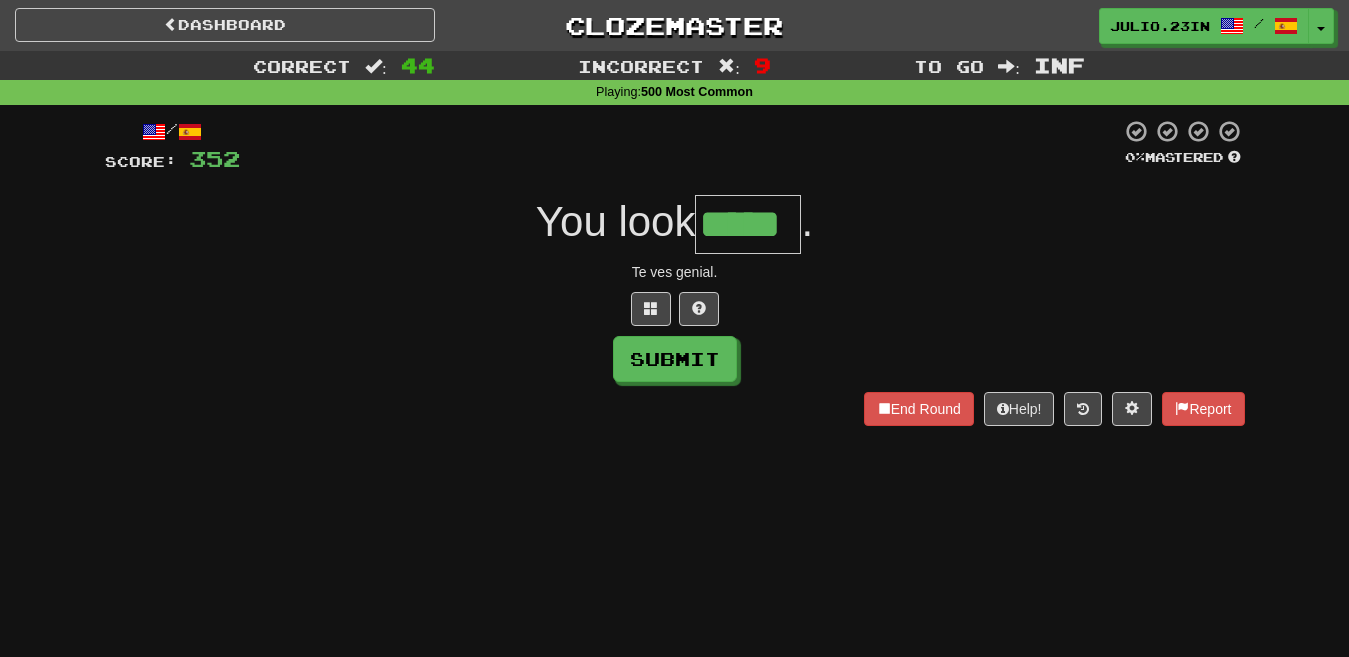 type on "*****" 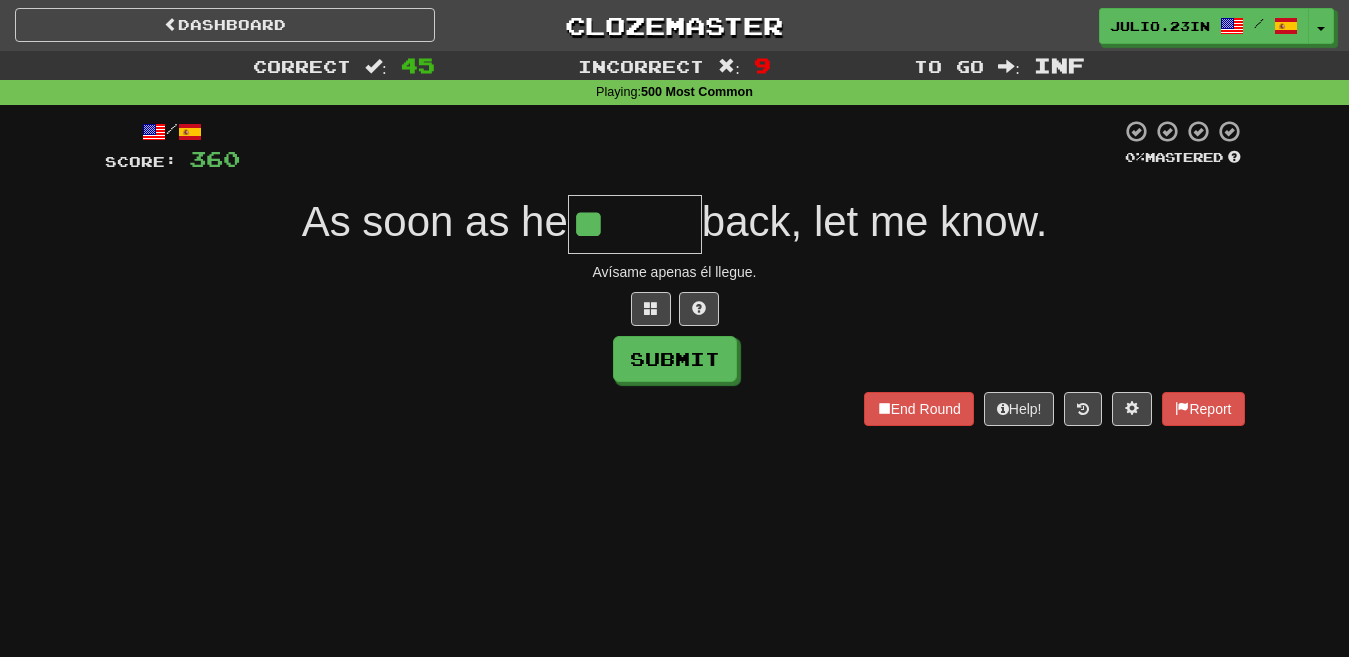 type on "*" 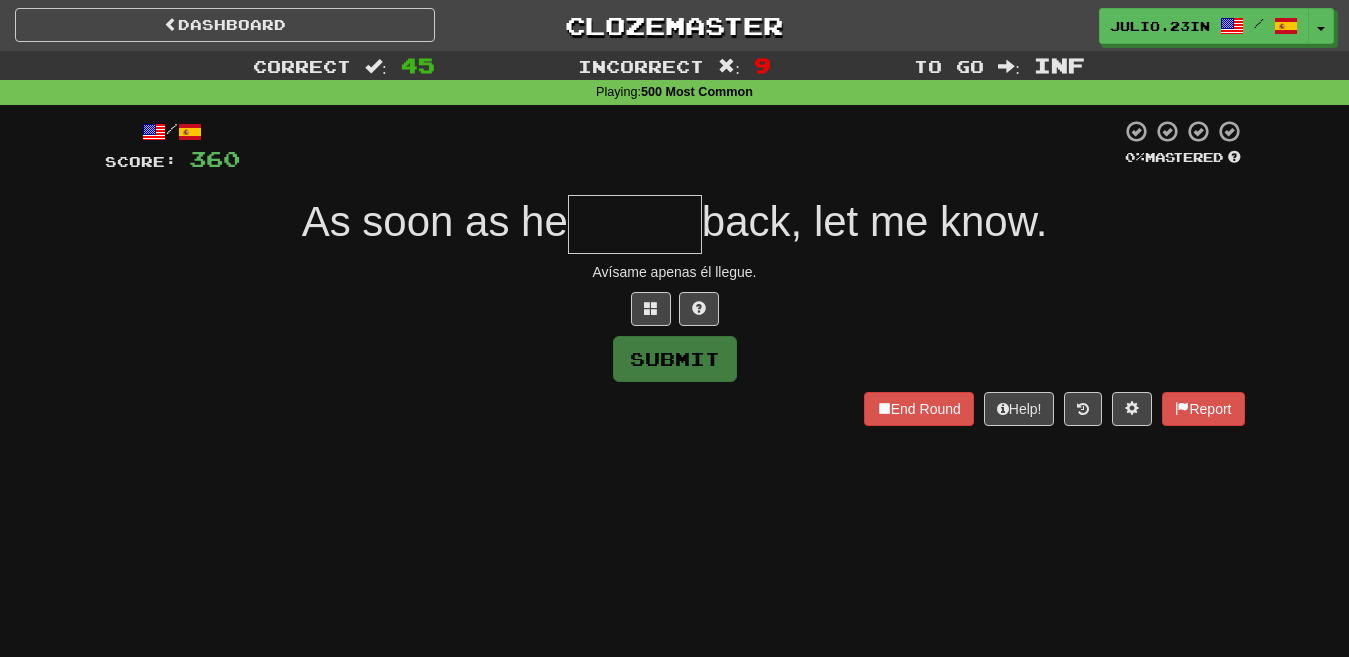 type on "*****" 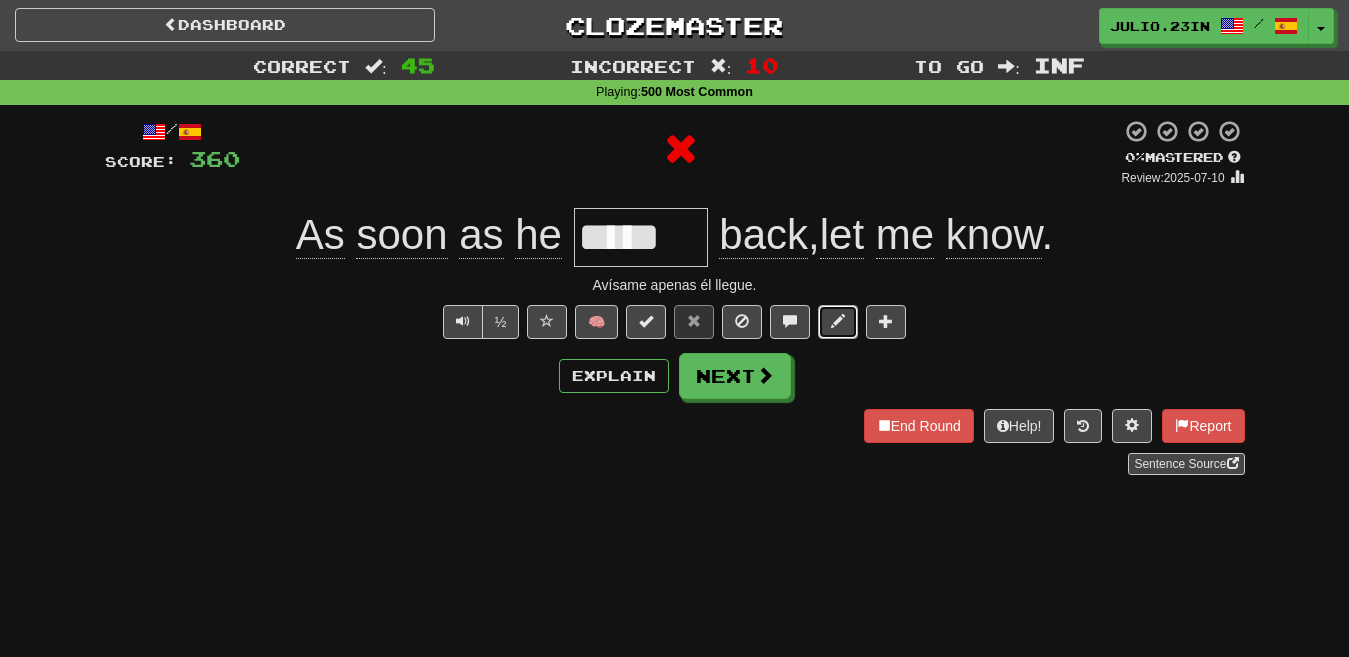 click at bounding box center [838, 322] 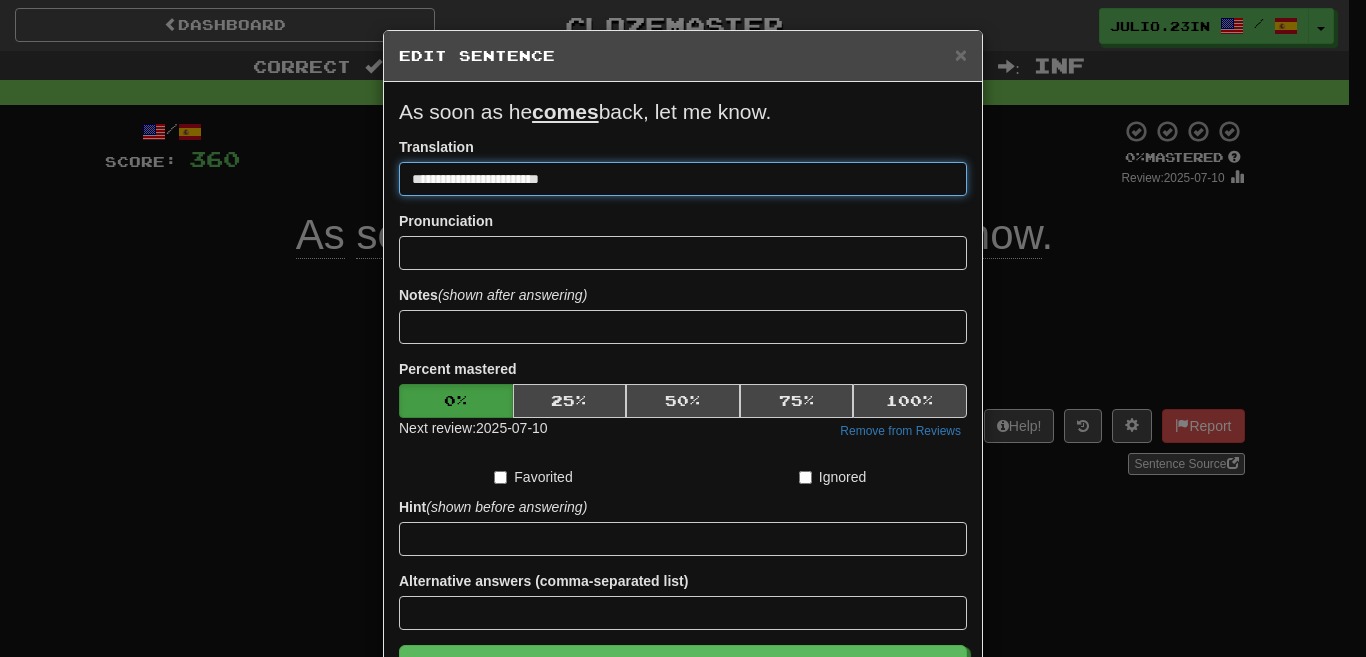 drag, startPoint x: 477, startPoint y: 184, endPoint x: 223, endPoint y: 139, distance: 257.9554 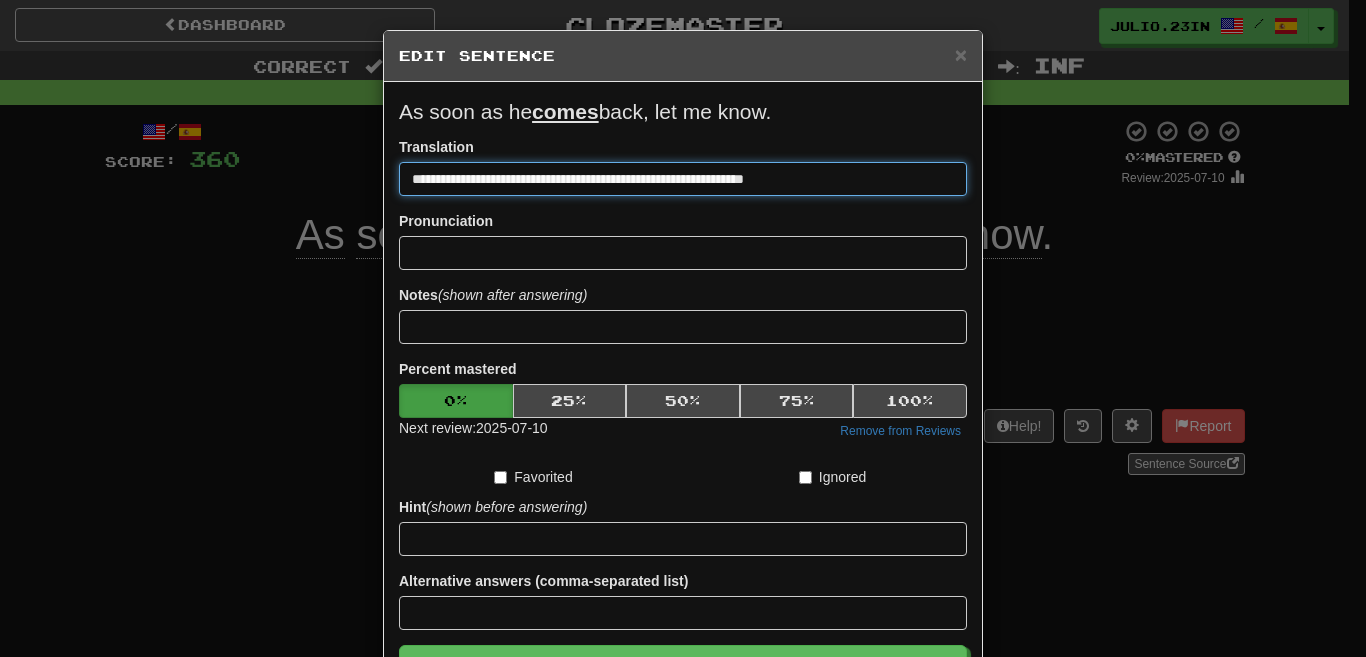 type on "**********" 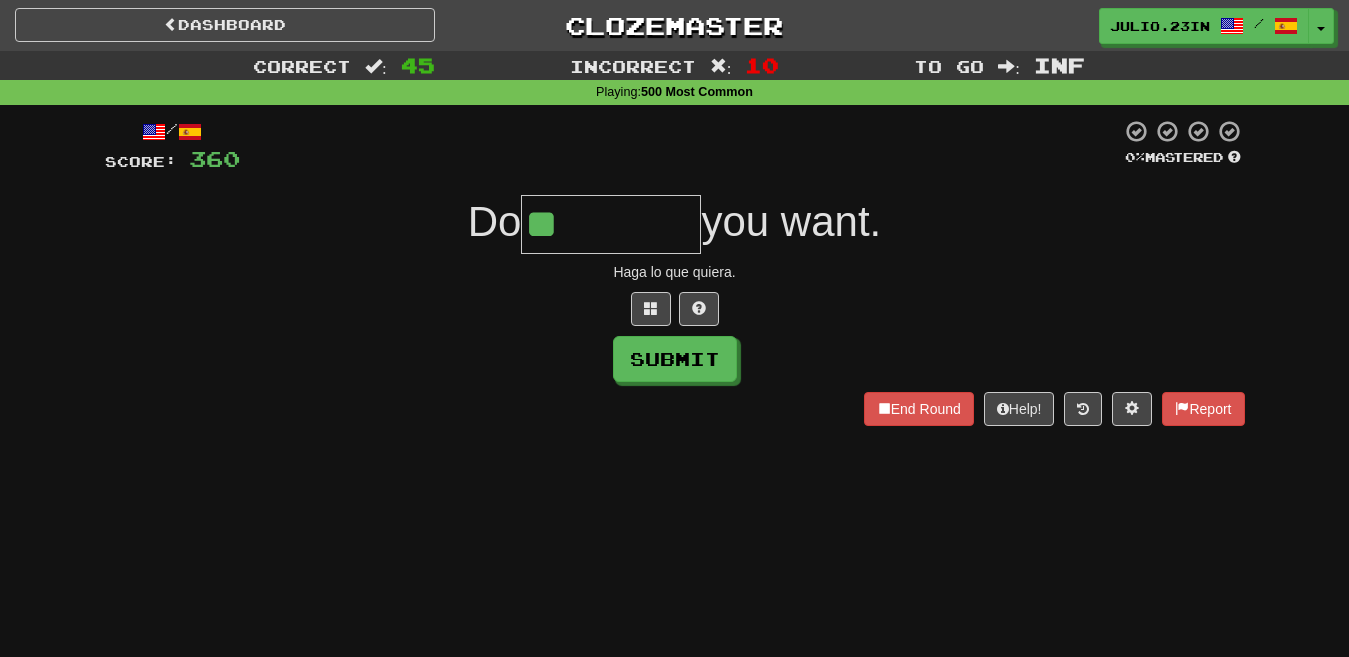 type on "*" 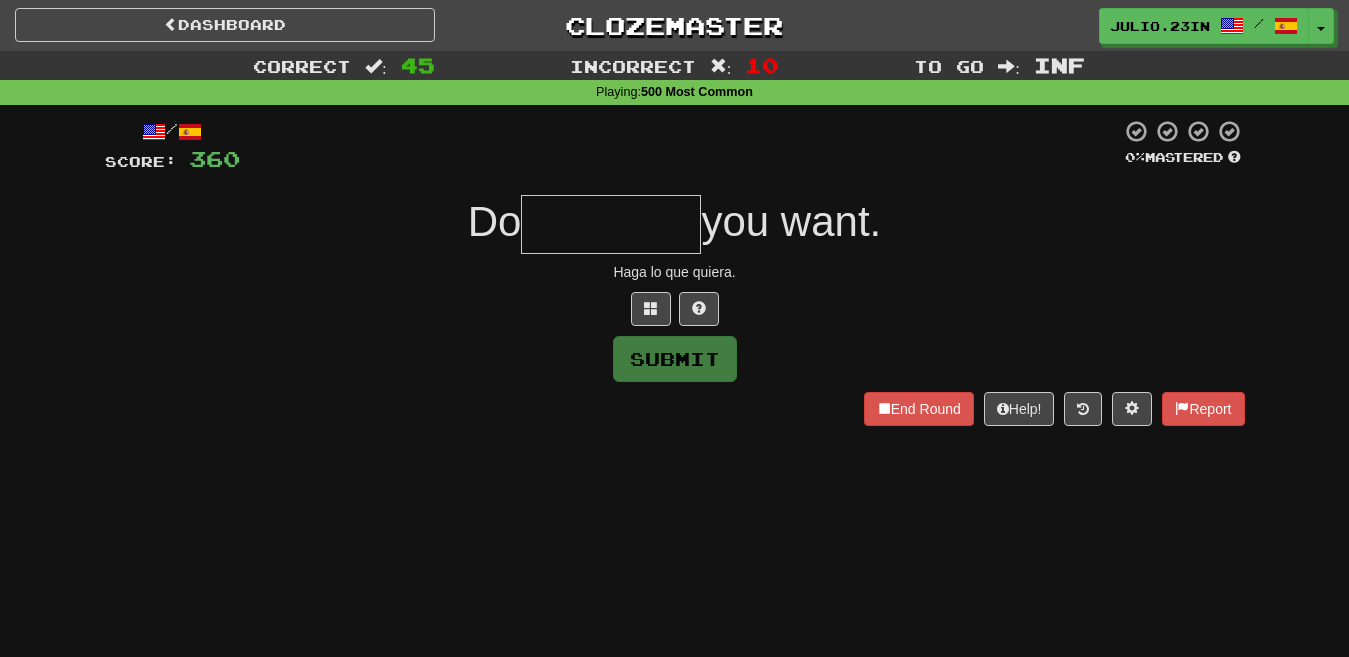 type on "********" 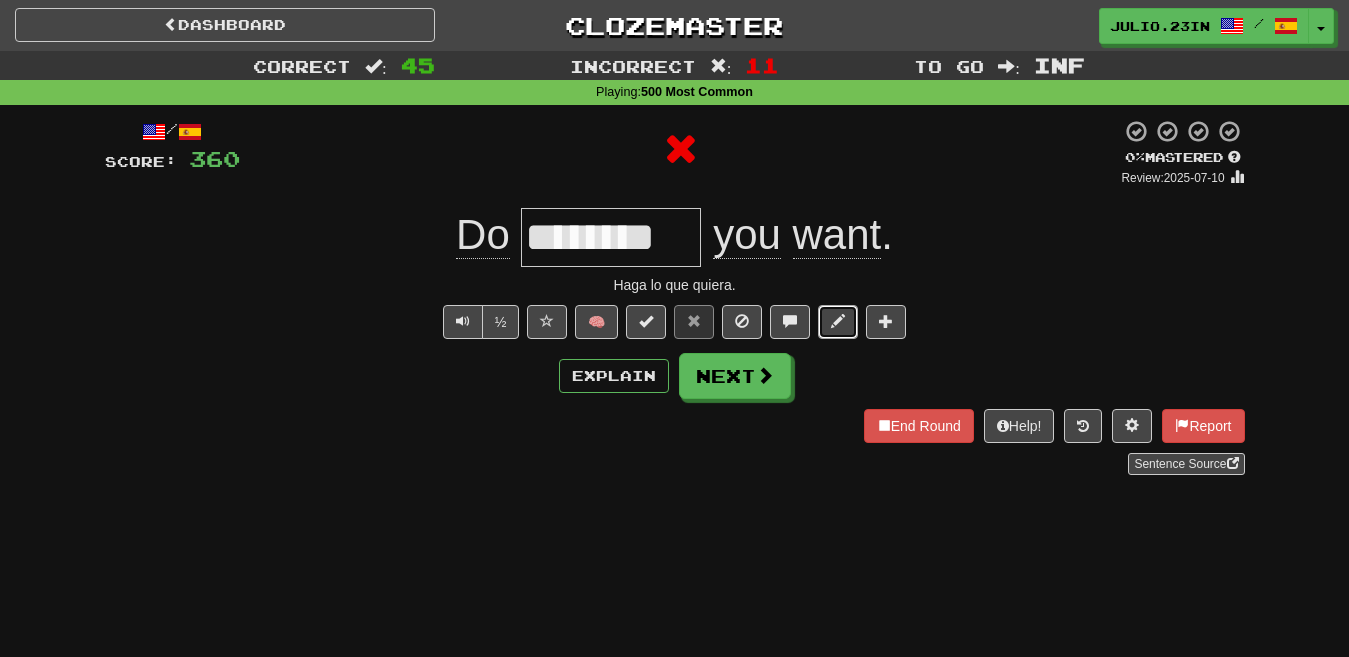 click at bounding box center [838, 321] 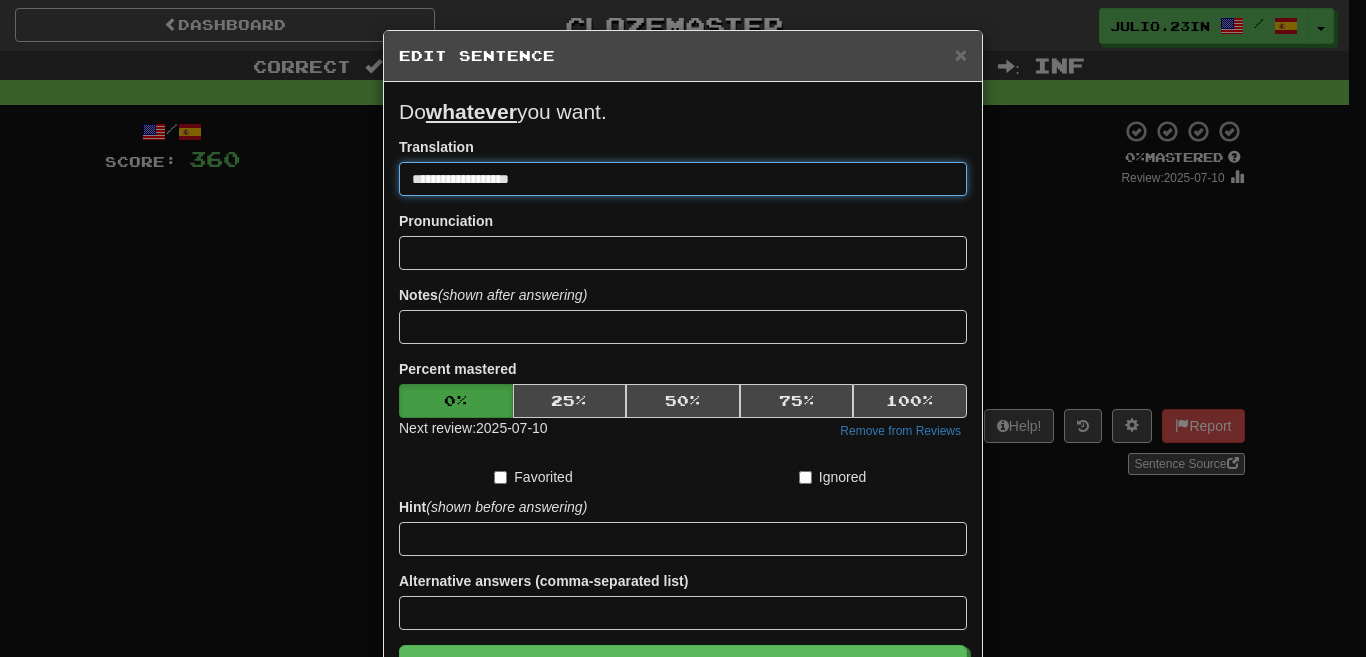 click on "**********" at bounding box center [683, 179] 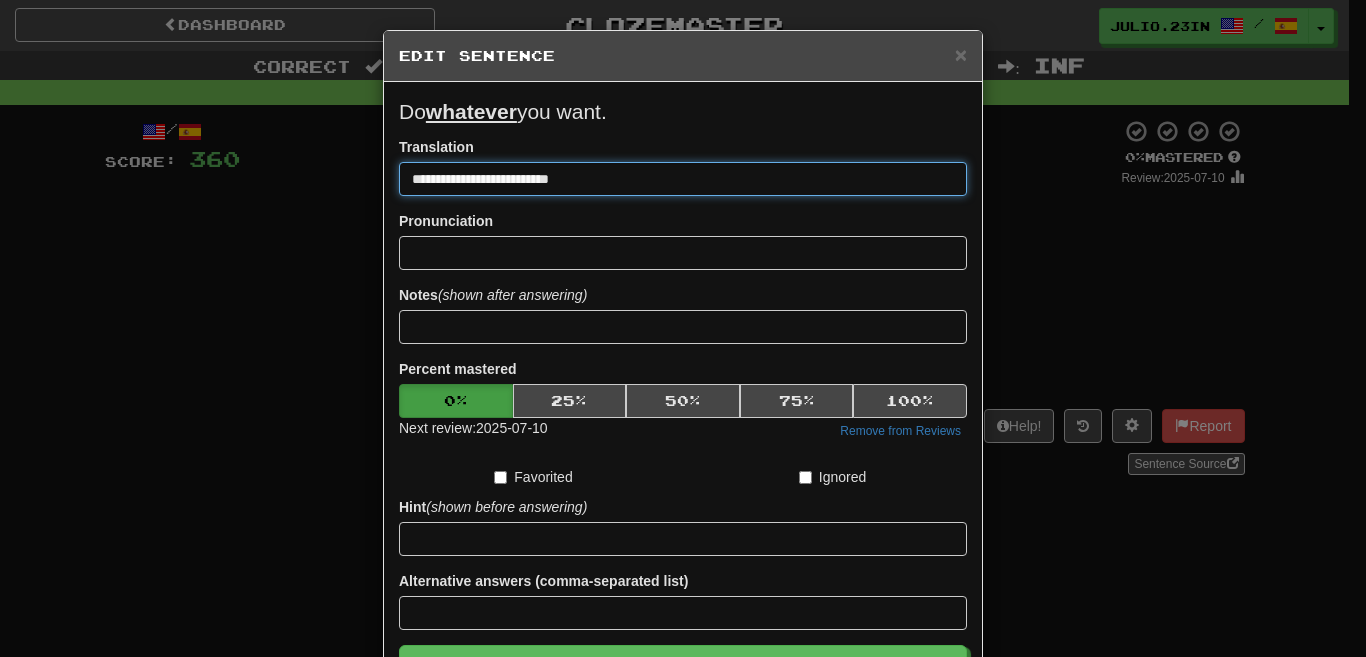 type on "**********" 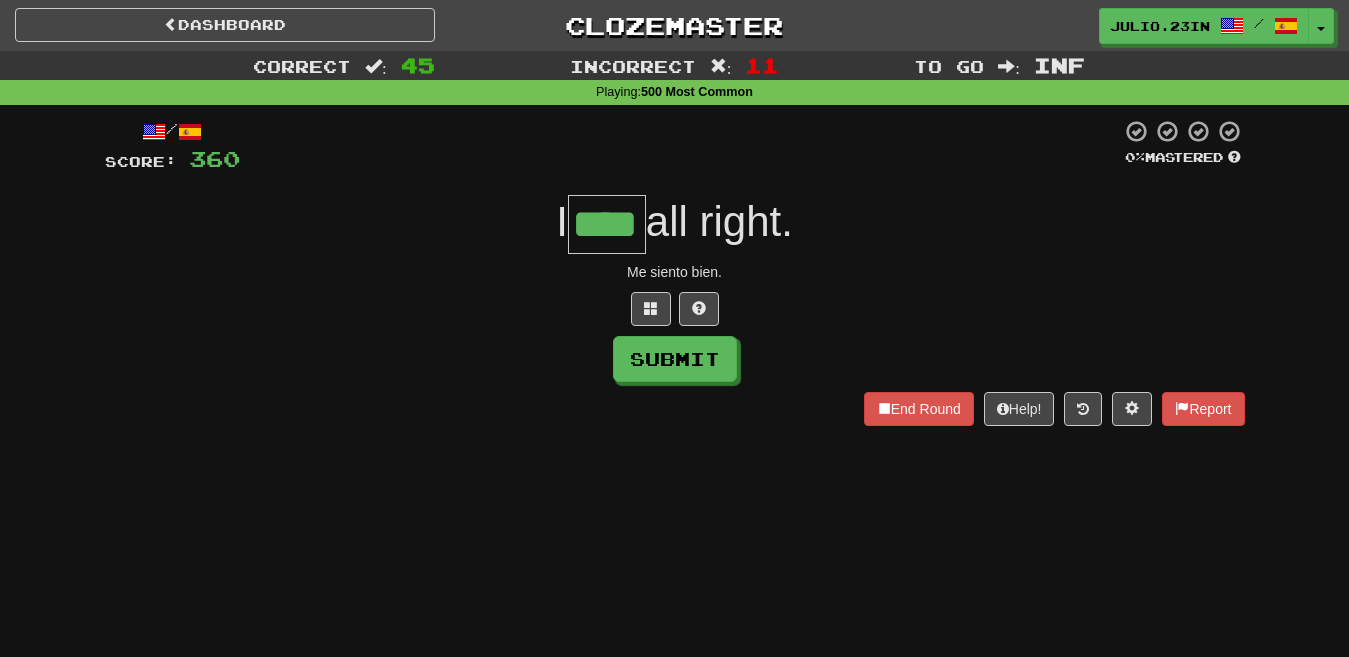 type on "****" 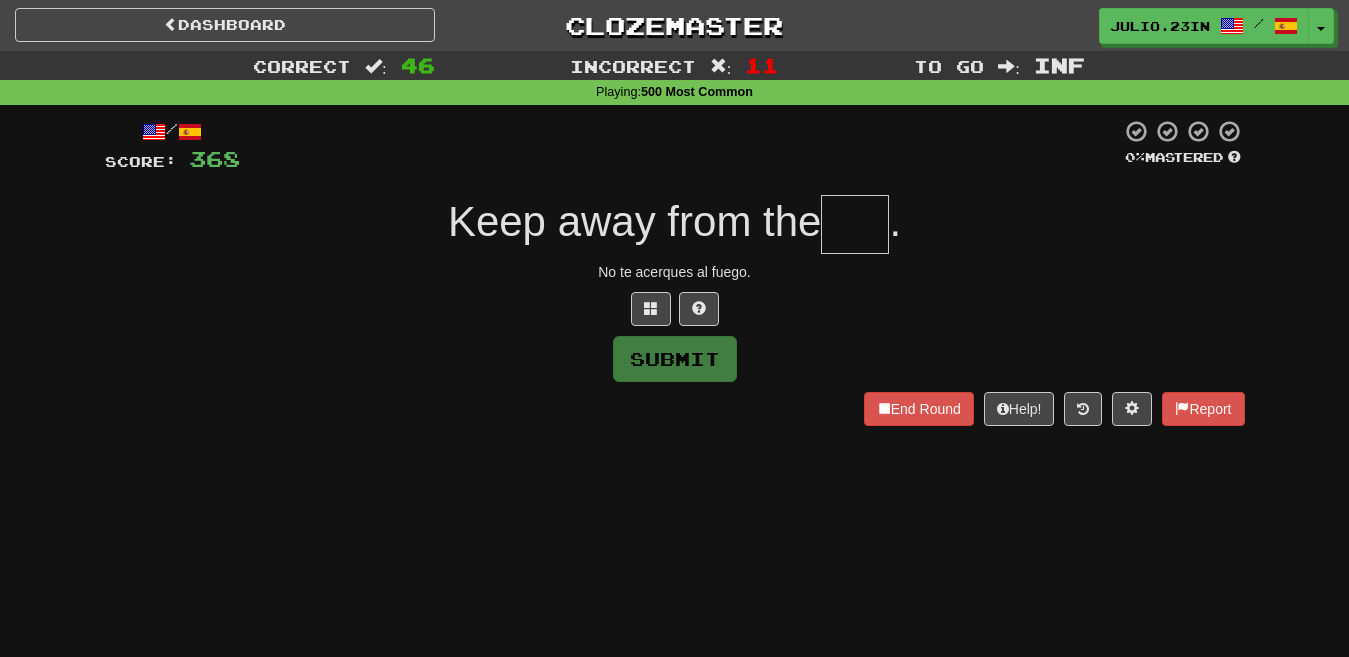 type on "*" 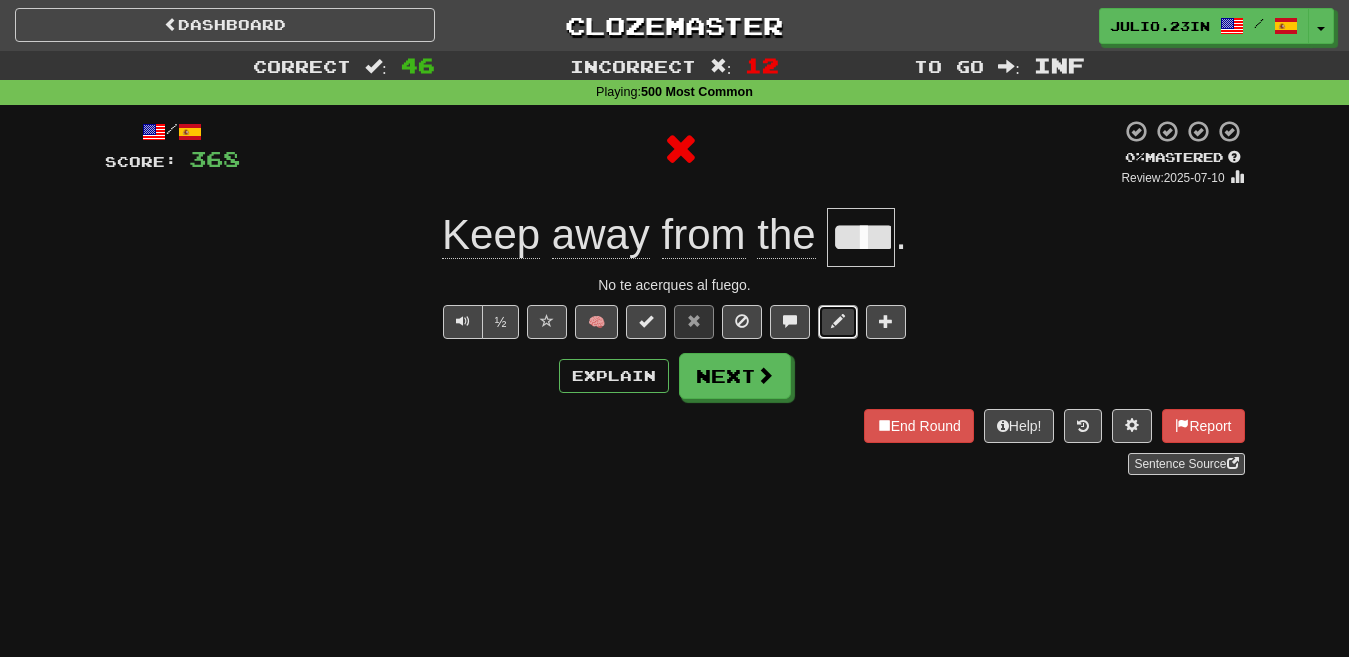 click at bounding box center [838, 321] 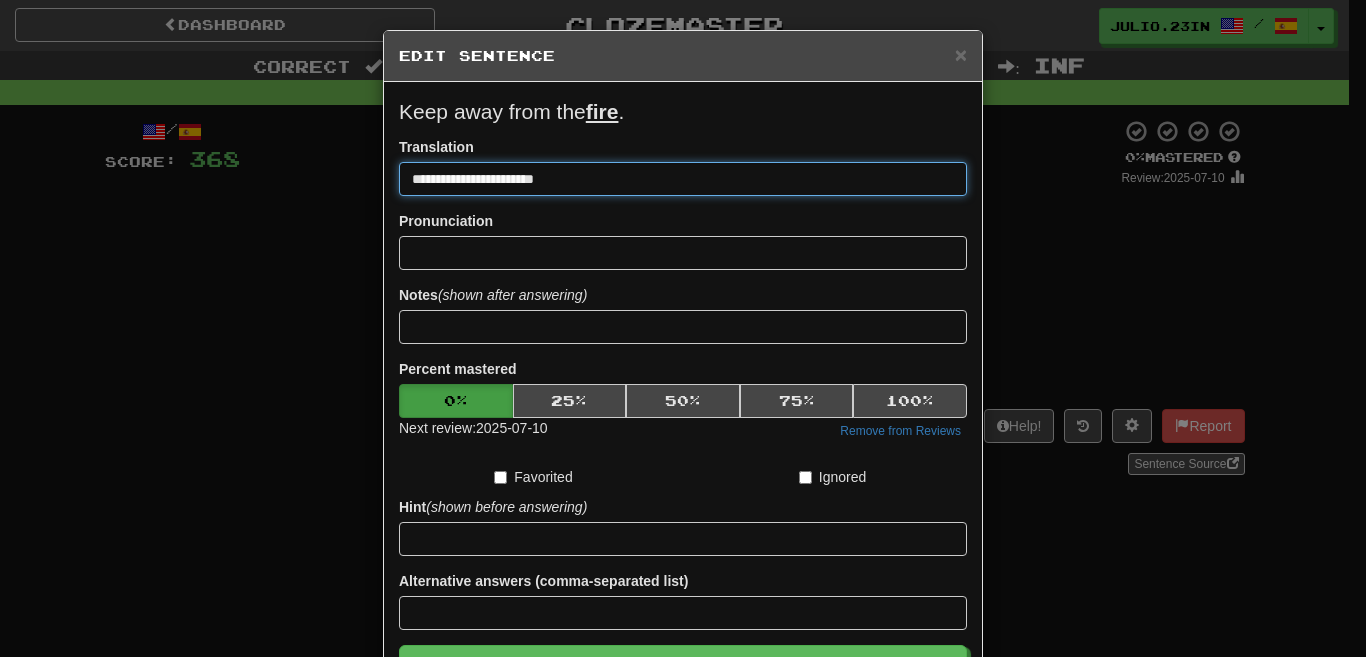 drag, startPoint x: 563, startPoint y: 174, endPoint x: 361, endPoint y: 207, distance: 204.6778 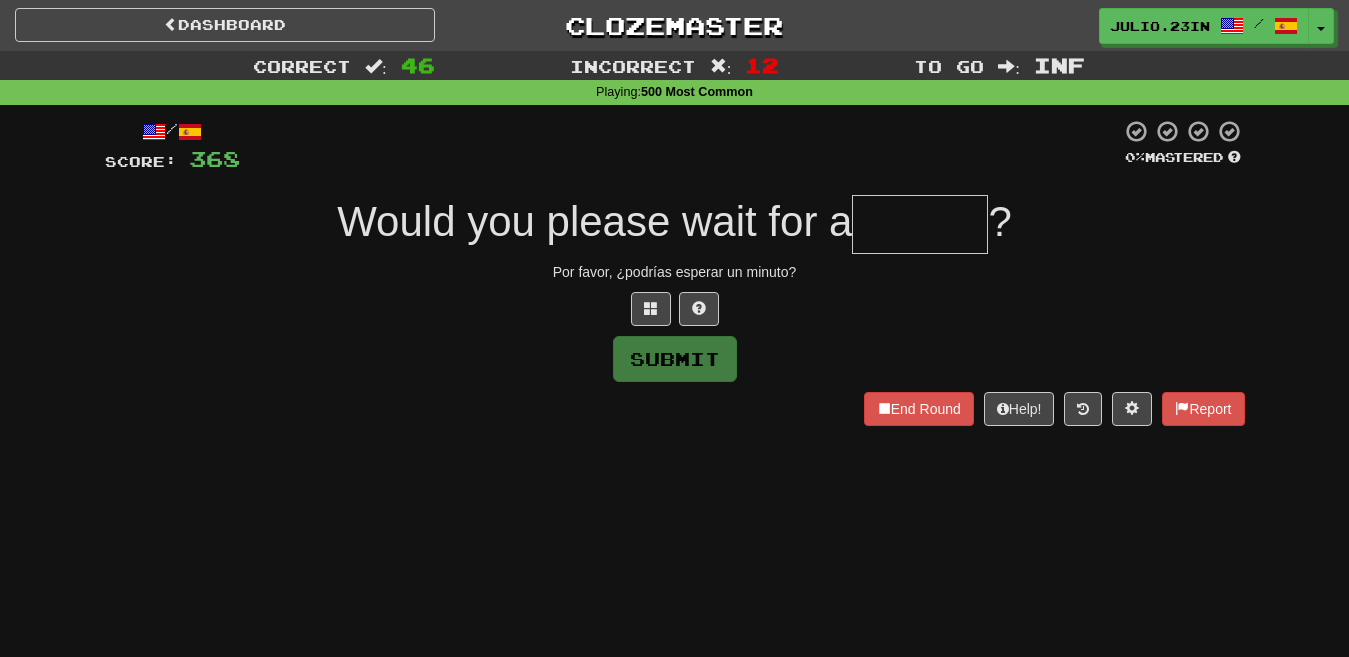 type on "******" 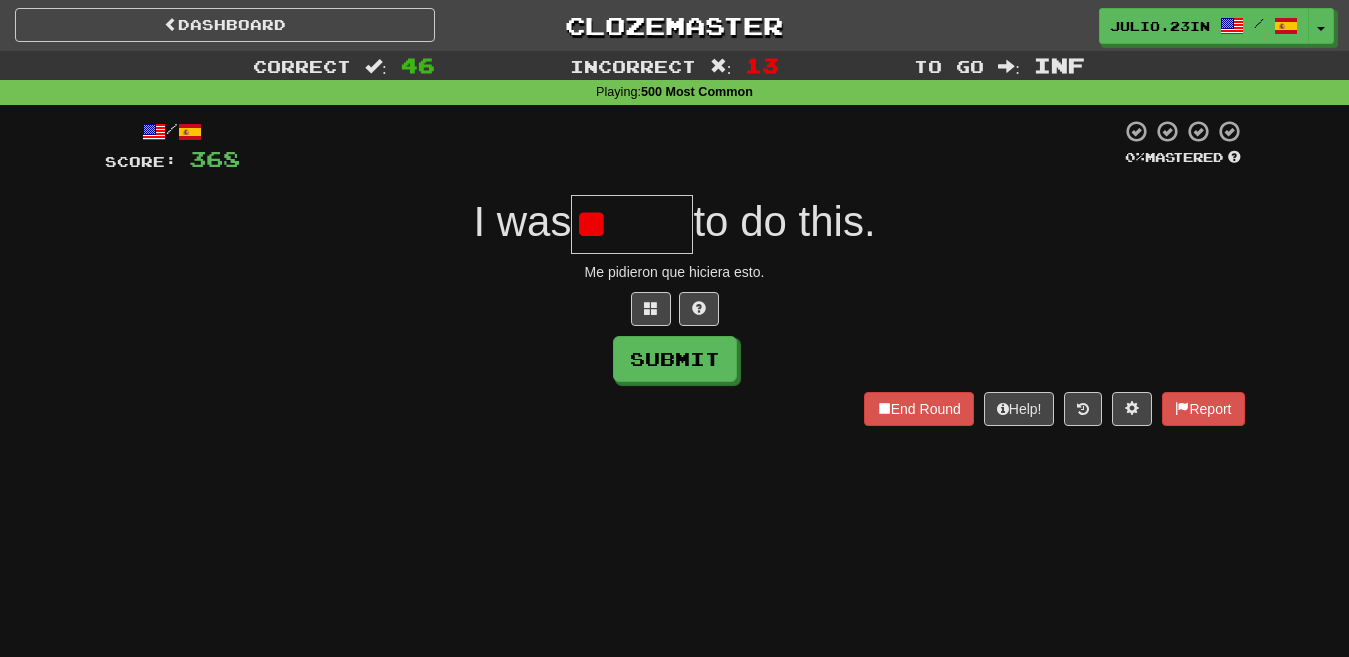 type on "*" 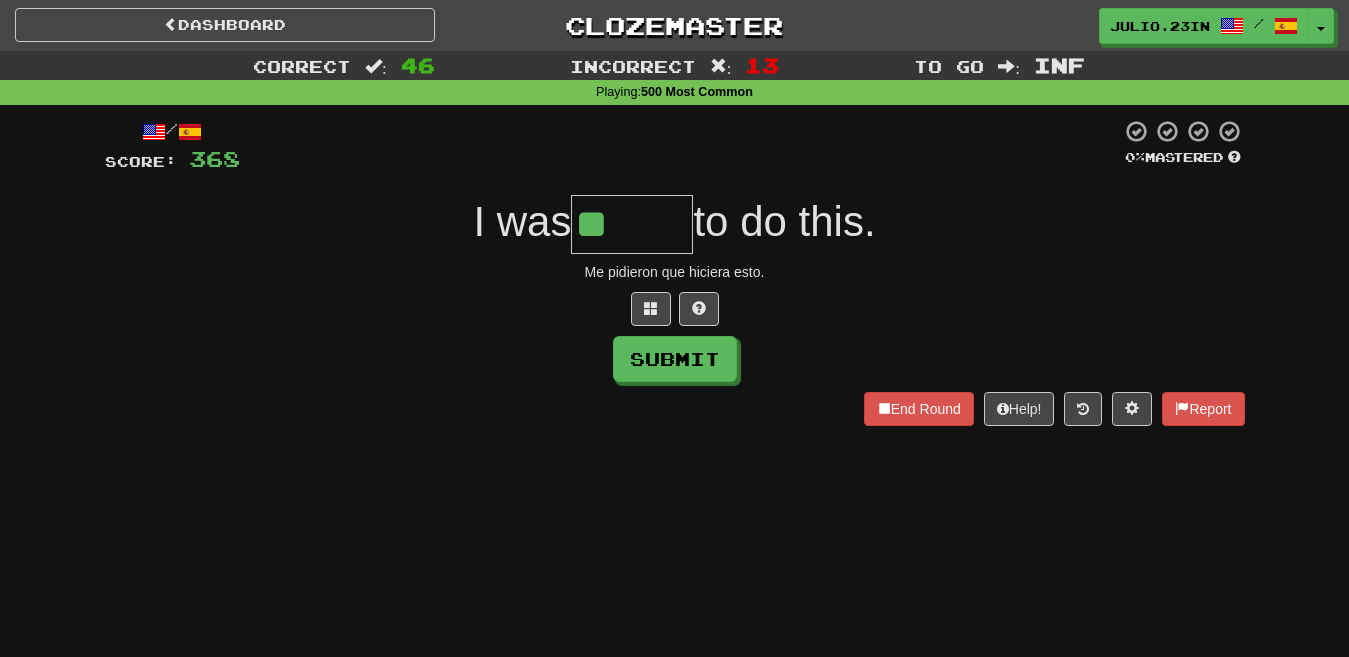 type on "*" 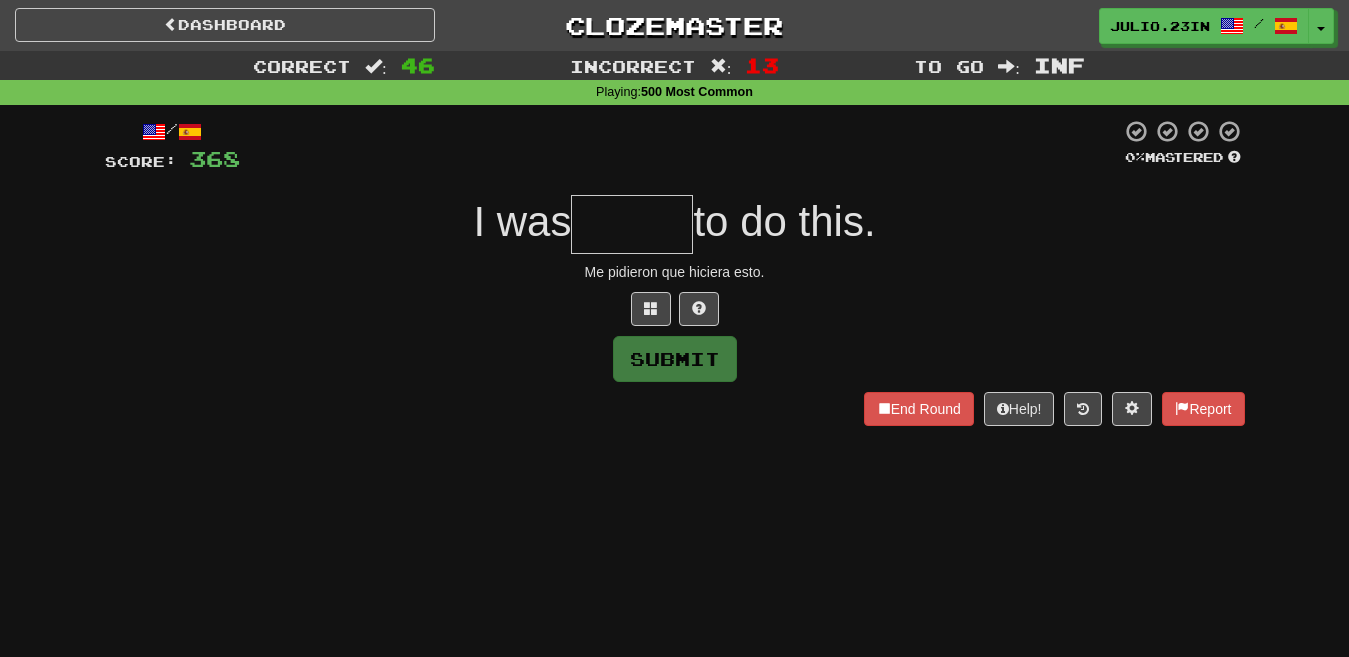 type on "*****" 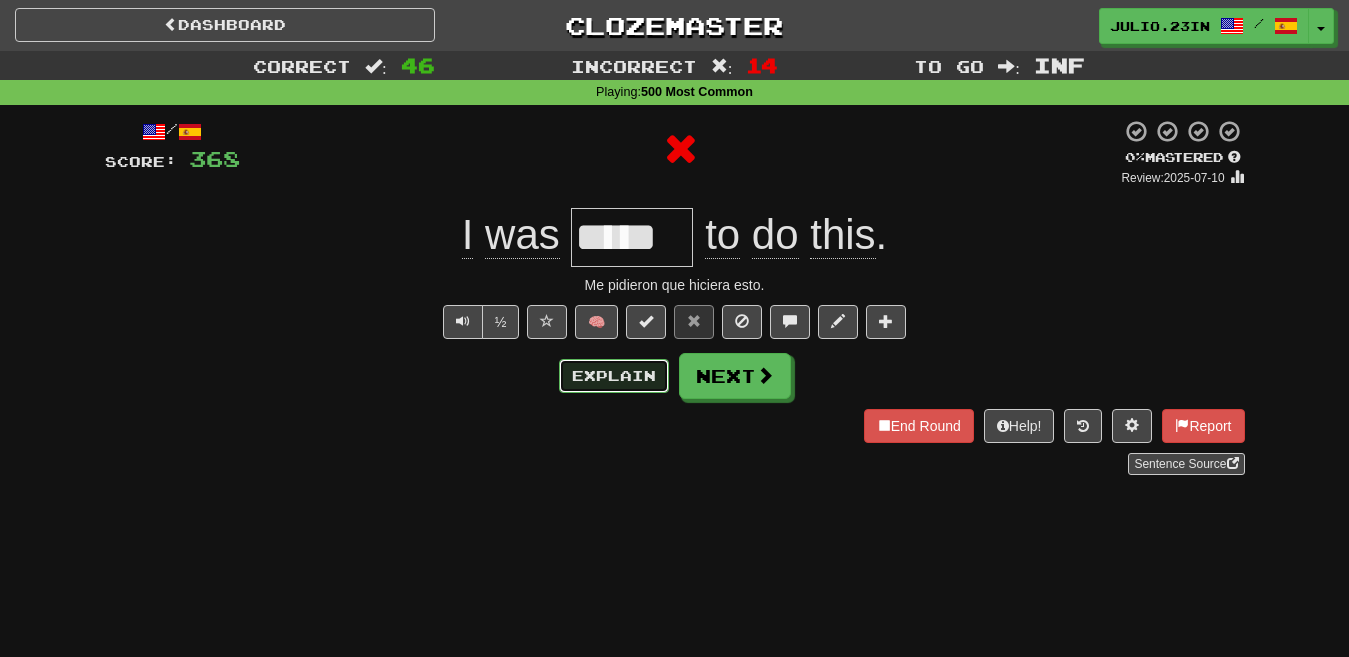 click on "Explain" at bounding box center (614, 376) 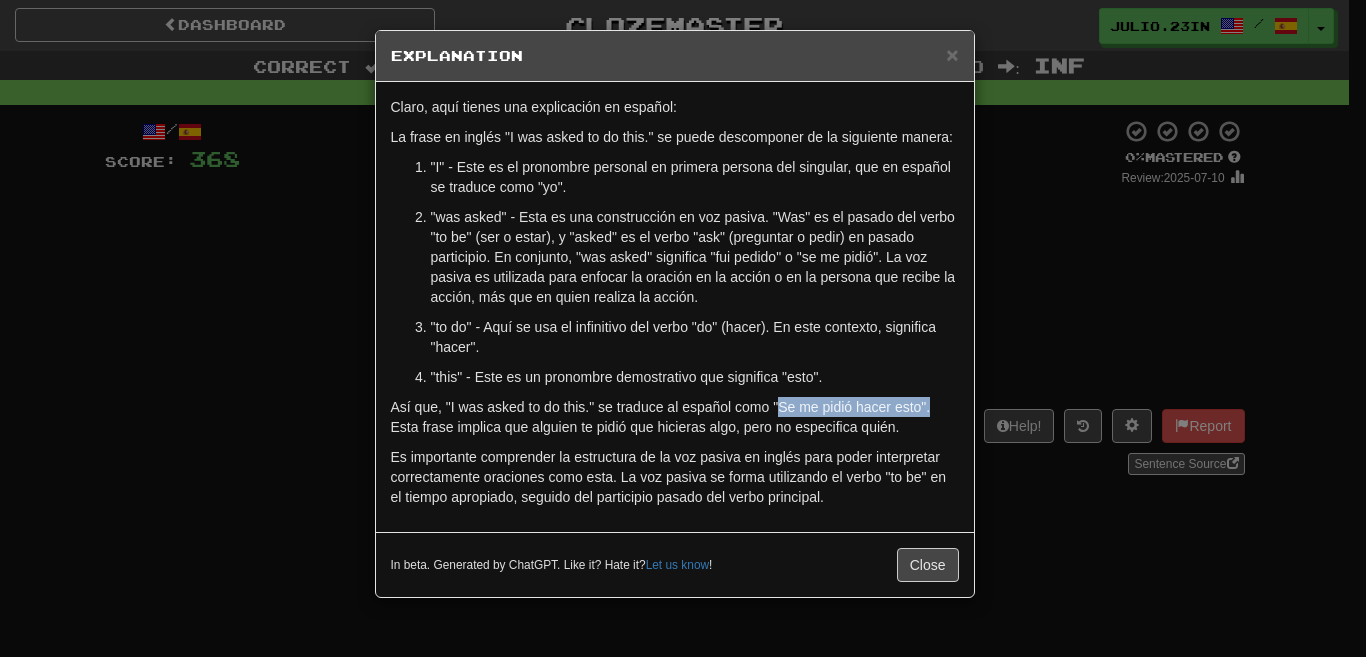 drag, startPoint x: 897, startPoint y: 403, endPoint x: 777, endPoint y: 402, distance: 120.004166 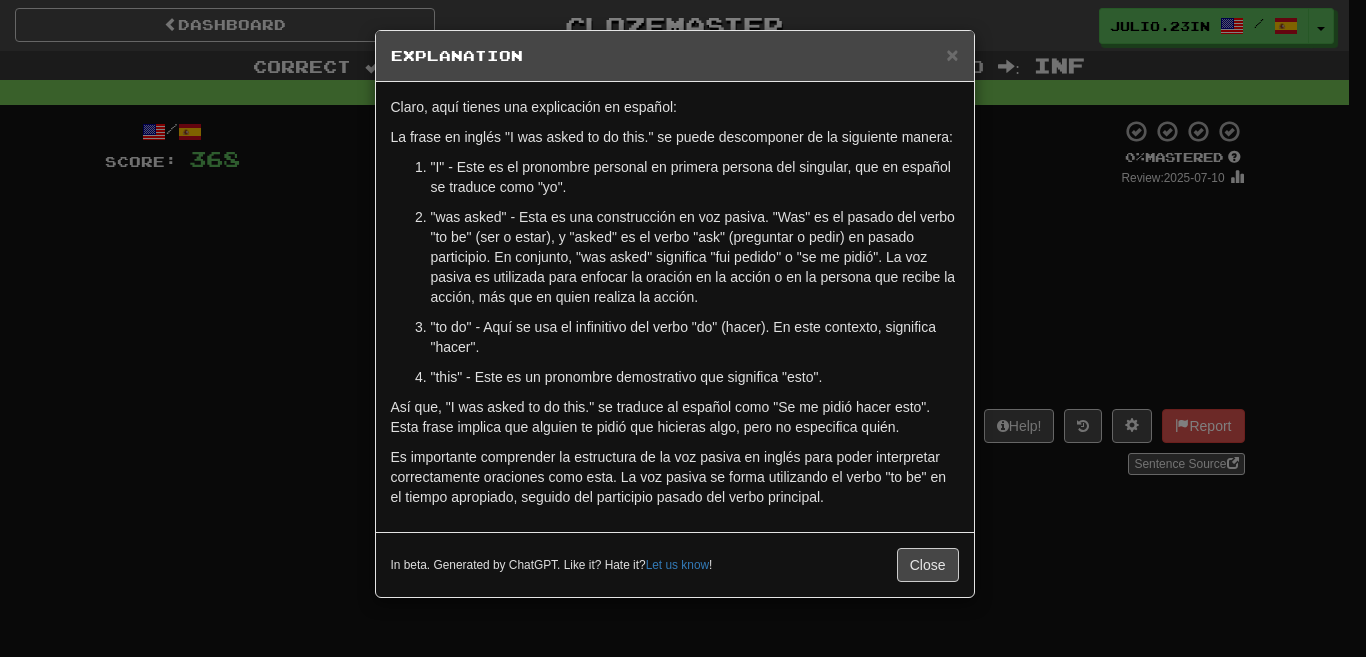 click on "I" at bounding box center (683, 328) 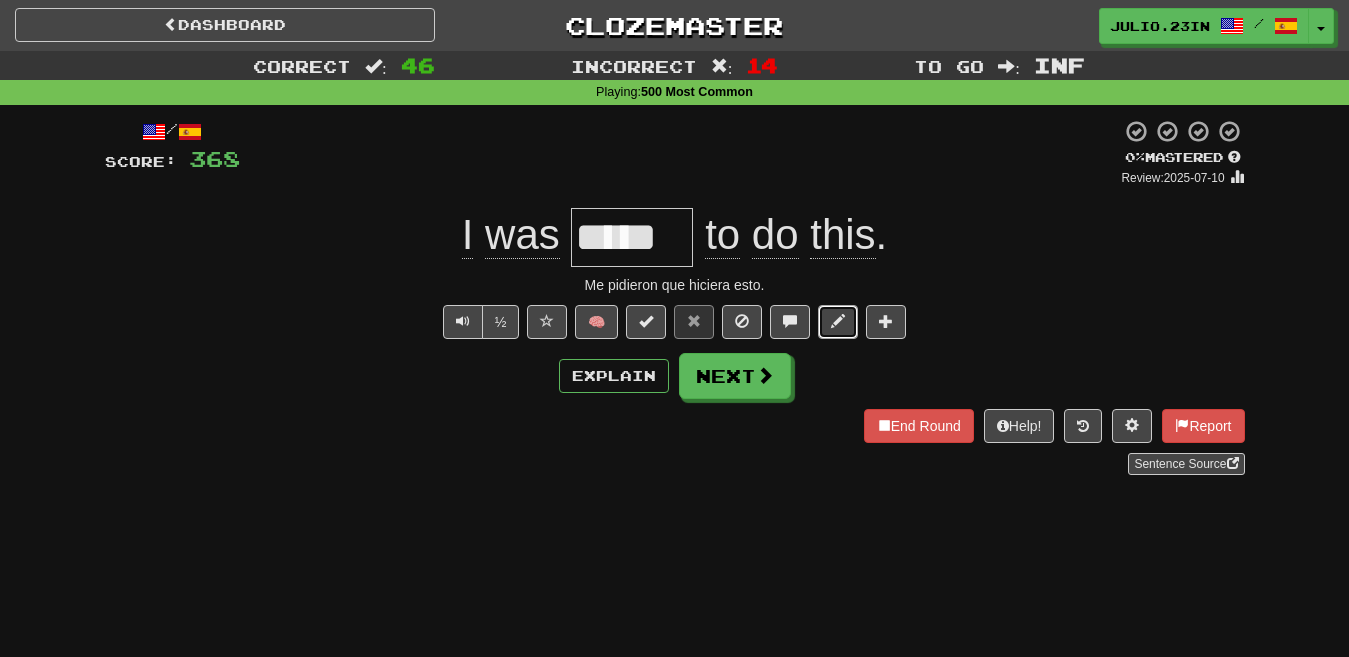 click at bounding box center [838, 321] 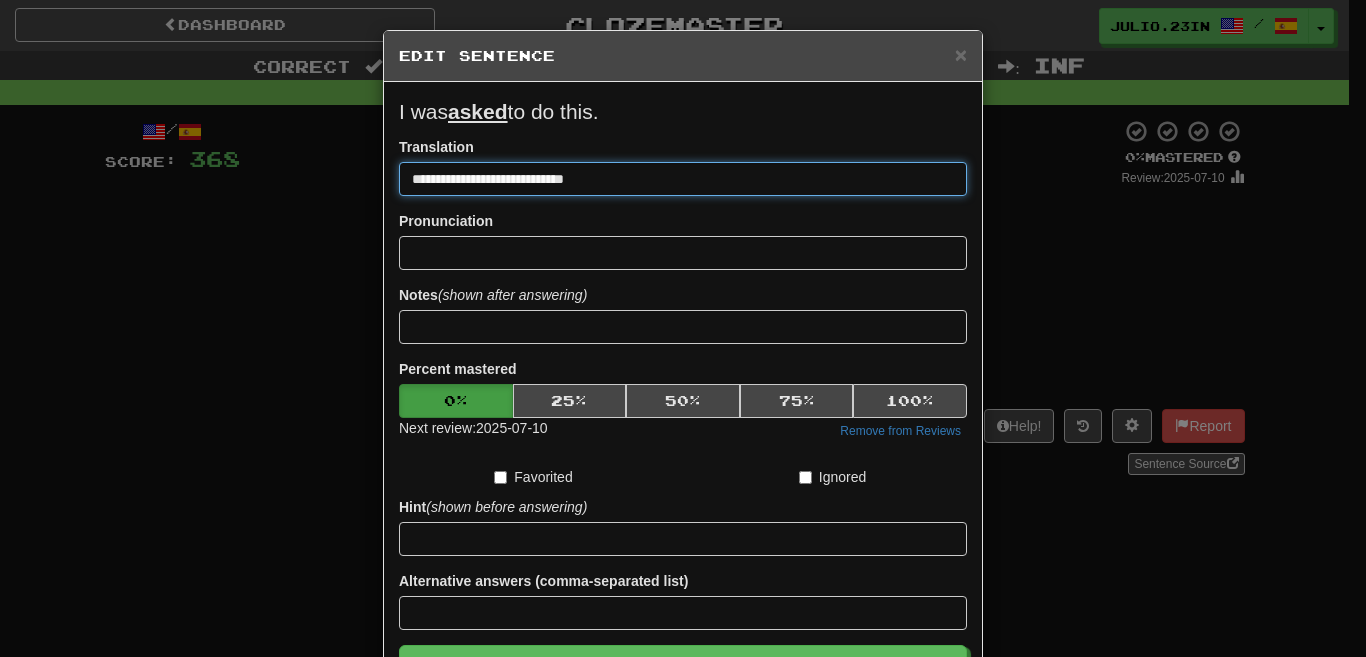 paste on "**********" 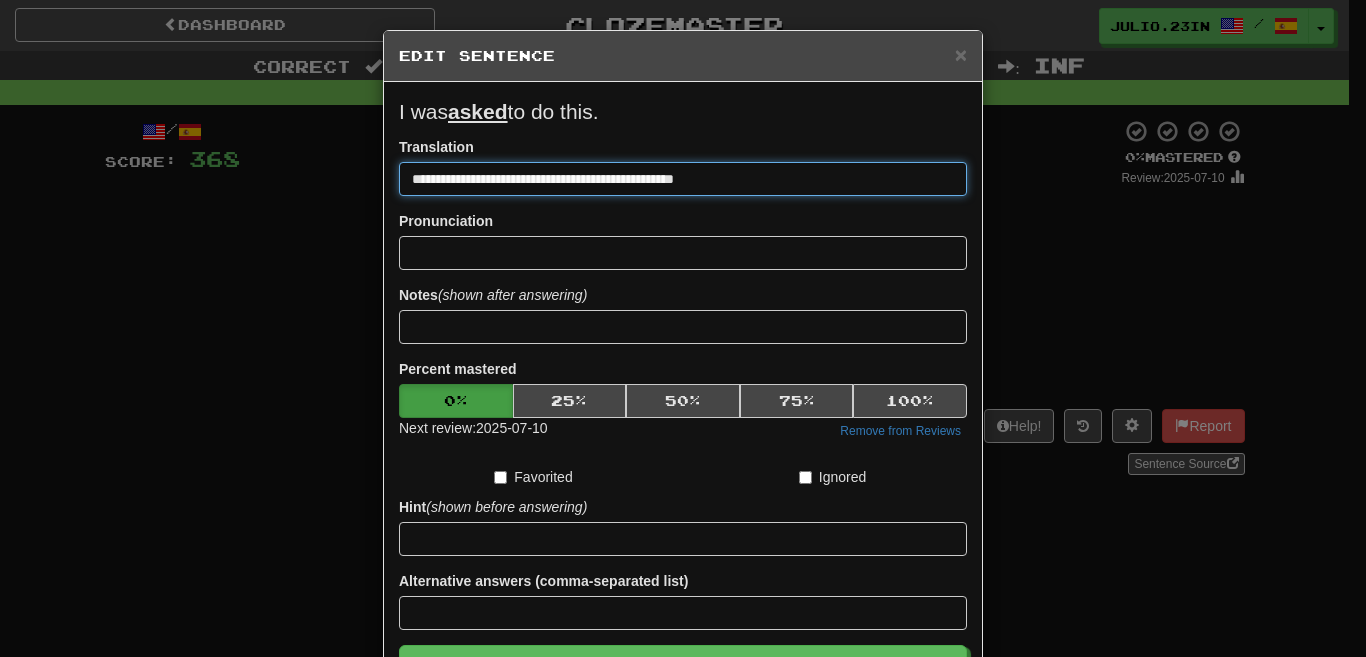 type on "**********" 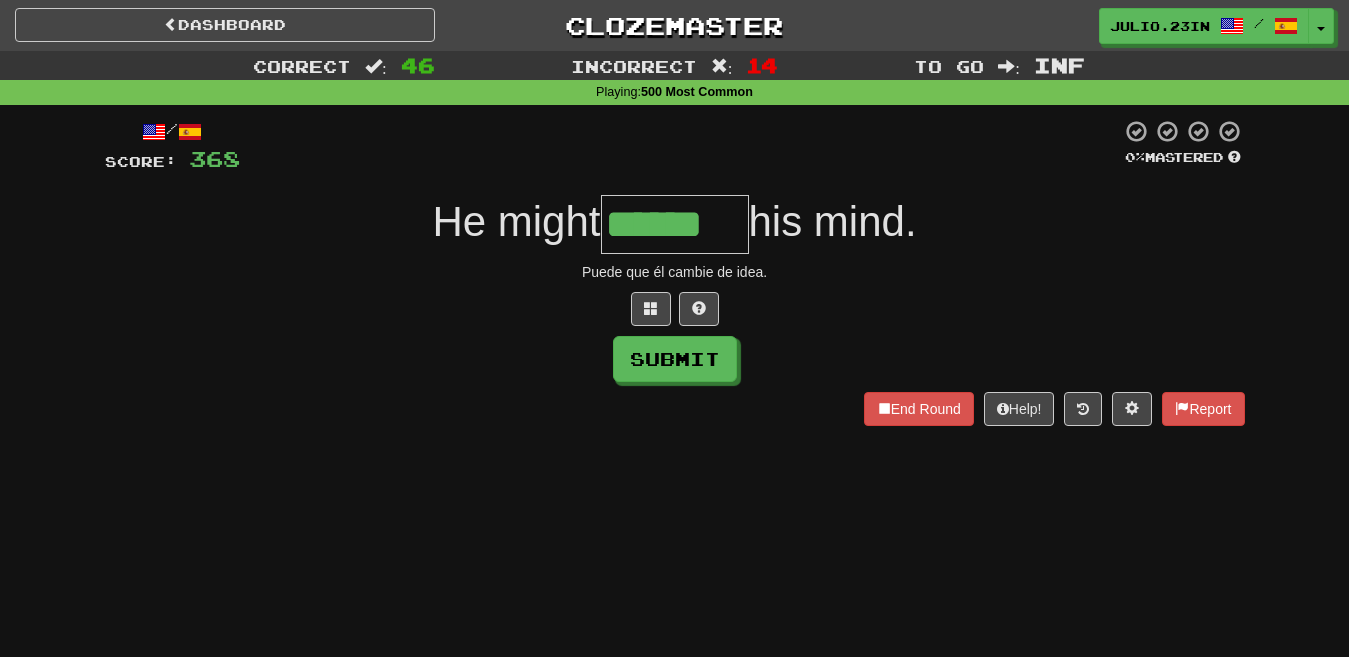 type on "******" 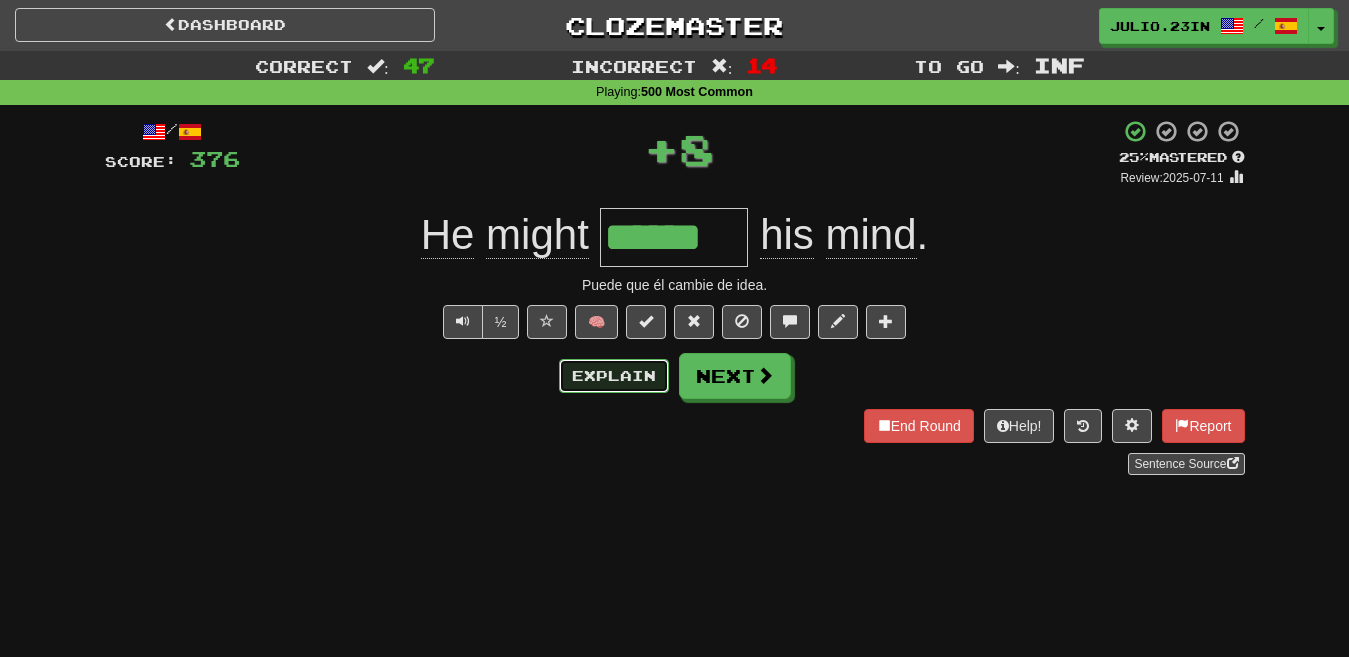 click on "Explain" at bounding box center [614, 376] 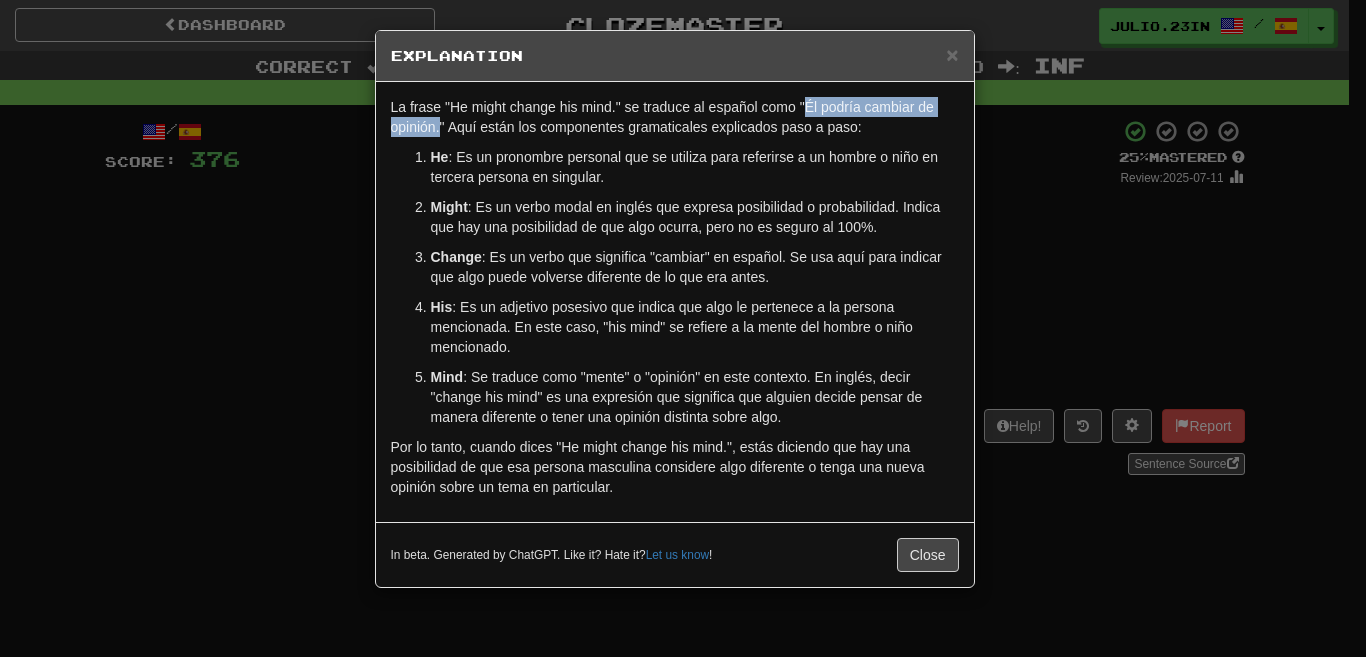 drag, startPoint x: 804, startPoint y: 110, endPoint x: 438, endPoint y: 126, distance: 366.34955 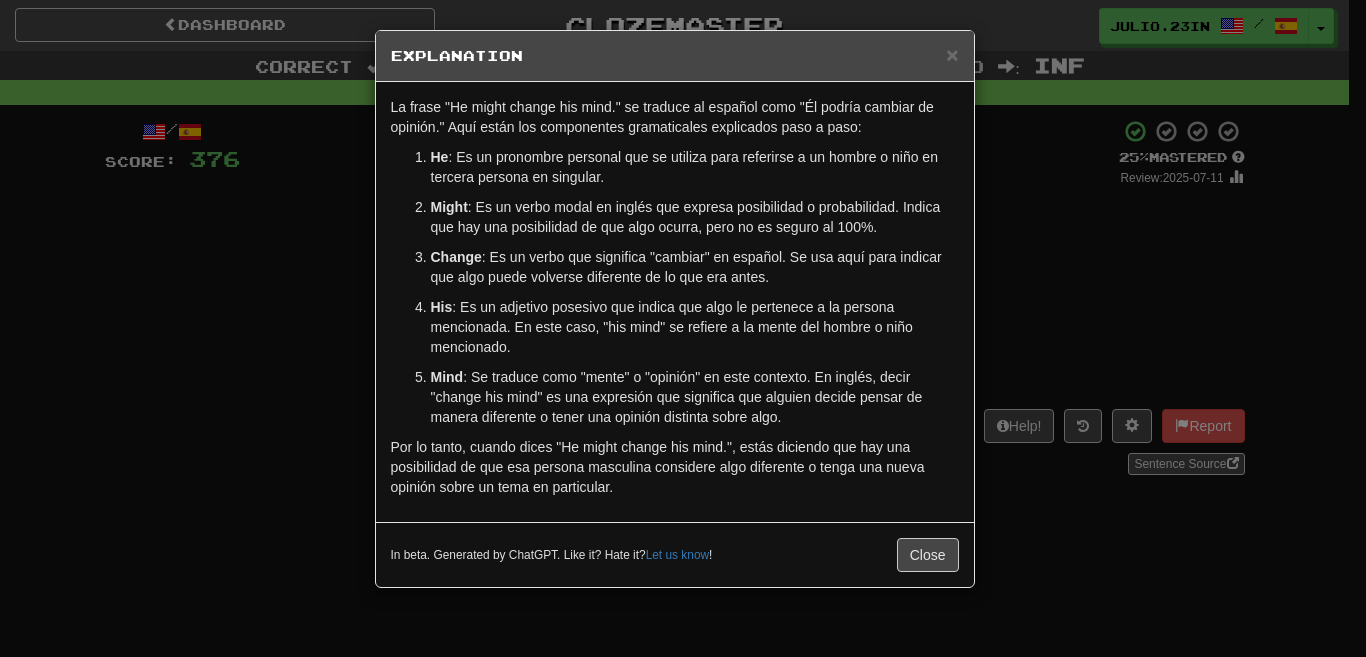 click on "× Explanation La frase "He might change his mind." se traduce al español como "Él podría cambiar de opinión." Aquí están los componentes gramaticales explicados paso a paso:
He : Es un pronombre personal que se utiliza para referirse a un hombre o niño en tercera persona en singular.
Might : Es un verbo modal en inglés que expresa posibilidad o probabilidad. Indica que hay una posibilidad de que algo ocurra, pero no es seguro al 100%.
Change : Es un verbo que significa "cambiar" en español. Se usa aquí para indicar que algo puede volverse diferente de lo que era antes.
His : Es un adjetivo posesivo que indica que algo le pertenece a la persona mencionada. En este caso, "his mind" se refiere a la mente del hombre o niño mencionado.
Mind : Se traduce como "mente" o "opinión" en este contexto. En inglés, decir "change his mind" es una expresión que significa que alguien decide pensar de manera diferente o tener una opinión distinta sobre algo.
Let us know !" at bounding box center [683, 328] 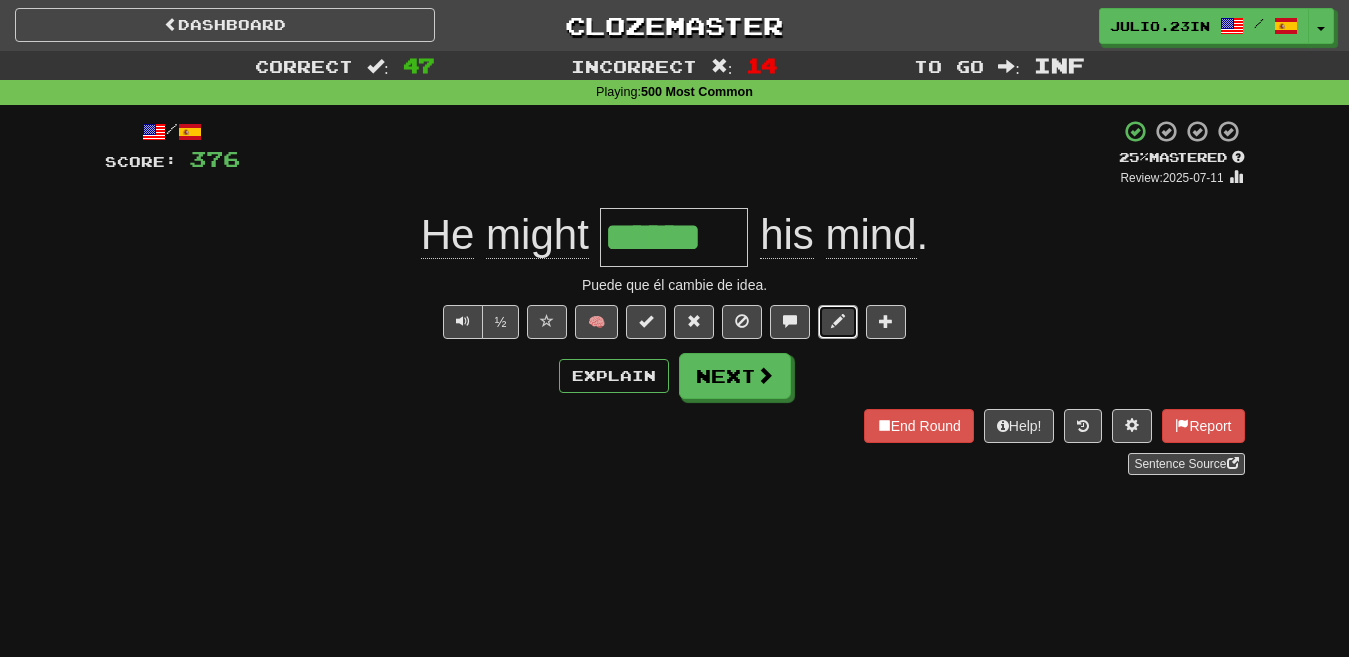 click at bounding box center (838, 321) 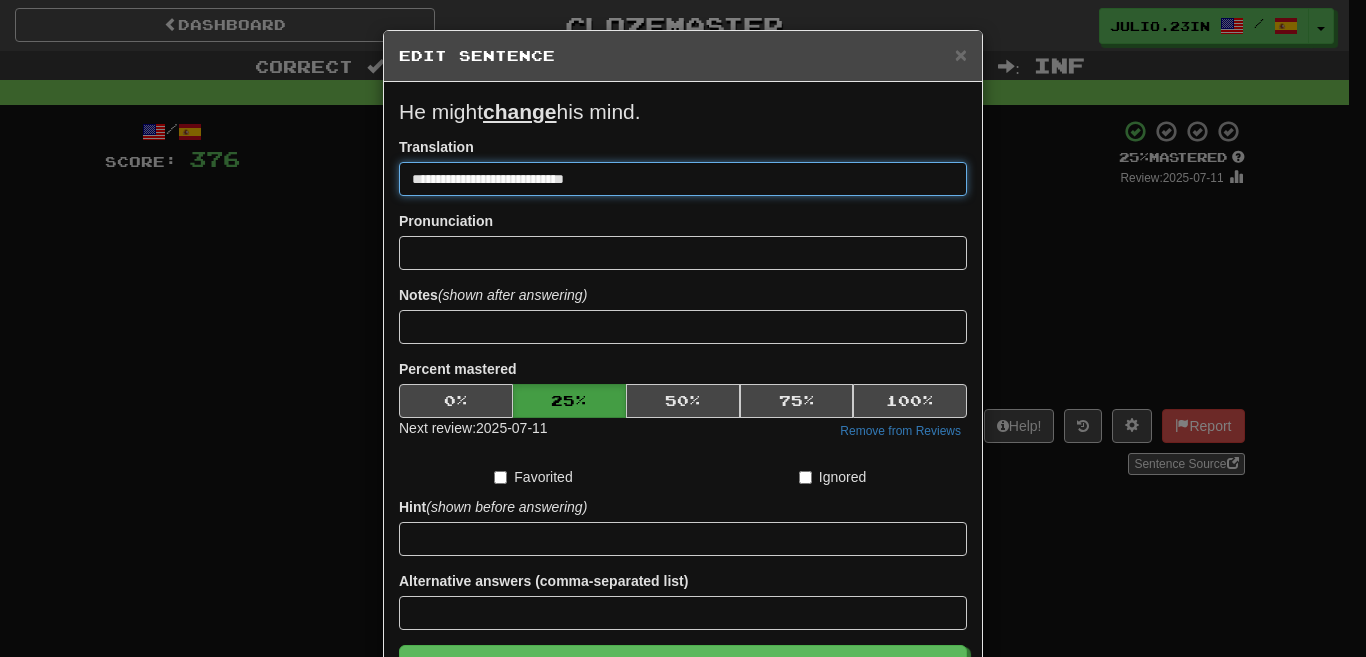 paste on "**********" 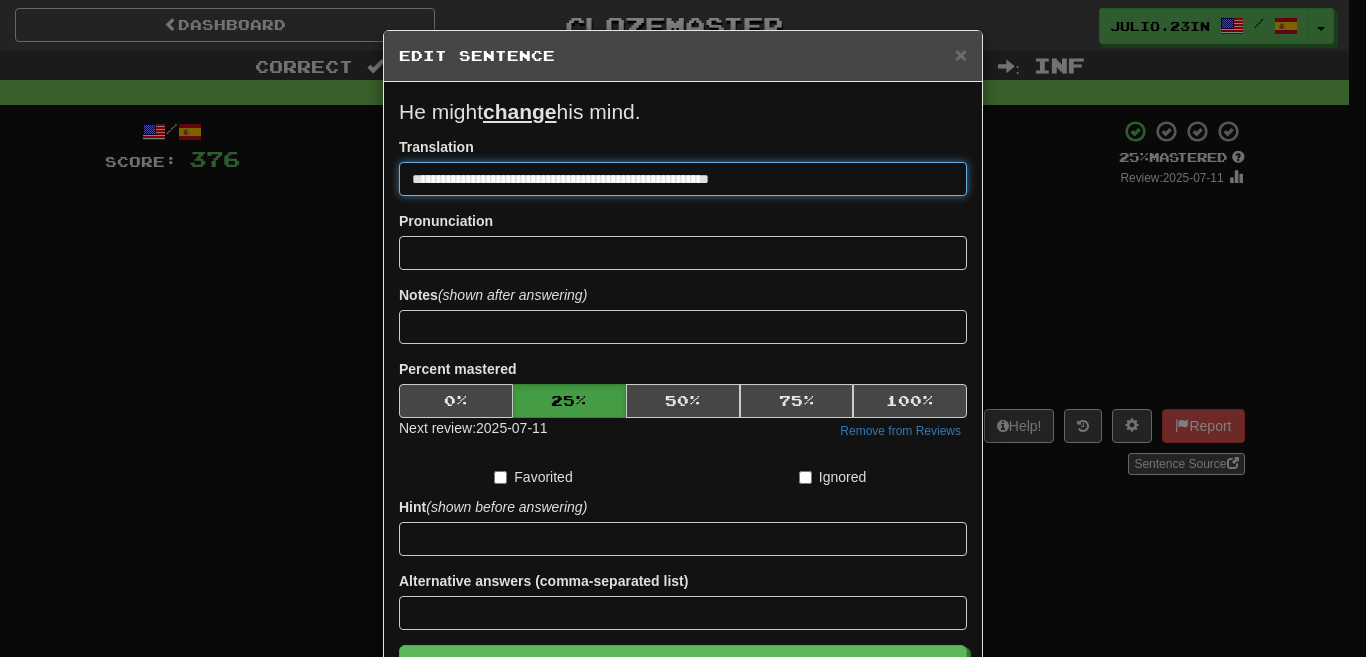 drag, startPoint x: 444, startPoint y: 175, endPoint x: 385, endPoint y: 184, distance: 59.682495 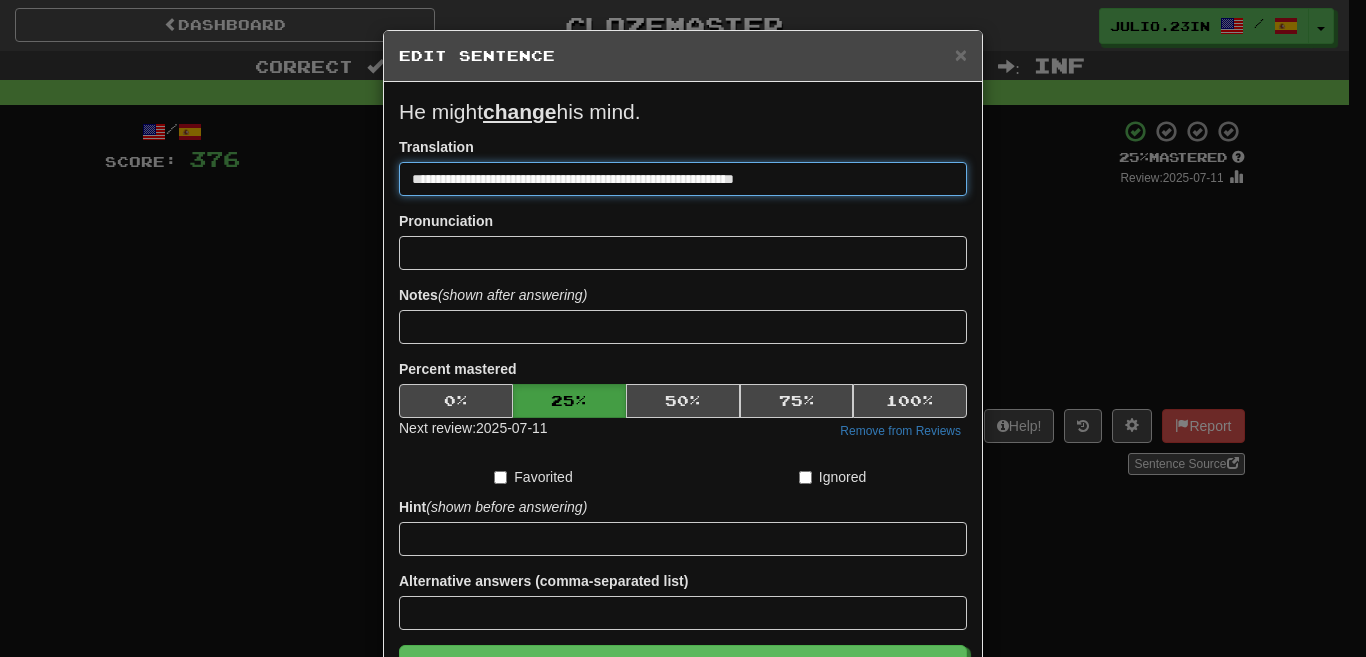 click on "**********" at bounding box center (683, 179) 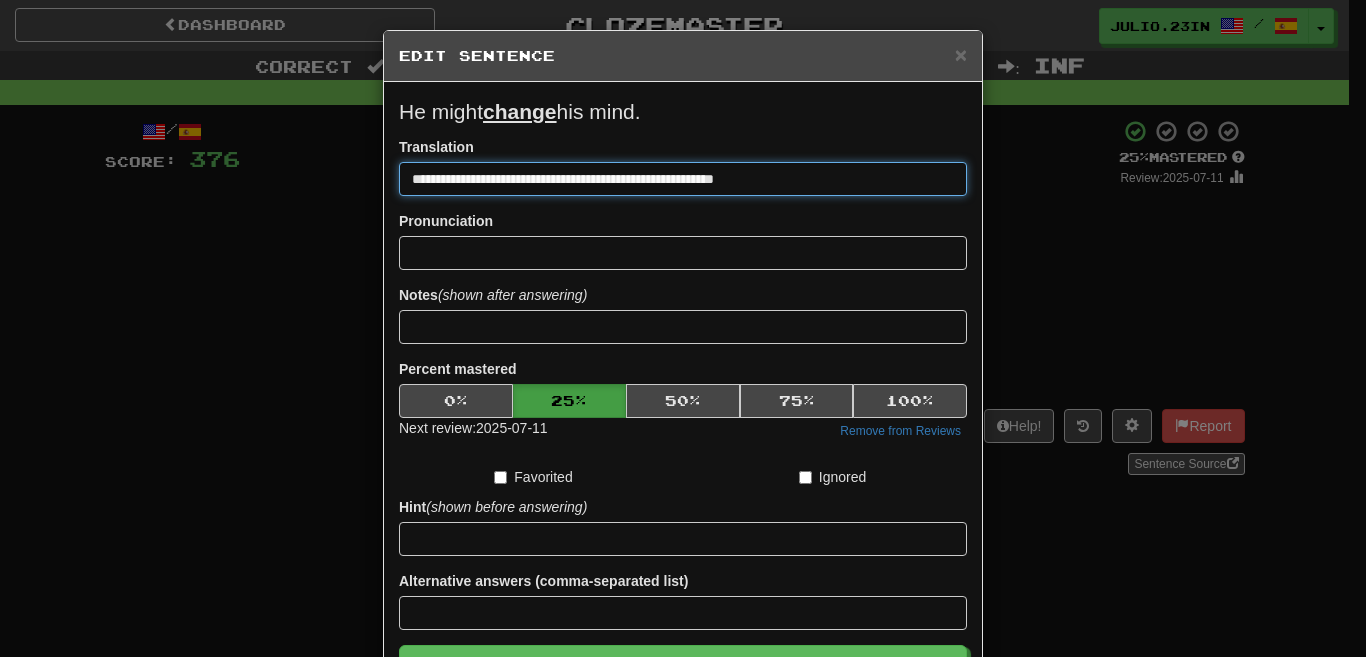 type on "**********" 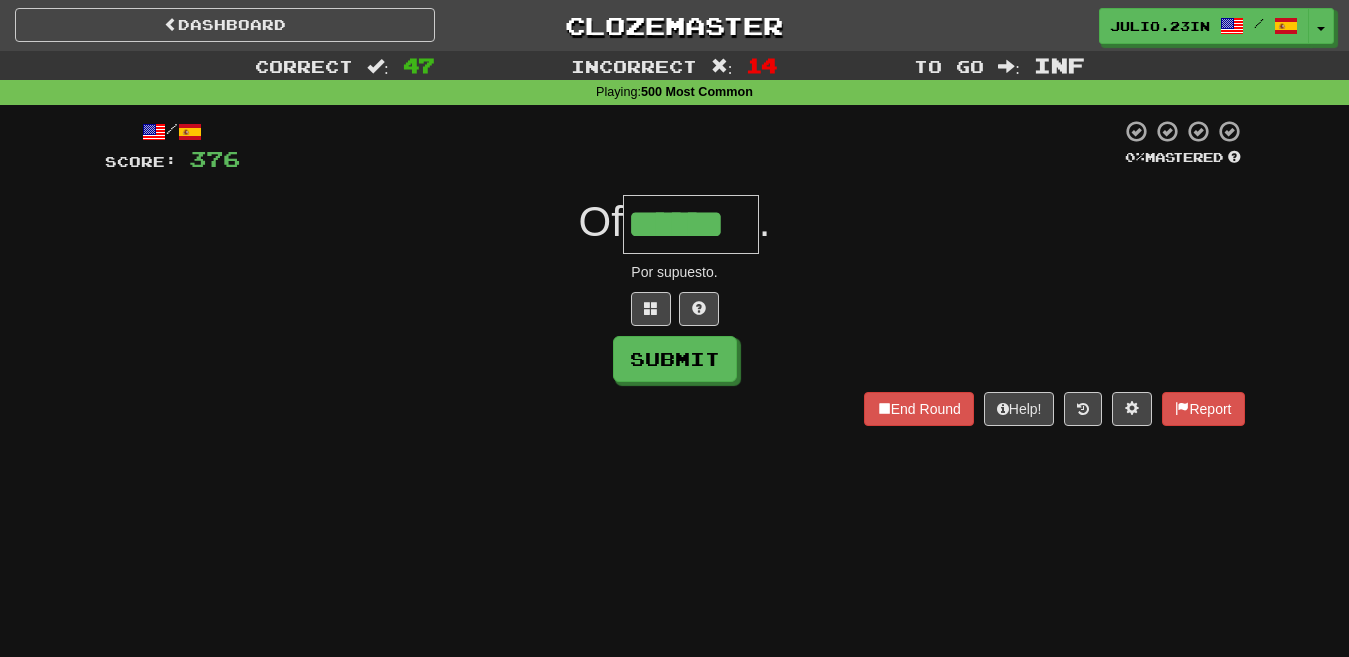 type on "******" 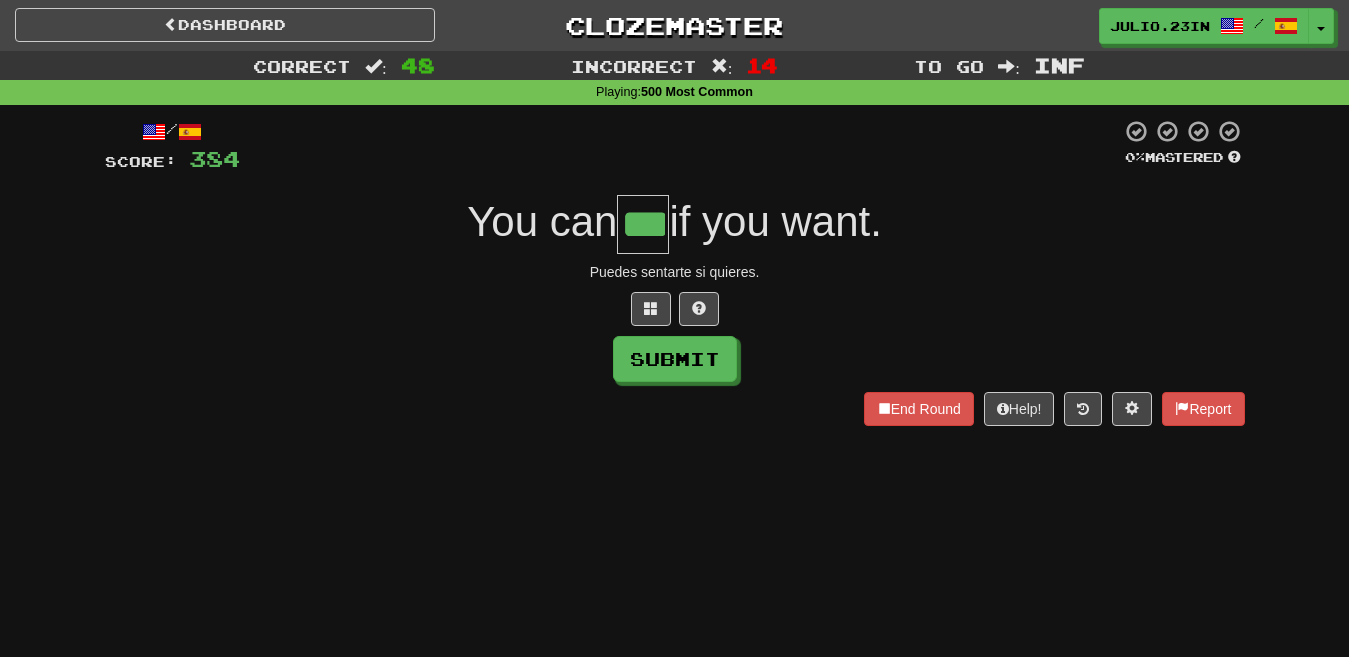 type on "***" 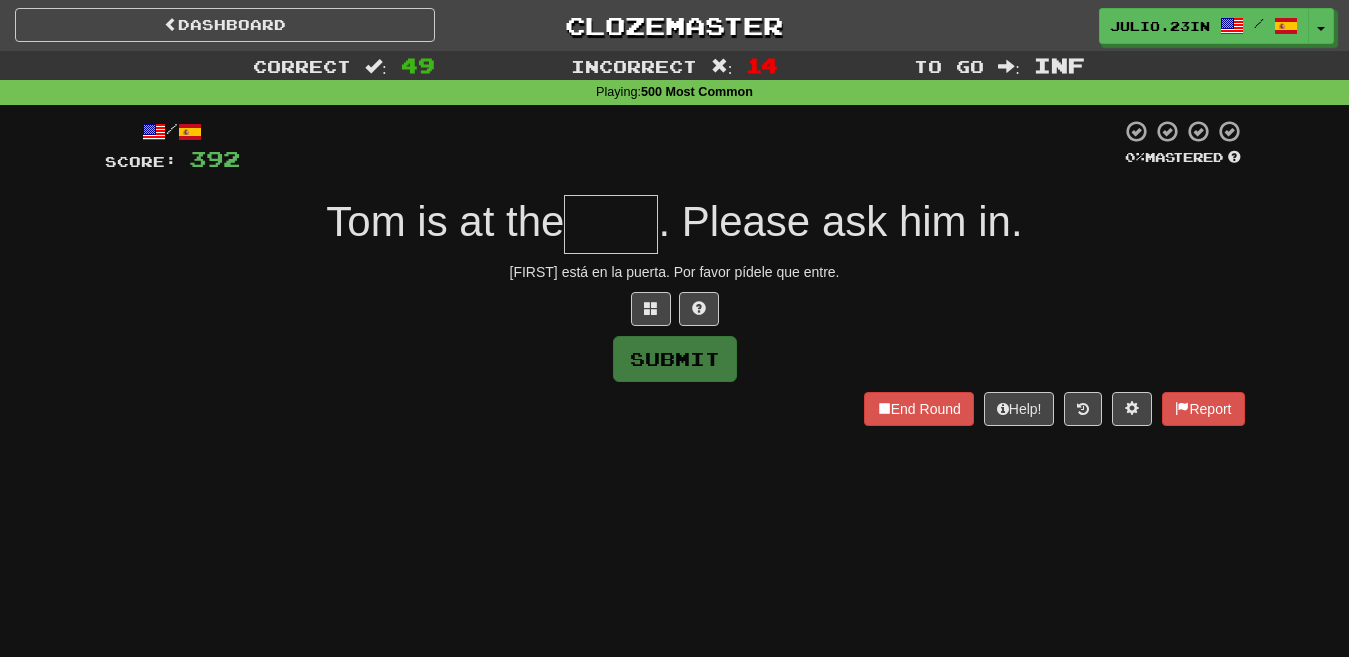 type on "****" 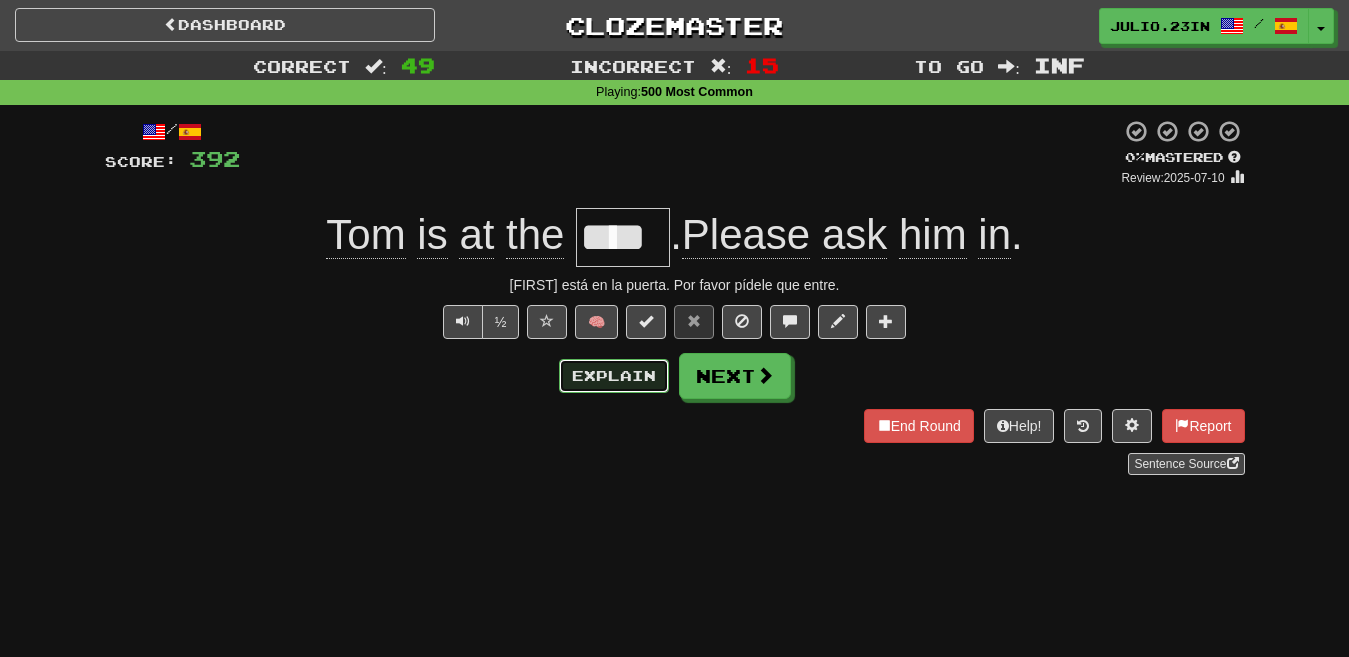 click on "Explain" at bounding box center [614, 376] 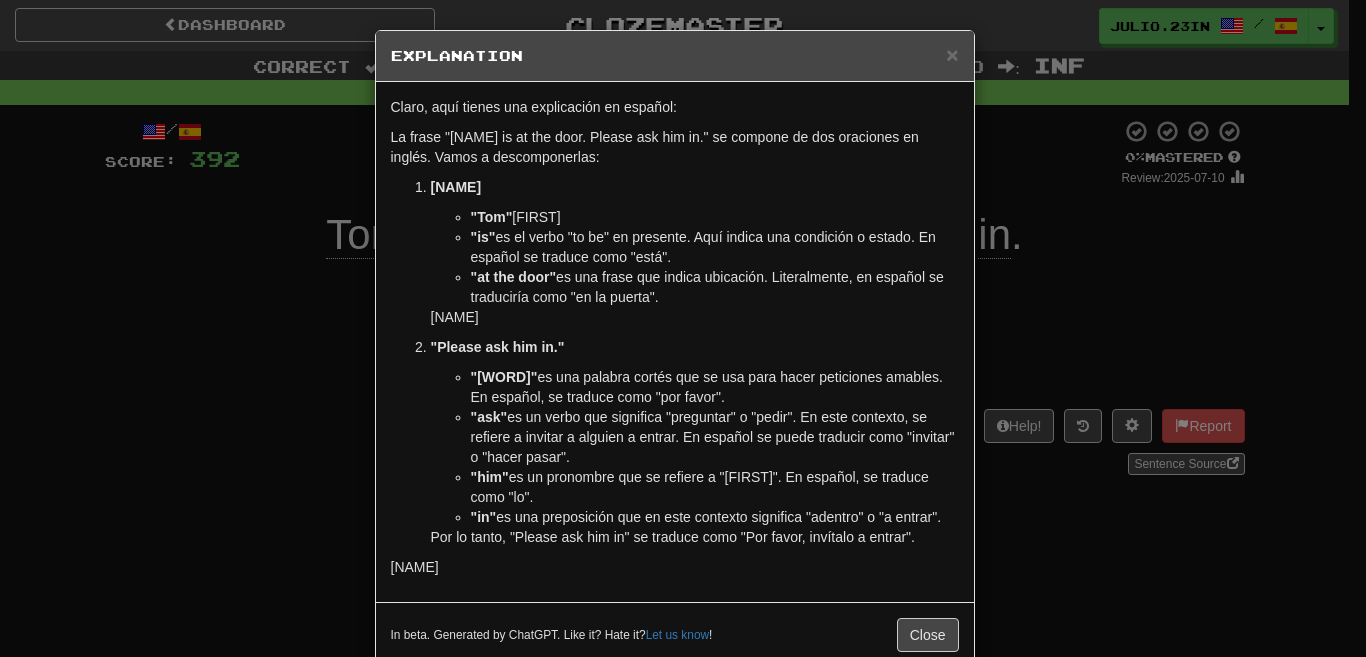 drag, startPoint x: 642, startPoint y: 611, endPoint x: 879, endPoint y: 593, distance: 237.68256 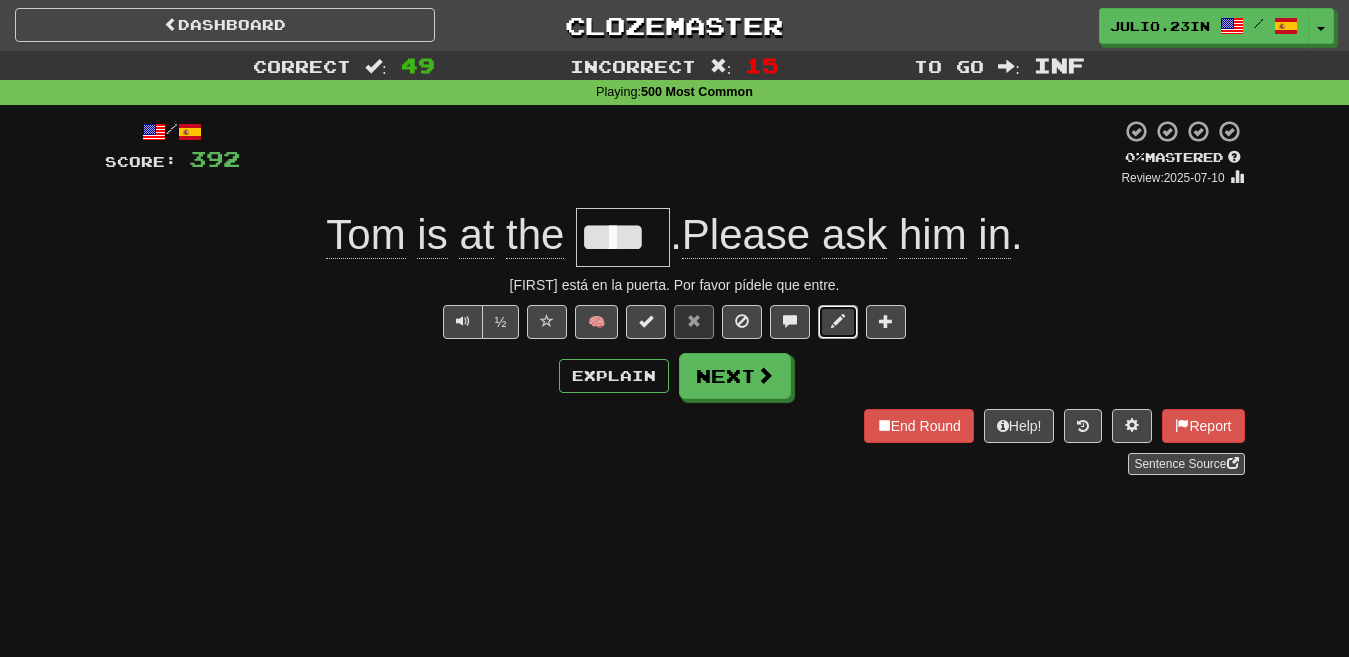 click at bounding box center (838, 322) 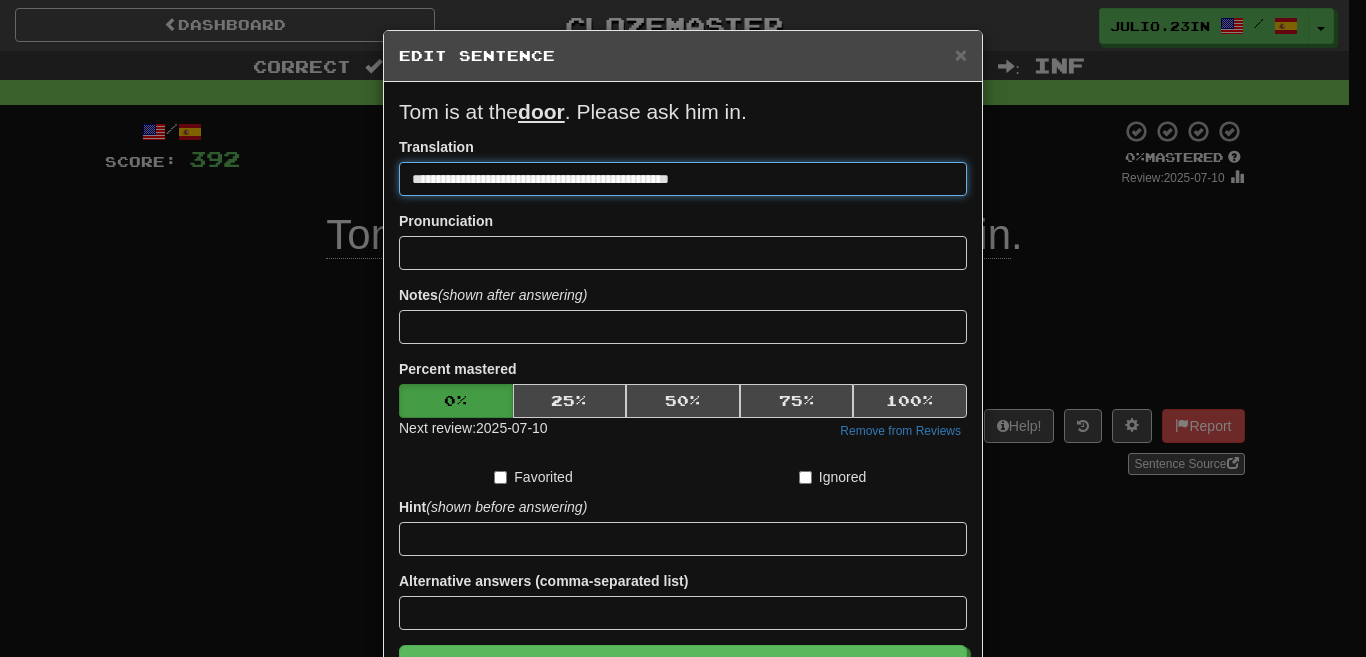 paste on "**********" 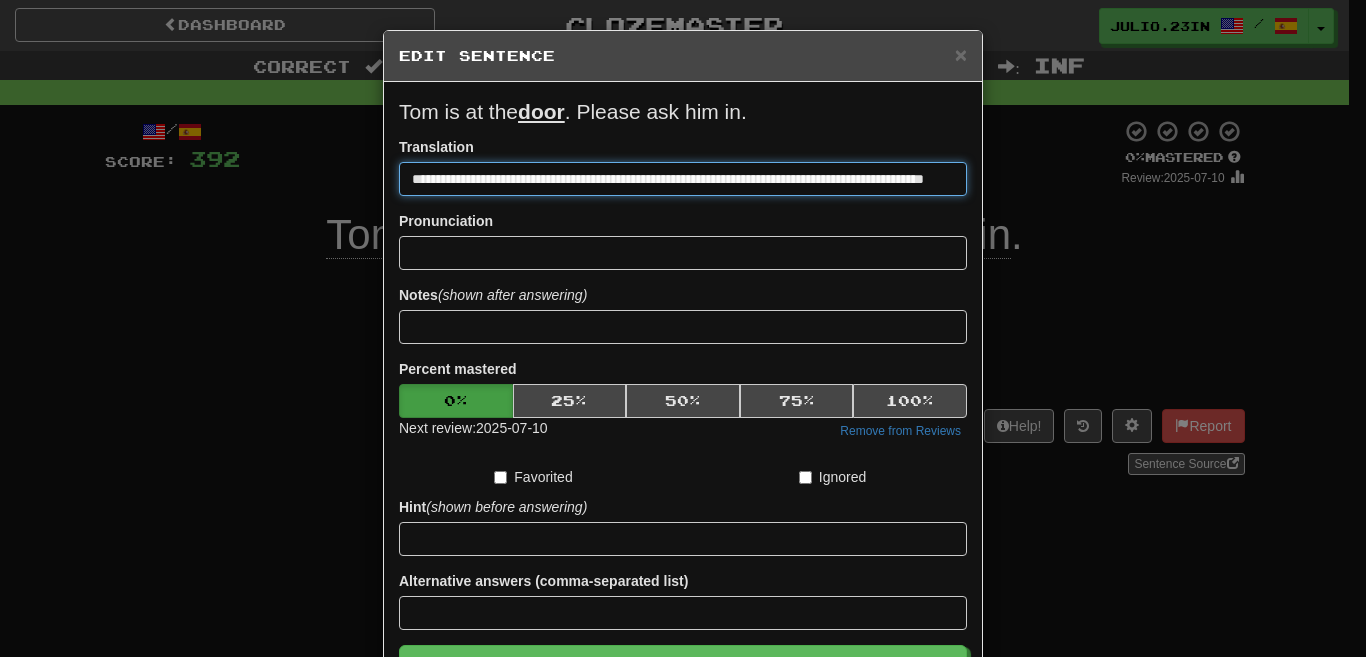 scroll, scrollTop: 0, scrollLeft: 73, axis: horizontal 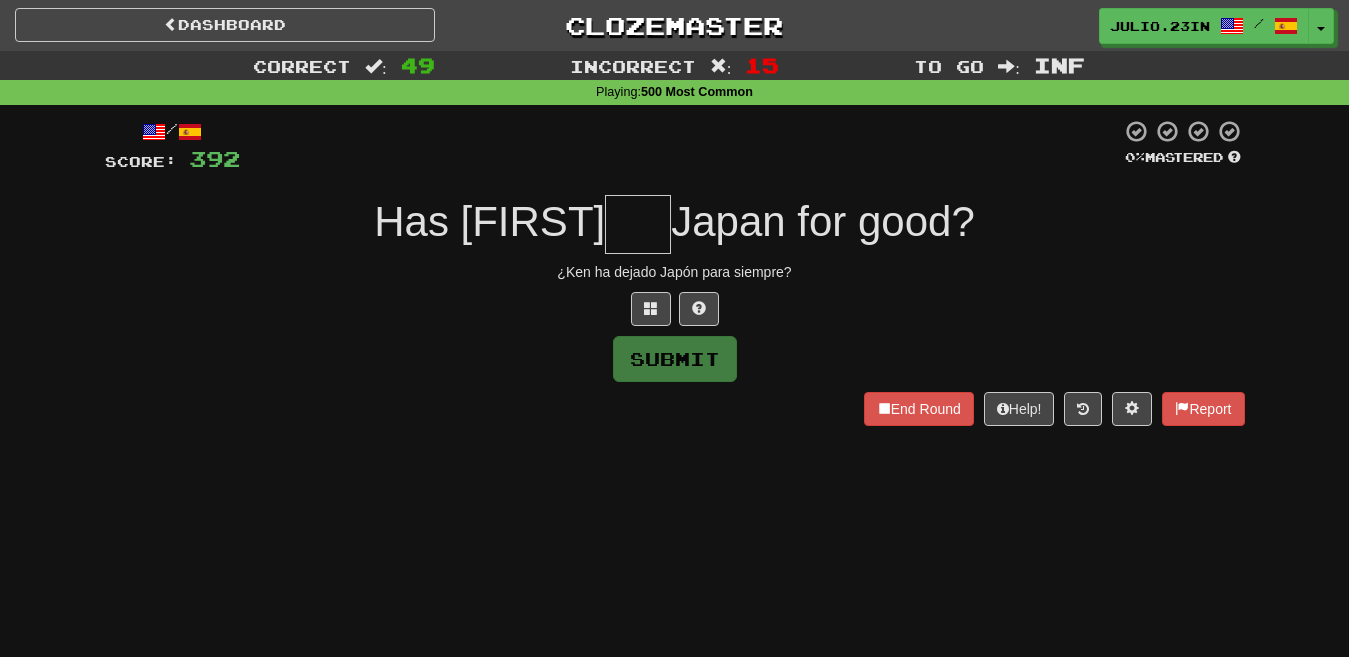 type on "****" 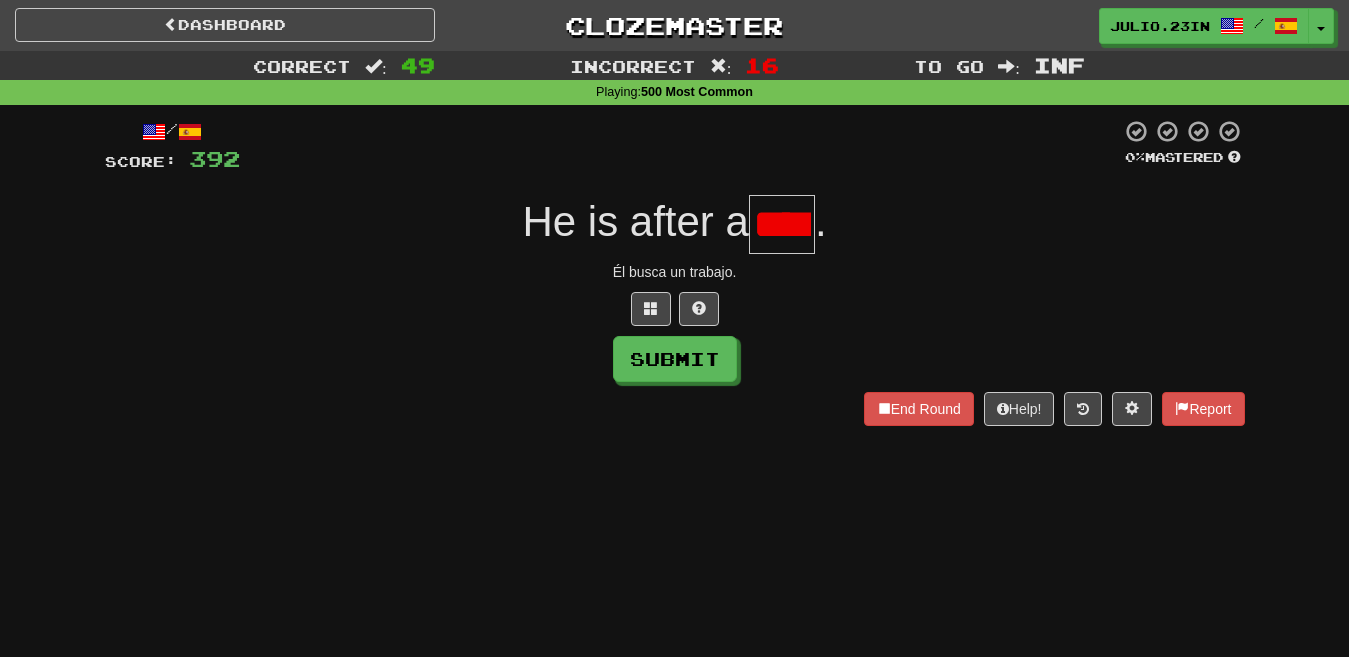 scroll, scrollTop: 0, scrollLeft: 21, axis: horizontal 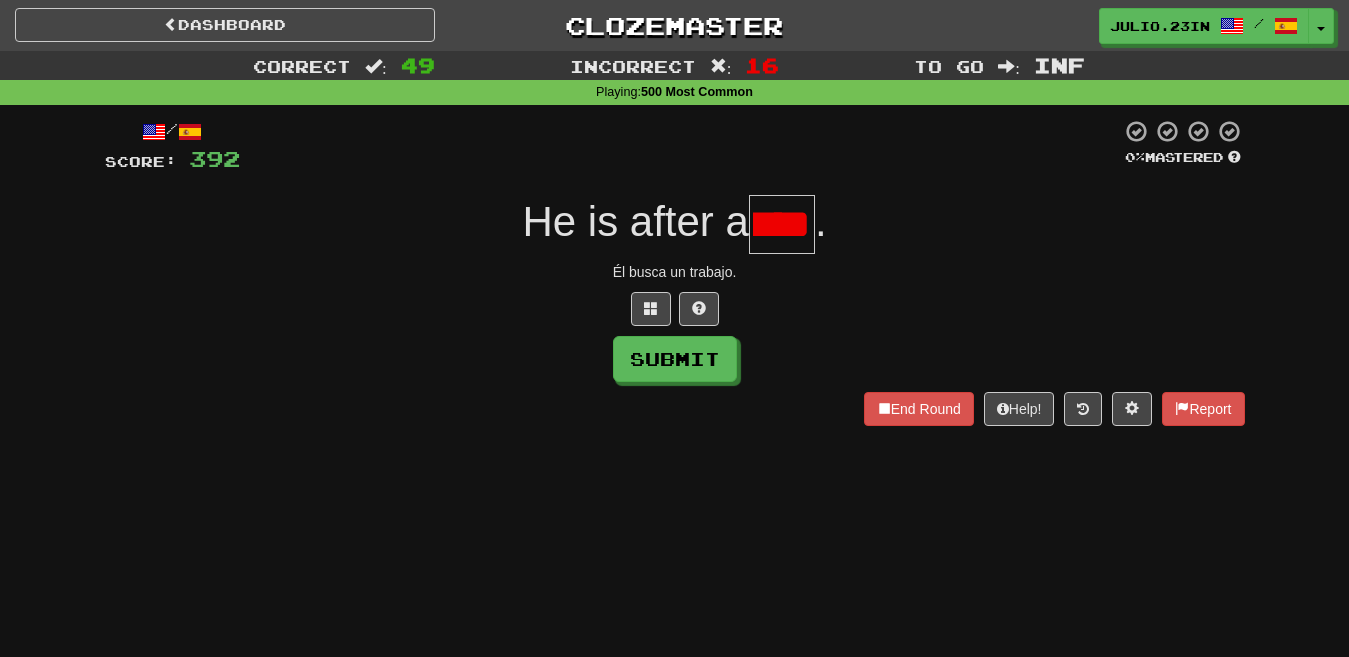 type on "***" 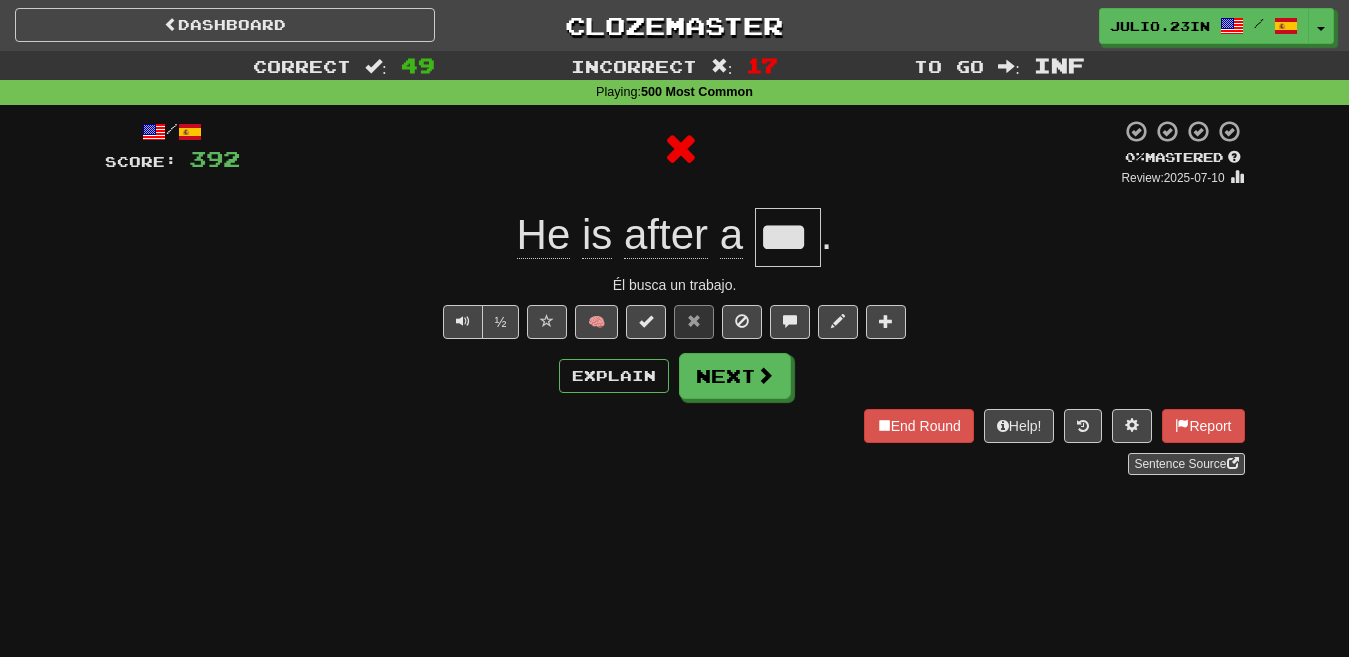 scroll, scrollTop: 0, scrollLeft: 0, axis: both 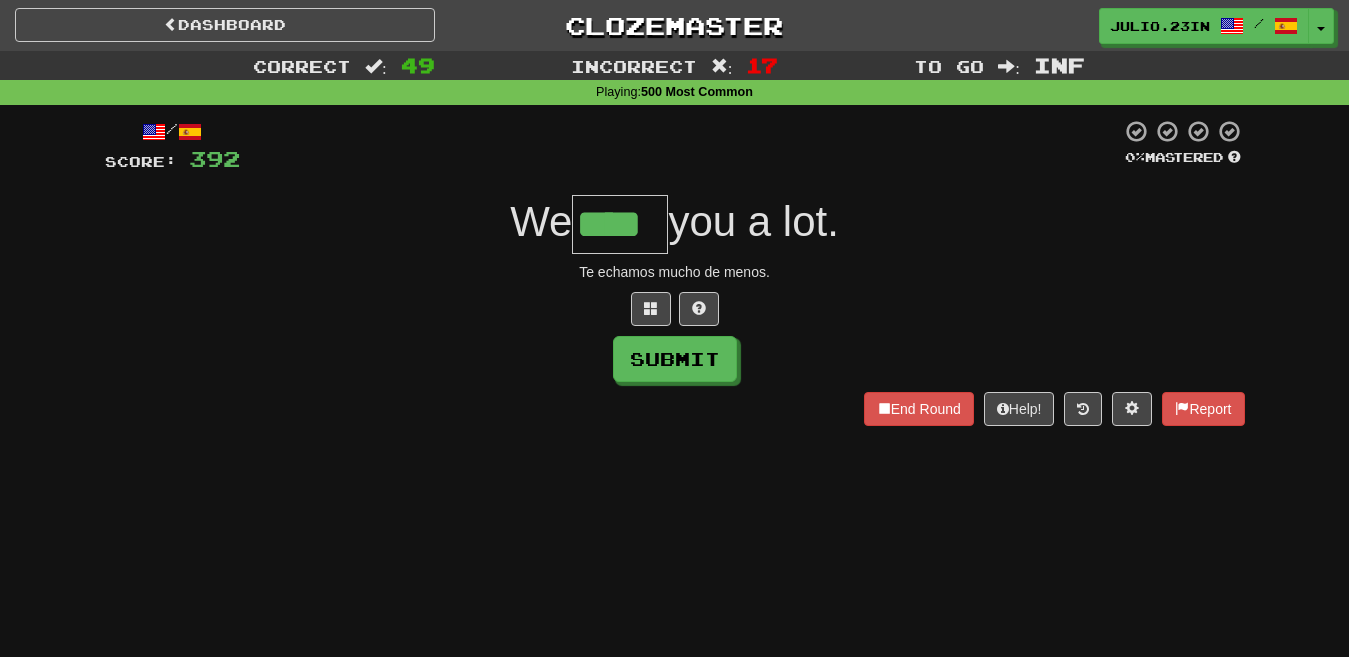 type on "****" 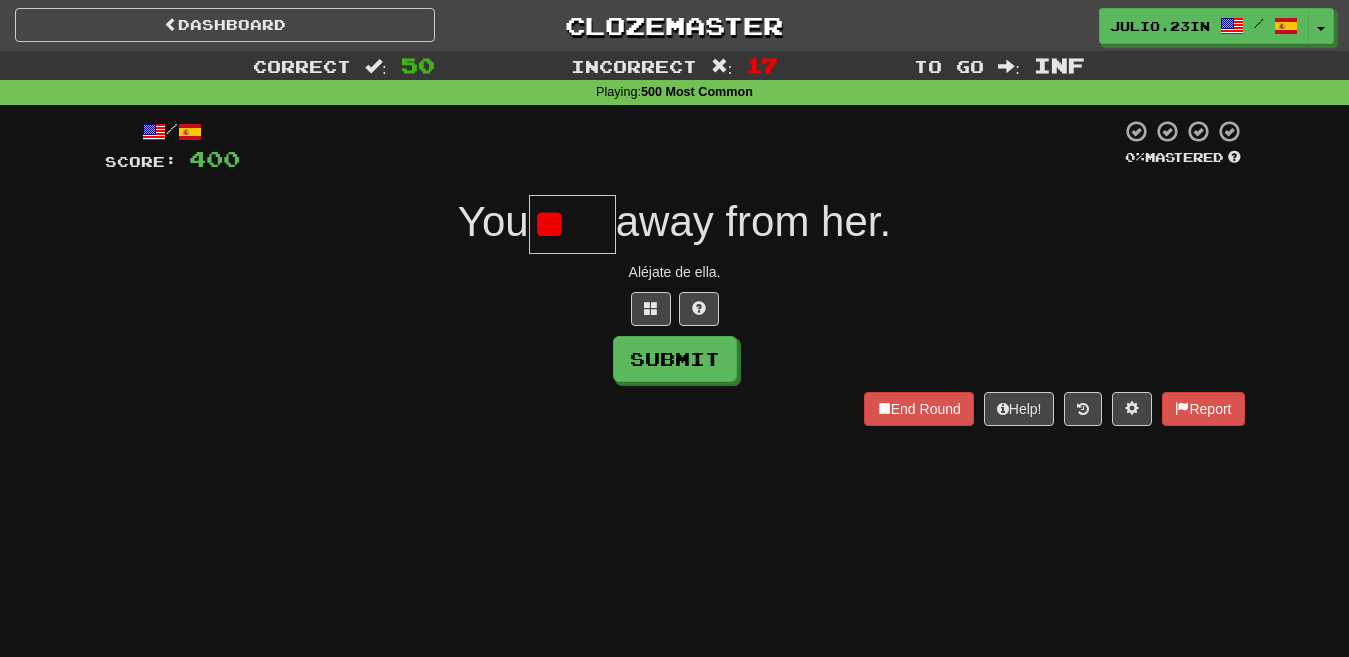 type on "*" 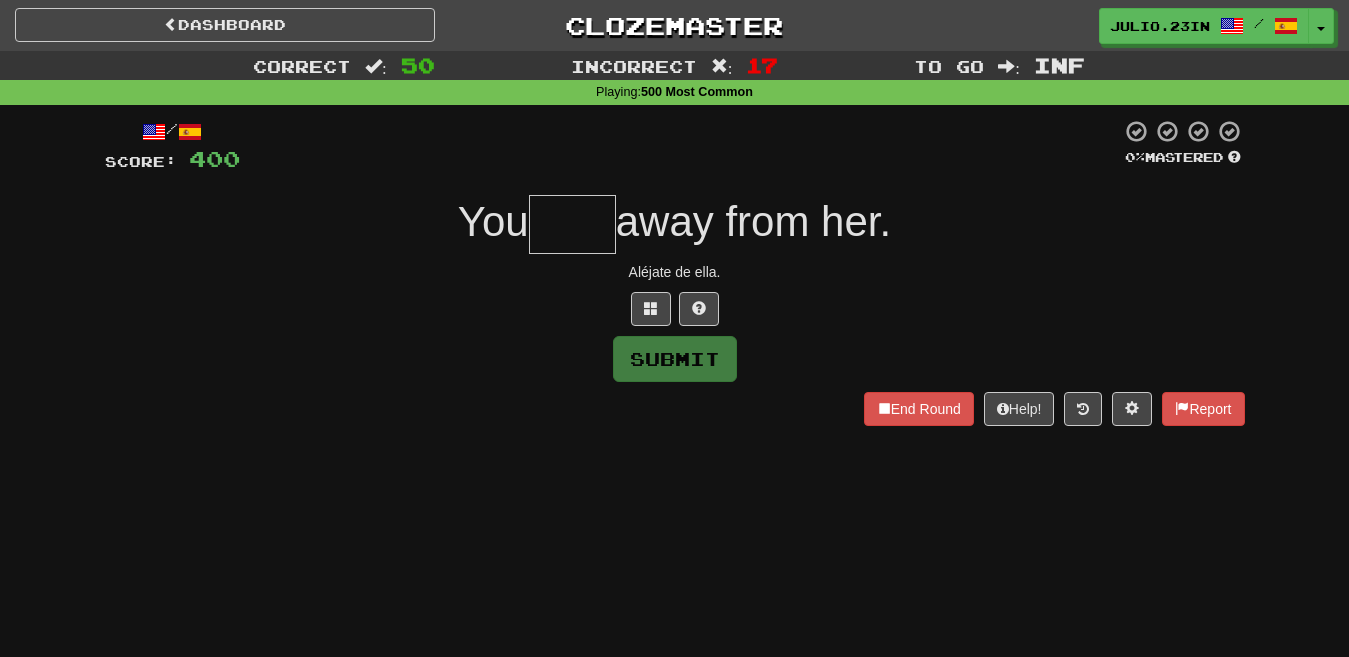 type on "*" 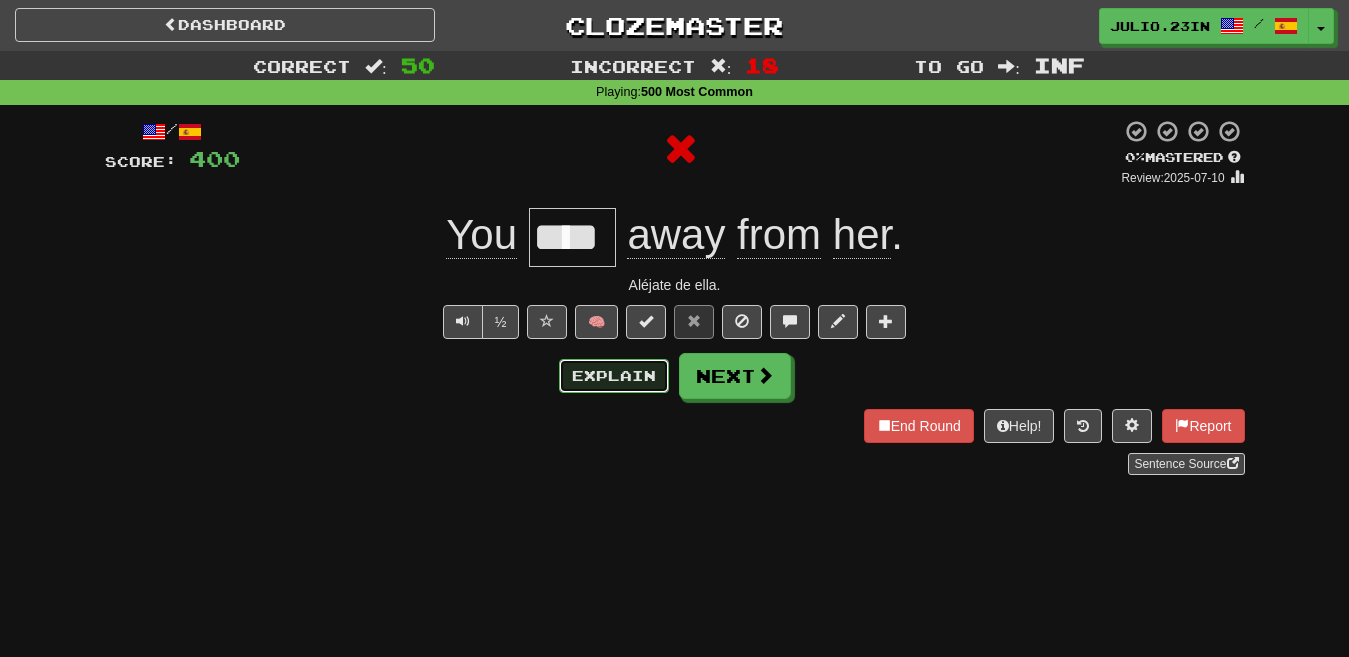 click on "Explain" at bounding box center [614, 376] 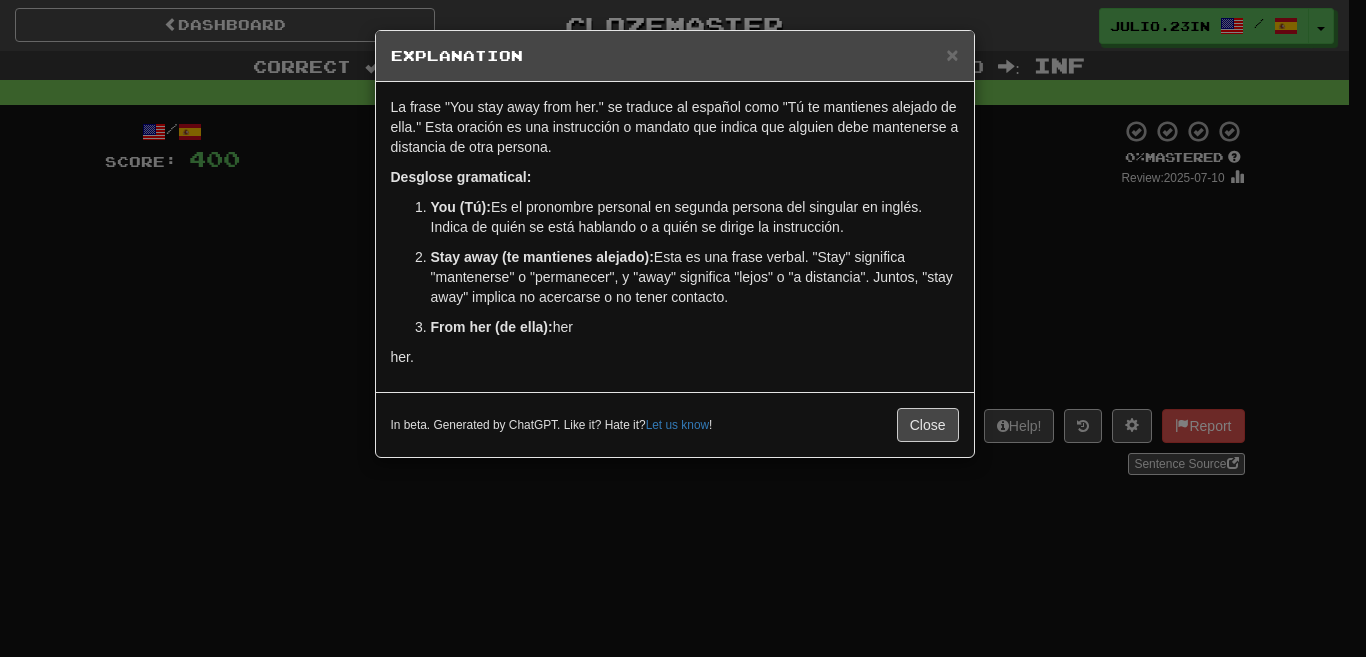 click on "her." at bounding box center (675, 357) 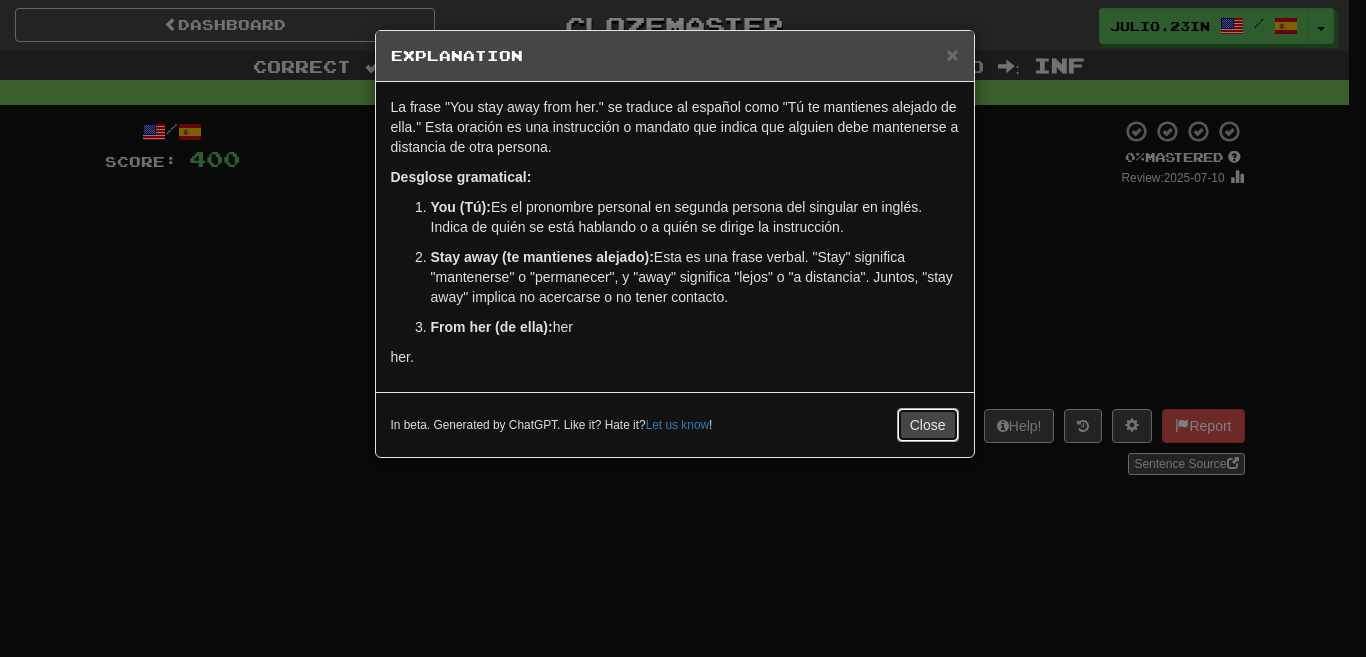 click on "Close" at bounding box center (928, 425) 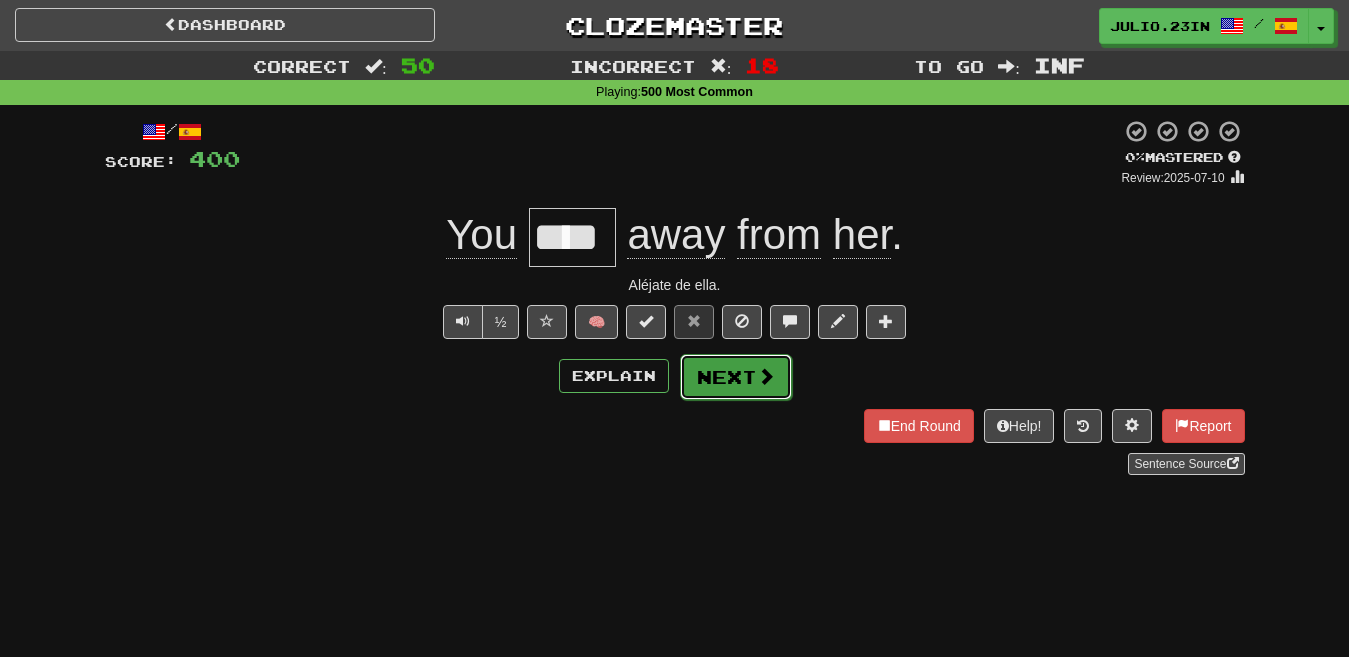 click at bounding box center [766, 376] 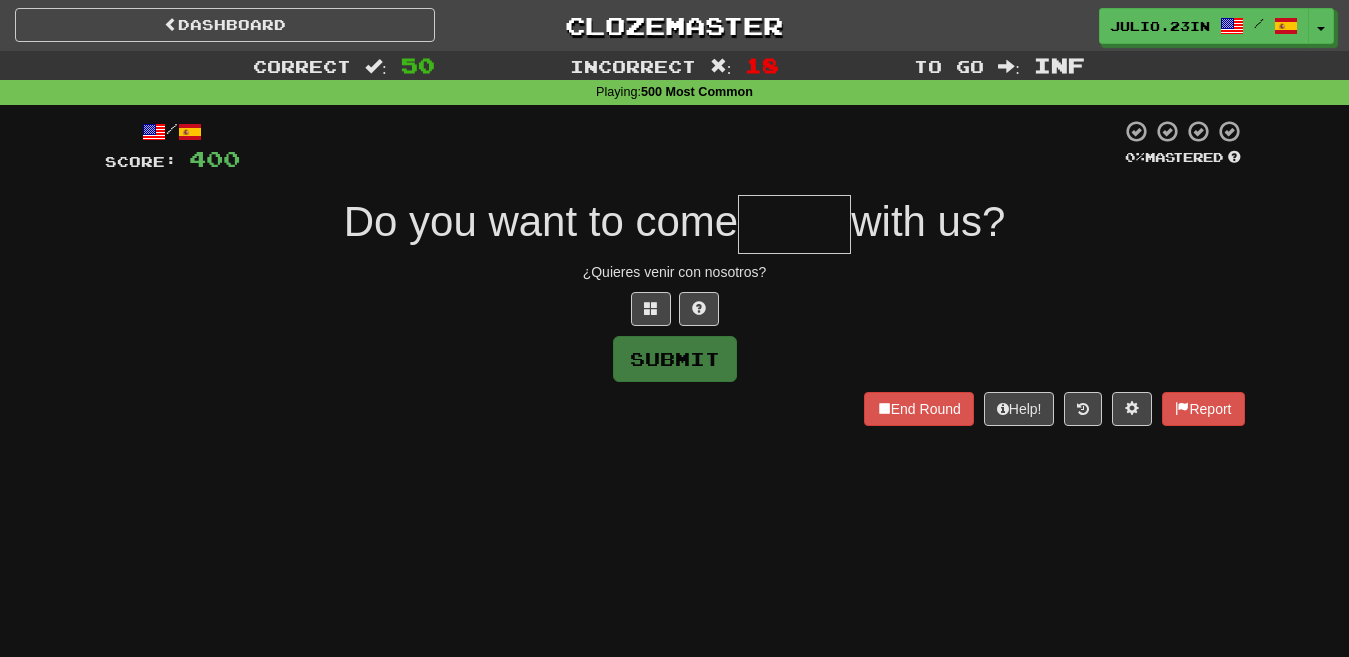 type on "*****" 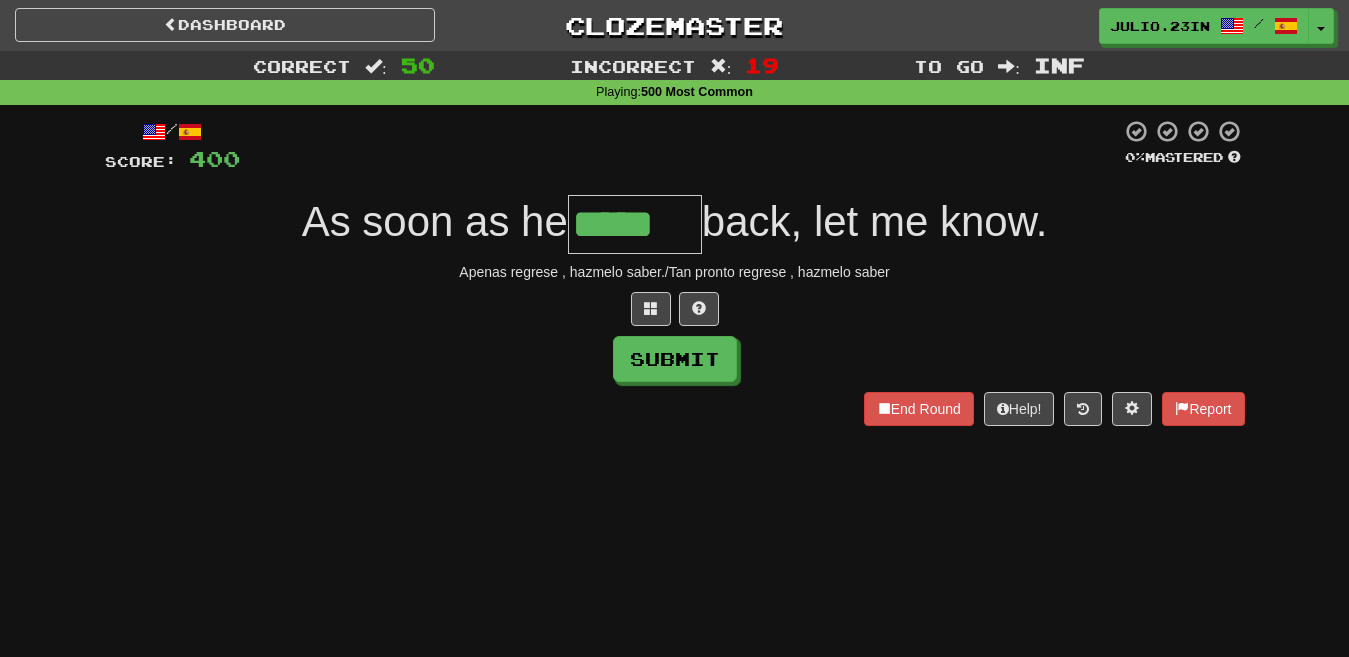 type on "*****" 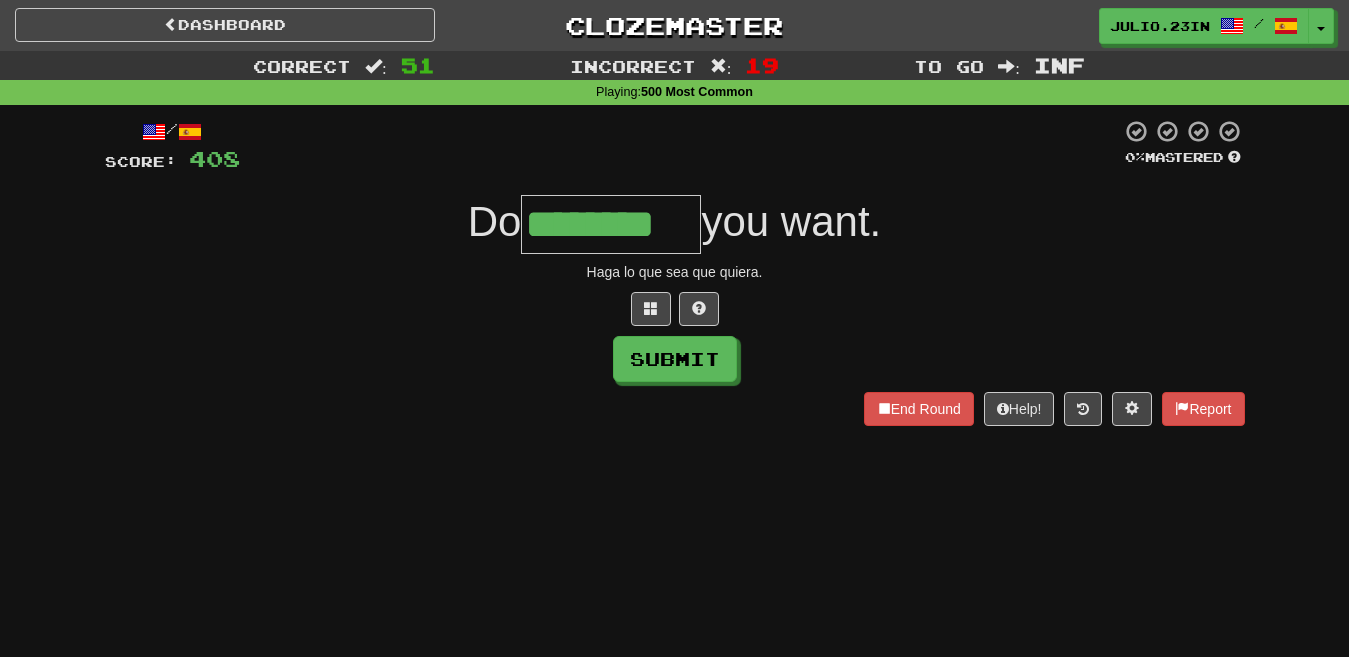 type on "********" 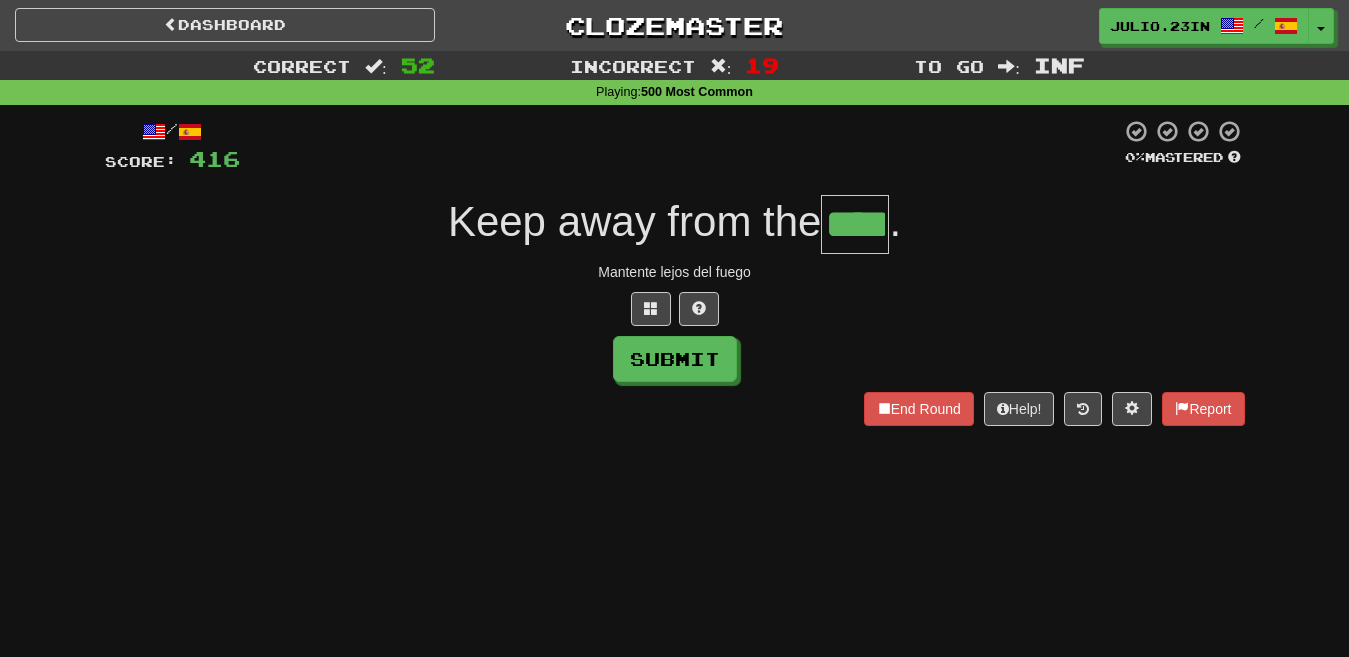 type on "****" 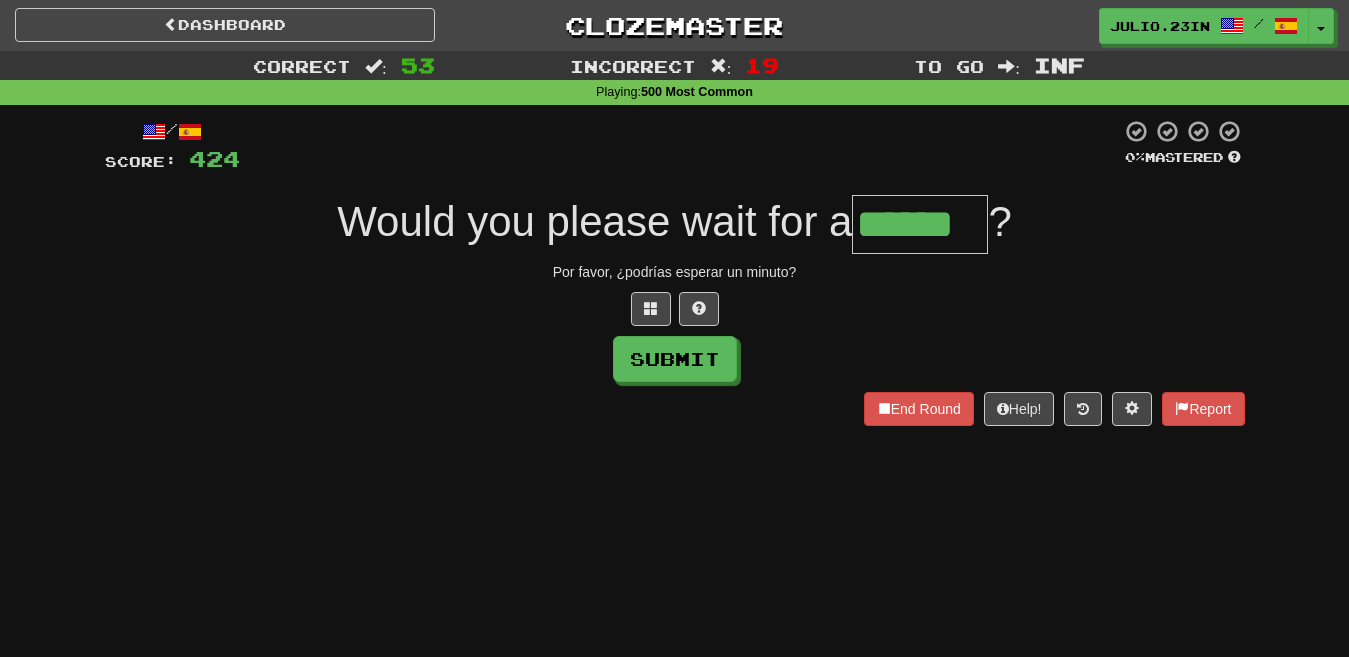 type on "******" 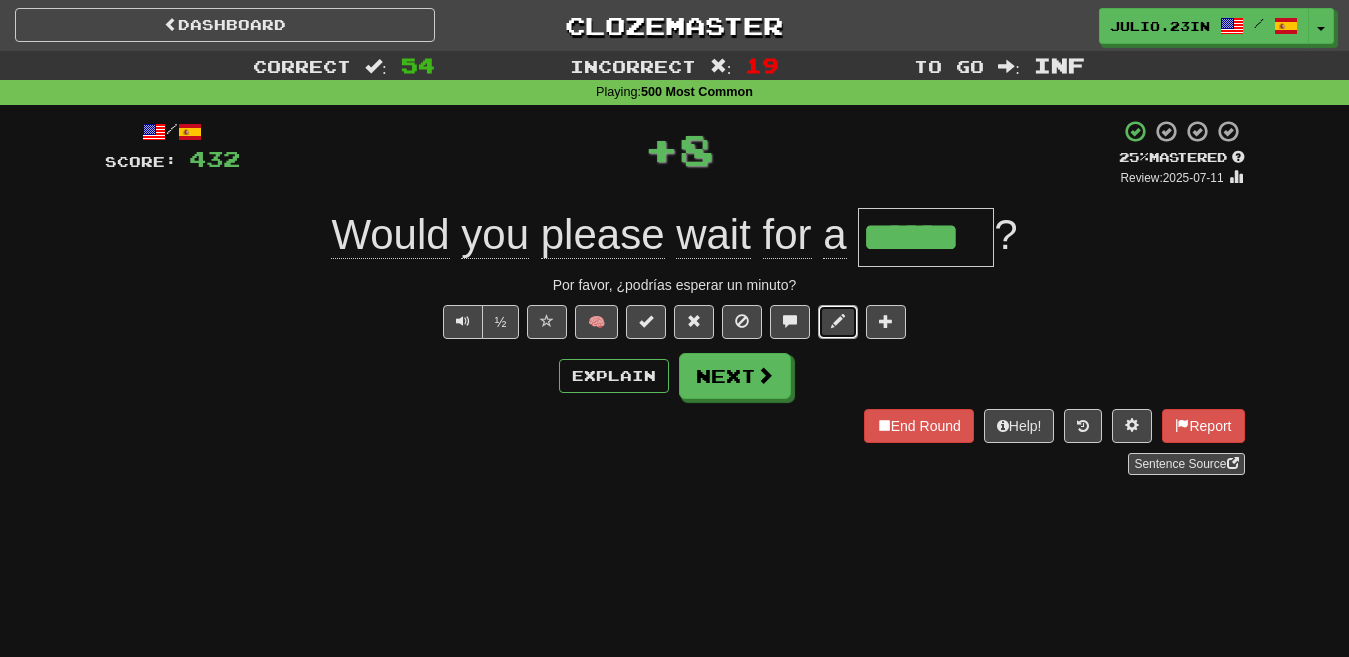 click at bounding box center (838, 322) 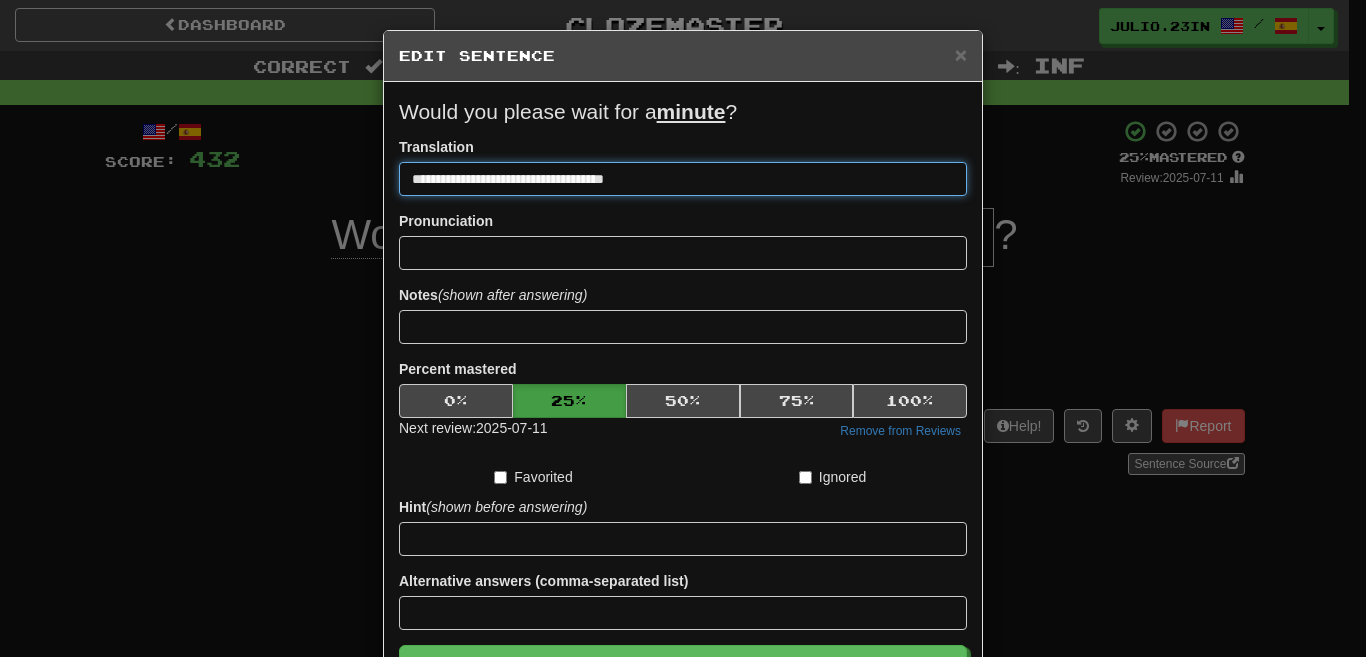 drag, startPoint x: 445, startPoint y: 178, endPoint x: 313, endPoint y: 175, distance: 132.03409 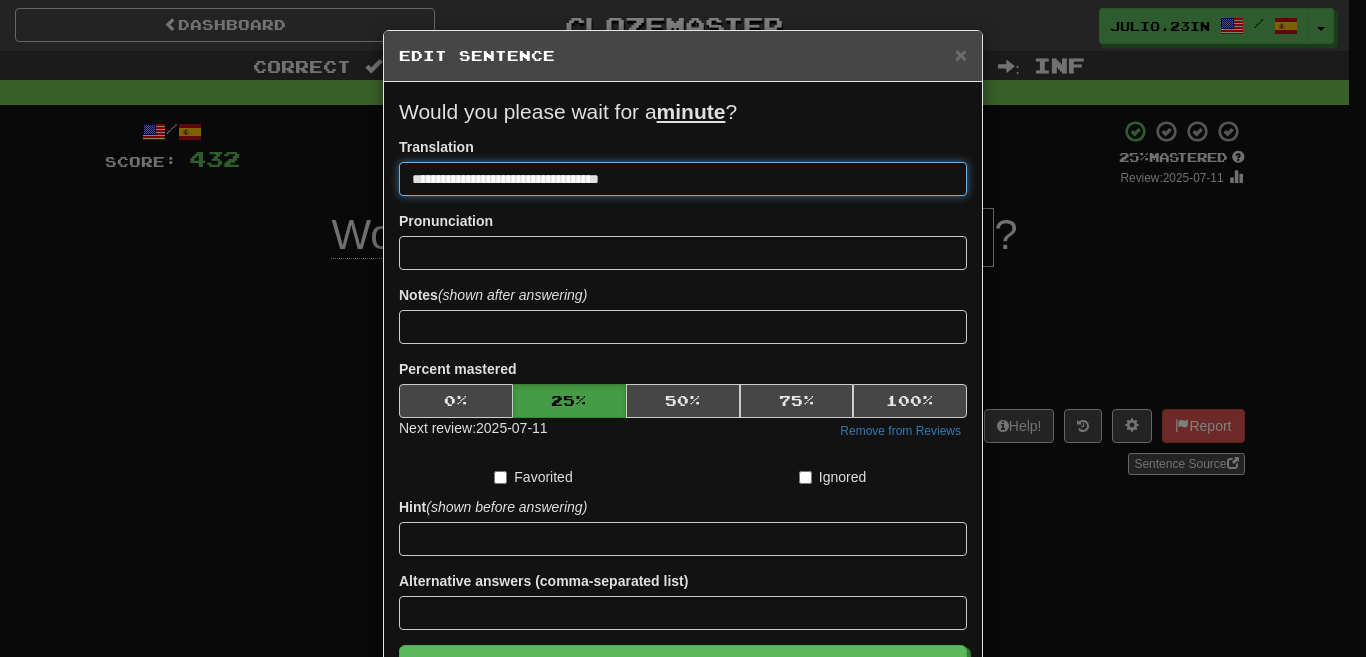 type on "**********" 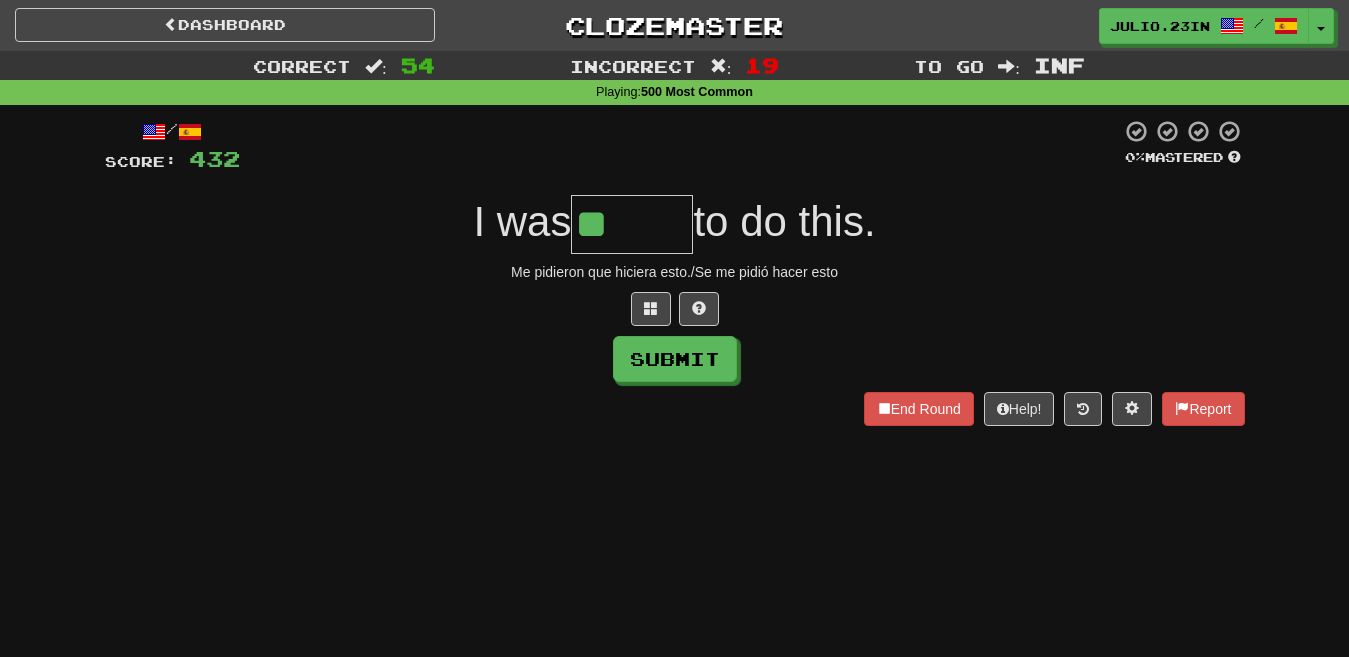 type on "*" 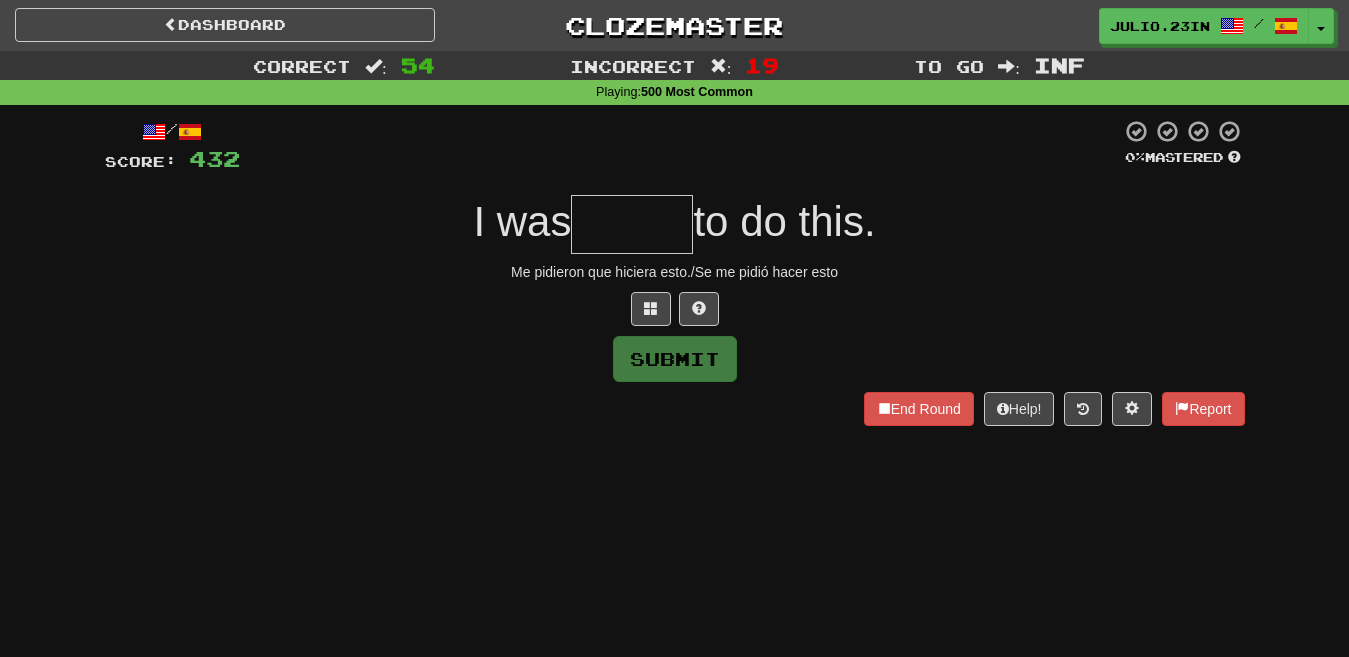 type on "*****" 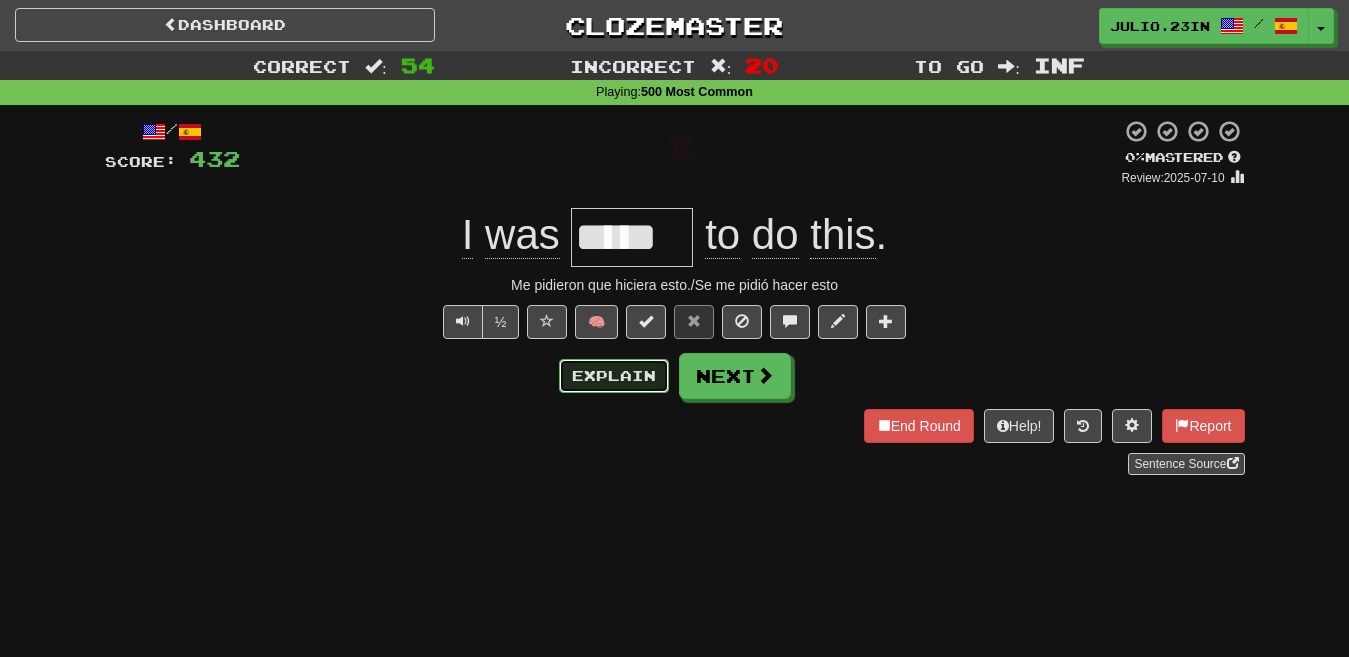 click on "Explain" at bounding box center [614, 376] 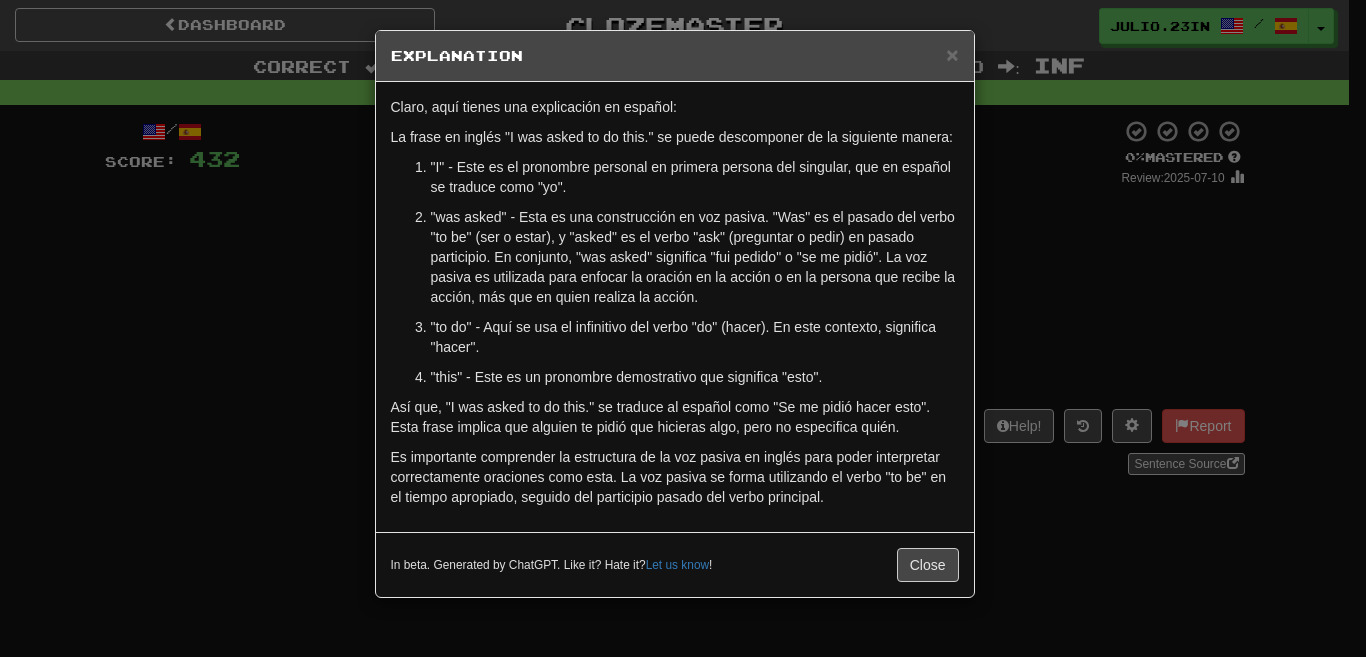 click on "I" at bounding box center (683, 328) 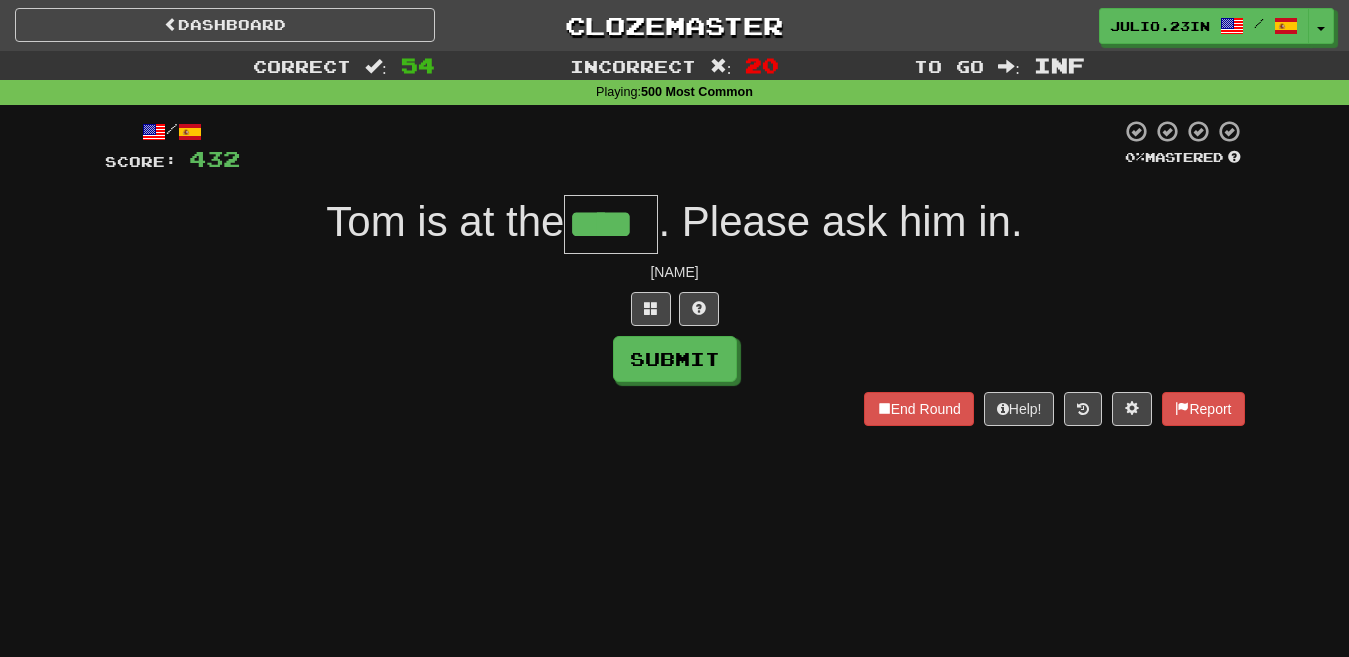 type on "****" 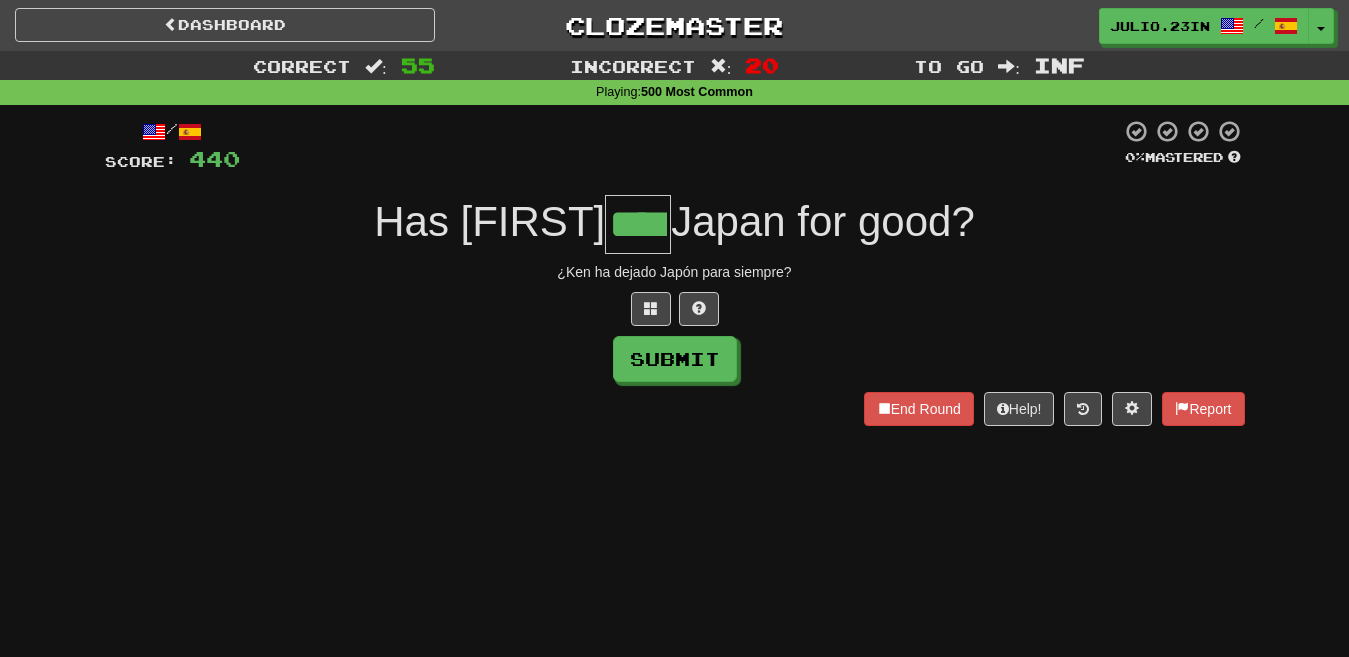 type on "****" 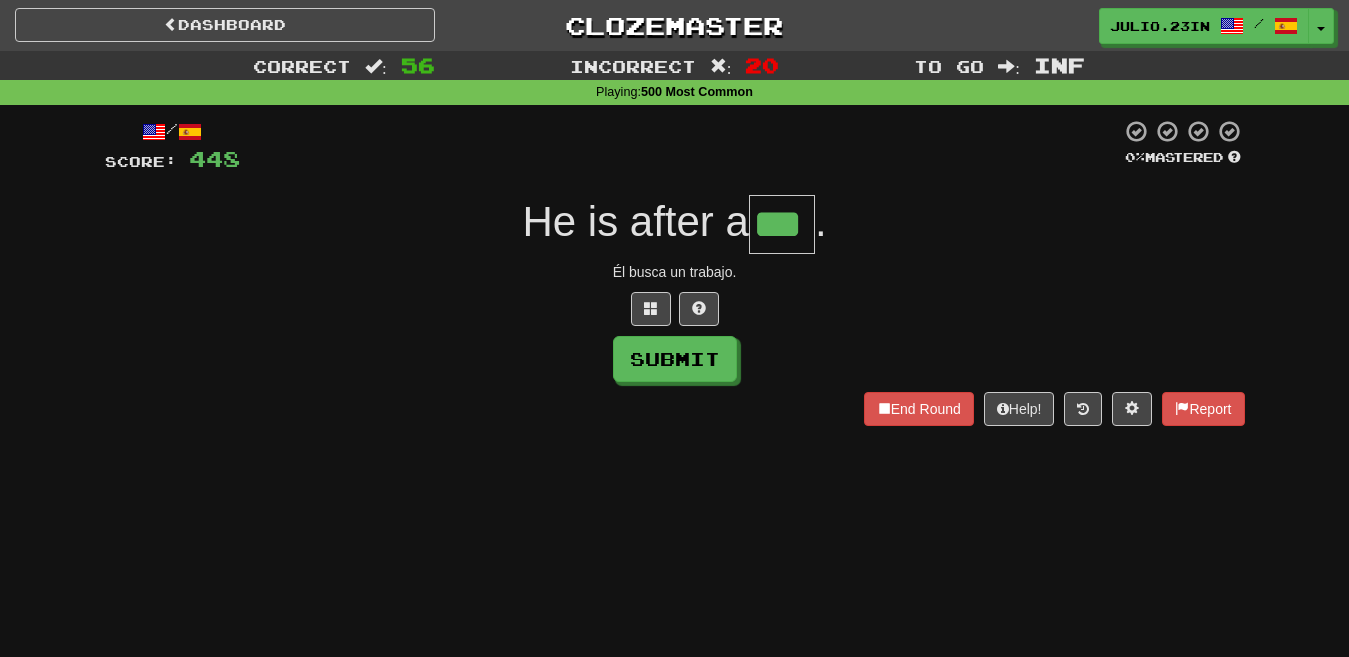 type on "***" 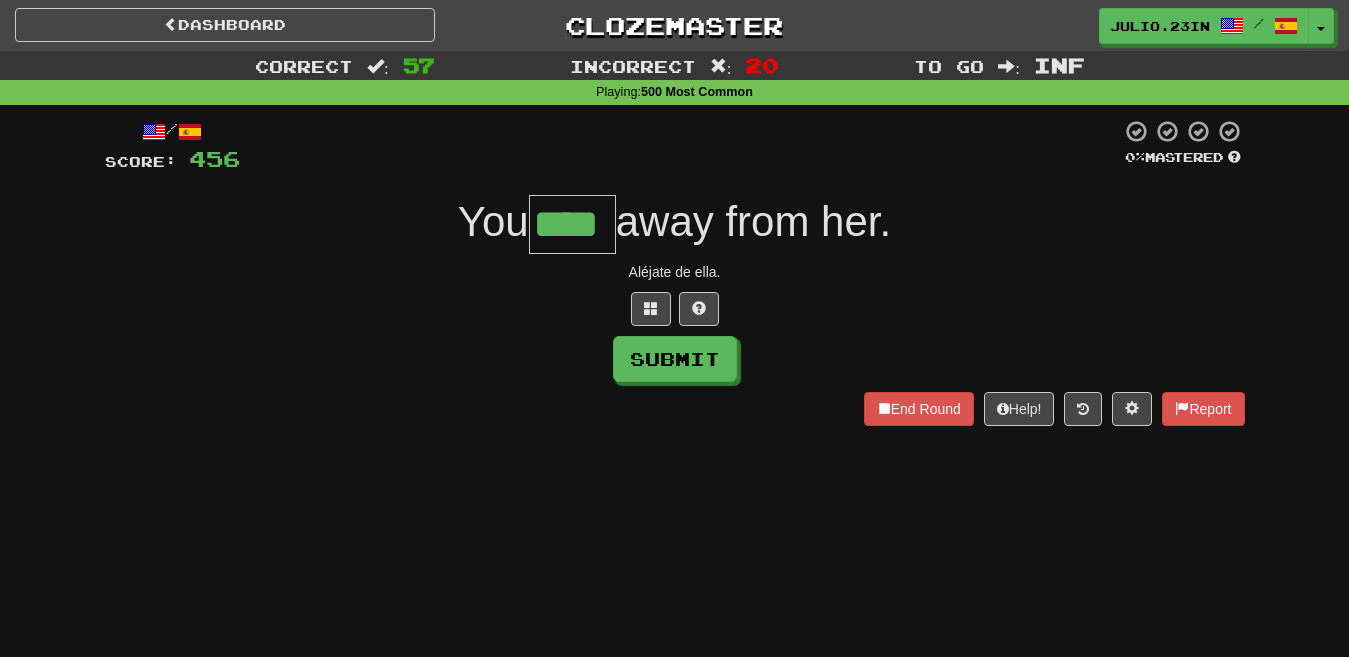 type on "****" 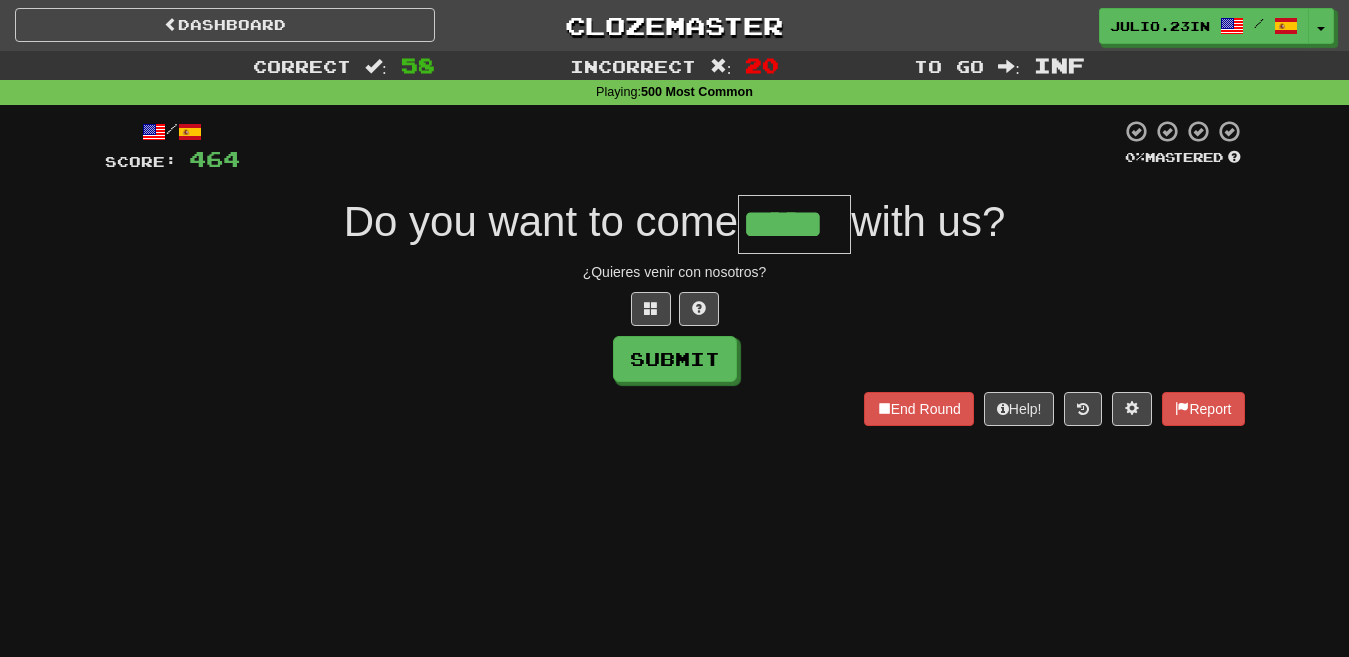type on "*****" 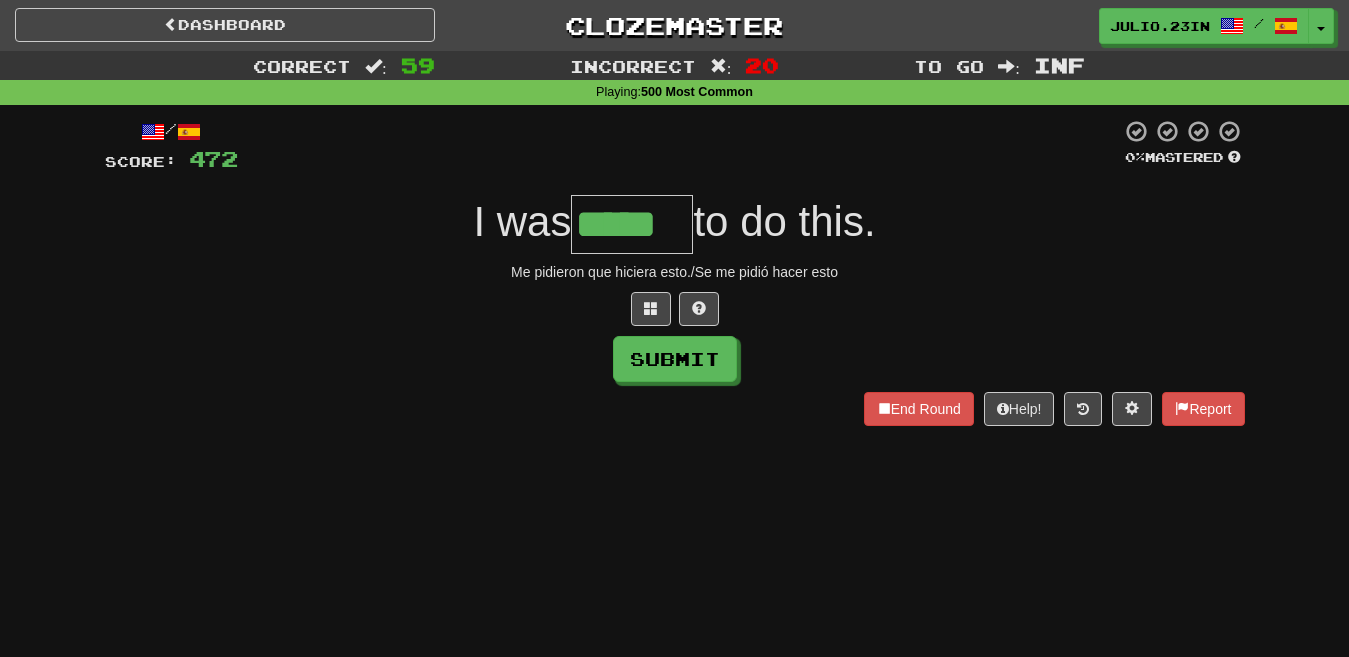 type on "*****" 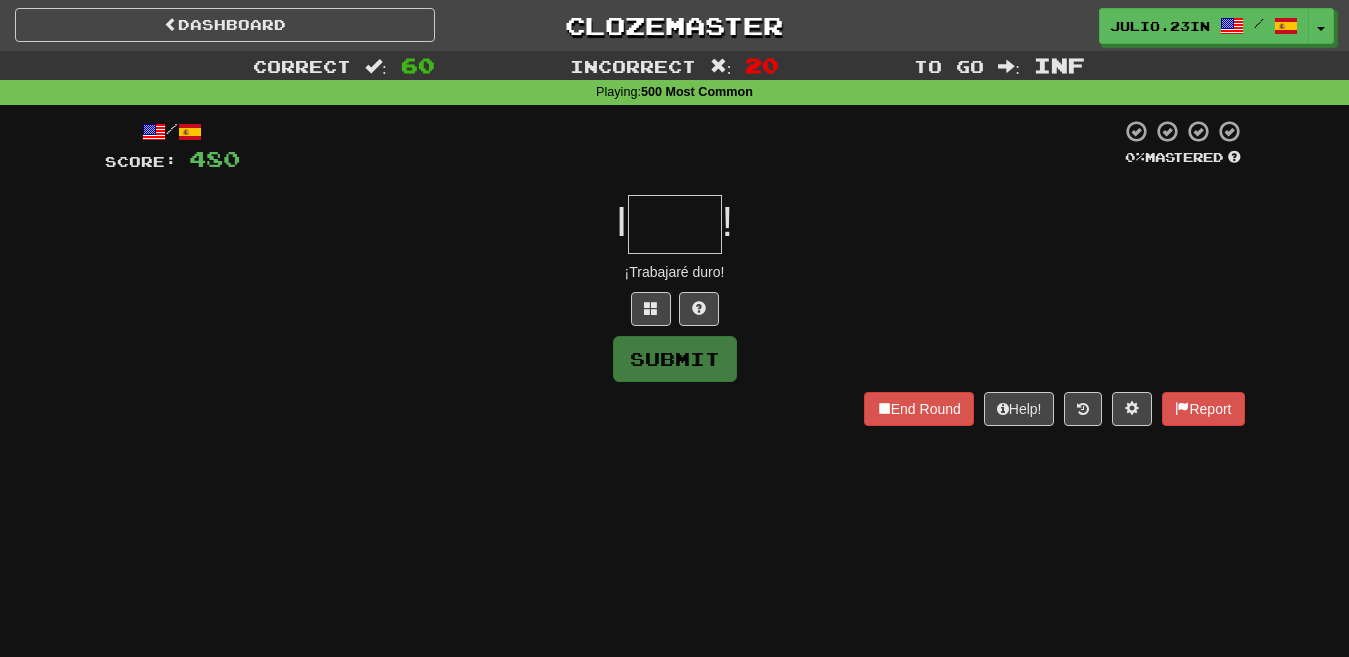 type on "****" 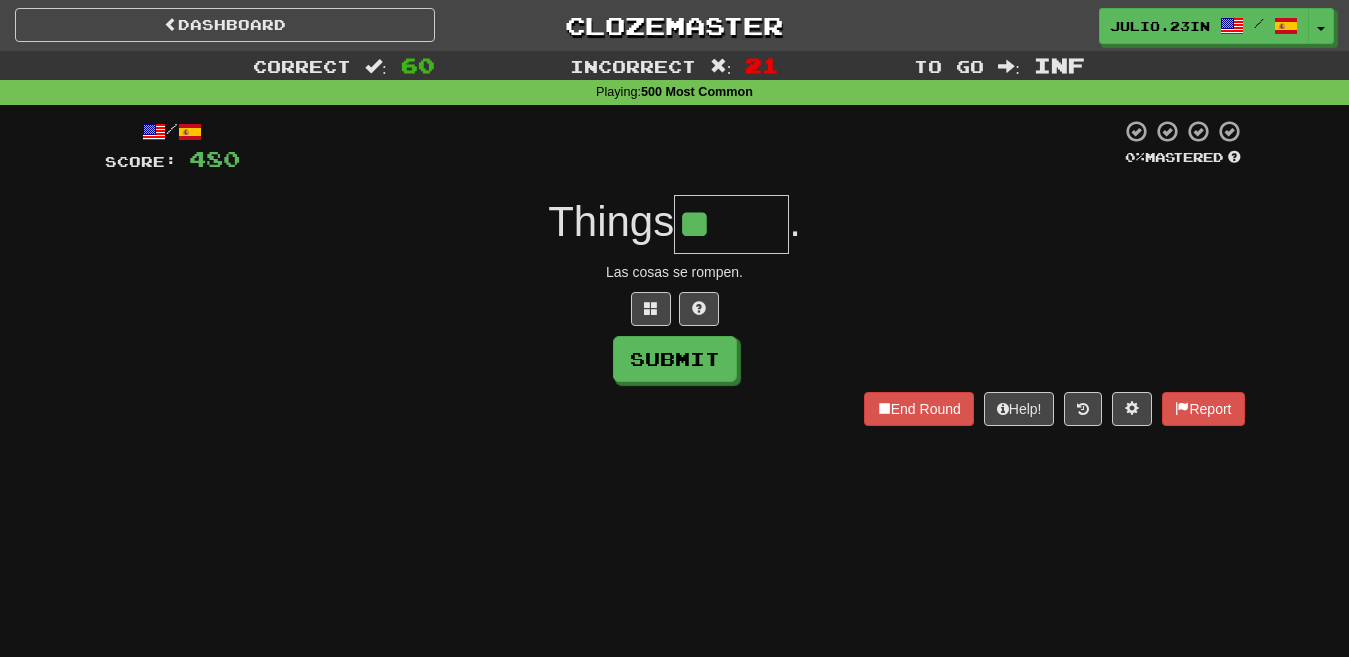 type on "*" 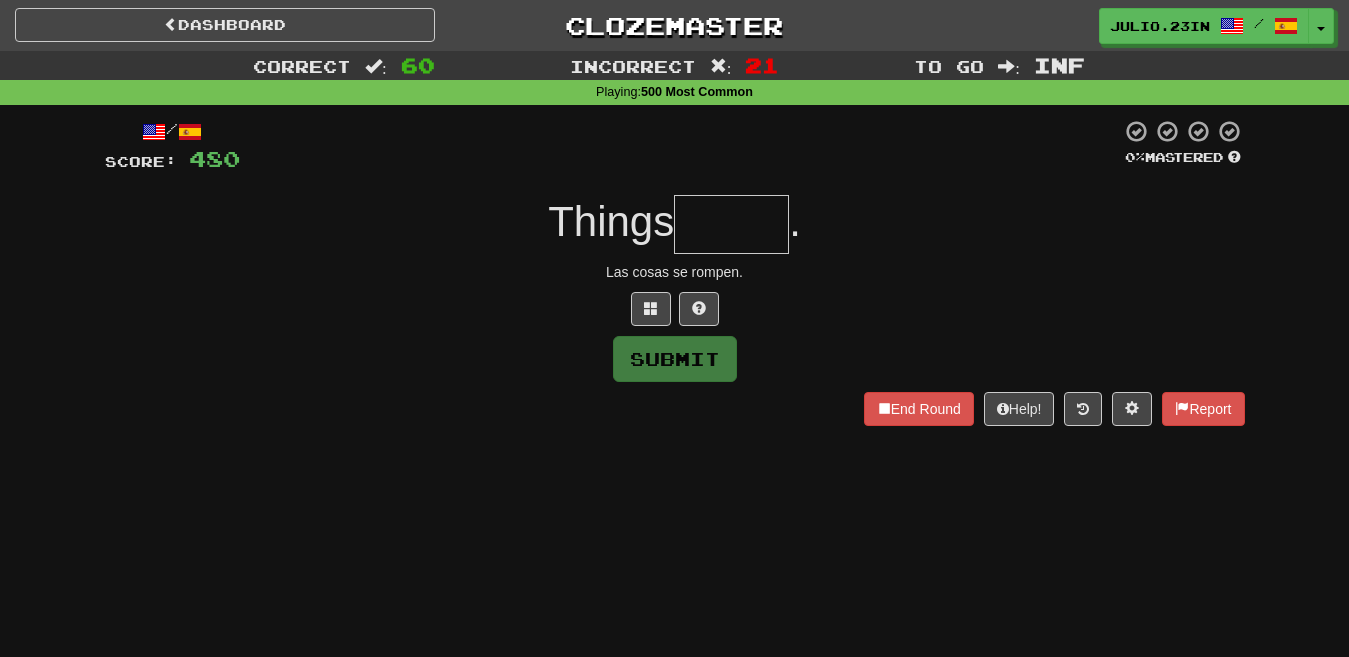 type on "*****" 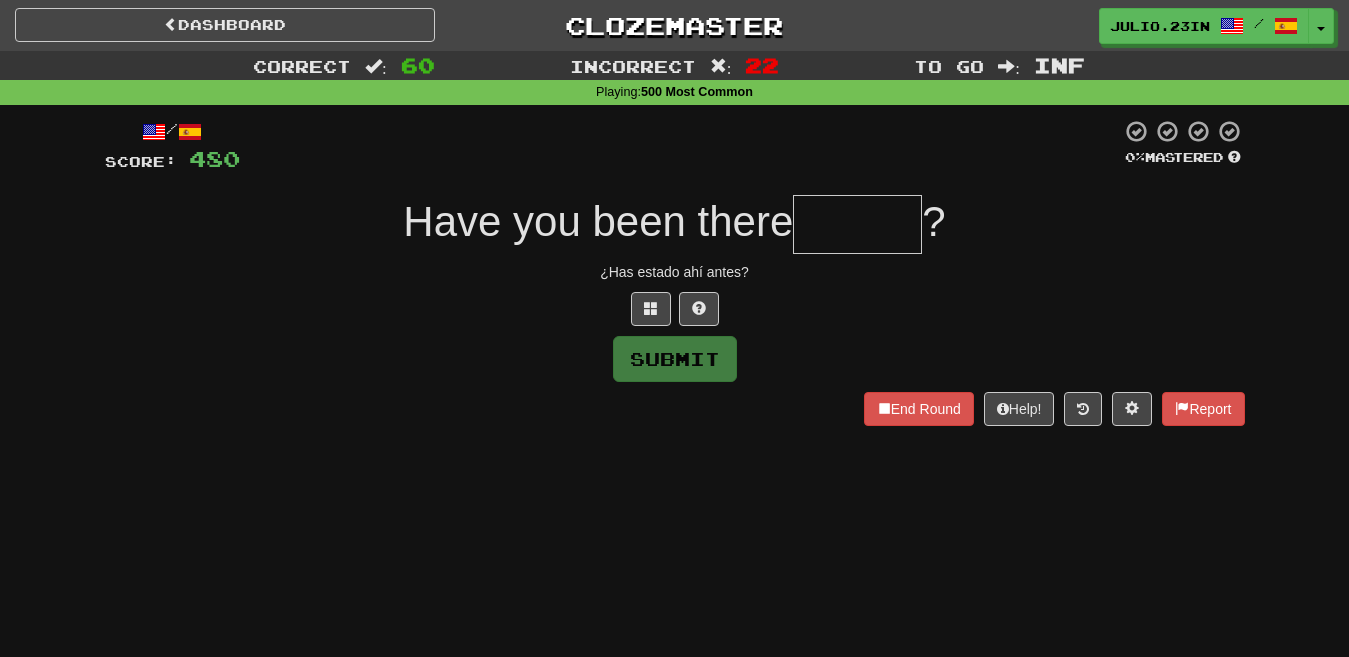 type on "******" 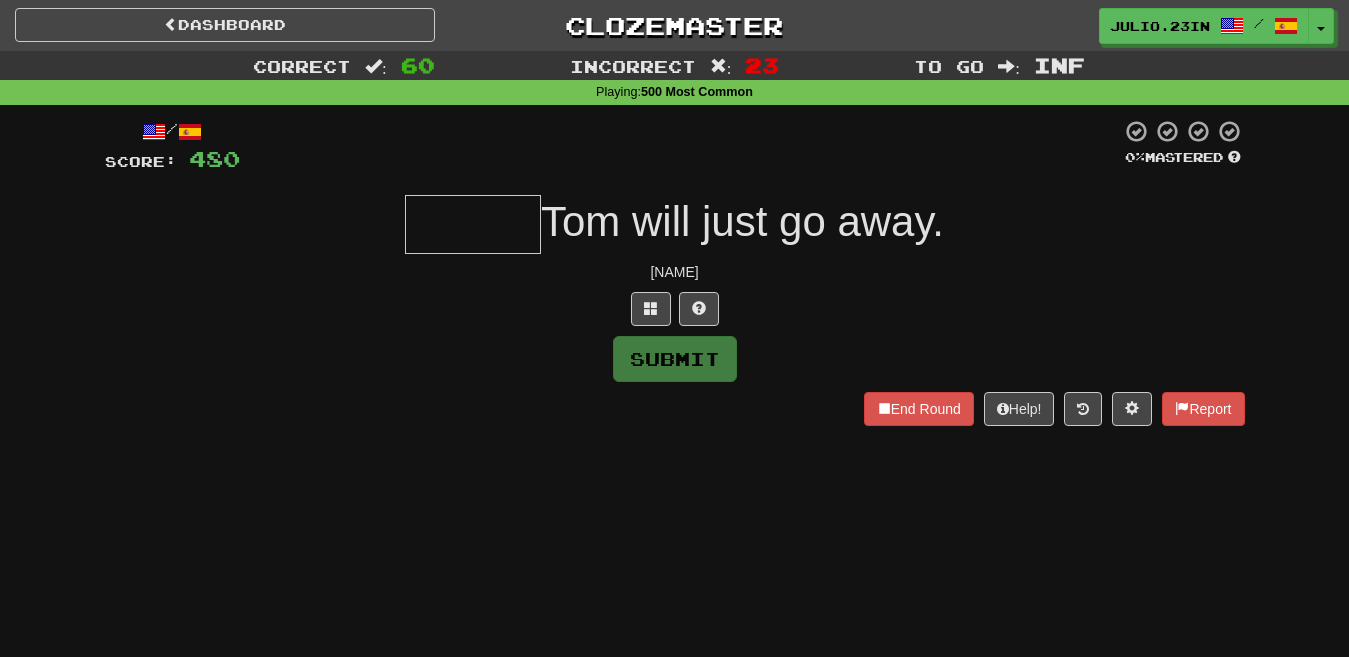 type on "*****" 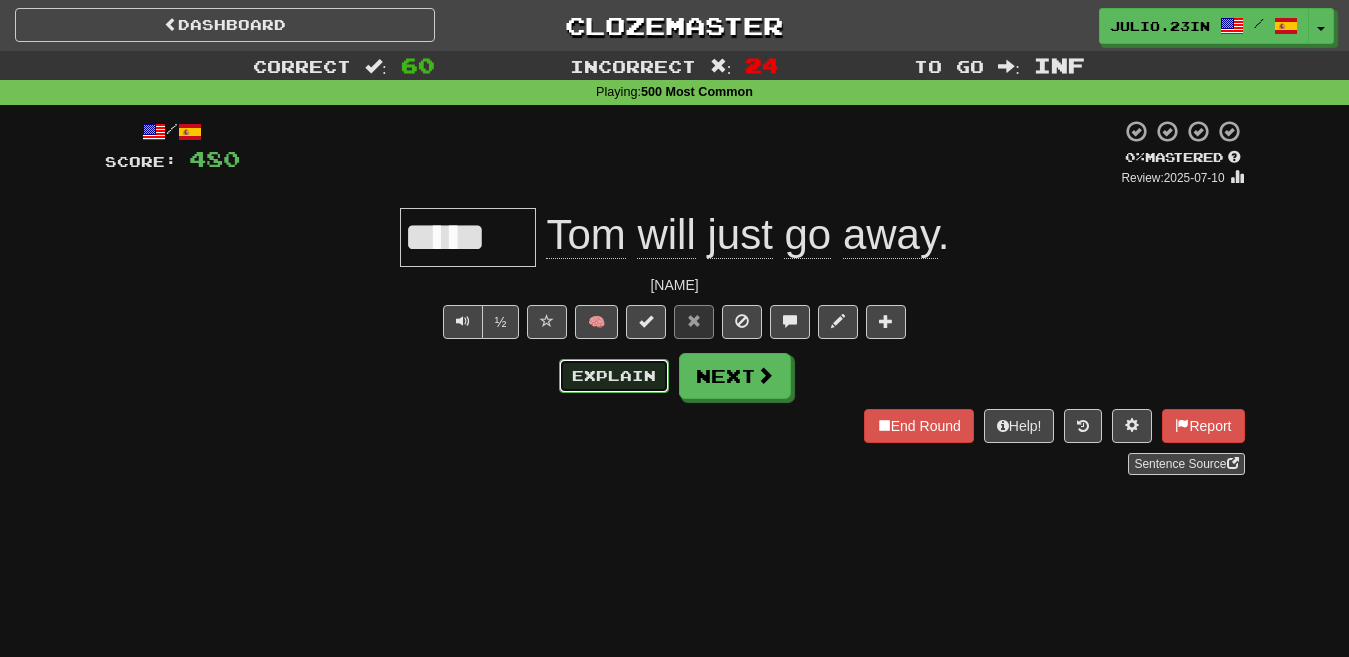 click on "Explain" at bounding box center [614, 376] 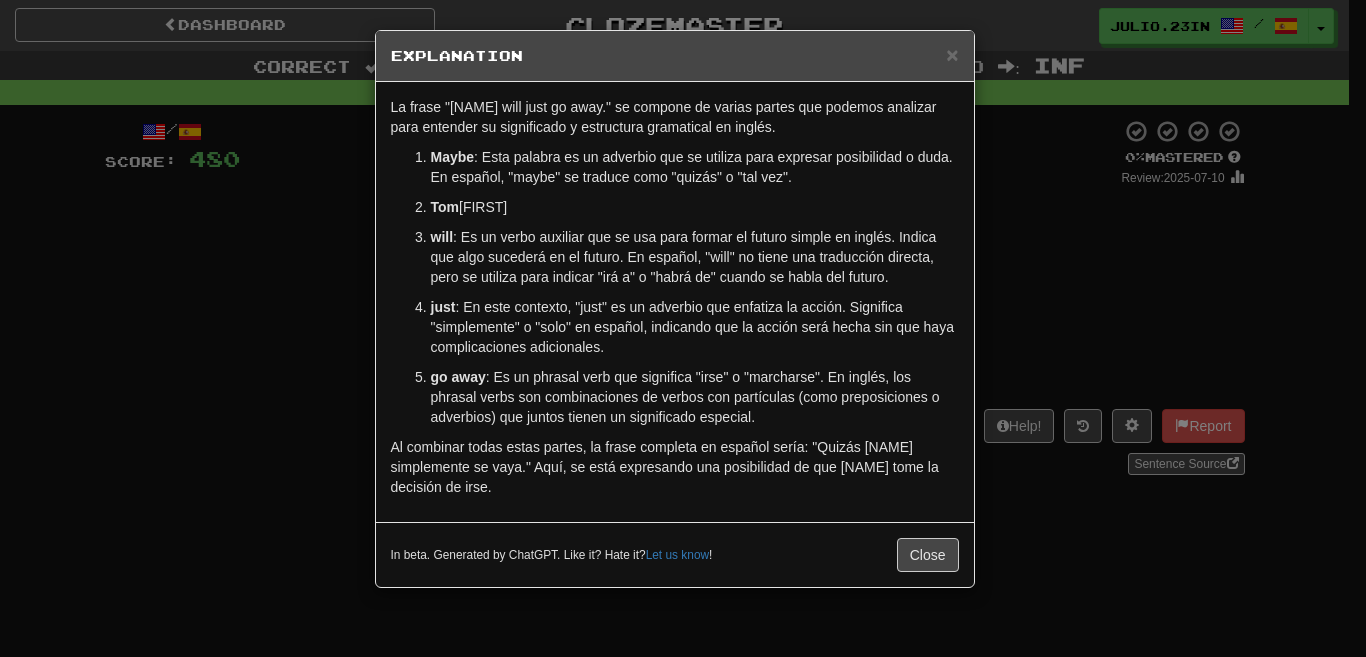 click on "× Explanation La frase "Maybe [FIRST] will just go away." se compone de varias partes que podemos analizar para entender su significado y estructura gramatical en inglés.
Maybe : Esta palabra es un adverbio que se utiliza para expresar posibilidad o duda. En español, "maybe" se traduce como "quizás" o "tal vez".
[FIRST] : Es un nombre propio, que en este caso es el sujeto de la oración. En cualquier oración, el sujeto es quien realiza la acción o de quien se habla.
will : Es un verbo auxiliar que se usa para formar el futuro simple en inglés. Indica que algo sucederá en el futuro. En español, "will" no tiene una traducción directa, pero se utiliza para indicar "irá a" o "habrá de" cuando se habla del futuro.
just : En este contexto, "just" es un adverbio que enfatiza la acción. Significa "simplemente" o "solo" en español, indicando que la acción será hecha sin que haya complicaciones adicionales.
go away
In beta. Generated by ChatGPT. Like it? Hate it?  Let us know" at bounding box center (683, 328) 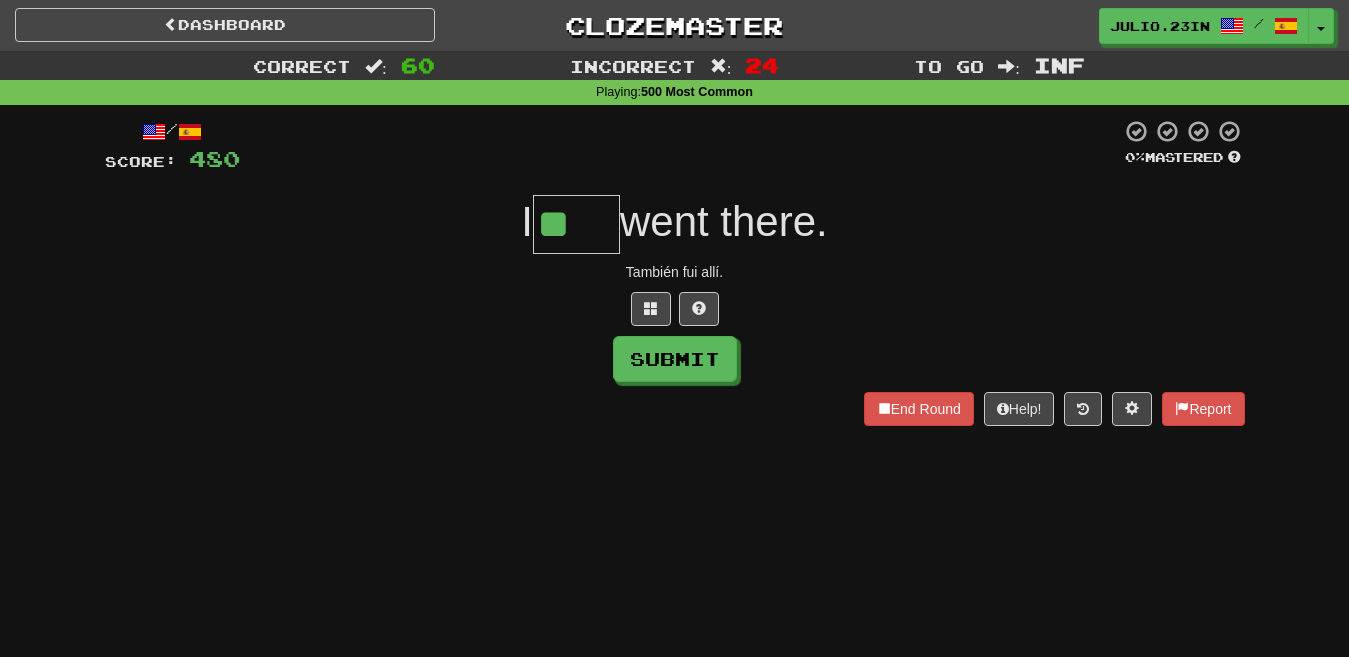 type on "*" 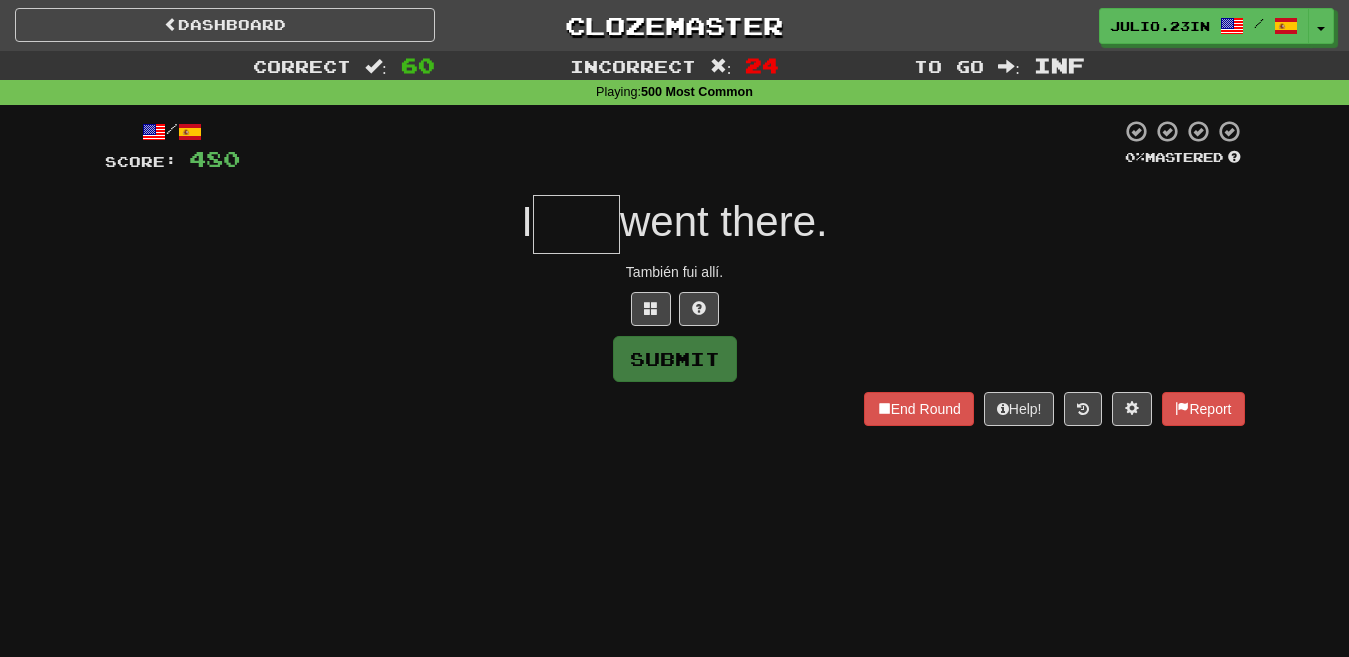 type on "****" 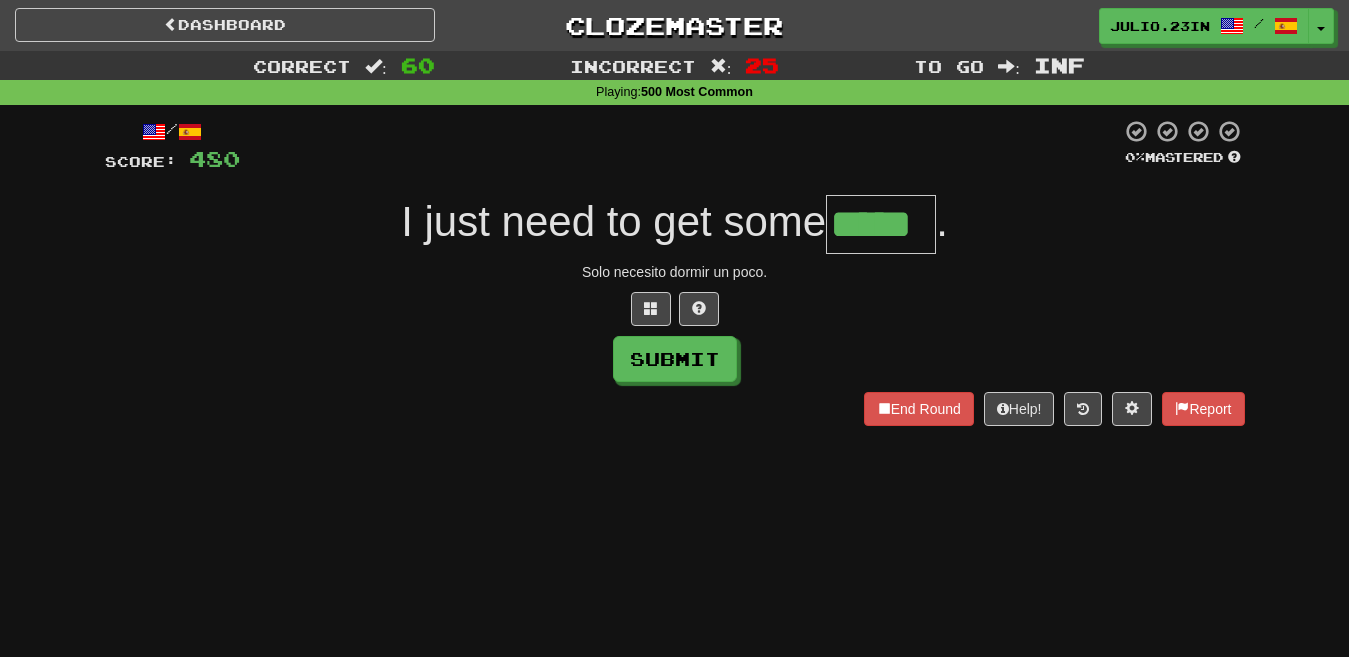 type on "*****" 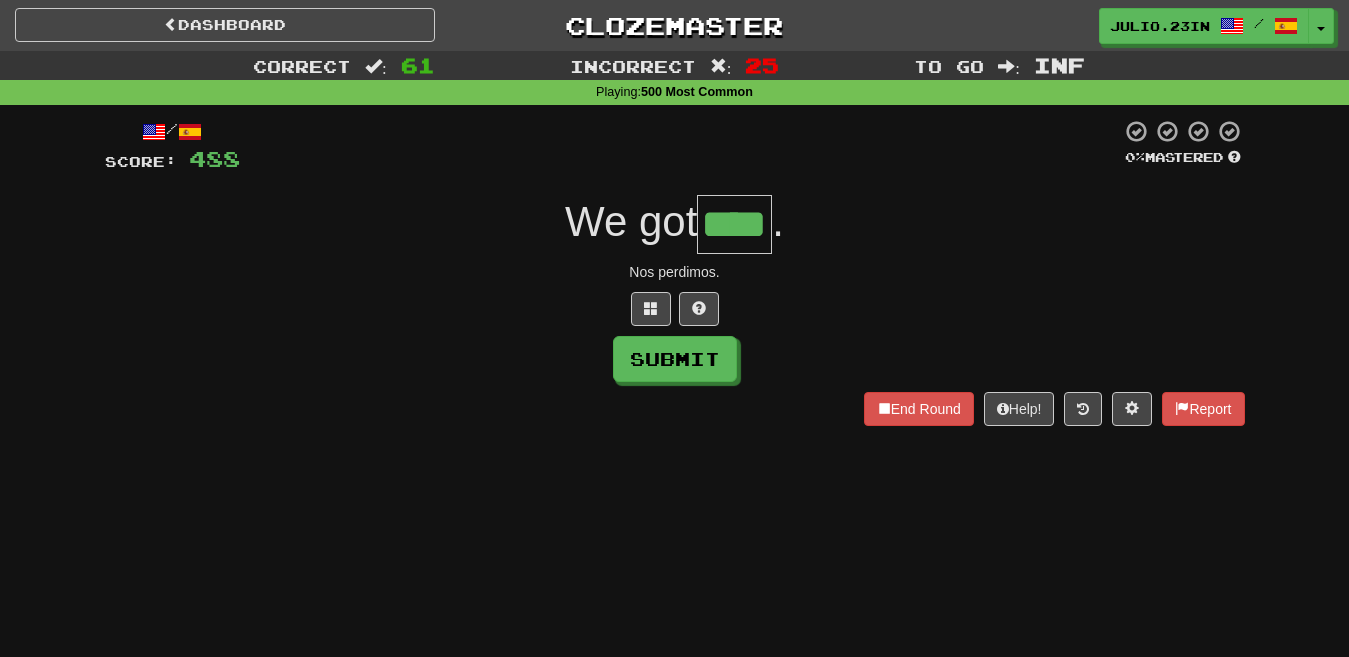 type on "****" 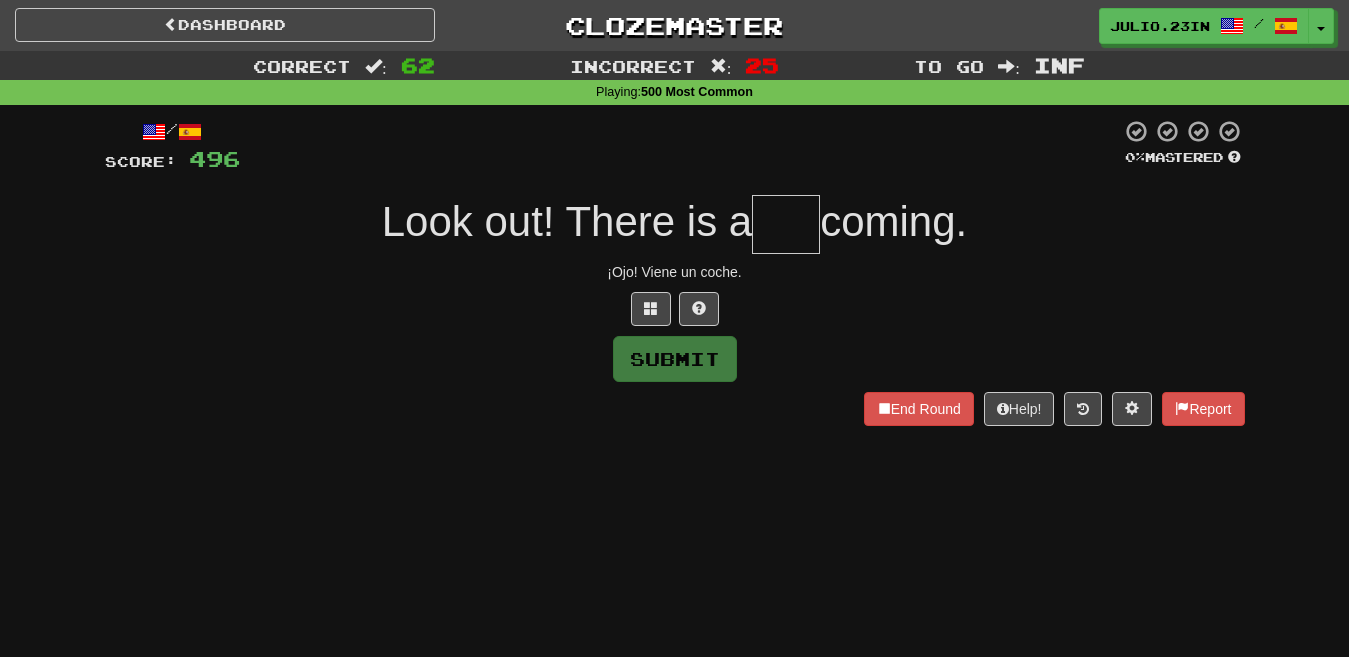 type on "***" 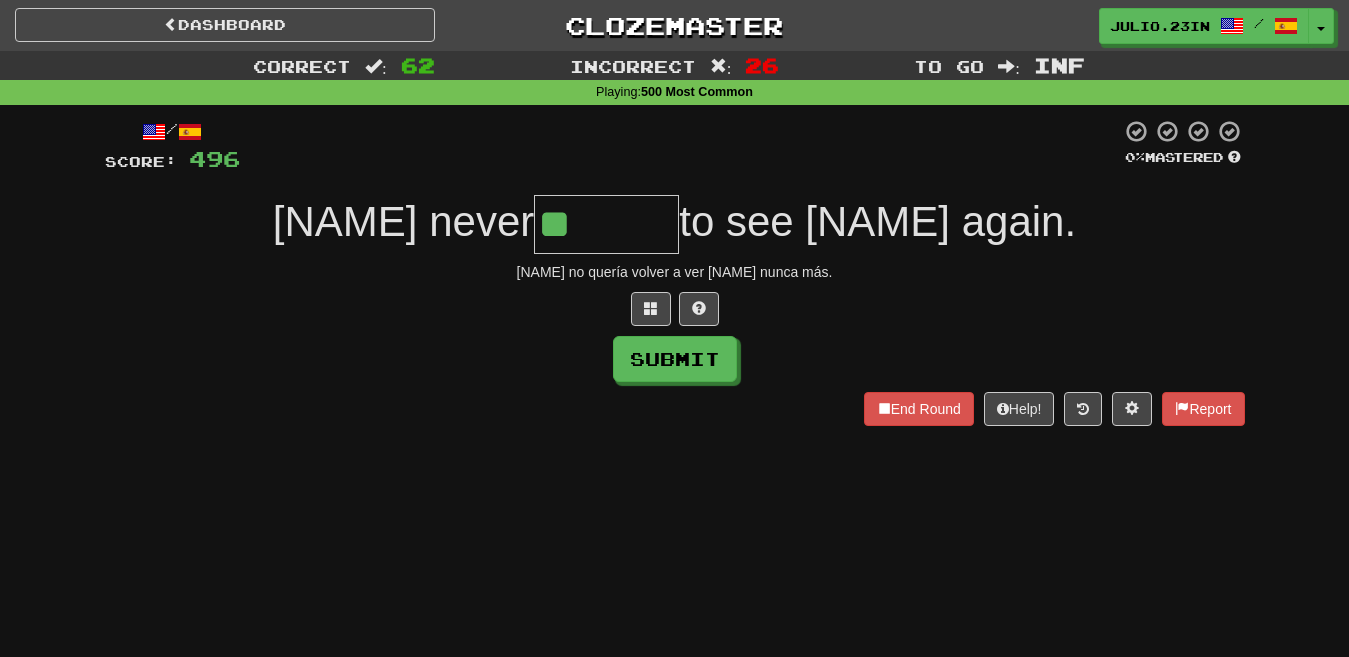 type on "*" 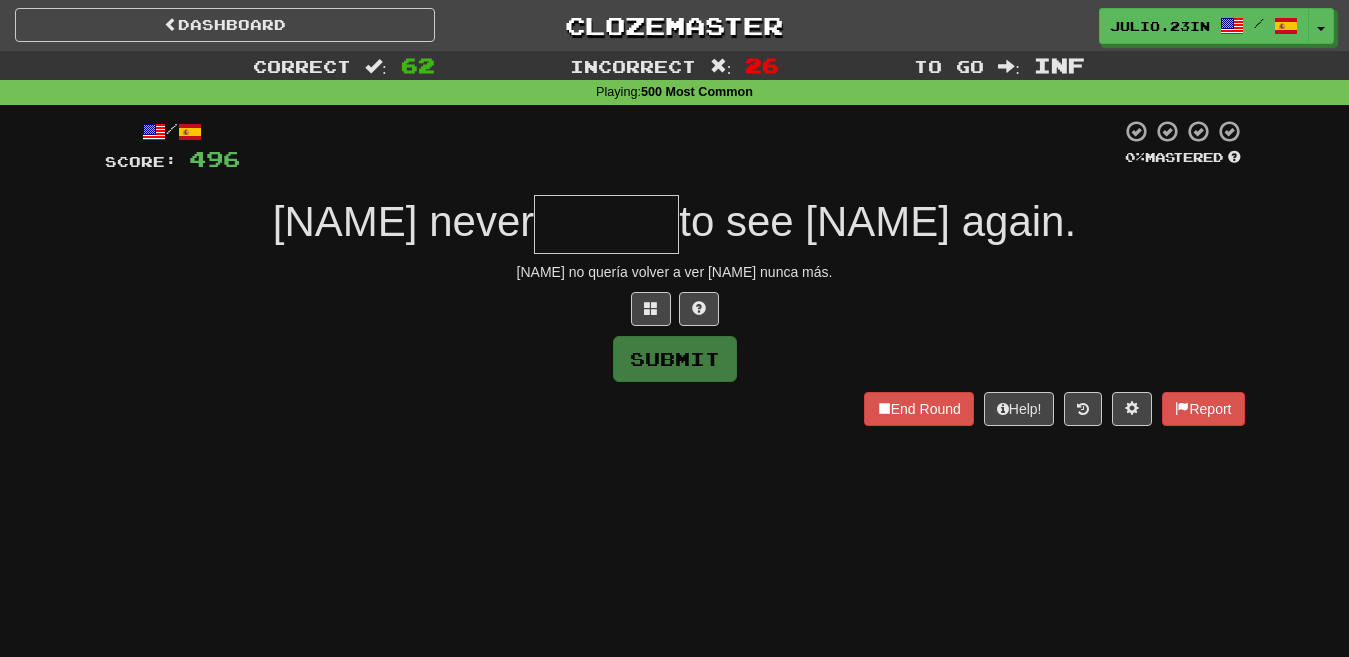 type on "******" 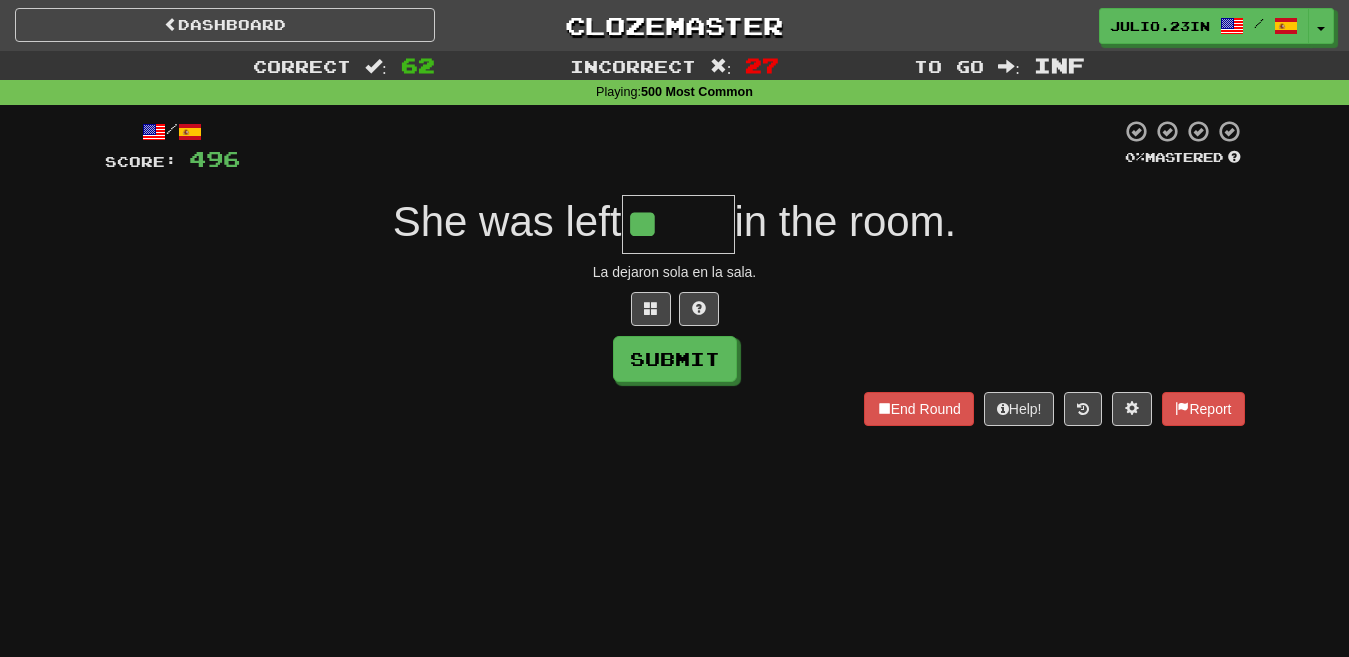 type on "*" 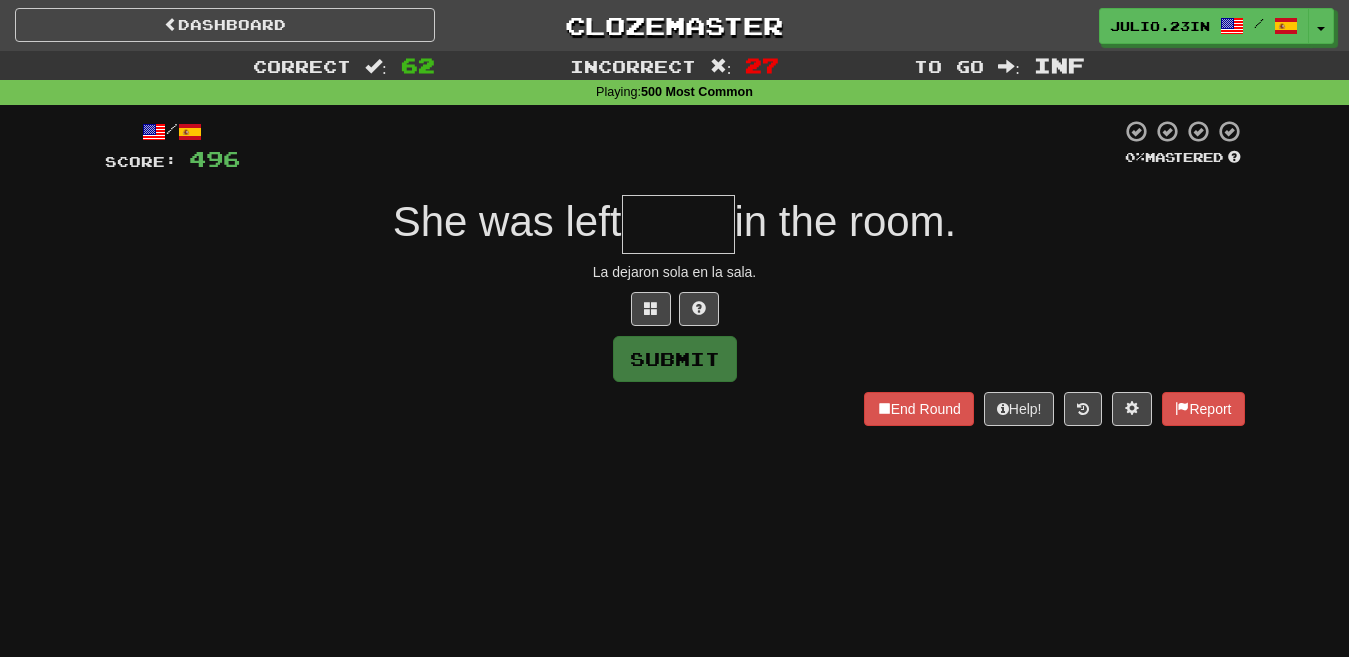 type on "*****" 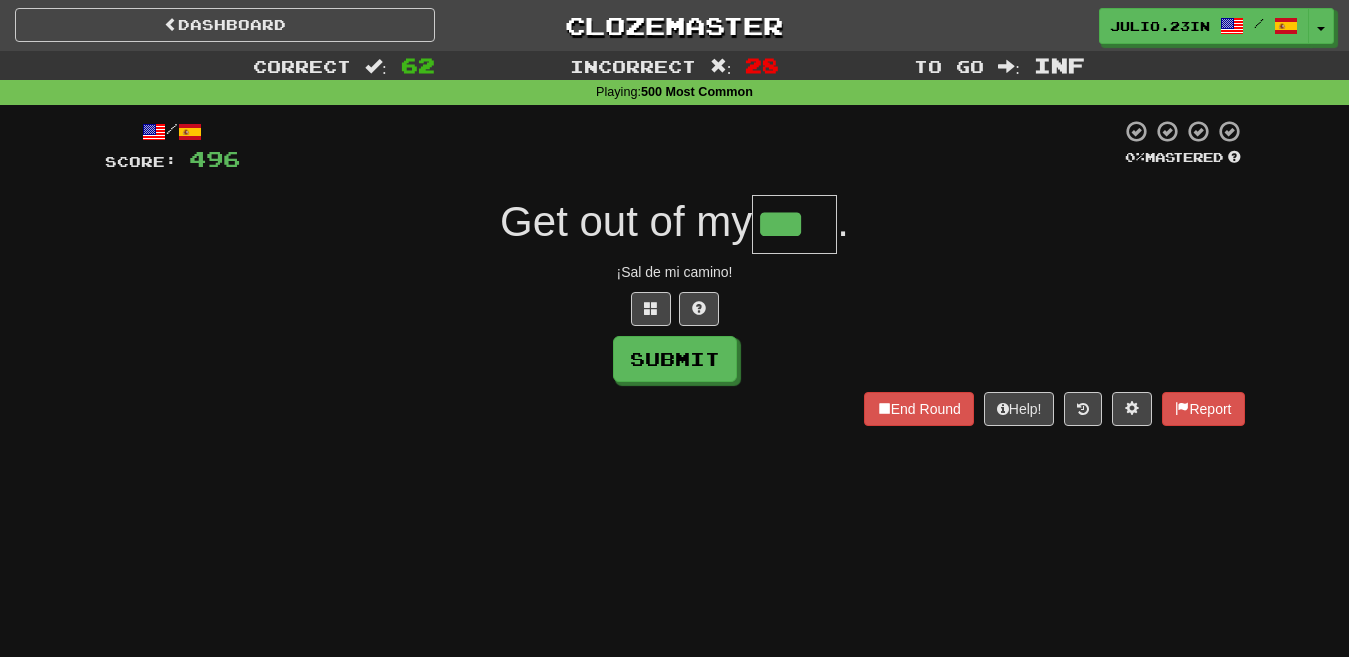 type on "***" 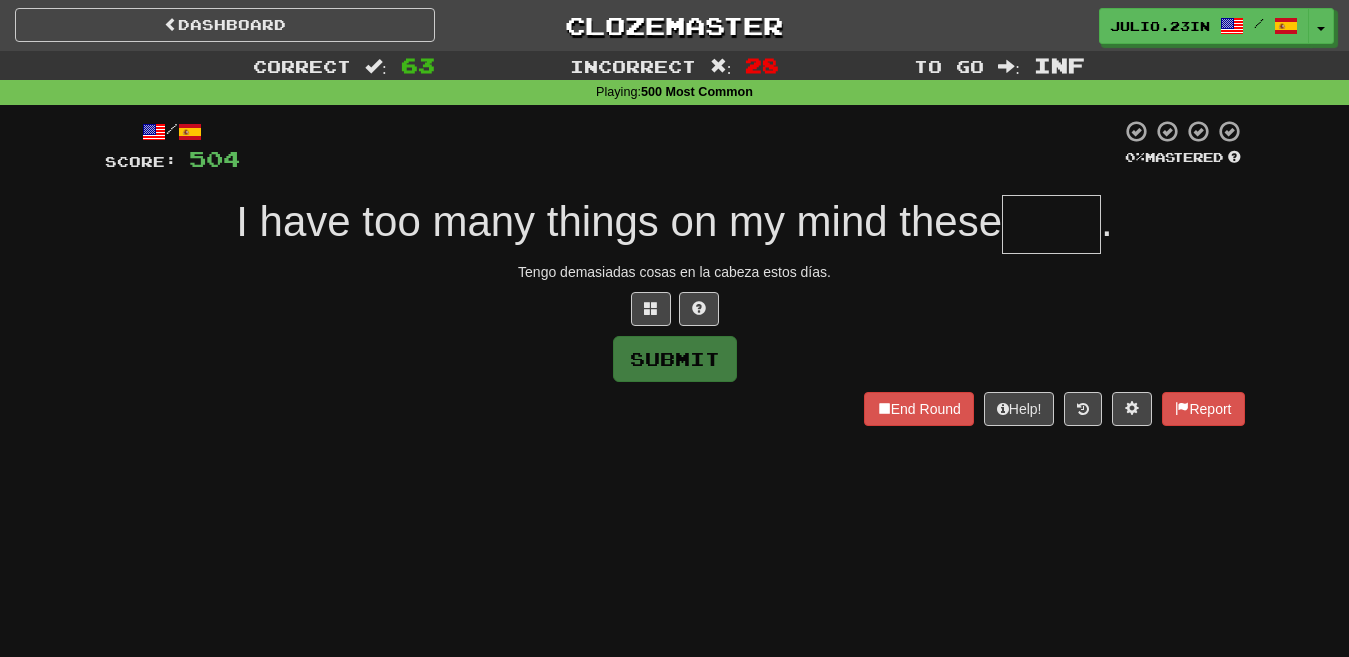 type on "****" 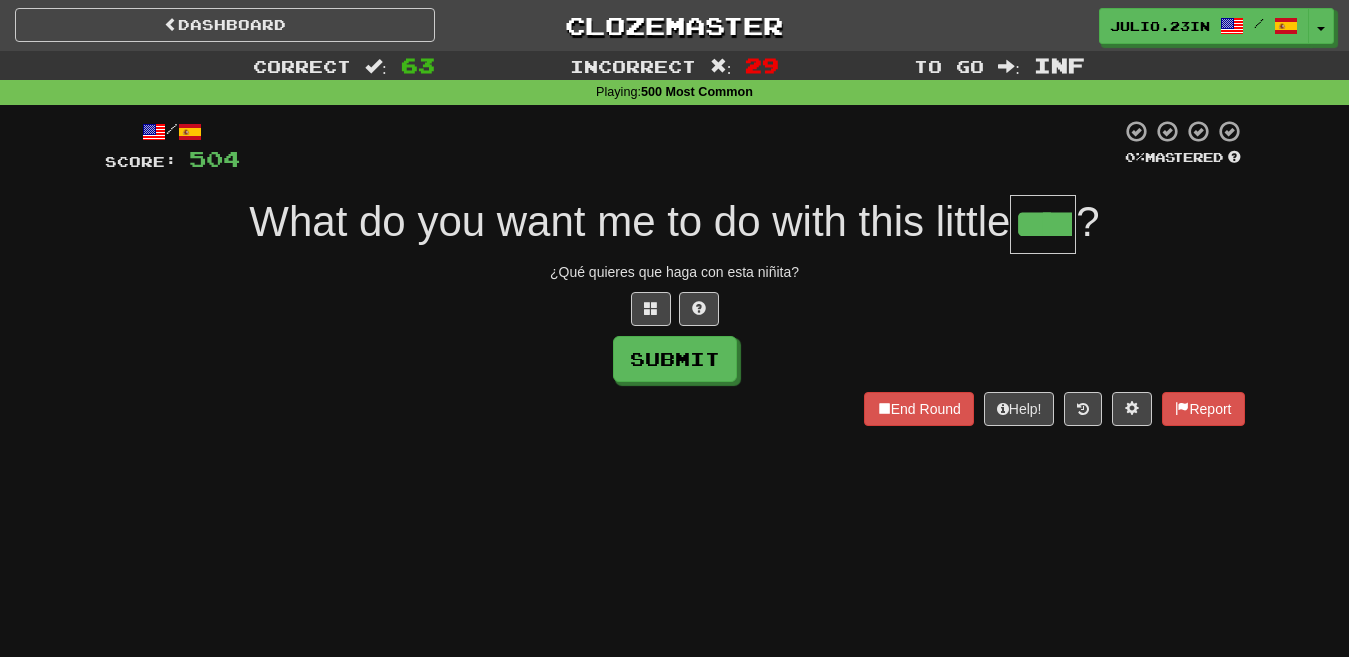 type on "****" 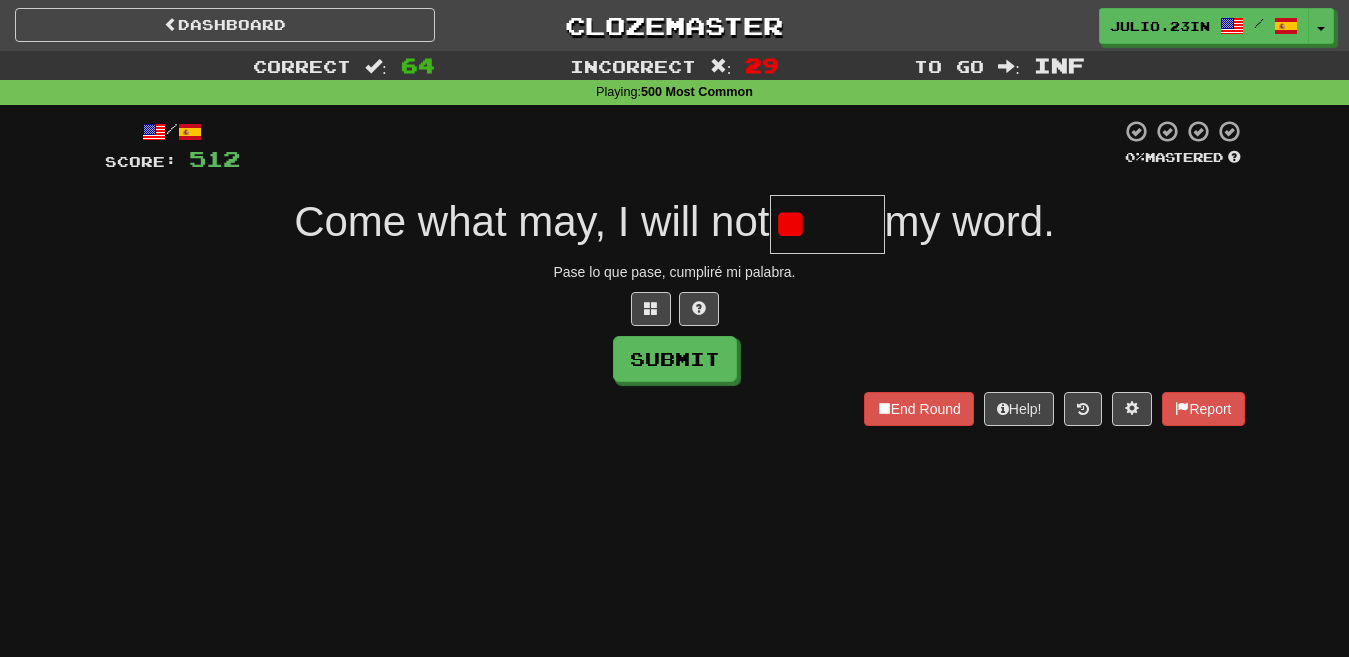 type on "*" 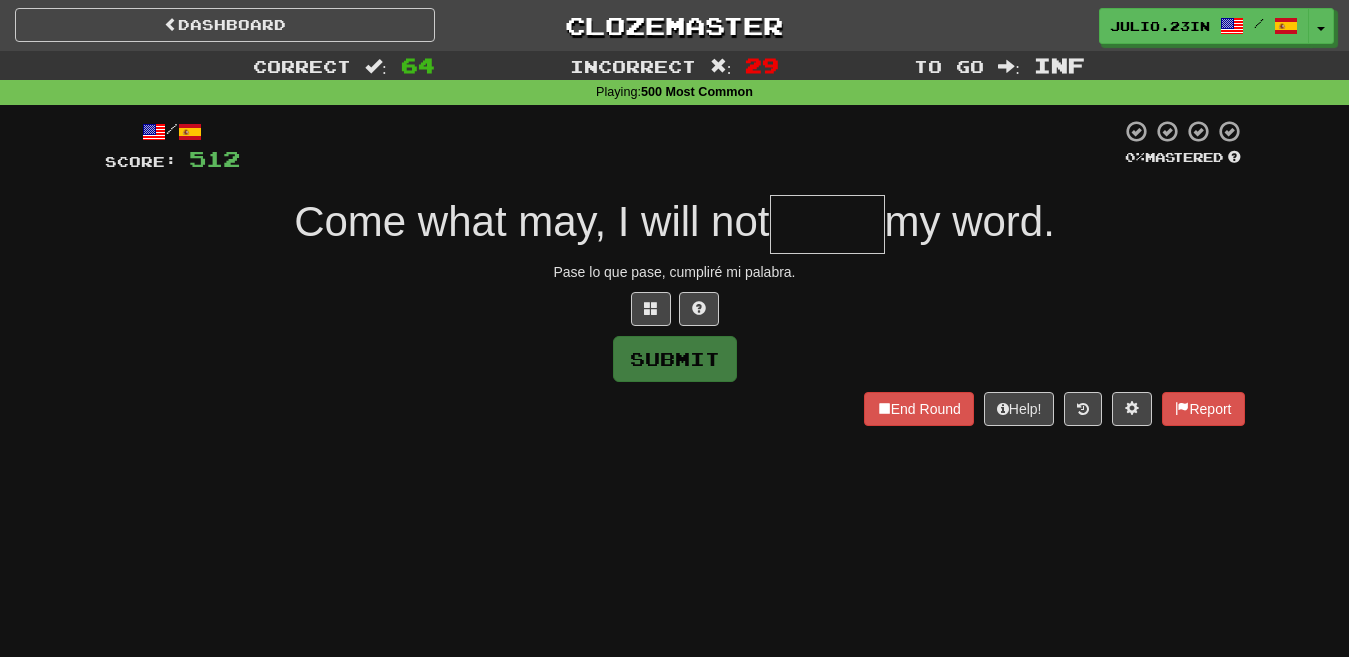 type on "*****" 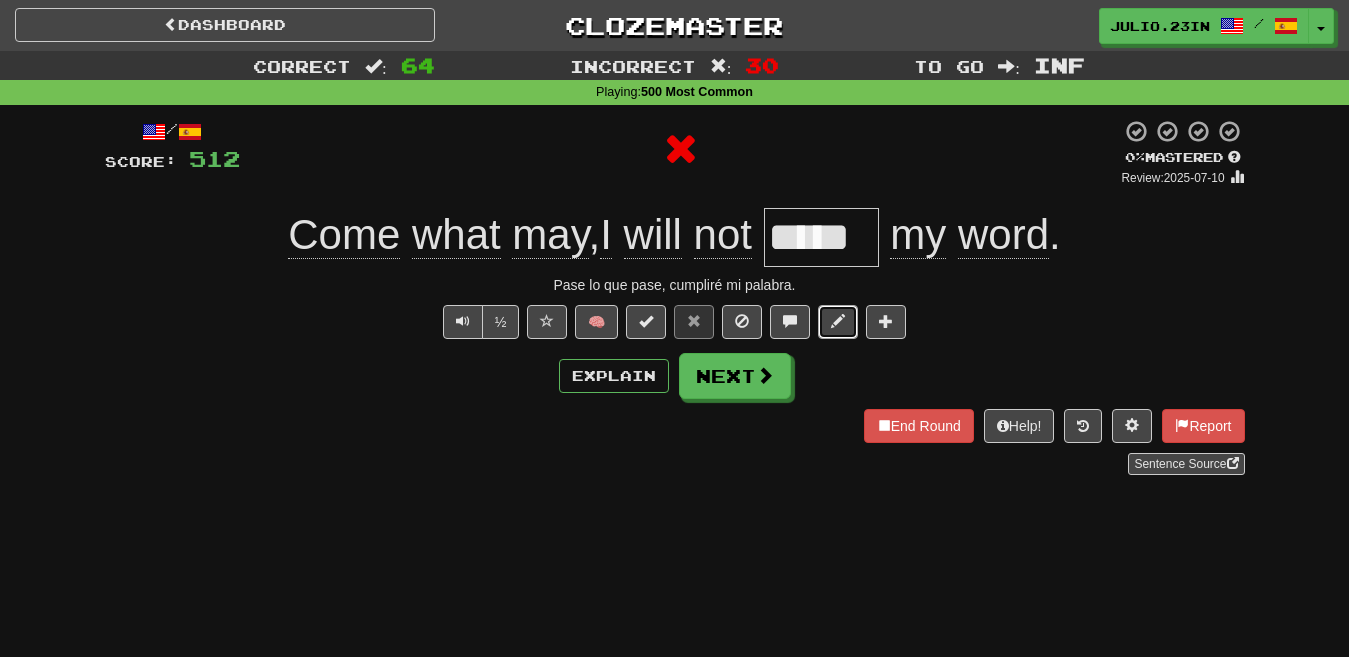 click at bounding box center [838, 322] 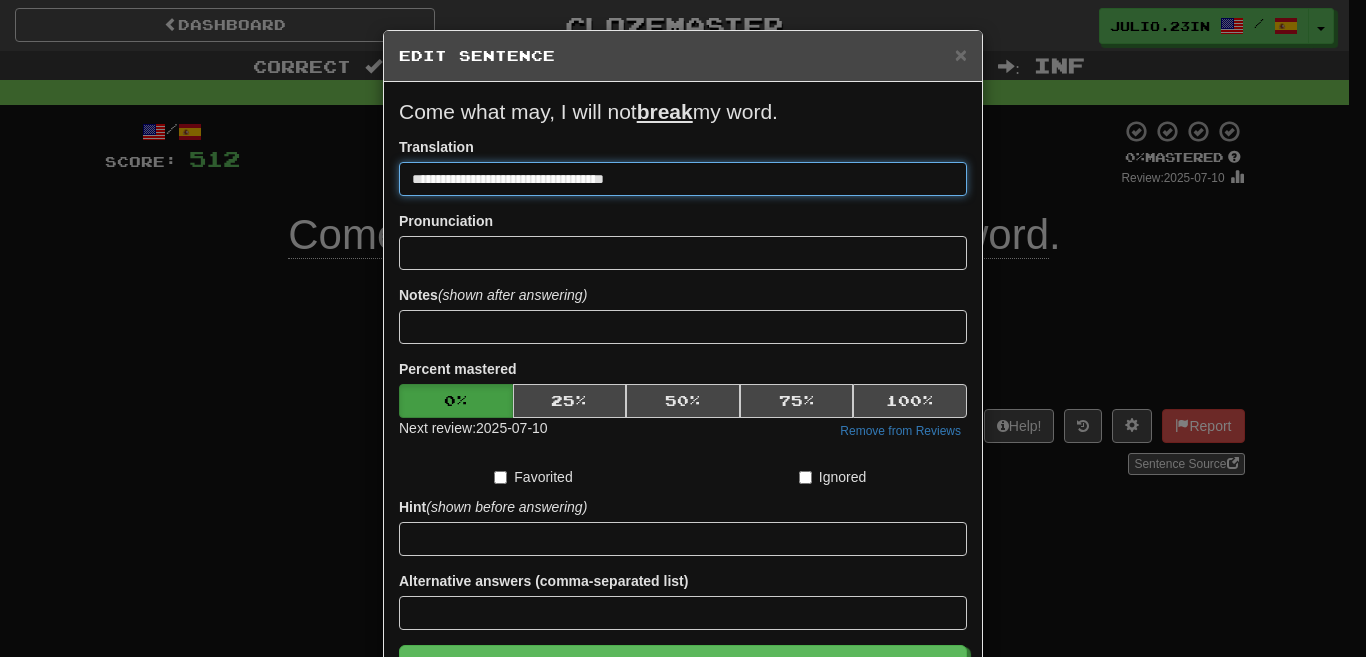 drag, startPoint x: 656, startPoint y: 180, endPoint x: 541, endPoint y: 176, distance: 115.06954 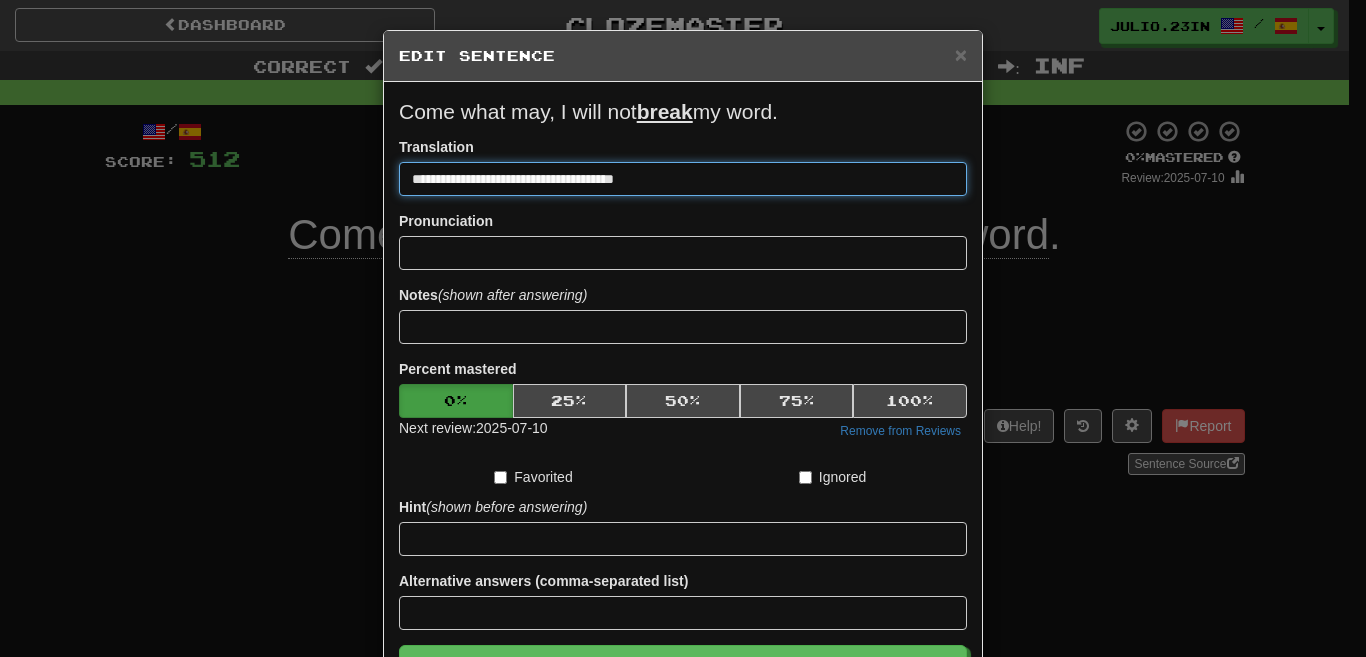 type on "**********" 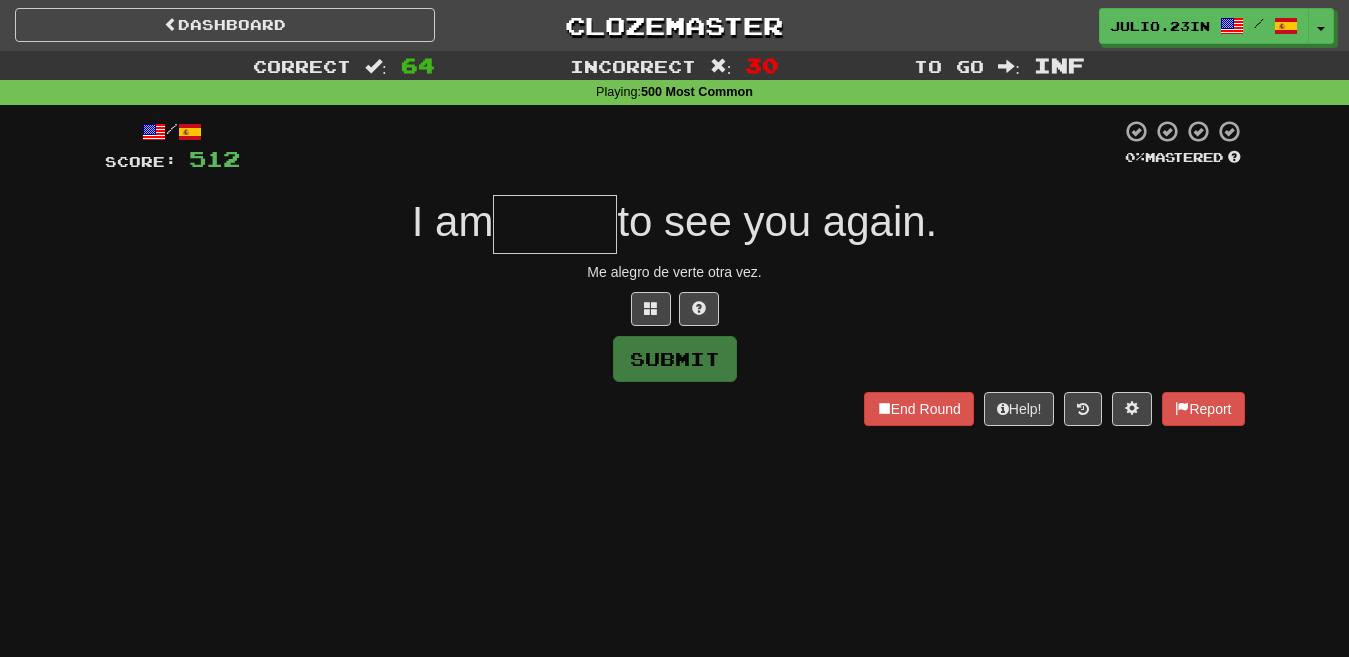 type on "*" 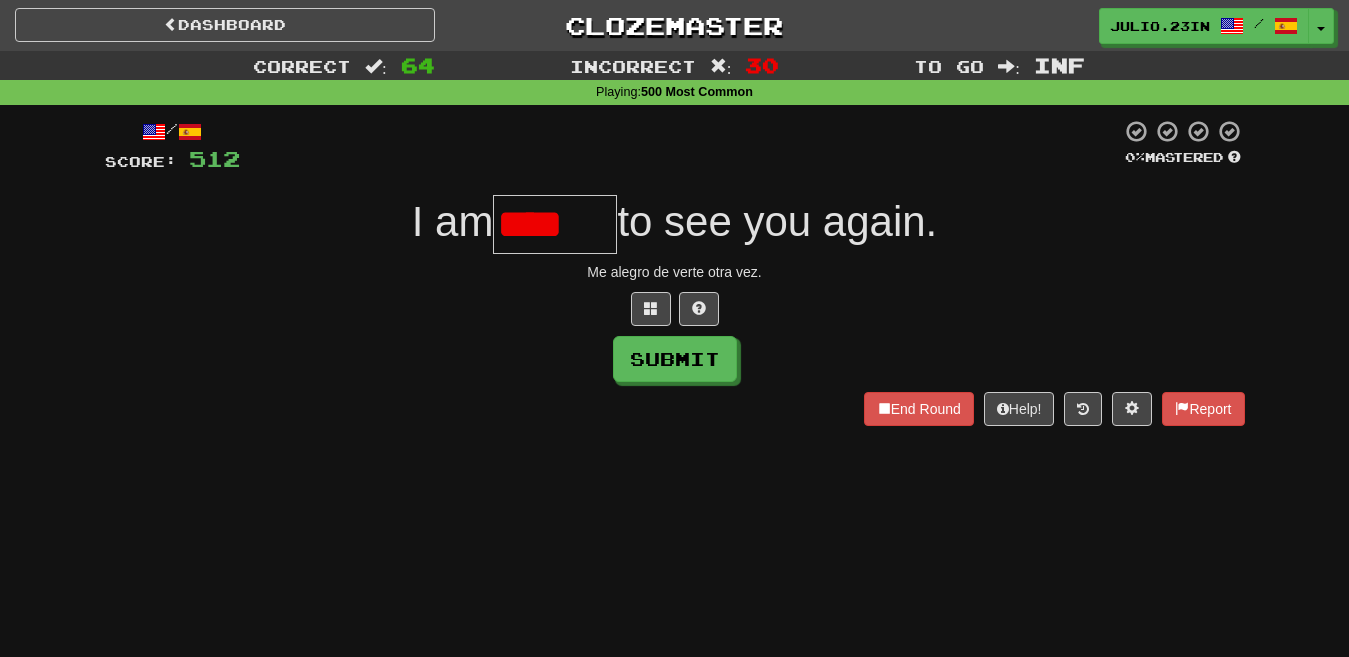 scroll, scrollTop: 0, scrollLeft: 0, axis: both 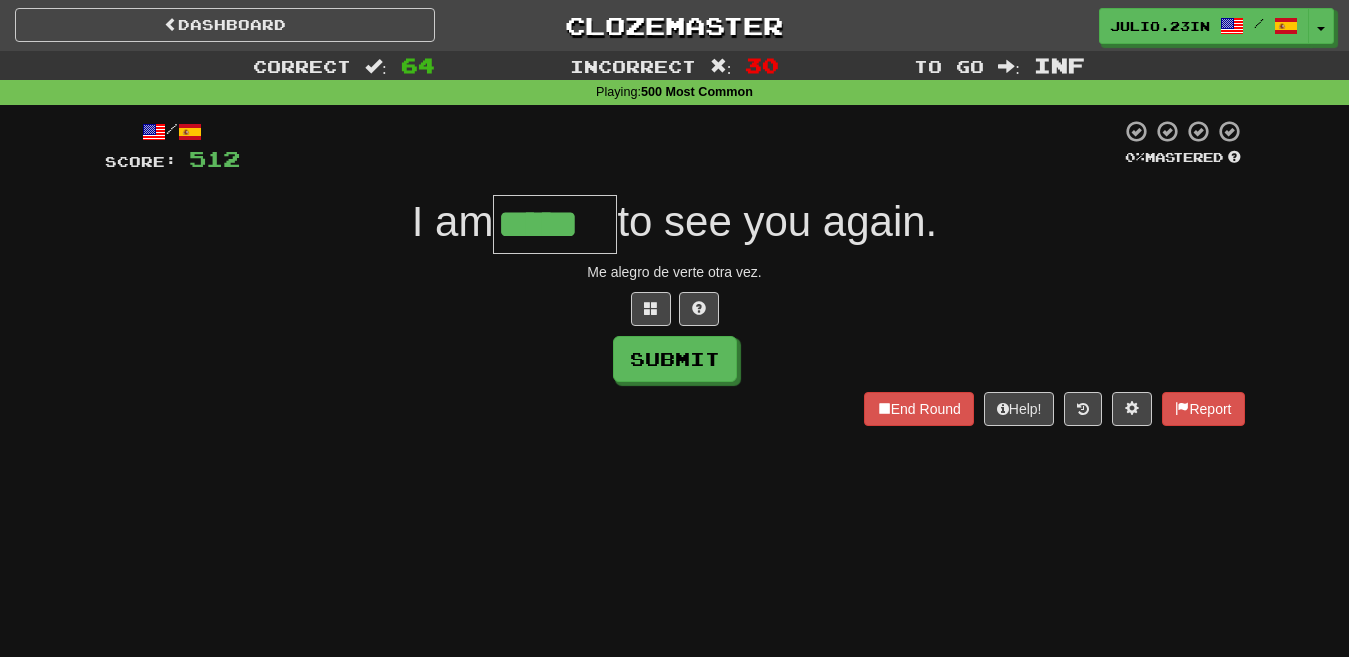 type on "*****" 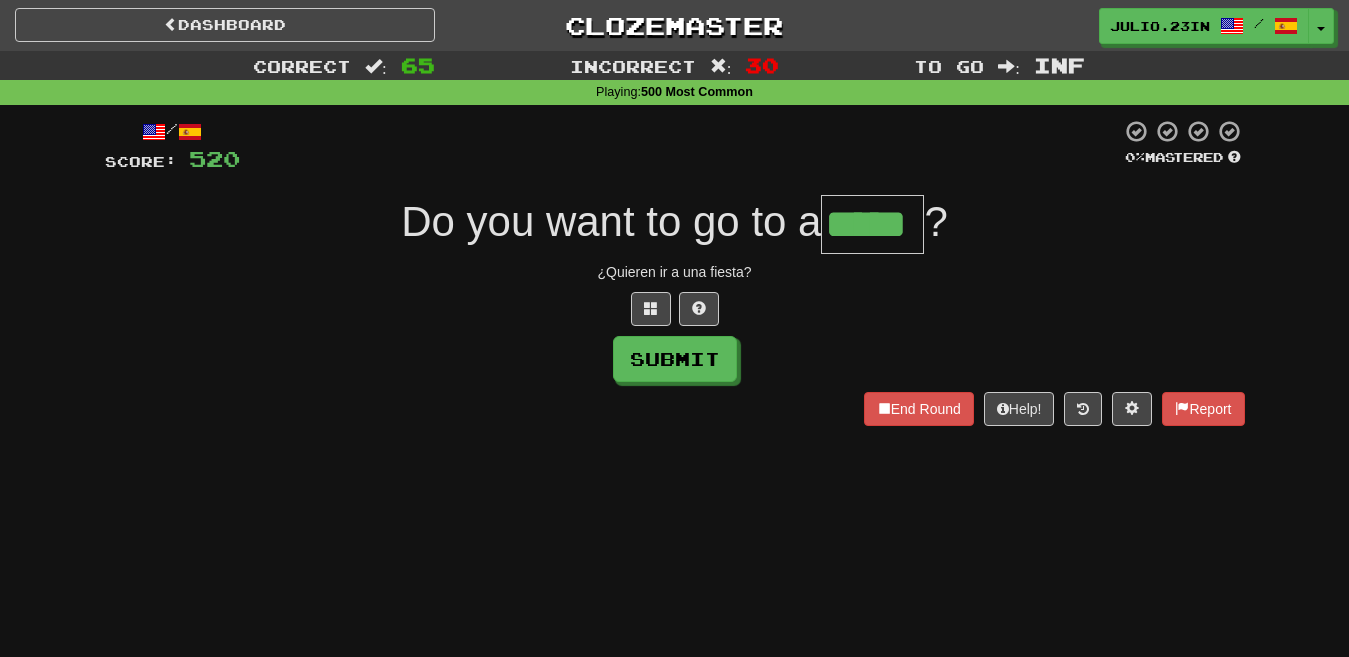 type on "*****" 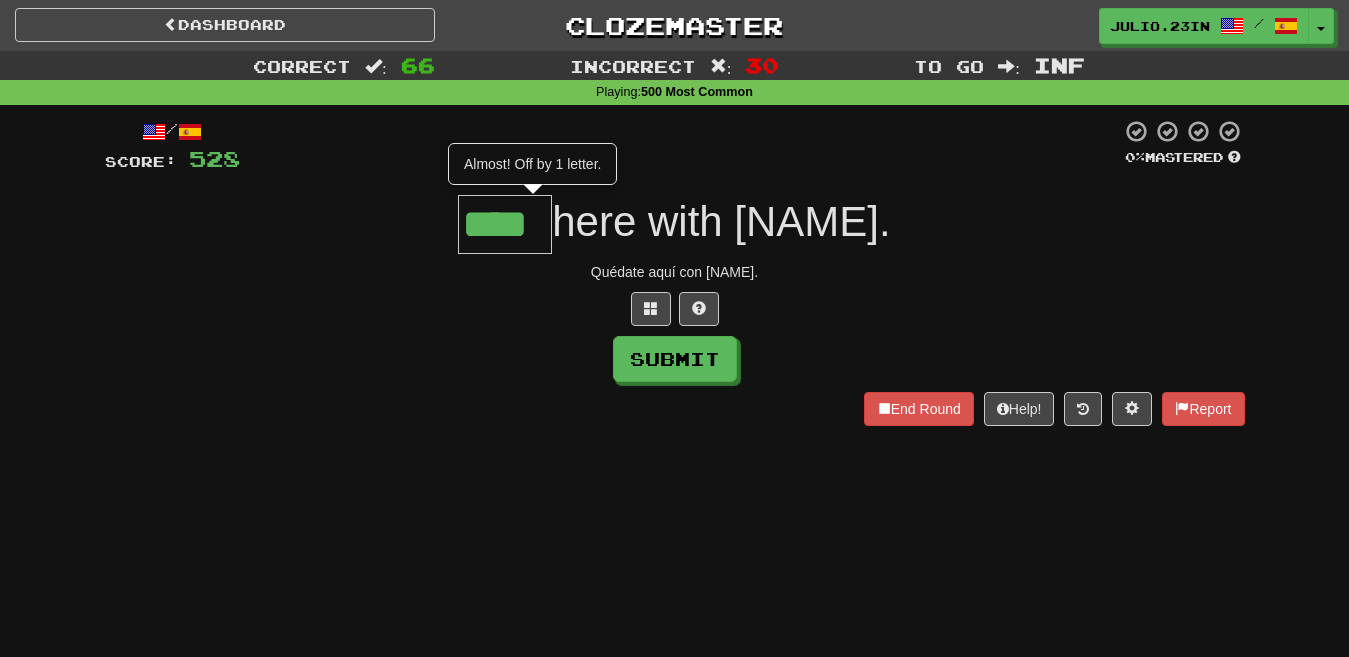 type on "****" 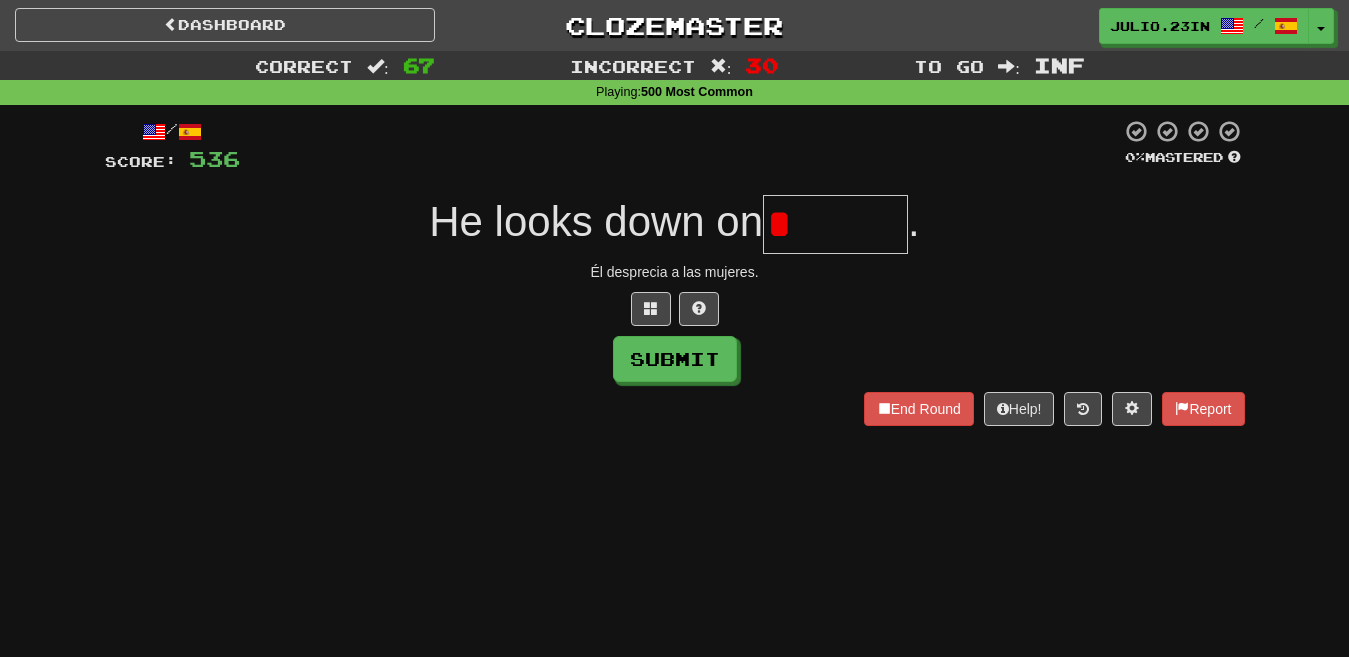 type on "*****" 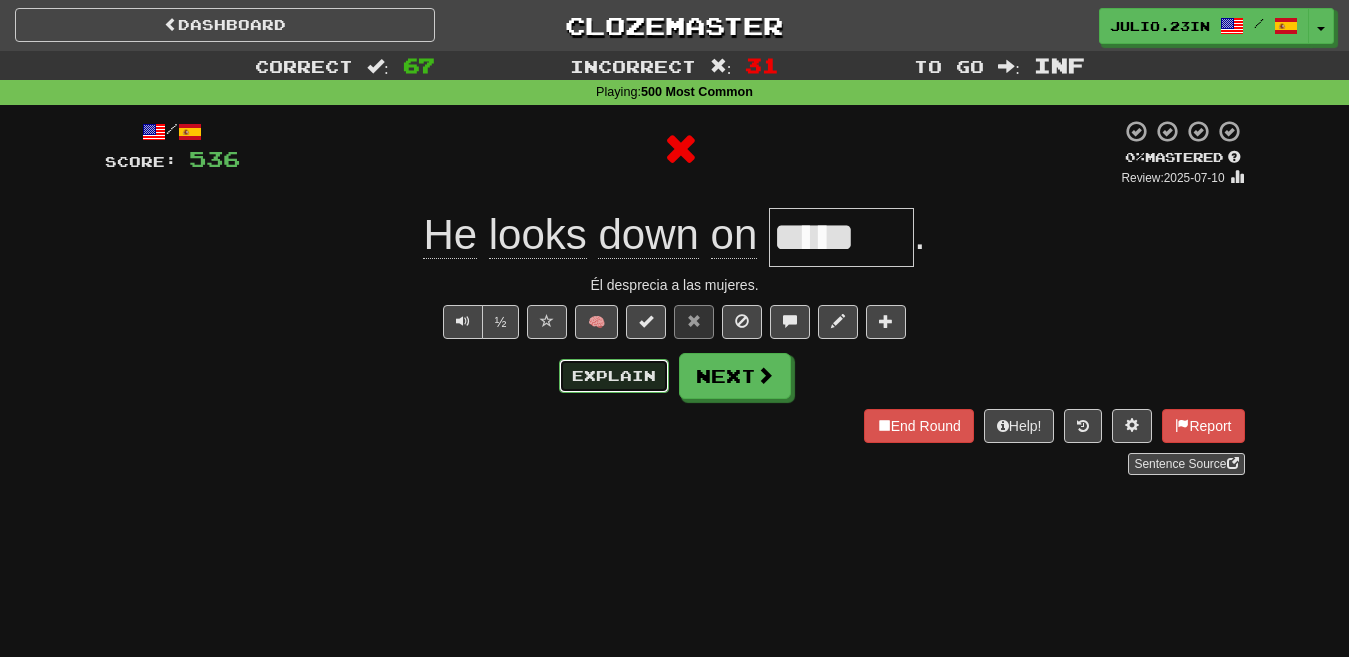 click on "Explain" at bounding box center [614, 376] 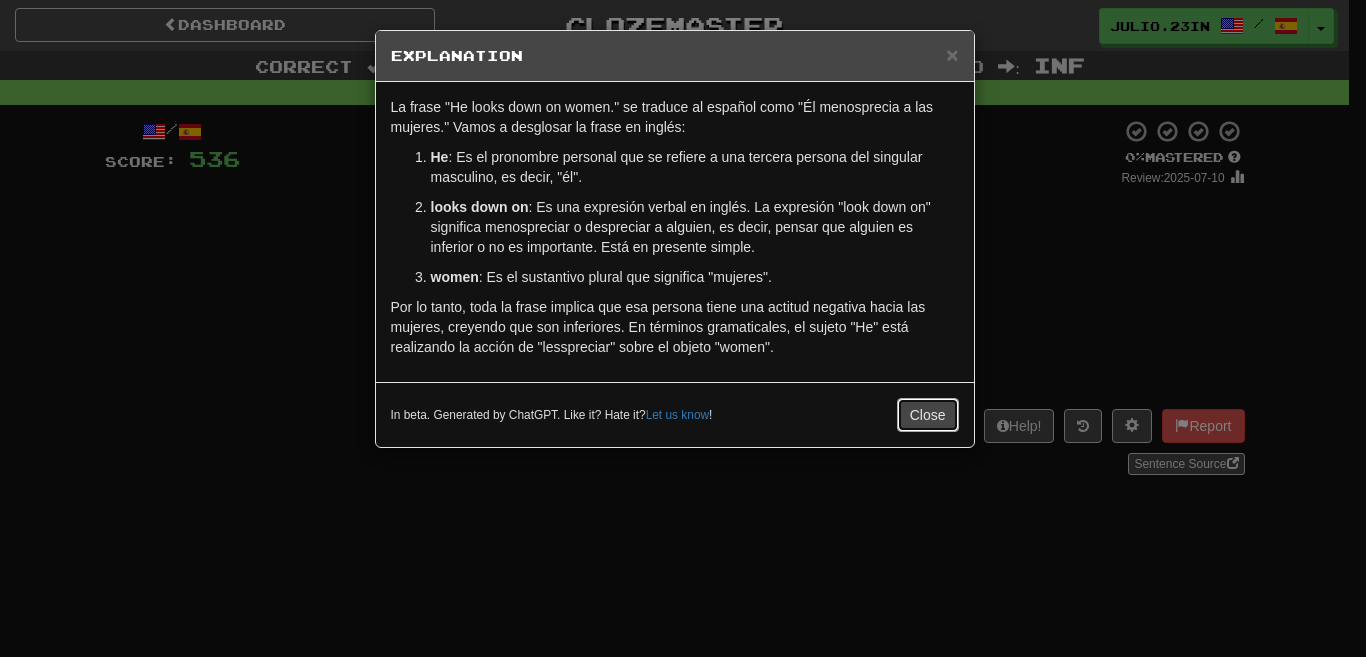 click on "Close" at bounding box center [928, 415] 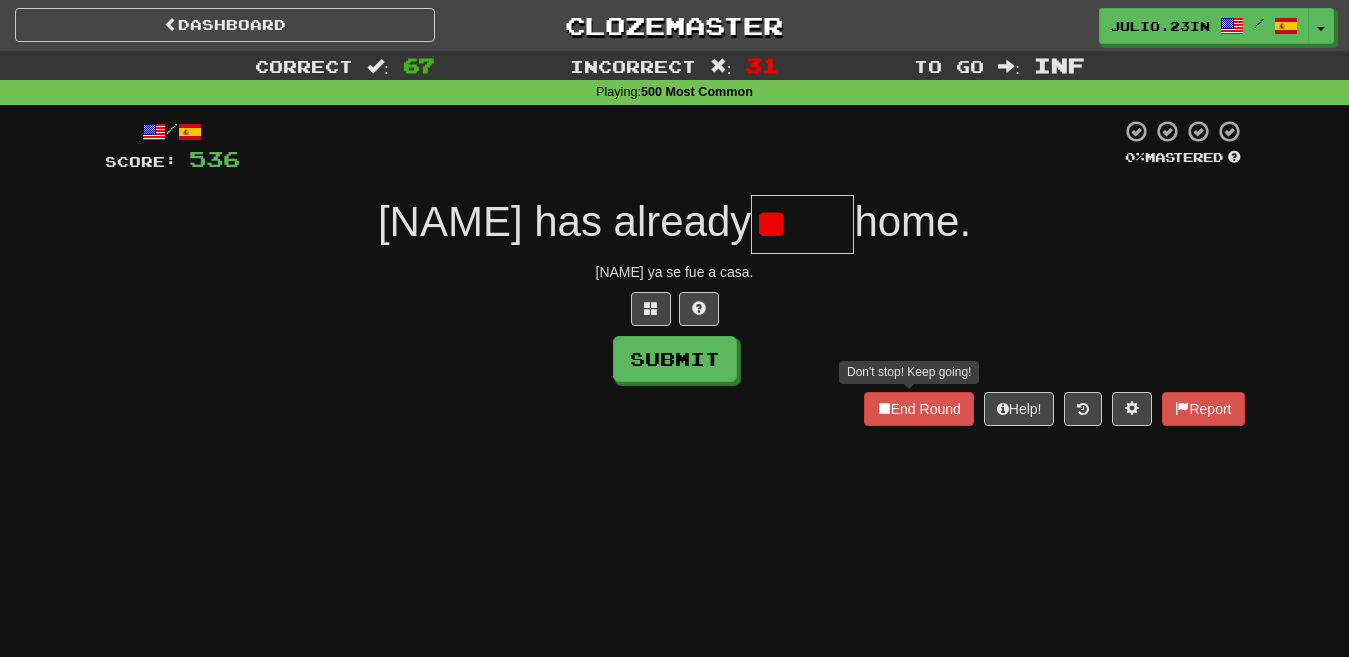 type on "*" 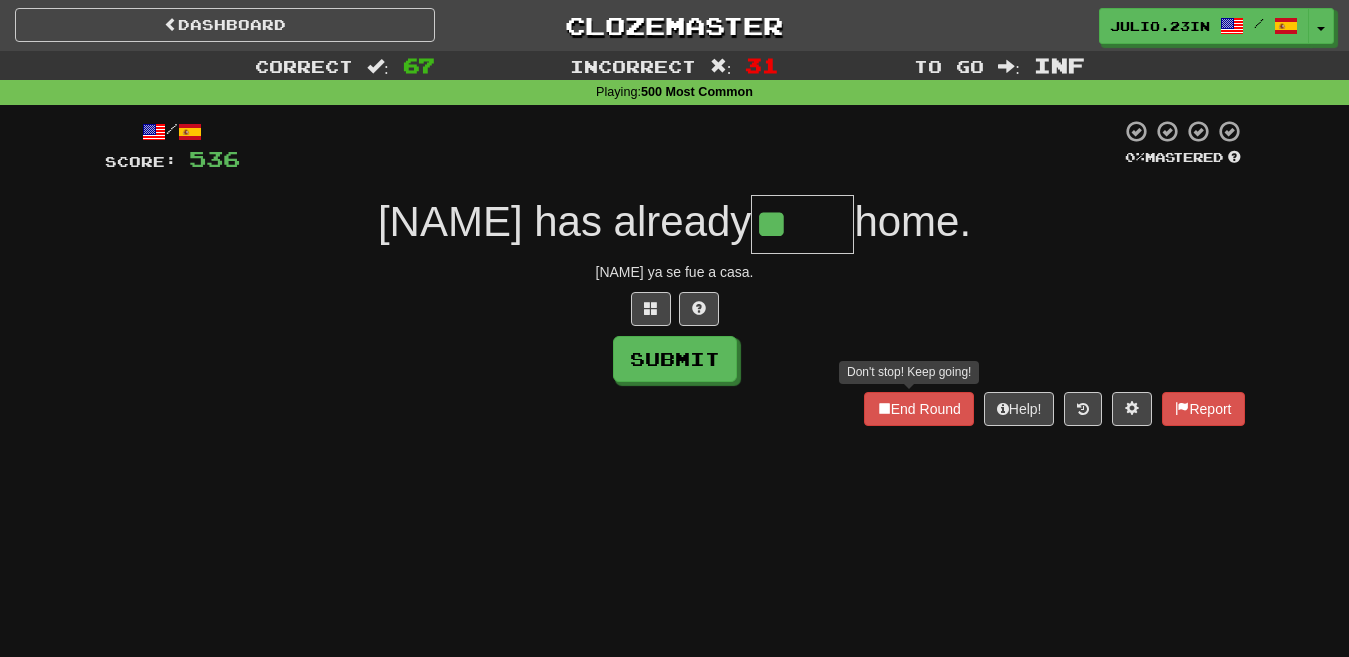 type on "*" 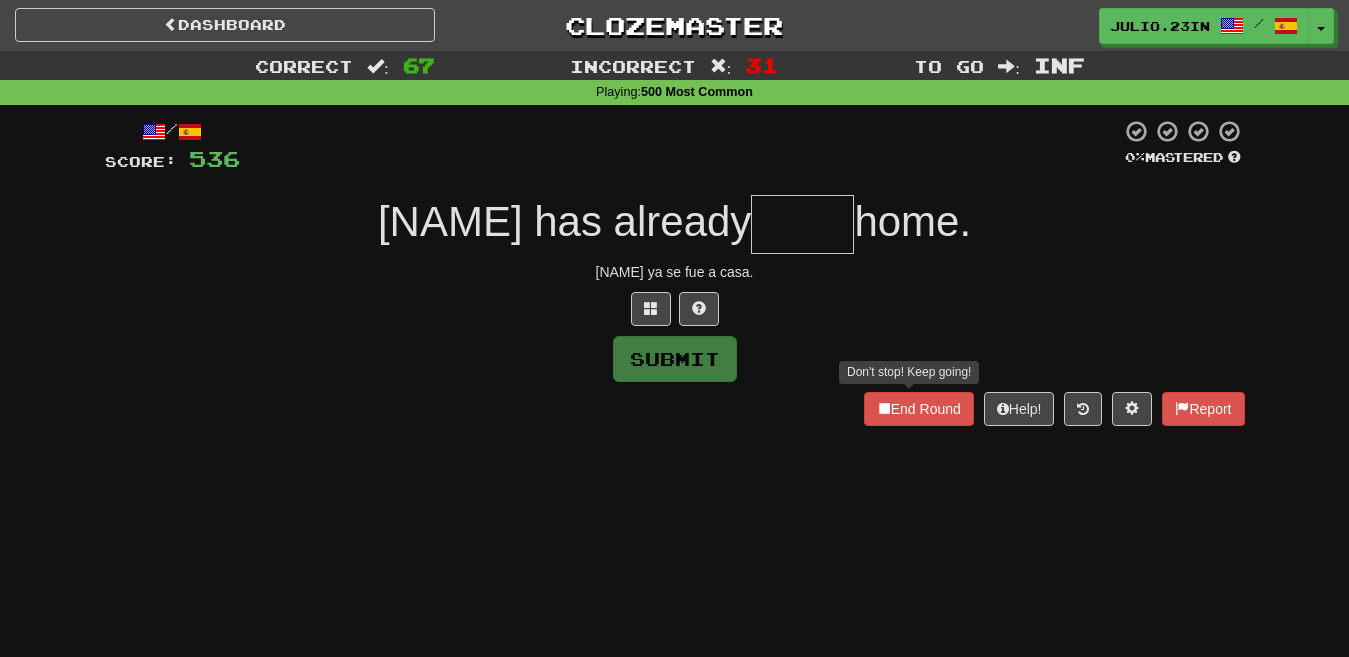 type on "****" 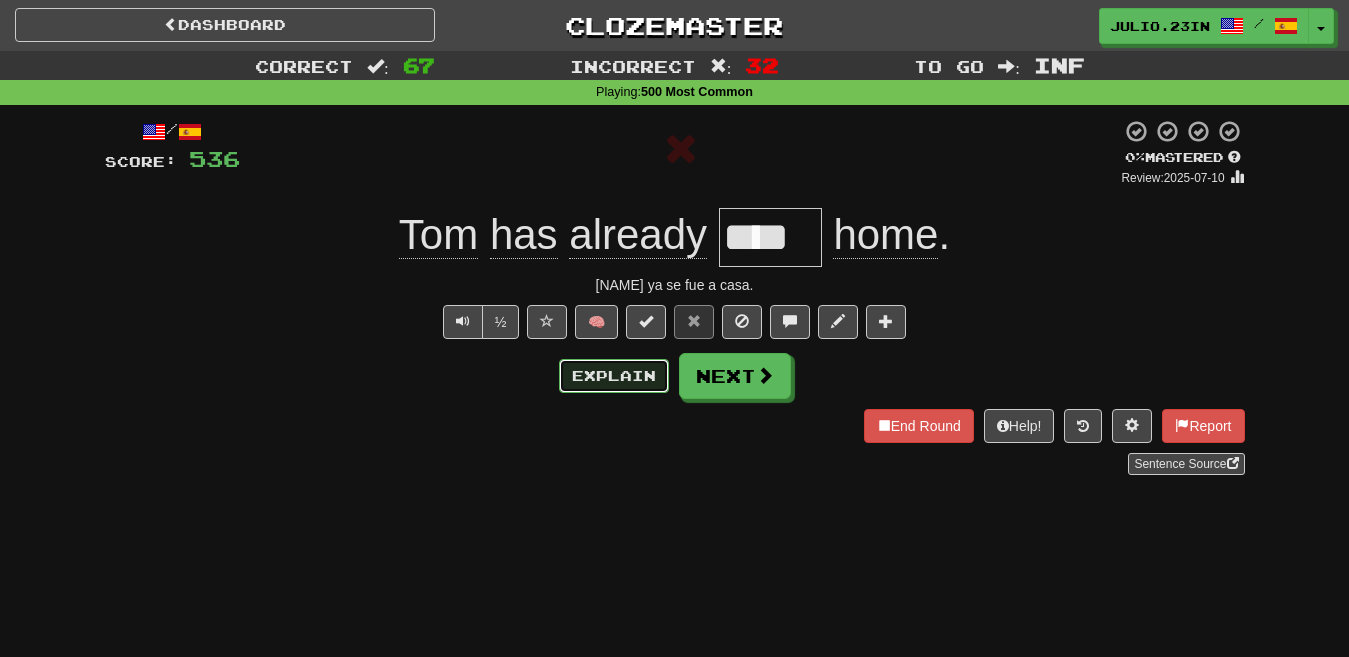 click on "Explain" at bounding box center (614, 376) 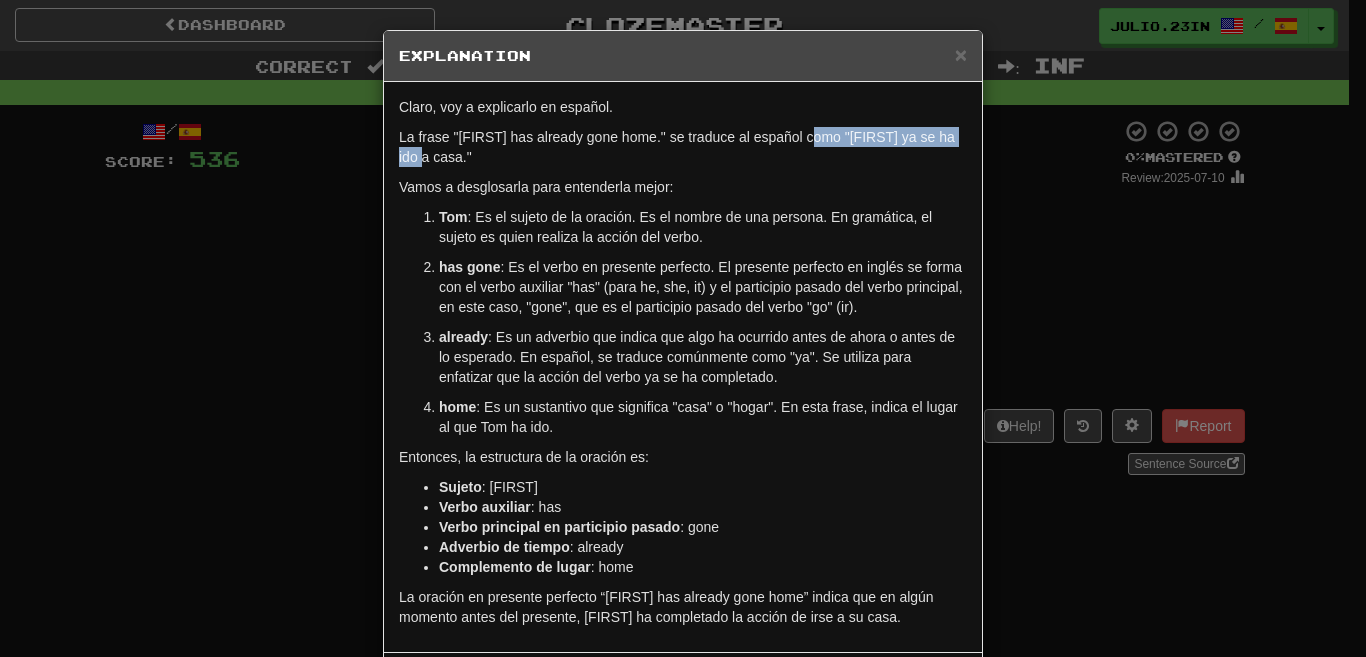 drag, startPoint x: 815, startPoint y: 140, endPoint x: 806, endPoint y: 159, distance: 21.023796 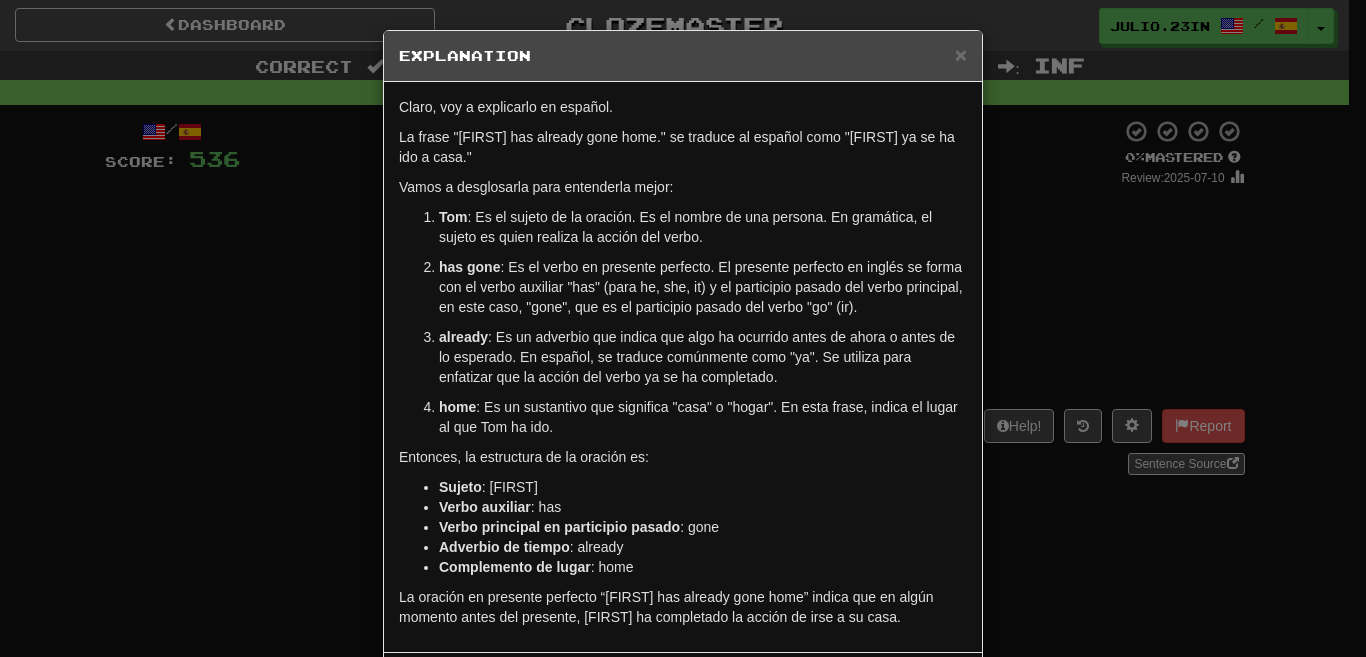 click on "× Explanation Claro, voy a explicarlo en español.
La frase "[NAME] has already gone home." se traduce al español como "[NAME] ya se ha ido a casa."
Vamos a desglosarla para entenderla mejor:
[NAME] : Es el sujeto de la oración. Es el nombre de una persona. En gramática, el sujeto es quien realiza la acción del verbo.
has gone : Es el verbo en presente perfecto. El presente perfecto en inglés se forma con el verbo auxiliar "has" (para he, she, it) y el participio pasado del verbo principal, en este caso, "gone", que es el participio pasado del verbo "go" (ir).
already : Es un adverbio que indica que algo ha ocurrido antes de ahora o antes de lo esperado. En español, se traduce comúnmente como "ya". Se utiliza para enfatizar que la acción del verbo ya se ha completado.
home : Es un sustantivo que significa "casa" o "hogar". En esta frase, indica el lugar al que [NAME] ha ido.
Entonces, la estructura de la oración es:
Sujeto : [NAME]
Verbo auxiliar : has
: gone
: already" at bounding box center [683, 328] 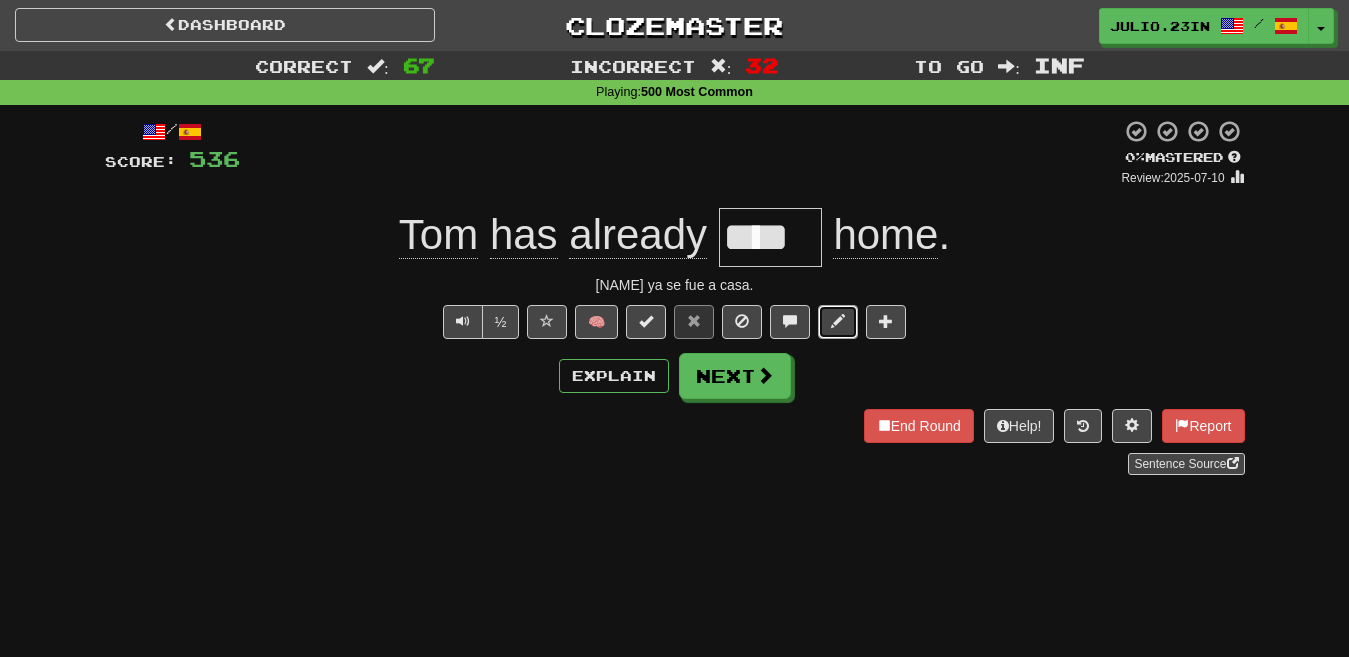 click at bounding box center (838, 321) 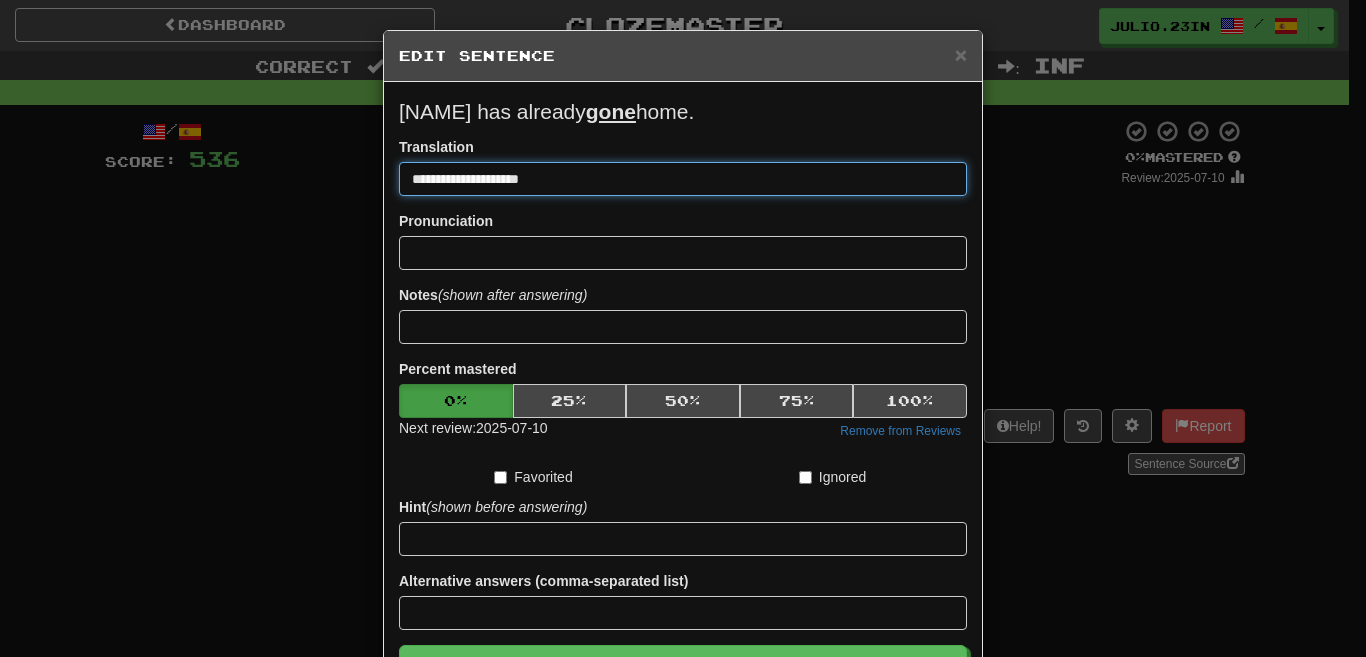 drag, startPoint x: 615, startPoint y: 184, endPoint x: 557, endPoint y: 228, distance: 72.8011 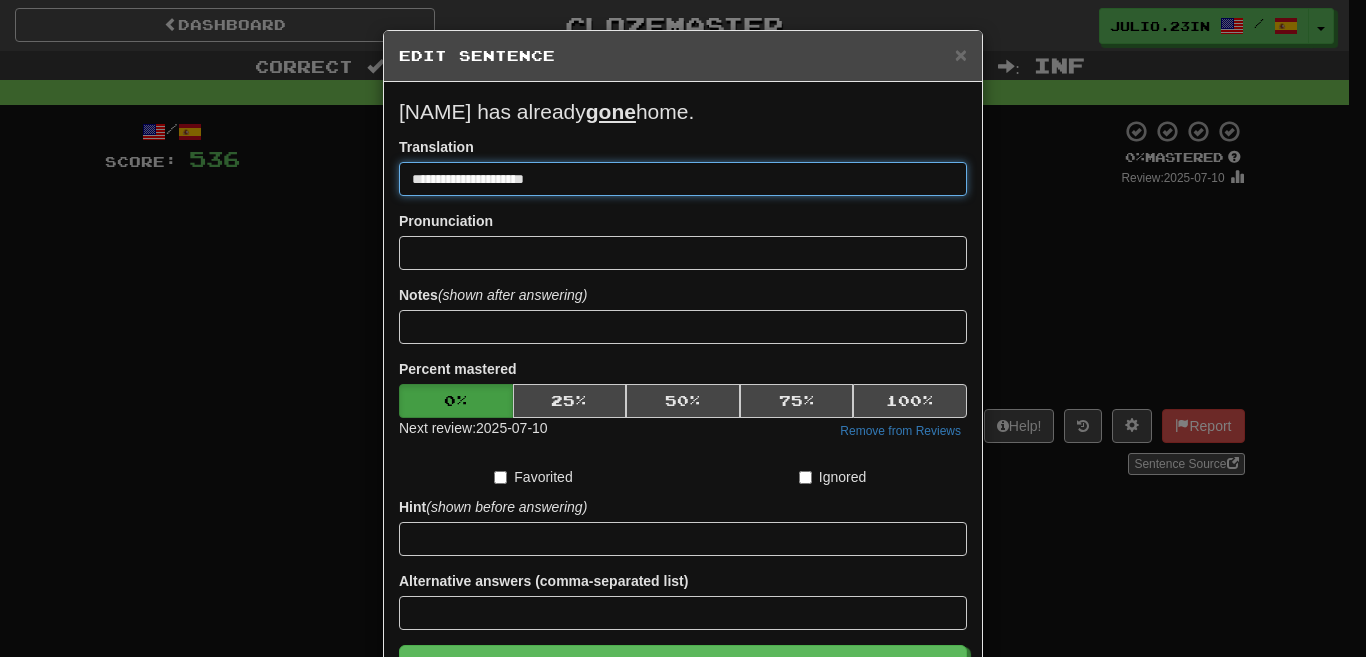 paste on "**********" 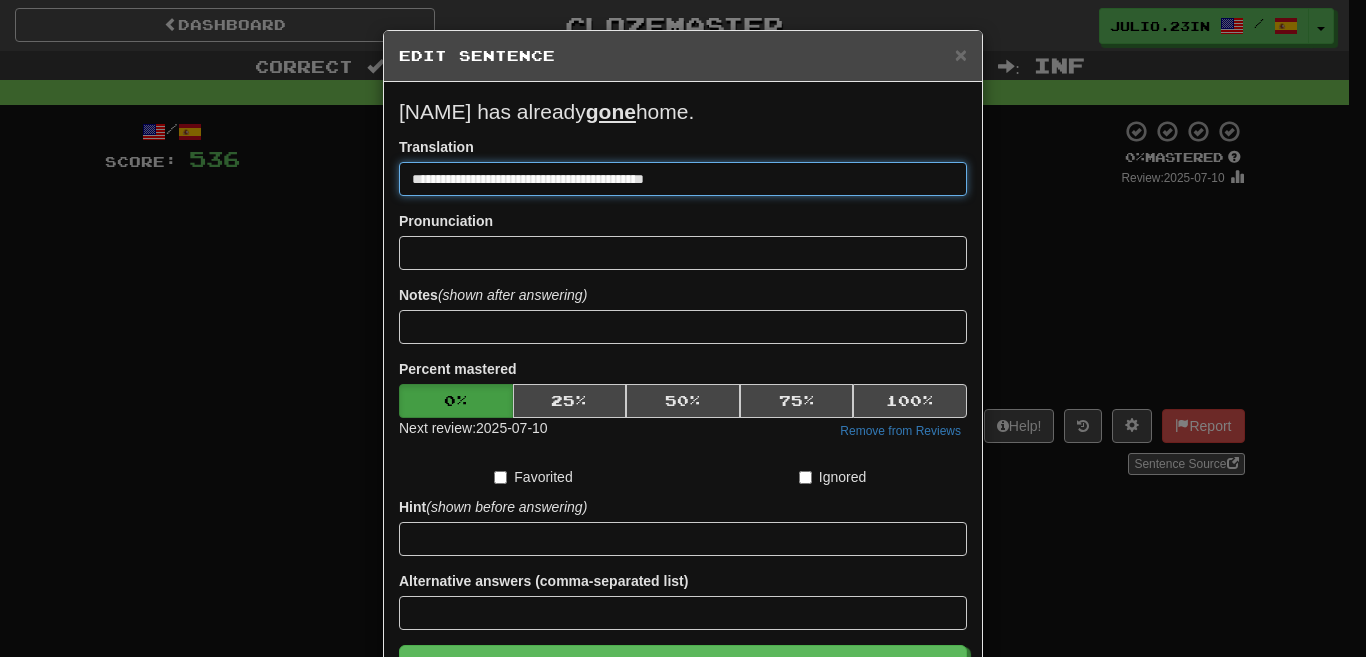 drag, startPoint x: 547, startPoint y: 172, endPoint x: 327, endPoint y: 173, distance: 220.00227 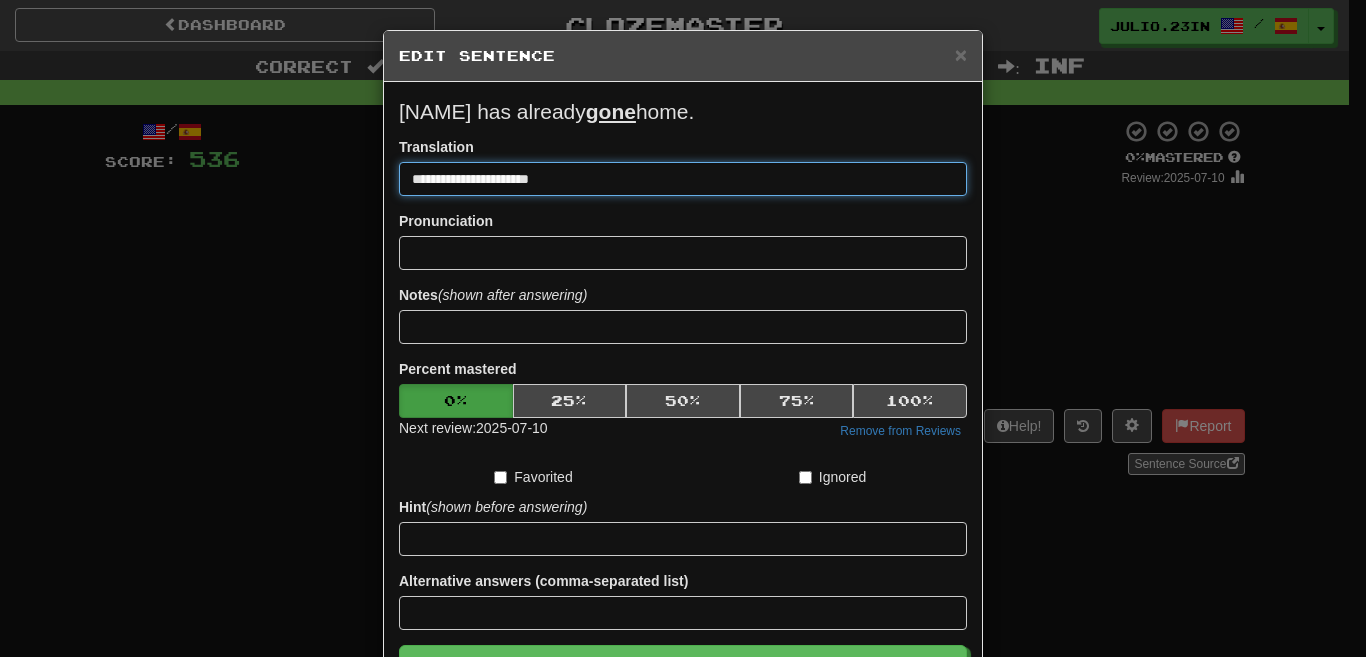 type on "**********" 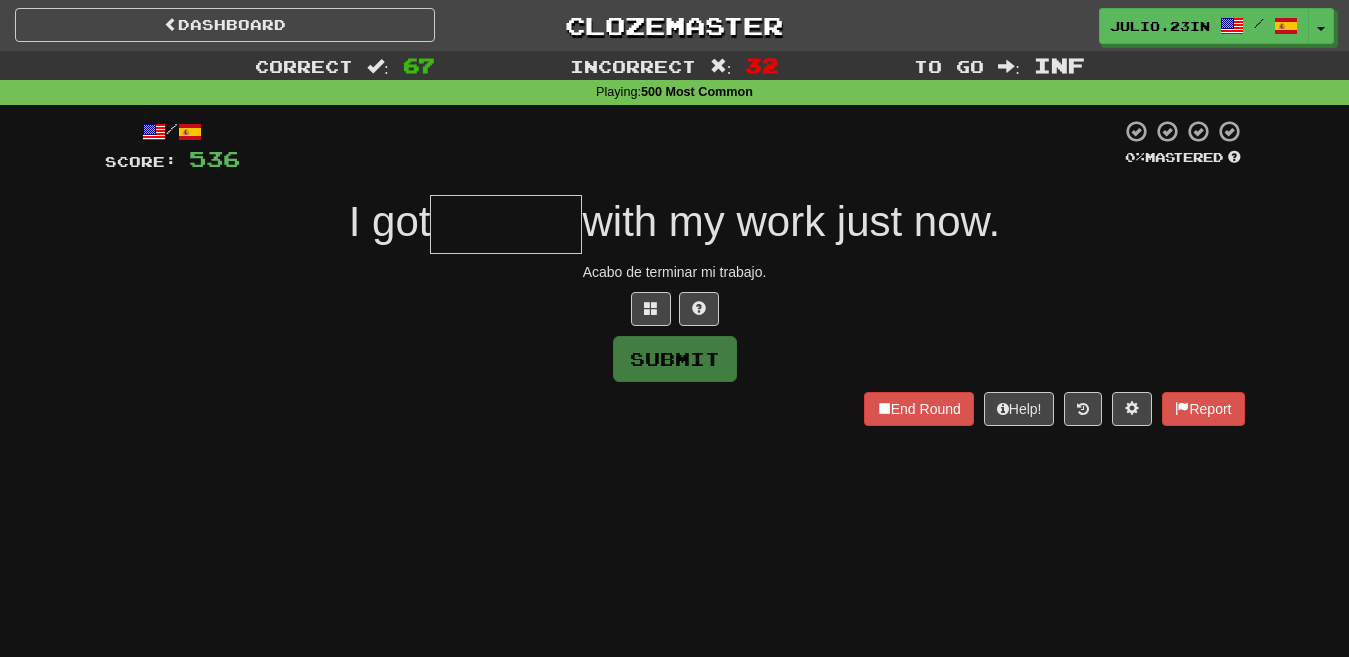 type on "*******" 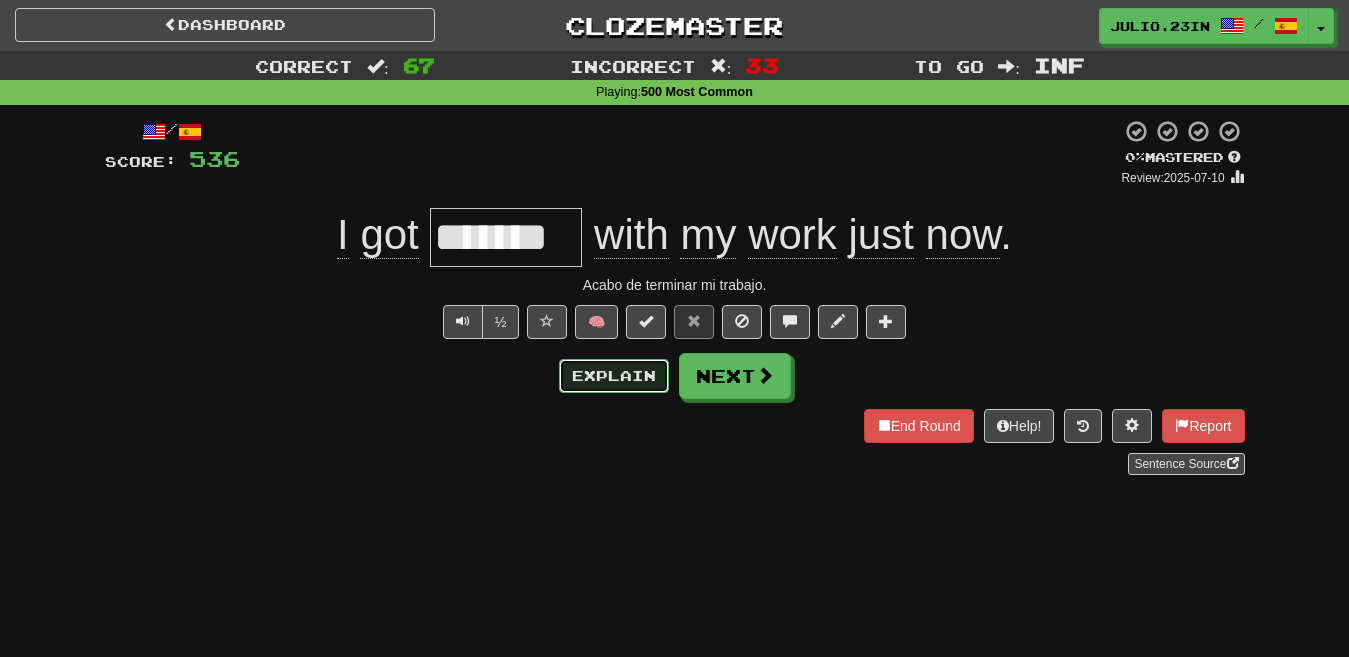 click on "Explain" at bounding box center [614, 376] 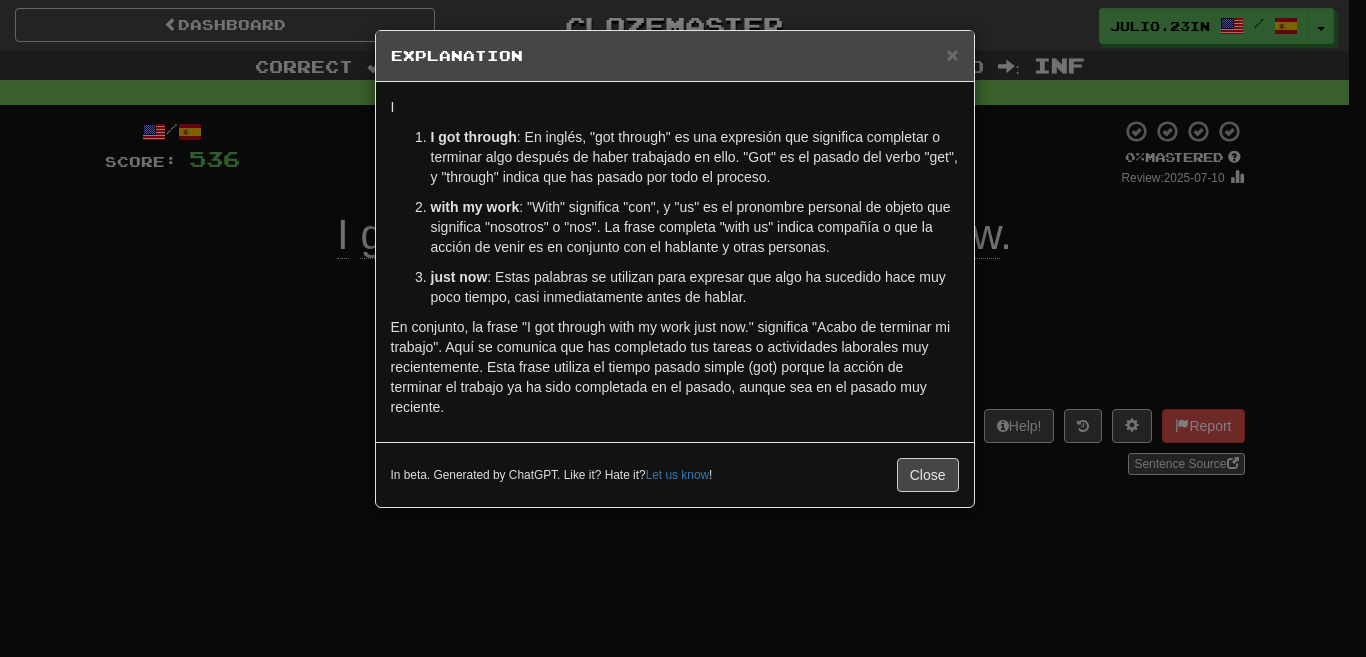 click on "× Explanation La frase "I got through with my work just now." se puede desglosar así:
I got through : En inglés, "got through" es una expresión que significa completar o terminar algo después de haber trabajado en ello. "Got" es el pasado del verbo "get", y "through" indica que has pasado por todo el proceso.
with my work : Aquí, "with" es una preposición que conecta "got through" con "my work". "My work" se refiere a las tareas o el trabajo que tenías que hacer.
just now : Estas palabras se utilizan para expresar que algo ha sucedido hace muy poco tiempo, casi inmediatamente antes de hablar.
En conjunto, la frase "I got through with my work just now." significa "Acabo de terminar mi trabajo". Aquí se comunica que has completado tus tareas o actividades laborales muy recientemente. Esta frase utiliza el tiempo pasado simple (got) porque la acción de terminar el trabajo ya ha sido completada en el pasado, aunque sea en el pasado muy reciente. Let us know ! Close" at bounding box center (683, 328) 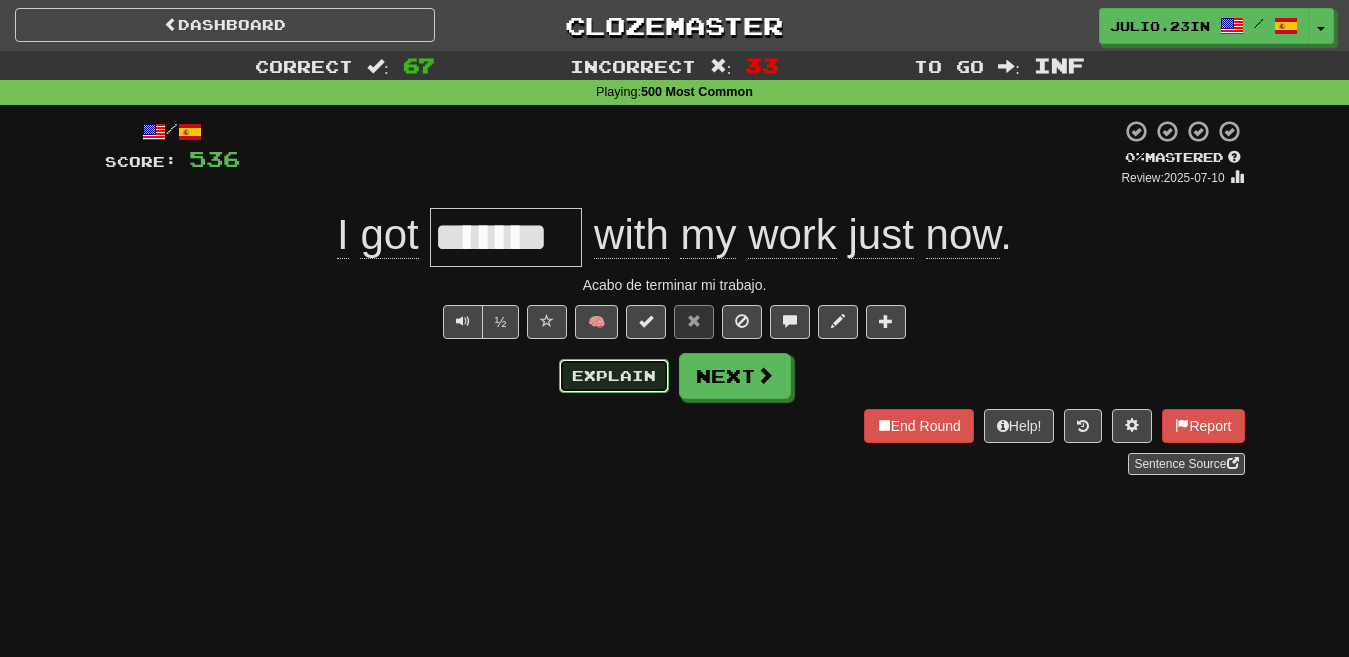 click on "Explain" at bounding box center (614, 376) 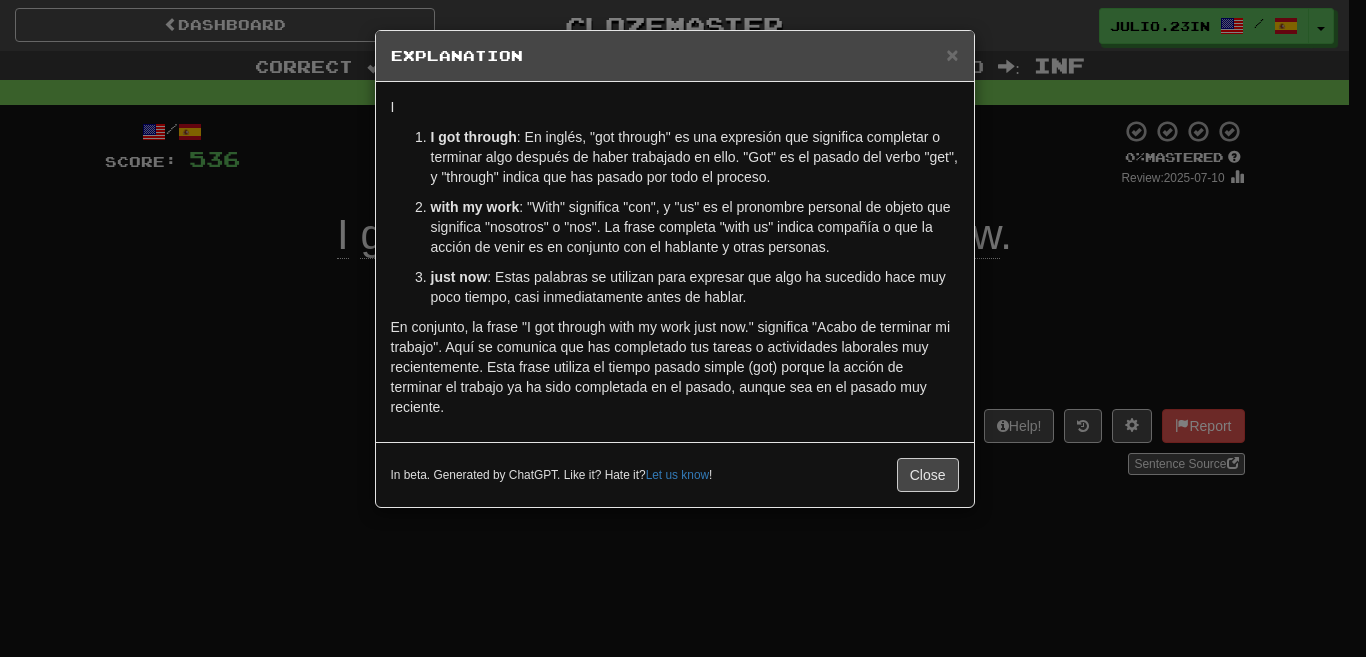 click on "× Explanation La frase "I got through with my work just now." se puede desglosar así:
I got through : En inglés, "got through" es una expresión que significa completar o terminar algo después de haber trabajado en ello. "Got" es el pasado del verbo "get", y "through" indica que has pasado por todo el proceso.
with my work : Aquí, "with" es una preposición que conecta "got through" con "my work". "My work" se refiere a las tareas o el trabajo que tenías que hacer.
just now : Estas palabras se utilizan para expresar que algo ha sucedido hace muy poco tiempo, casi inmediatamente antes de hablar.
En conjunto, la frase "I got through with my work just now." significa "Acabo de terminar mi trabajo". Aquí se comunica que has completado tus tareas o actividades laborales muy recientemente. Esta frase utiliza el tiempo pasado simple (got) porque la acción de terminar el trabajo ya ha sido completada en el pasado, aunque sea en el pasado muy reciente. Let us know ! Close" at bounding box center [683, 328] 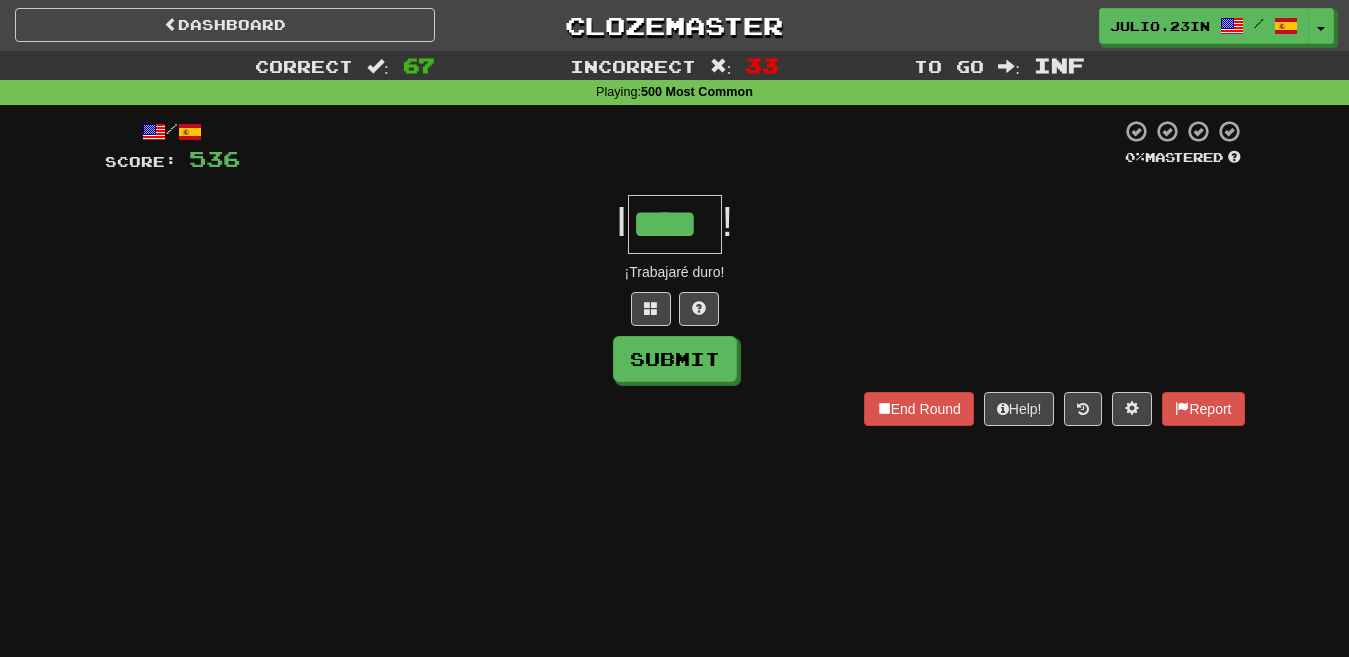 type on "****" 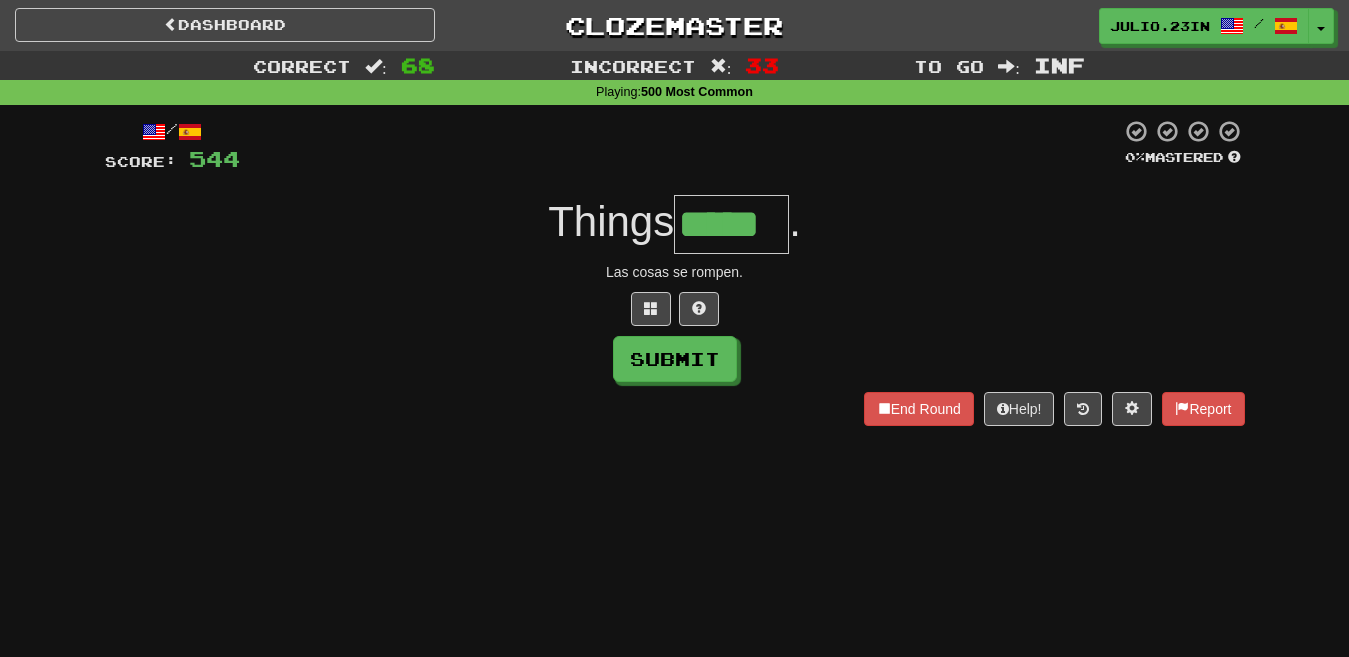 type on "*****" 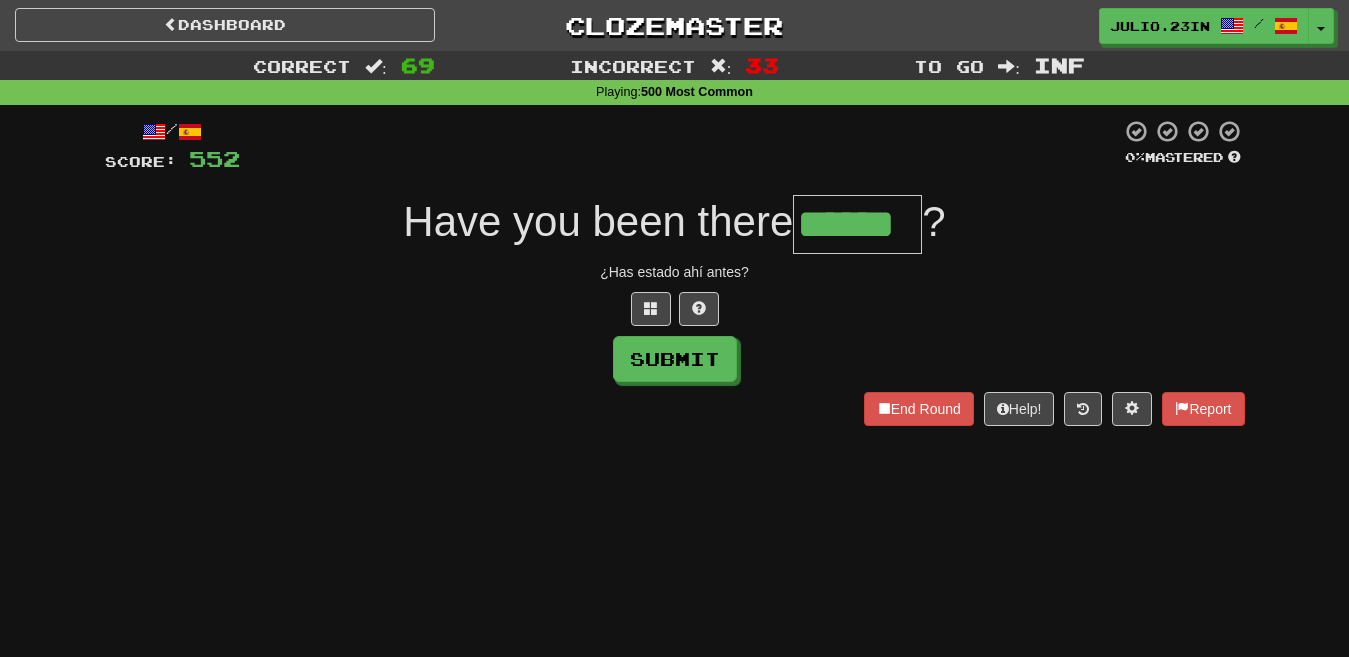 type on "******" 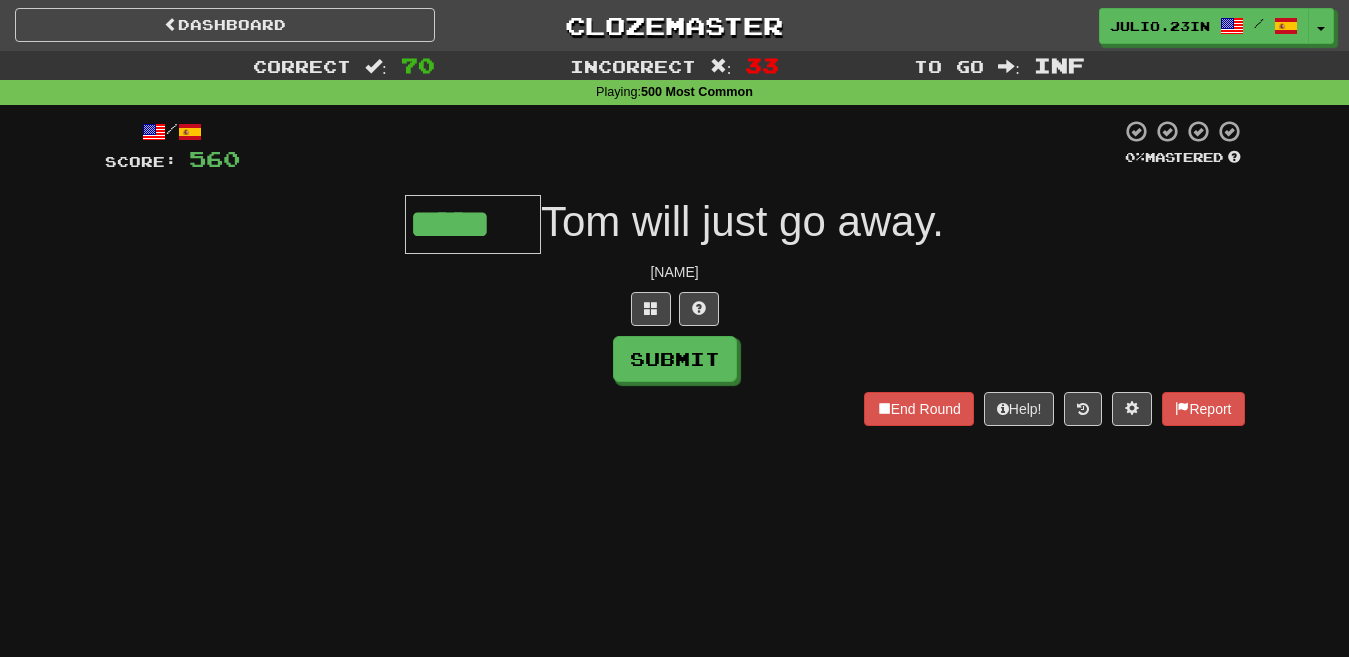 type on "*****" 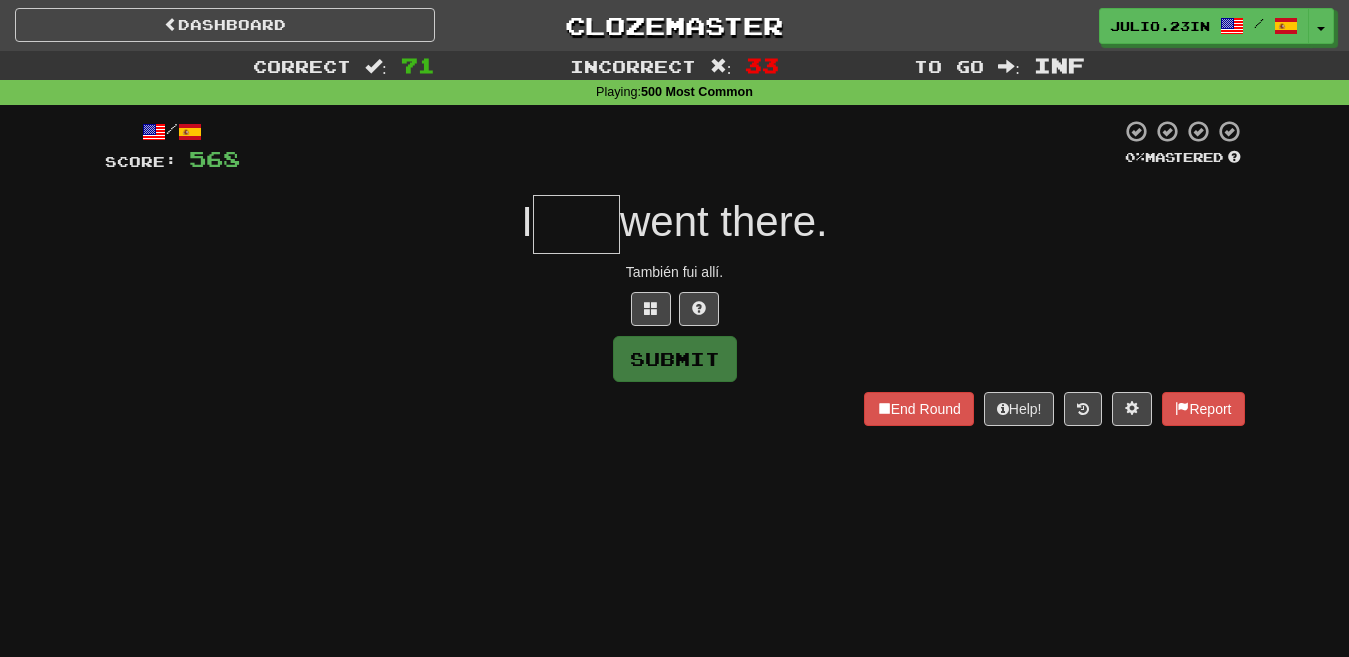 type on "****" 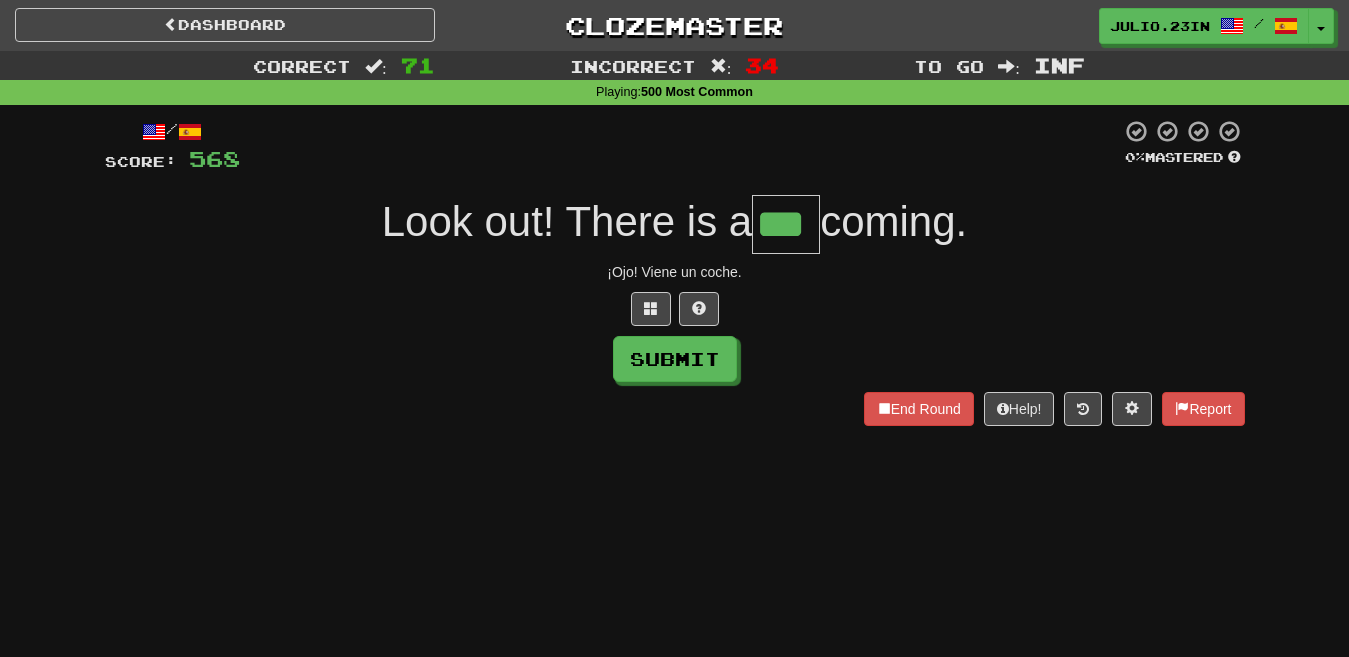type on "***" 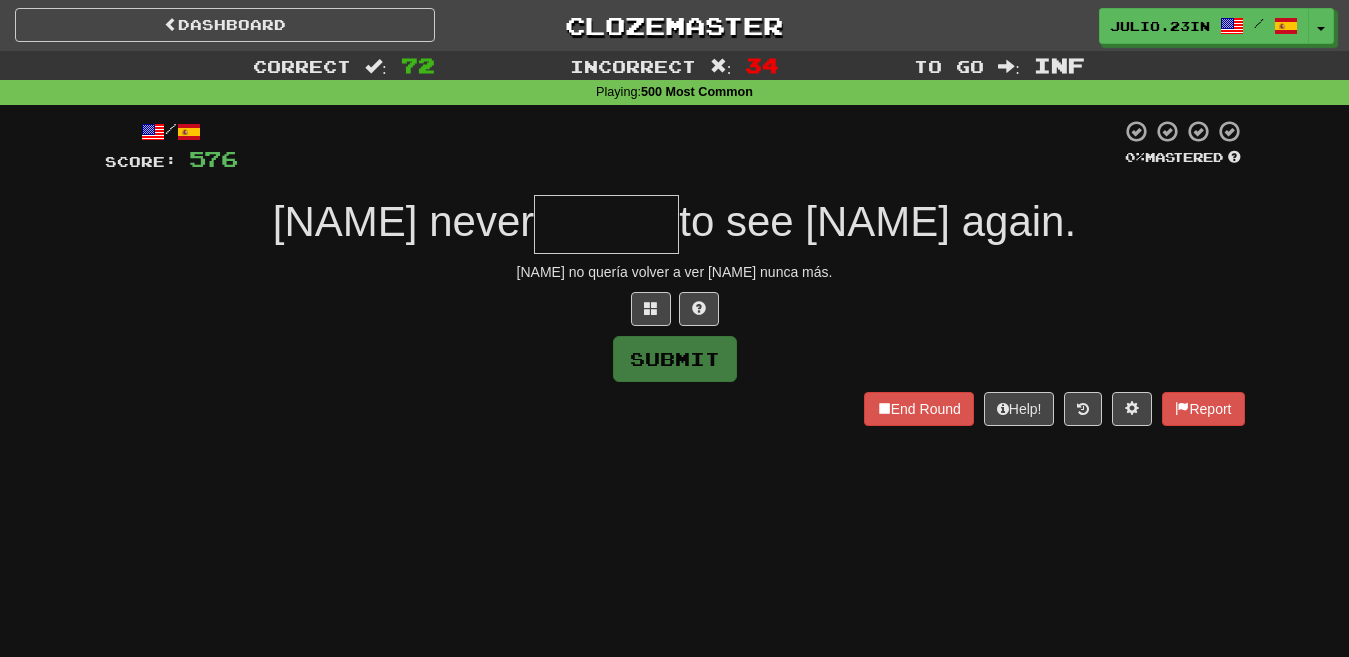 type on "******" 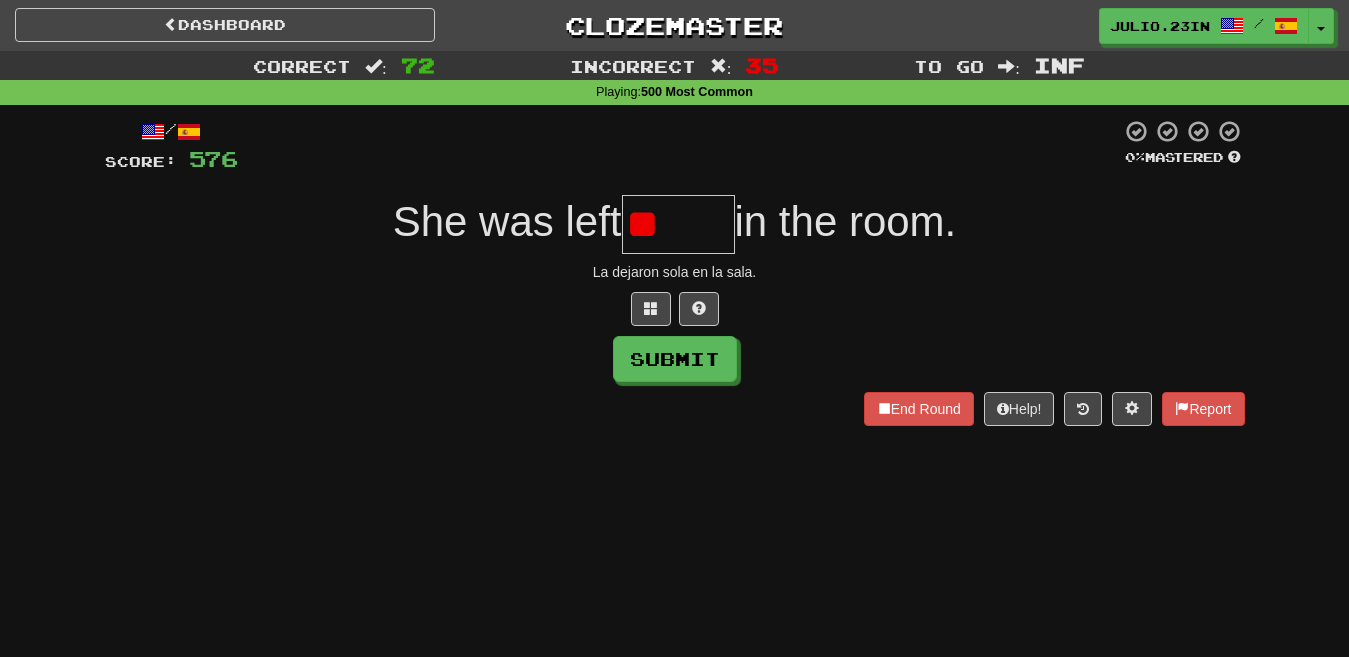 type on "*" 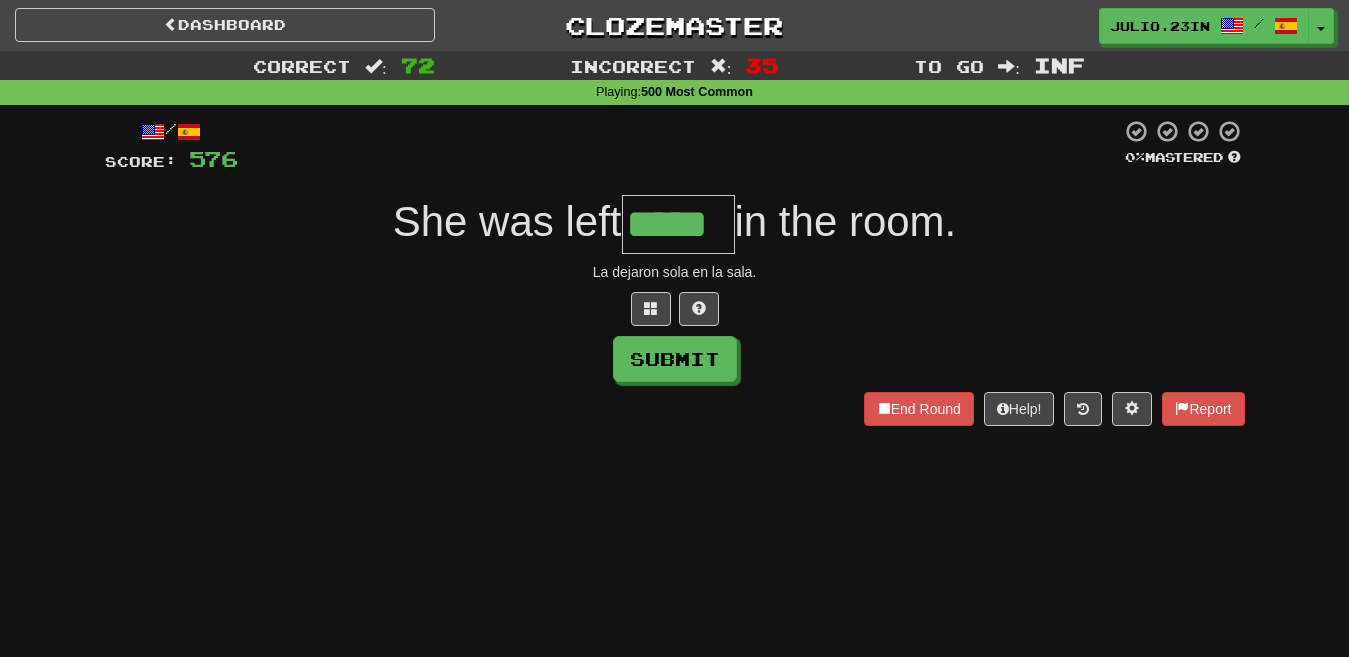 type on "*****" 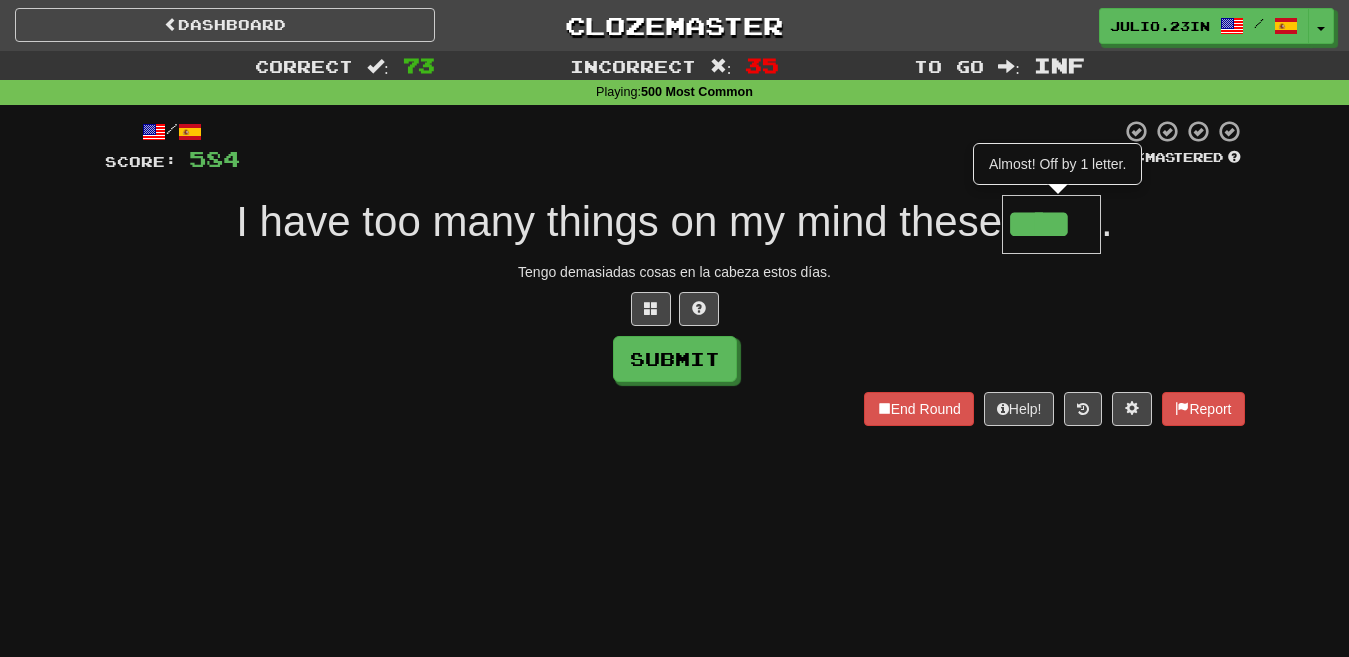 type on "****" 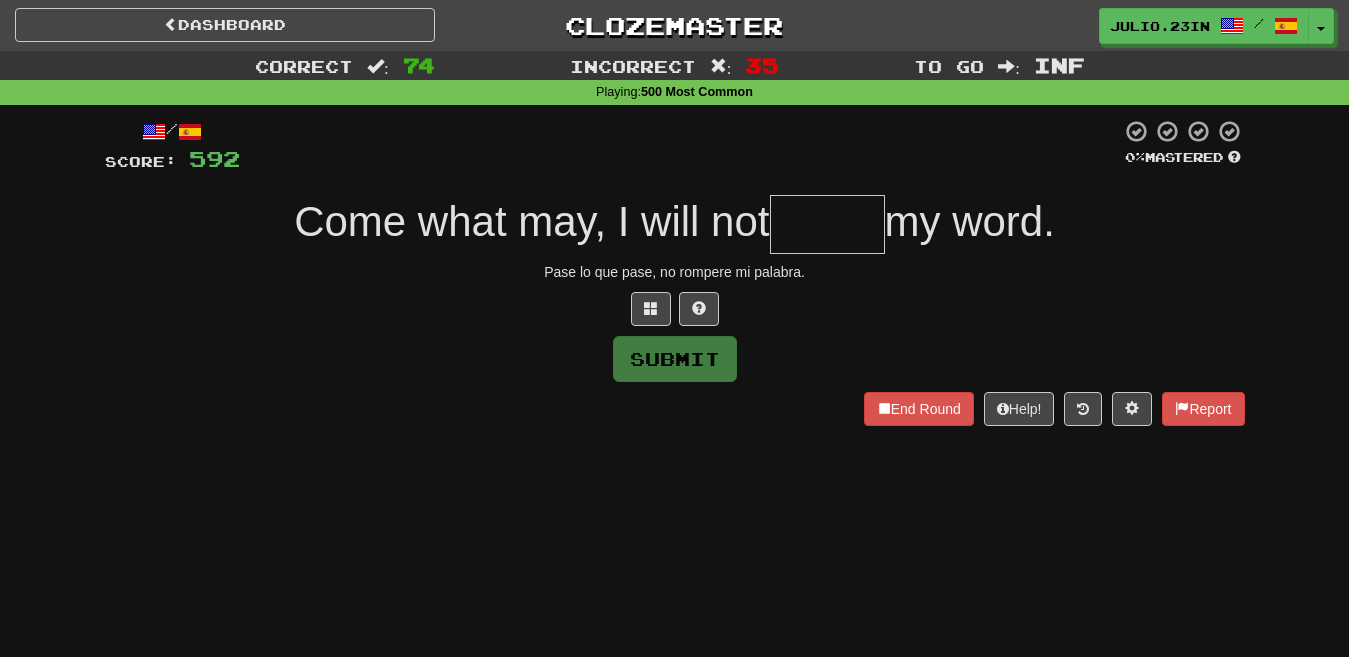 type on "*****" 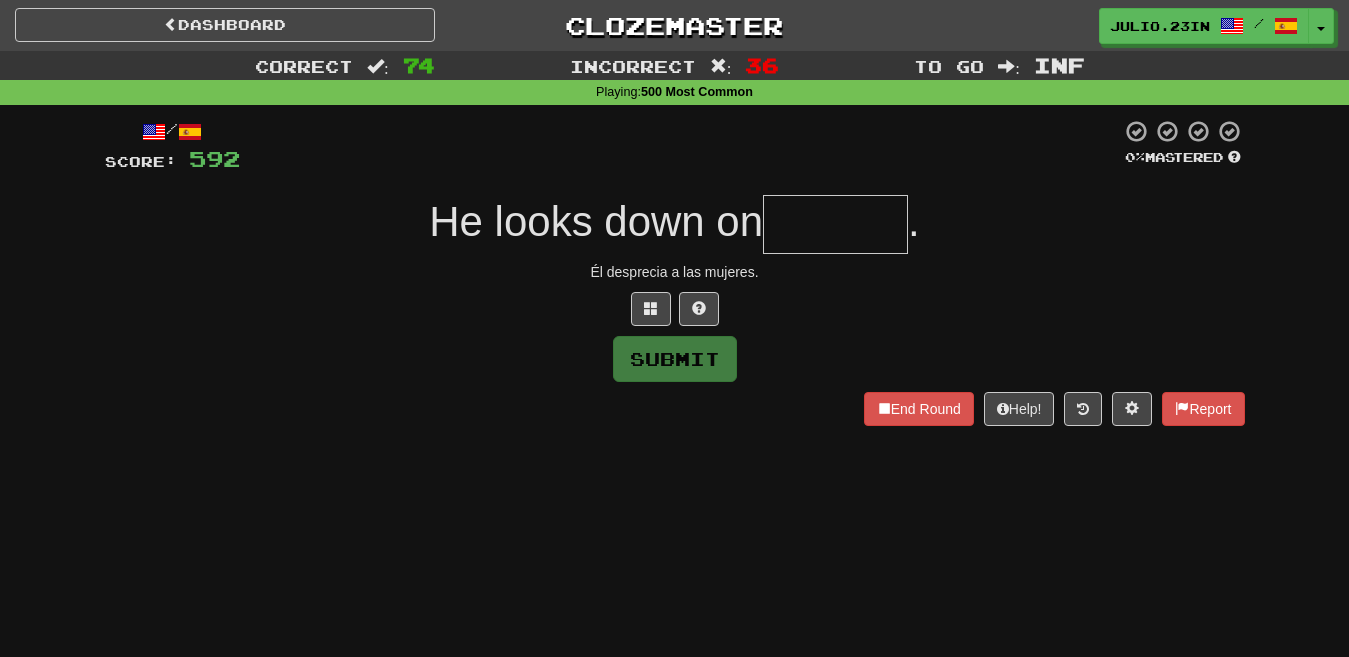 type on "*****" 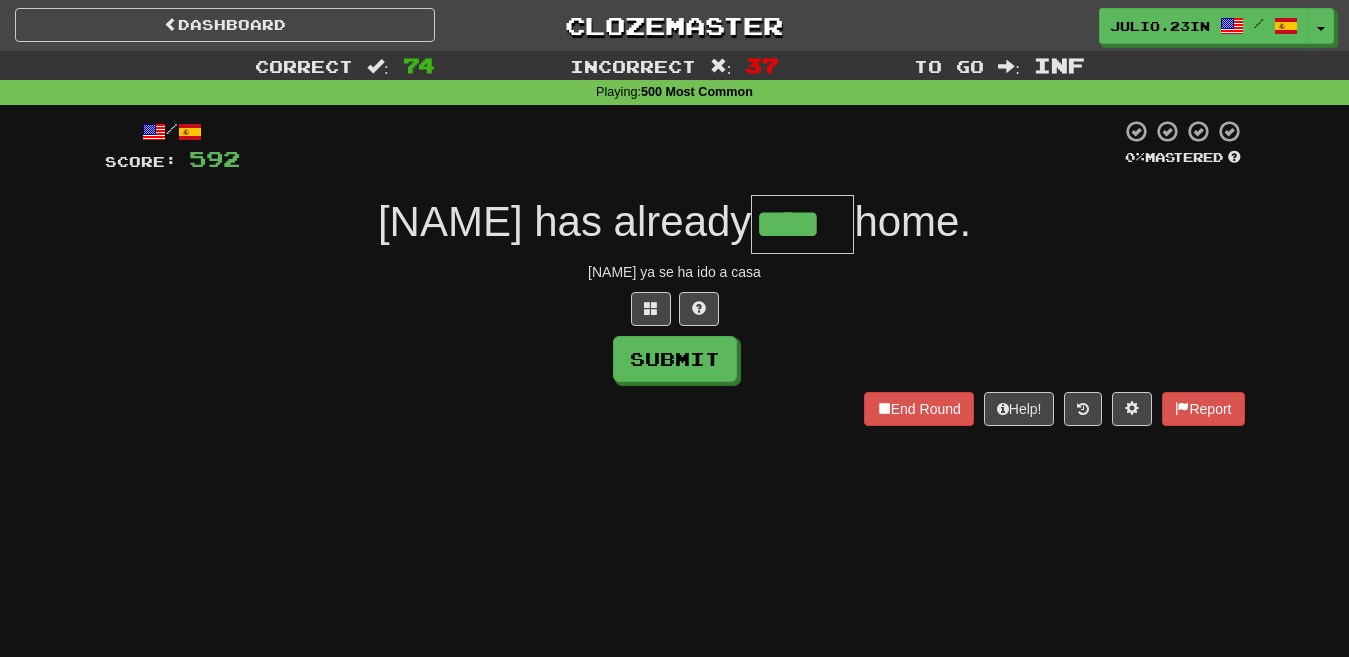 type on "****" 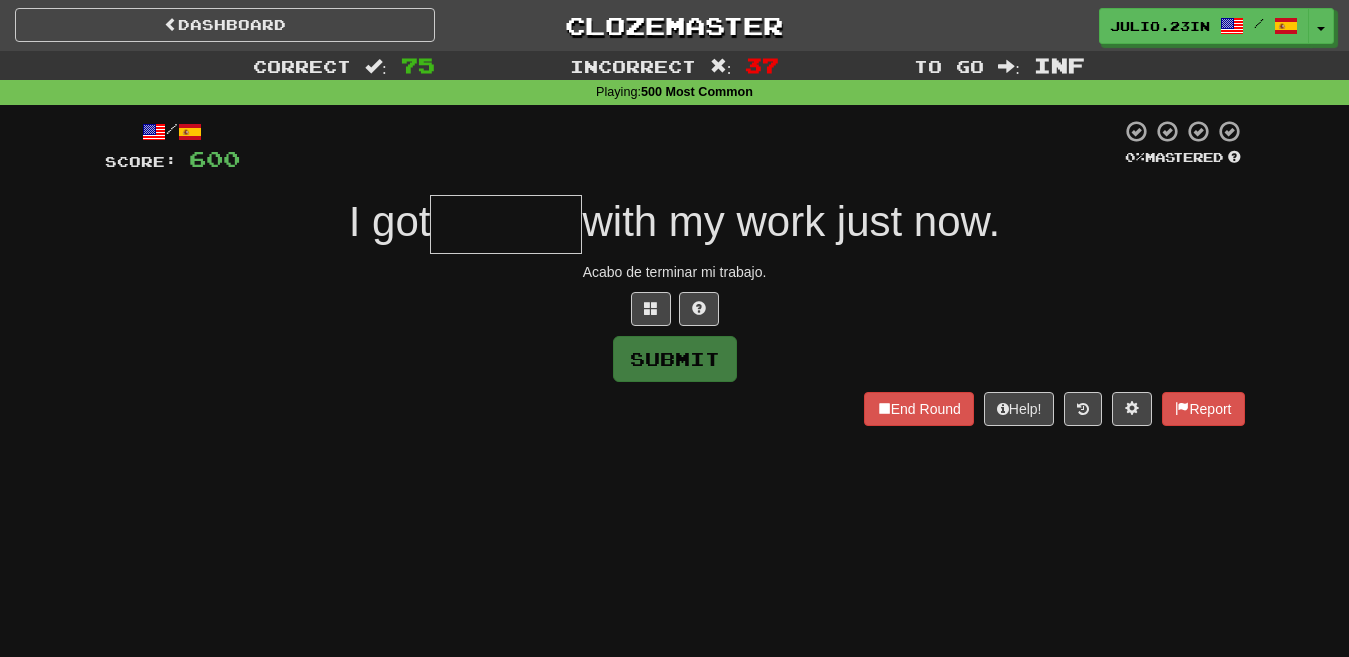 type on "*******" 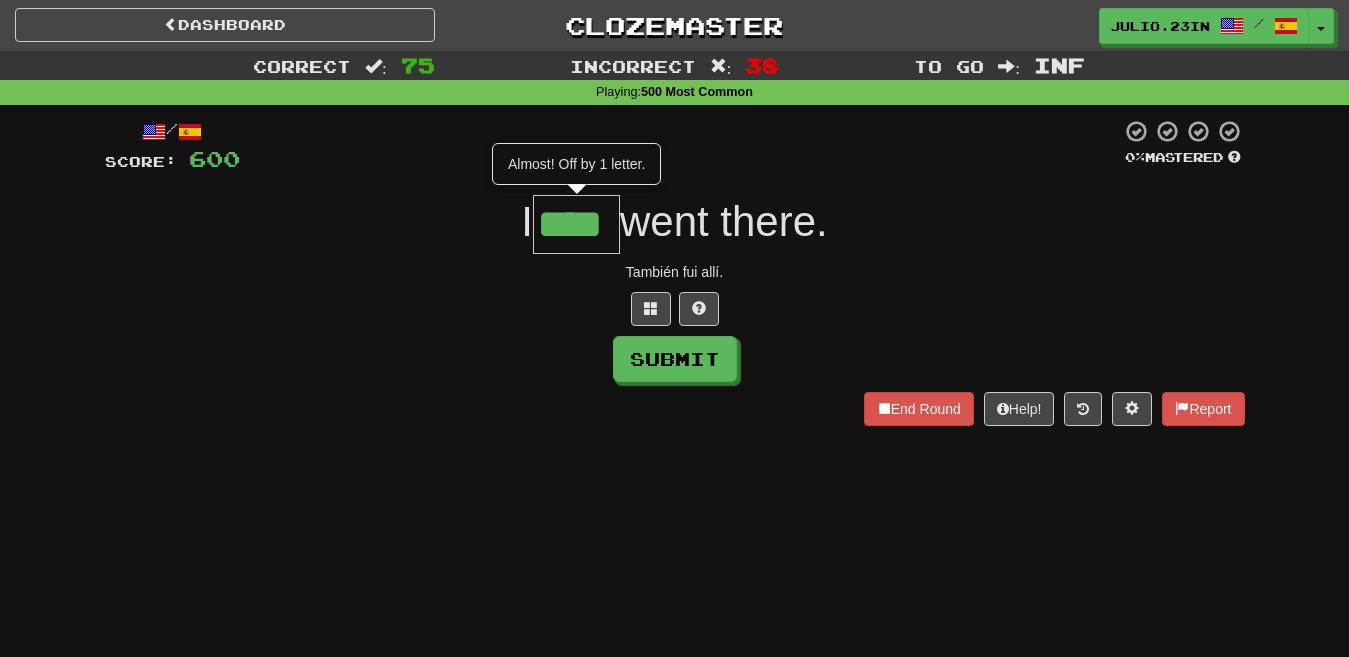 type on "****" 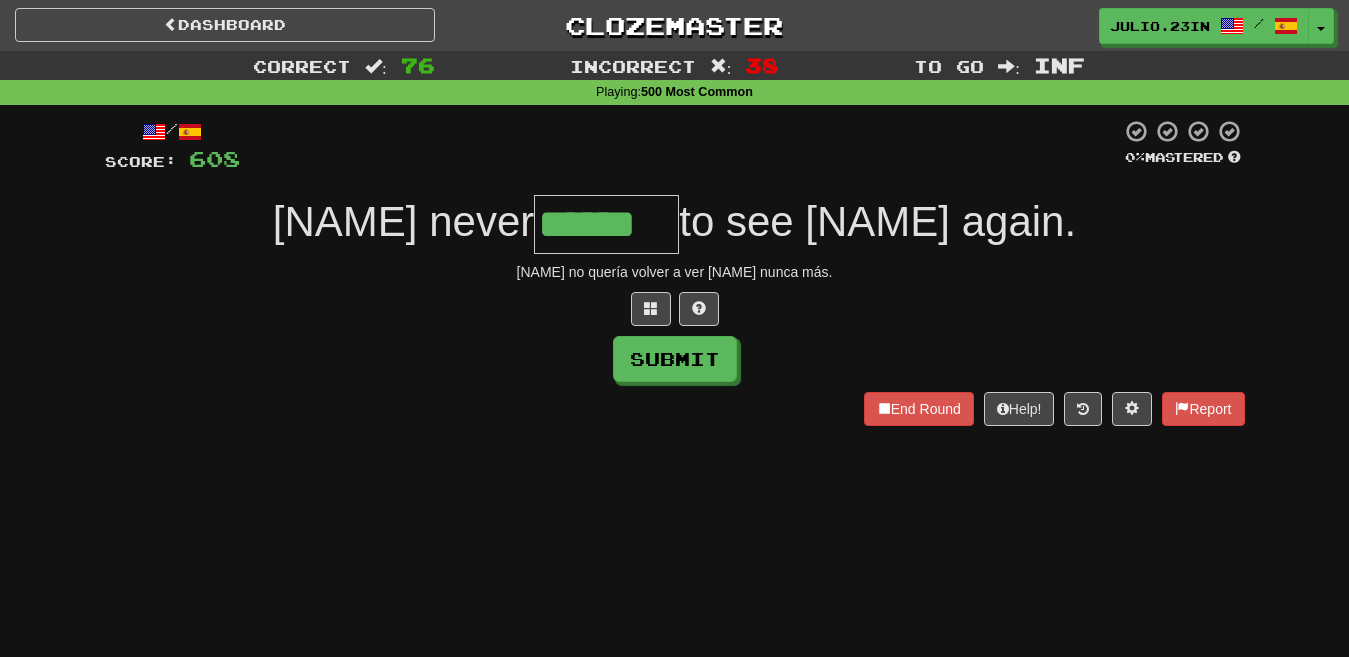 type on "******" 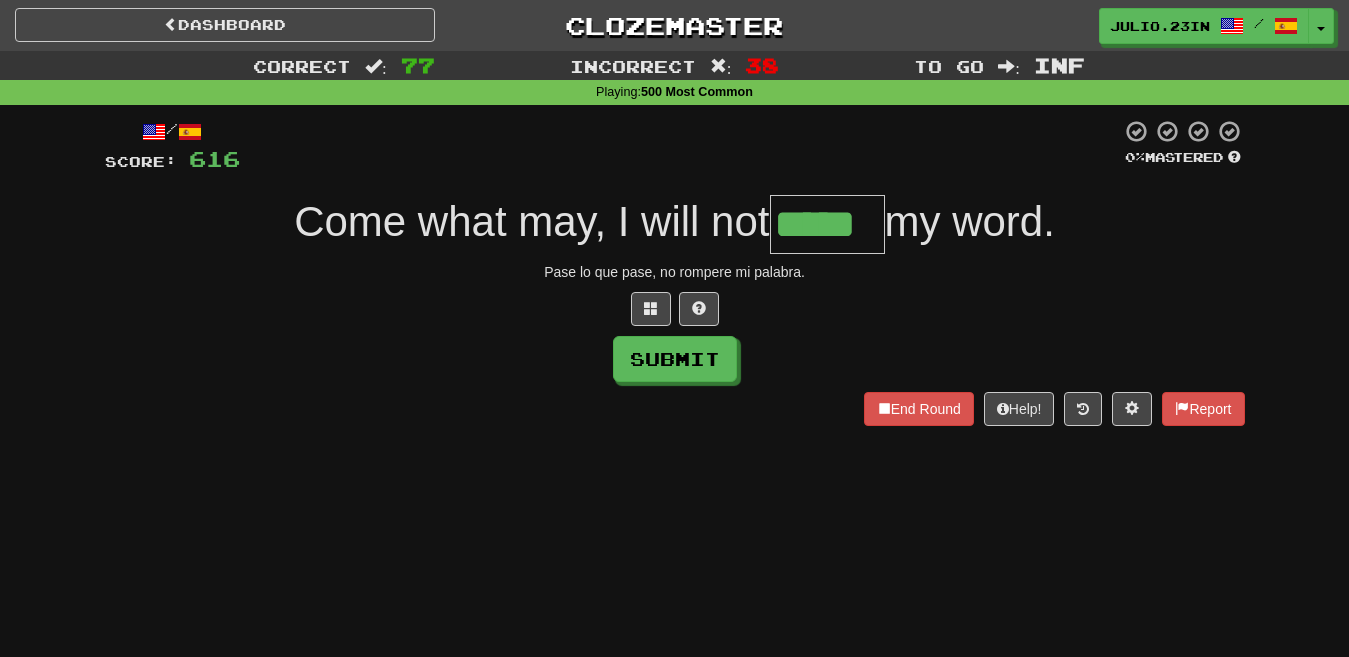 type on "*****" 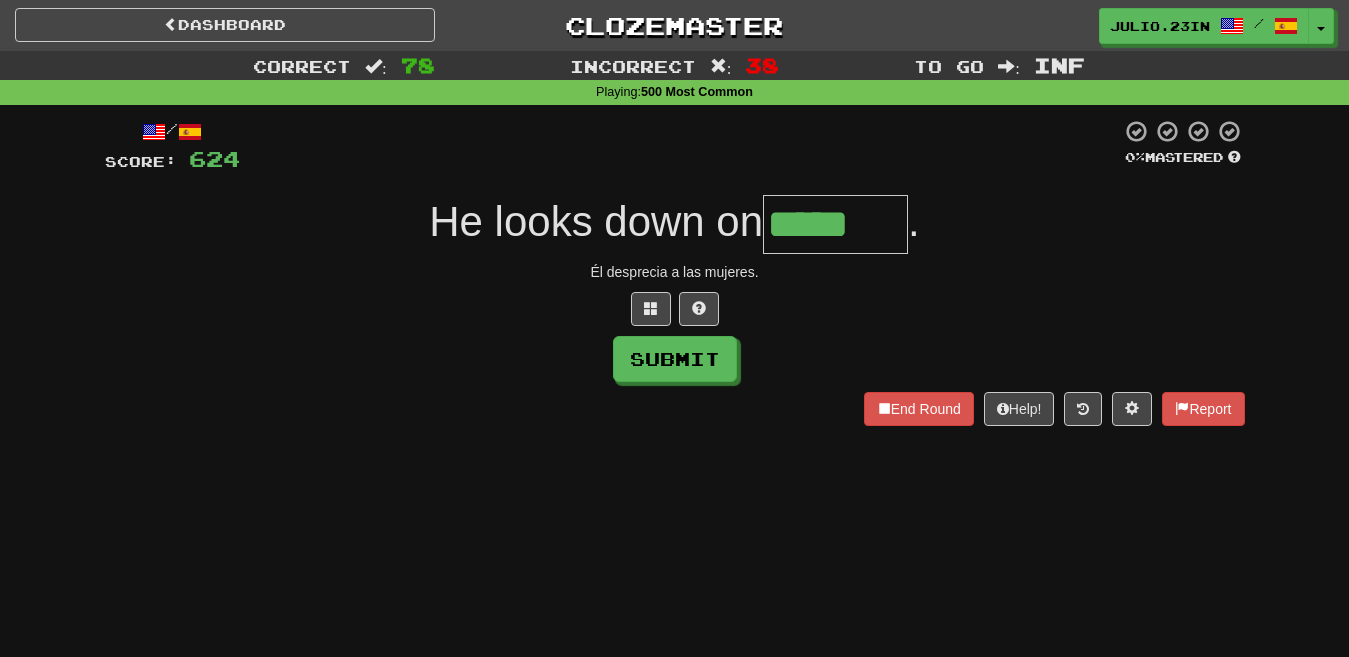 type on "*****" 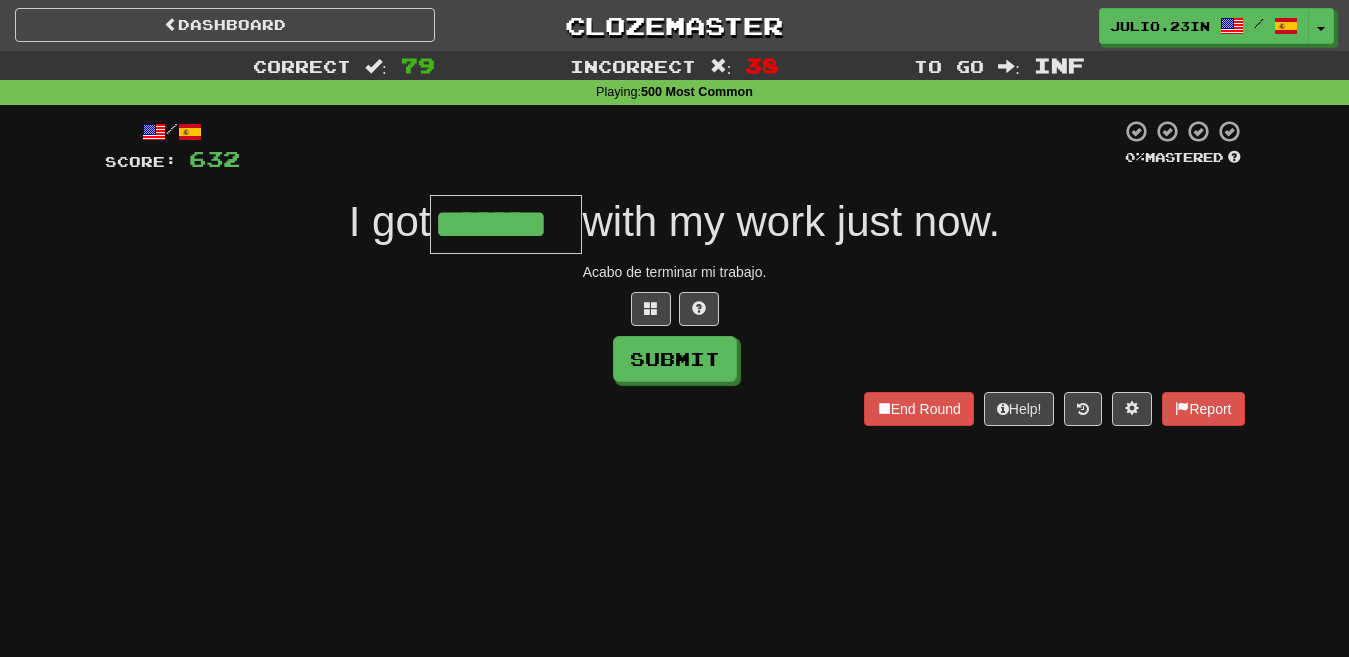 type on "*******" 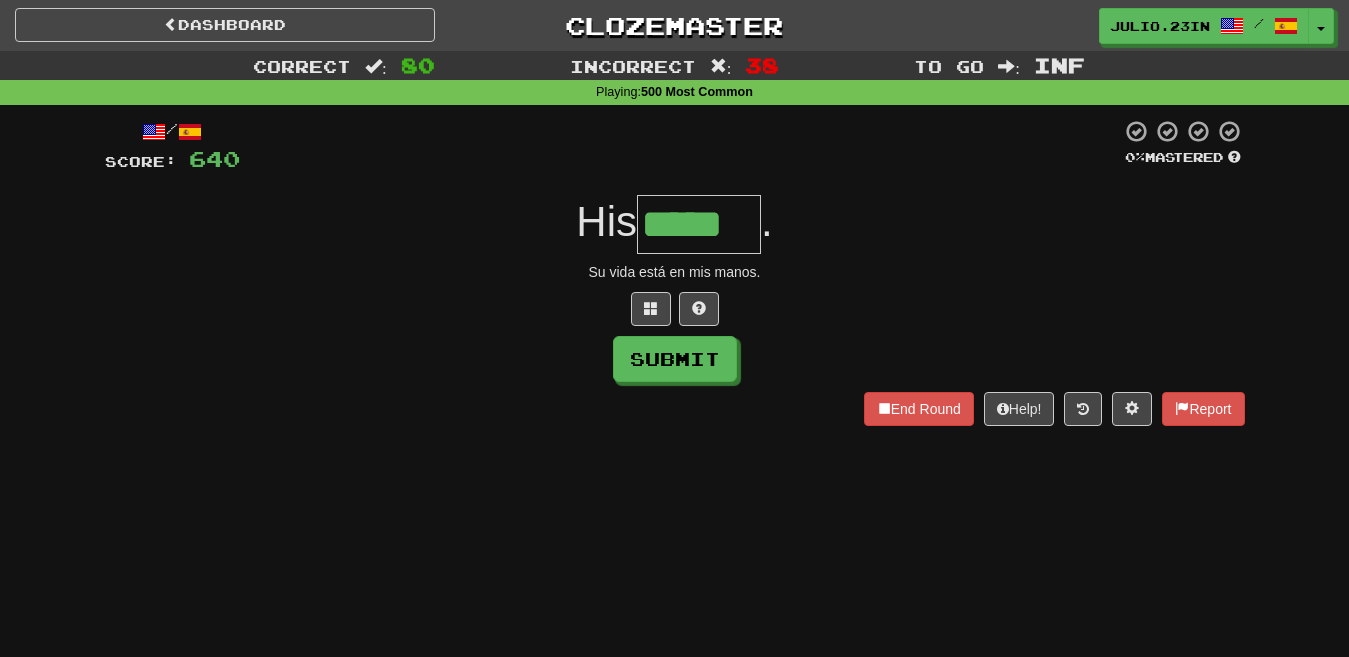 type on "*****" 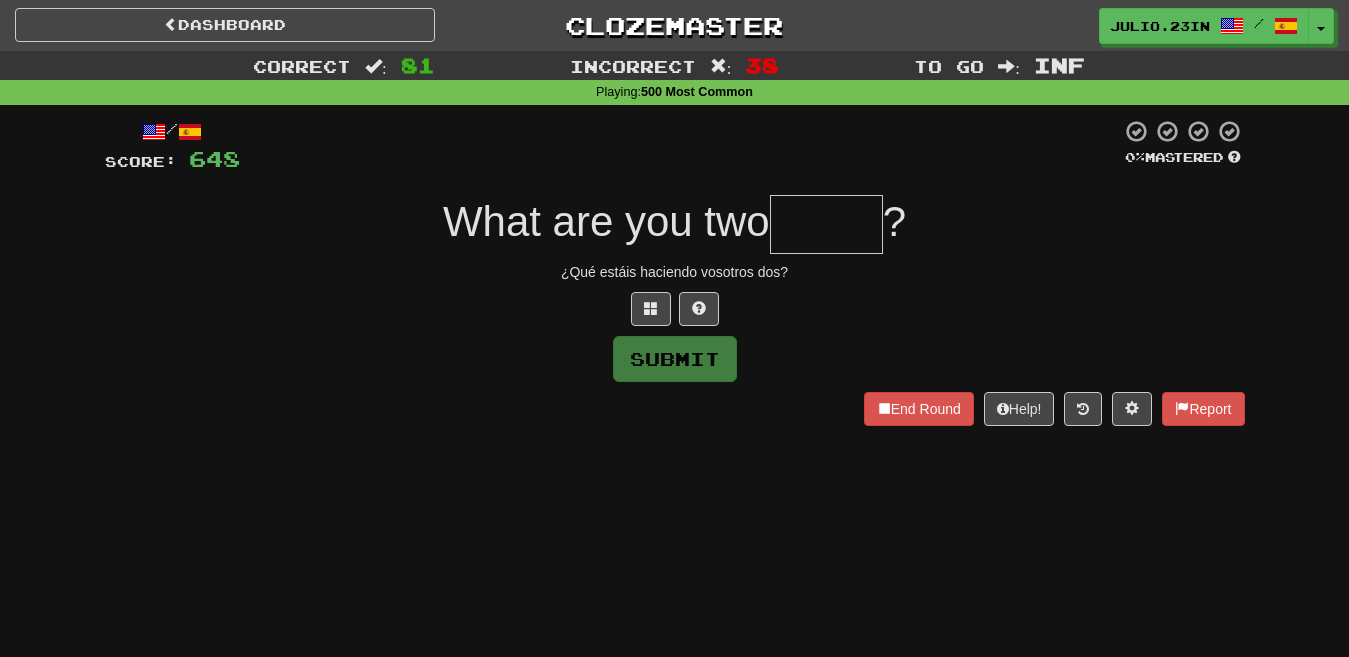 type on "*****" 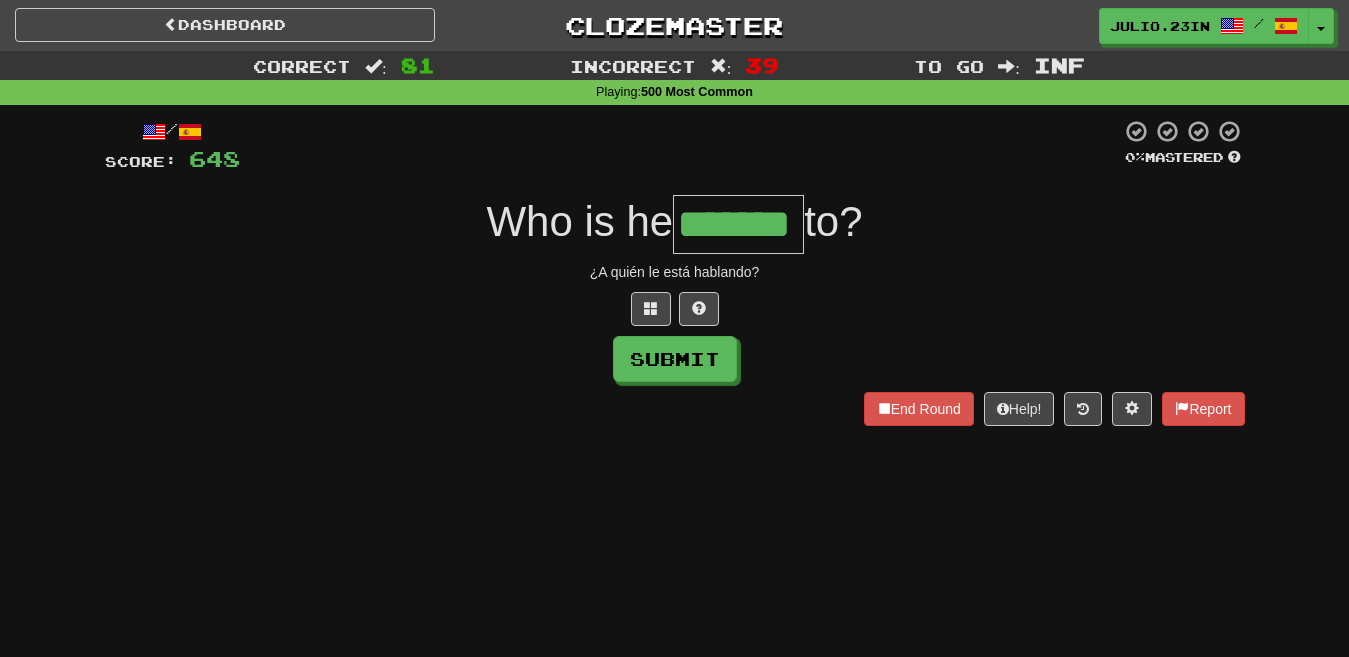 type on "*******" 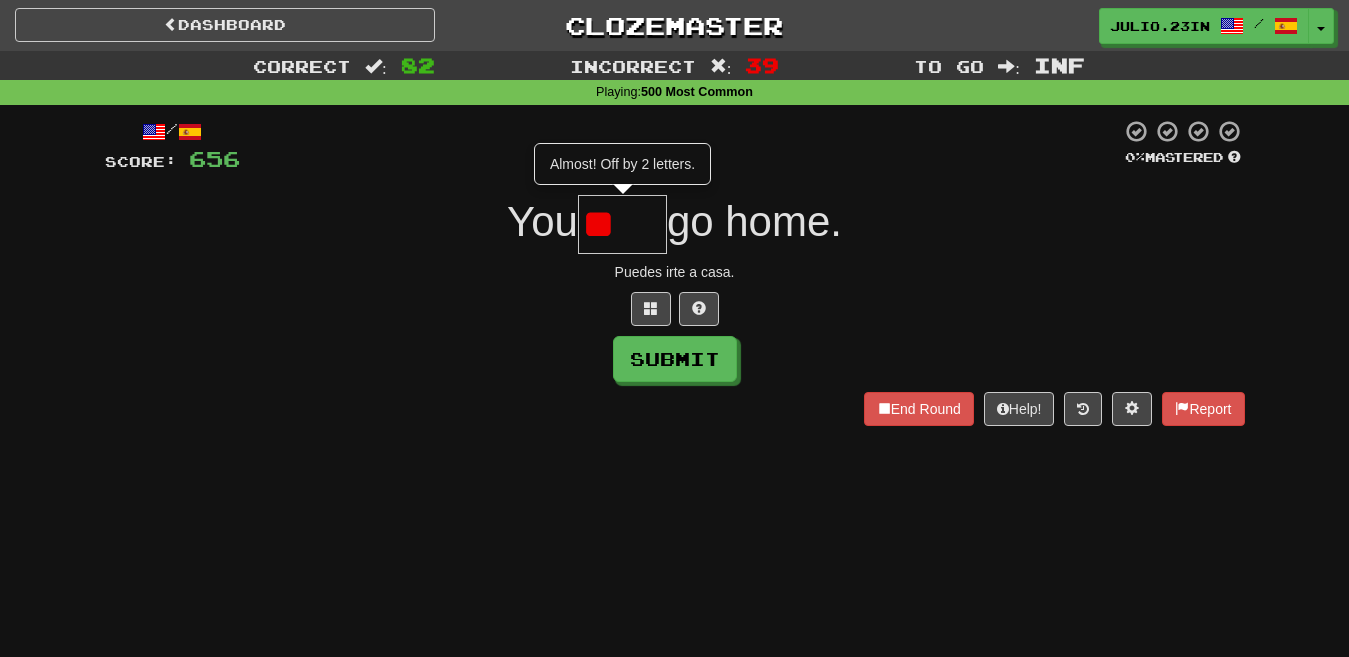 type on "*" 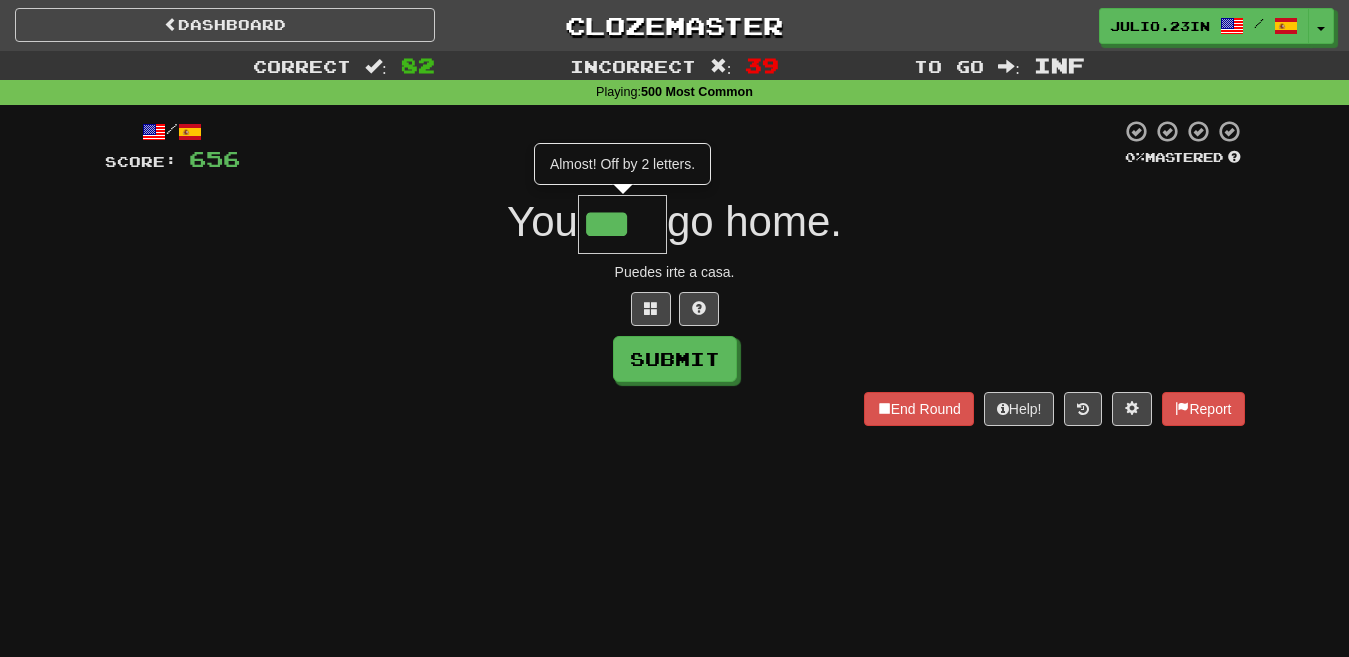 type on "***" 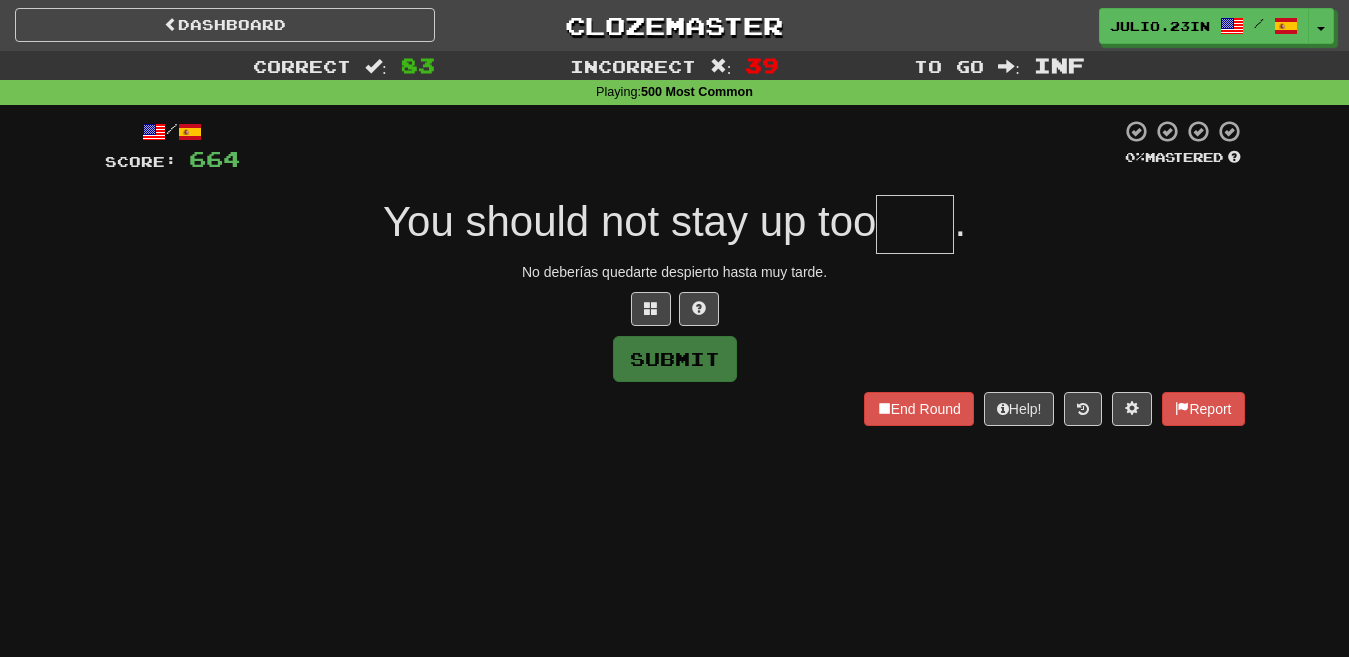 type on "****" 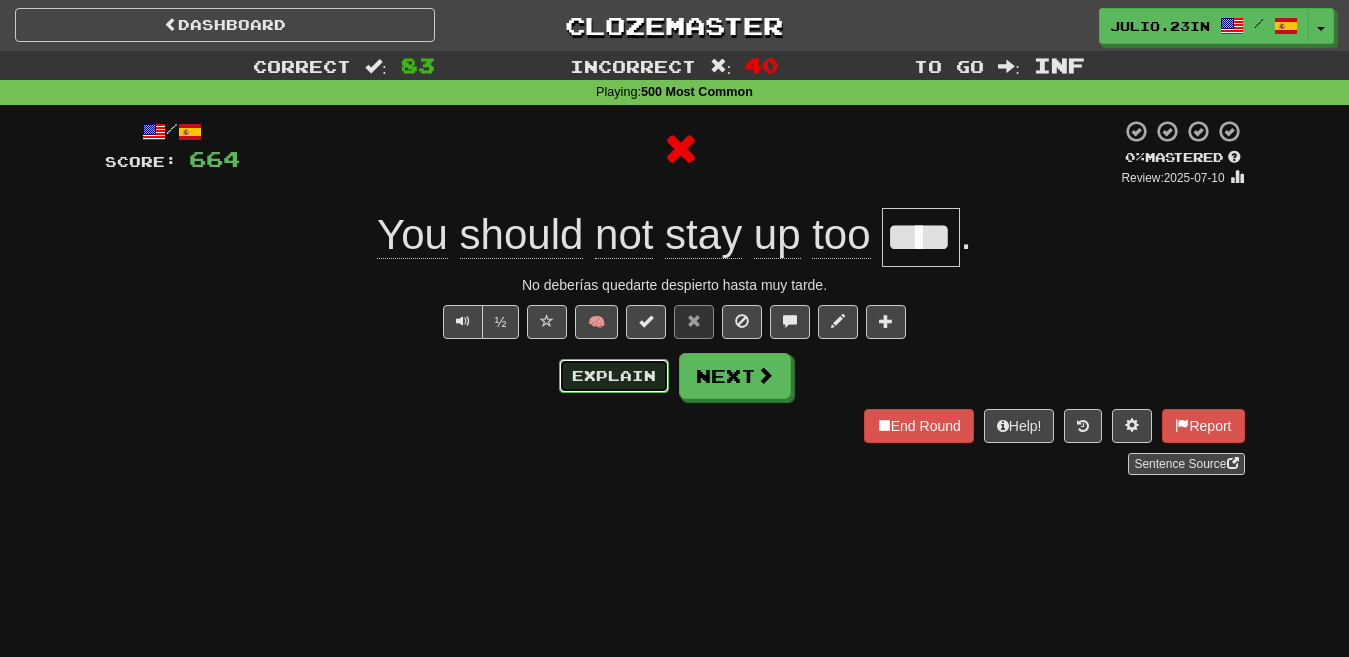 click on "Explain" at bounding box center (614, 376) 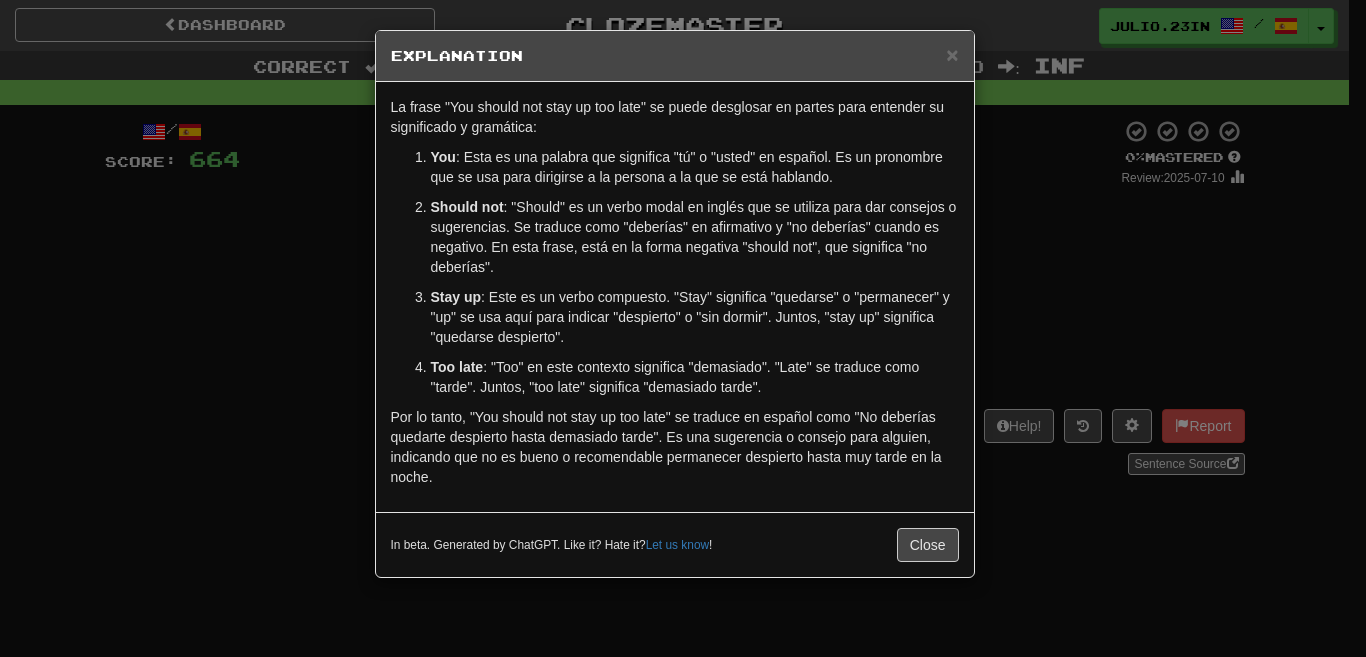click on "× Explanation La frase "You should not stay up too late" se puede desglosar en partes para entender su significado y gramática:
You : Esta es una palabra que significa "tú" o "usted" en español. Es un pronombre que se usa para dirigirse a la persona a la que se está hablando.
Should not : "Should" es un verbo modal en inglés que se utiliza para dar consejos o sugerencias. Se traduce como "deberías" en afirmativo y "no deberías" cuando es negativo. En esta frase, está en la forma negativa "should not", que significa "no deberías".
Stay up : Este es un verbo compuesto. "Stay" significa "quedarse" o "permanecer" y "up" se usa aquí para indicar "despierto" o "sin dormir". Juntos, "stay up" significa "quedarse despierto".
Too late : "Too" en este contexto significa "demasiado". "Late" se traduce como "tarde". Juntos, "too late" significa "demasiado tarde".
In beta. Generated by ChatGPT. Like it? Hate it?  Let us know ! Close" at bounding box center (683, 328) 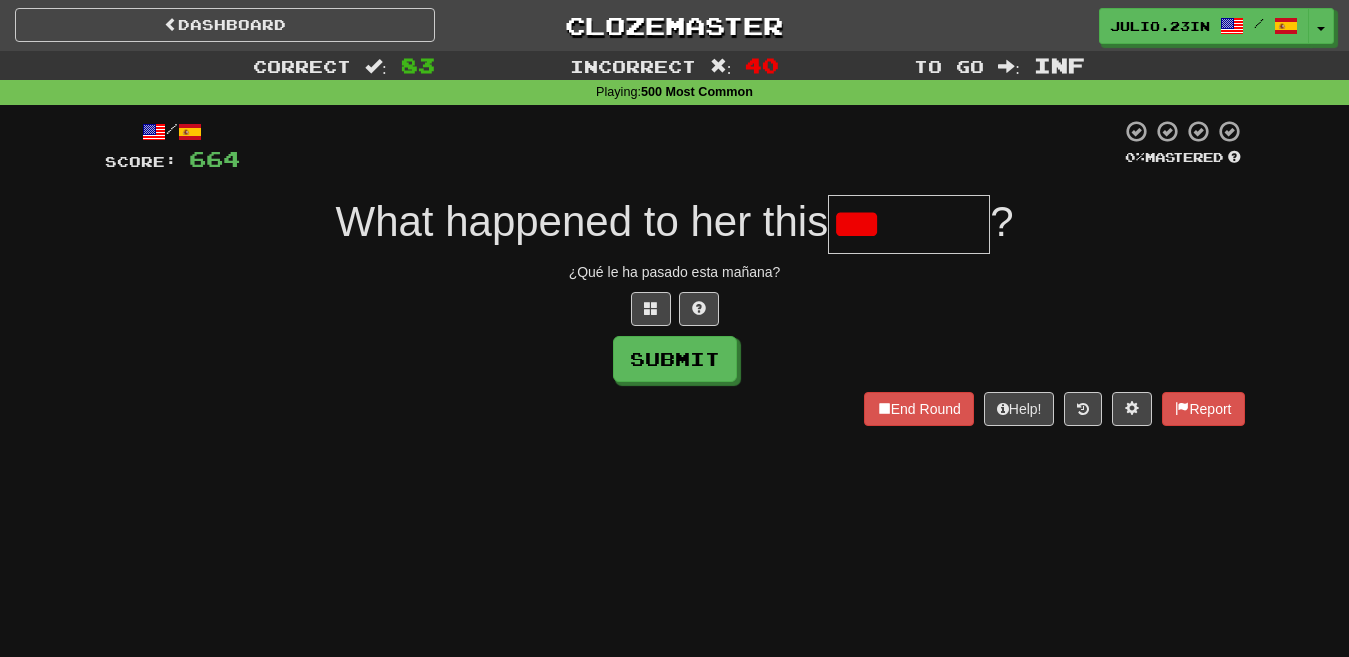 type on "*******" 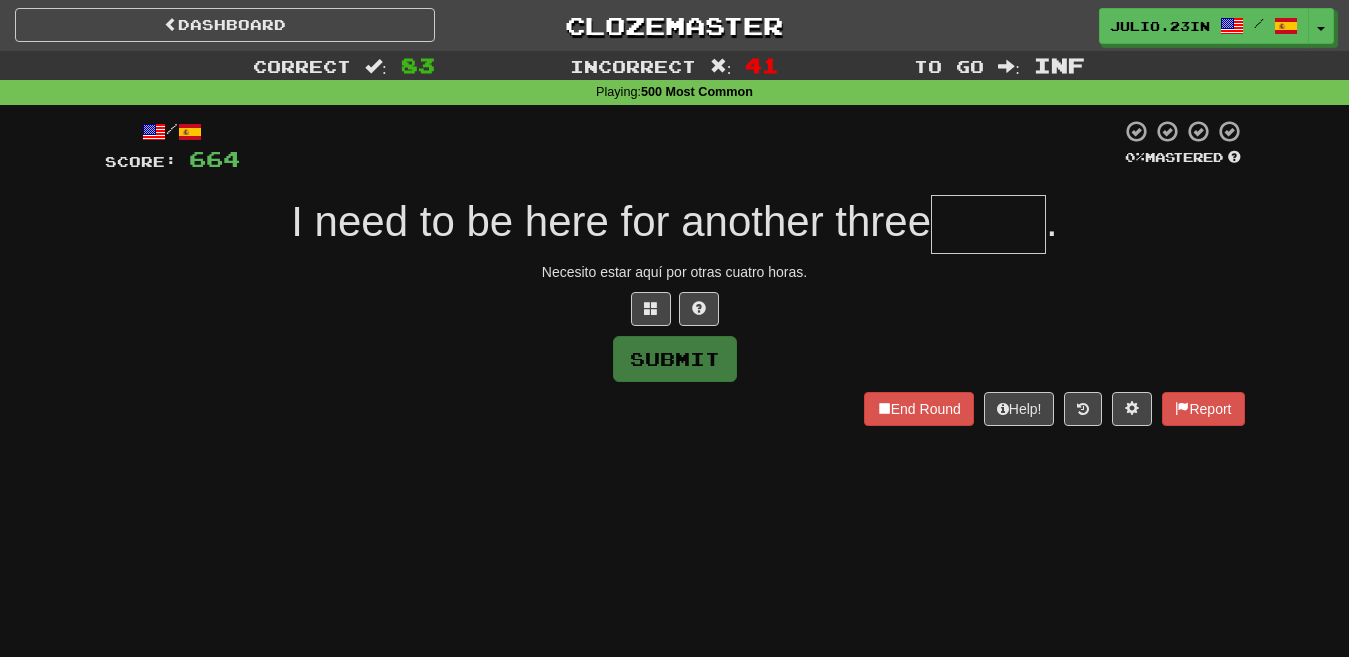 type on "*****" 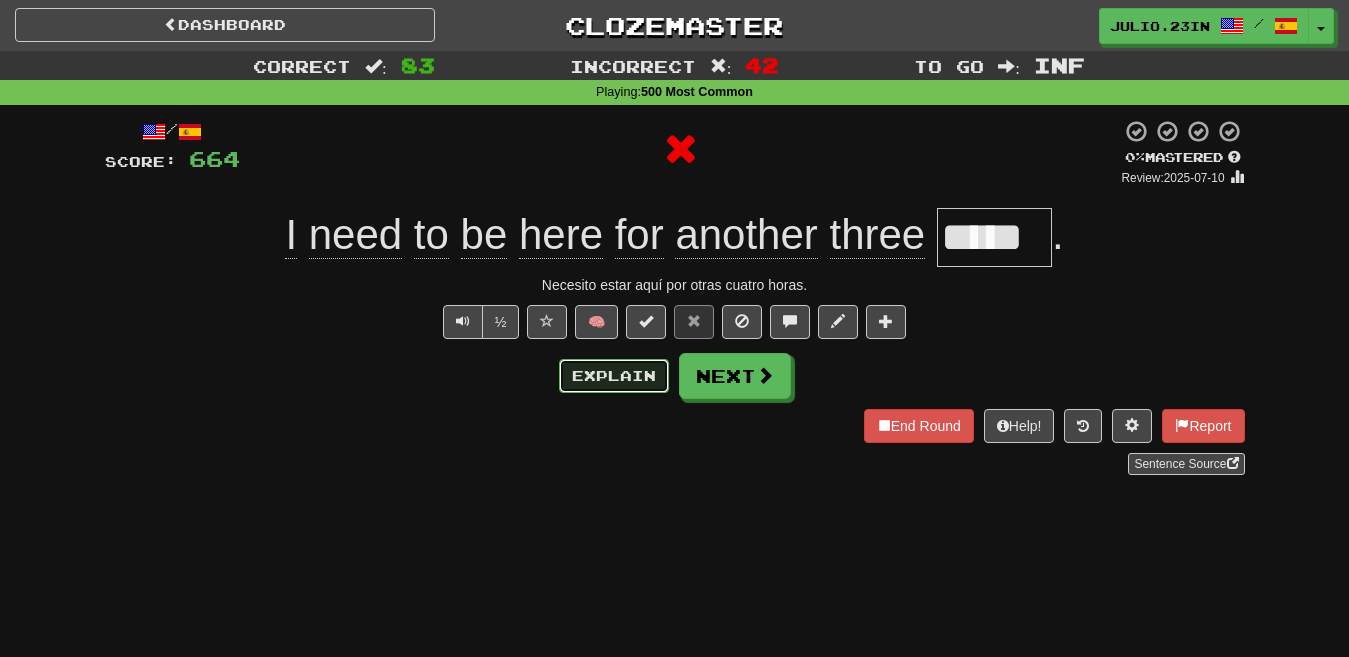 click on "Explain" at bounding box center (614, 376) 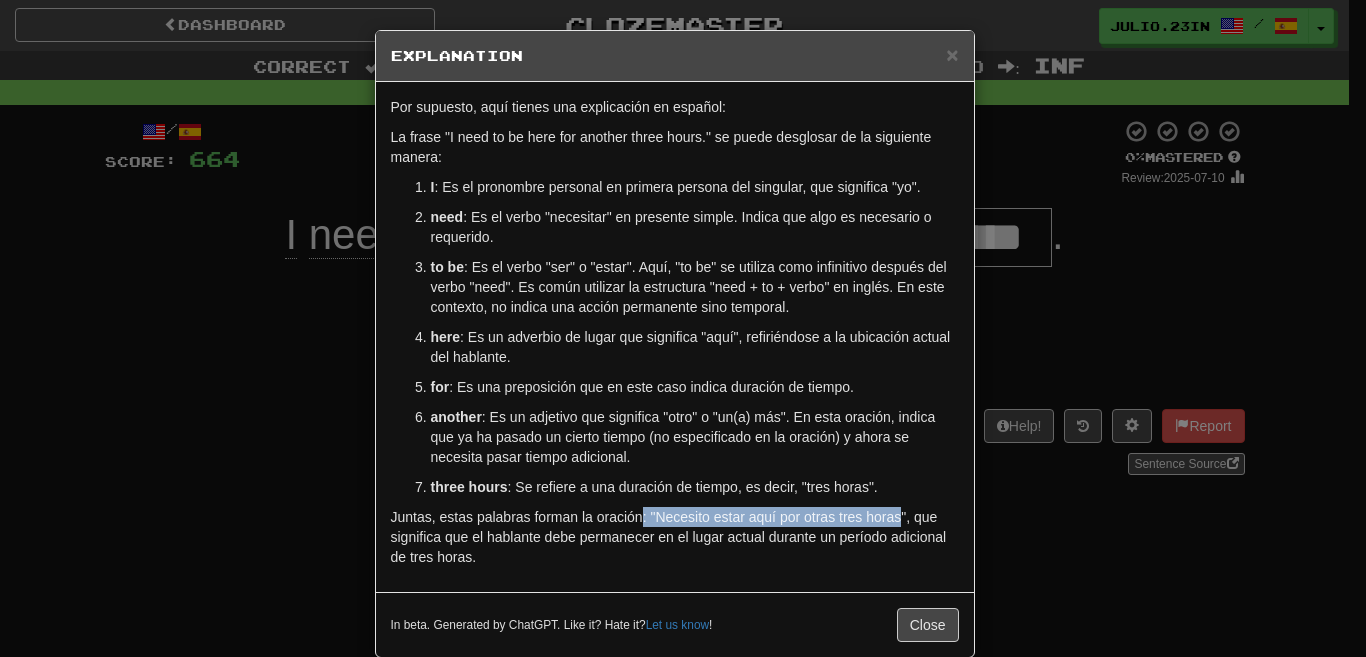 drag, startPoint x: 633, startPoint y: 514, endPoint x: 894, endPoint y: 513, distance: 261.00192 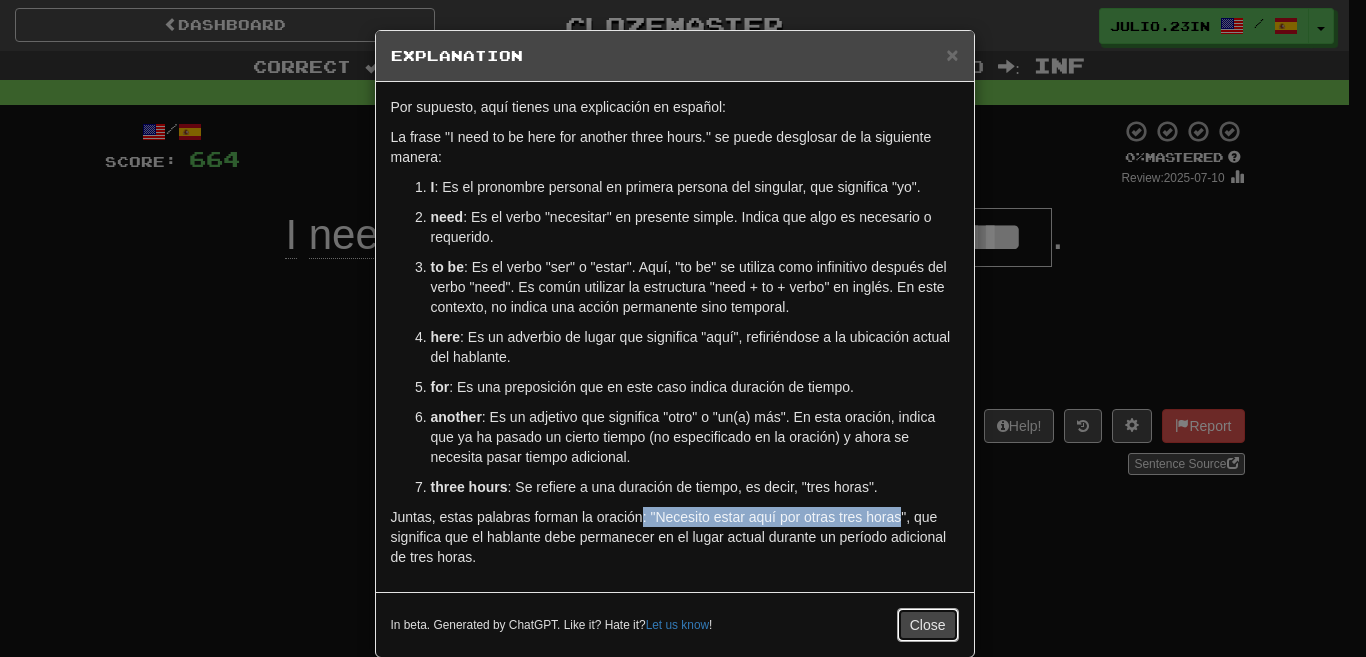 click on "Close" at bounding box center (928, 625) 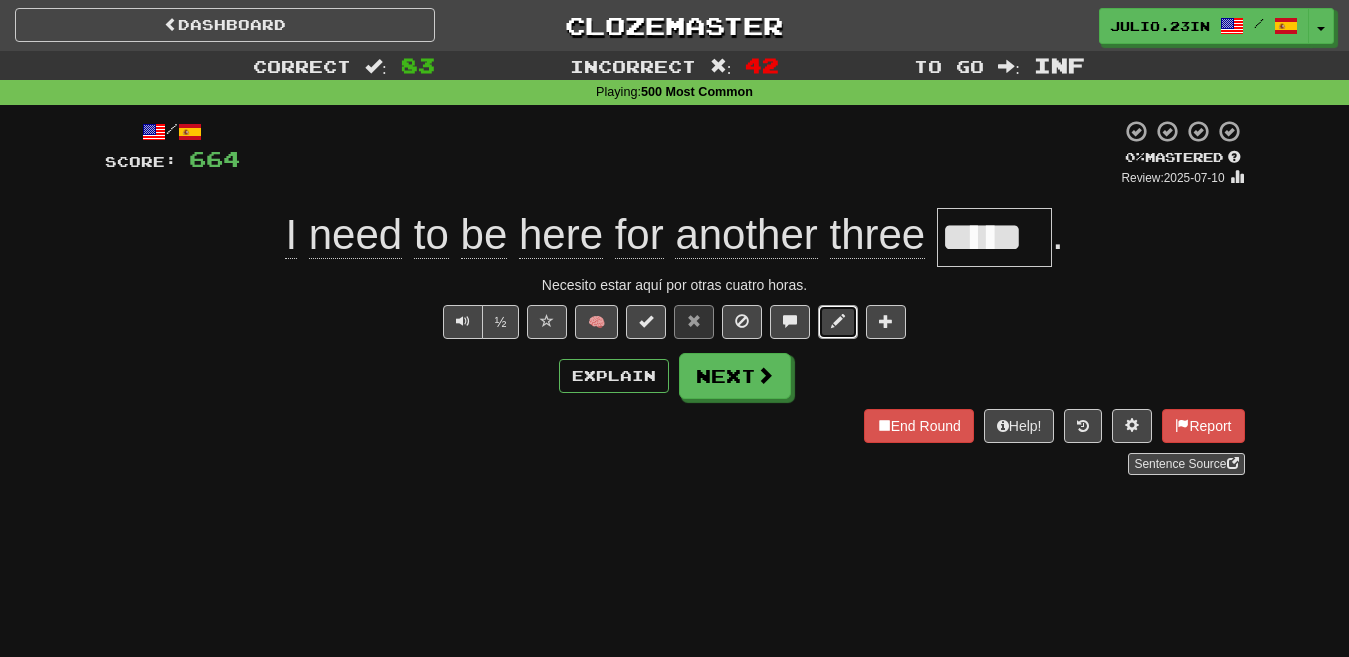 click at bounding box center (838, 321) 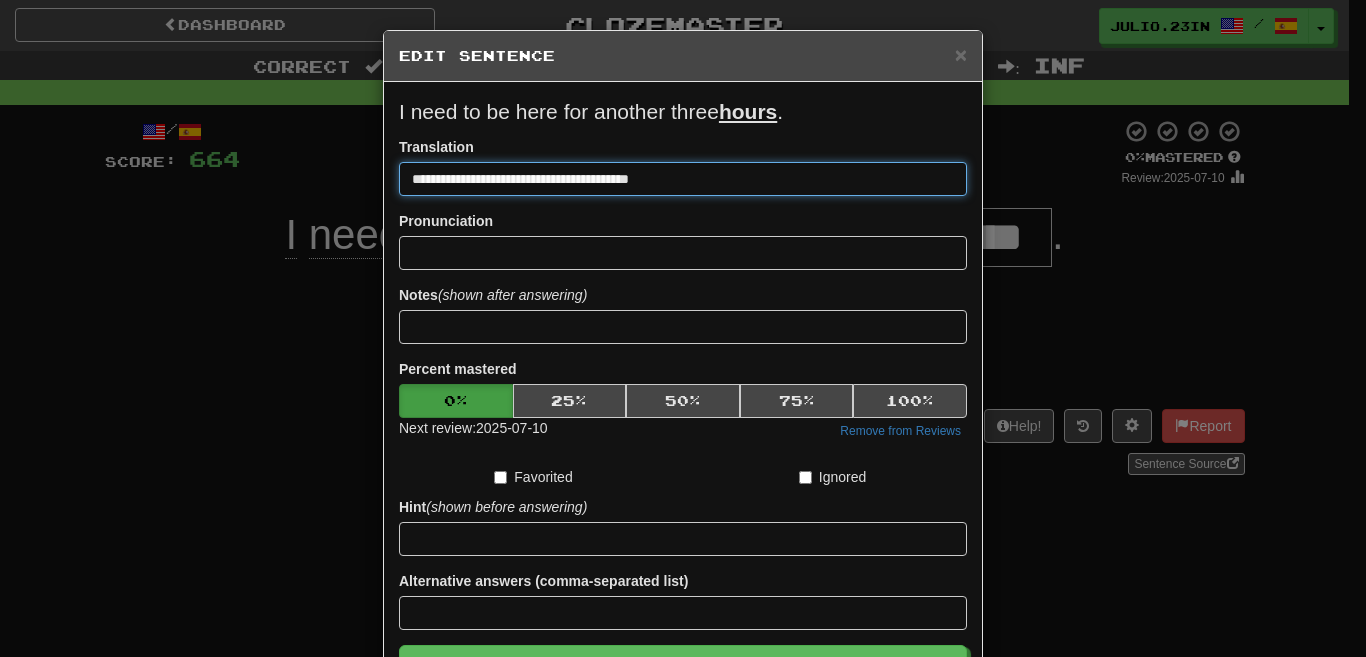 drag, startPoint x: 703, startPoint y: 186, endPoint x: 246, endPoint y: 182, distance: 457.01752 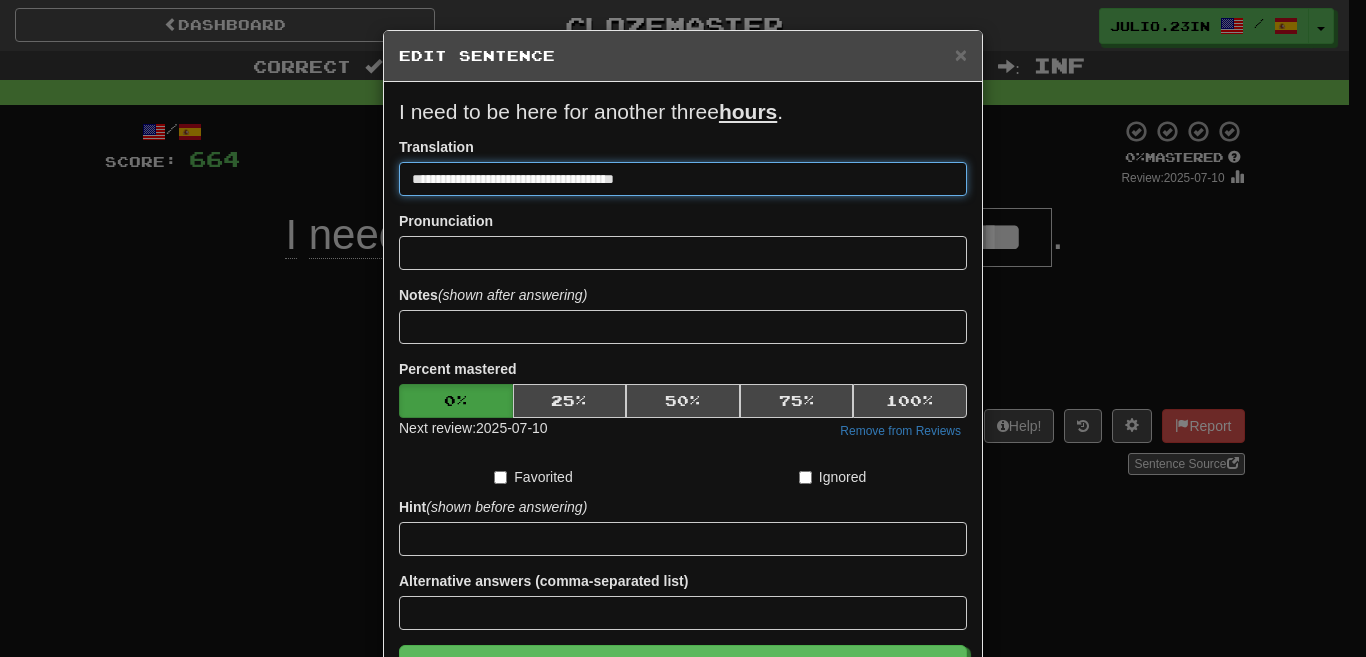 type on "**********" 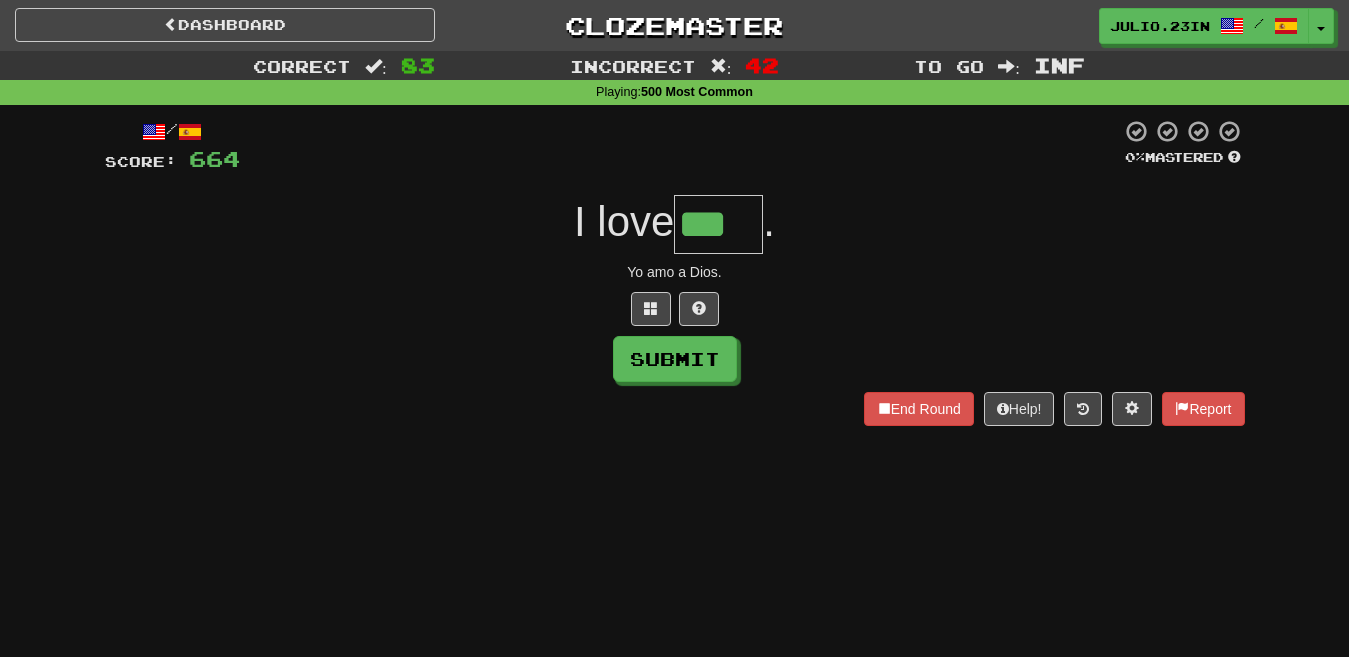type on "***" 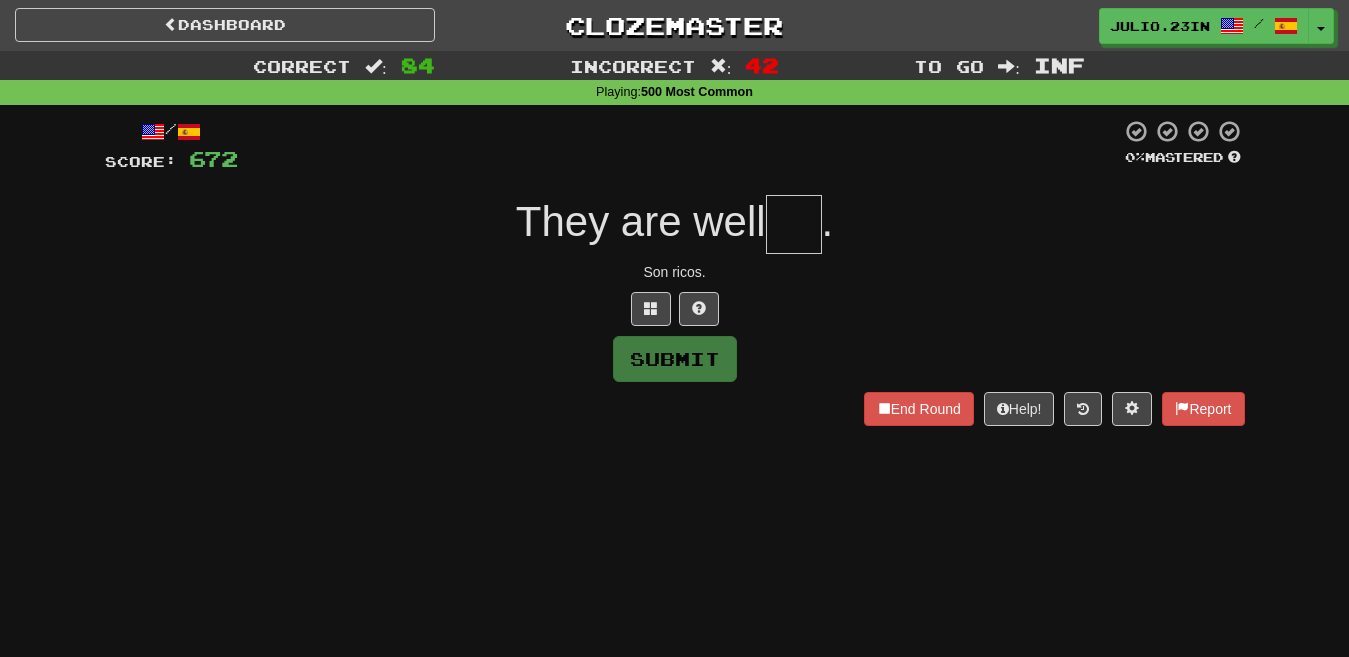 type on "***" 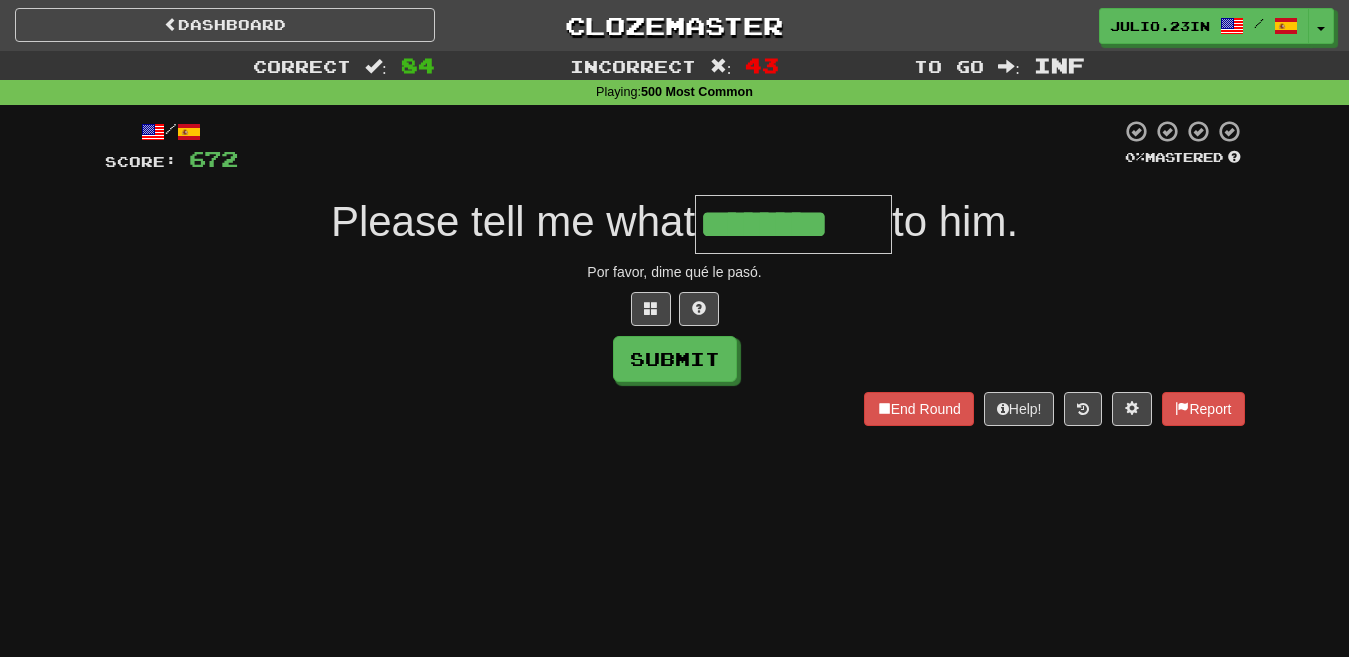 type on "********" 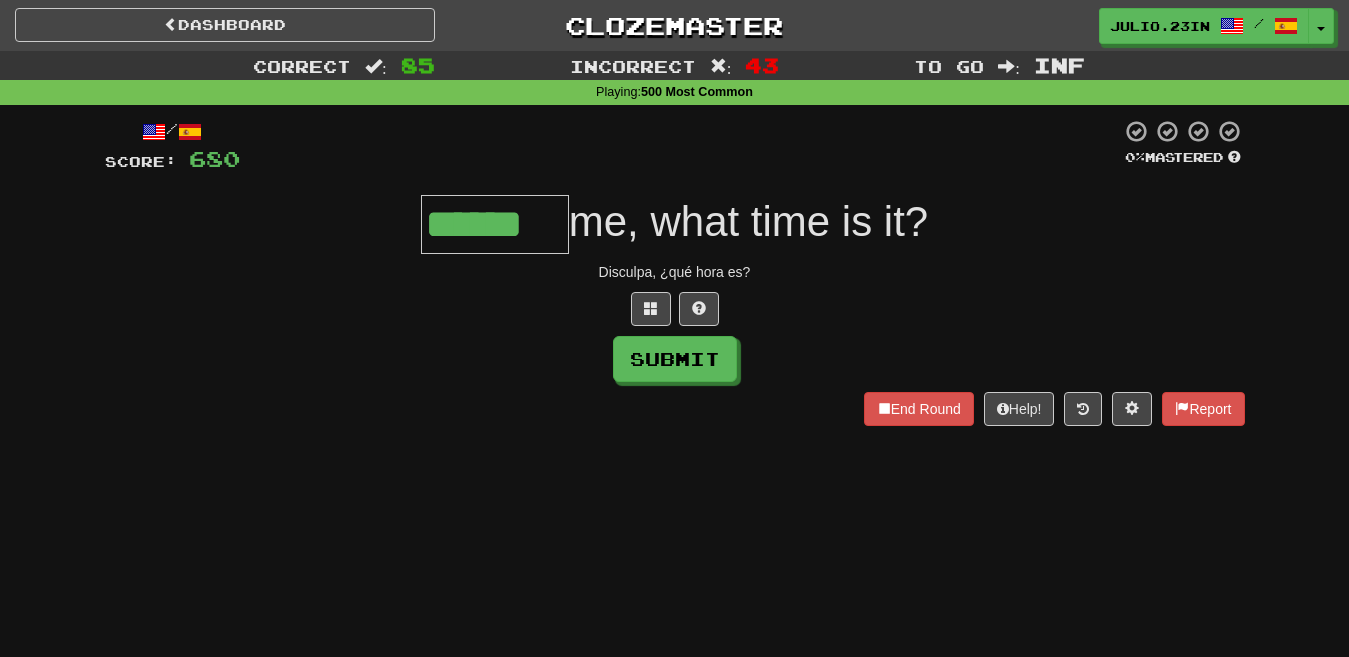 type on "******" 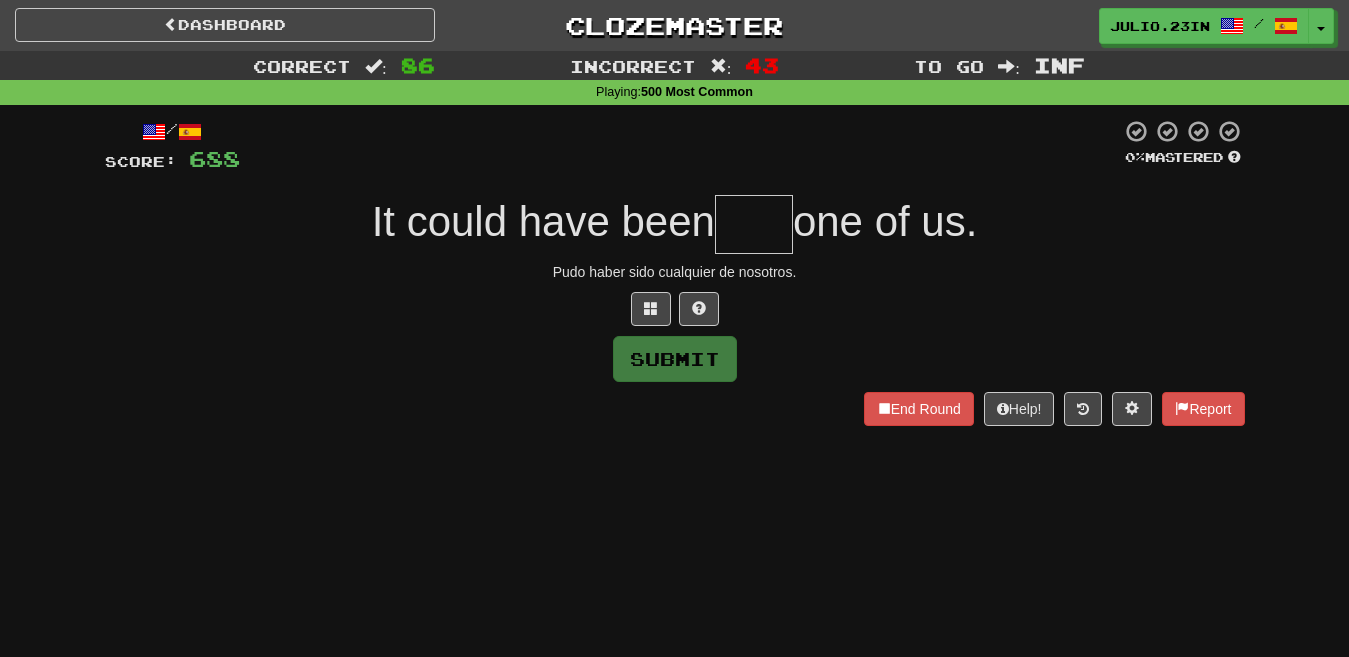 type on "***" 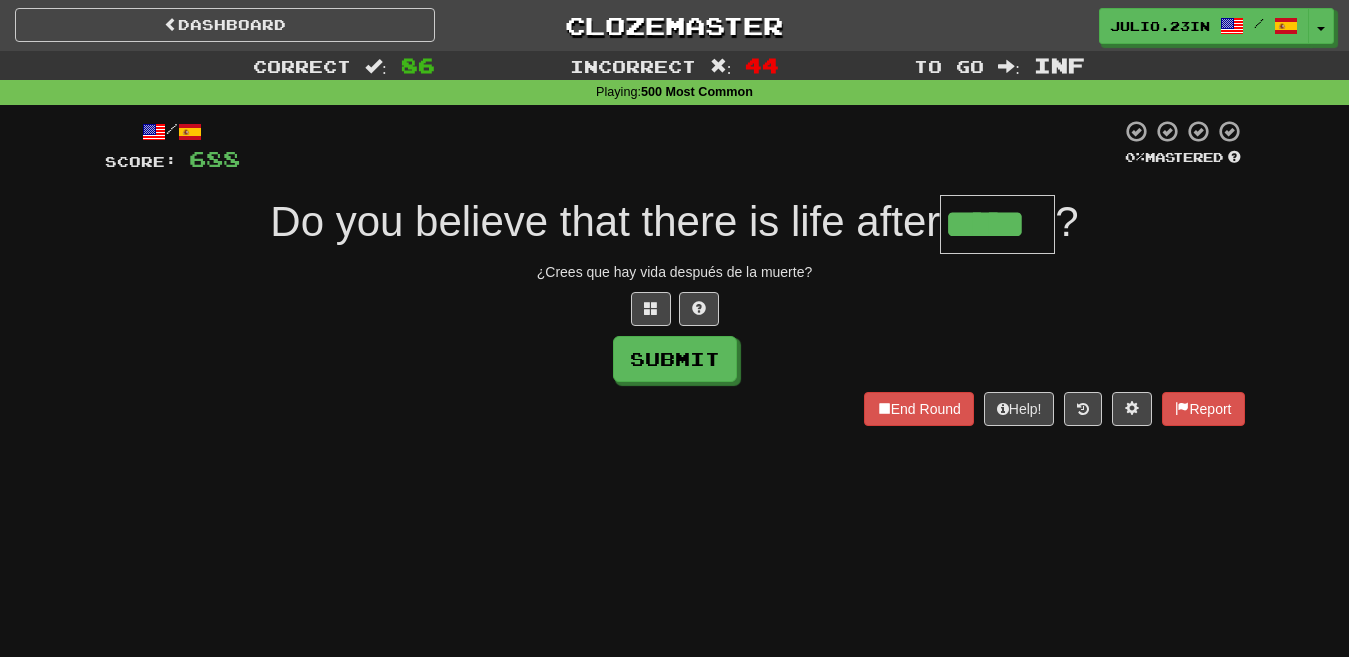 type on "*****" 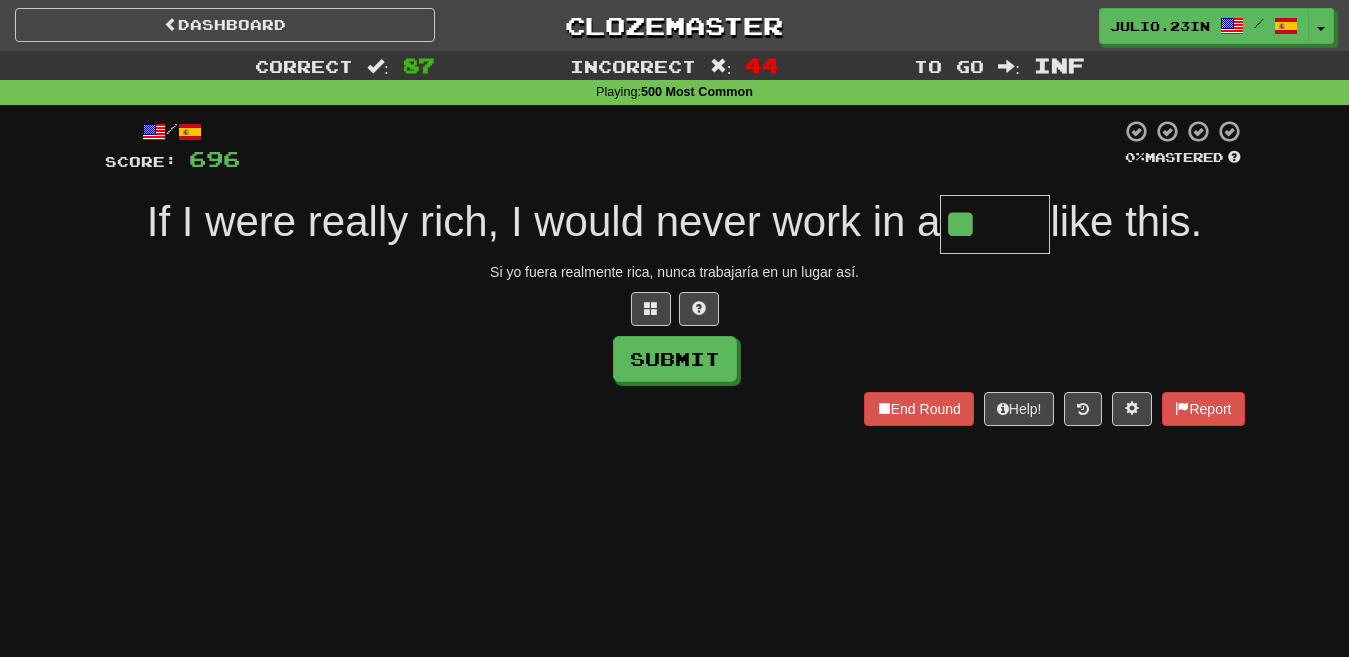 type on "*" 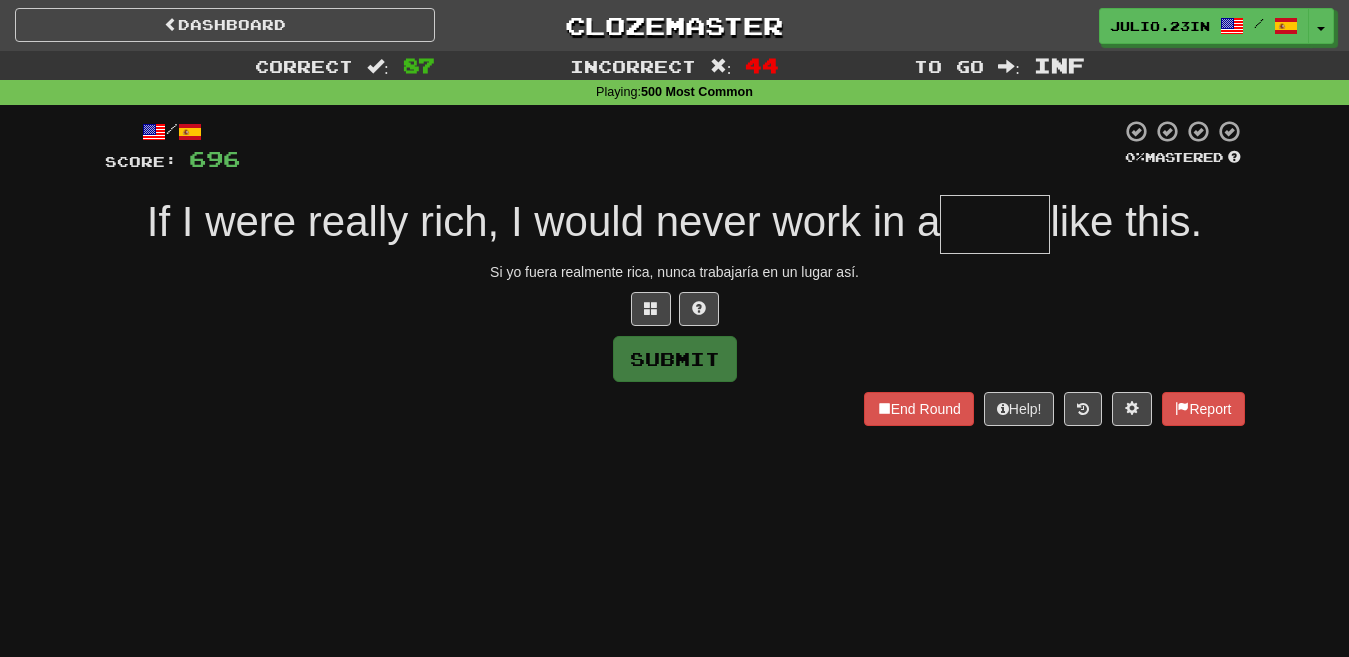 type on "*****" 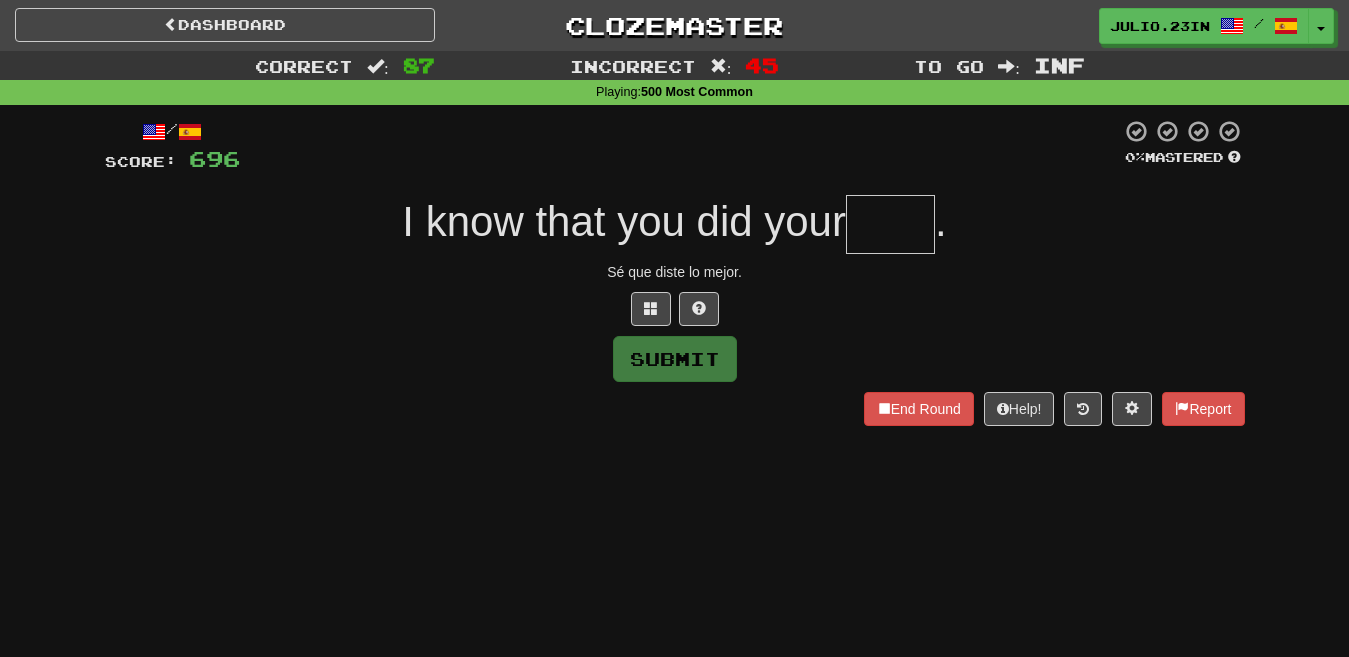 type on "****" 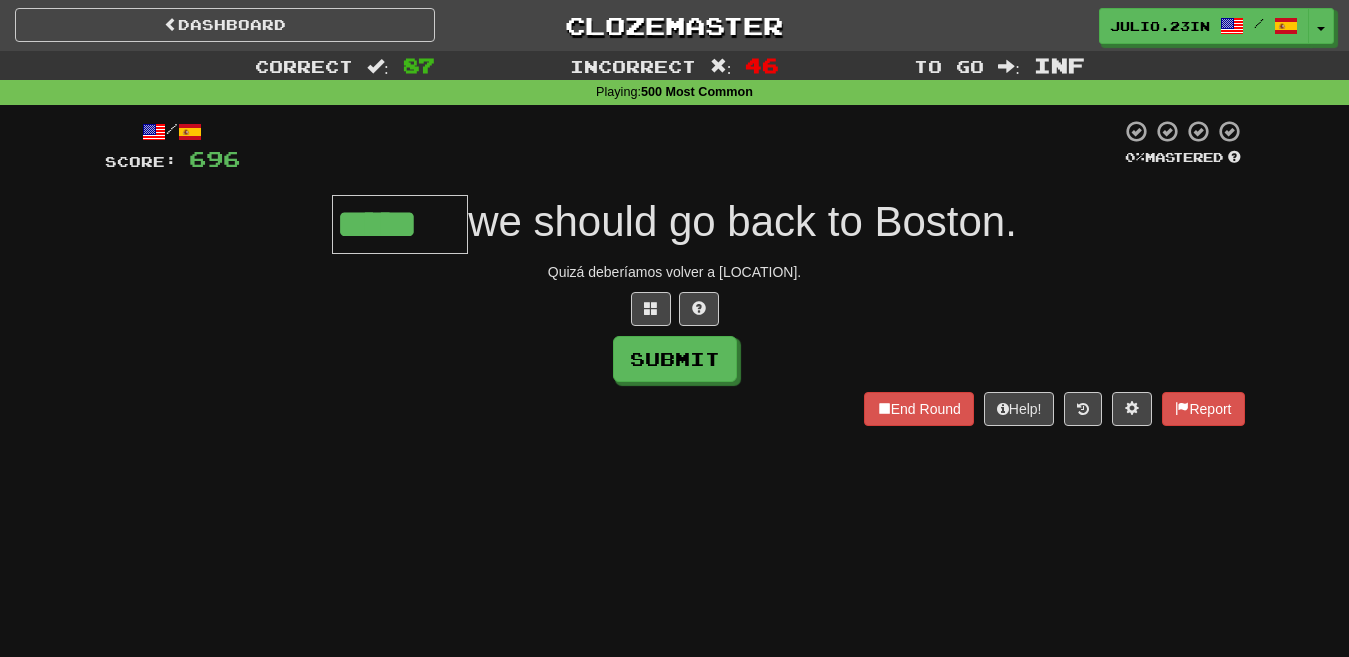 type on "*****" 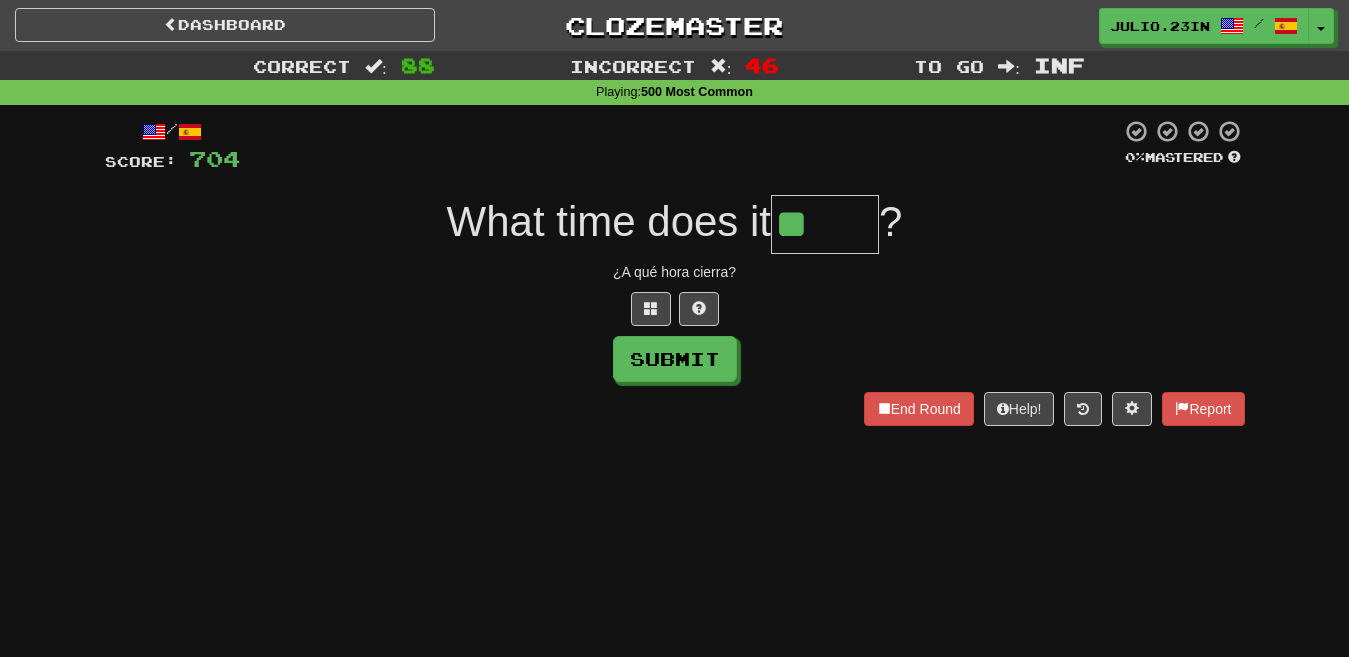 type on "*" 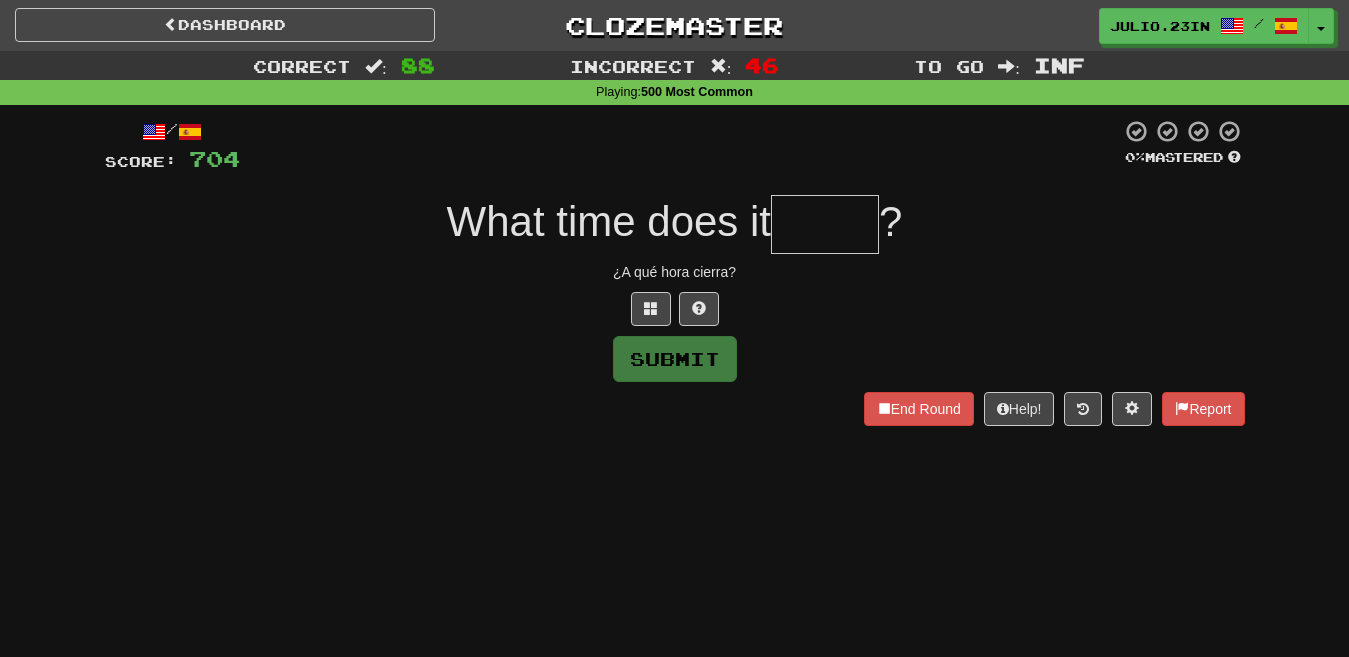 type on "*****" 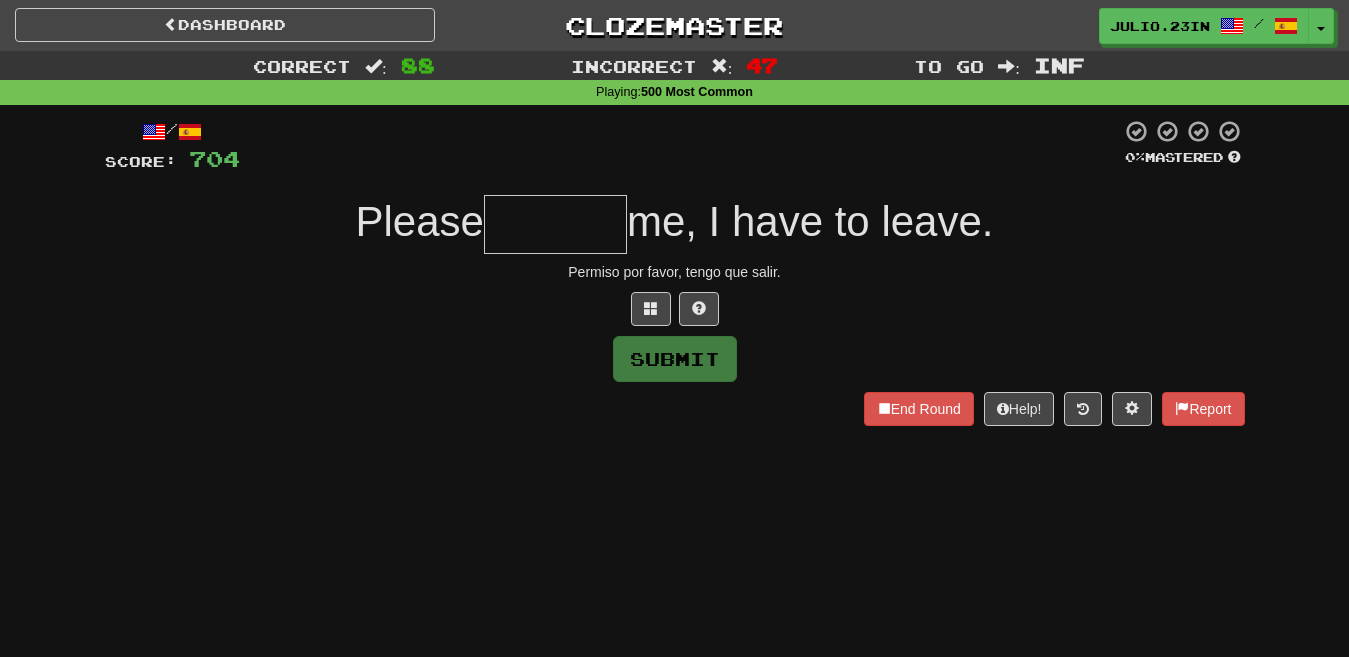 type on "******" 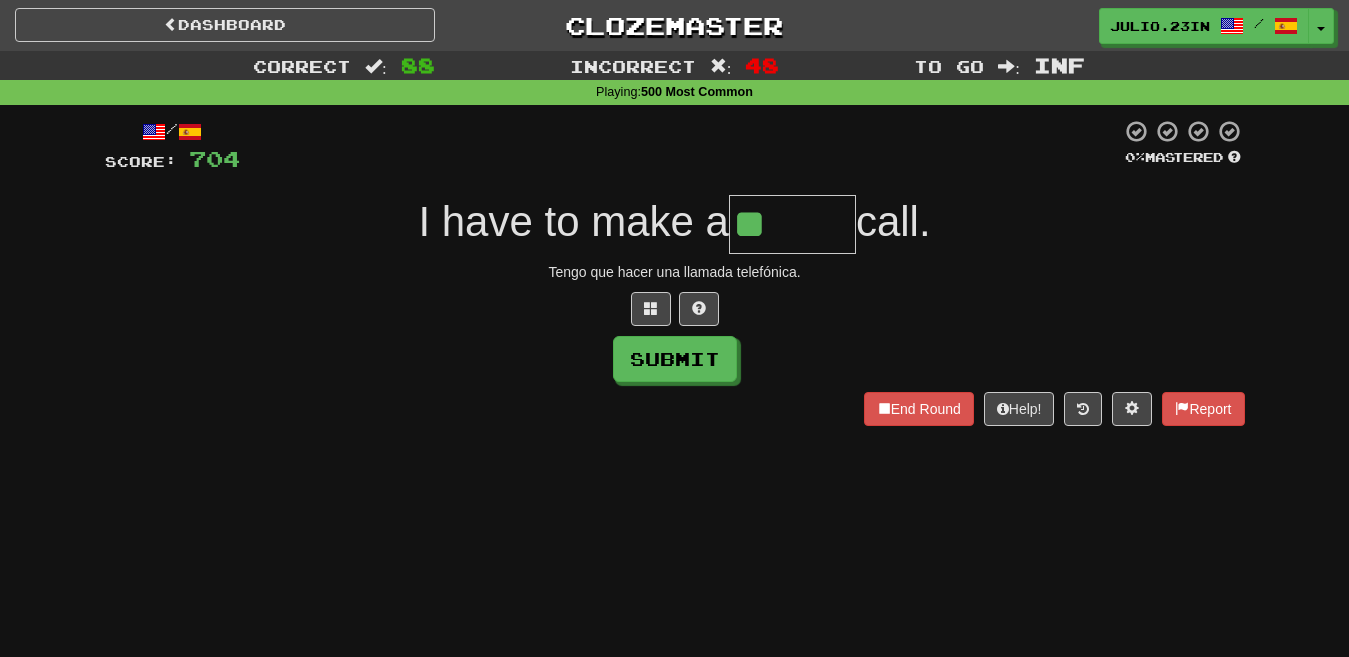 type on "*" 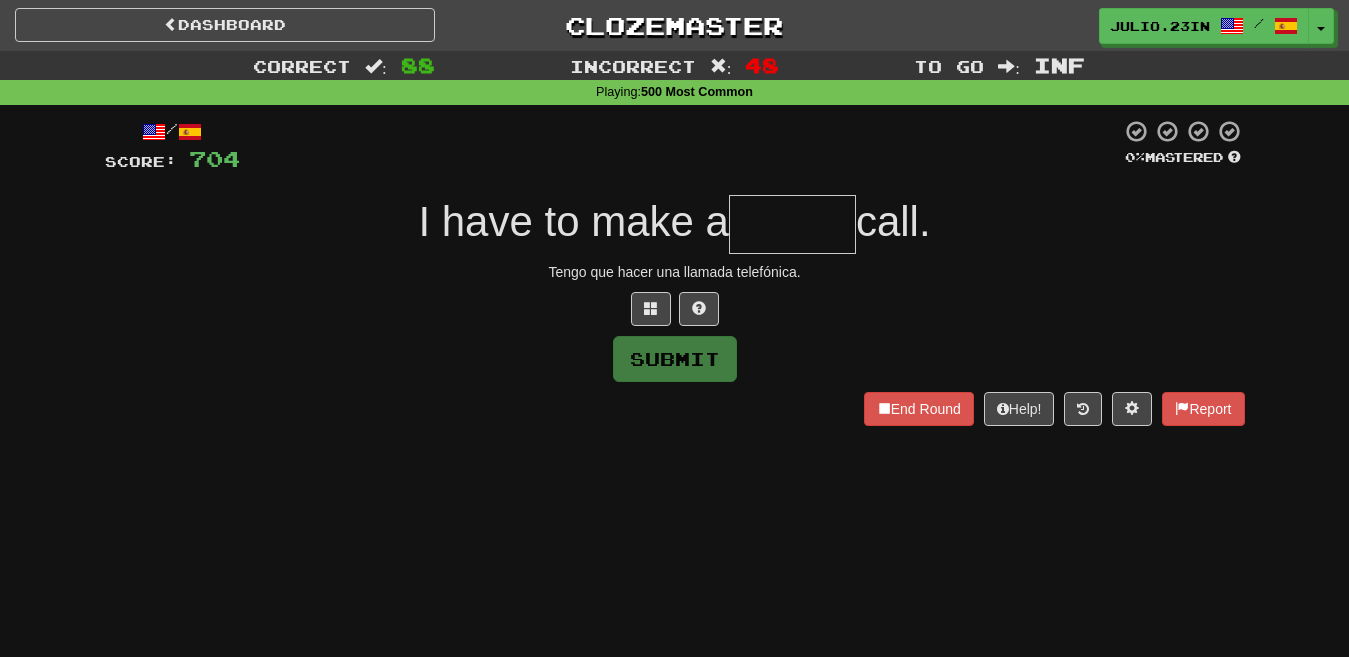 type on "*****" 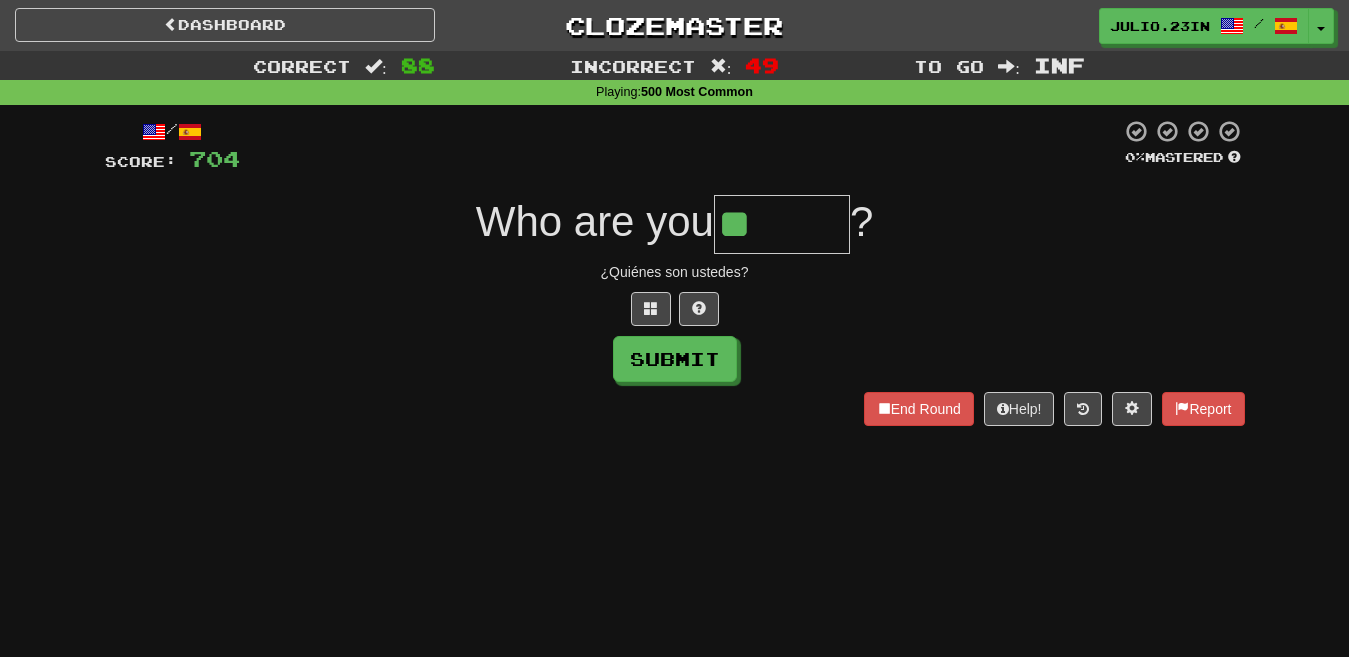 type on "*" 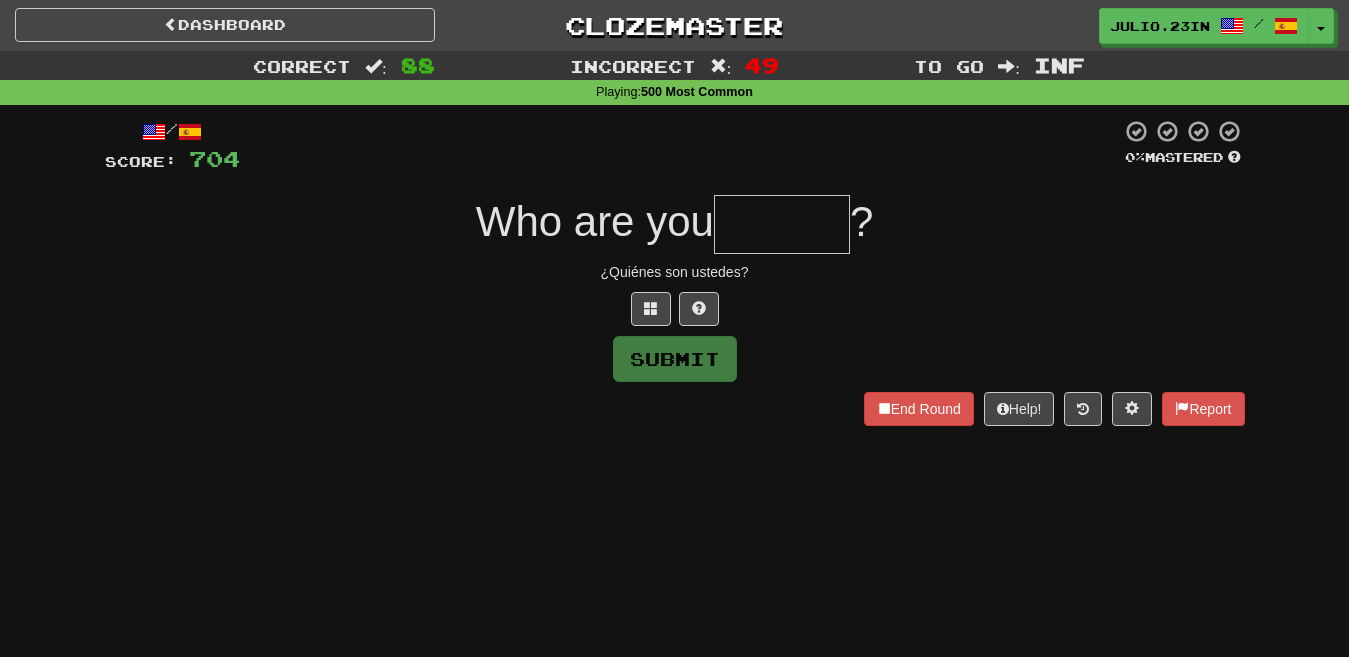type on "******" 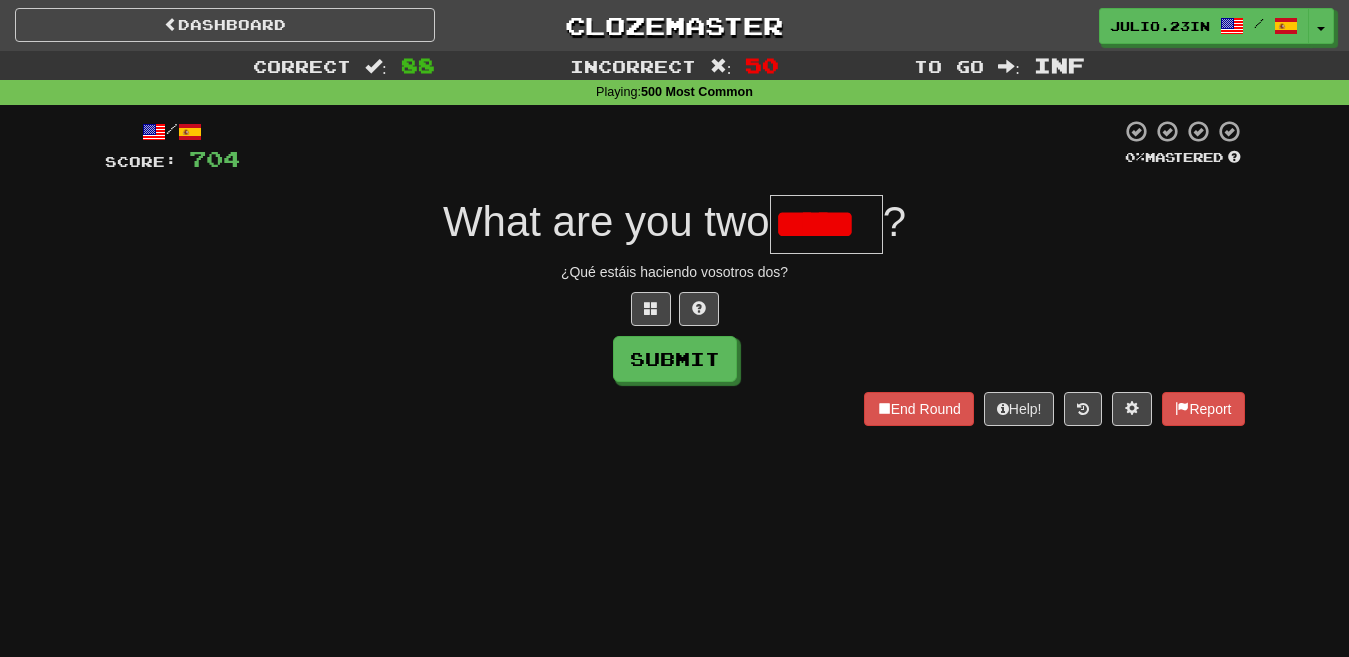 scroll, scrollTop: 0, scrollLeft: 0, axis: both 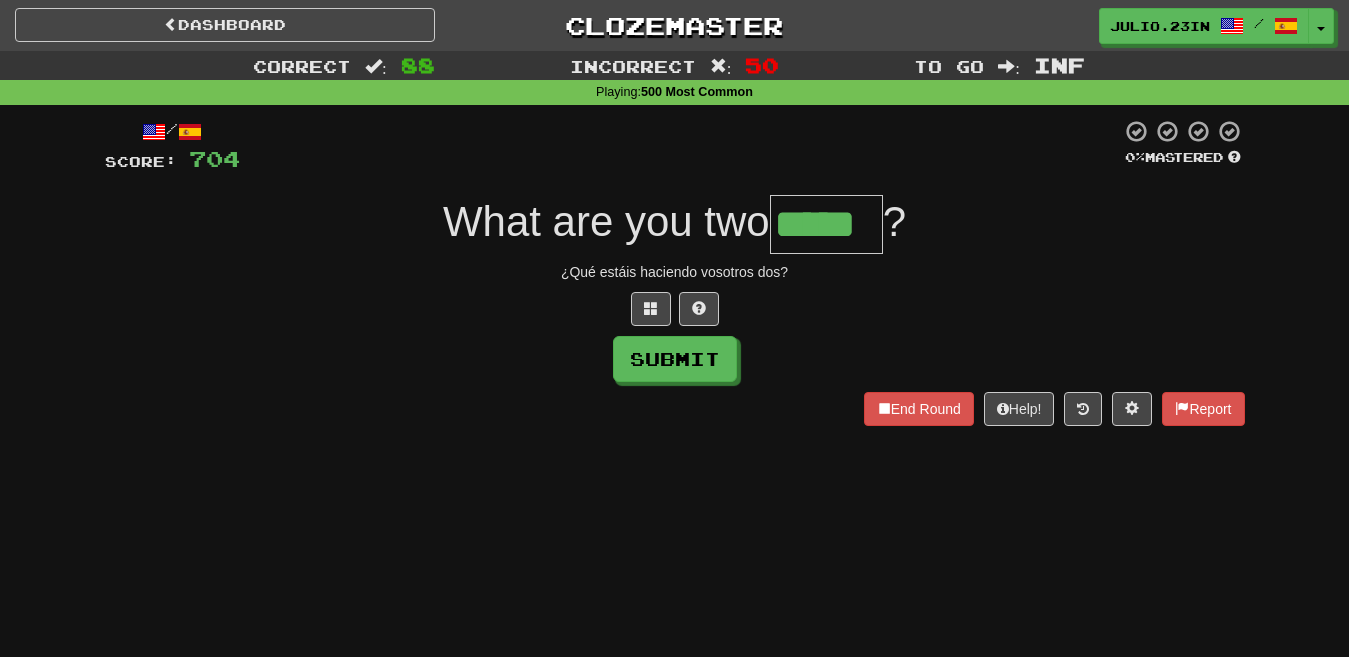 type on "*****" 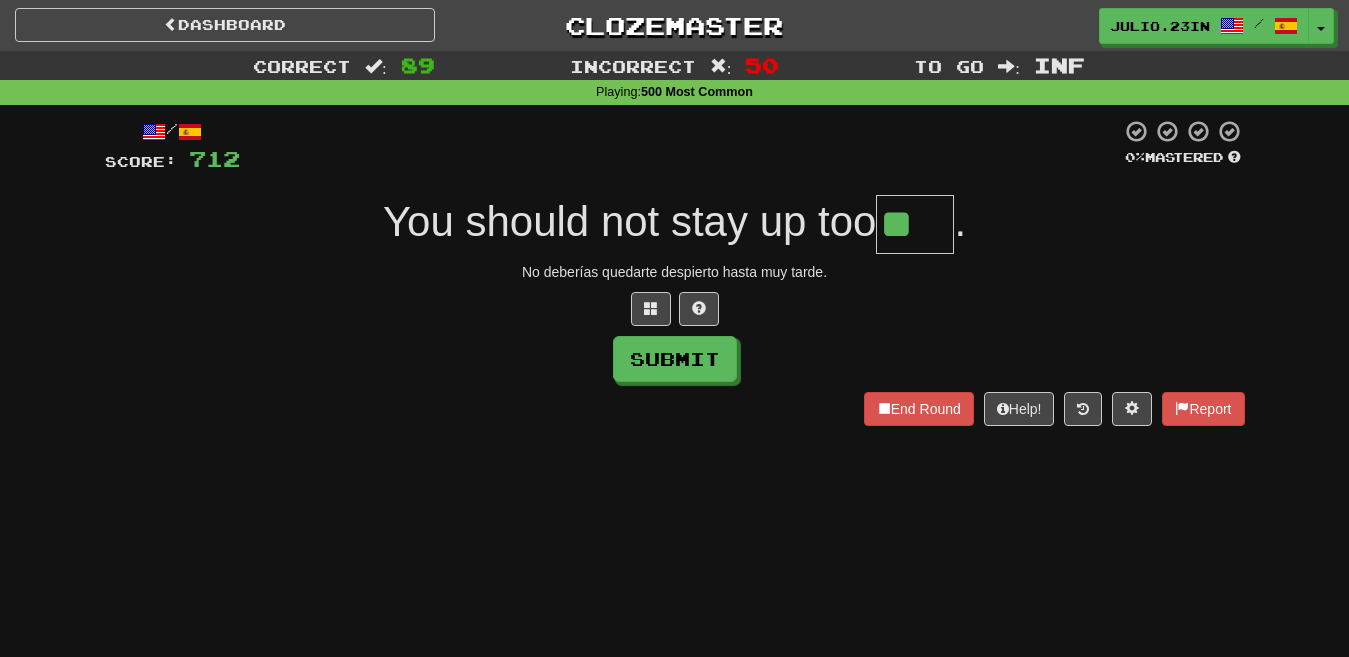 type on "*" 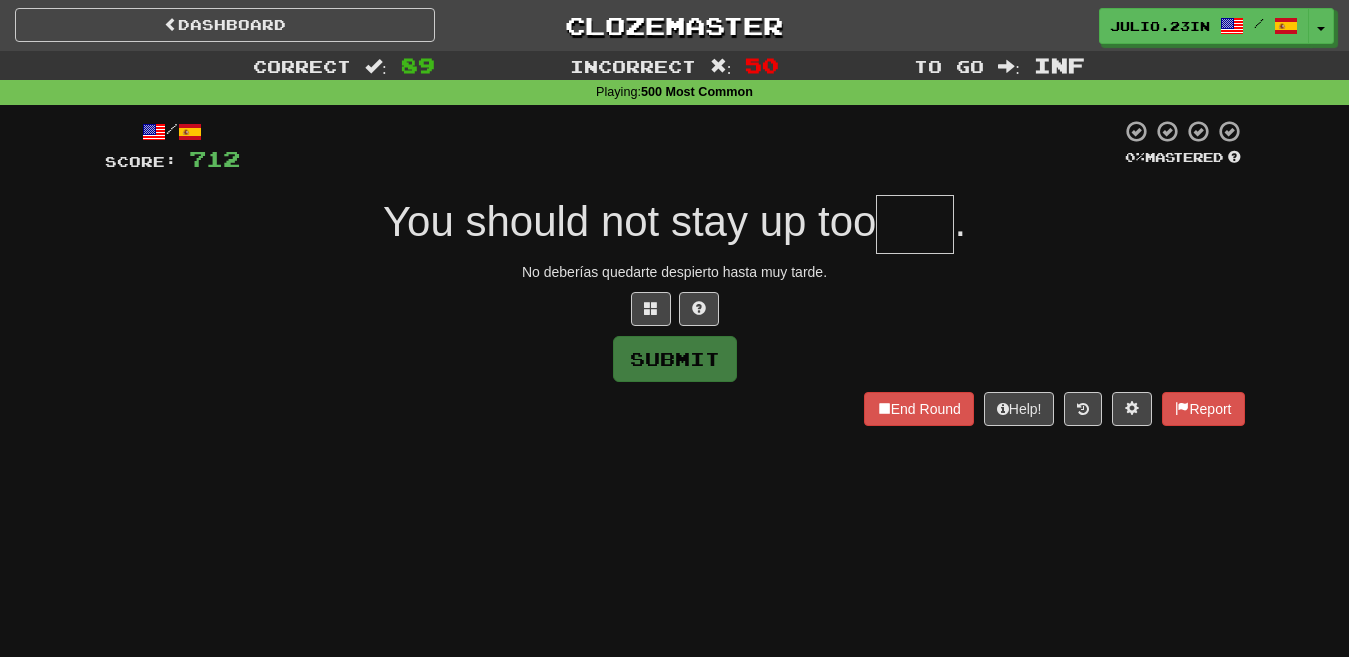type on "****" 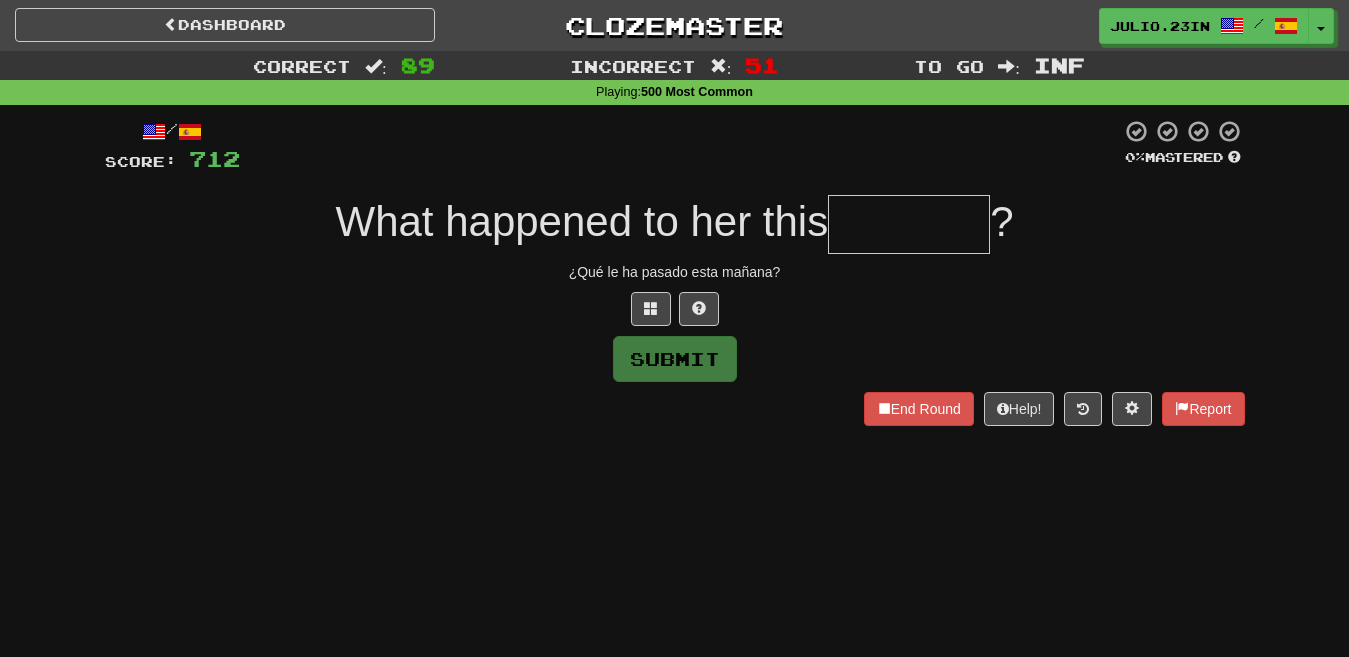 type on "*******" 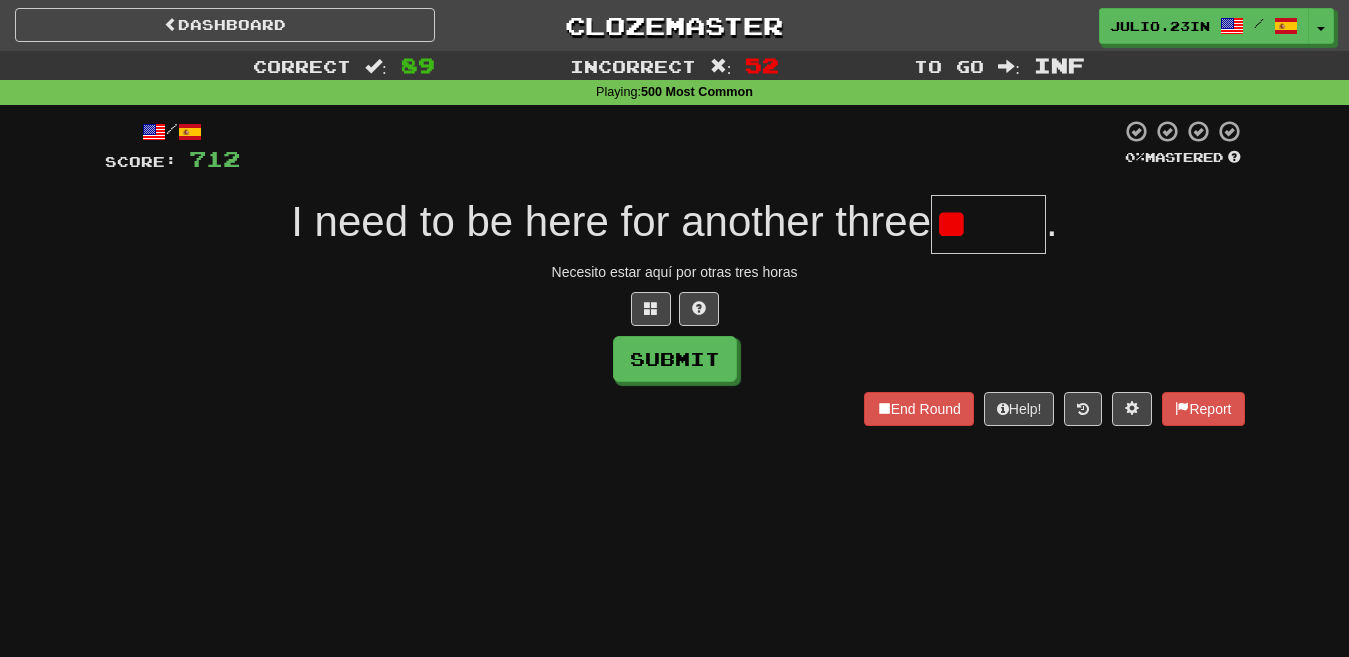 type on "*" 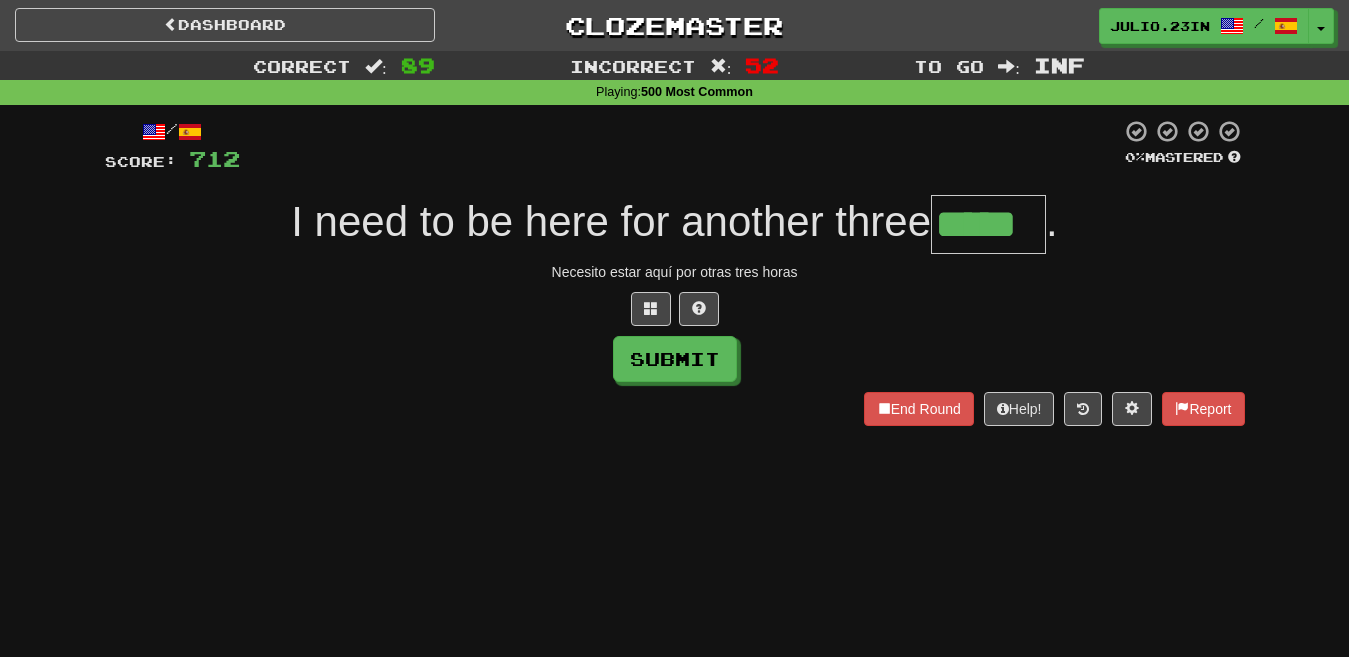 type on "*****" 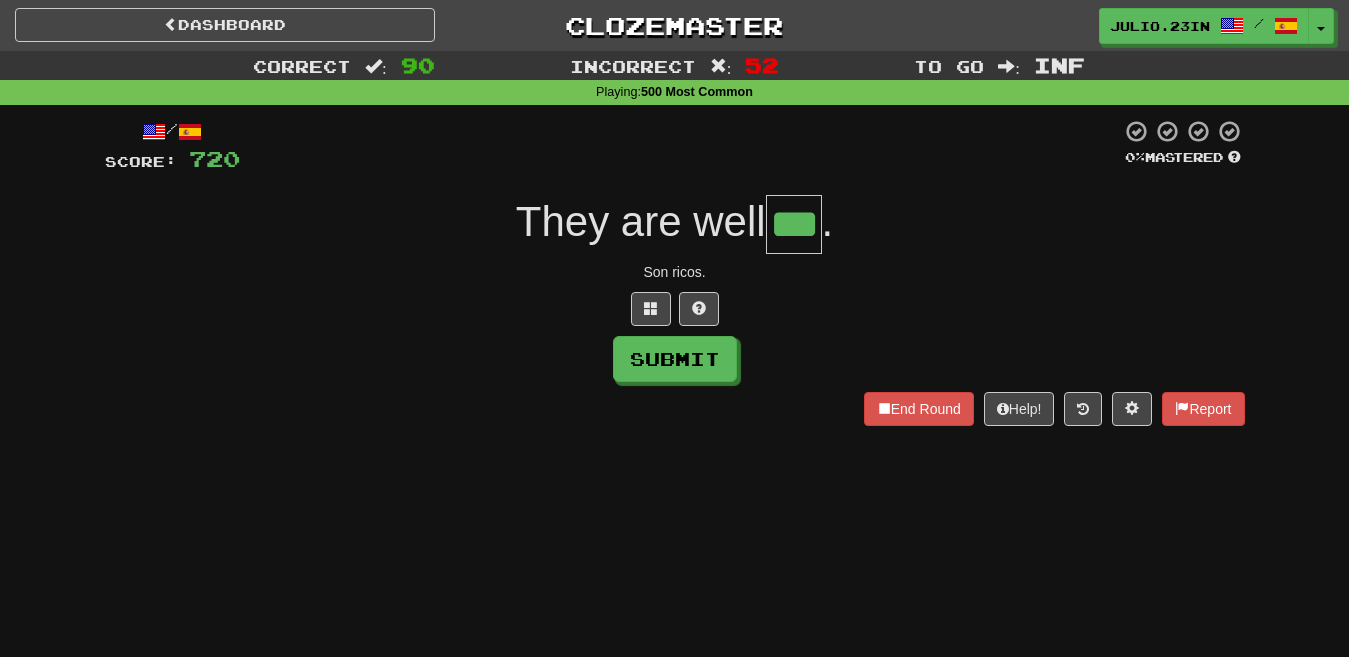 type on "***" 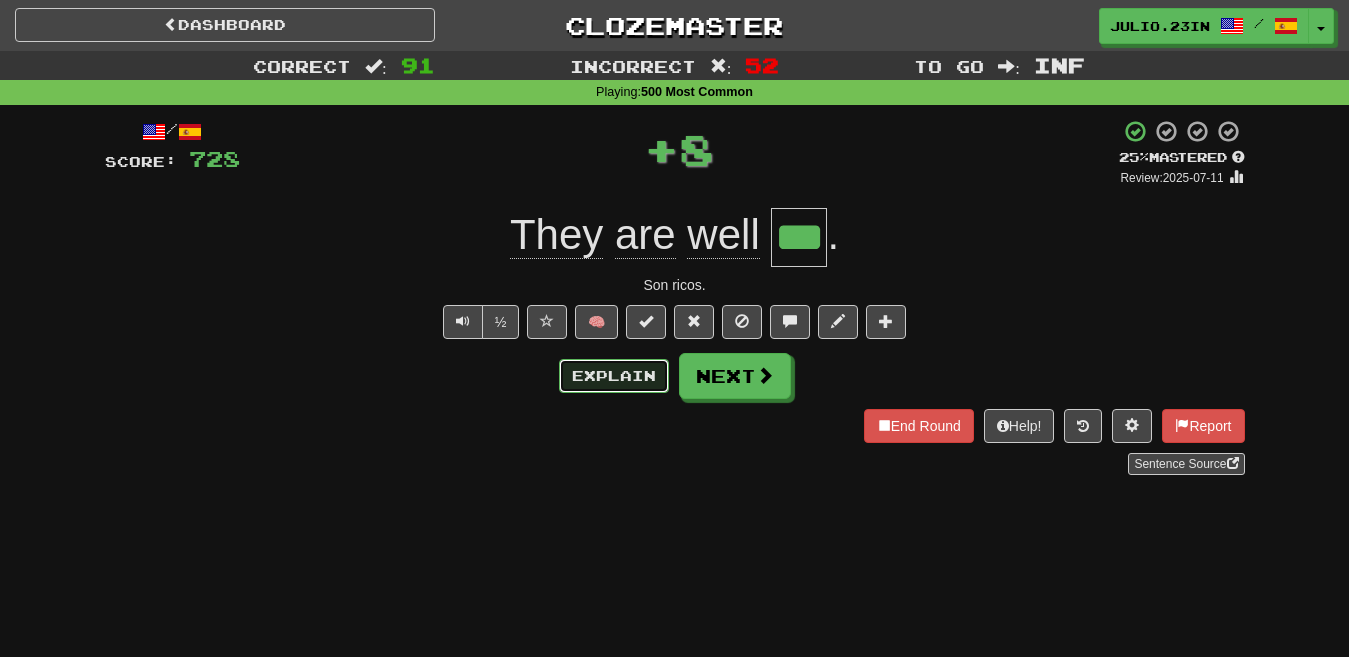 click on "Explain" at bounding box center [614, 376] 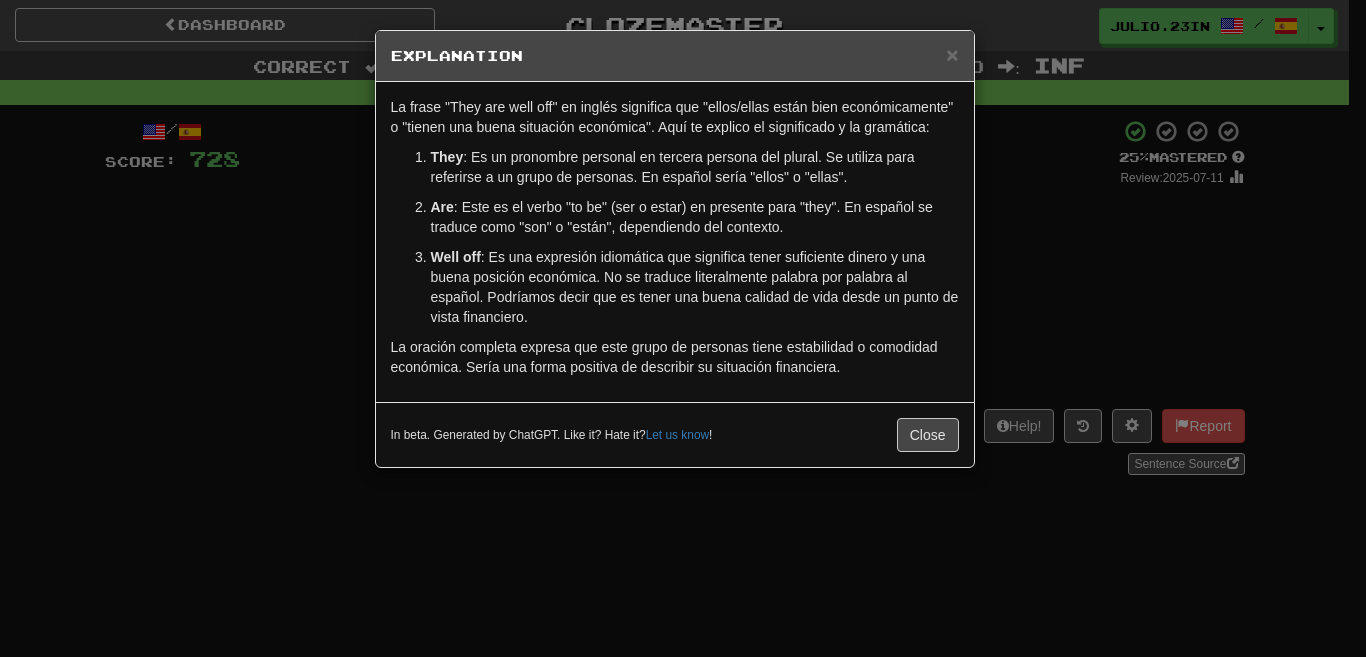 click on "× Explanation La frase "They are well off" en inglés significa que "ellos/ellas están bien económicamente" o "tienen una buena situación económica". Aquí te explico el significado y la gramática:
They : Es un pronombre personal en tercera persona del plural. Se utiliza para referirse a un grupo de personas. En español sería "ellos" o "ellas".
Are : Este es el verbo "to be" (ser o estar) en presente para "they". En español se traduce como "son" o "están", dependiendo del contexto.
Well off : Es una expresión idiomática que significa tener suficiente dinero y una buena posición económica. No se traduce literalmente palabra por palabra al español. Podríamos decir que es tener una buena calidad de vida desde un punto de vista financiero.
La oración completa expresa que este grupo de personas tiene estabilidad o comodidad económica. Sería una forma positiva de describir su situación financiera. In beta. Generated by ChatGPT. Like it? Hate it?  Let us know ! Close" at bounding box center (683, 328) 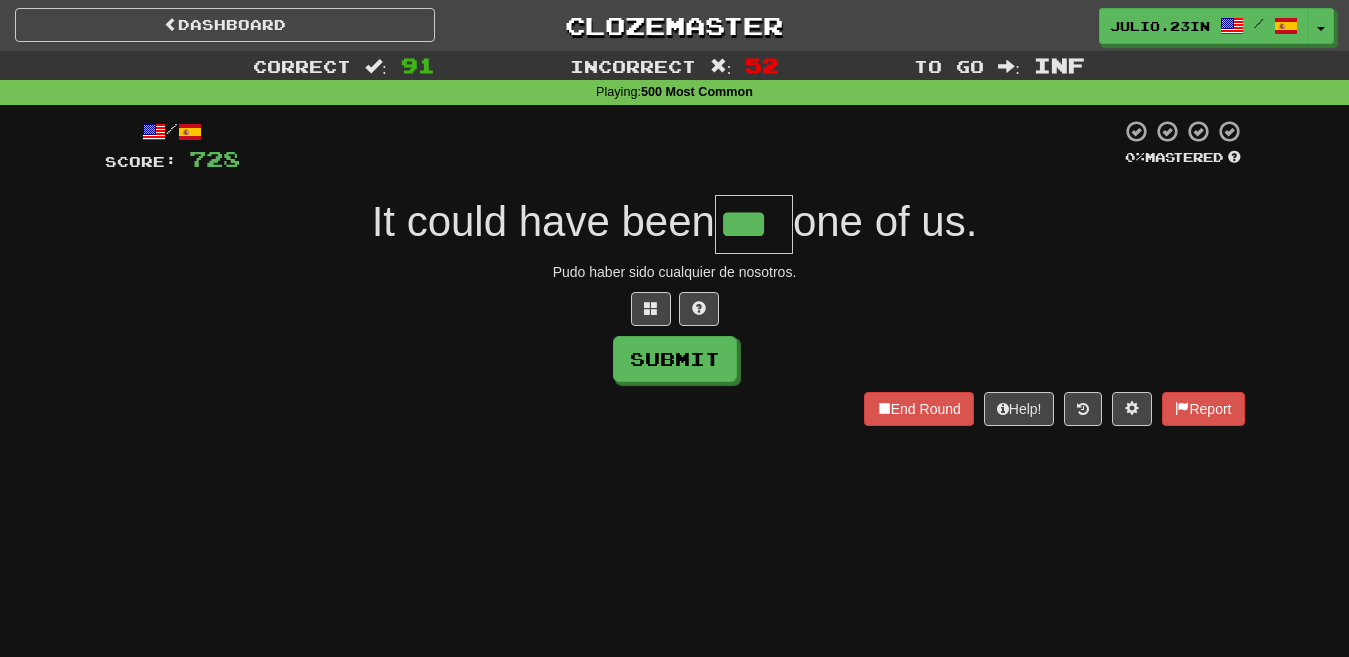 type on "***" 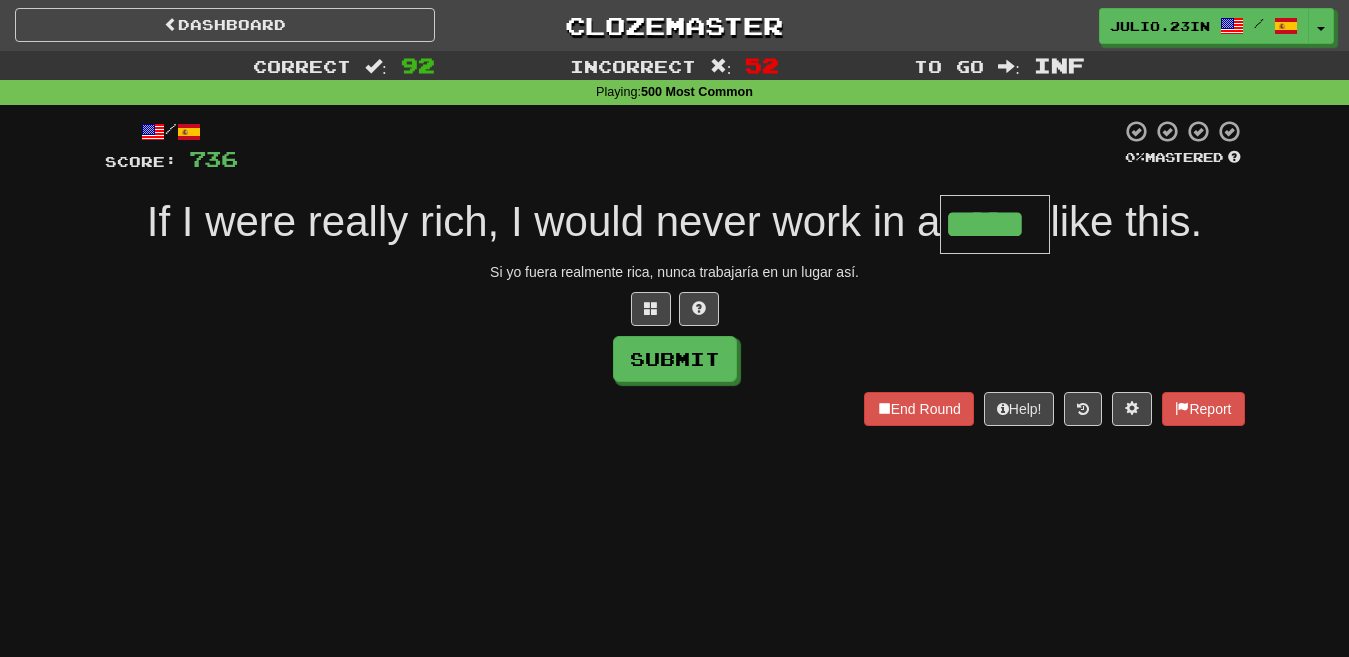 type on "*****" 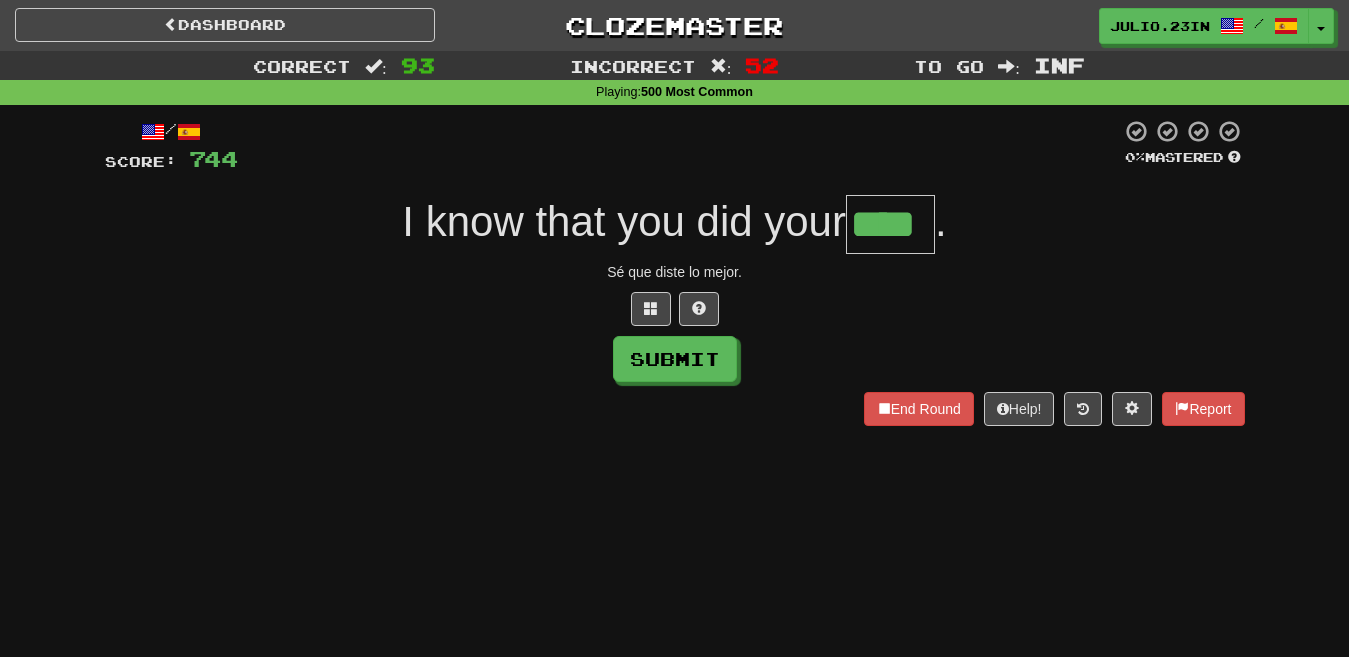 type on "****" 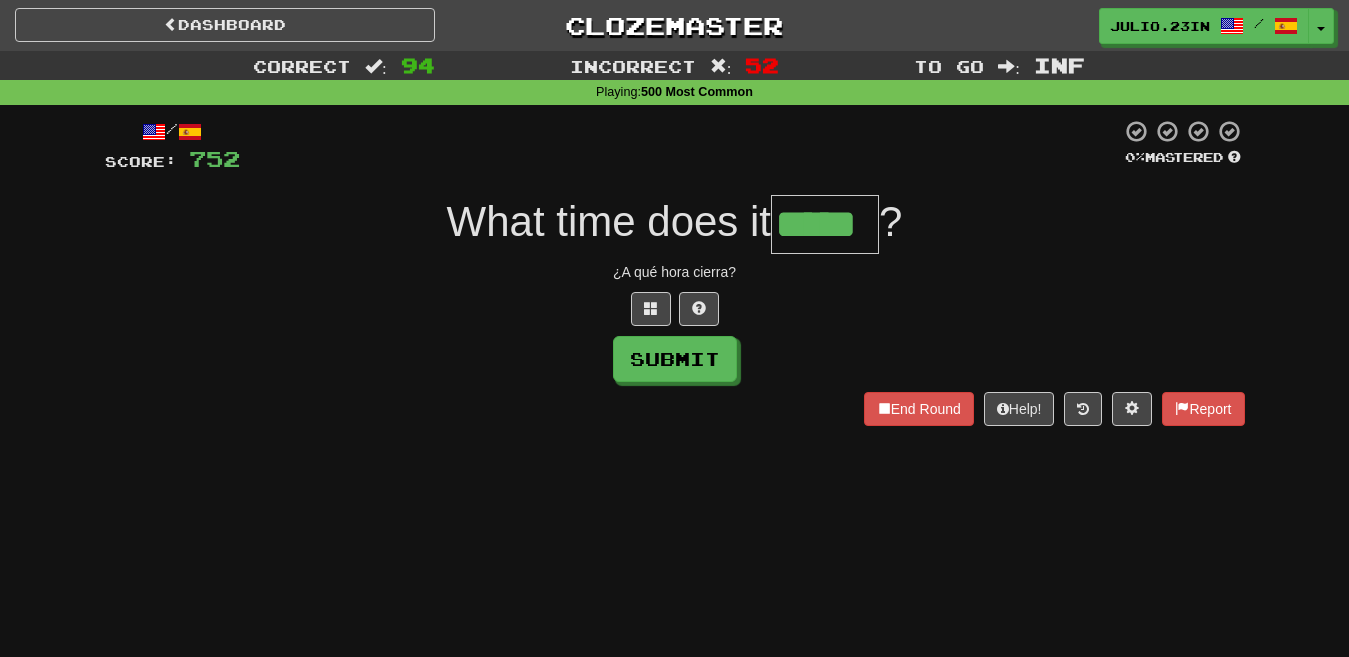 type on "*****" 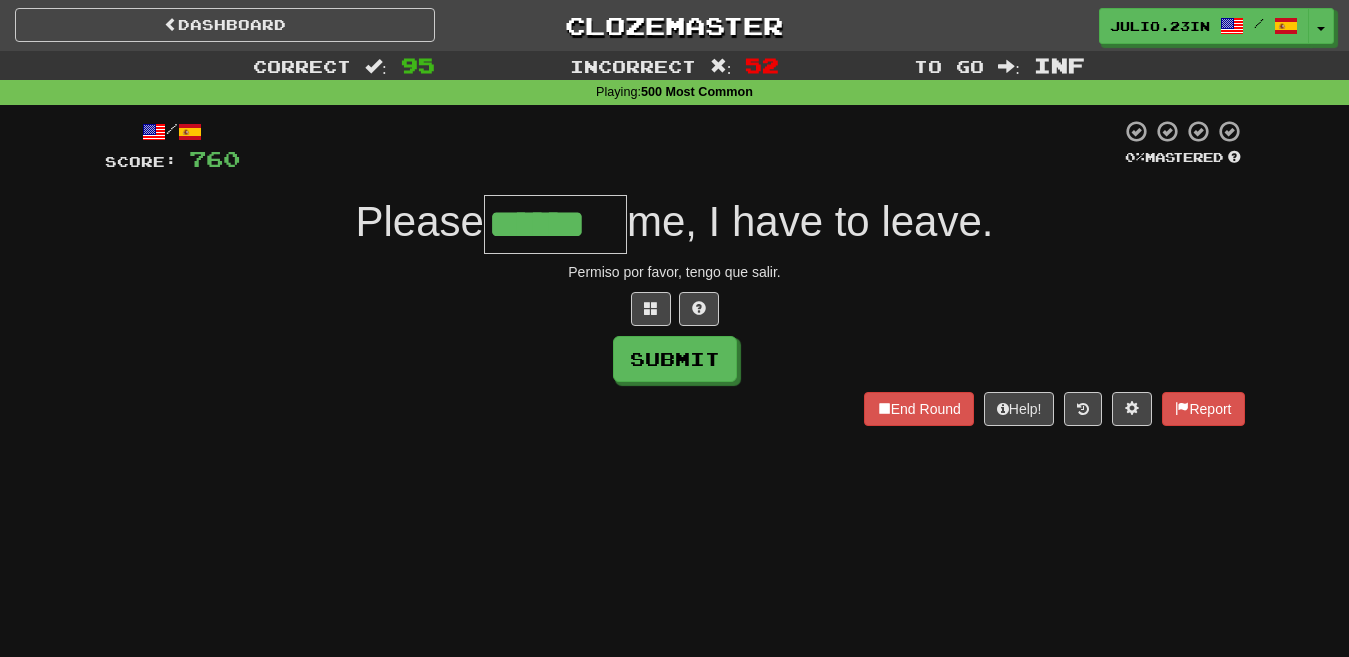 type on "******" 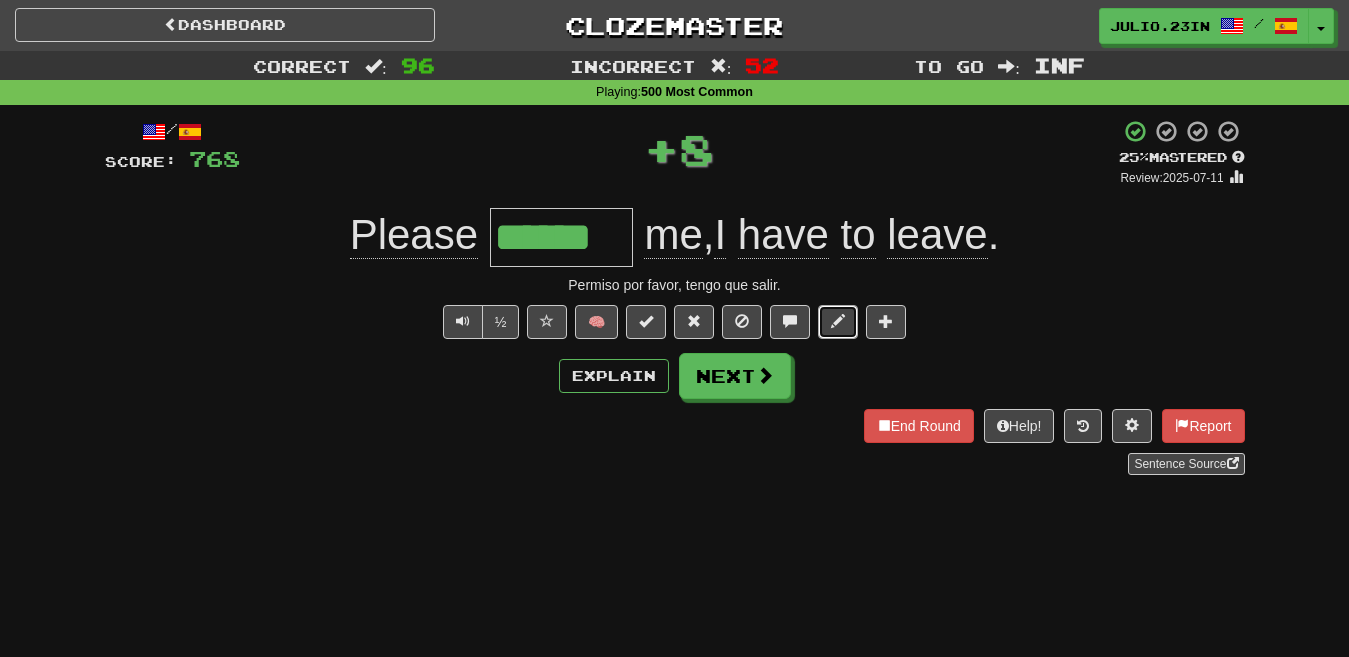 click at bounding box center (838, 321) 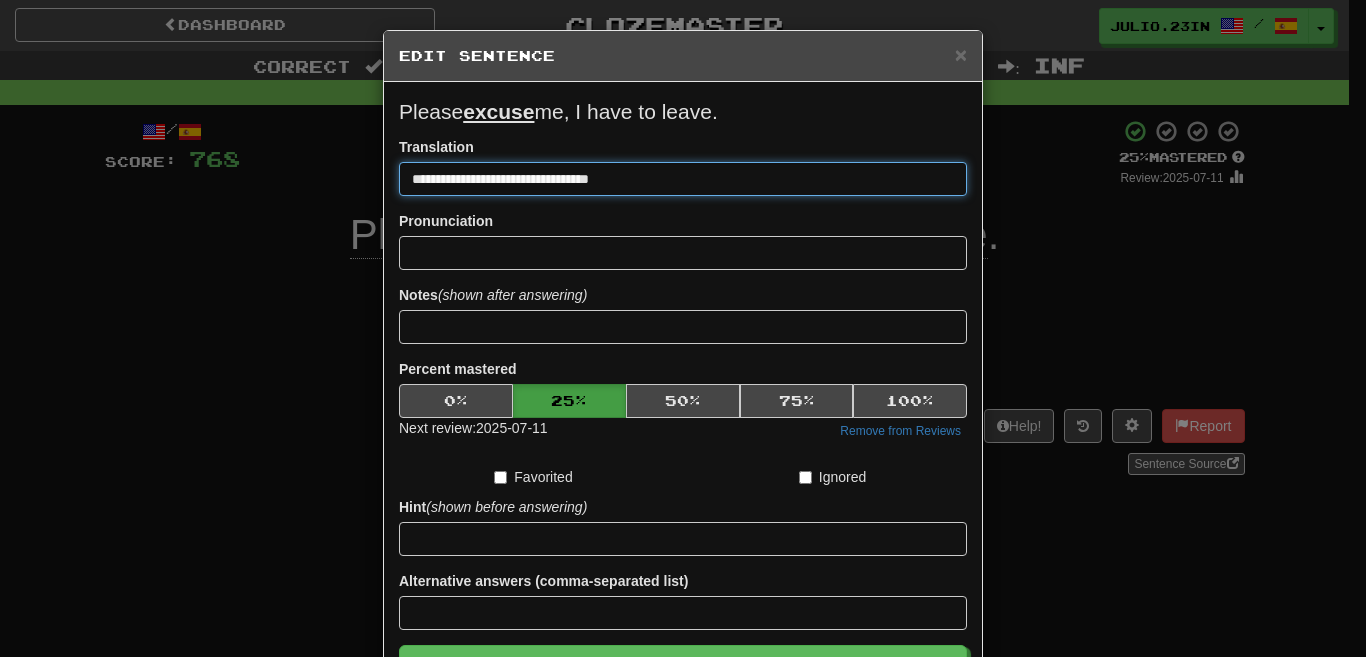 drag, startPoint x: 641, startPoint y: 174, endPoint x: 595, endPoint y: 183, distance: 46.872166 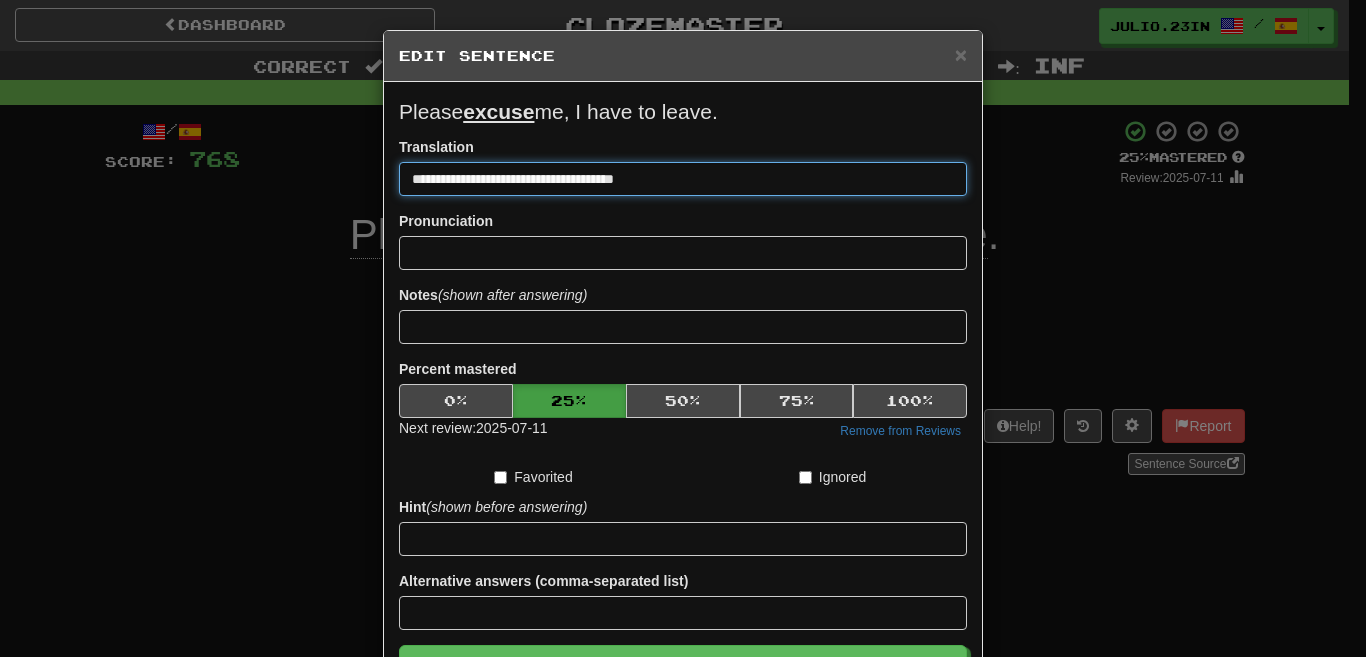 type on "**********" 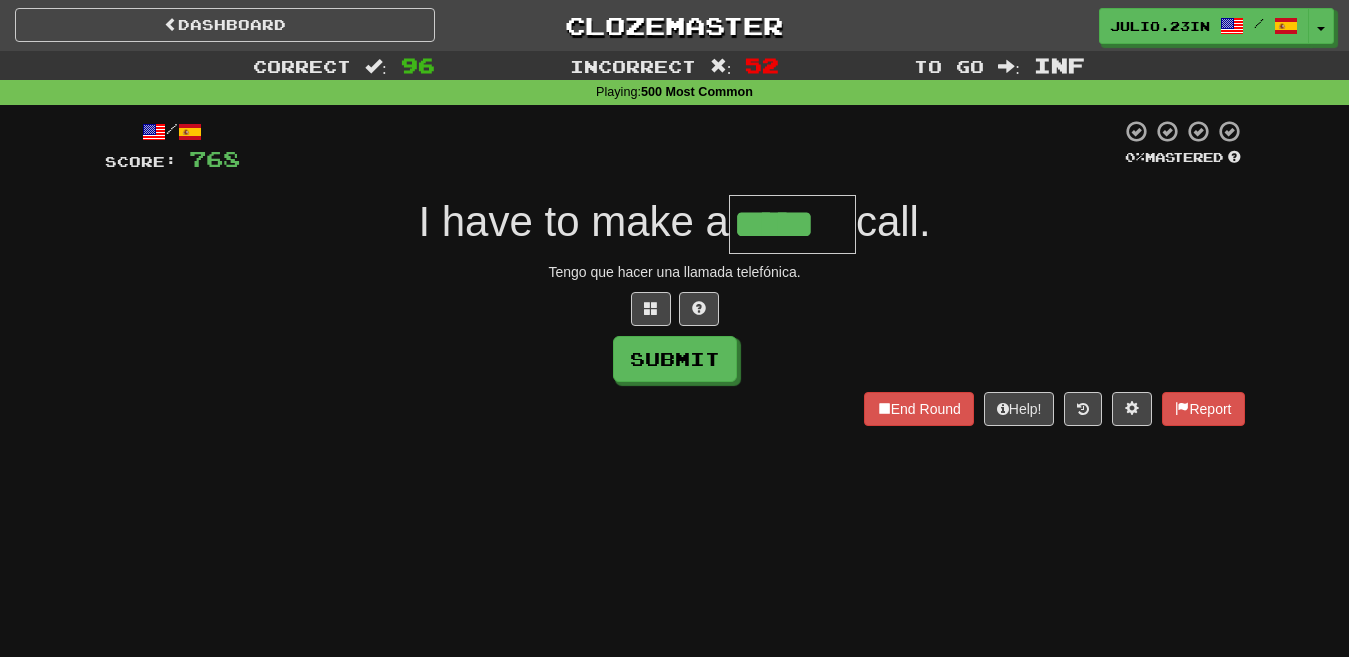 type on "*****" 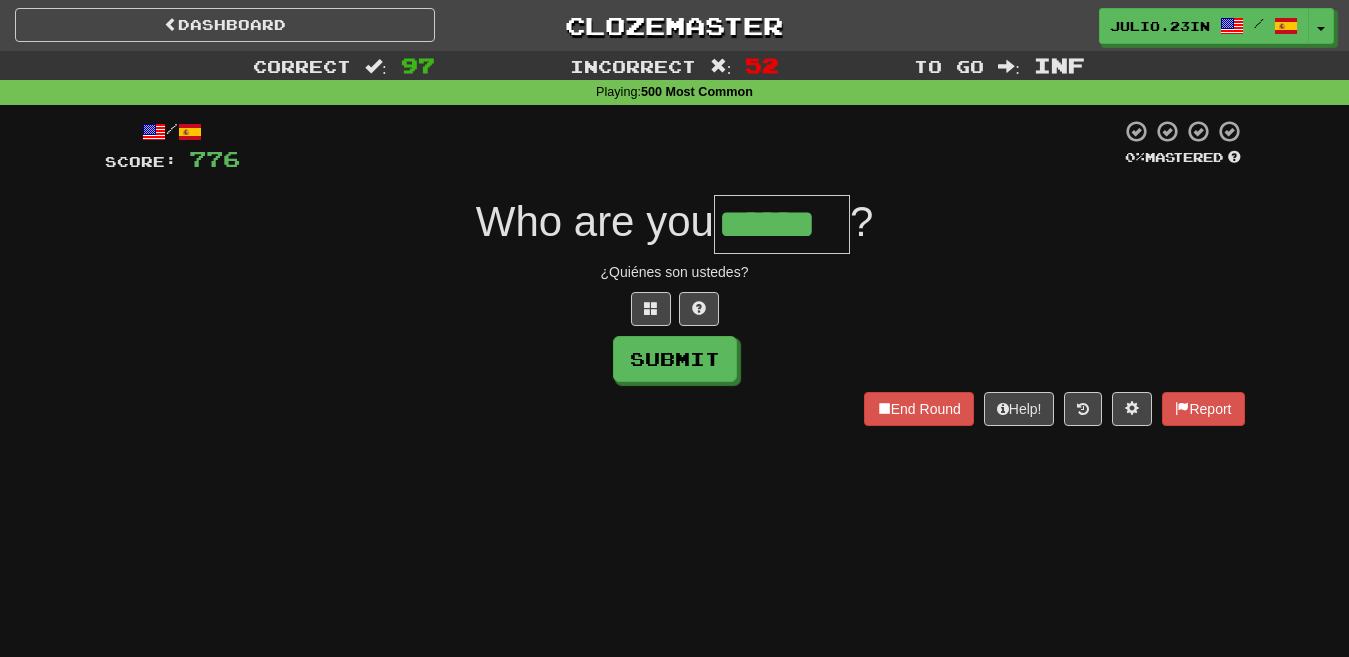 type on "******" 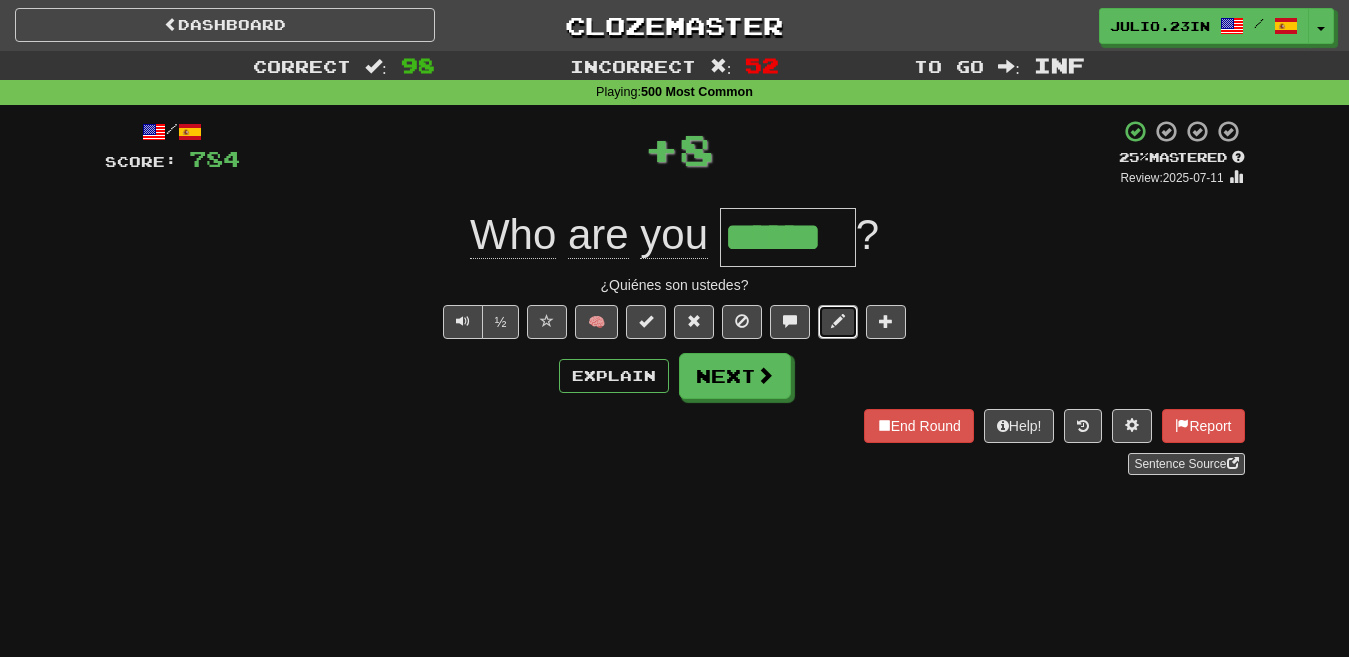 click at bounding box center (838, 321) 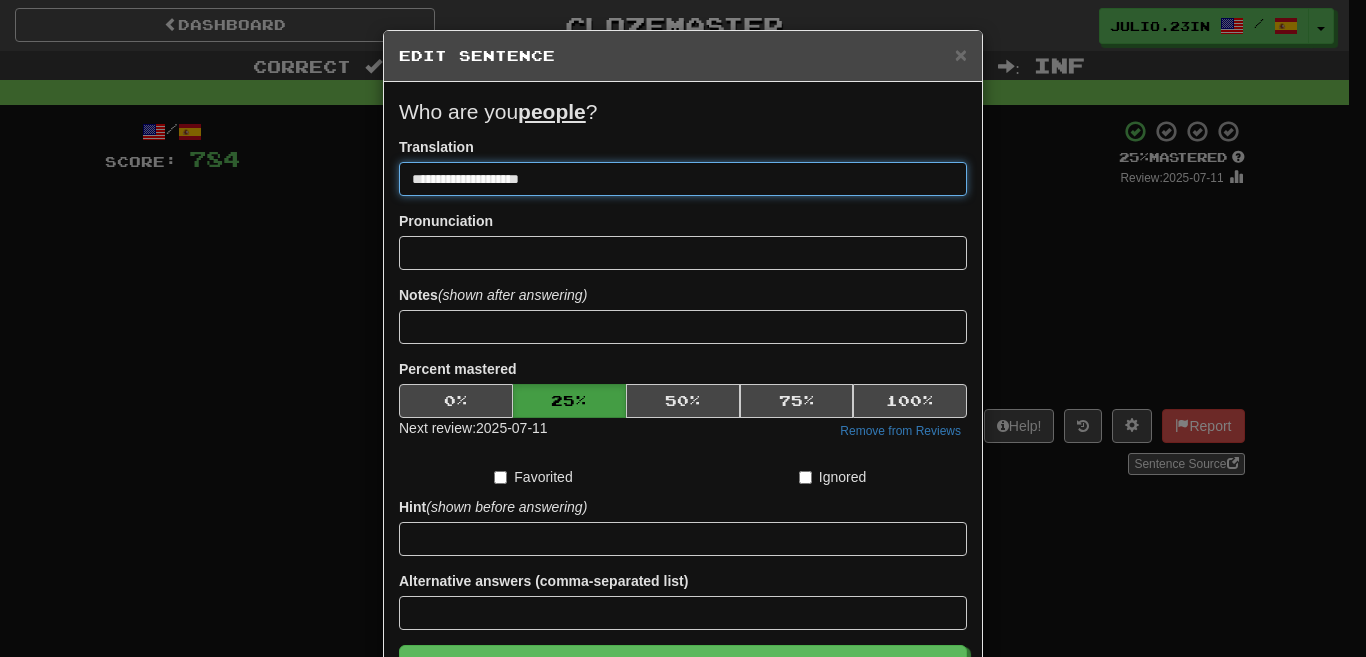 click on "**********" at bounding box center [683, 179] 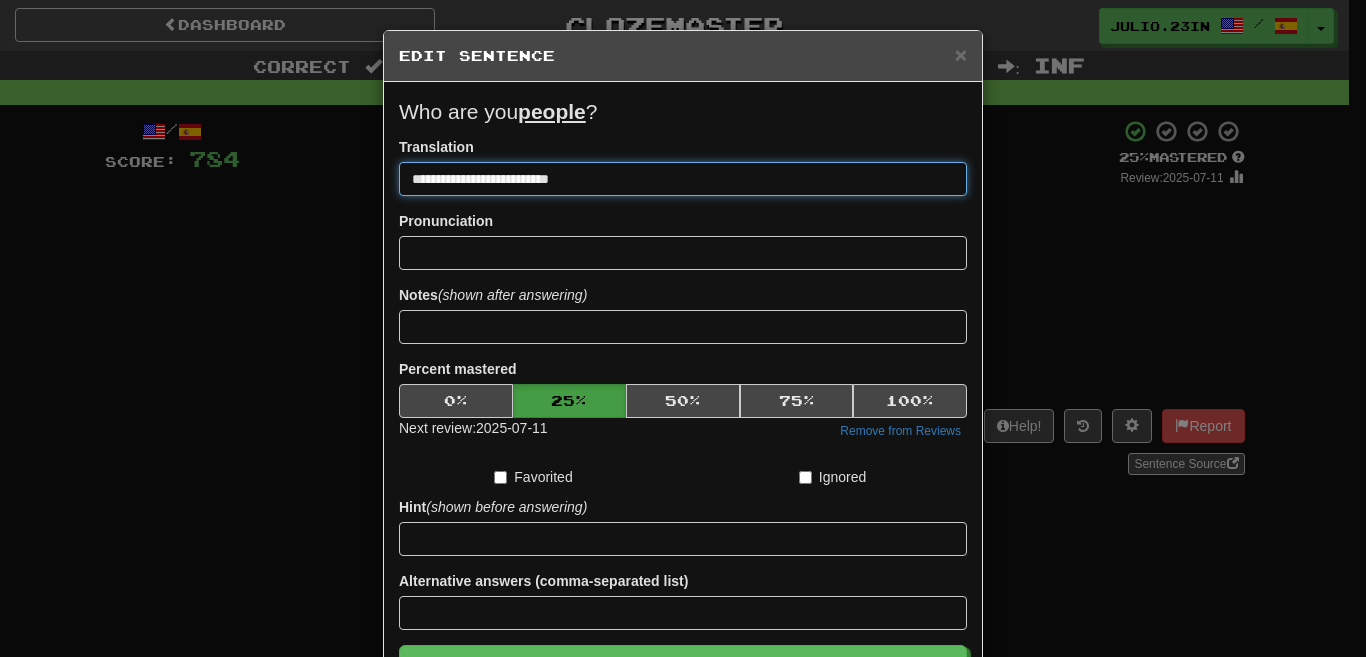 type on "**********" 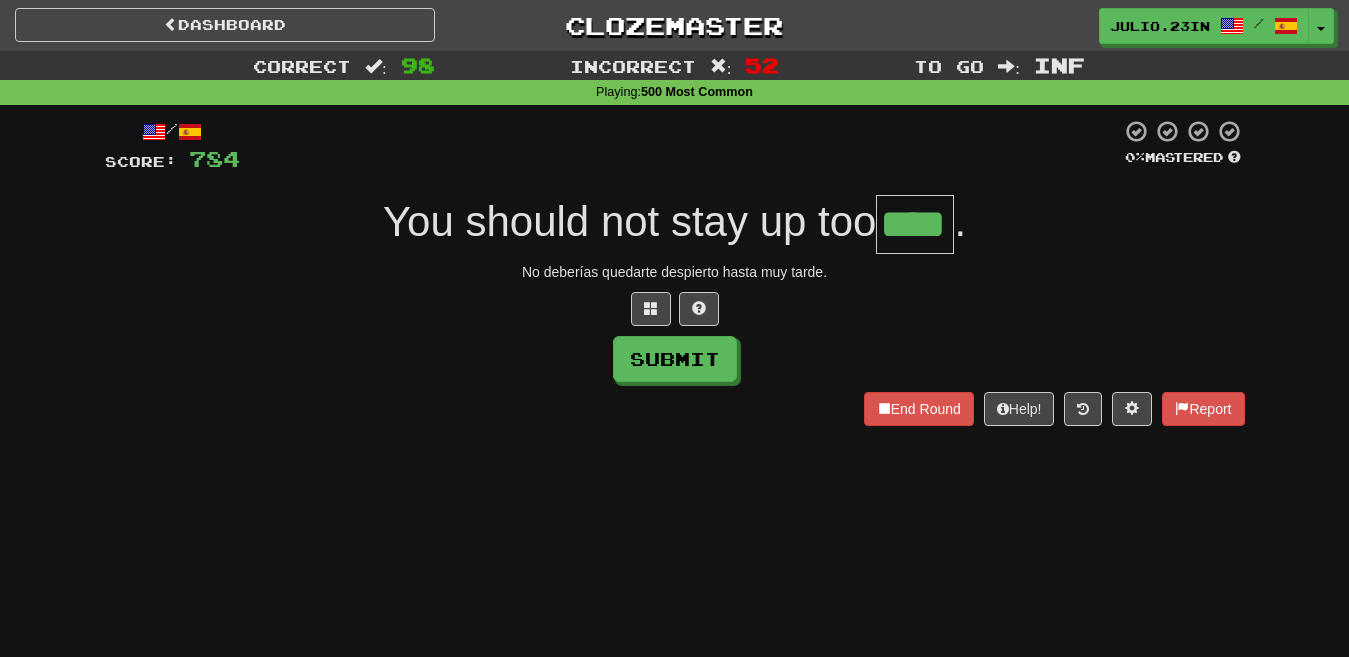 type on "****" 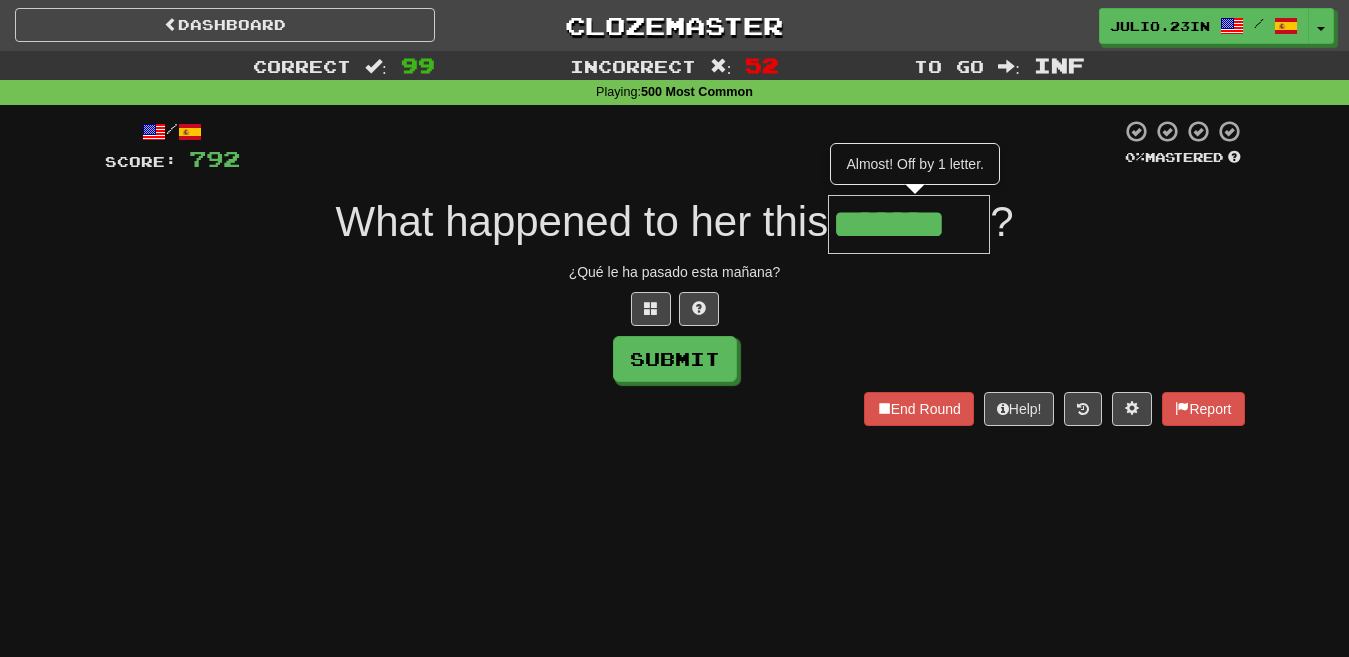 type 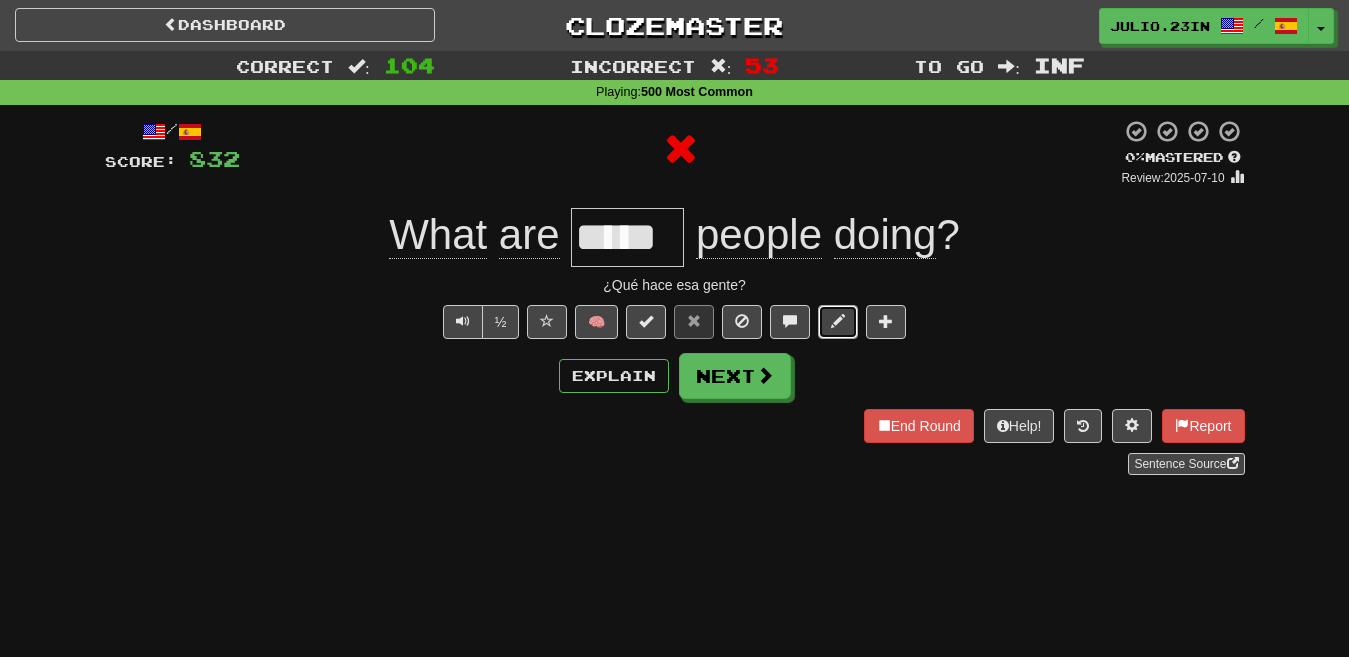 click at bounding box center [838, 321] 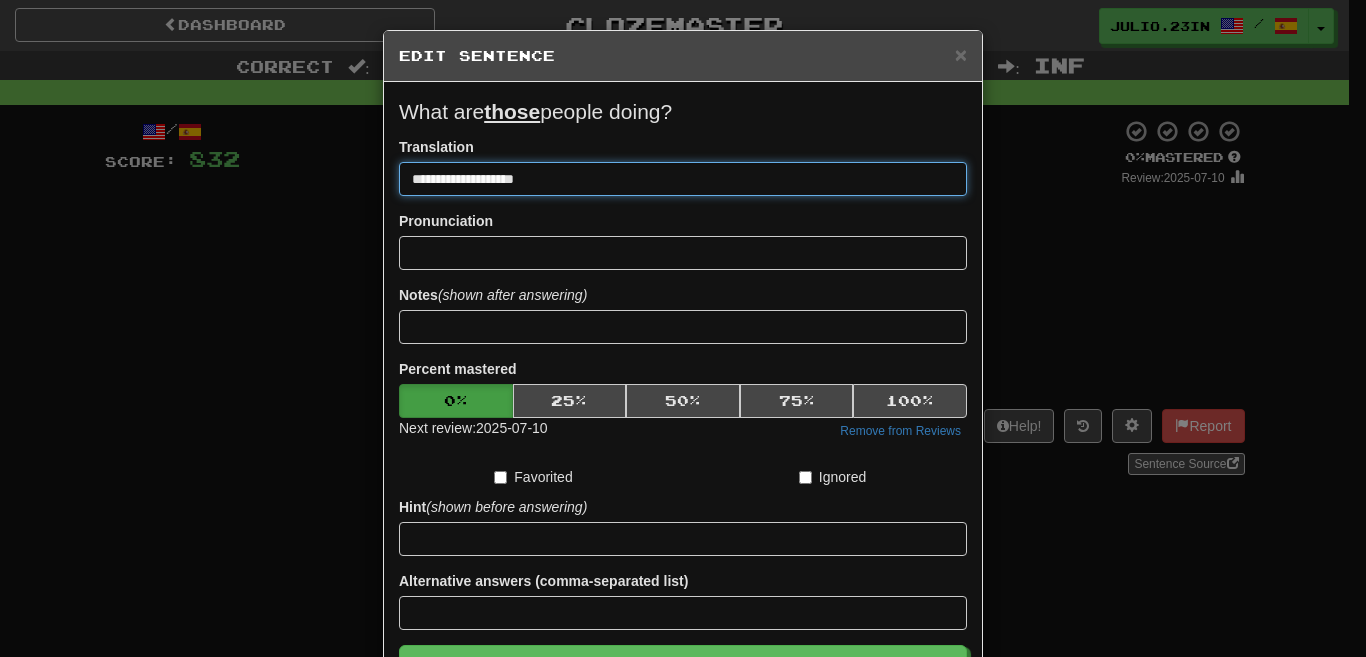 drag, startPoint x: 523, startPoint y: 177, endPoint x: 440, endPoint y: 177, distance: 83 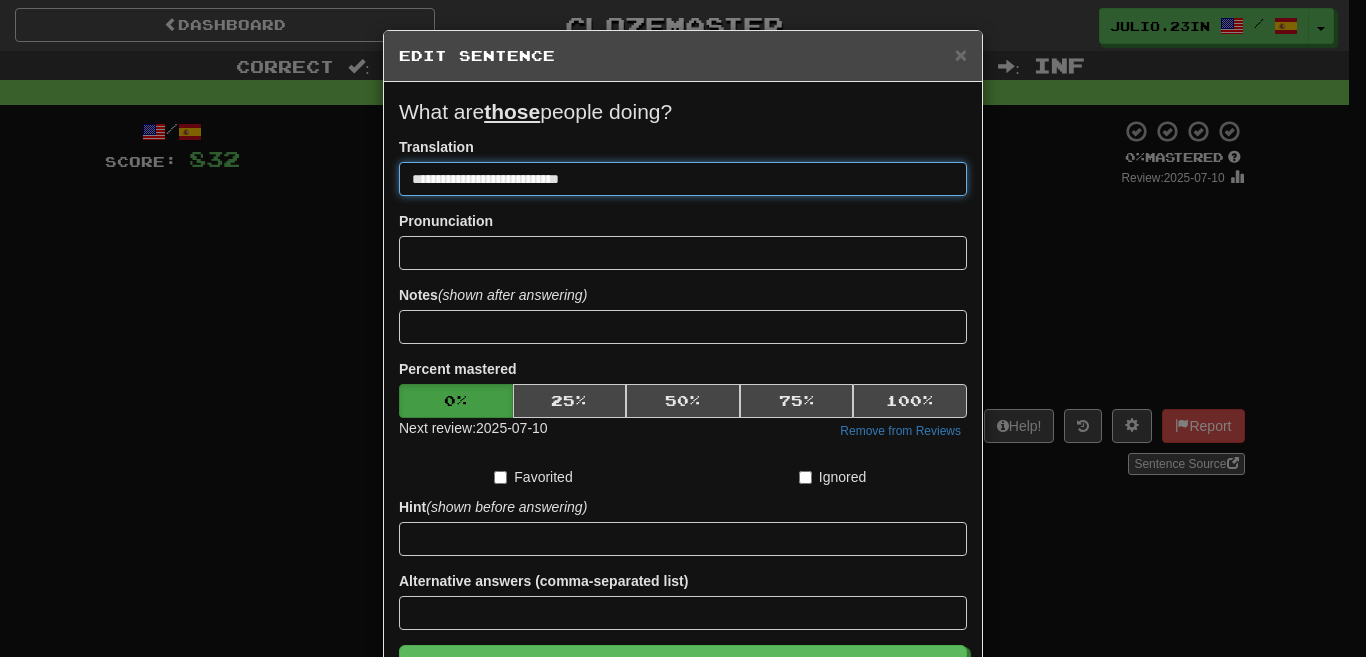 click on "Save" at bounding box center (683, 668) 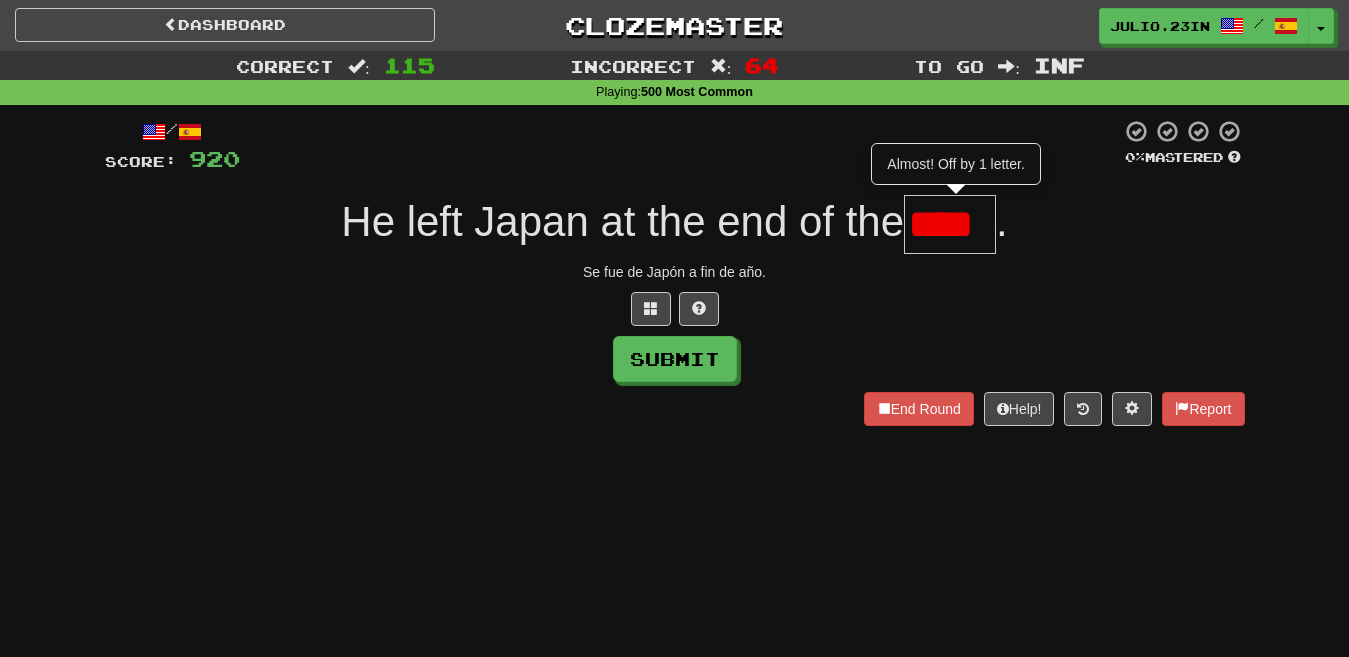 scroll, scrollTop: 0, scrollLeft: 0, axis: both 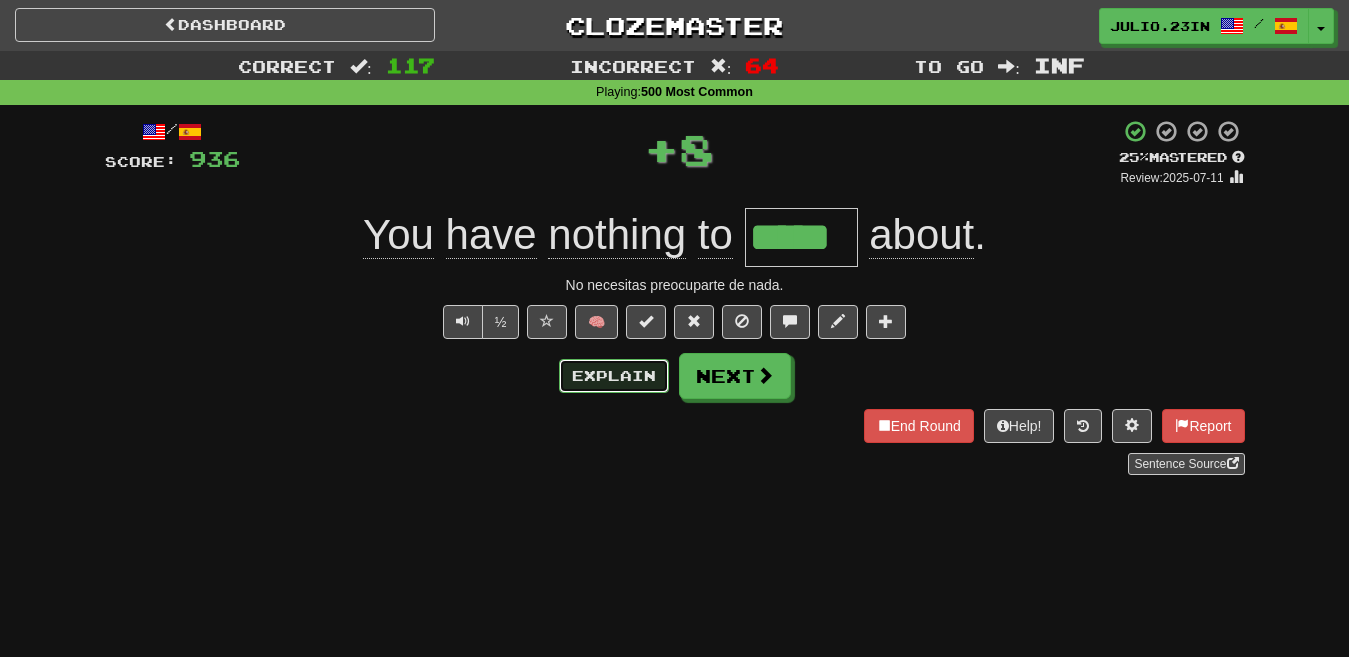 click on "Explain" at bounding box center (614, 376) 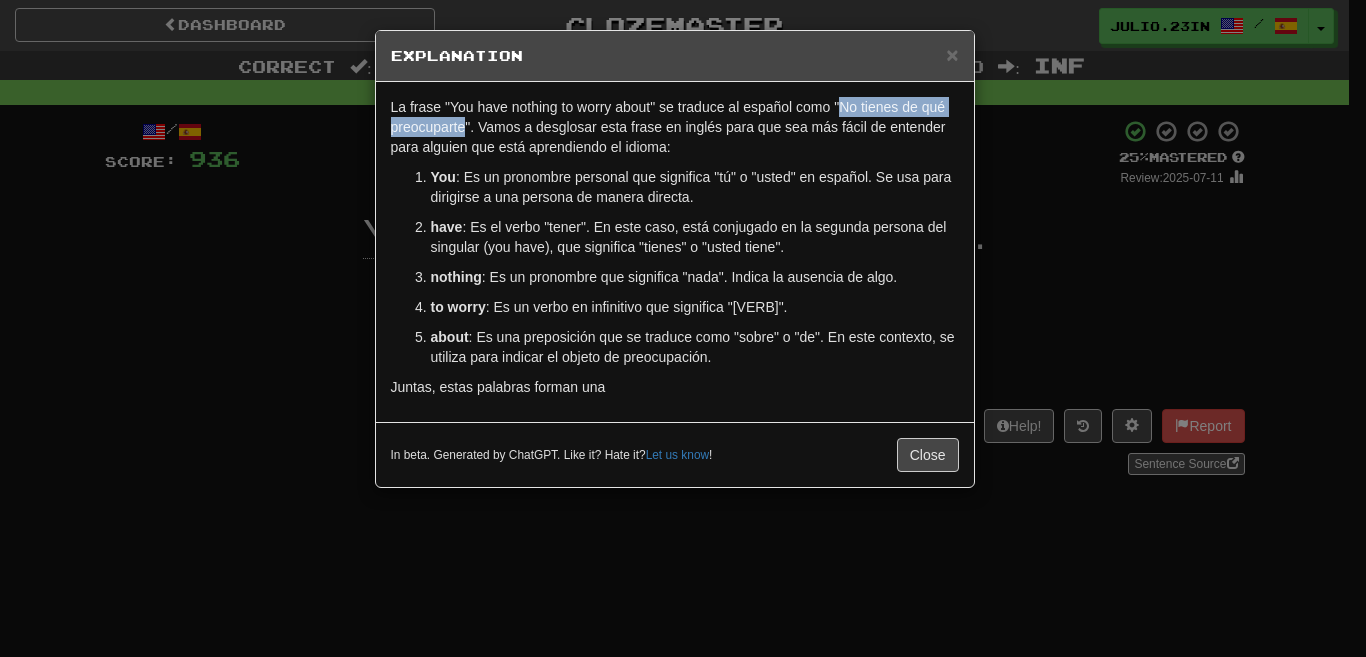 drag, startPoint x: 839, startPoint y: 107, endPoint x: 467, endPoint y: 121, distance: 372.26334 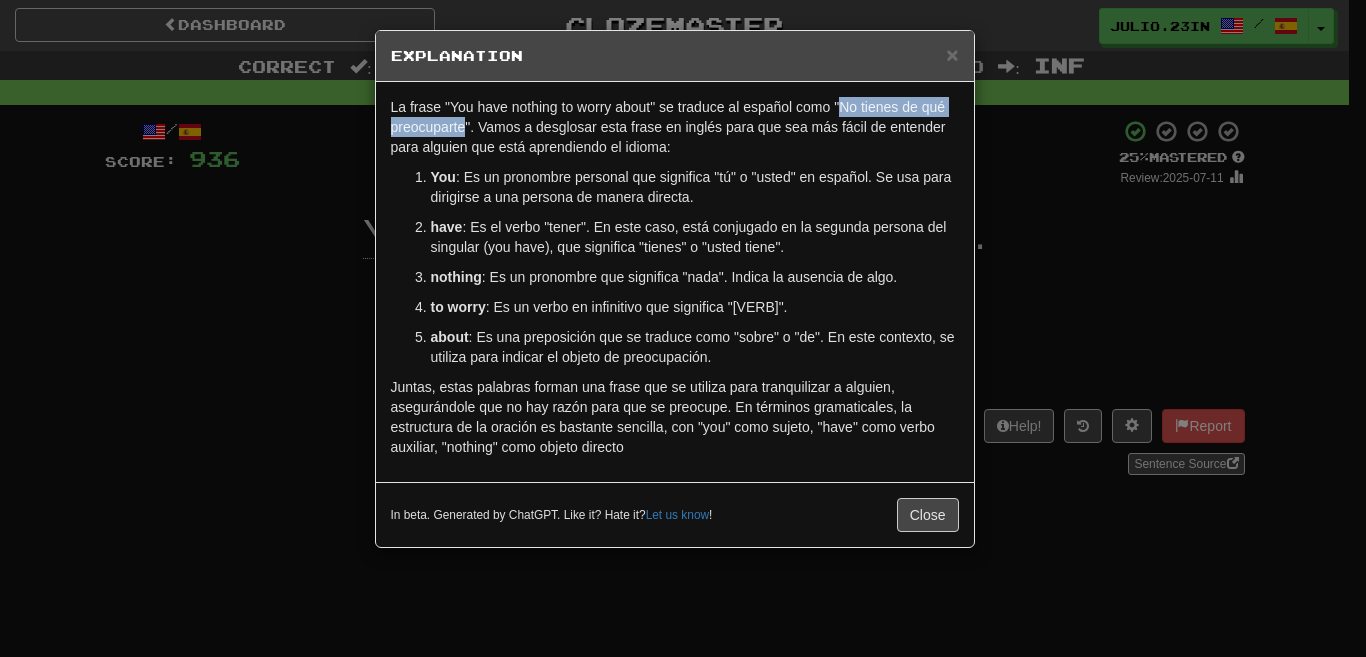 copy on "No tienes de qué preocuparte" 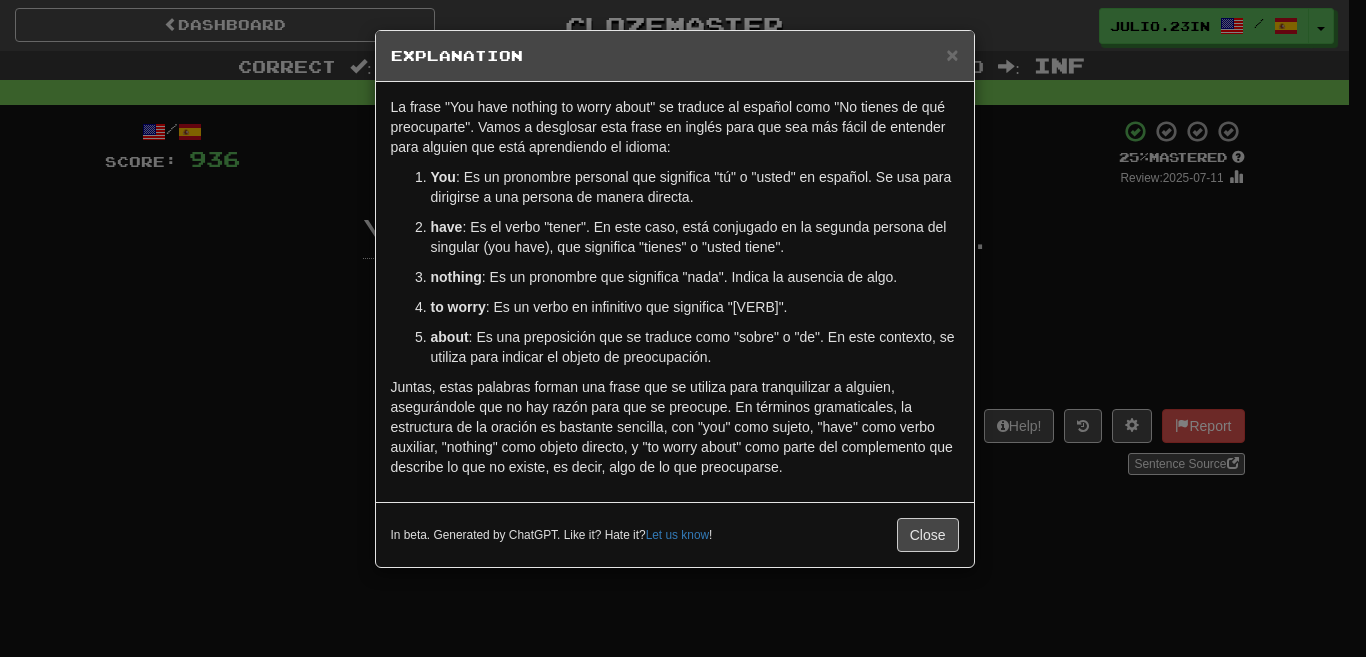 click on "You" at bounding box center [683, 328] 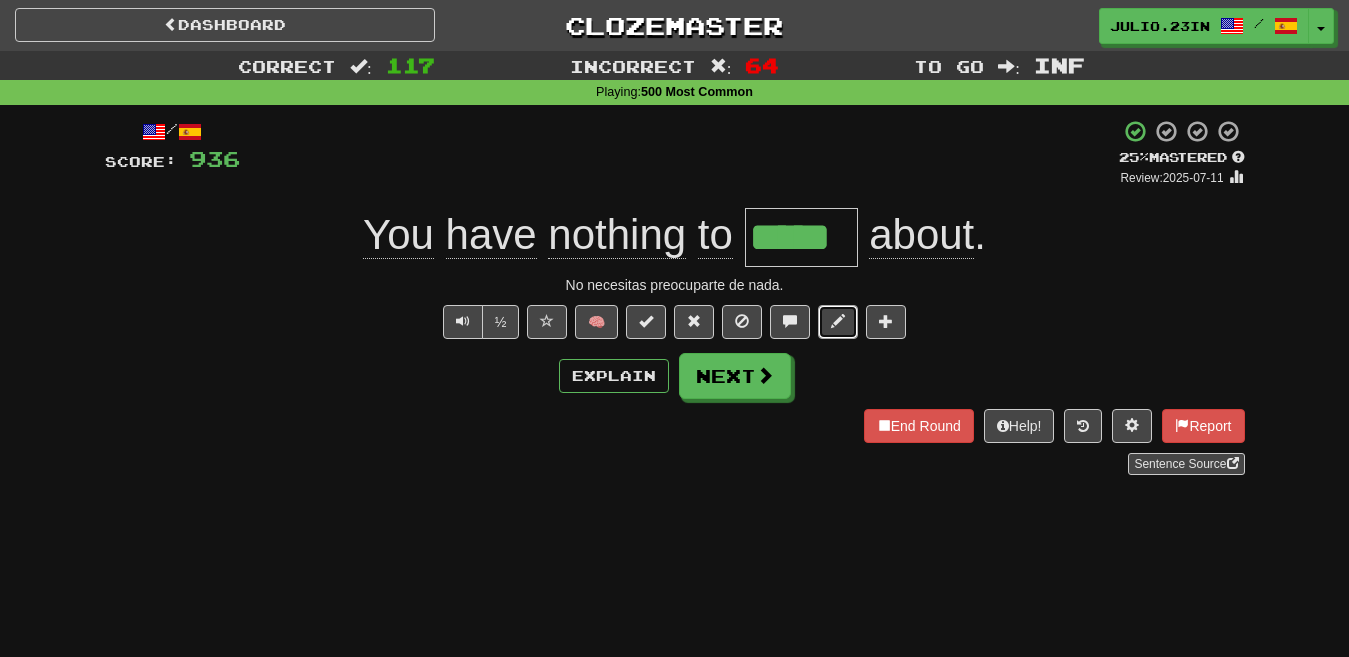 click at bounding box center [838, 322] 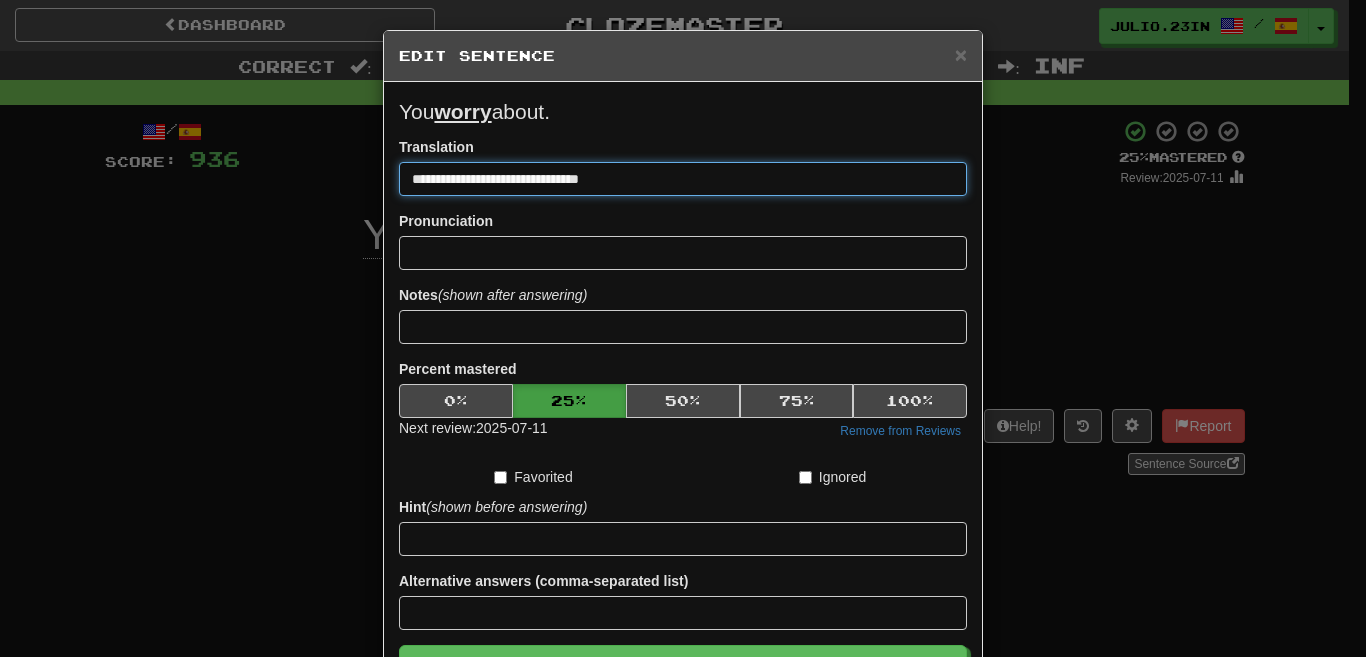 drag, startPoint x: 368, startPoint y: 162, endPoint x: 271, endPoint y: 203, distance: 105.30907 